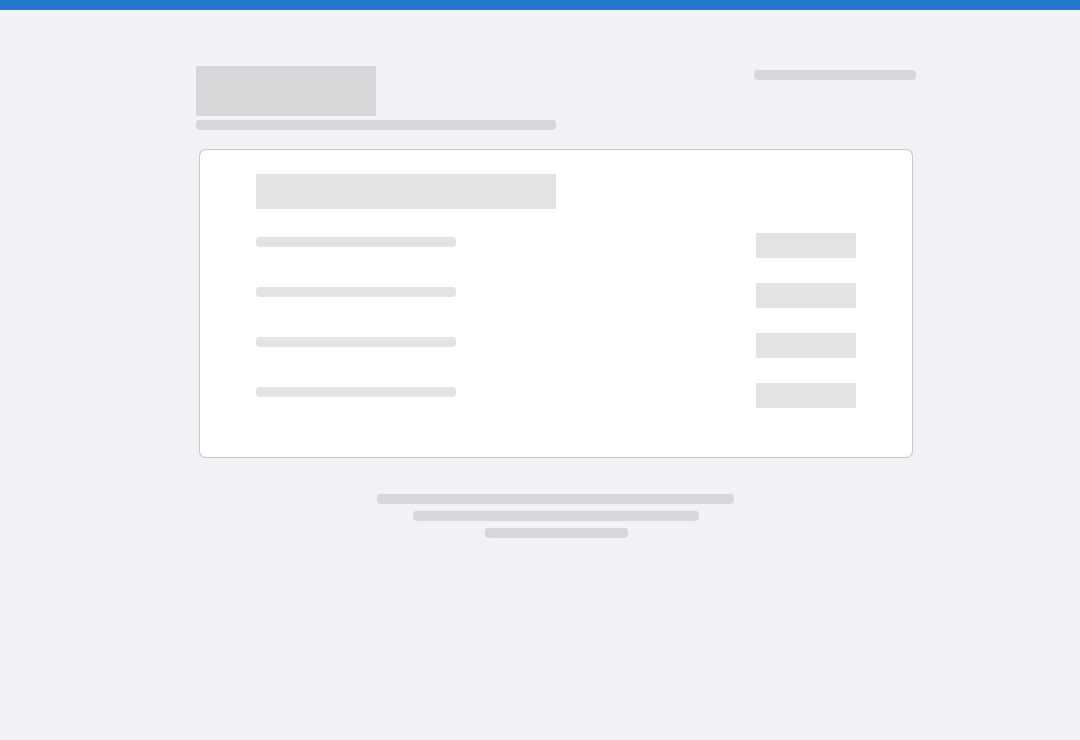 scroll, scrollTop: 0, scrollLeft: 0, axis: both 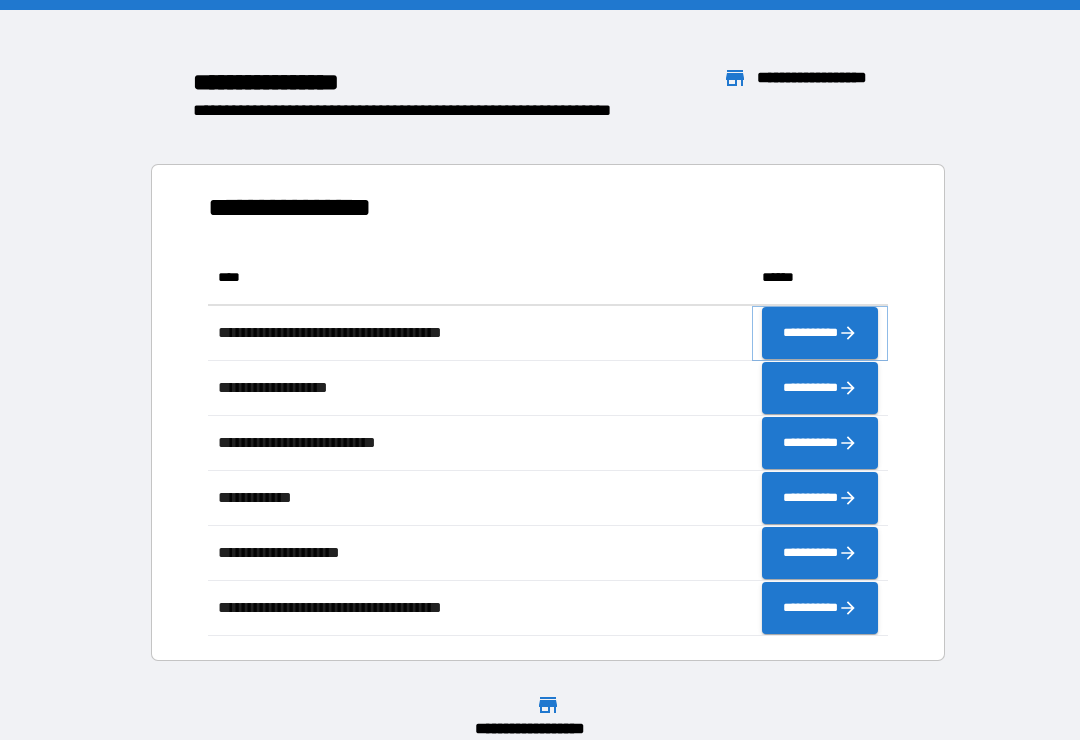 click on "**********" at bounding box center (820, 333) 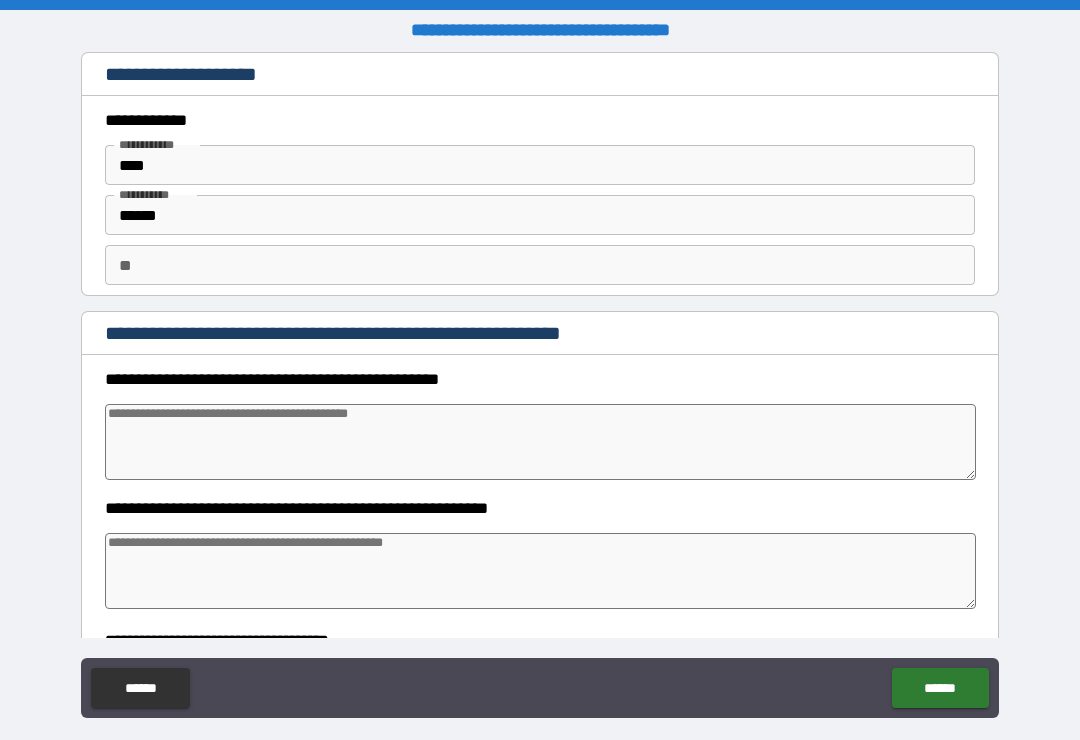 type on "*" 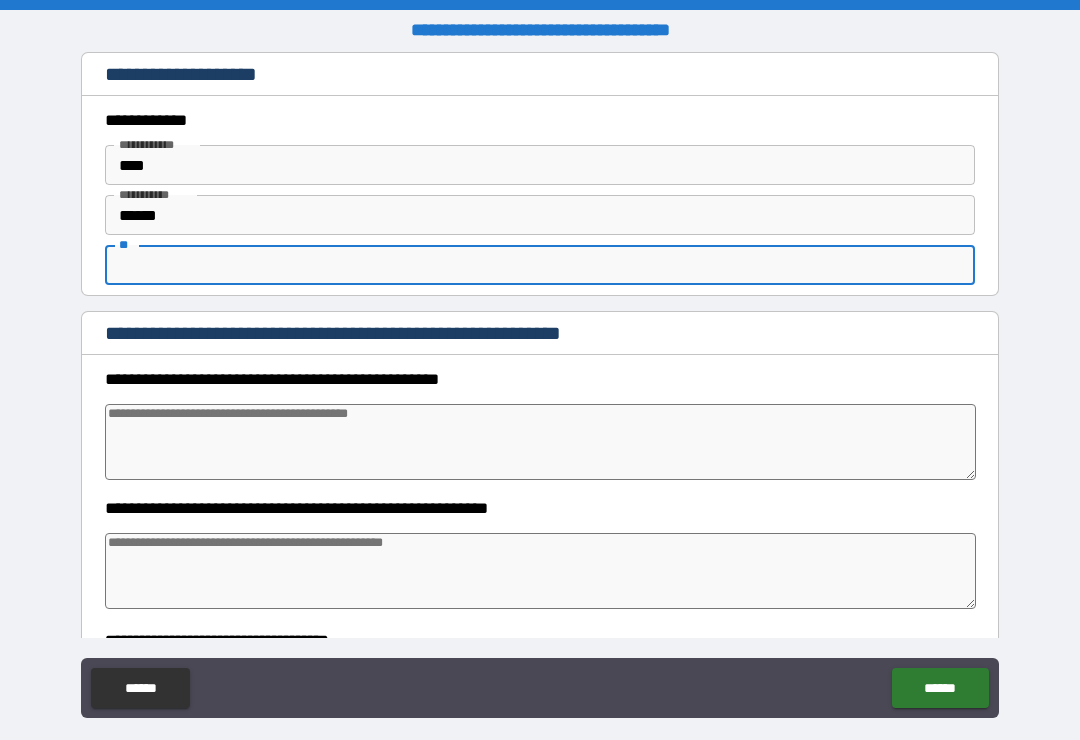 type on "*" 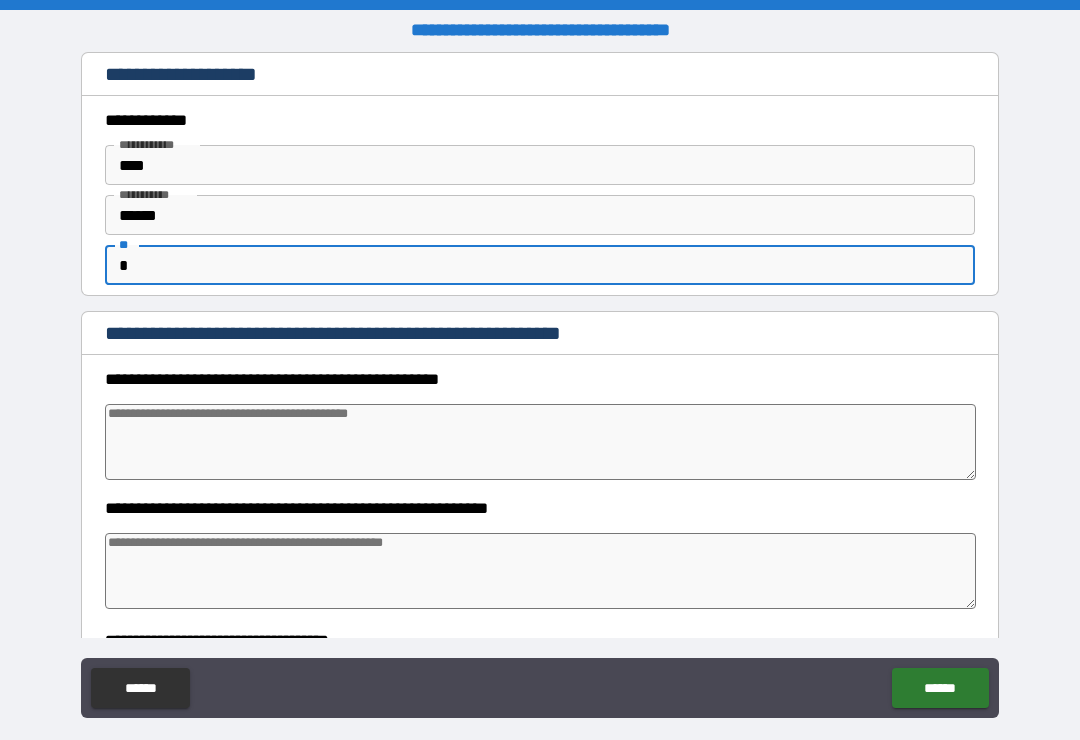 type on "*" 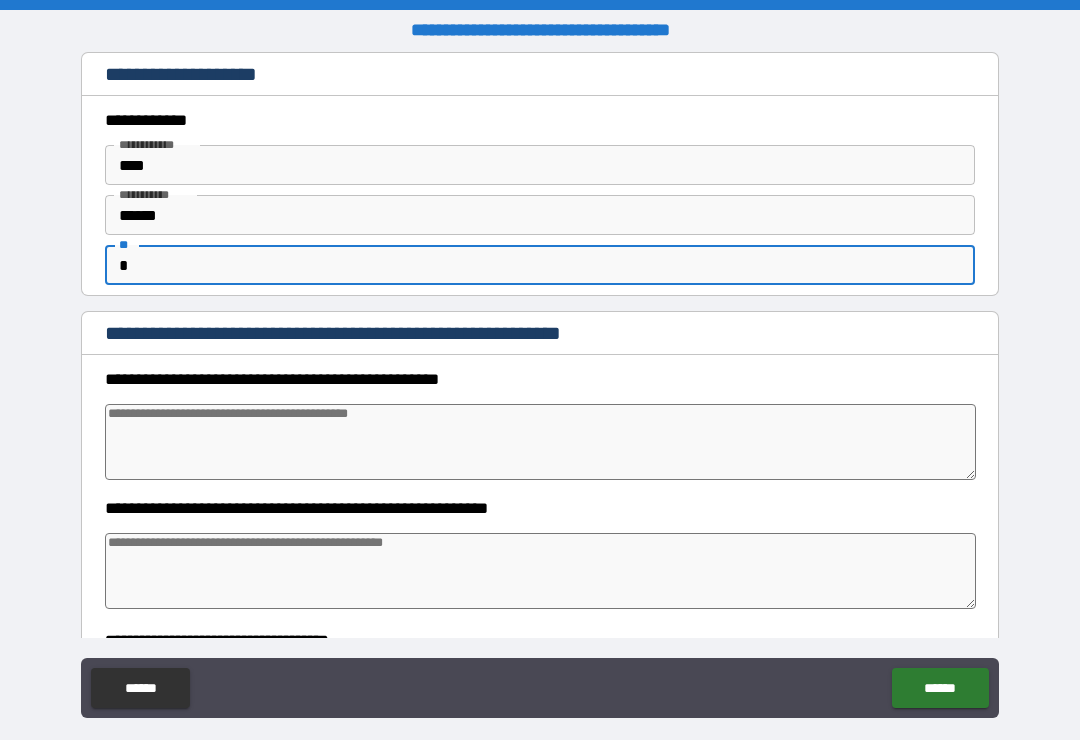 type on "*" 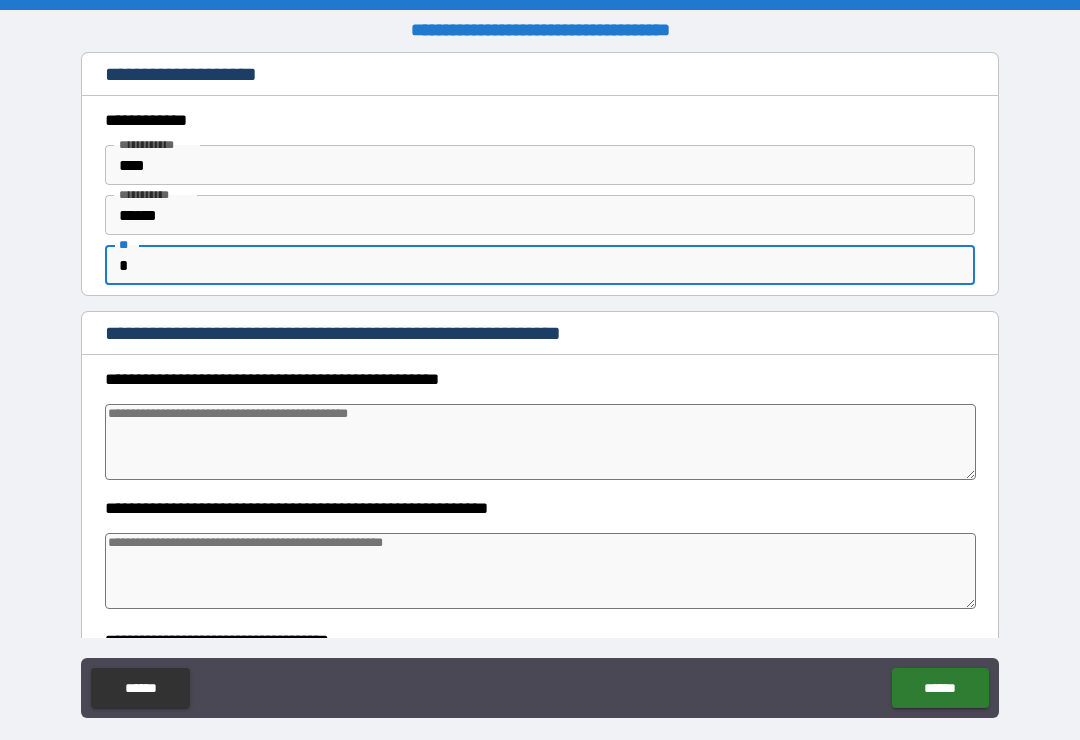 click on "**********" at bounding box center (540, 388) 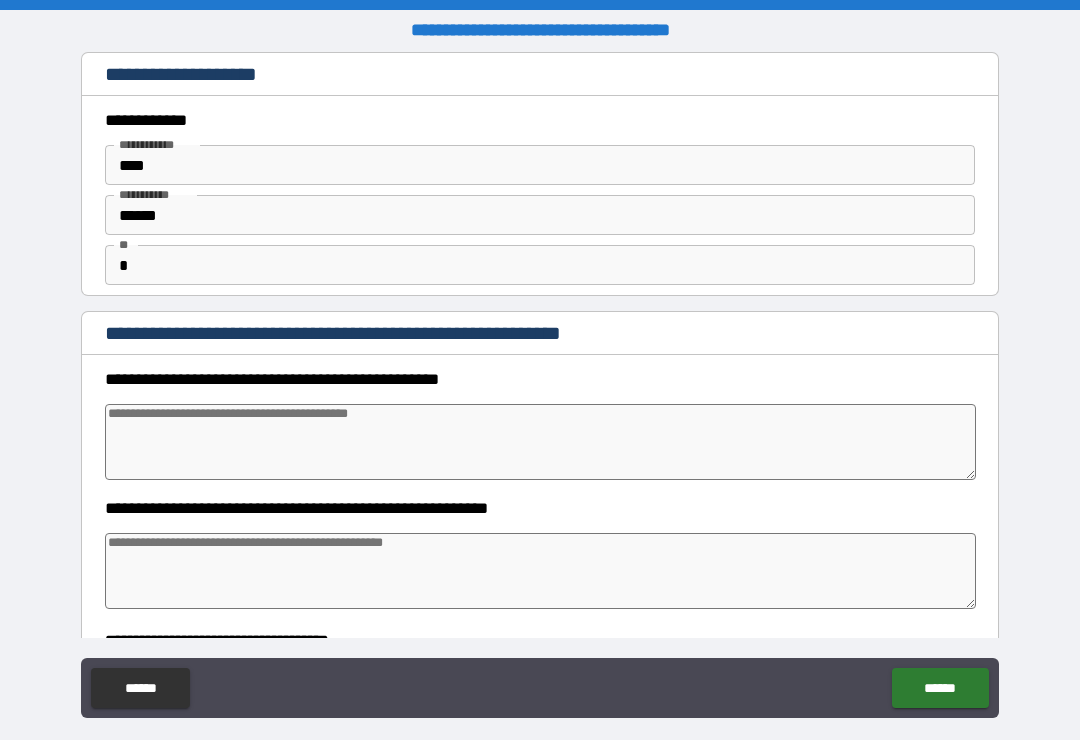 click on "**********" at bounding box center (540, 388) 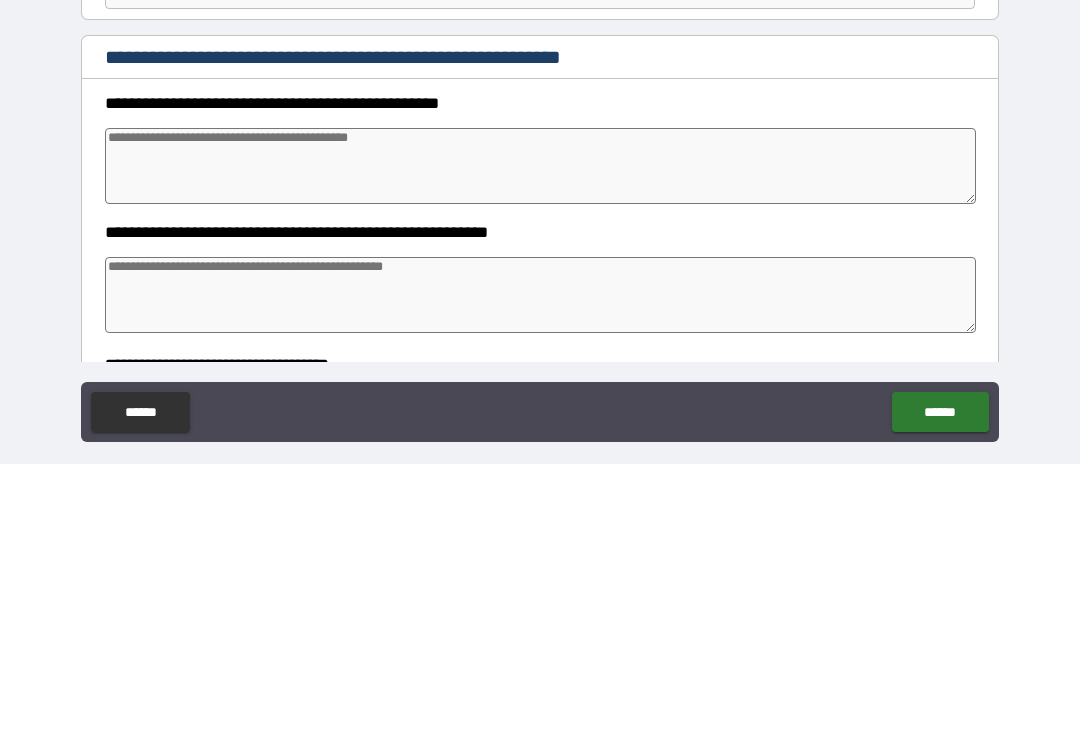 type on "*" 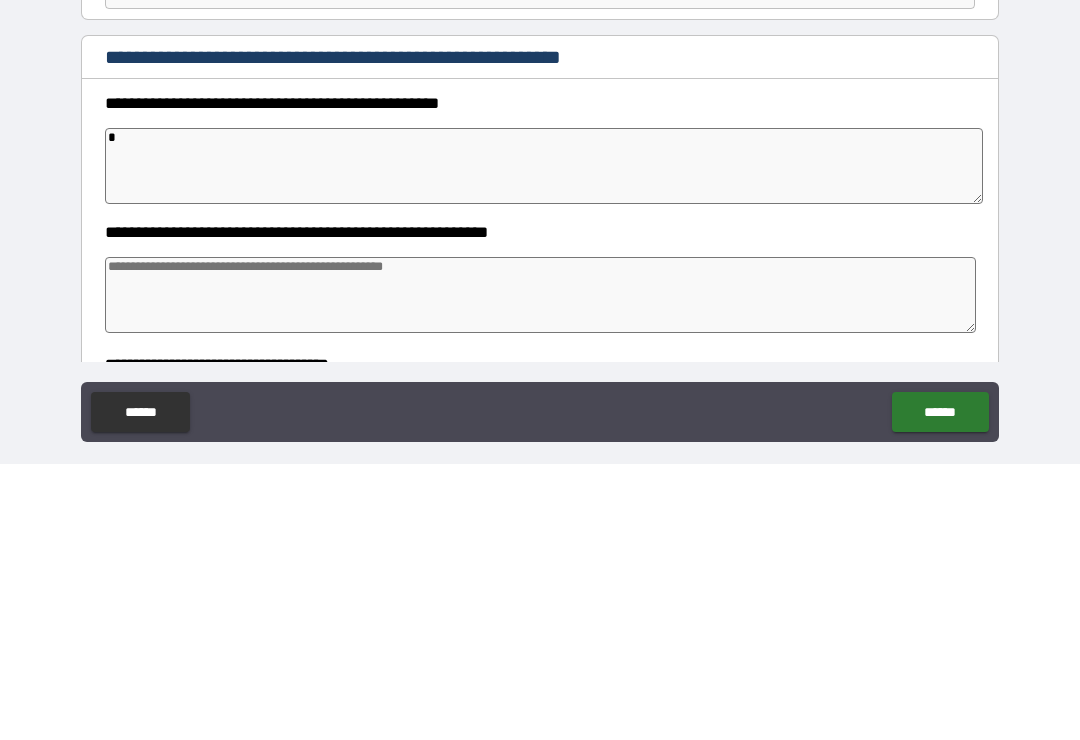 type on "*" 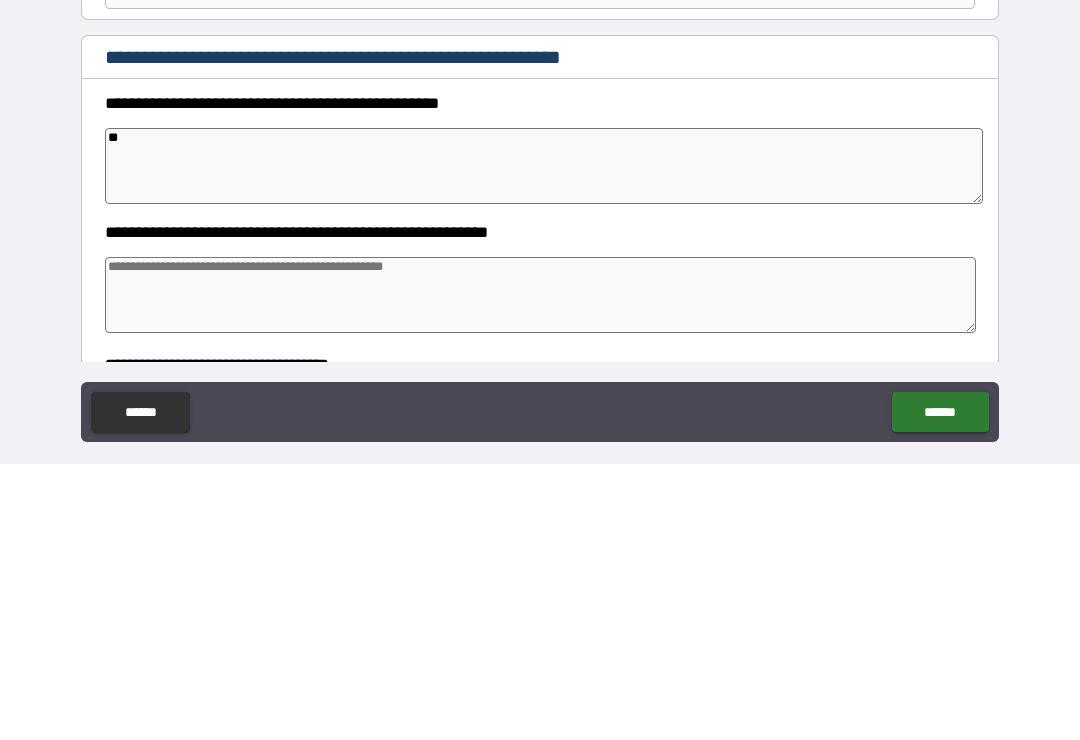 type on "*" 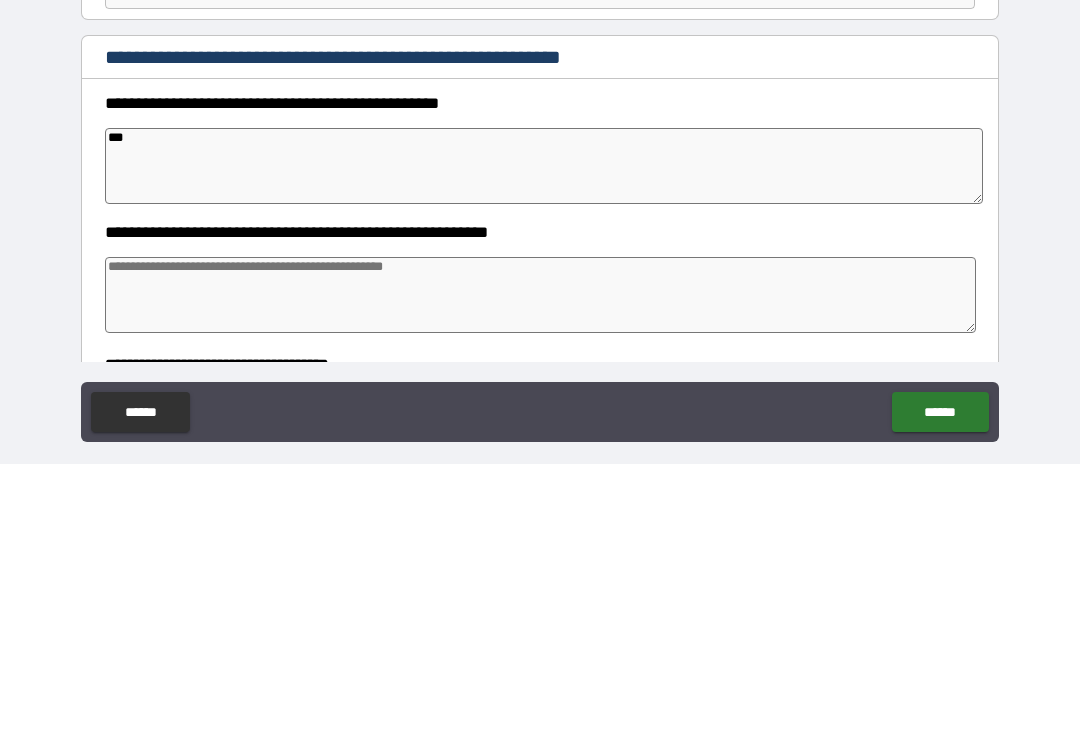 type on "*" 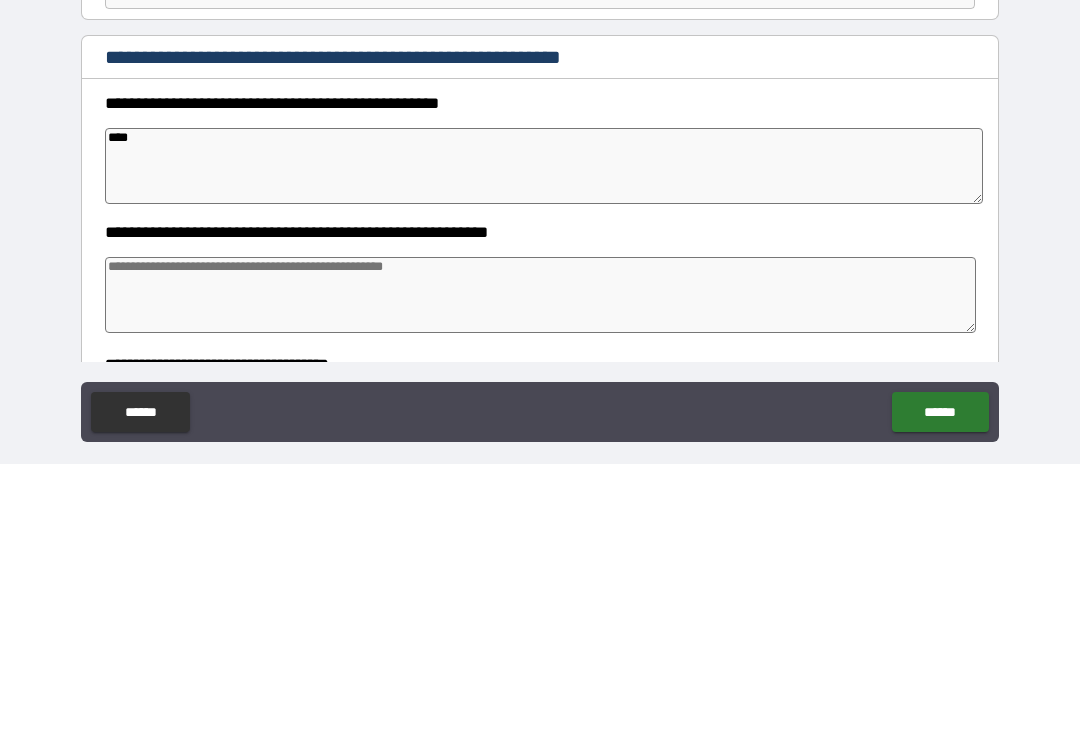 type on "*****" 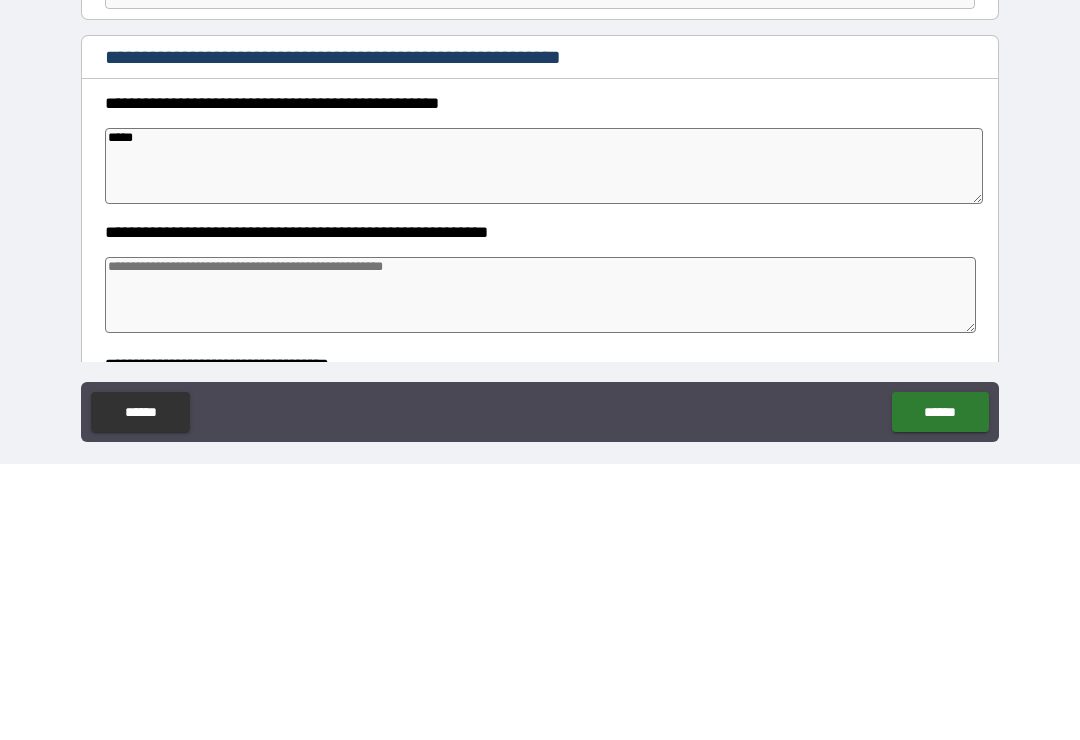 type on "*" 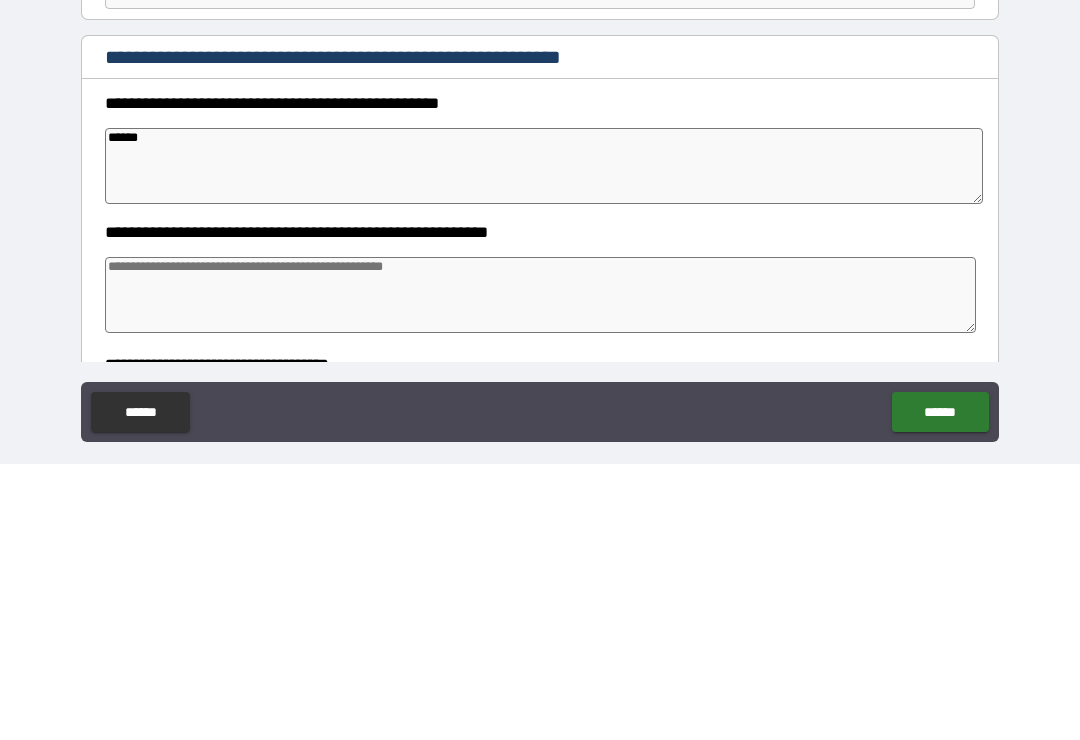 type on "*" 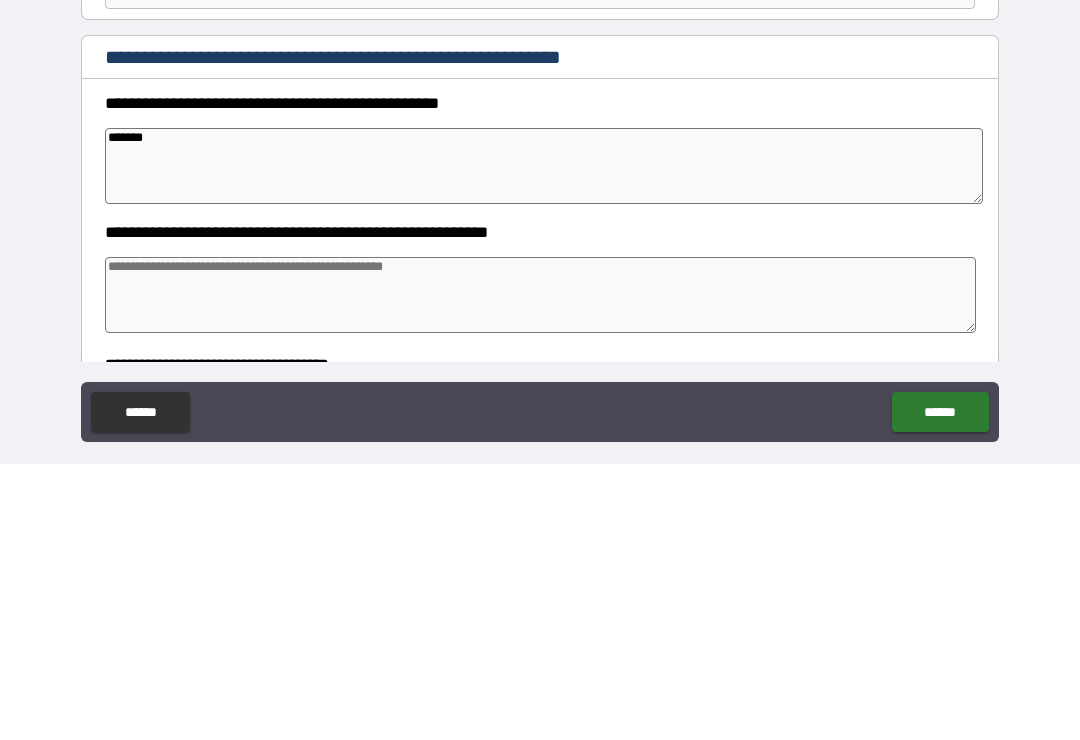 type on "*" 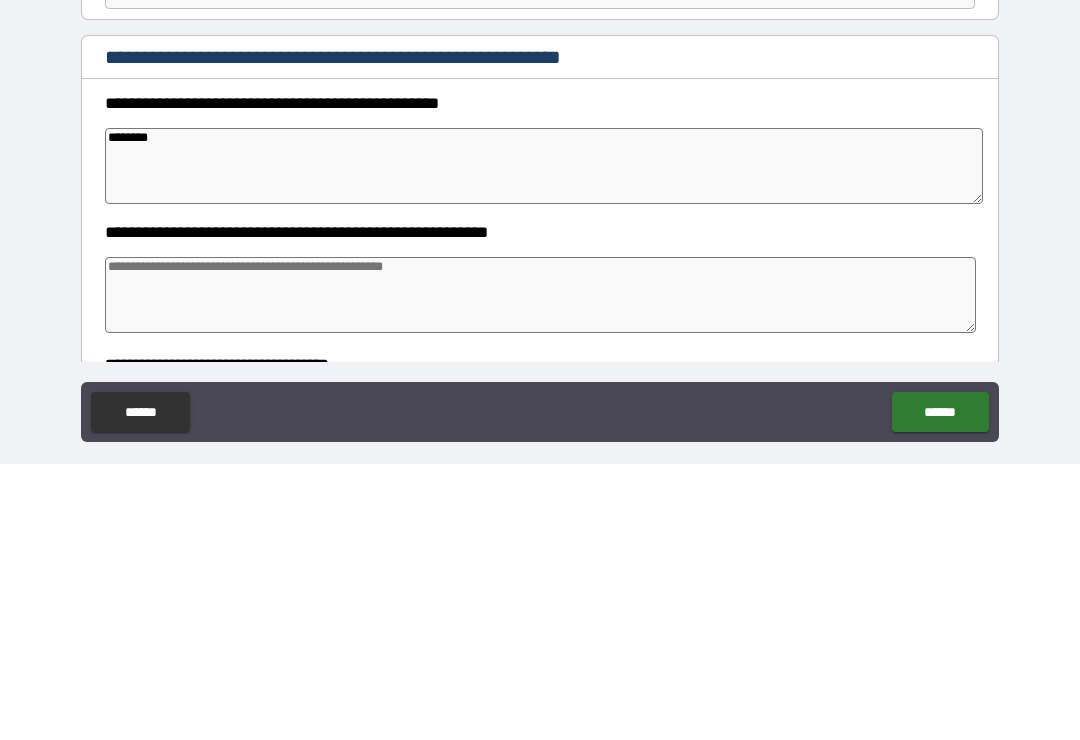 type on "*" 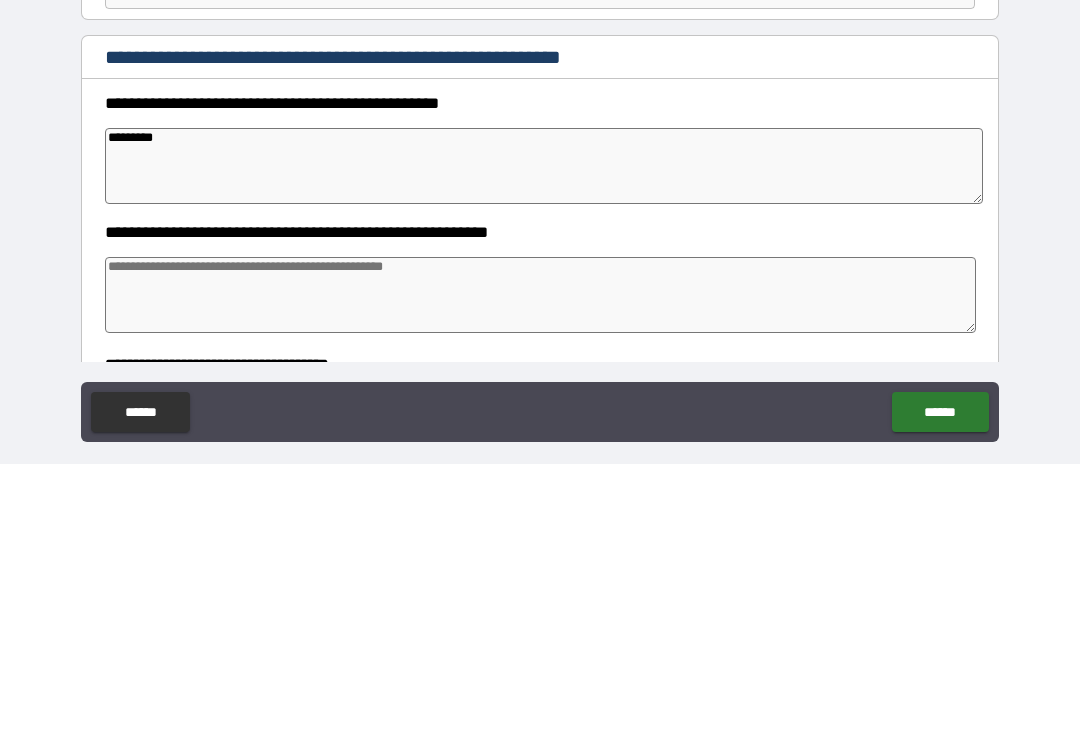 type on "*" 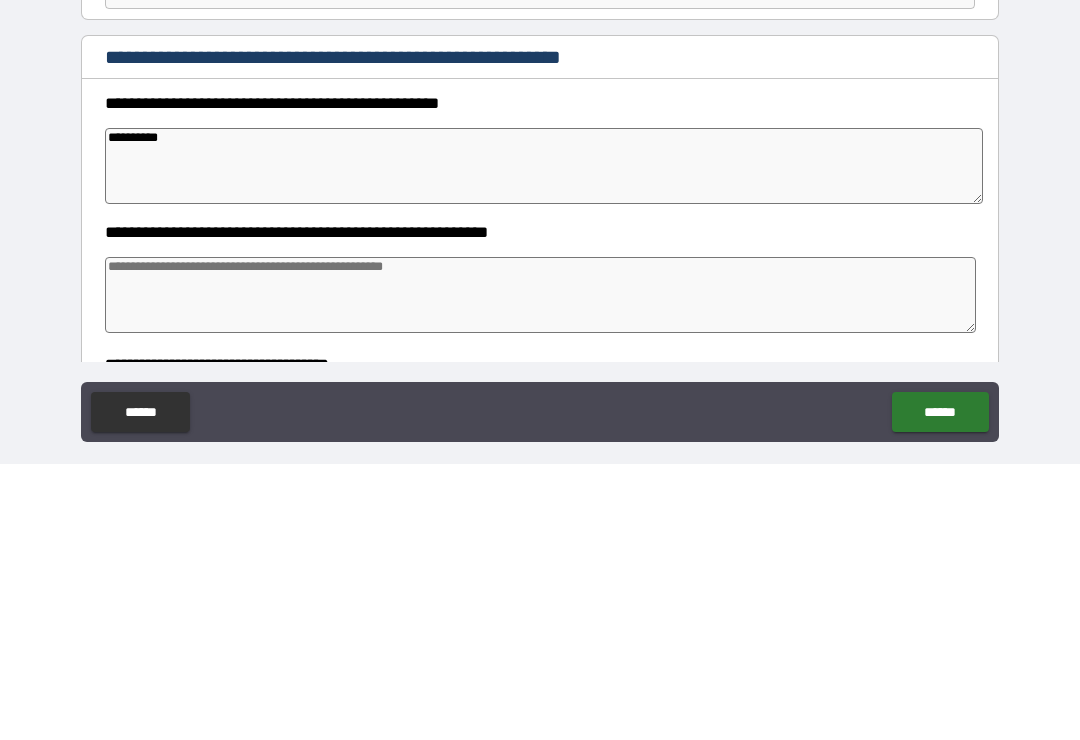 type on "*" 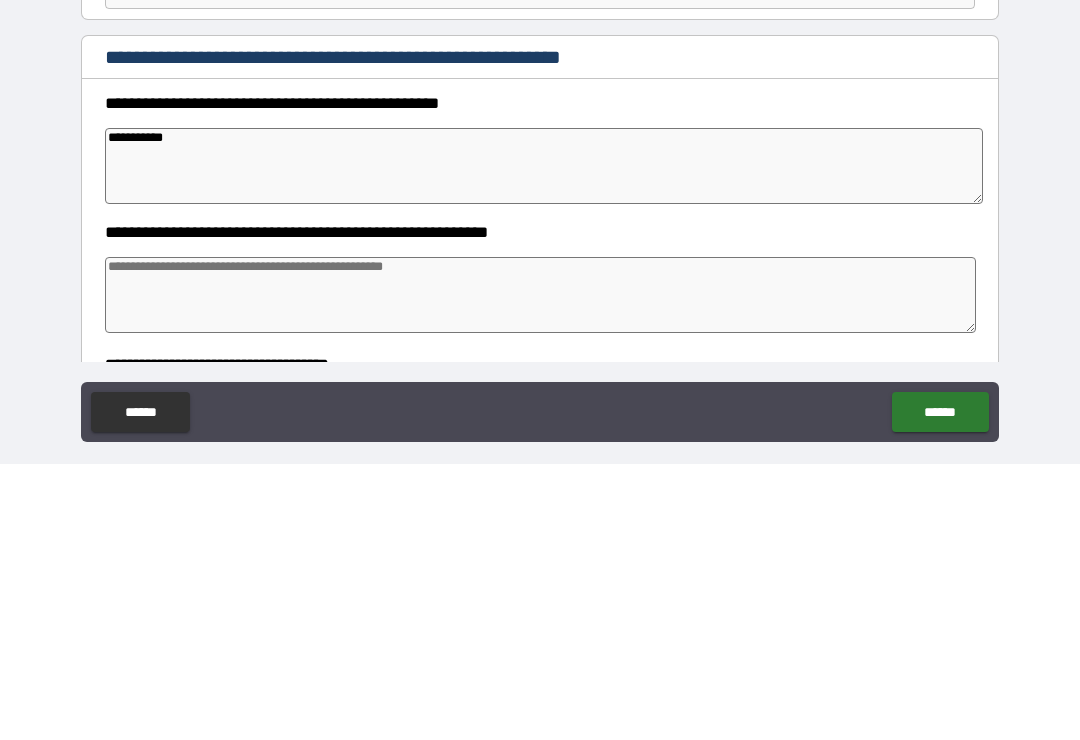 type on "*" 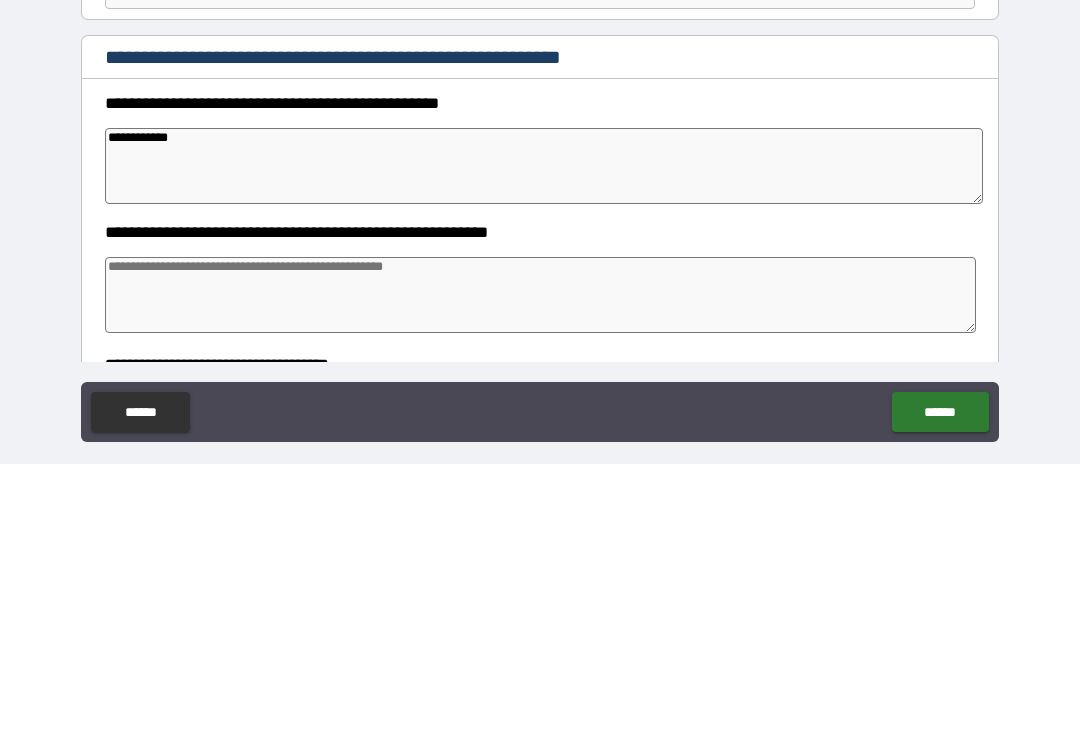 type on "*" 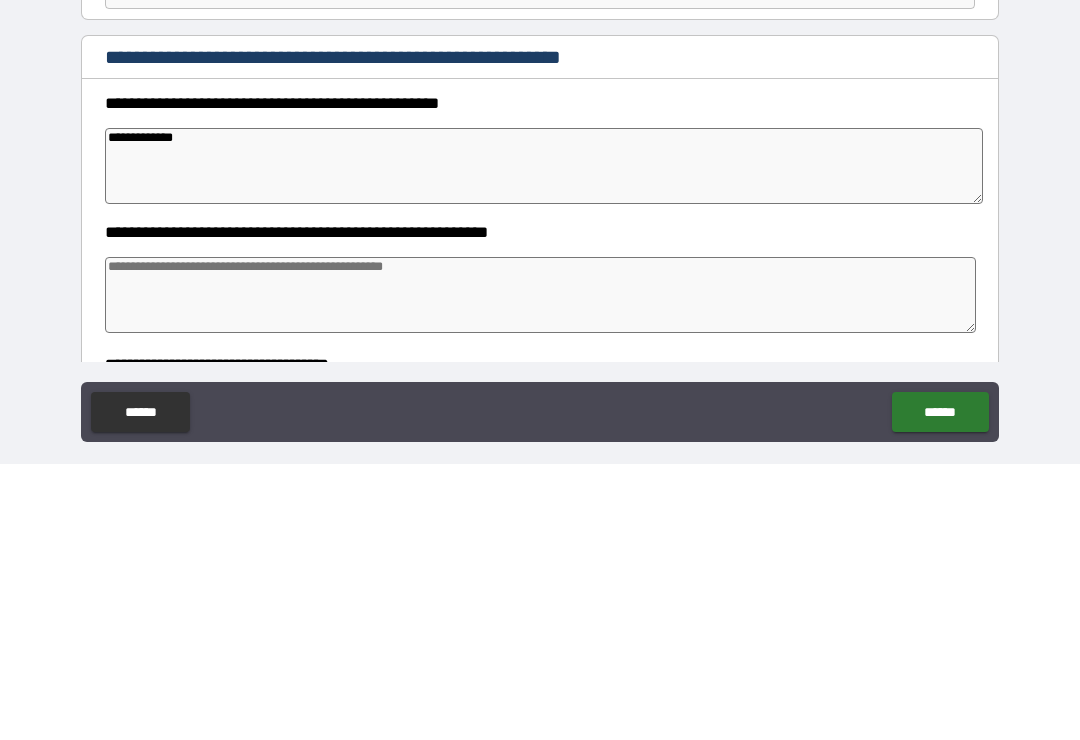 type on "*" 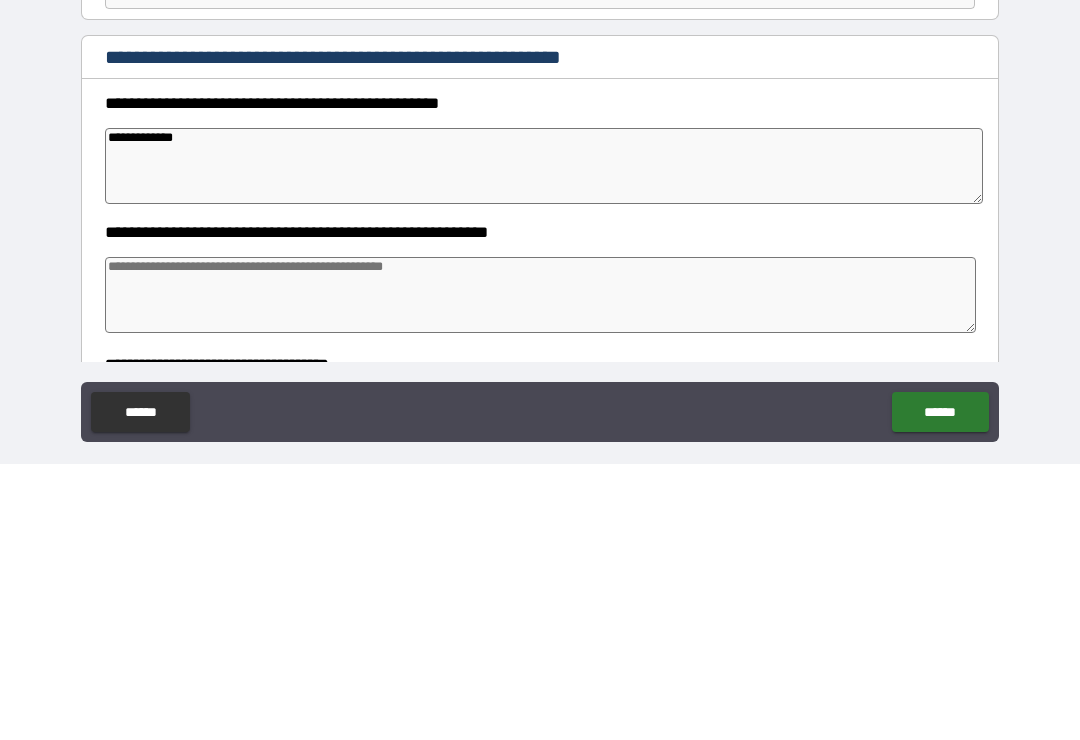 type on "**********" 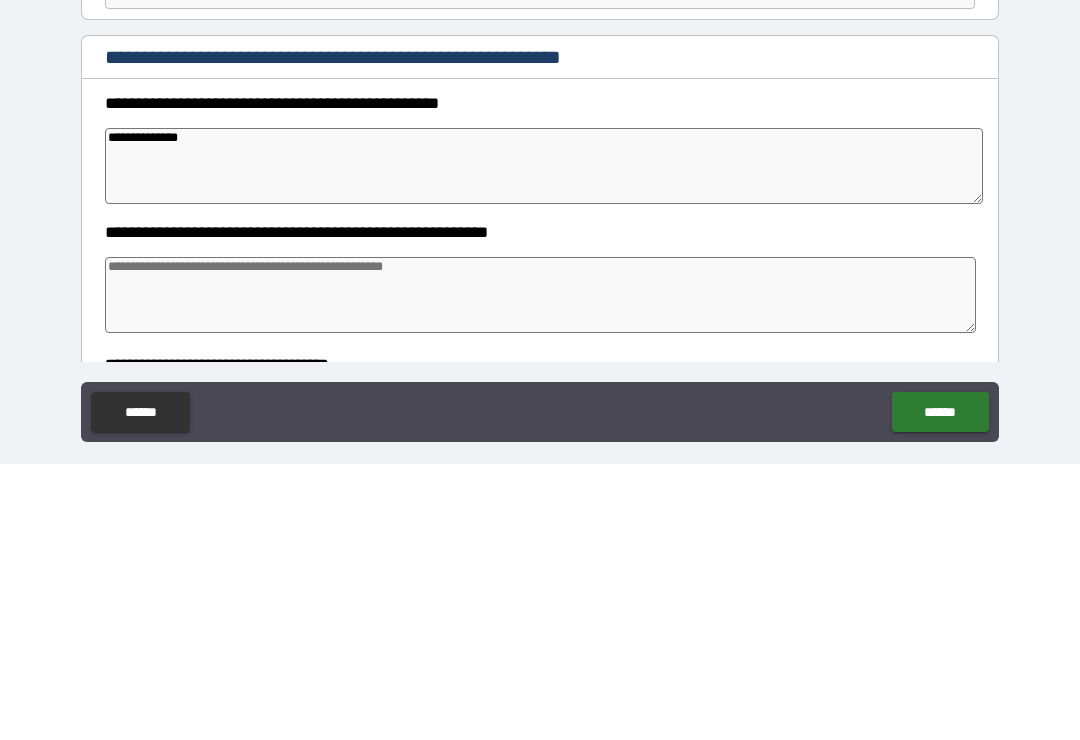 type on "*" 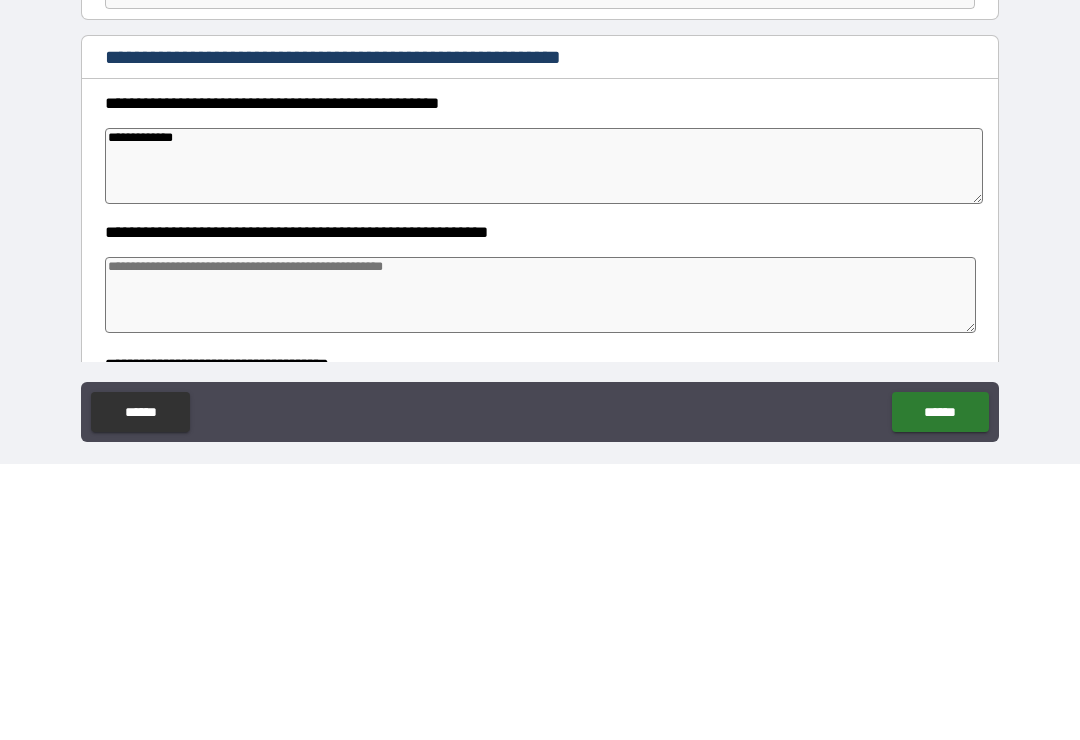 type on "**********" 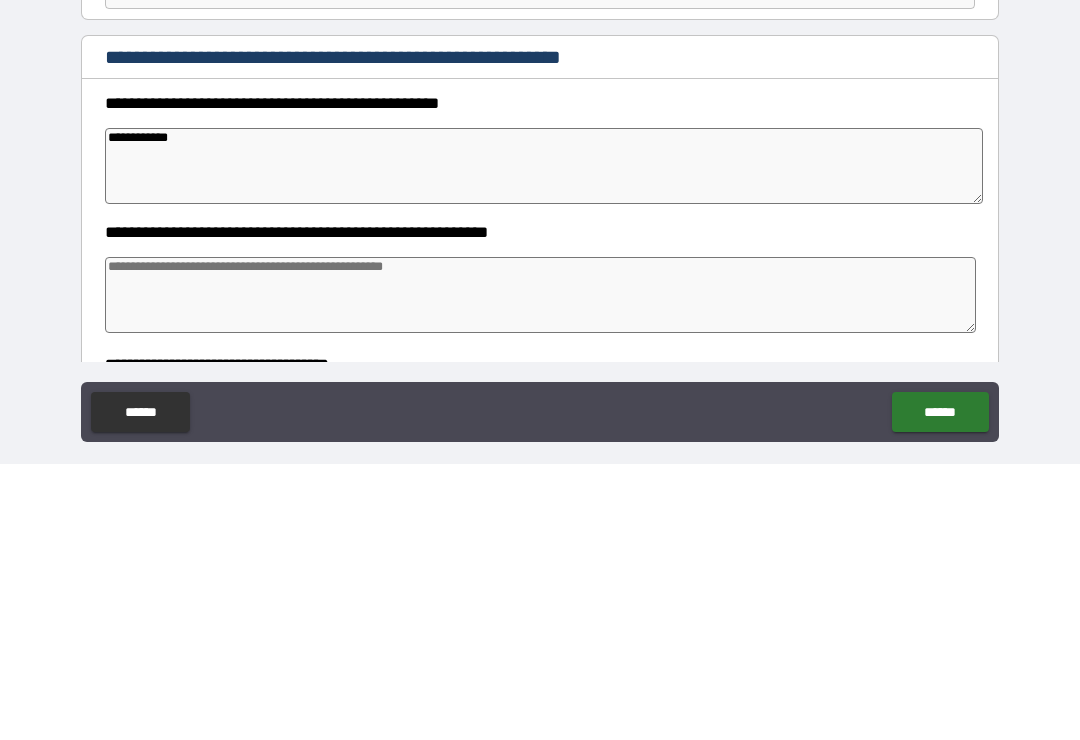 type on "*" 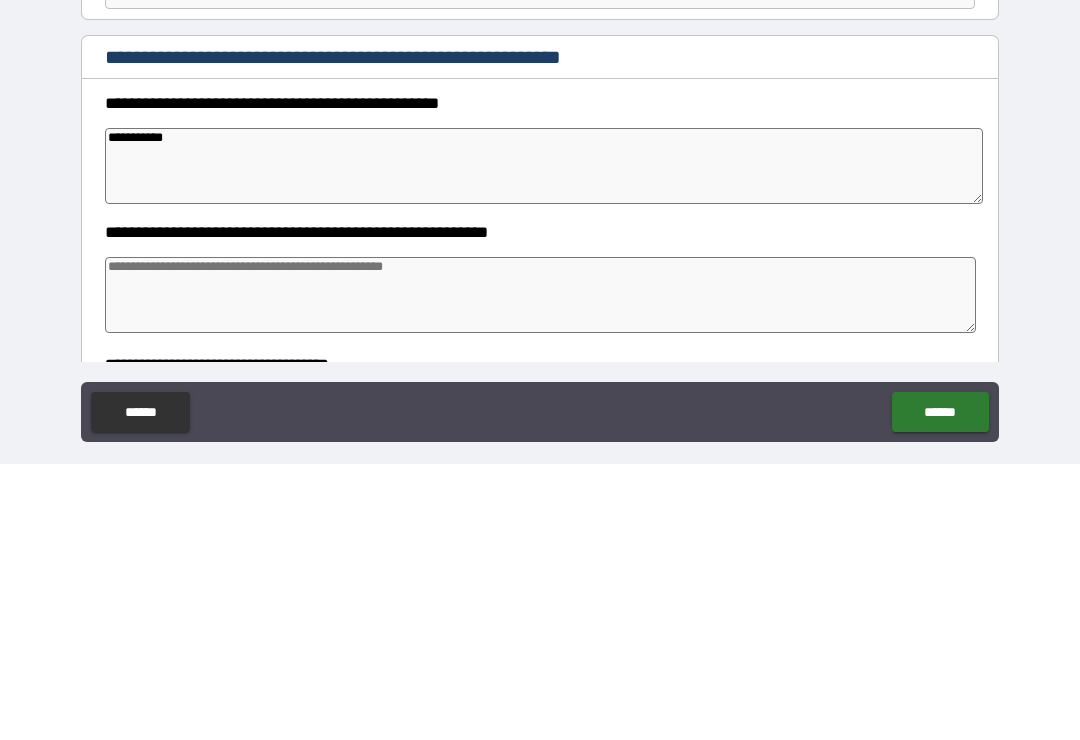 type on "**********" 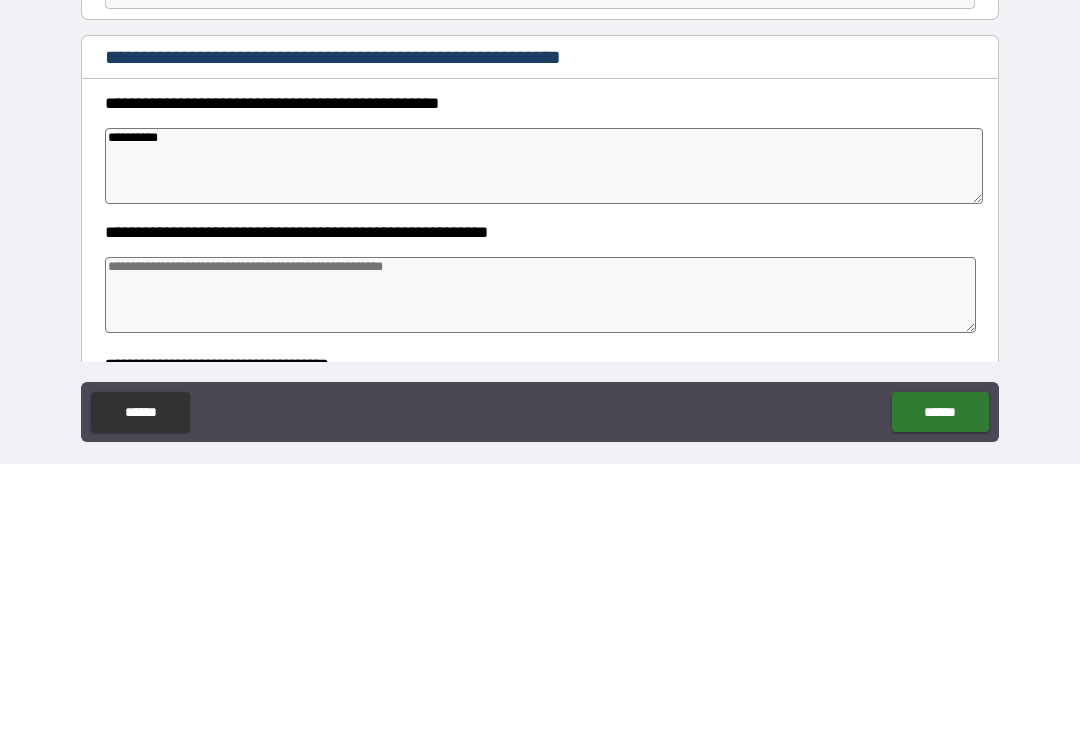 type on "*********" 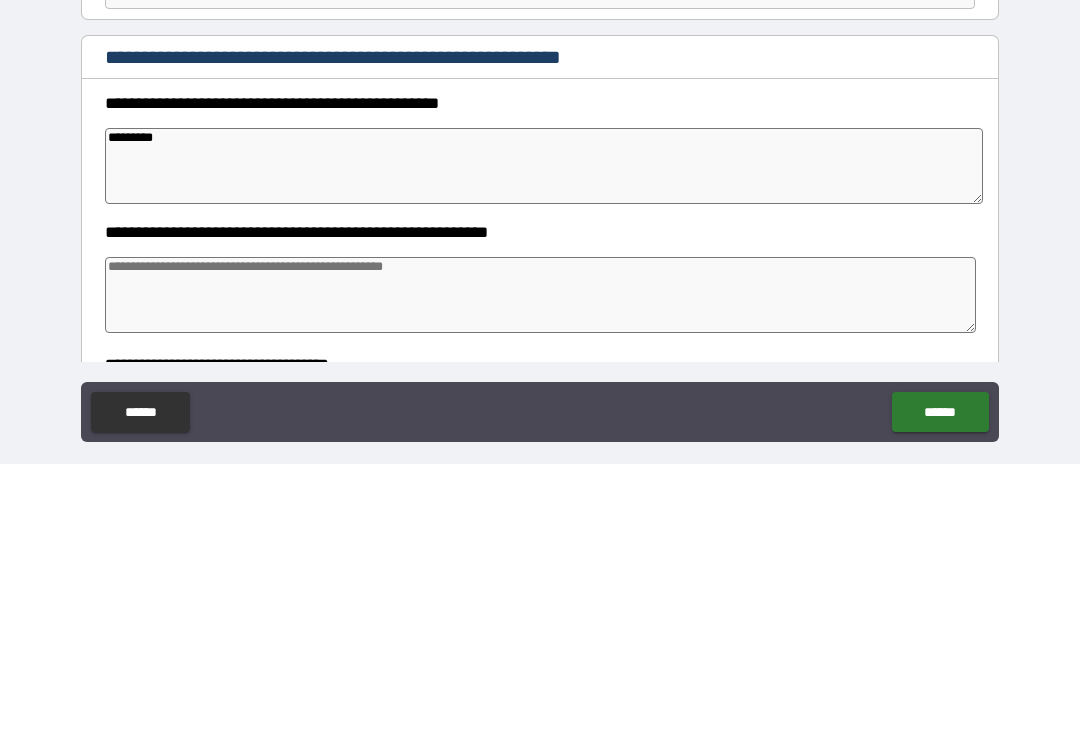 type on "*" 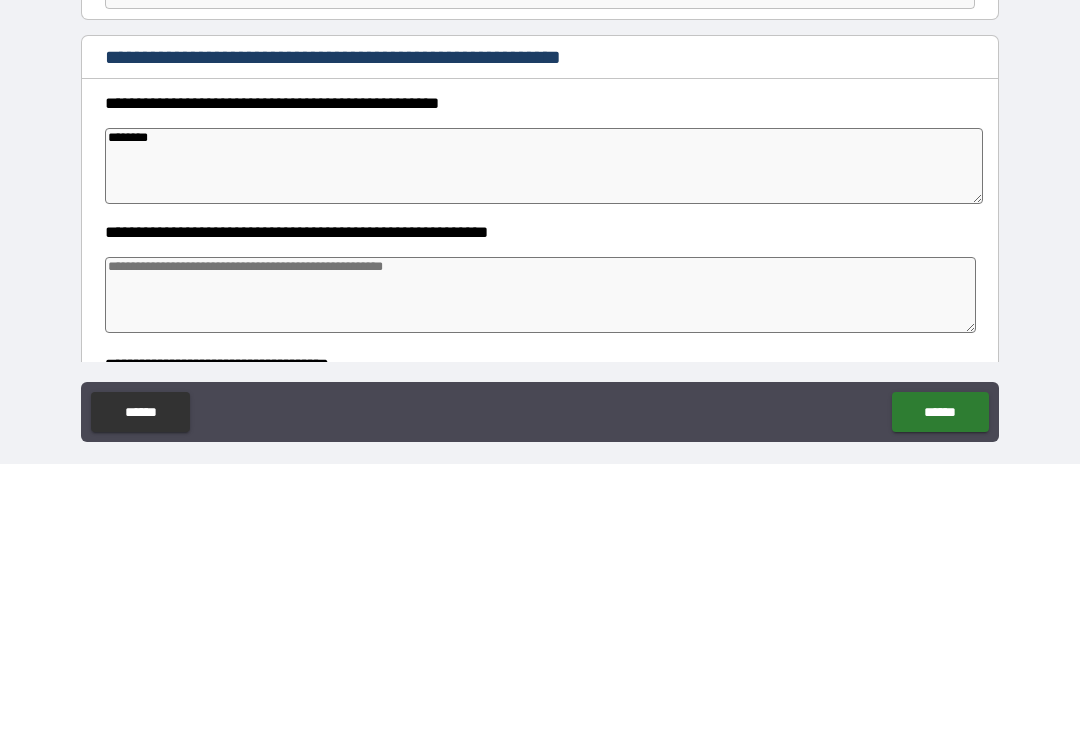 type on "*" 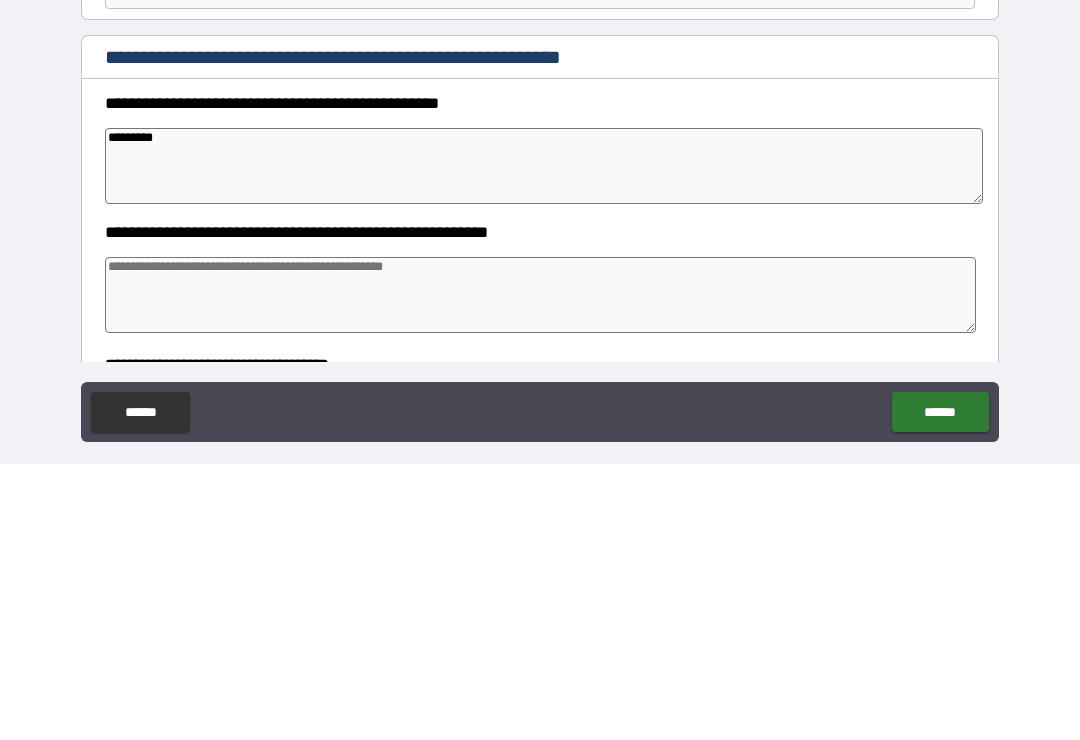 type on "*" 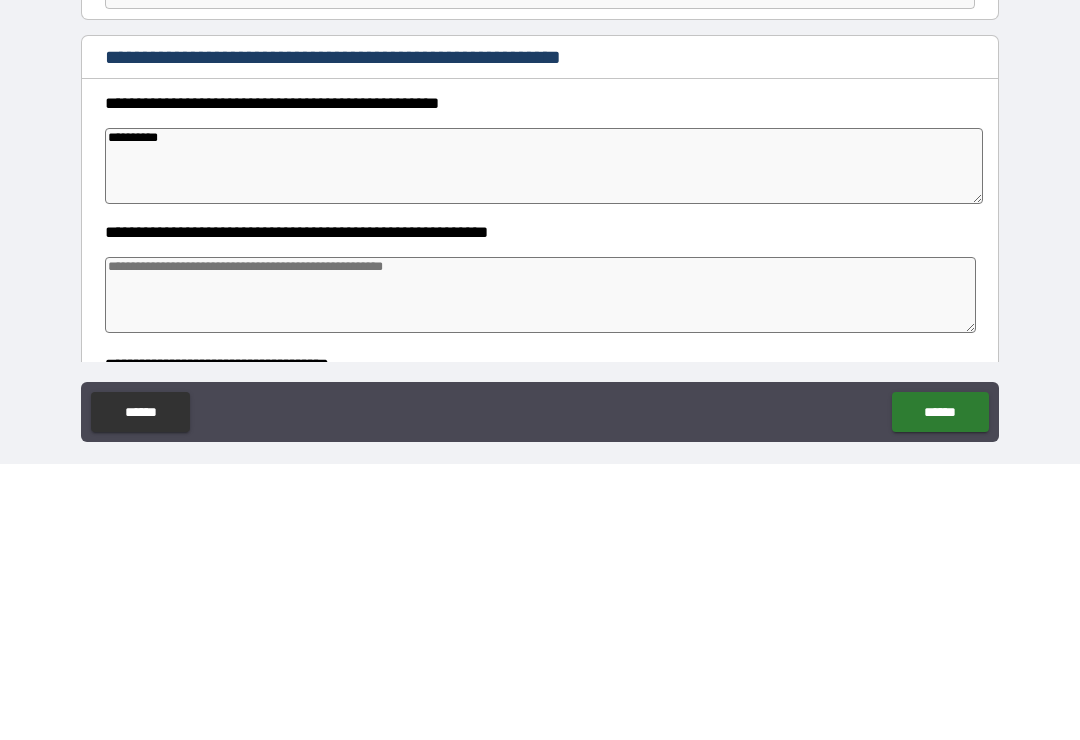 type on "*" 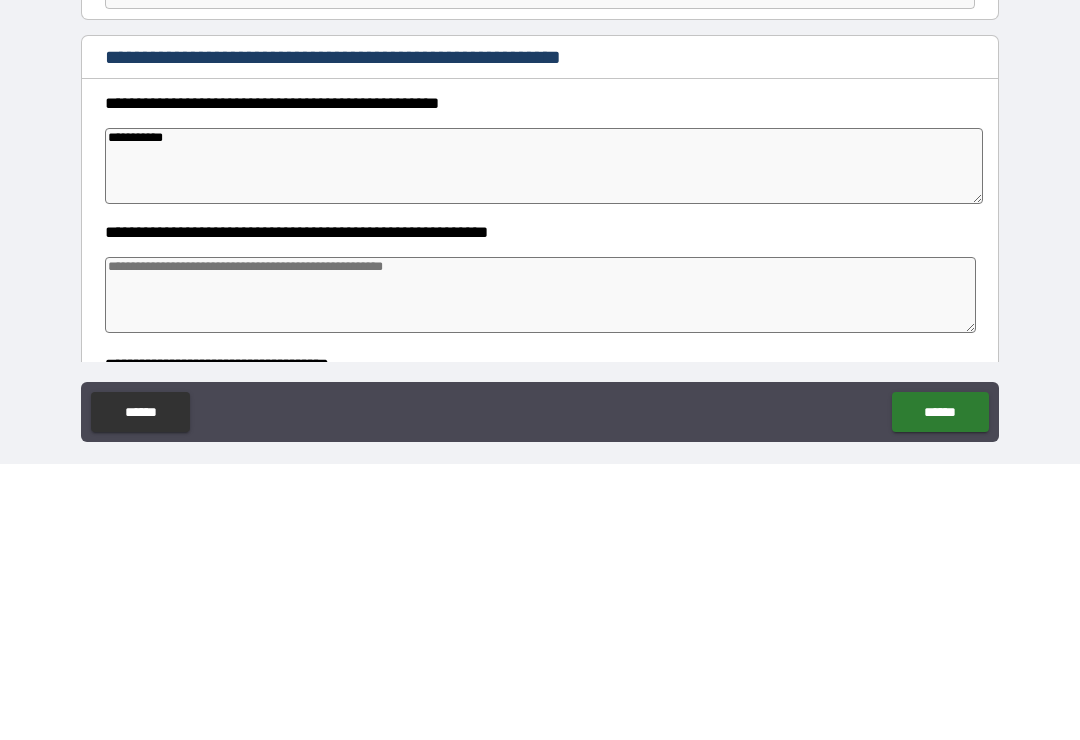type on "*" 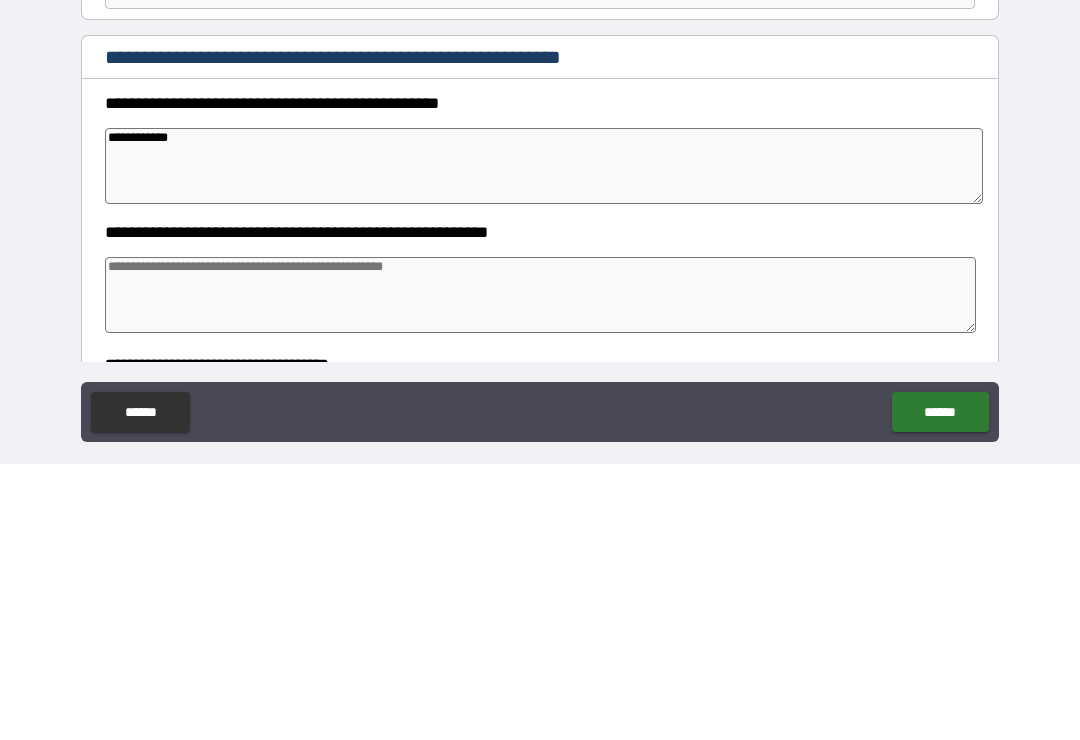 type on "*" 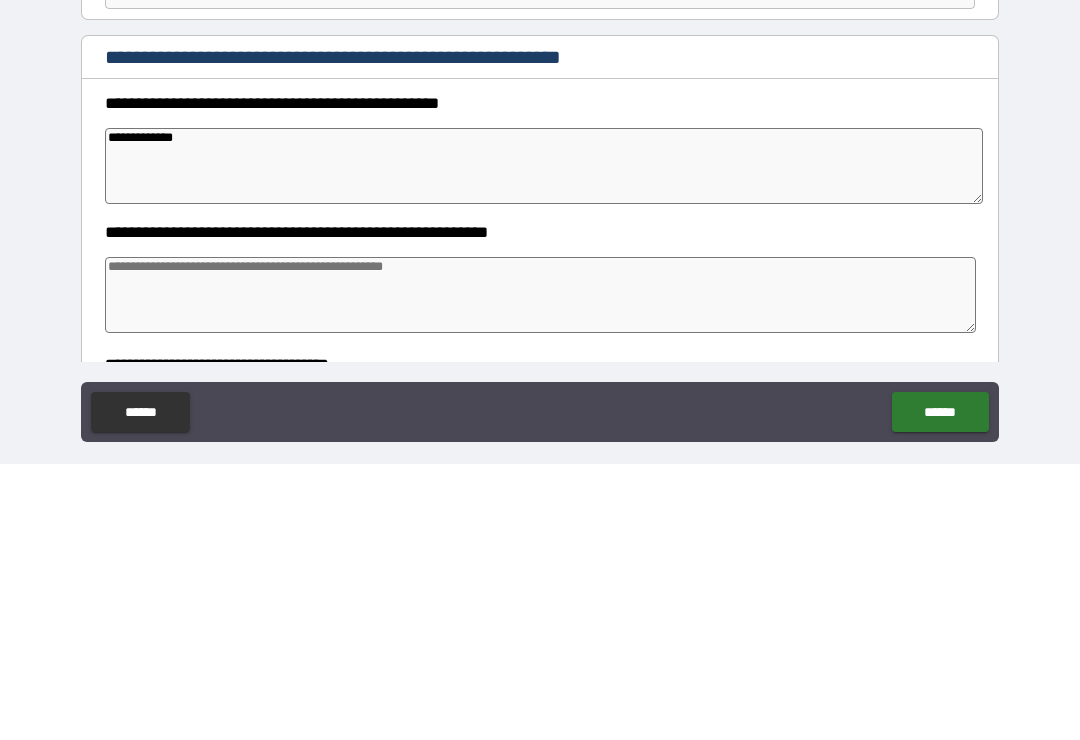 type on "*" 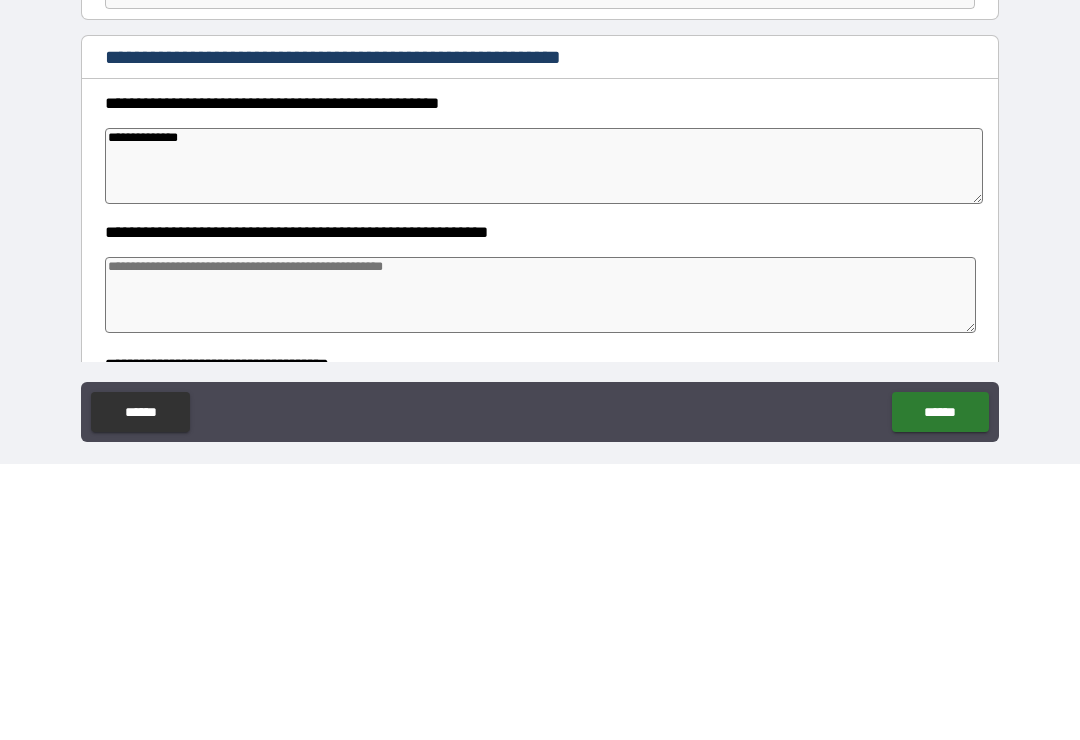 type on "*" 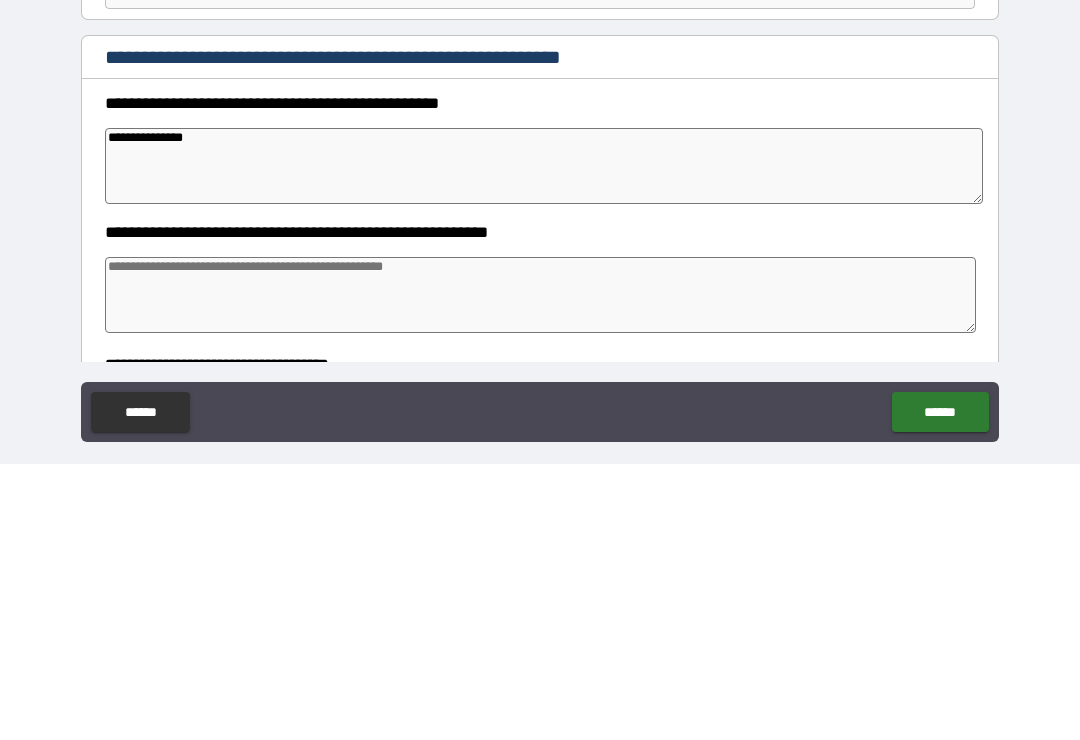 type on "*" 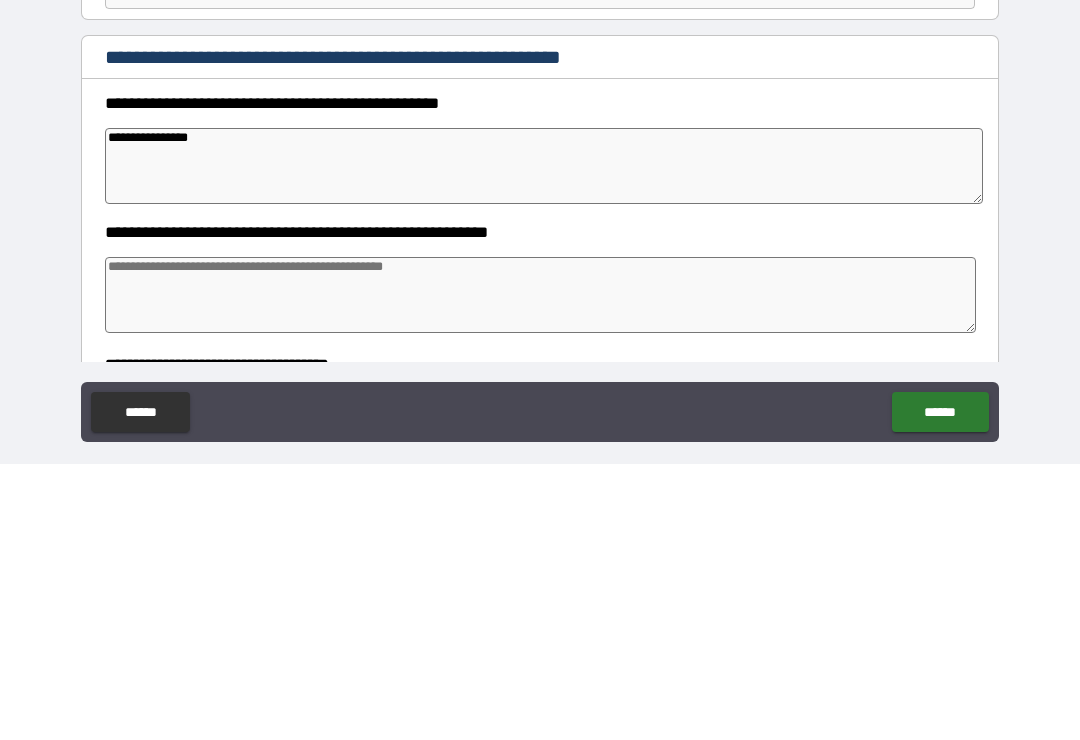 type on "*" 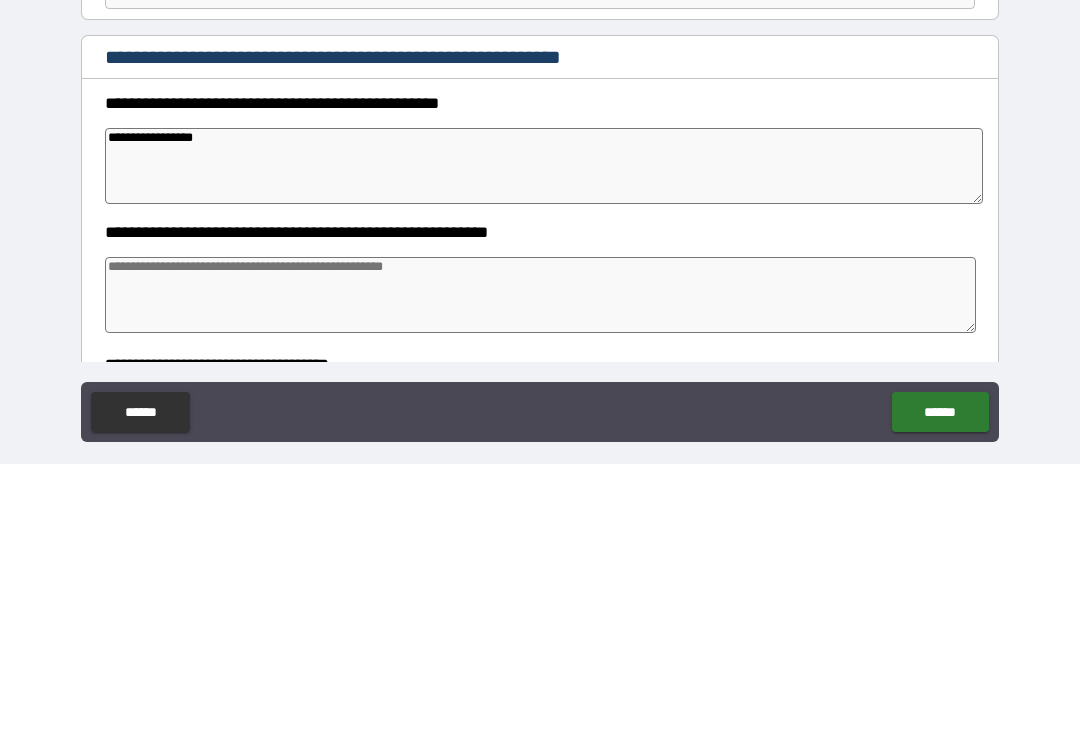 type on "*" 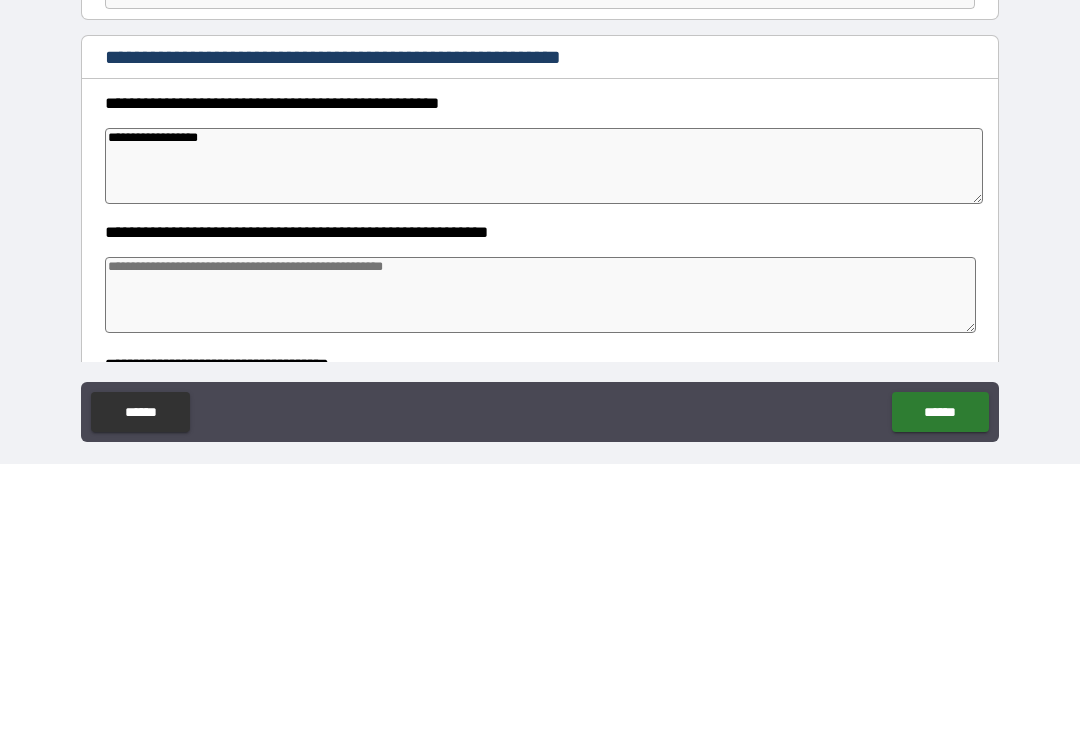 type on "*" 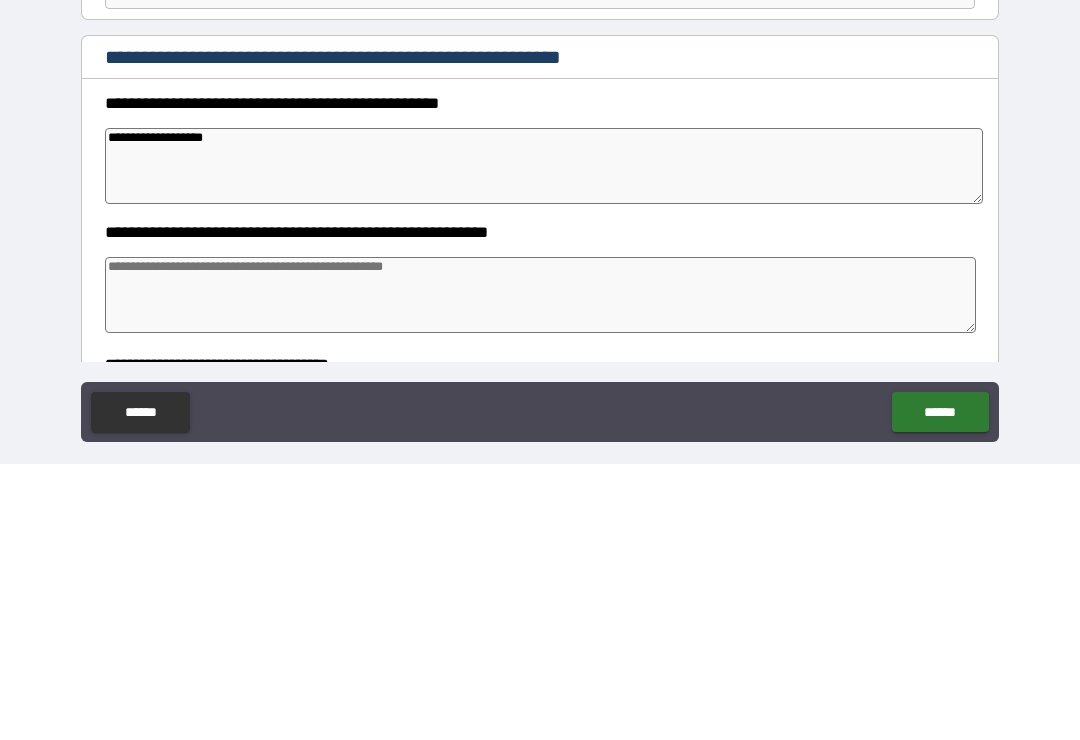 type on "*" 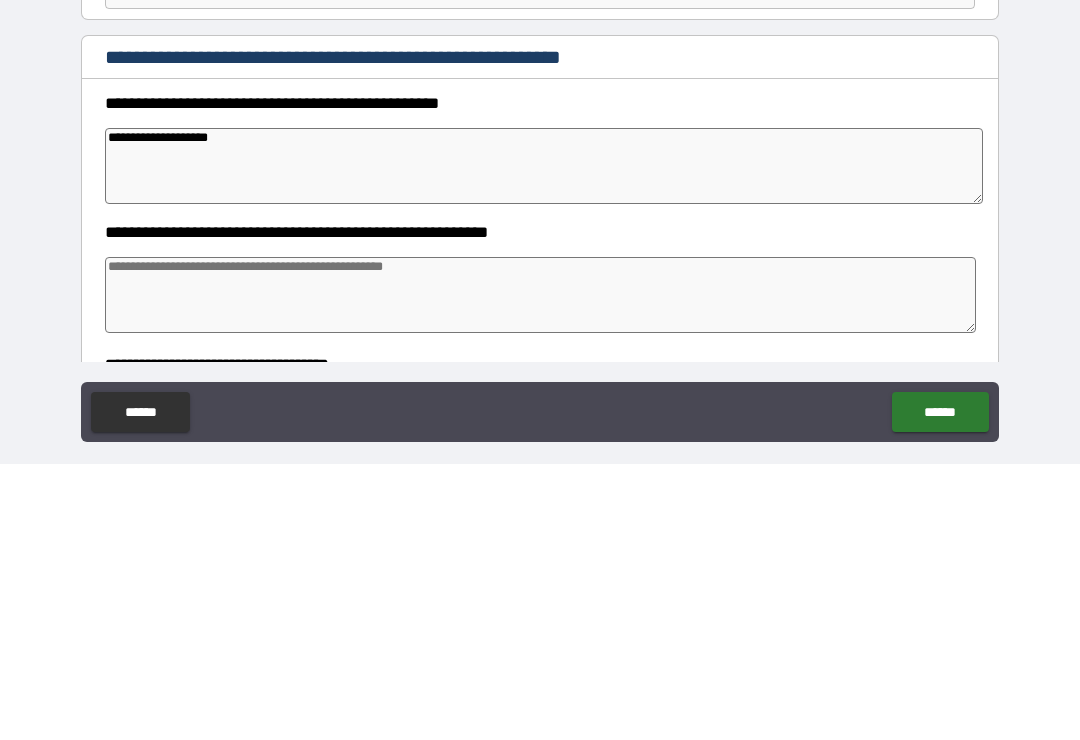 type on "*" 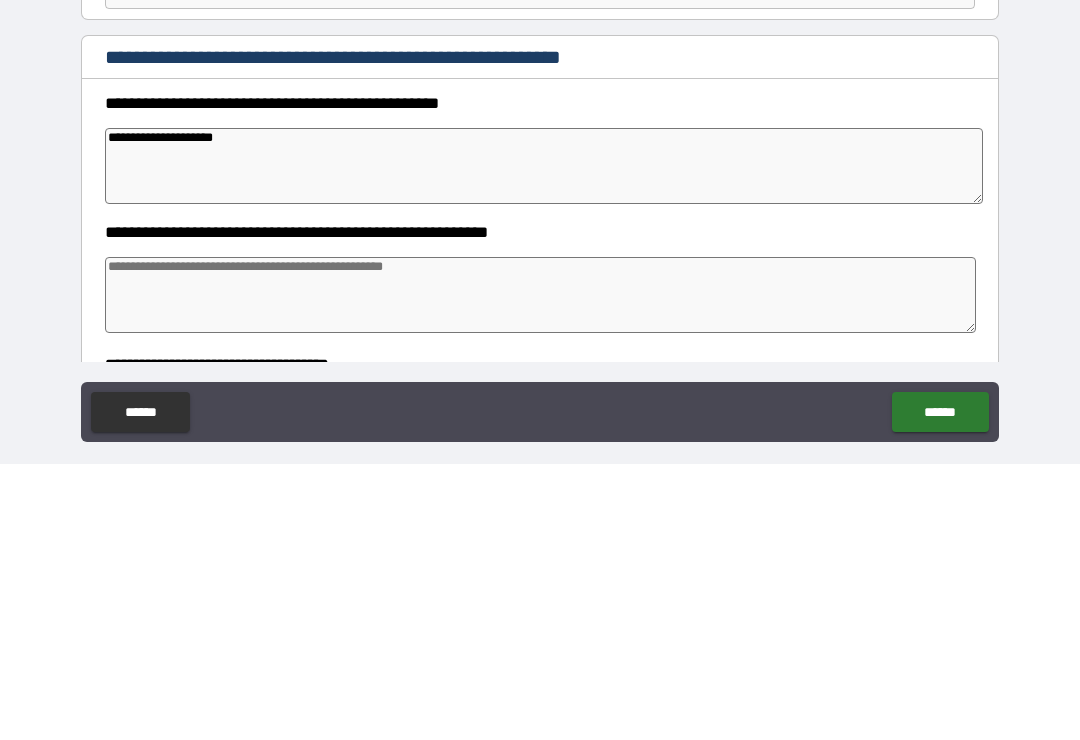type on "*" 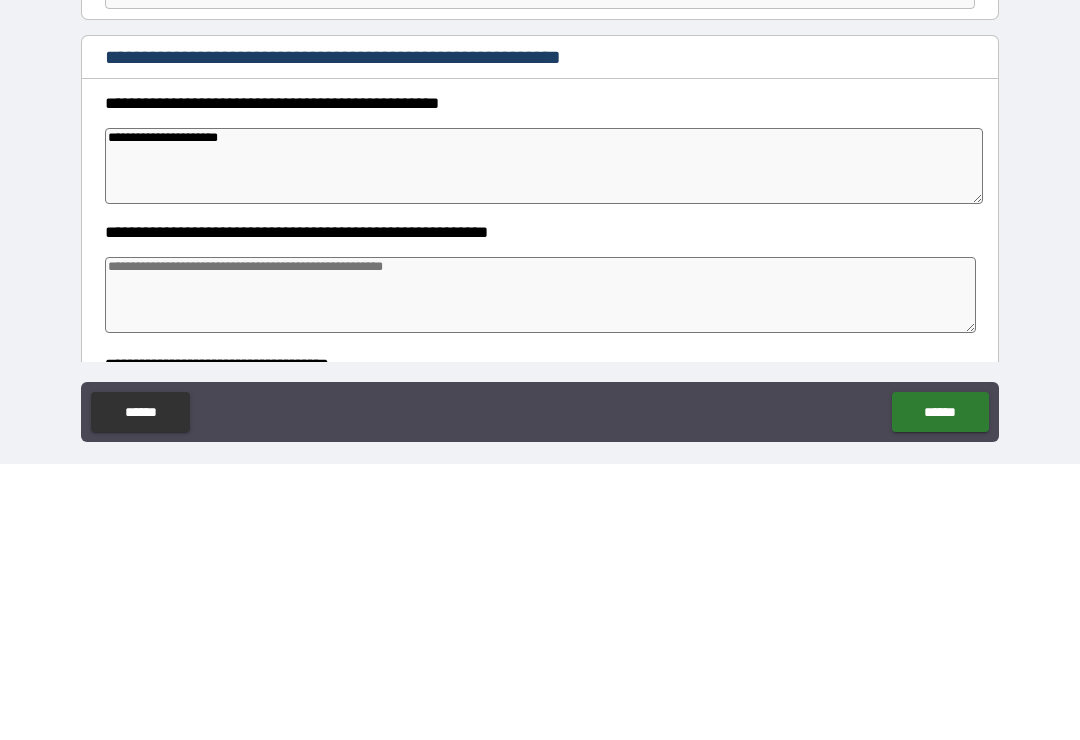 type on "*" 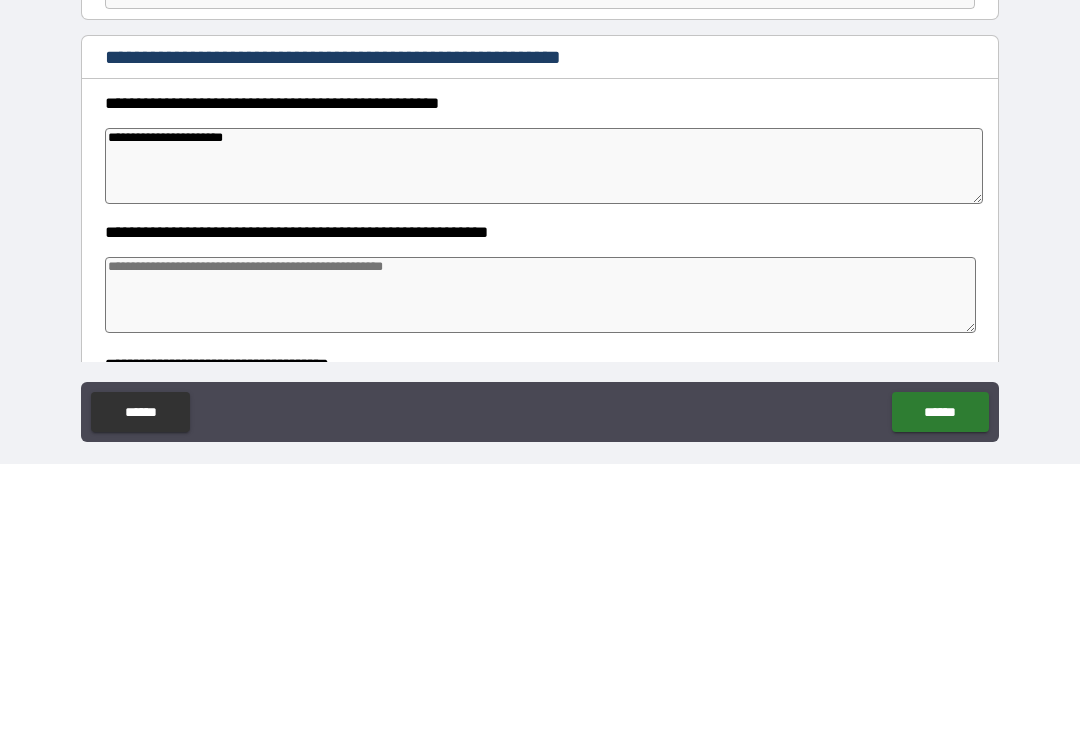 type on "*" 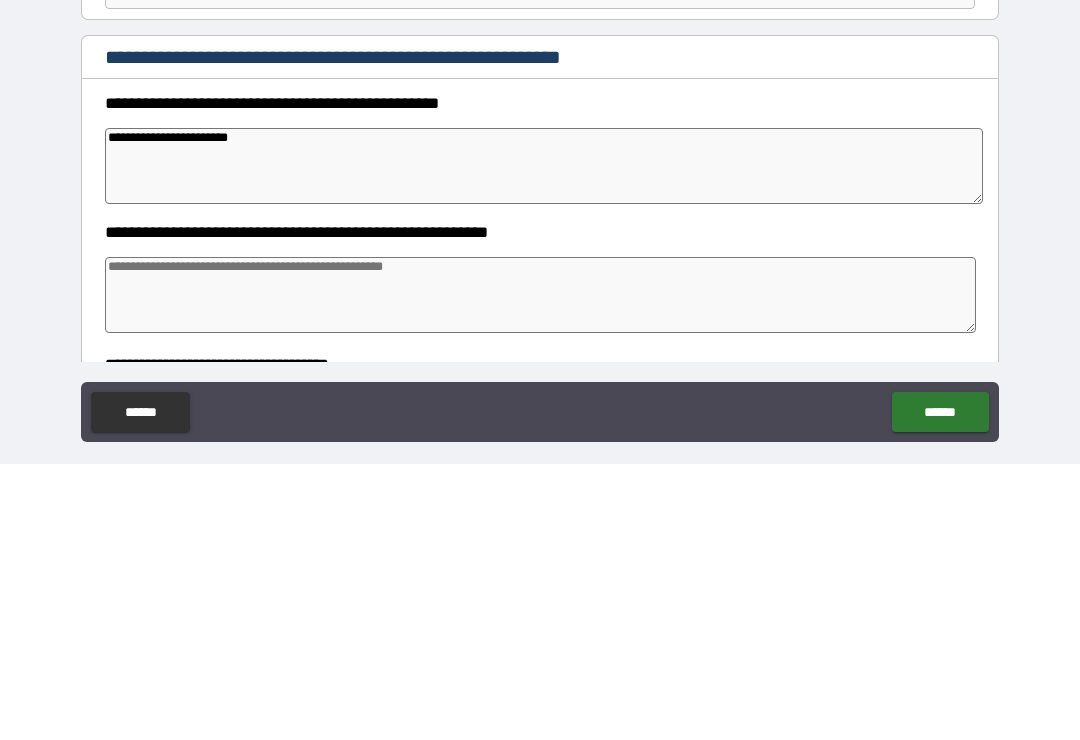 type on "*" 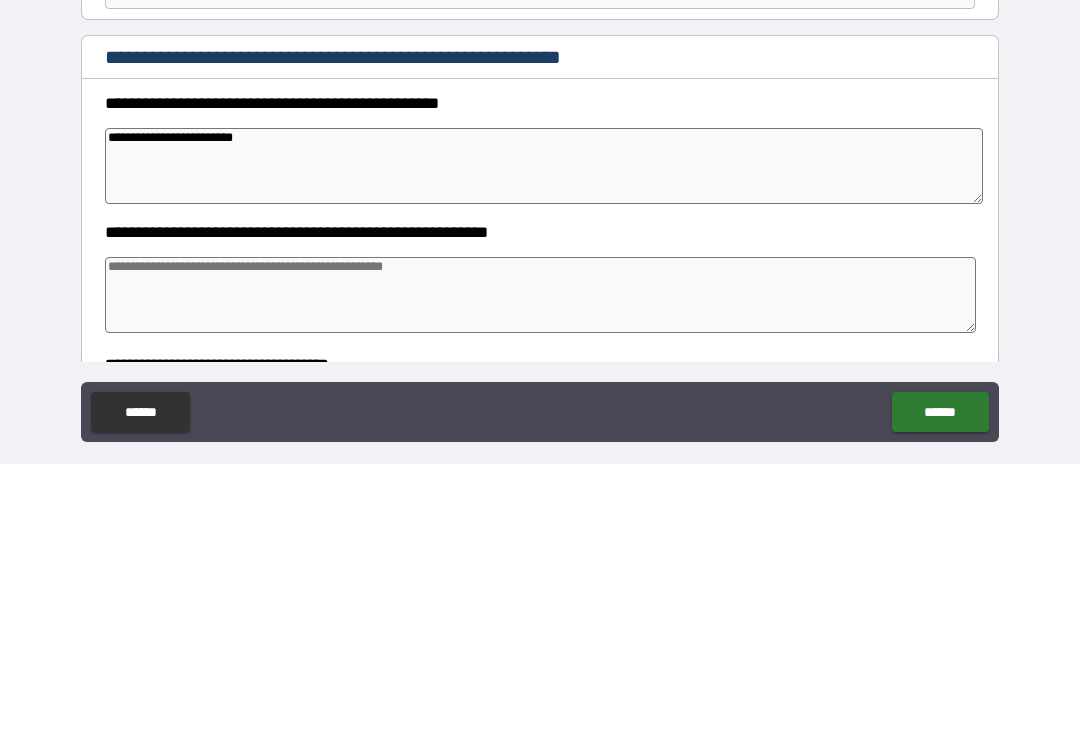 type on "*" 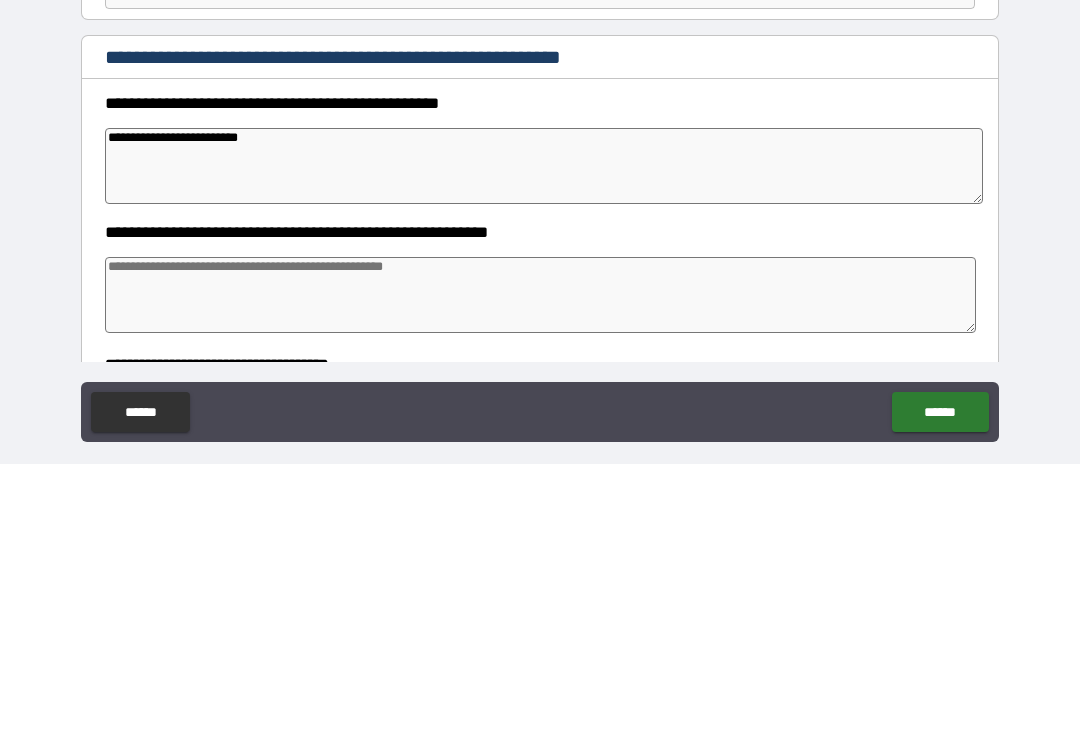 type on "*" 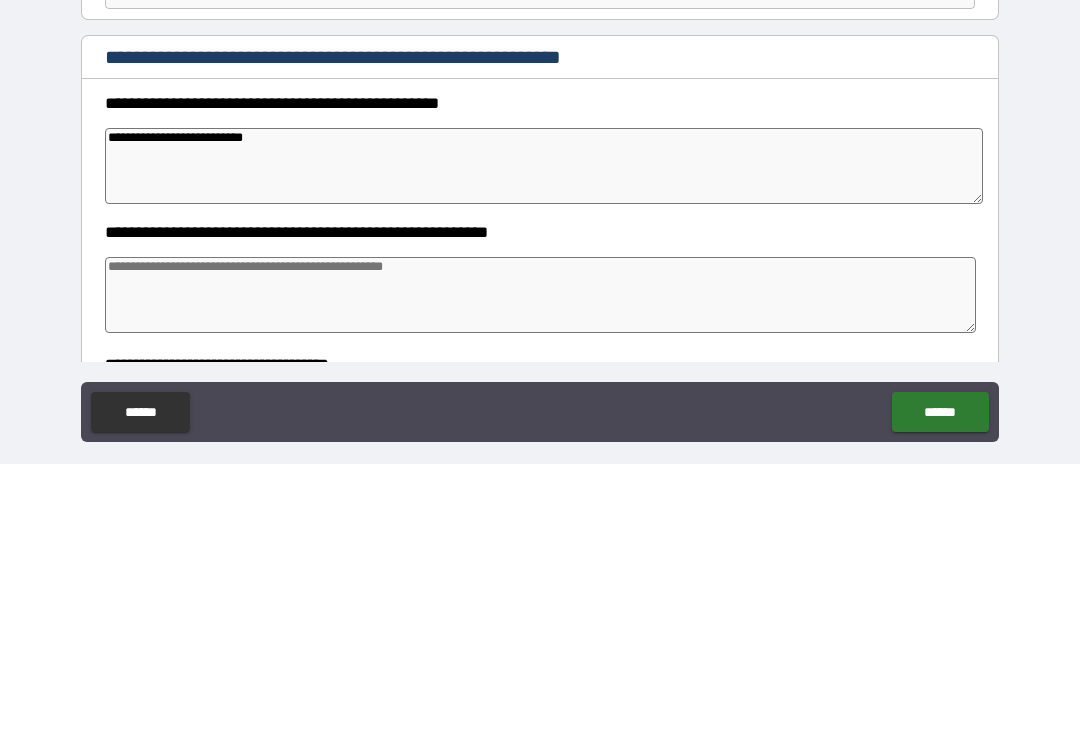 type on "*" 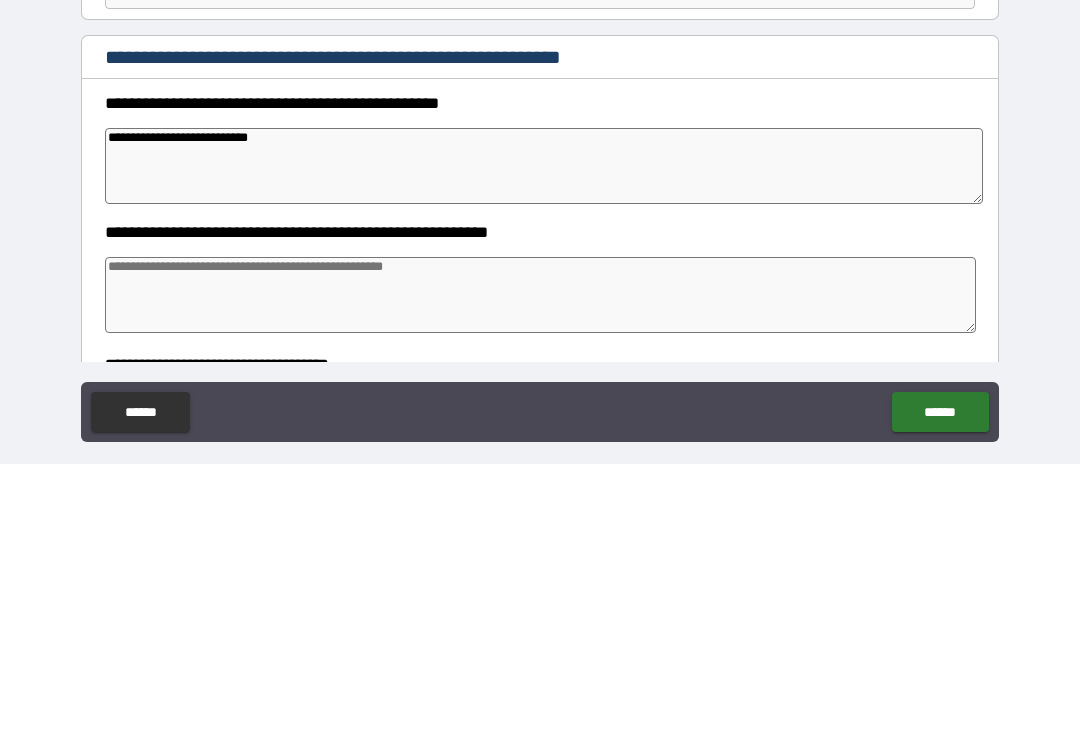 type on "**********" 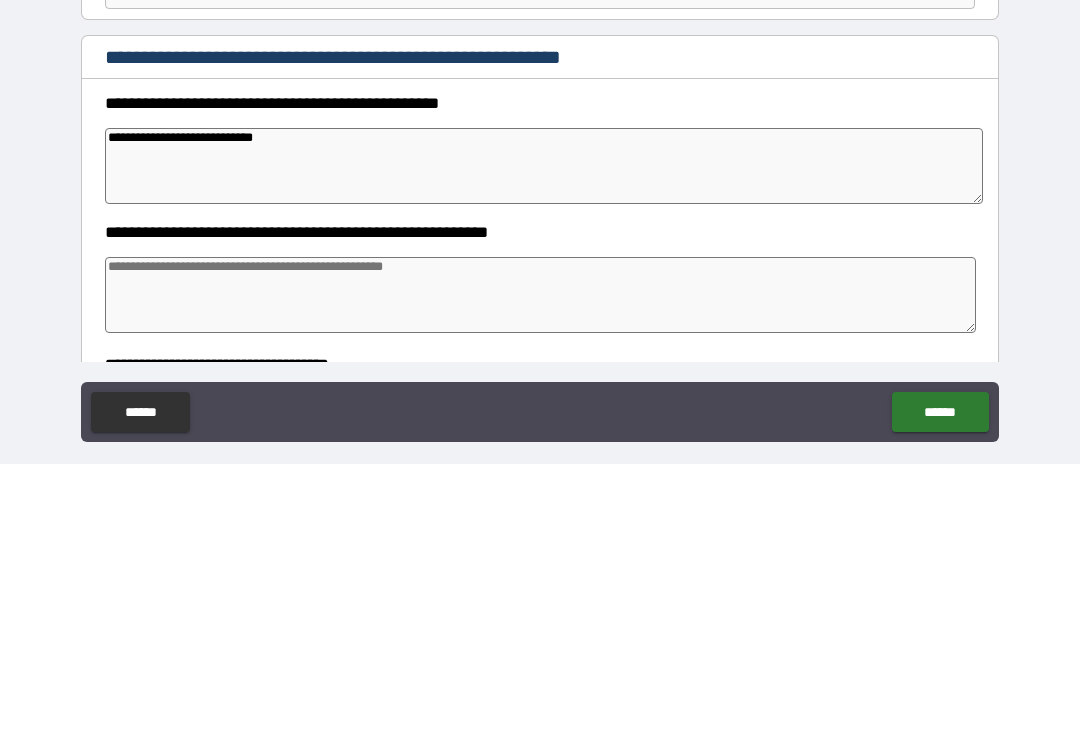 type on "*" 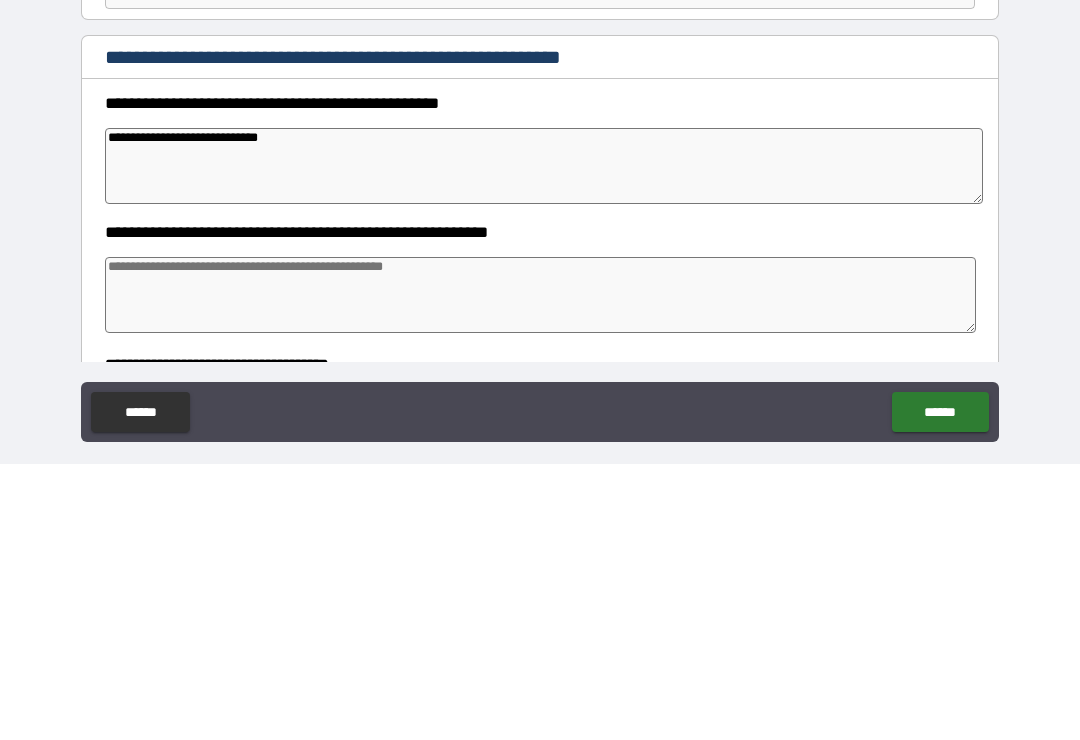 type on "*" 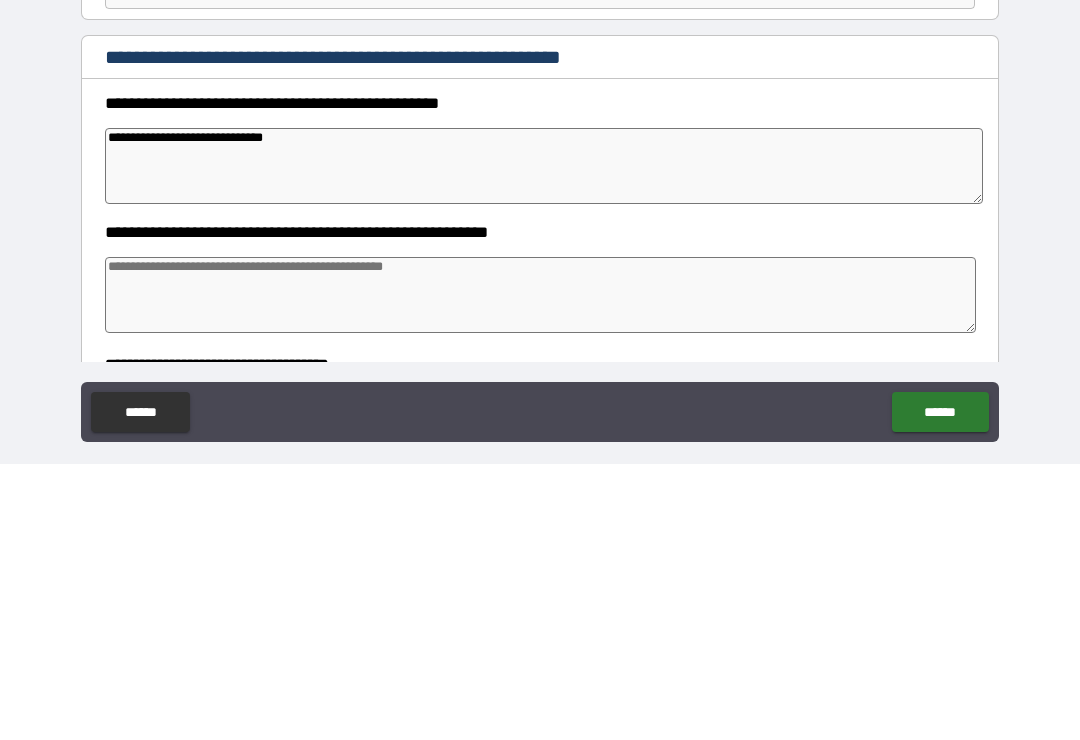 type on "*" 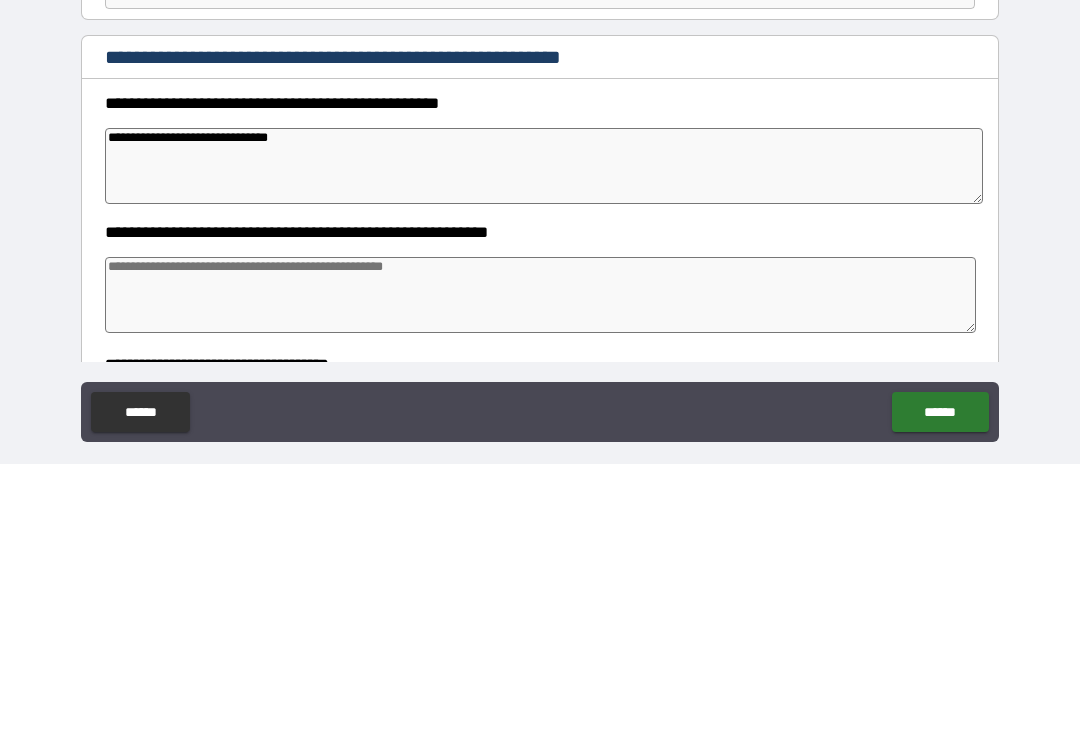 type on "*" 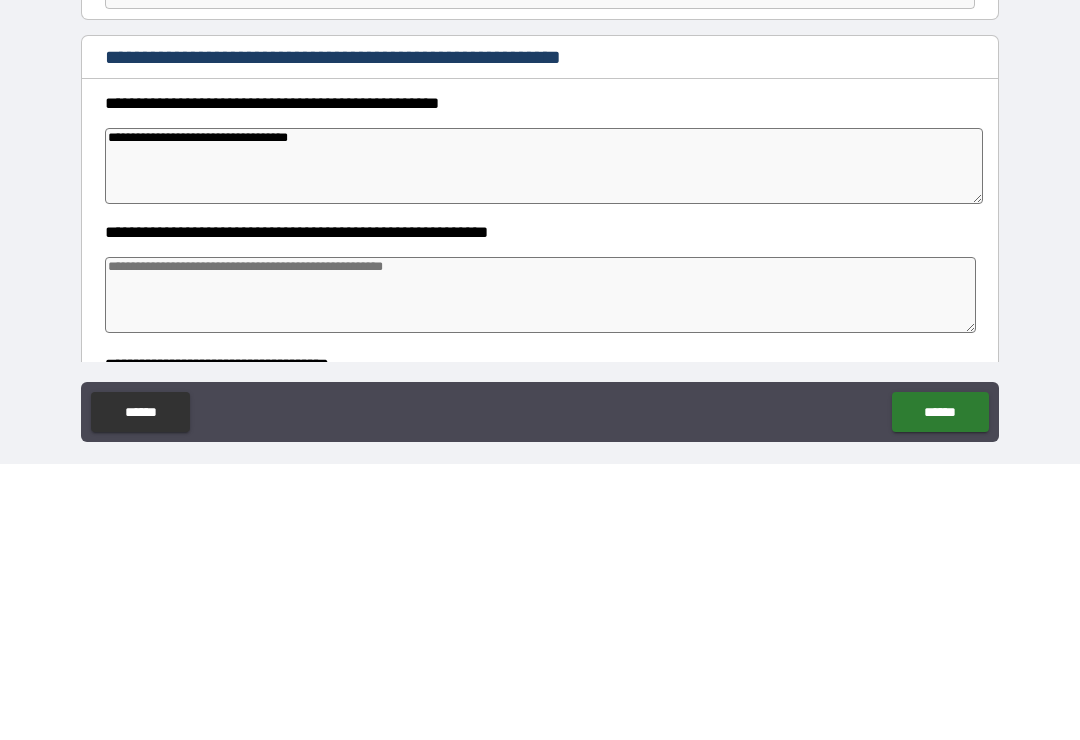 click at bounding box center (540, 571) 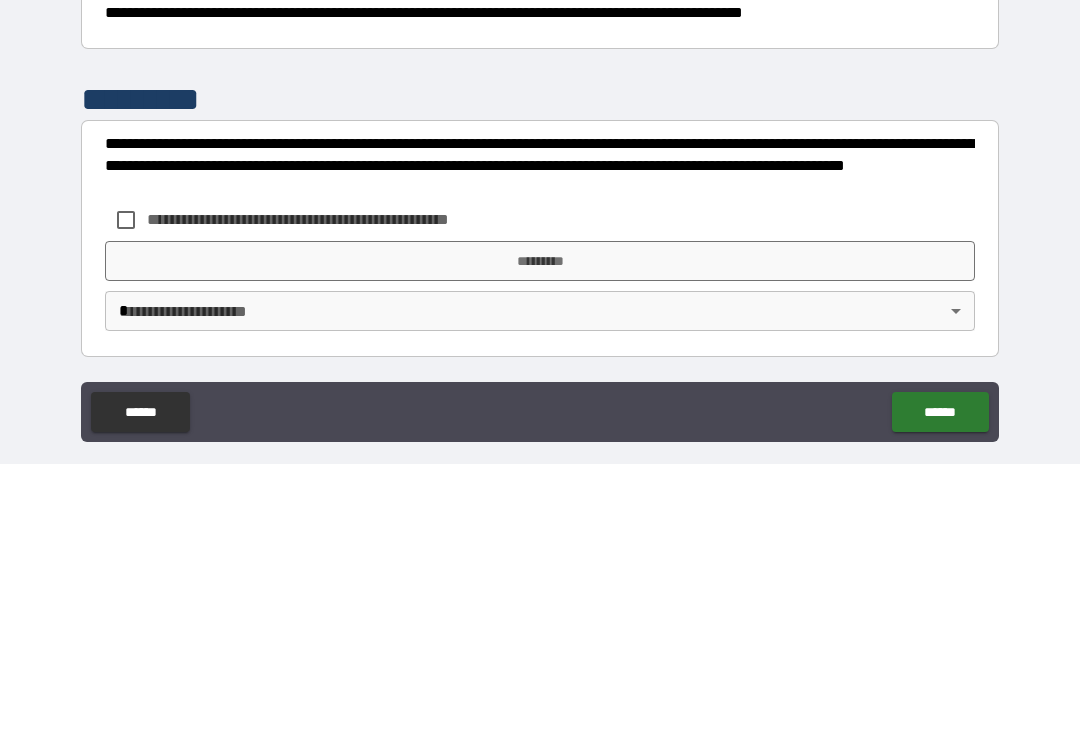 scroll, scrollTop: 526, scrollLeft: 0, axis: vertical 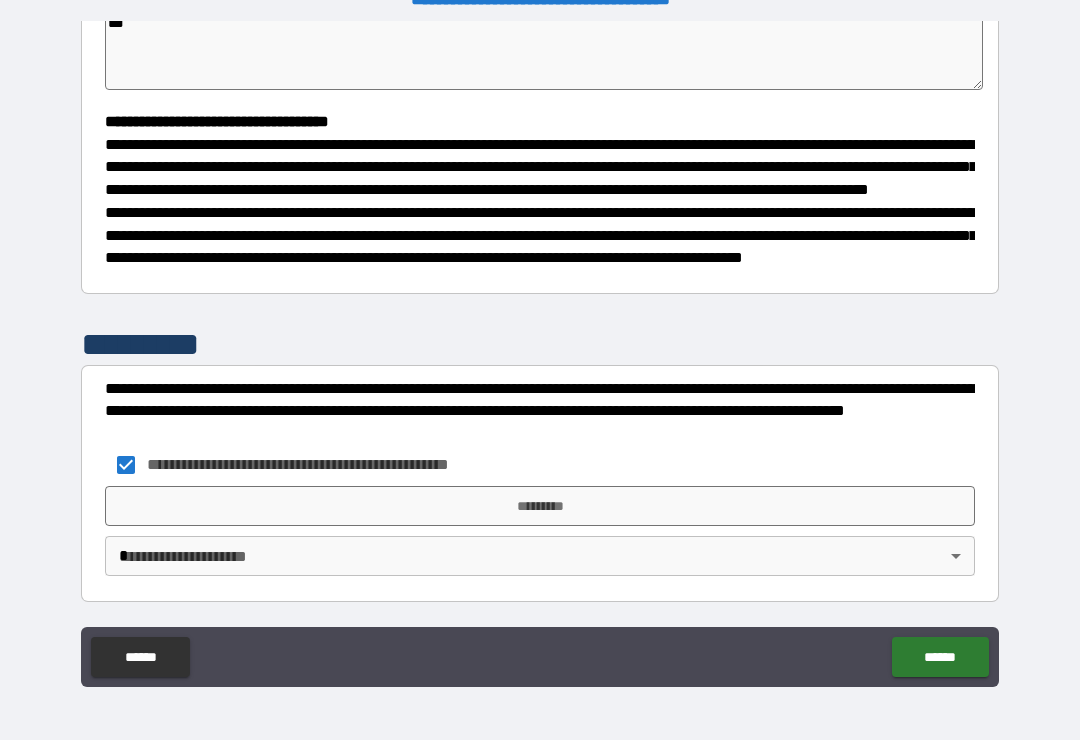 click on "*********" at bounding box center [540, 506] 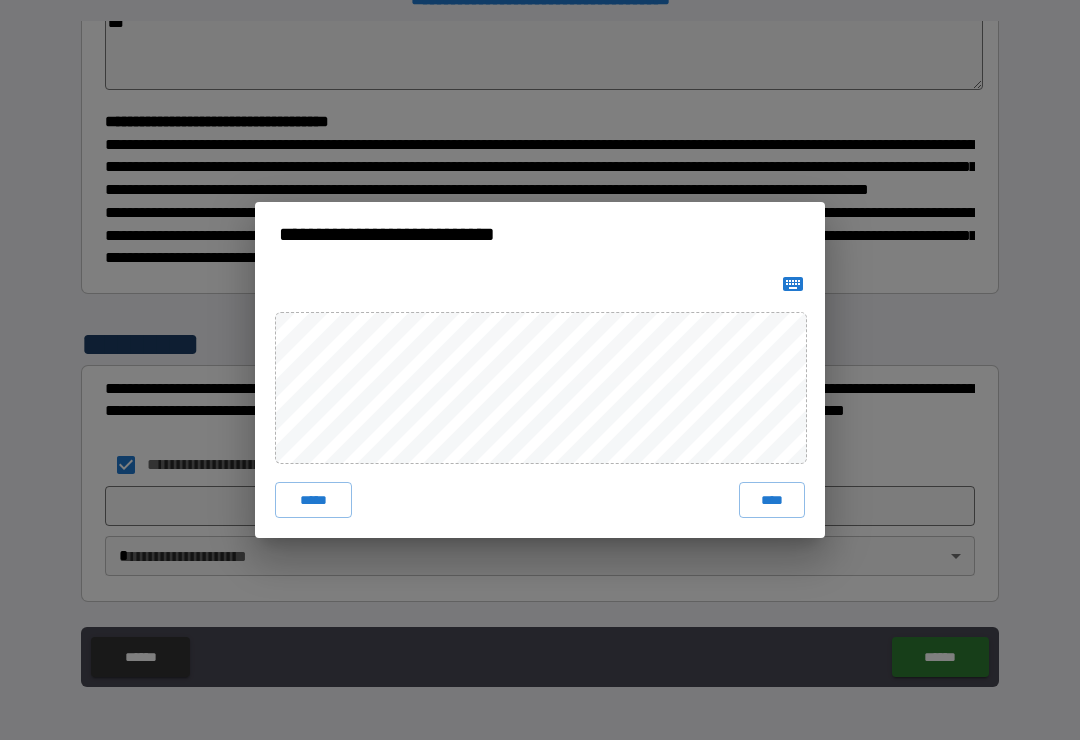 click on "****" at bounding box center (772, 500) 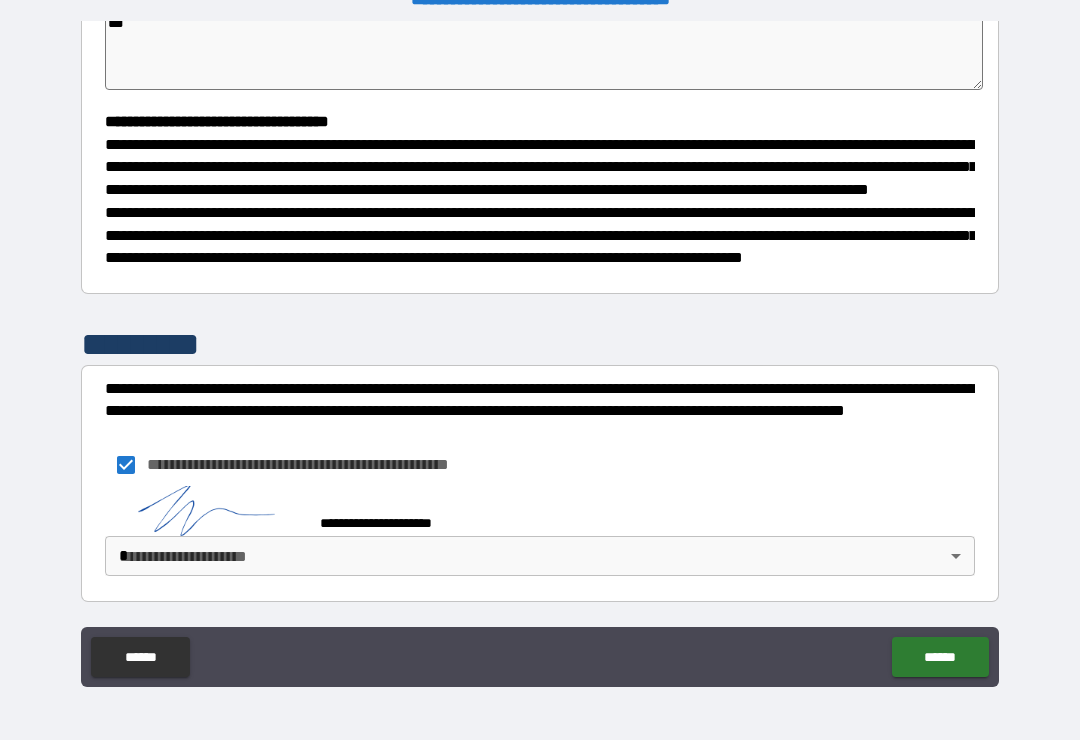 scroll, scrollTop: 516, scrollLeft: 0, axis: vertical 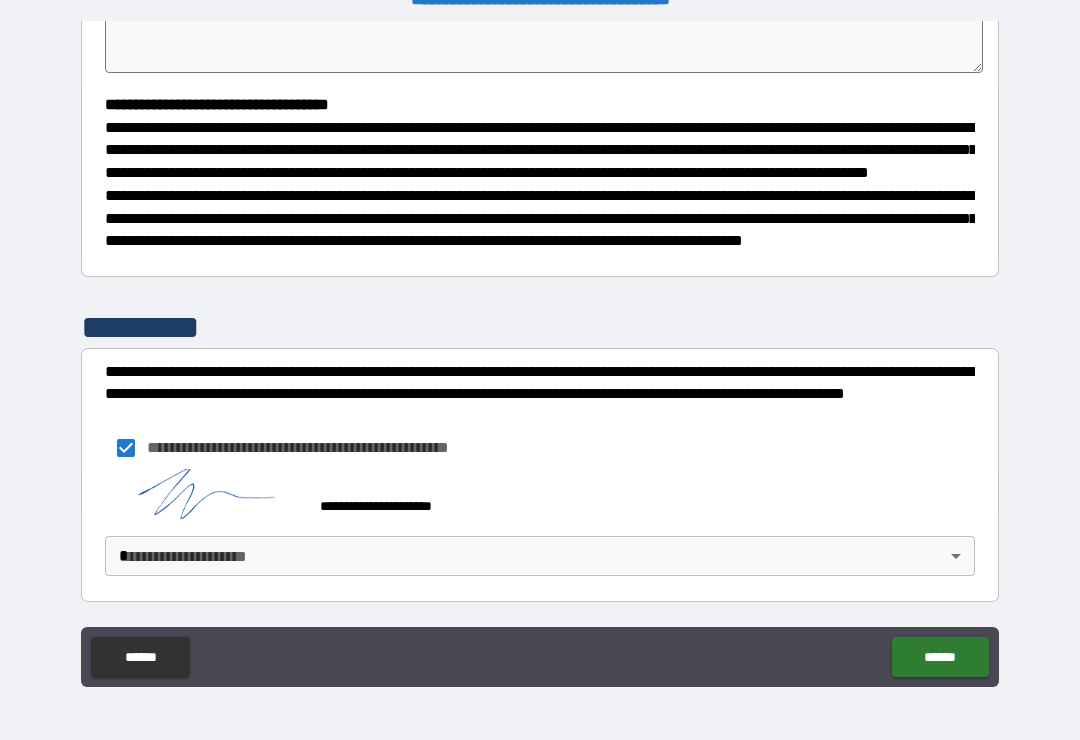 click on "******" at bounding box center (940, 657) 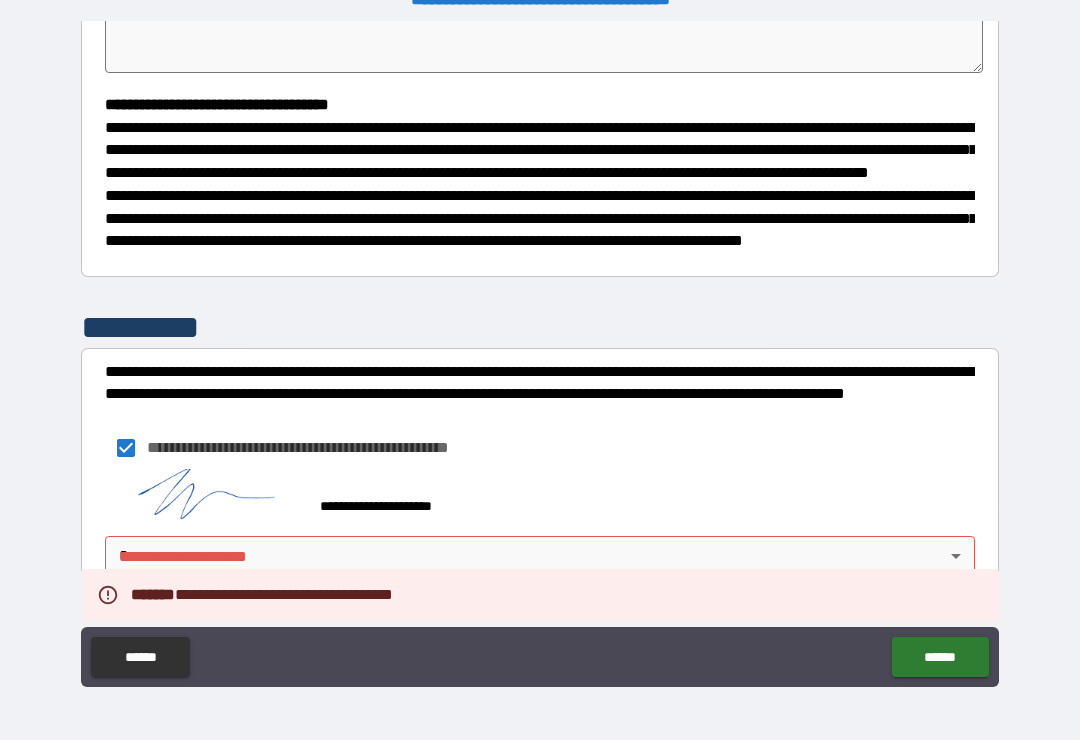 click on "**********" at bounding box center [540, 357] 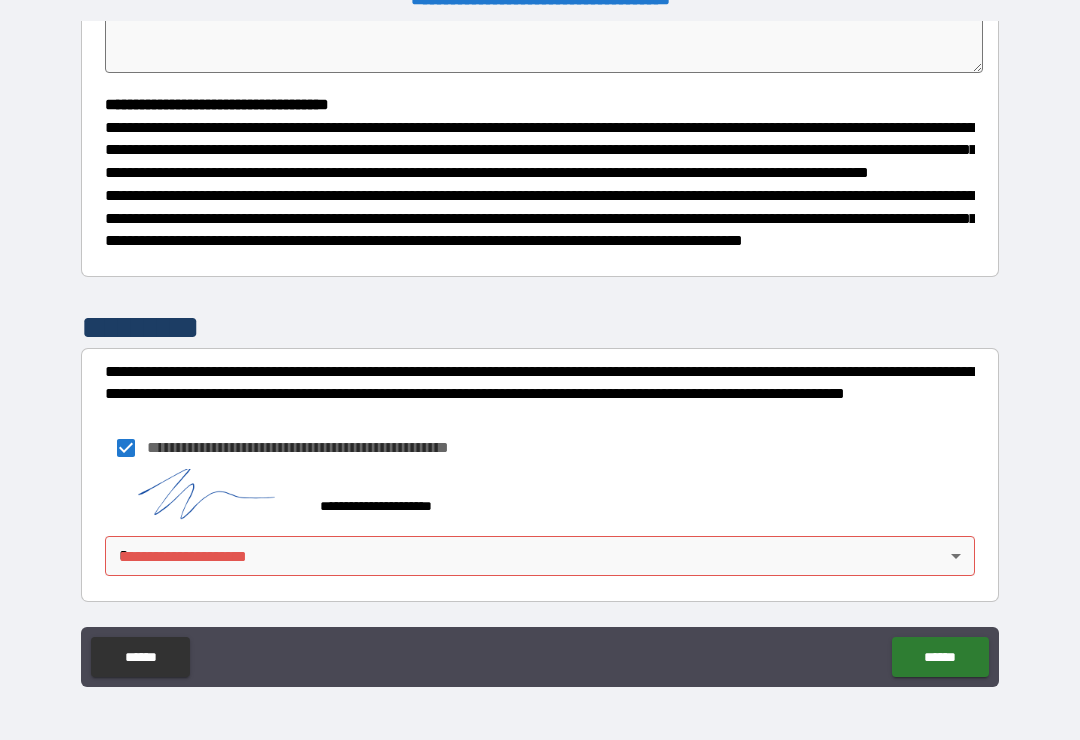 scroll, scrollTop: 543, scrollLeft: 0, axis: vertical 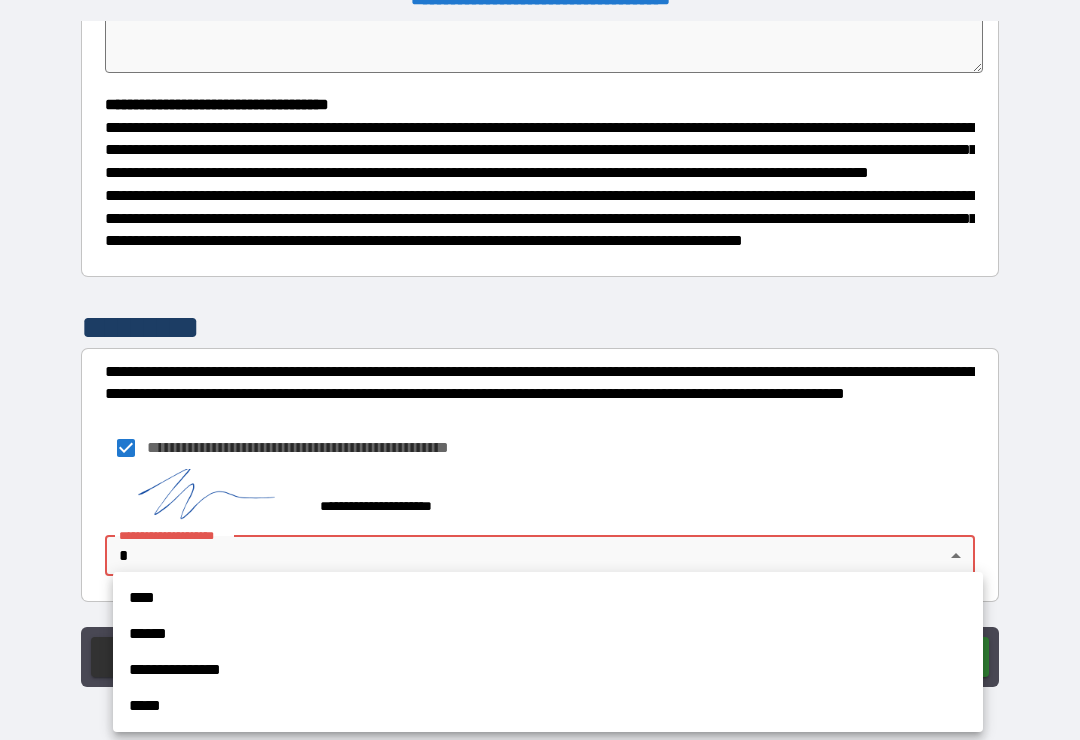 click on "****" at bounding box center (548, 598) 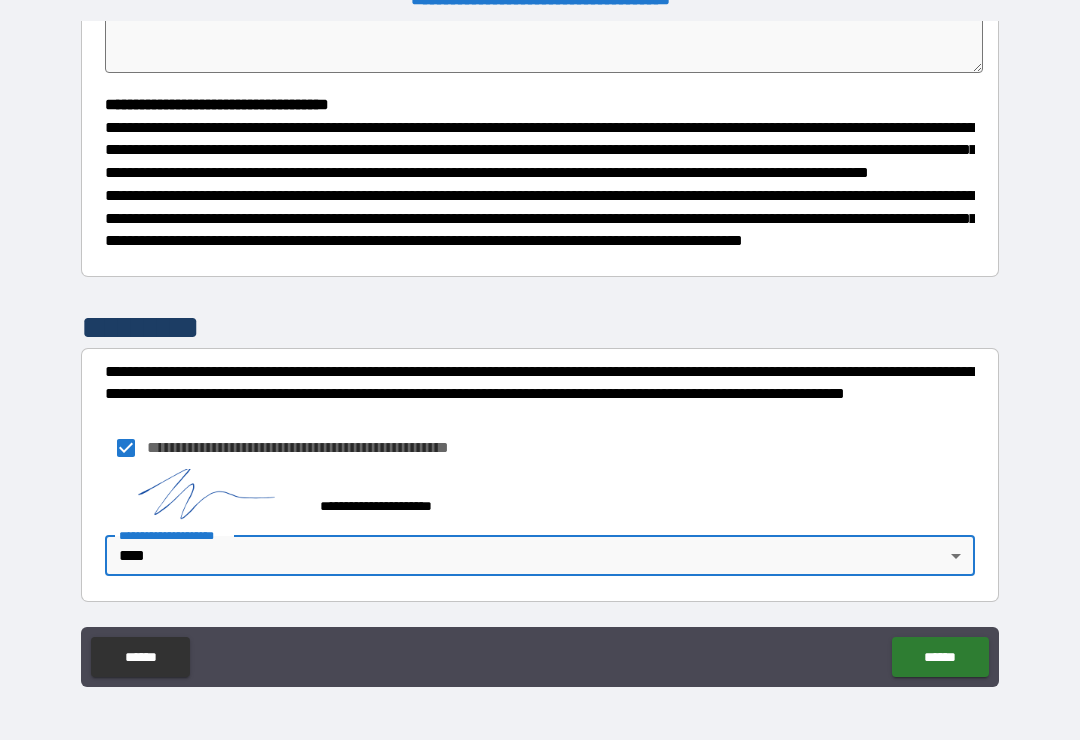 click on "******" at bounding box center (940, 657) 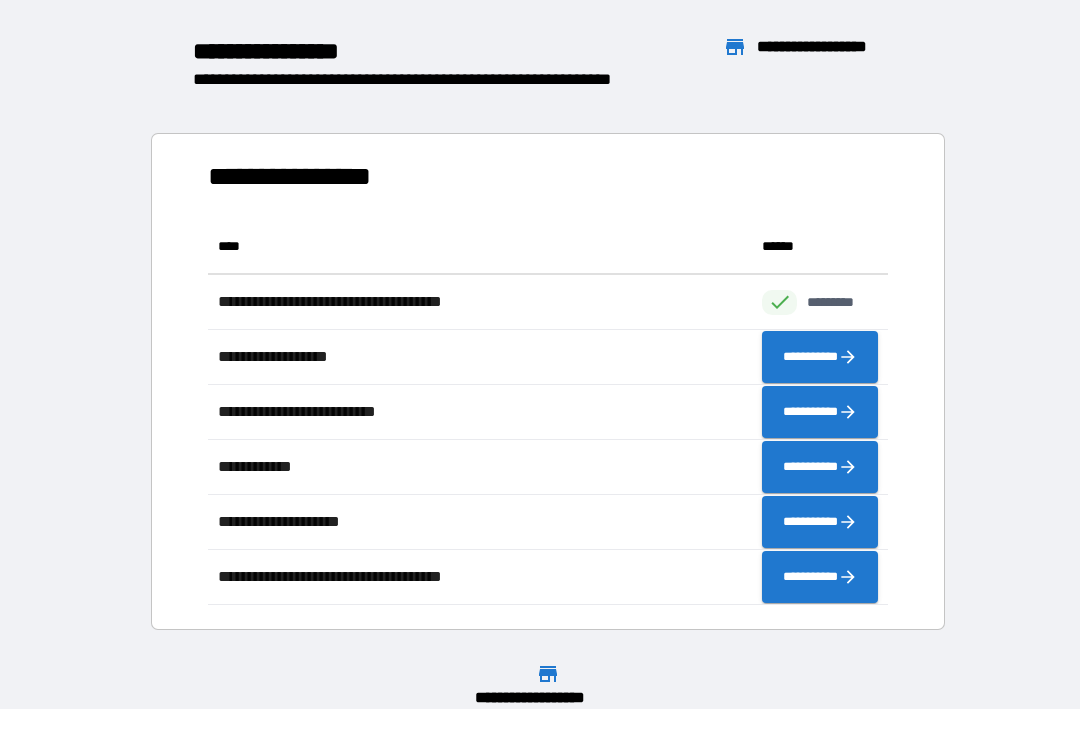 scroll, scrollTop: 1, scrollLeft: 1, axis: both 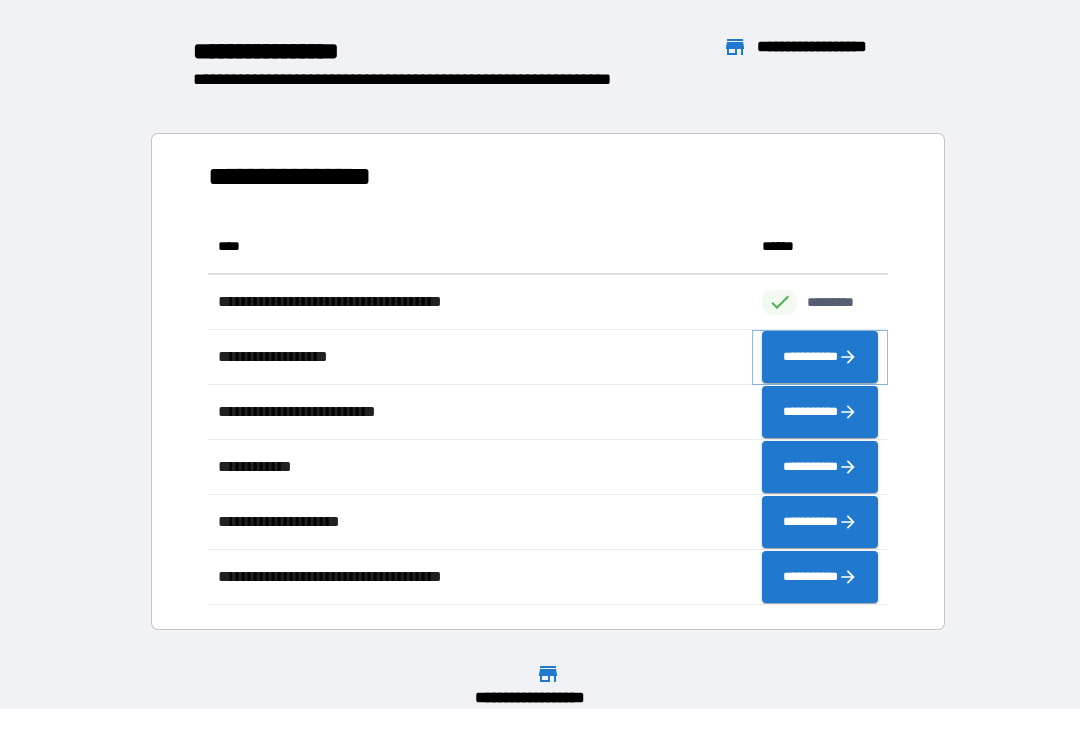 click on "**********" at bounding box center (820, 357) 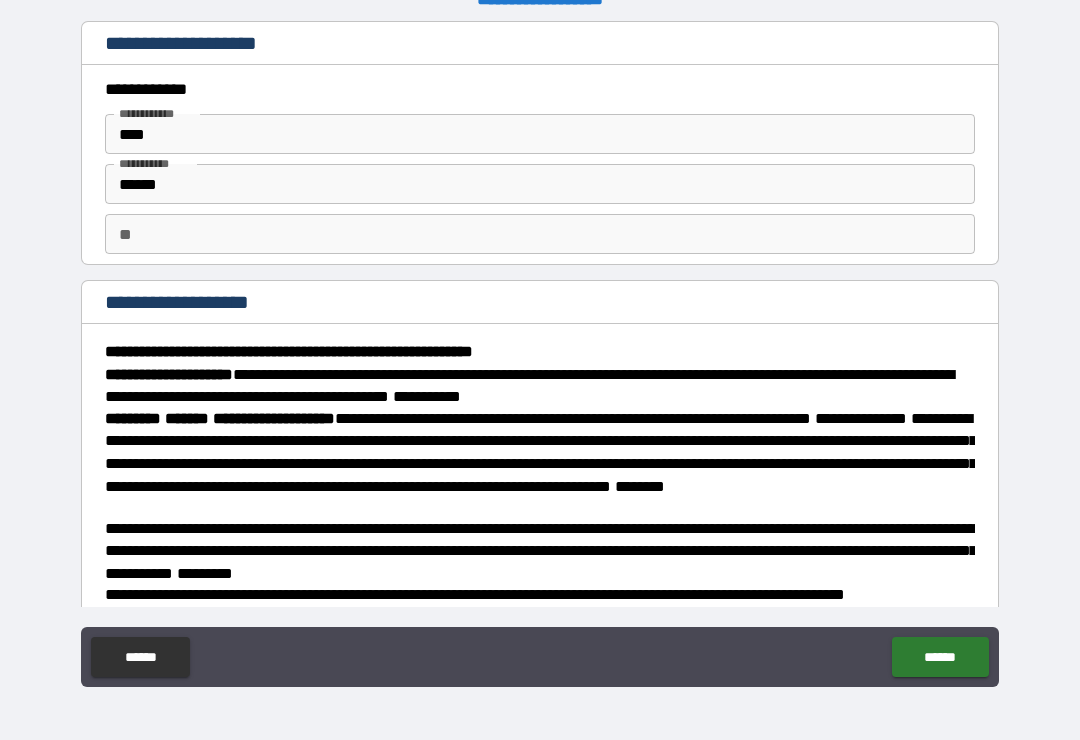 click on "**" at bounding box center [540, 234] 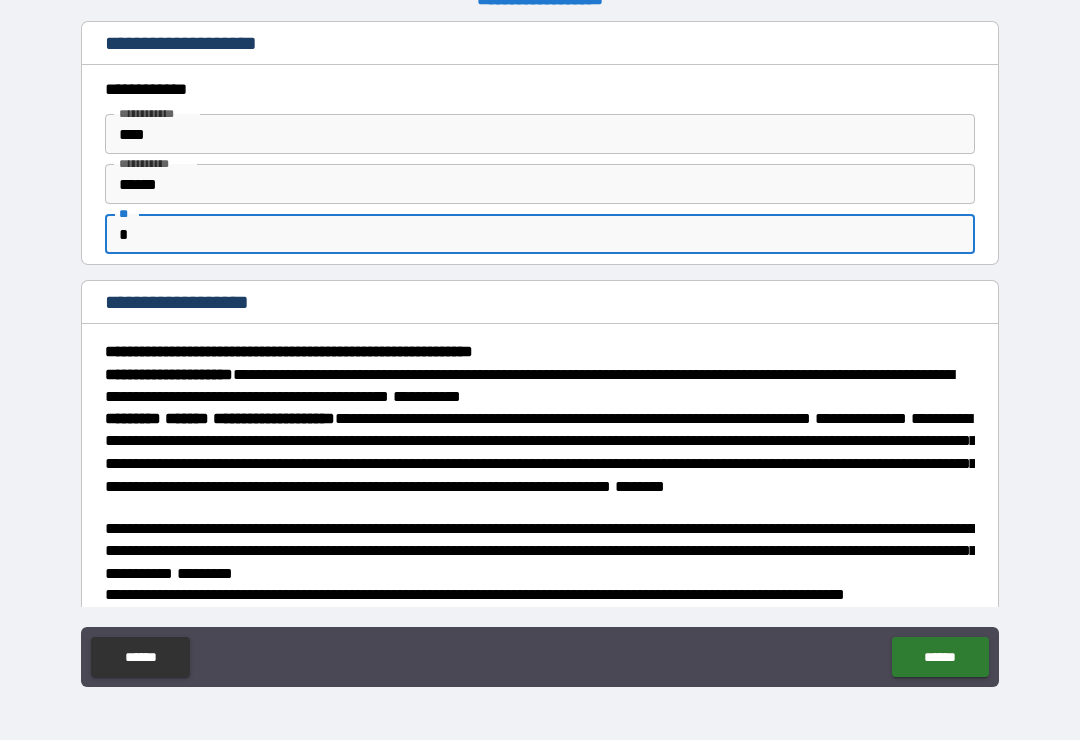 click on "**********" at bounding box center (540, 357) 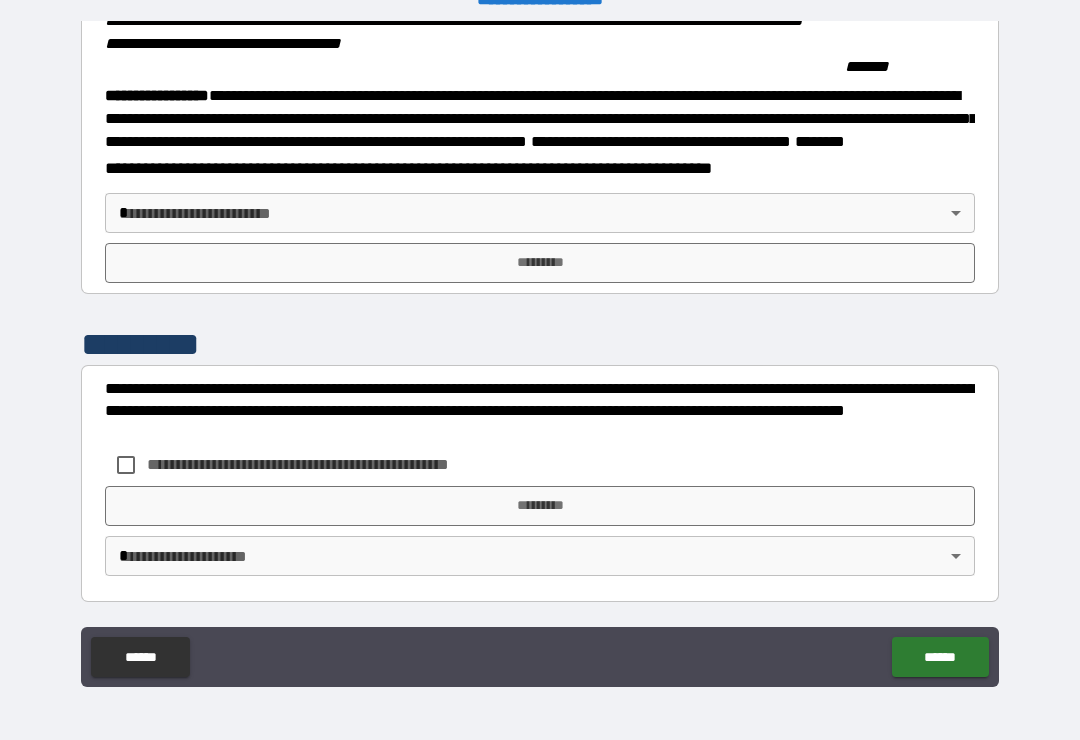 scroll, scrollTop: 2132, scrollLeft: 0, axis: vertical 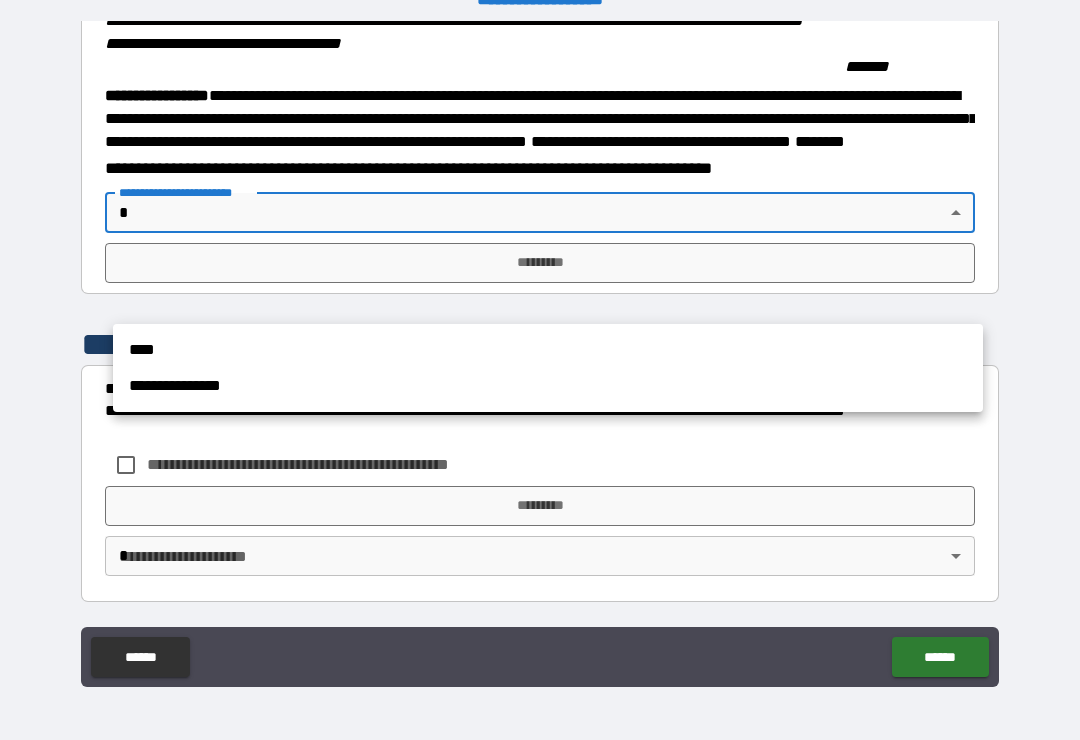 click on "****" at bounding box center (548, 350) 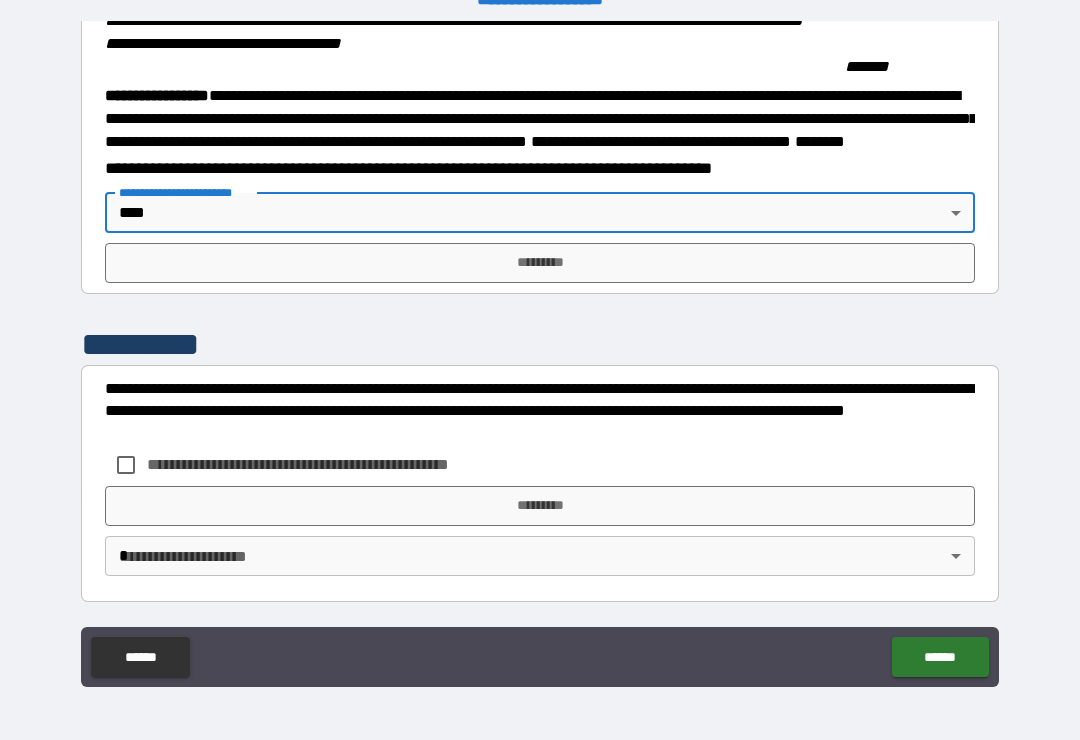 click on "*********" at bounding box center [540, 263] 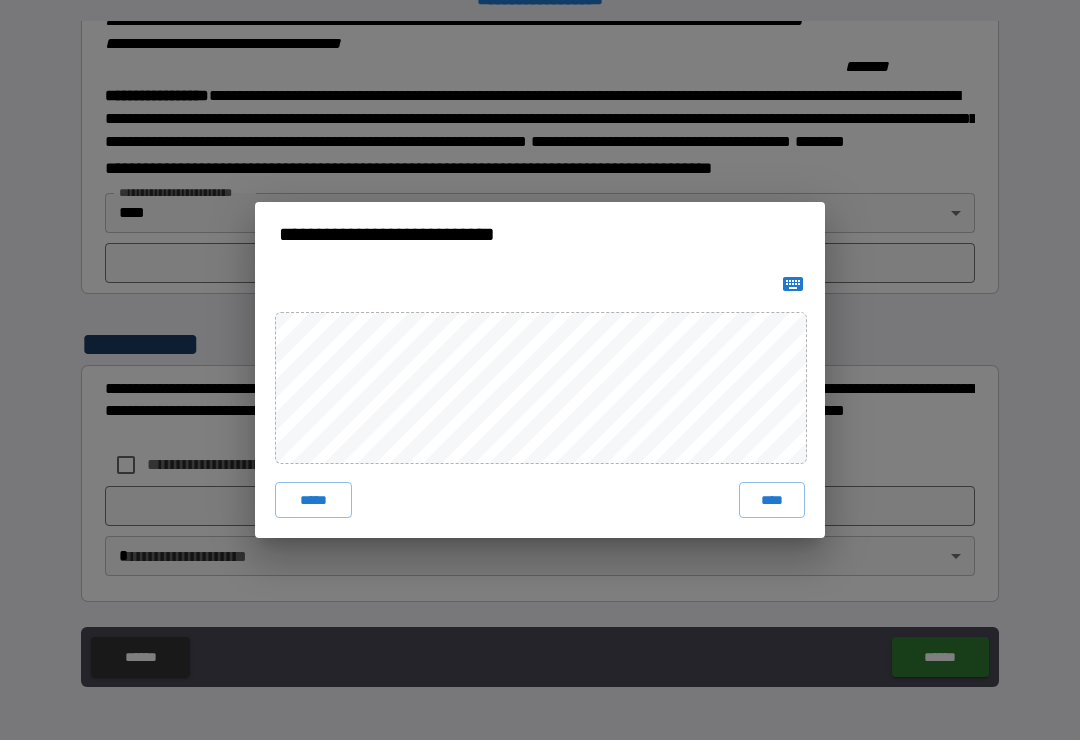 click on "****" at bounding box center [772, 500] 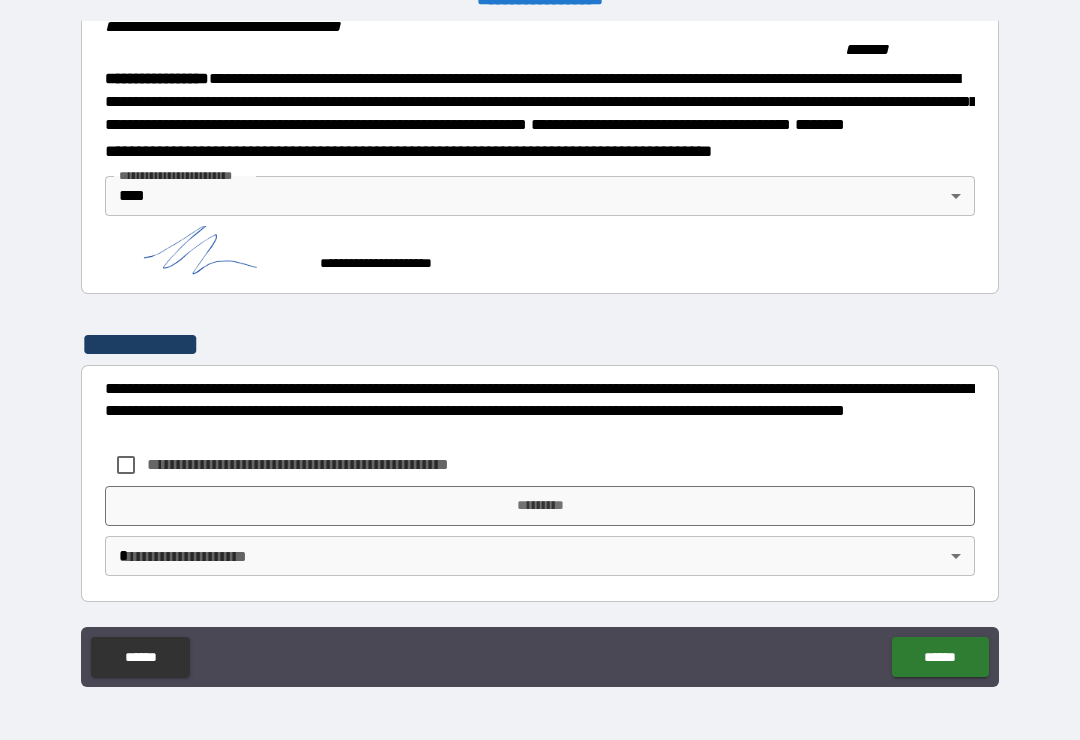 scroll, scrollTop: 2232, scrollLeft: 0, axis: vertical 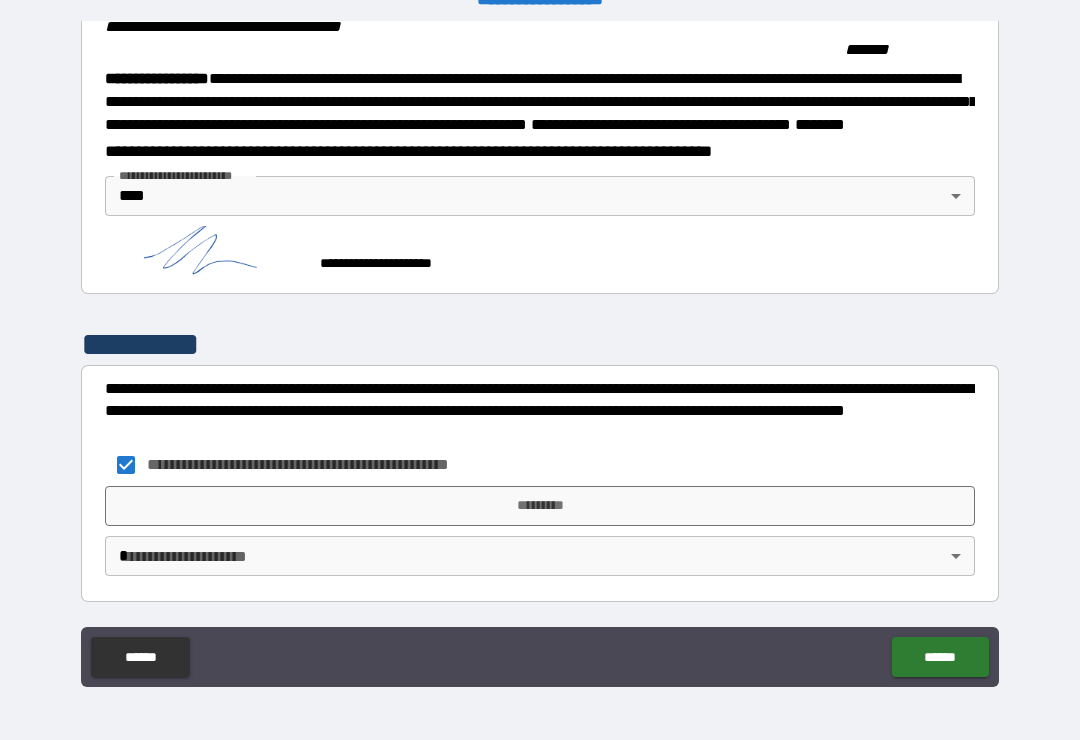 click on "*********" at bounding box center [540, 506] 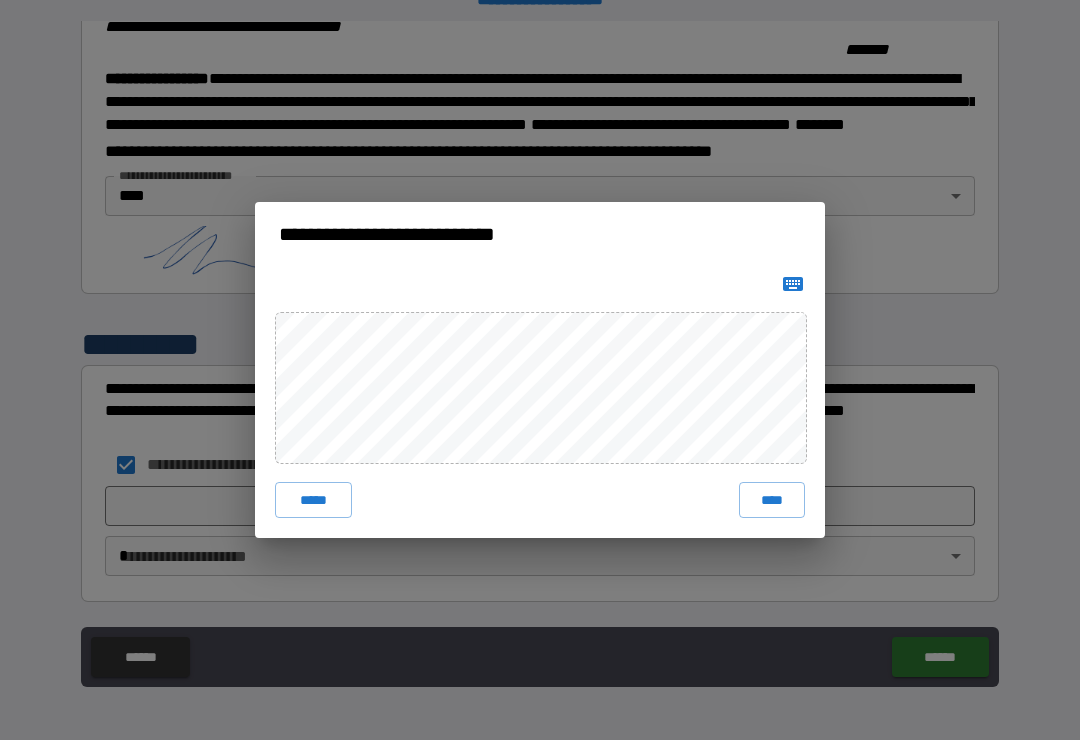 click on "****" at bounding box center (772, 500) 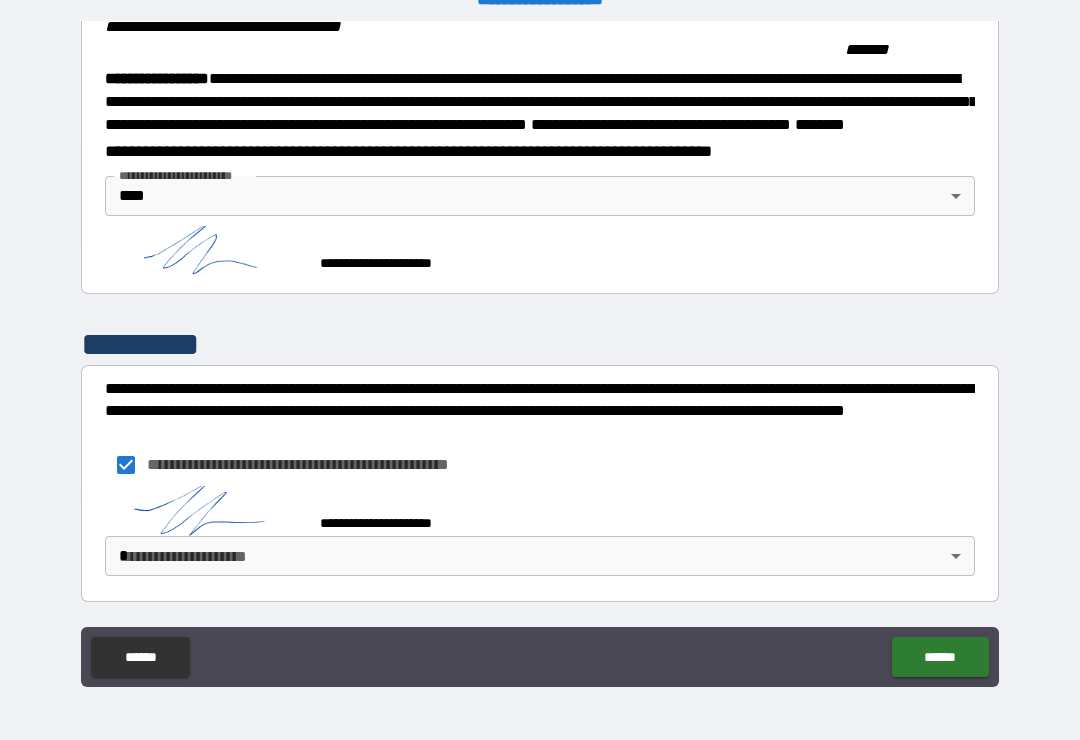 scroll, scrollTop: 2222, scrollLeft: 0, axis: vertical 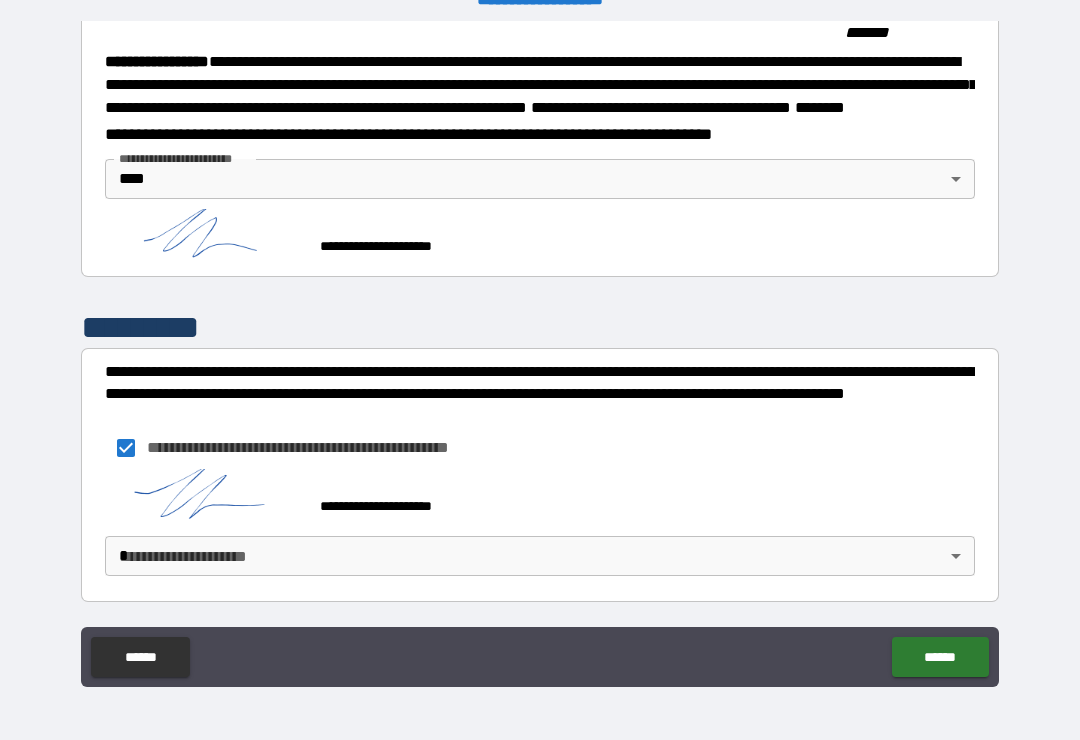 click on "**********" at bounding box center [540, 354] 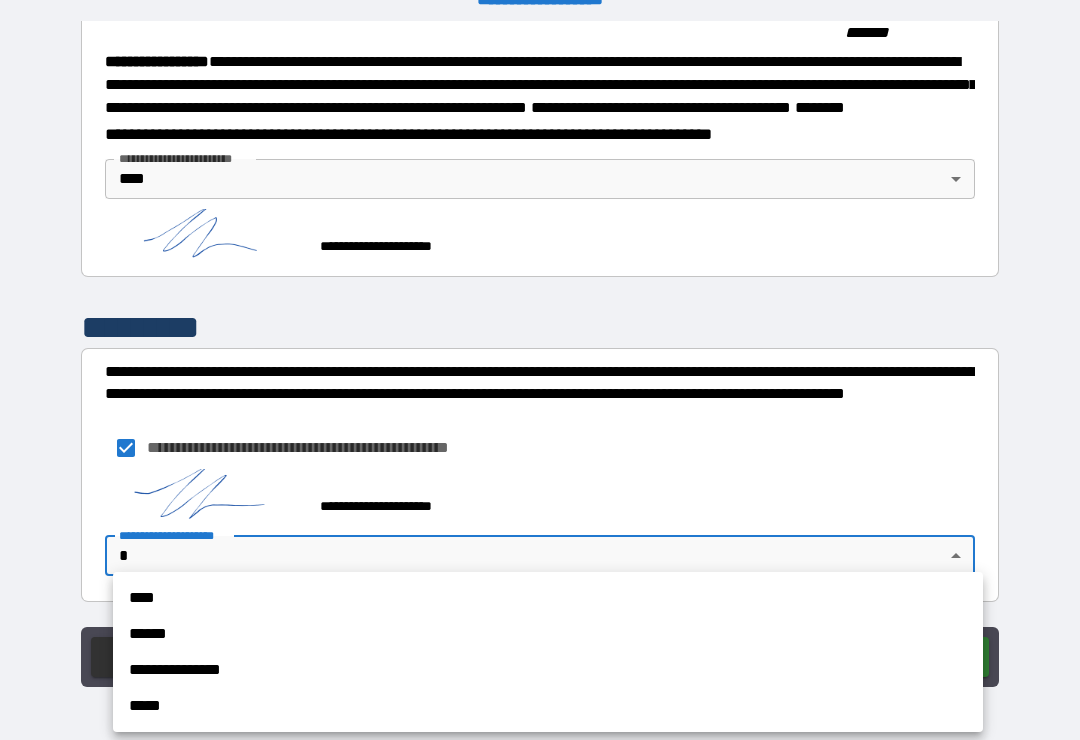 click on "****" at bounding box center (548, 598) 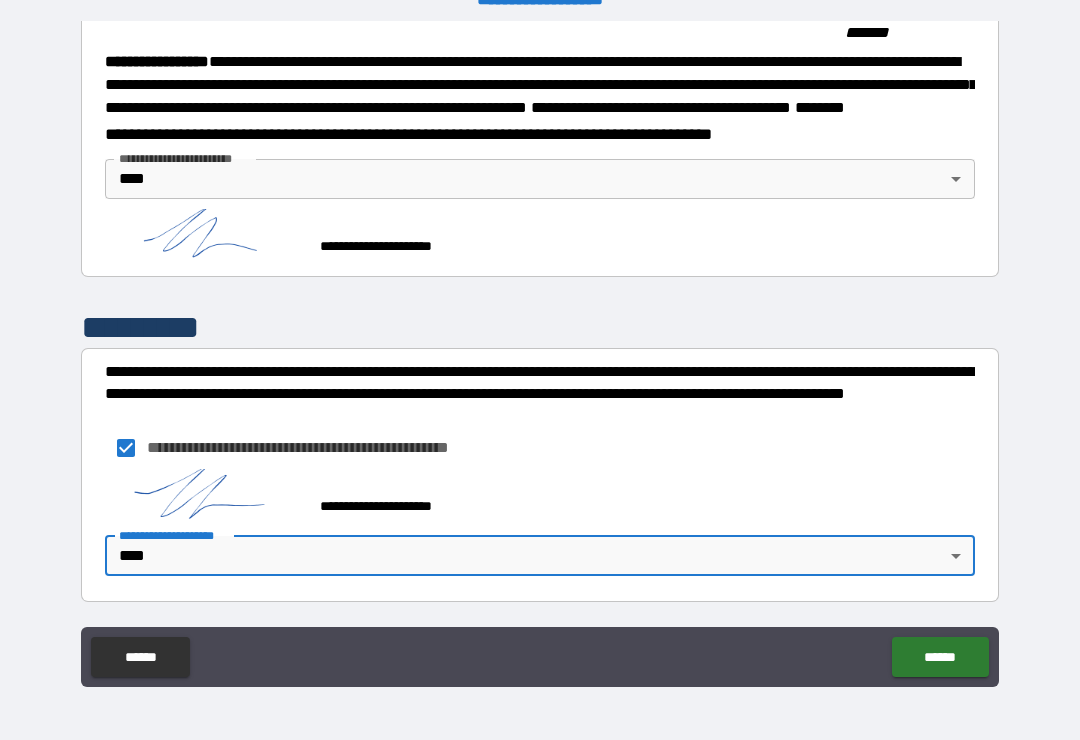 click on "******" at bounding box center [940, 657] 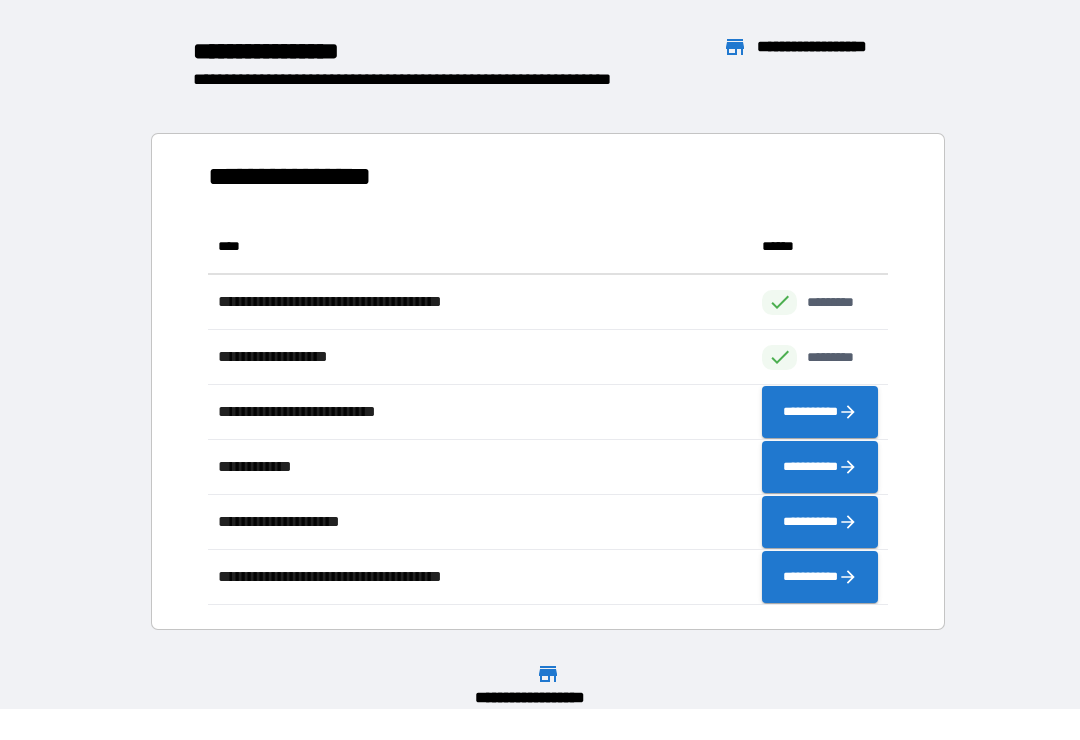 scroll, scrollTop: 386, scrollLeft: 680, axis: both 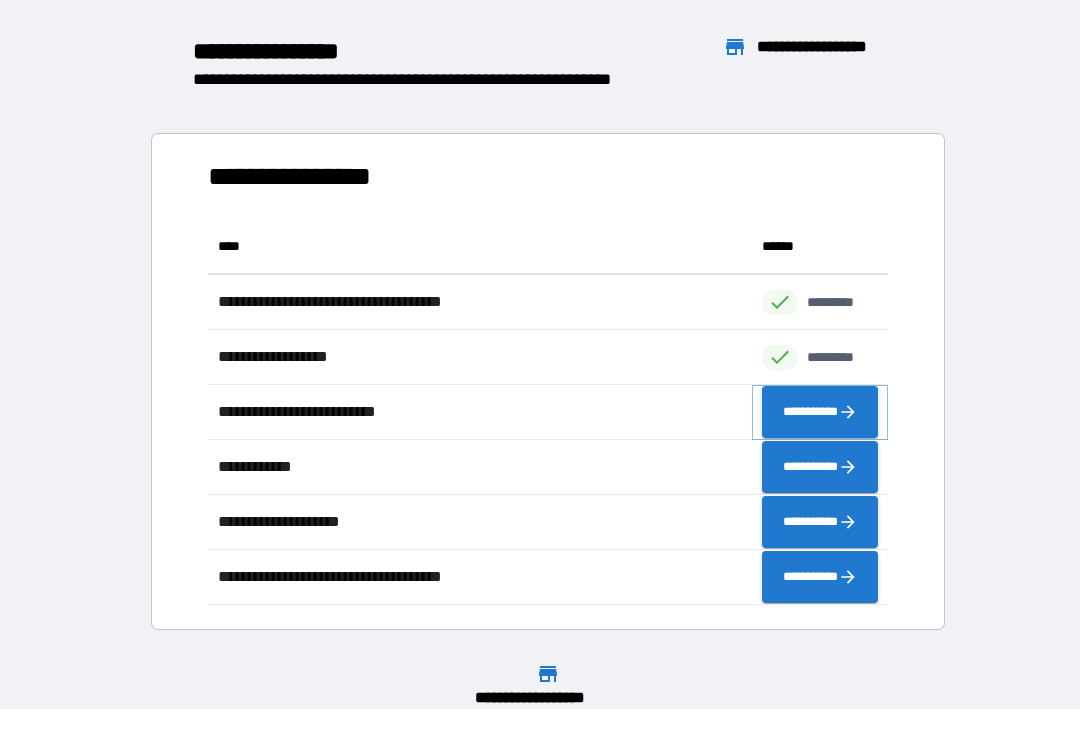 click on "**********" at bounding box center (820, 412) 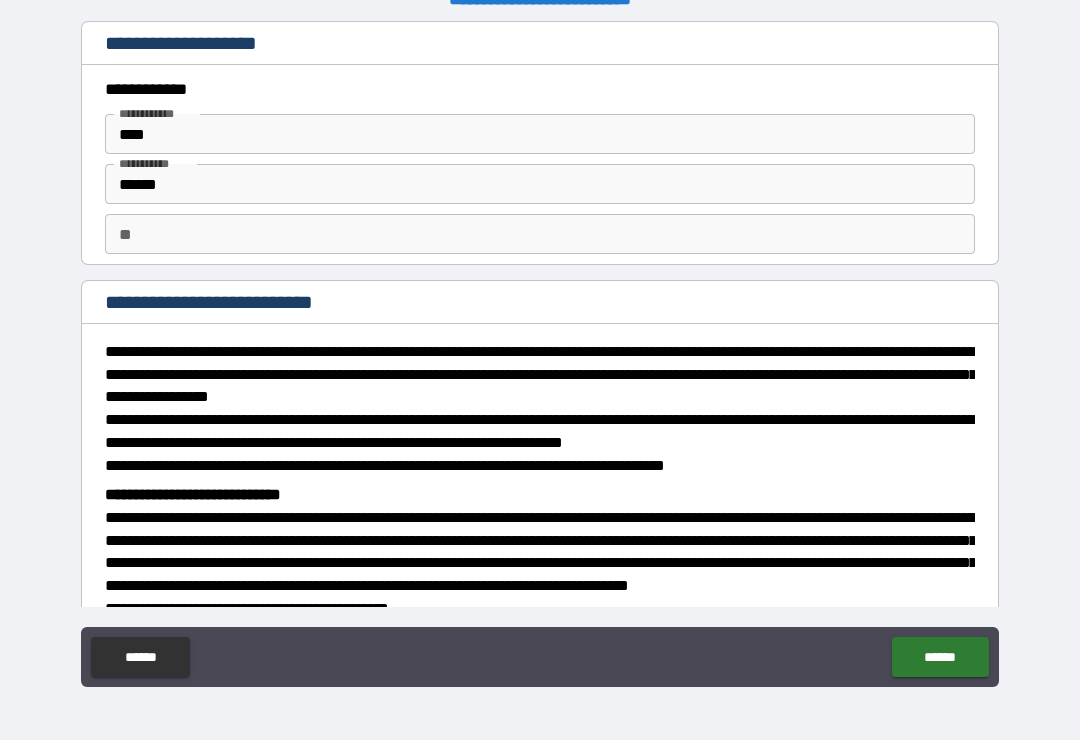 click on "**" at bounding box center [540, 234] 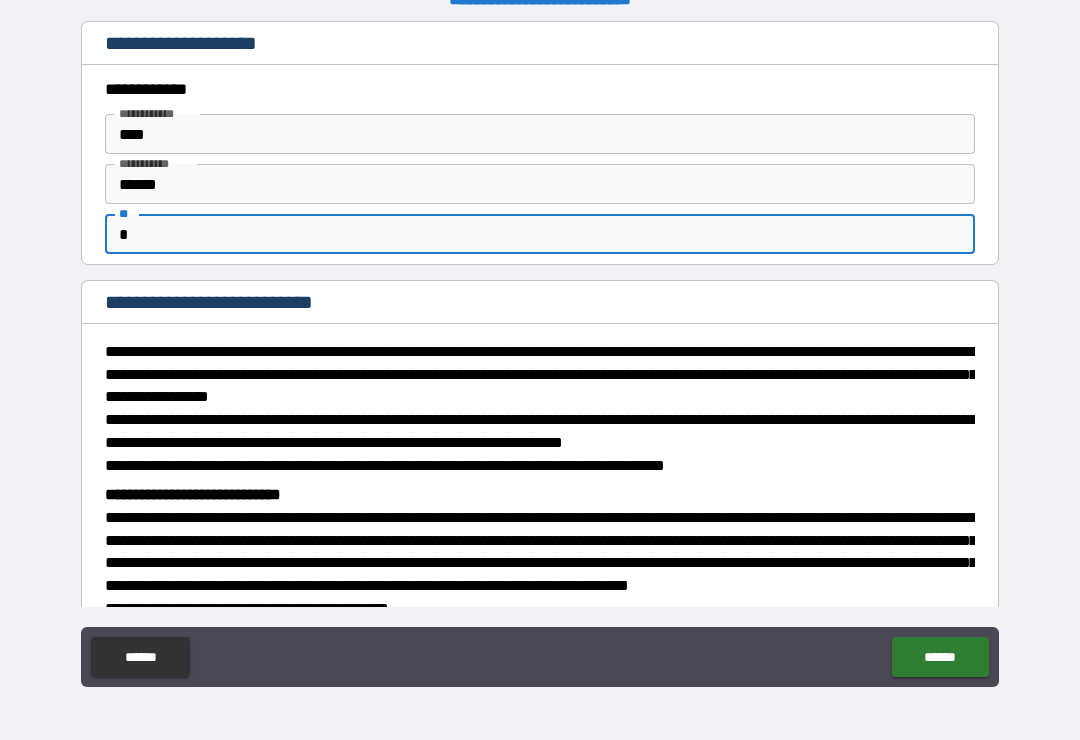 click on "**********" at bounding box center (540, 357) 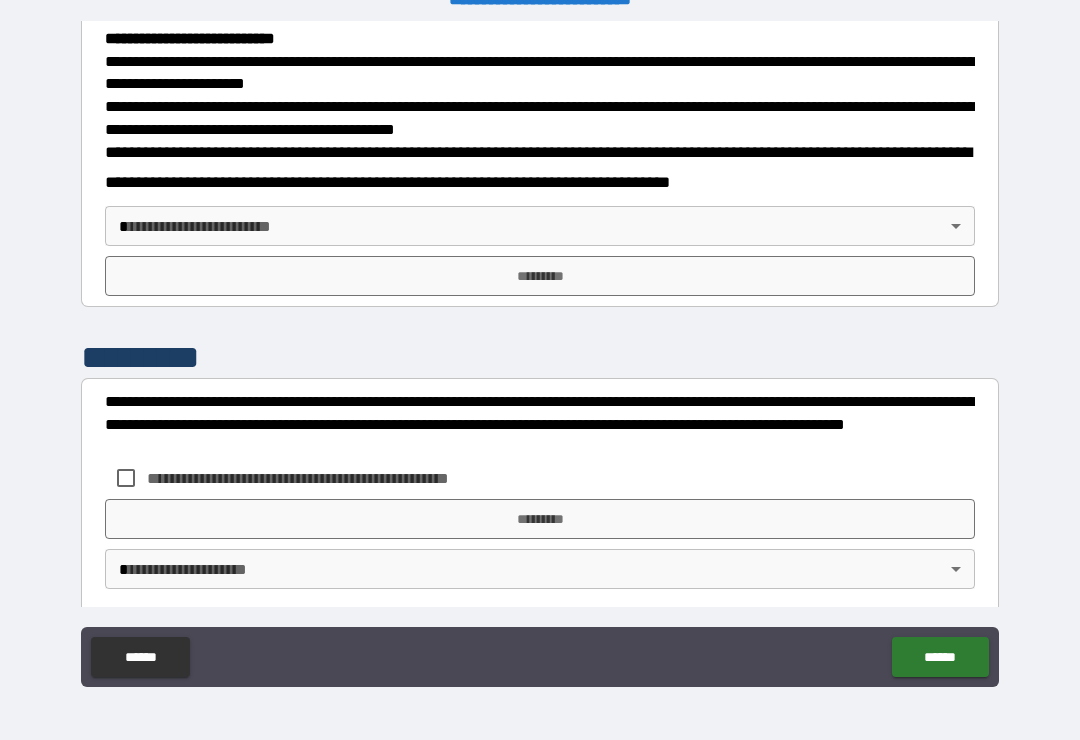 scroll, scrollTop: 711, scrollLeft: 0, axis: vertical 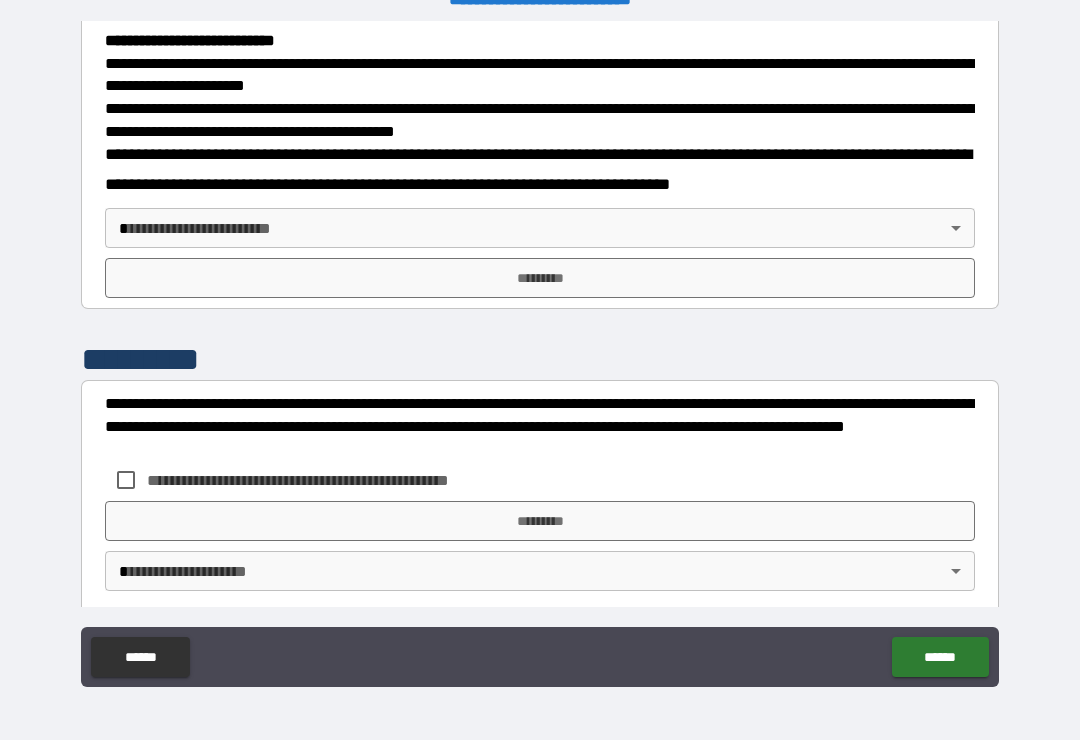 click on "**********" at bounding box center [540, 354] 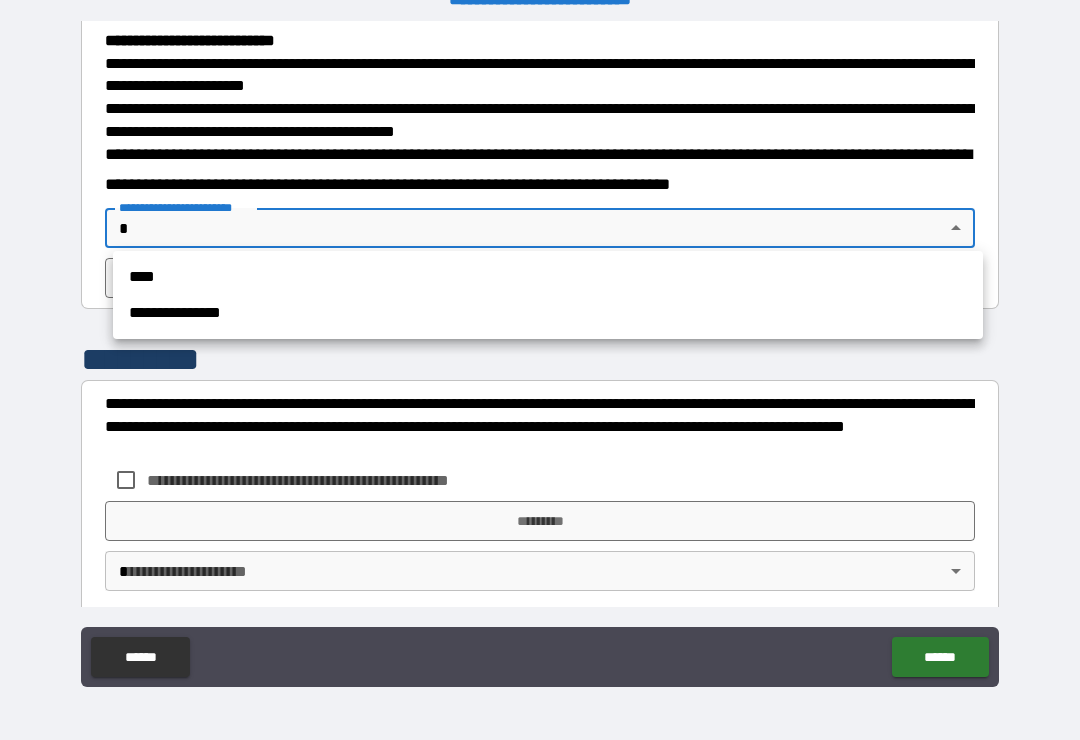 click on "****" at bounding box center (548, 277) 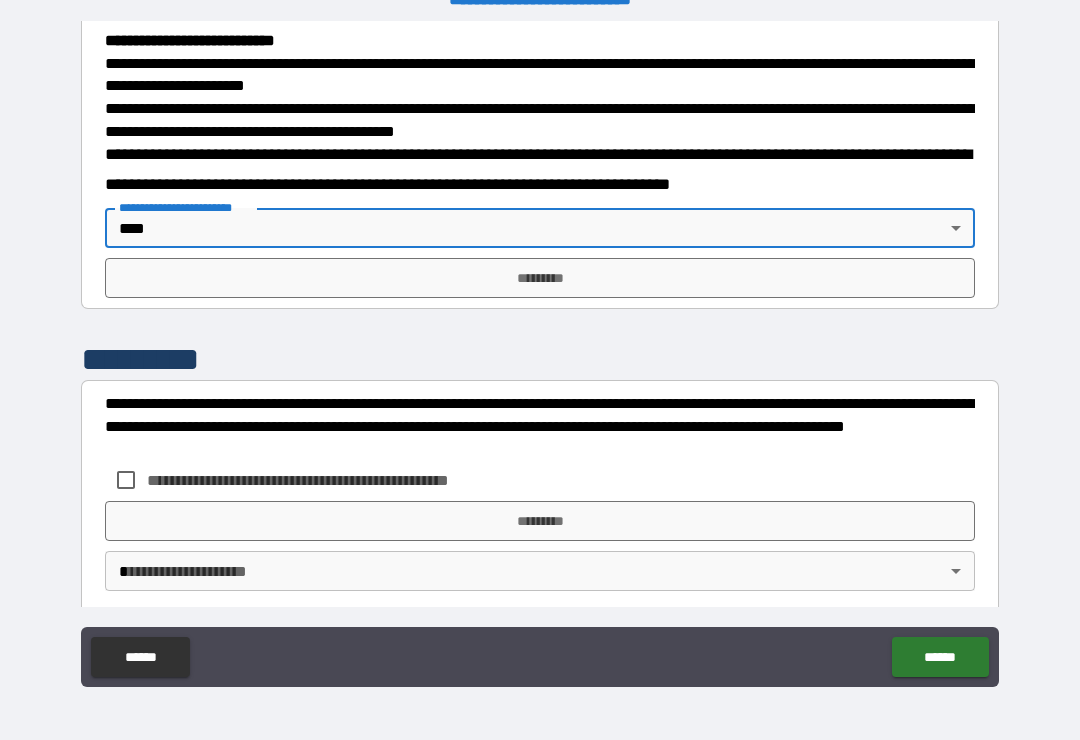 click on "*********" at bounding box center [540, 278] 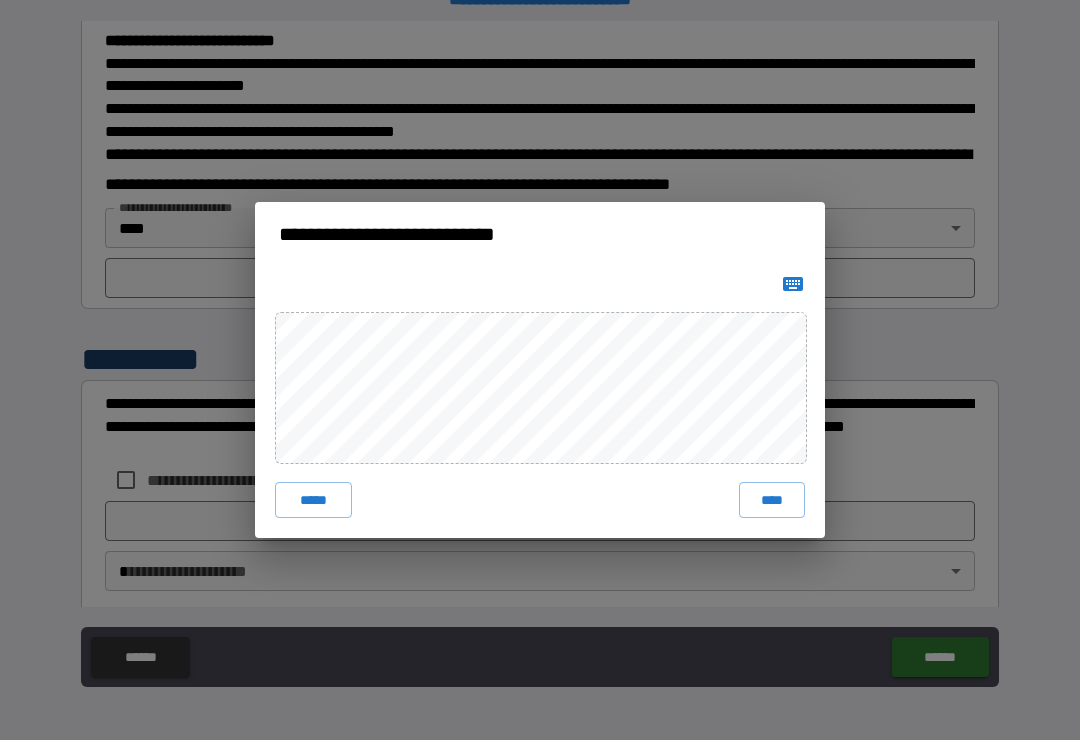 click on "****" at bounding box center [772, 500] 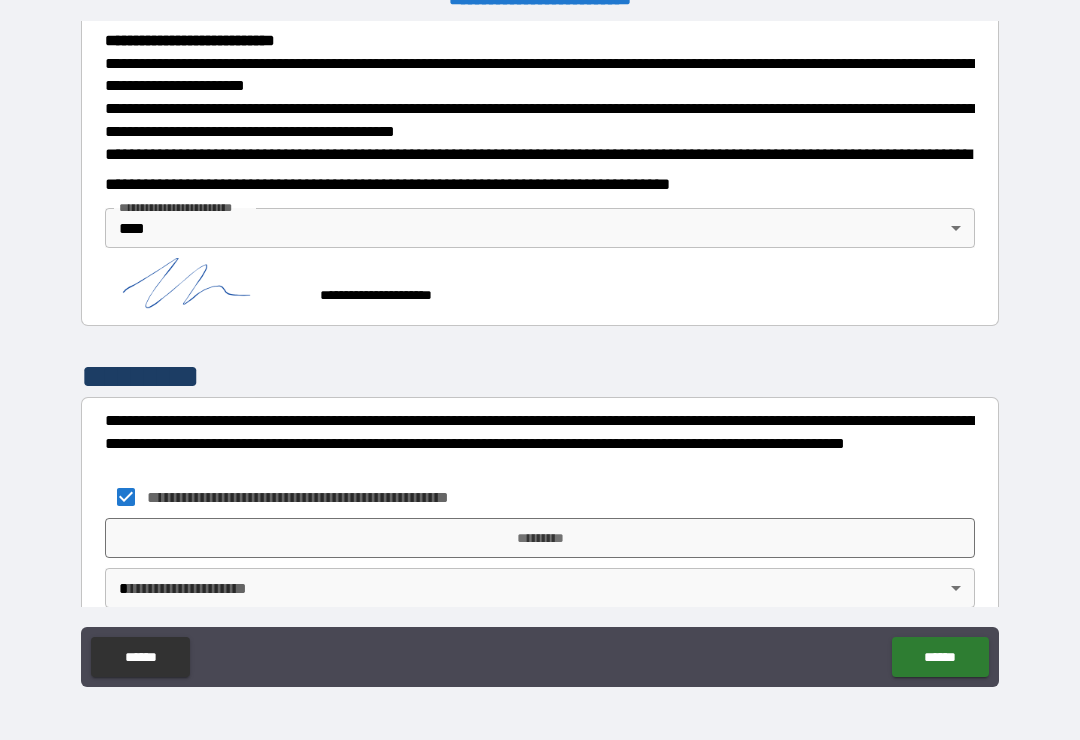 click on "*********" at bounding box center [540, 538] 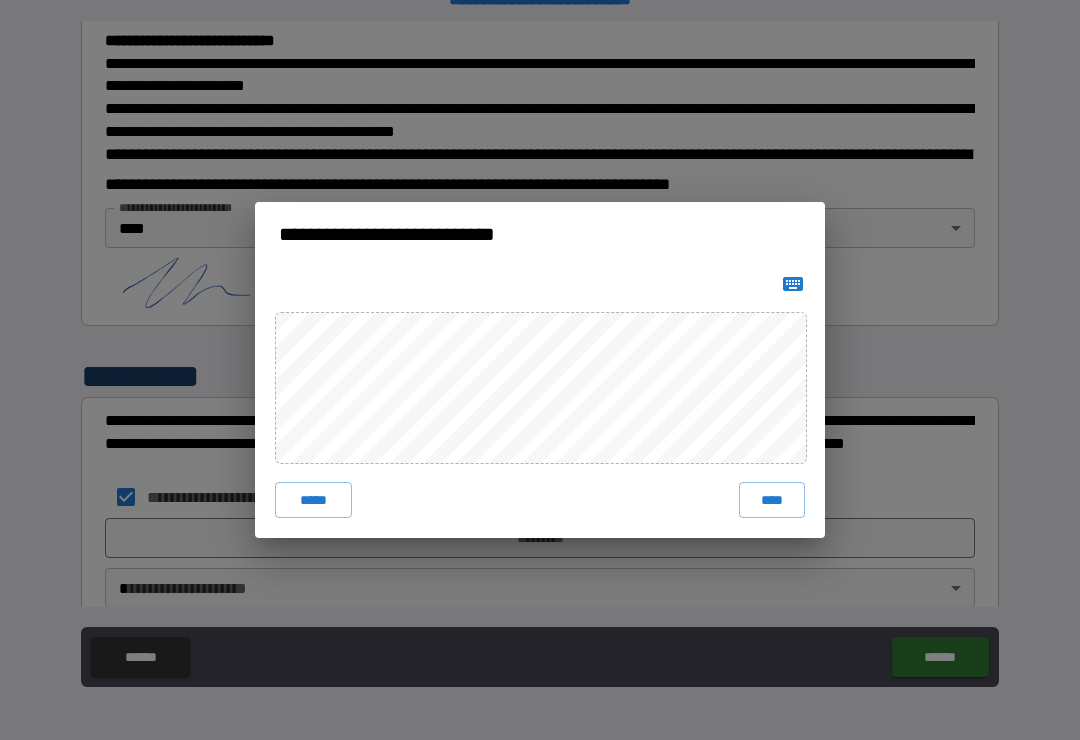 click on "****" at bounding box center [772, 500] 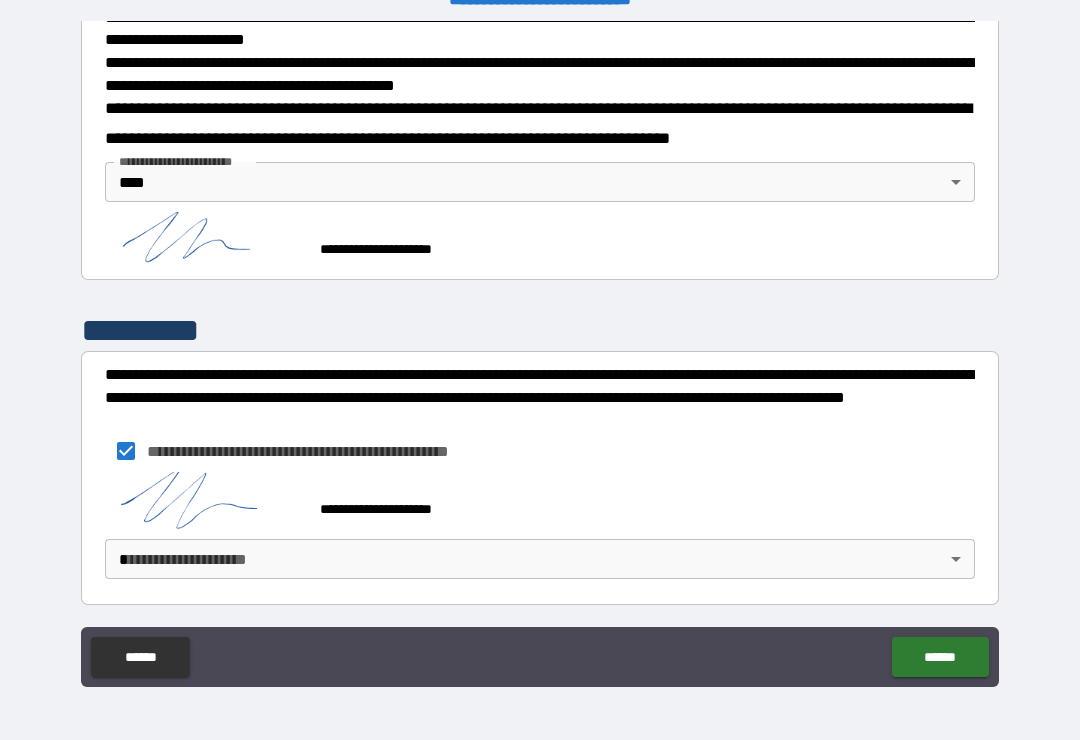 scroll, scrollTop: 755, scrollLeft: 0, axis: vertical 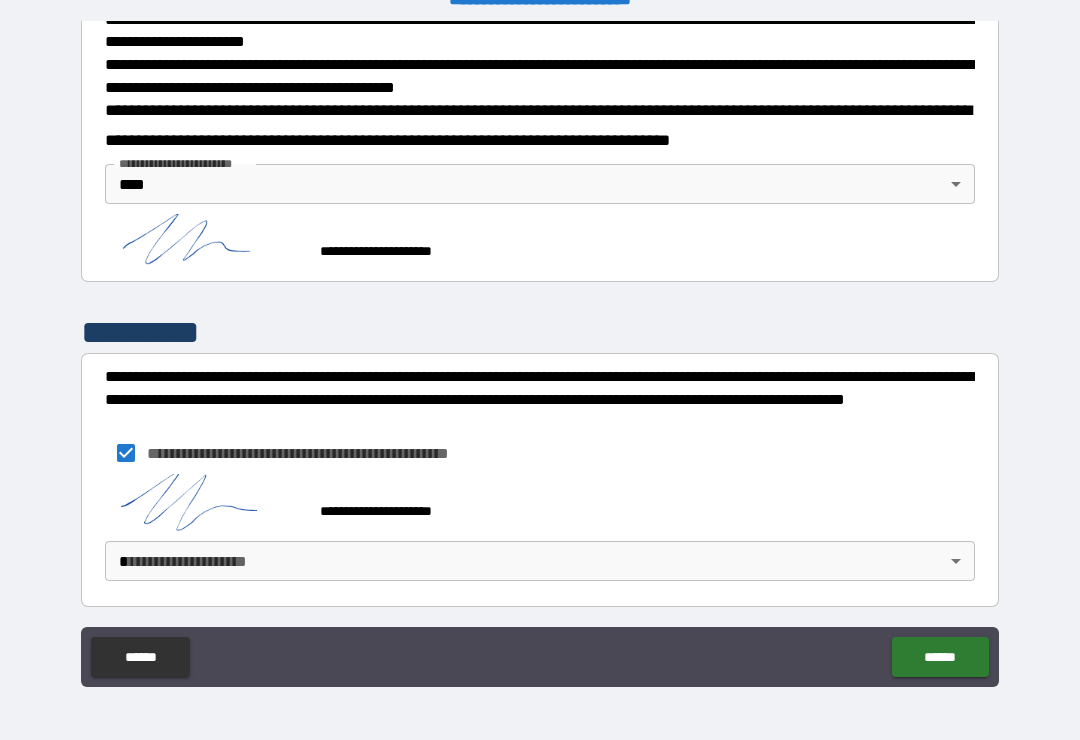 click on "**********" at bounding box center (540, 354) 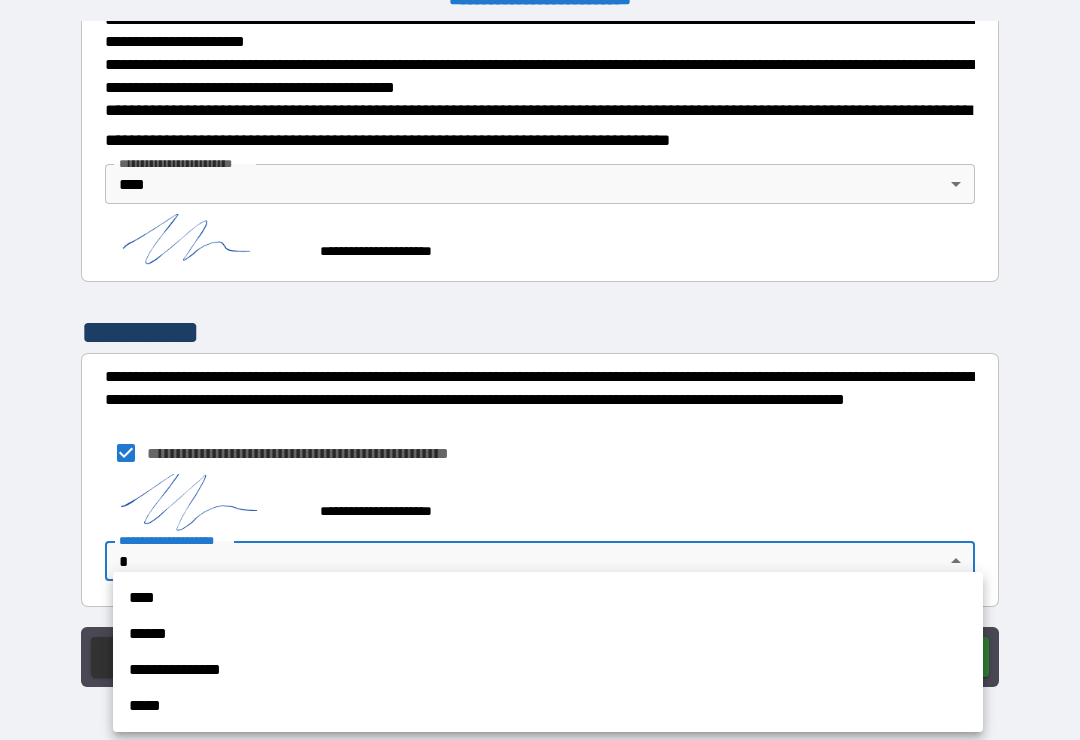click on "****" at bounding box center (548, 598) 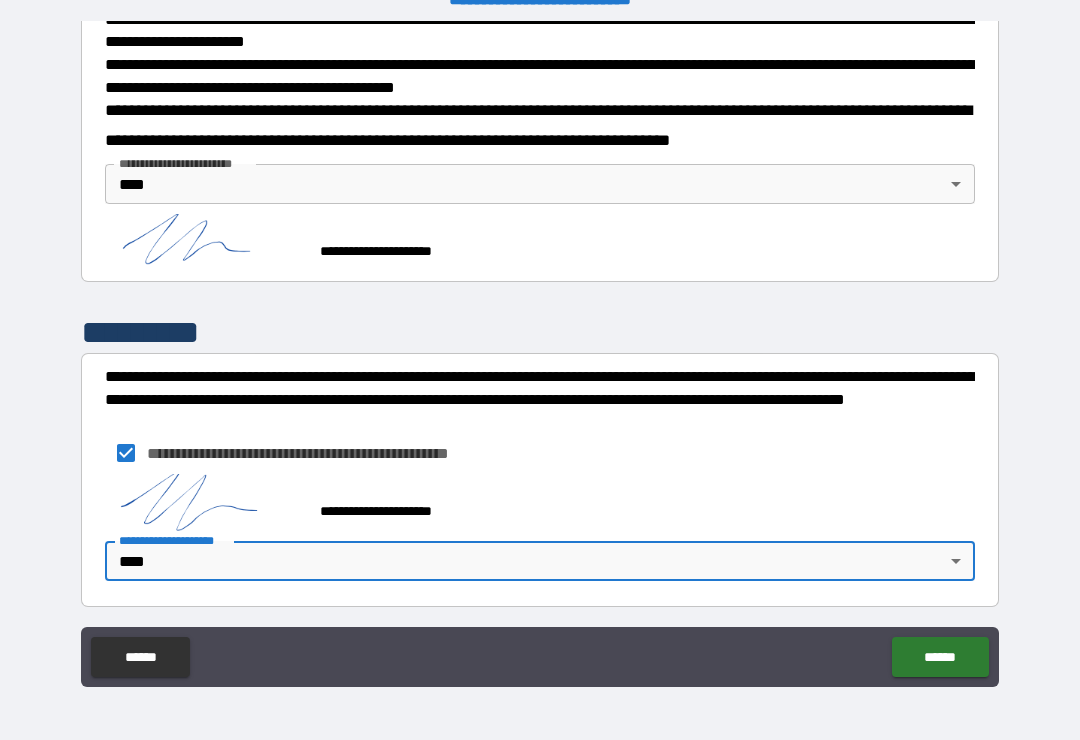 click on "******" at bounding box center (940, 657) 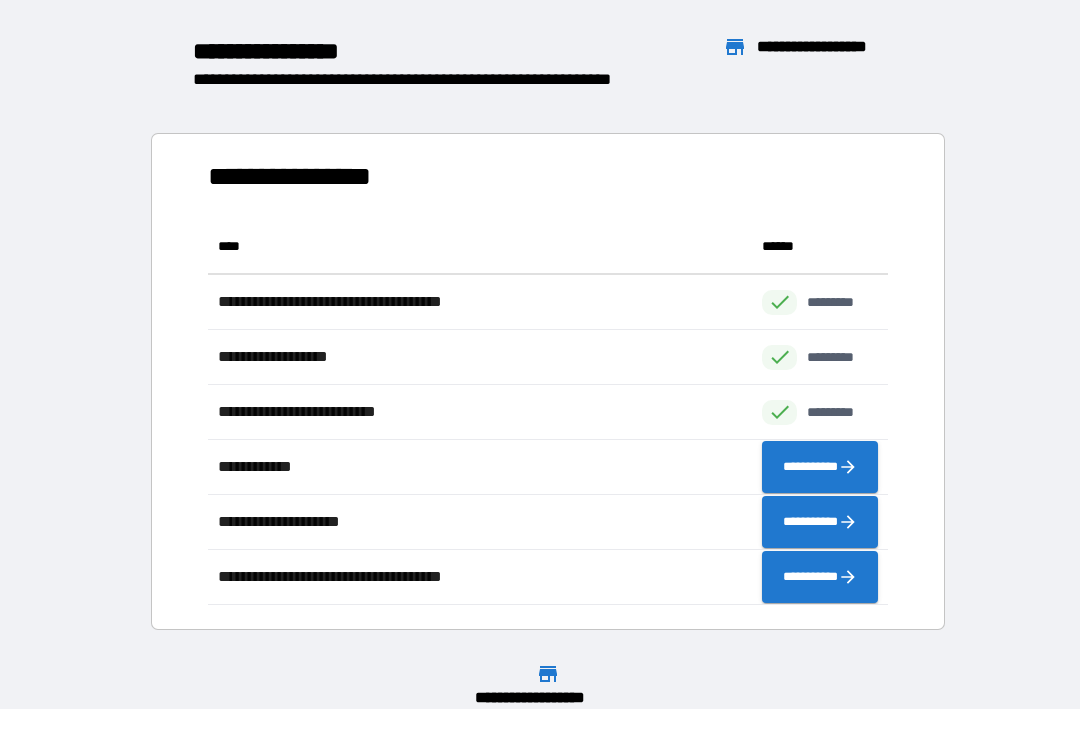 scroll, scrollTop: 386, scrollLeft: 680, axis: both 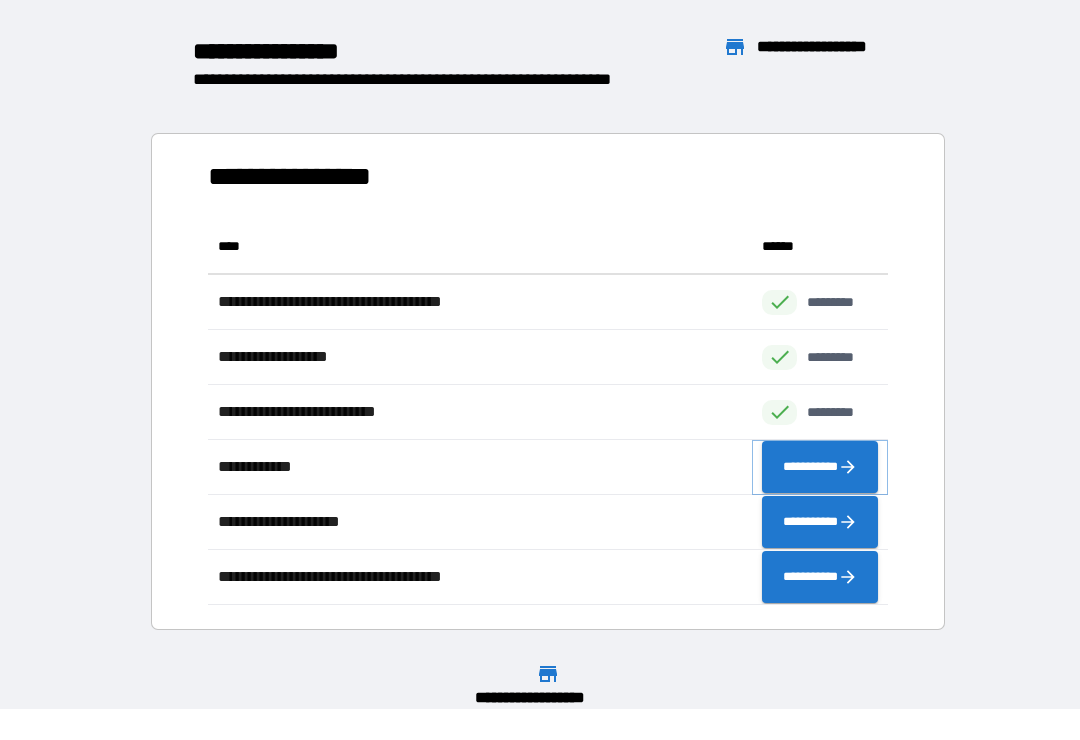 click on "**********" at bounding box center (820, 467) 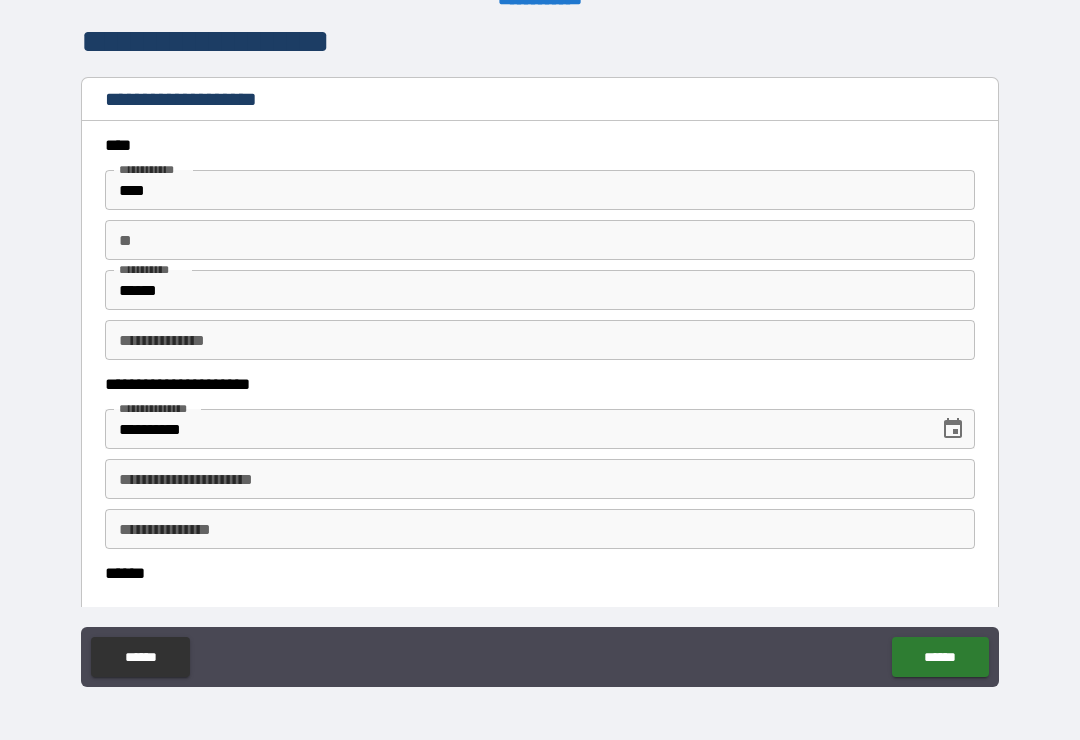 click on "**" at bounding box center [540, 240] 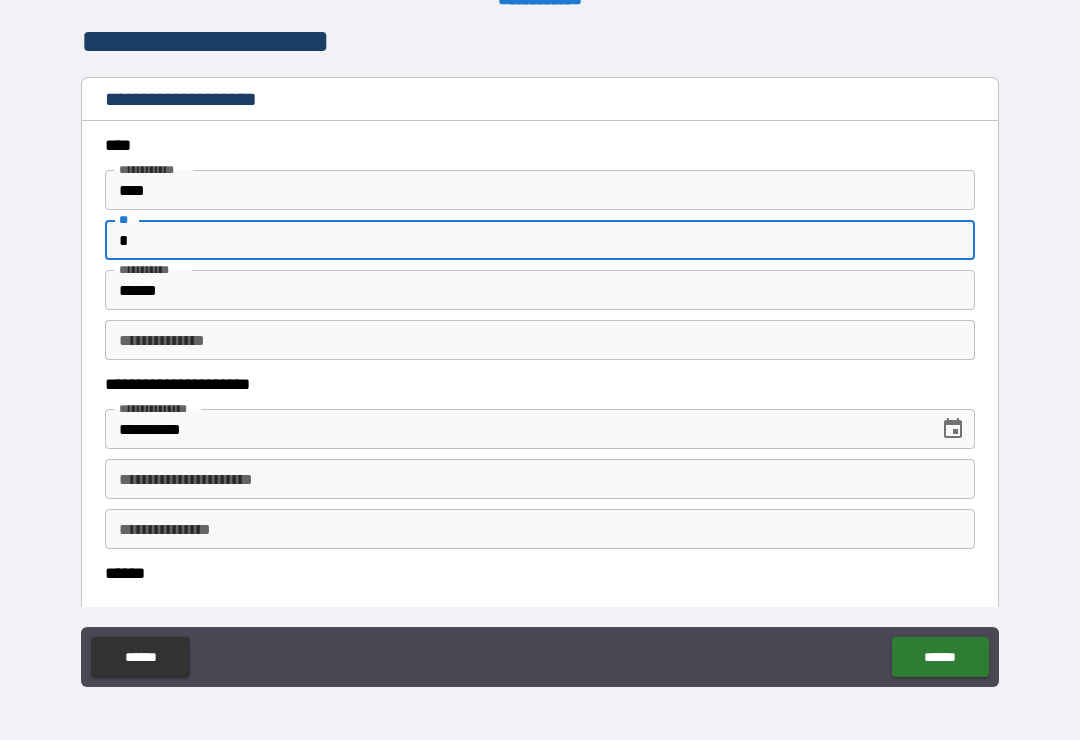 click on "**********" at bounding box center (540, 357) 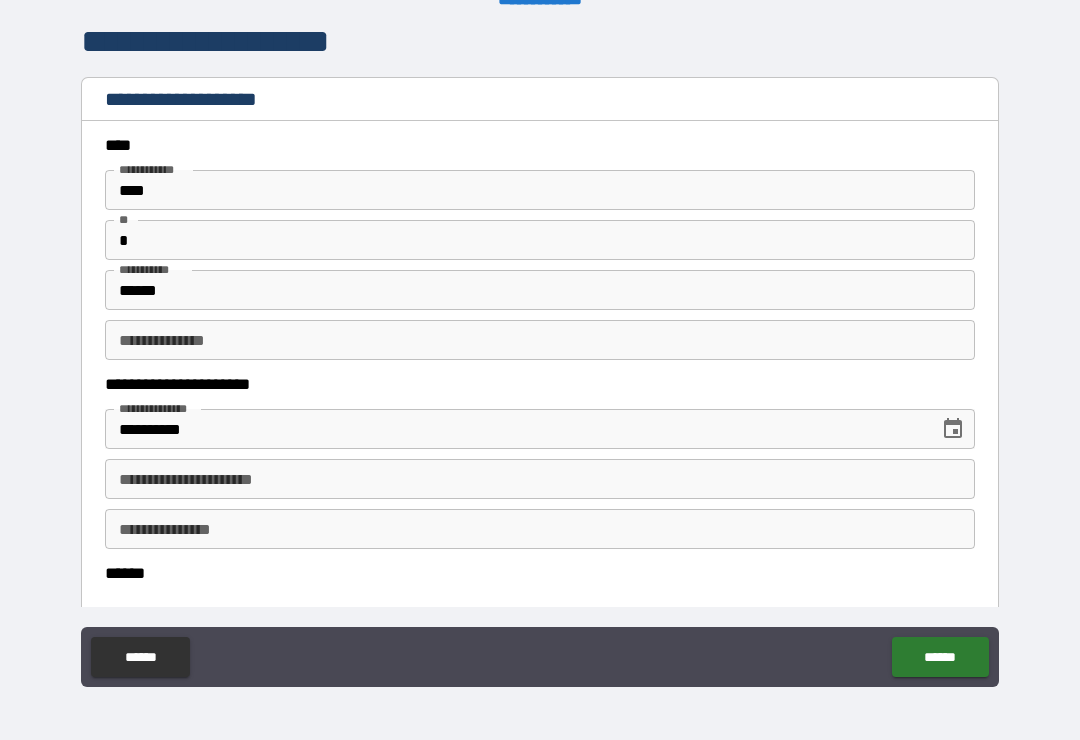 click on "**********" at bounding box center [540, 479] 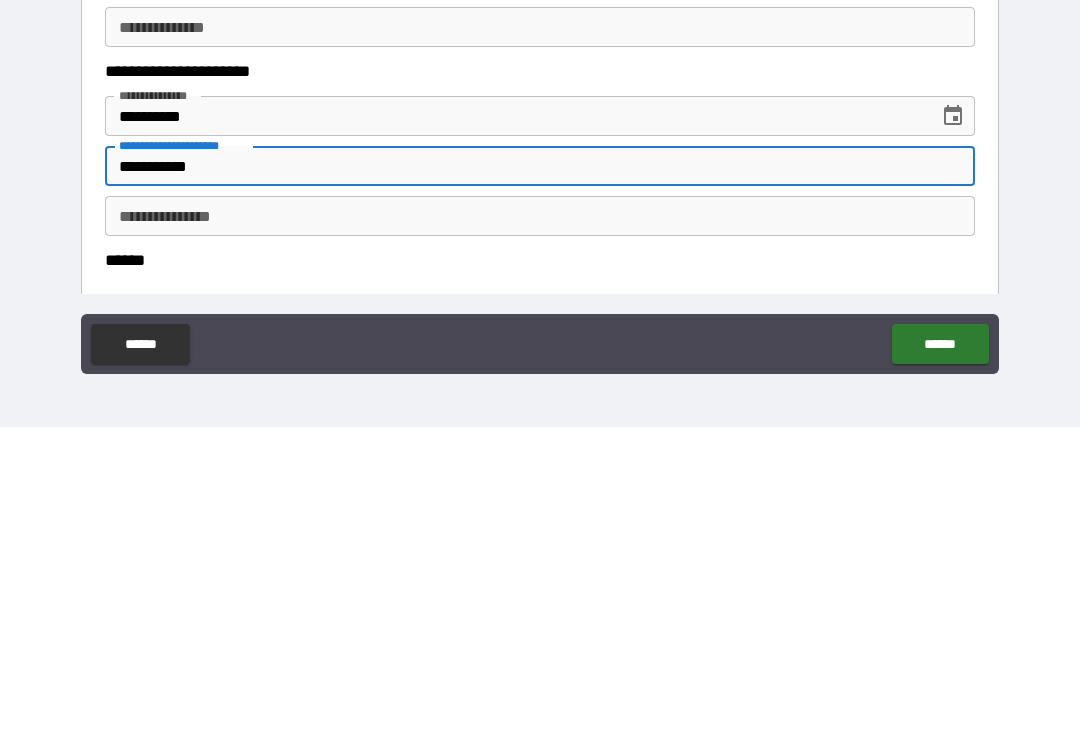 click on "**********" at bounding box center (540, 529) 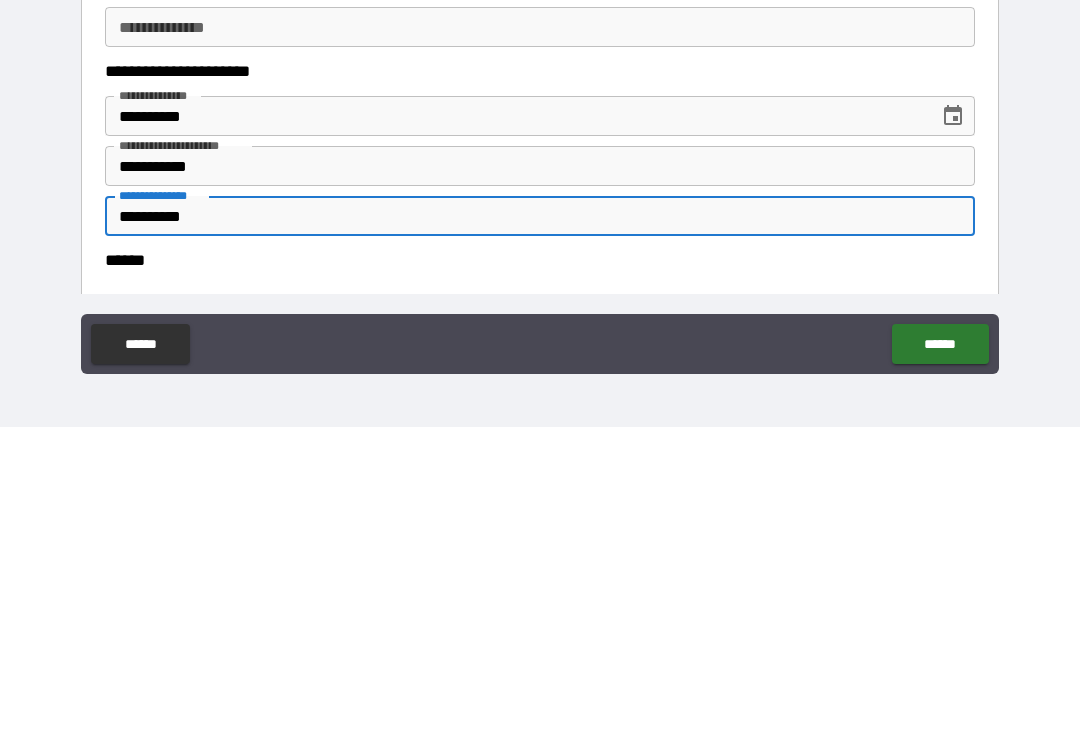 click on "**********" at bounding box center (540, 357) 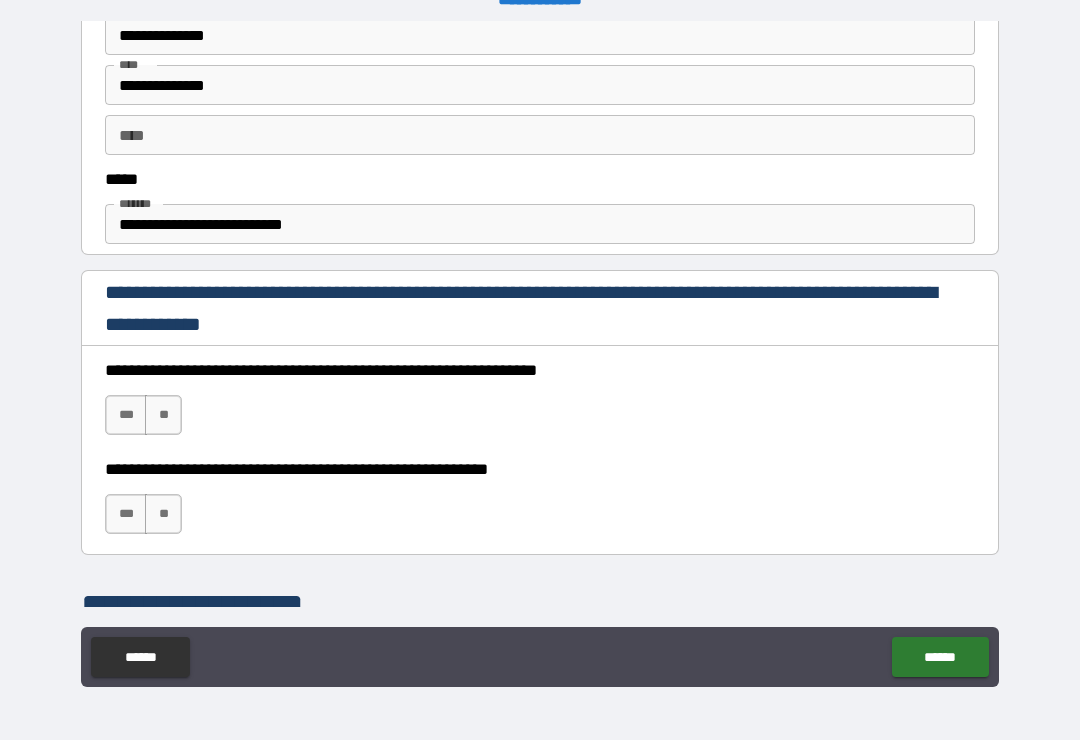 scroll, scrollTop: 1109, scrollLeft: 0, axis: vertical 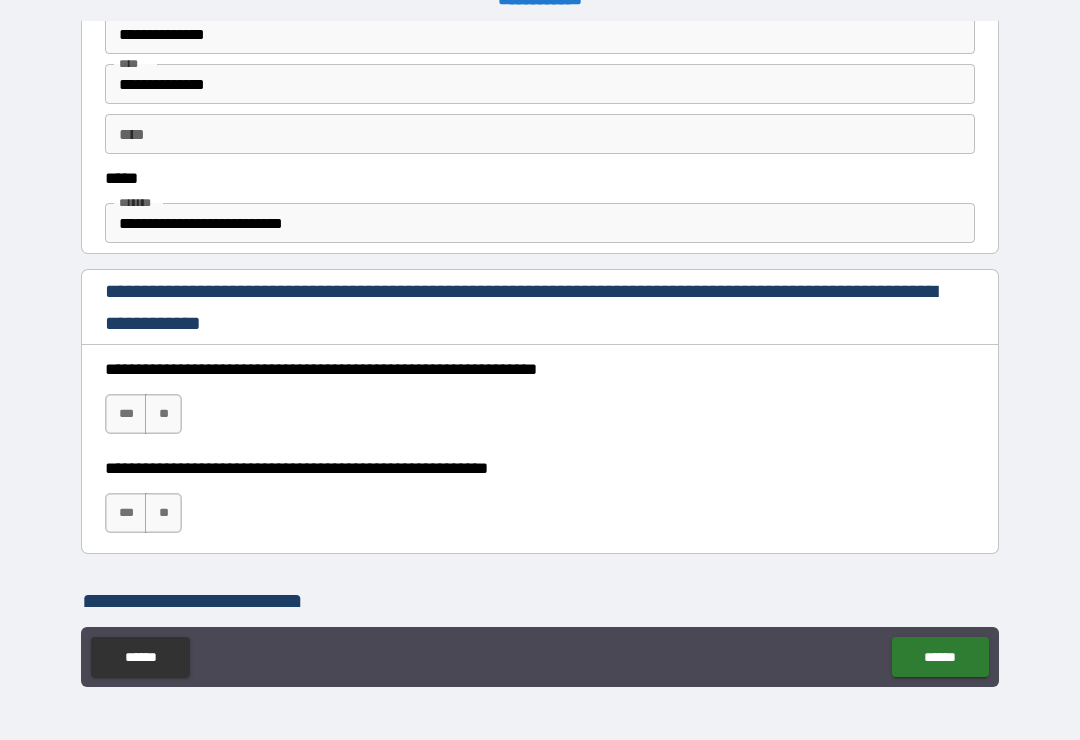 click on "***" at bounding box center (126, 414) 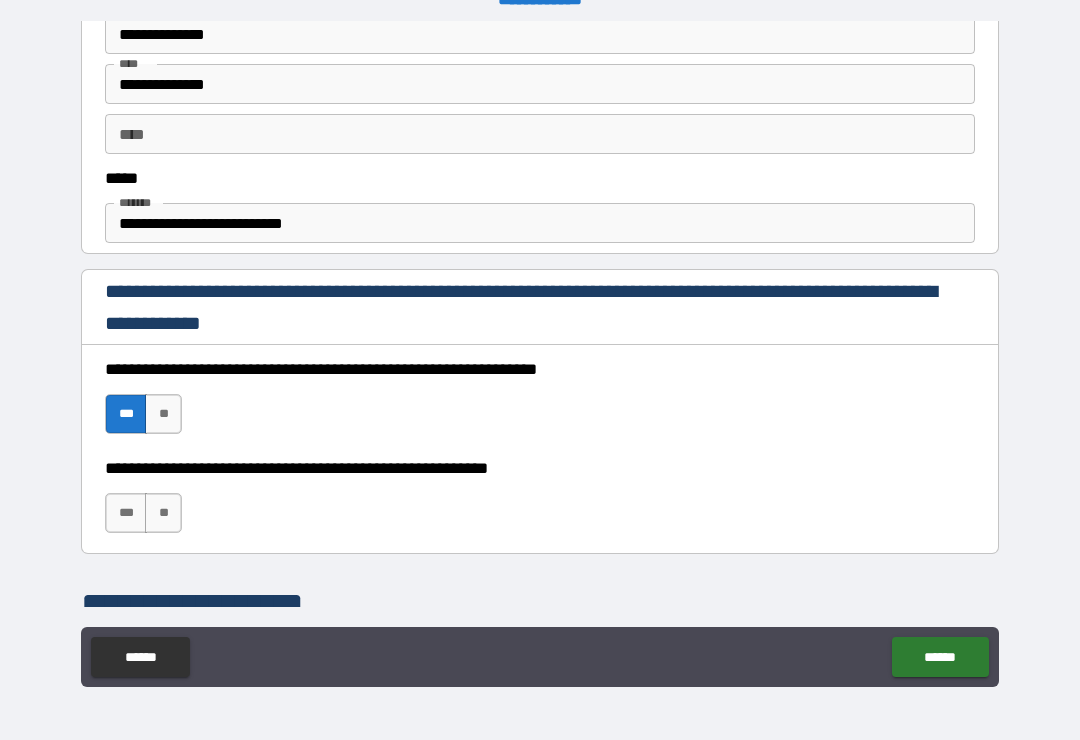 click on "**" at bounding box center (163, 513) 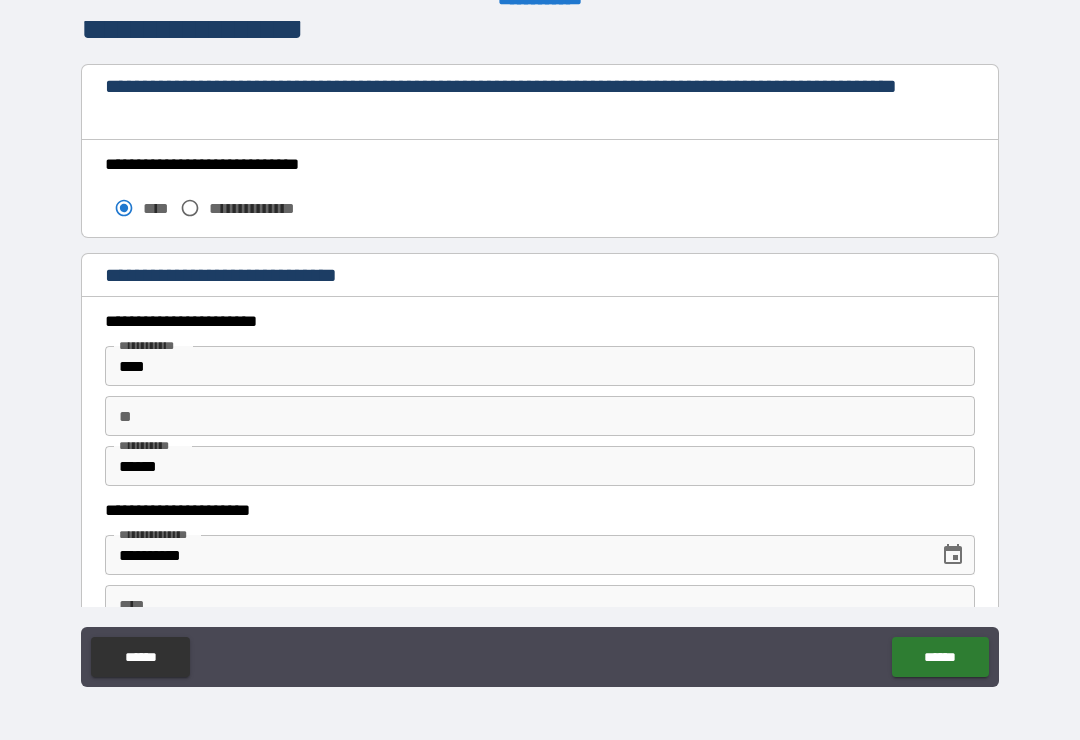 scroll, scrollTop: 1687, scrollLeft: 0, axis: vertical 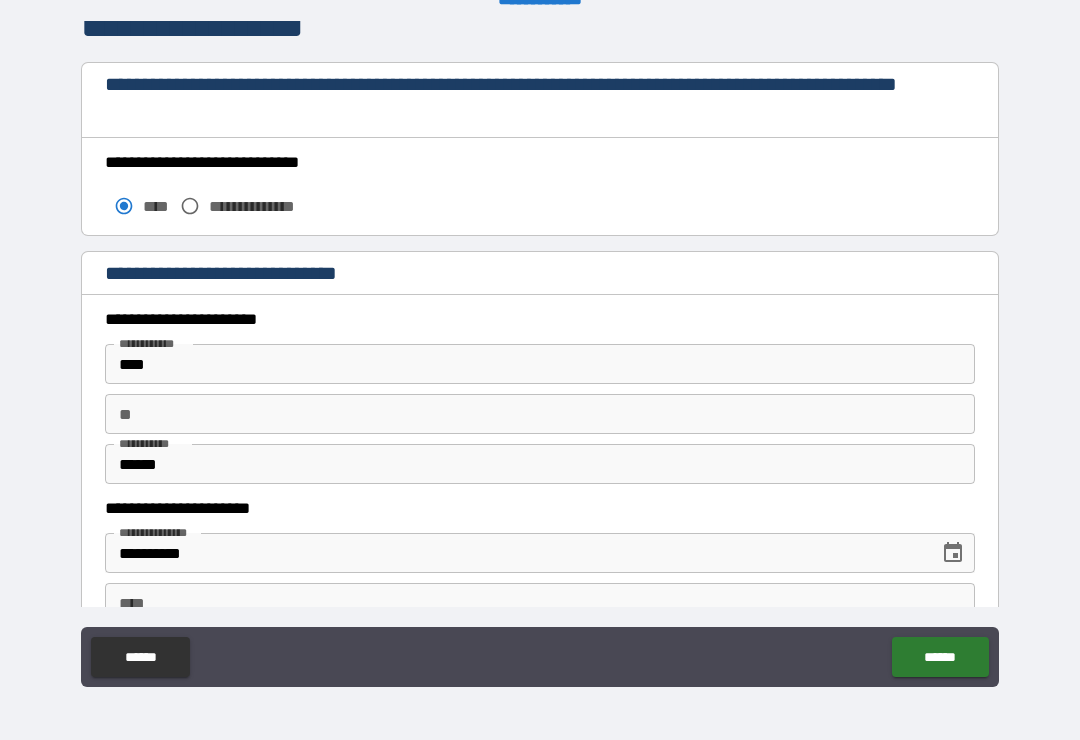 click on "**" at bounding box center [540, 414] 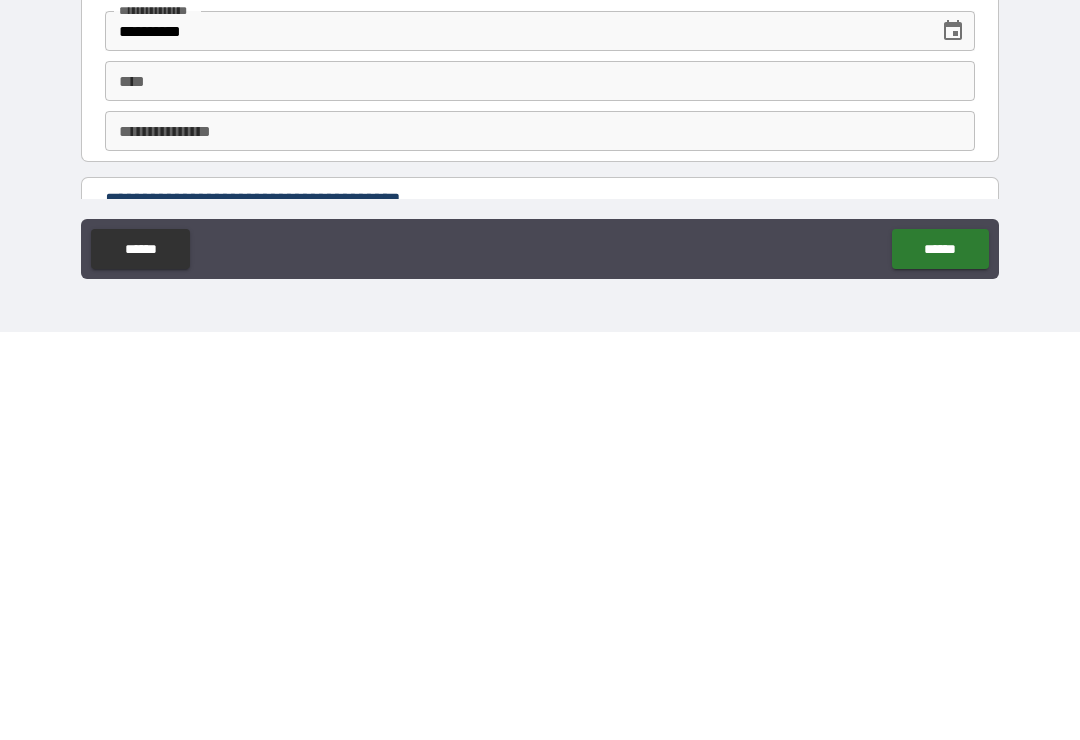 scroll, scrollTop: 1803, scrollLeft: 0, axis: vertical 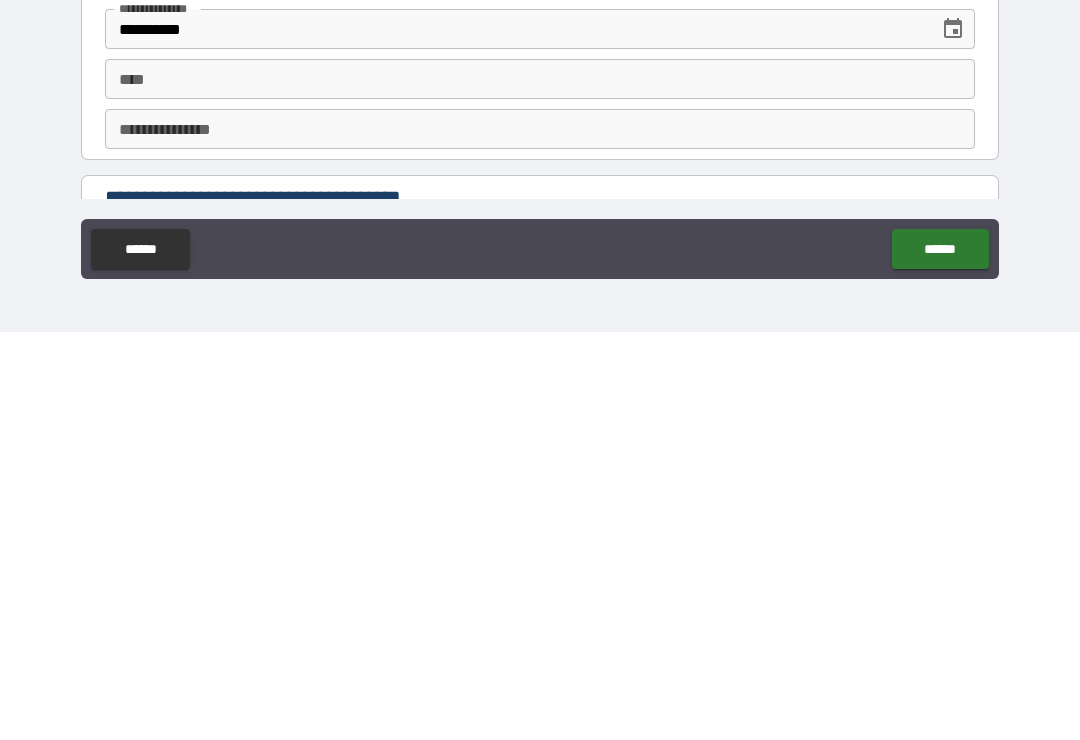 click on "****" at bounding box center [540, 487] 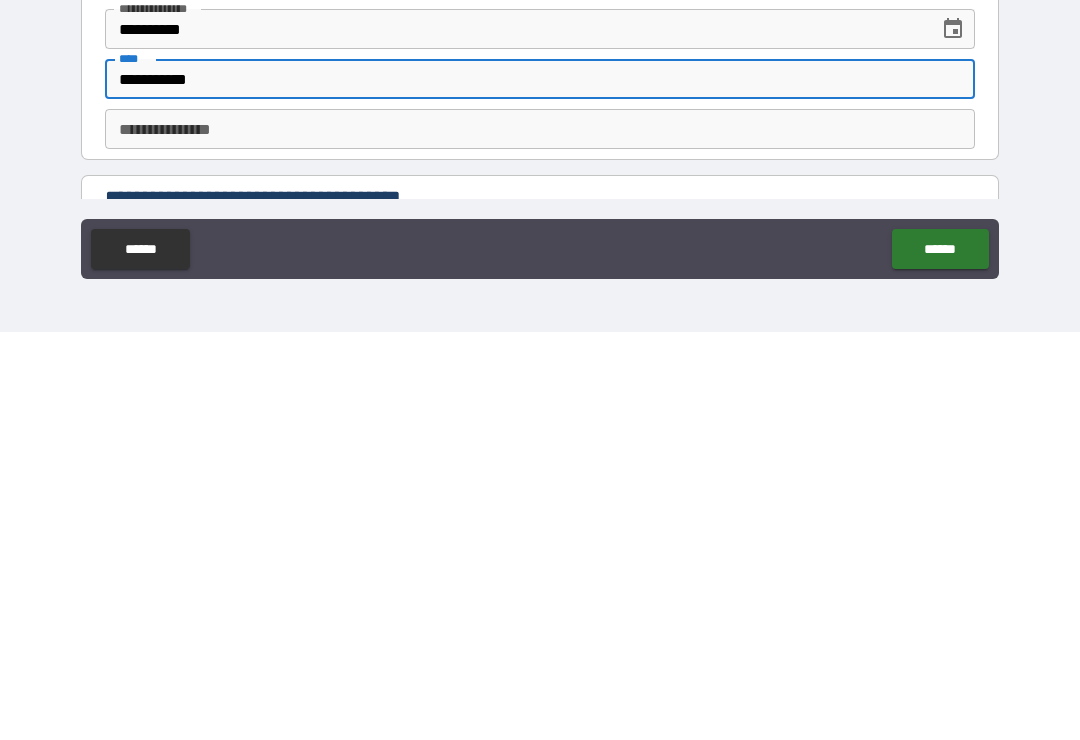 click on "**********" at bounding box center [540, 537] 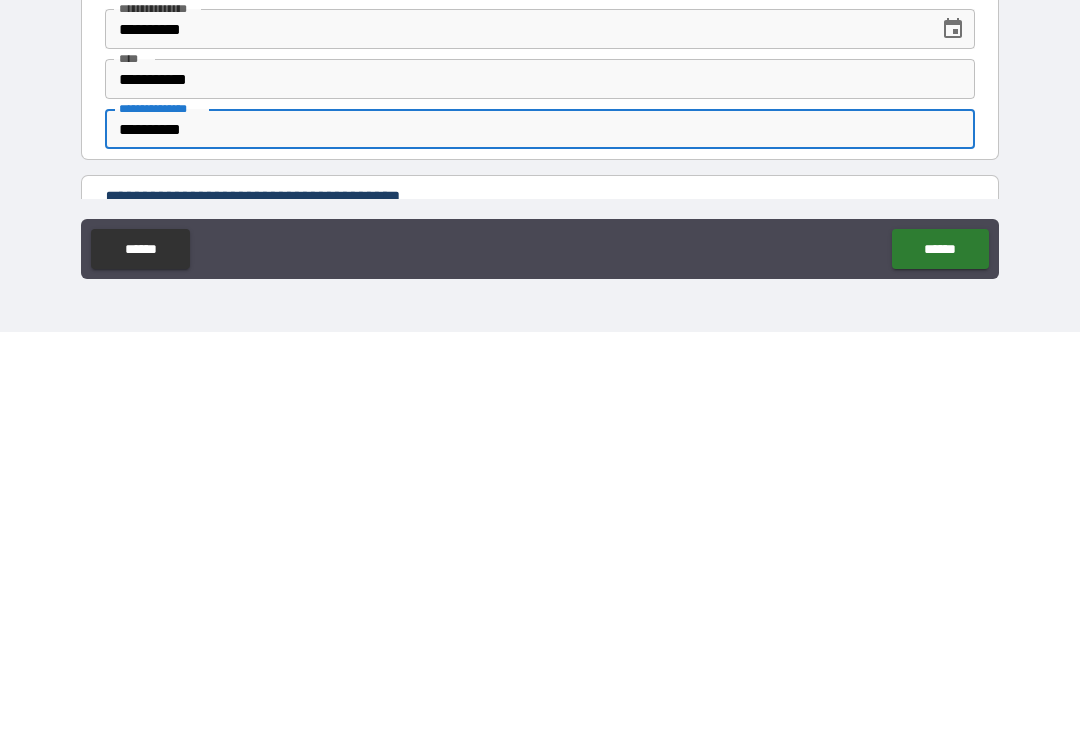 click on "**********" at bounding box center (540, 357) 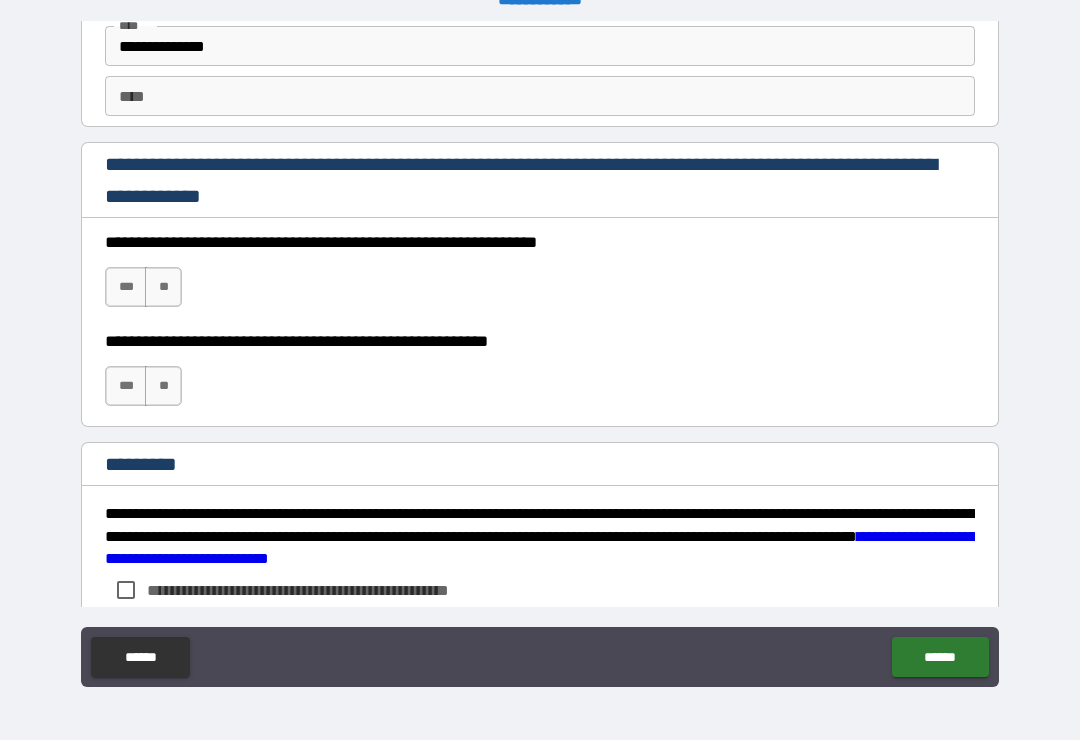 scroll, scrollTop: 2875, scrollLeft: 0, axis: vertical 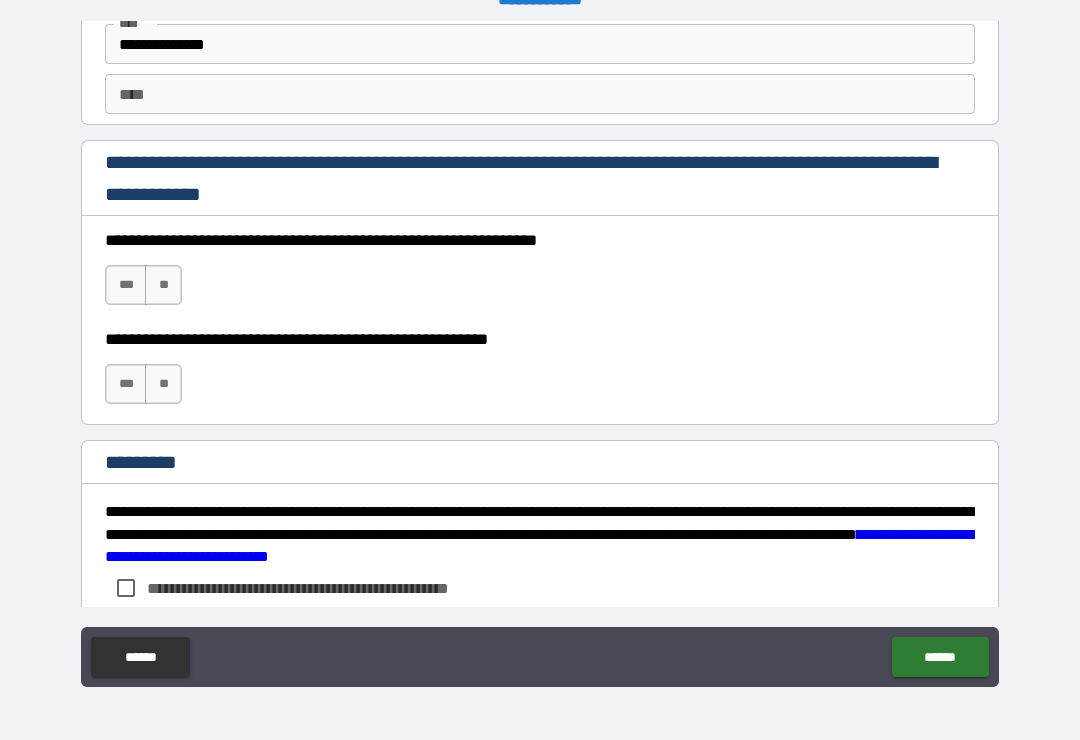 click on "***" at bounding box center [126, 285] 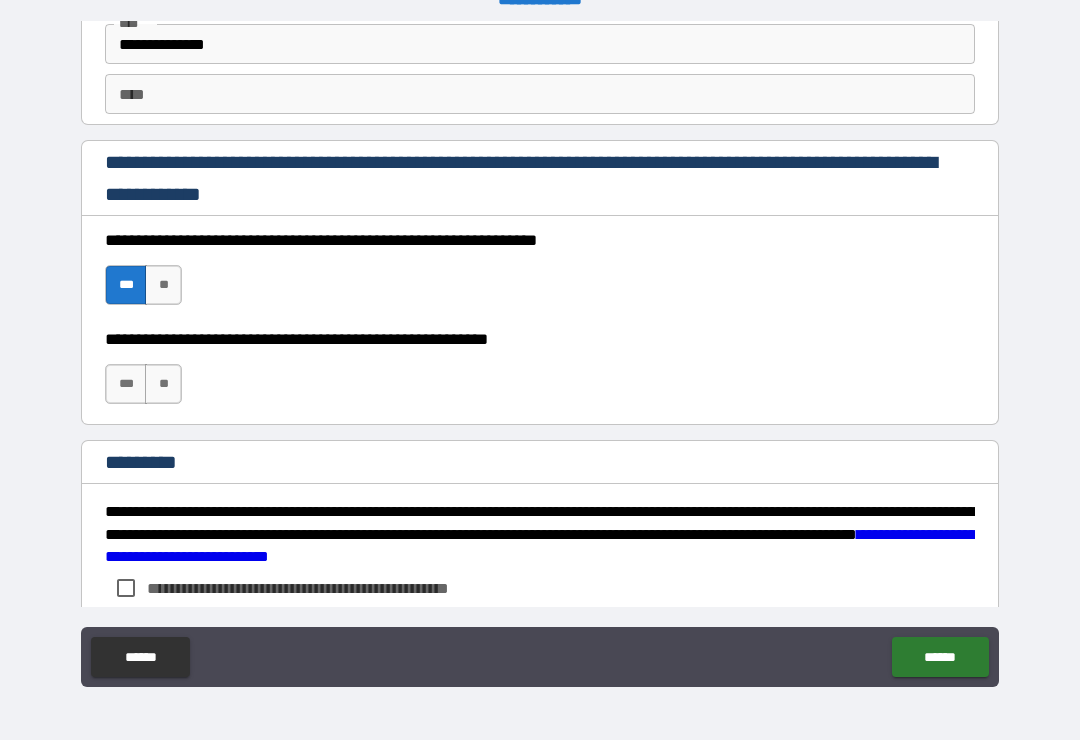 click on "**" at bounding box center [163, 384] 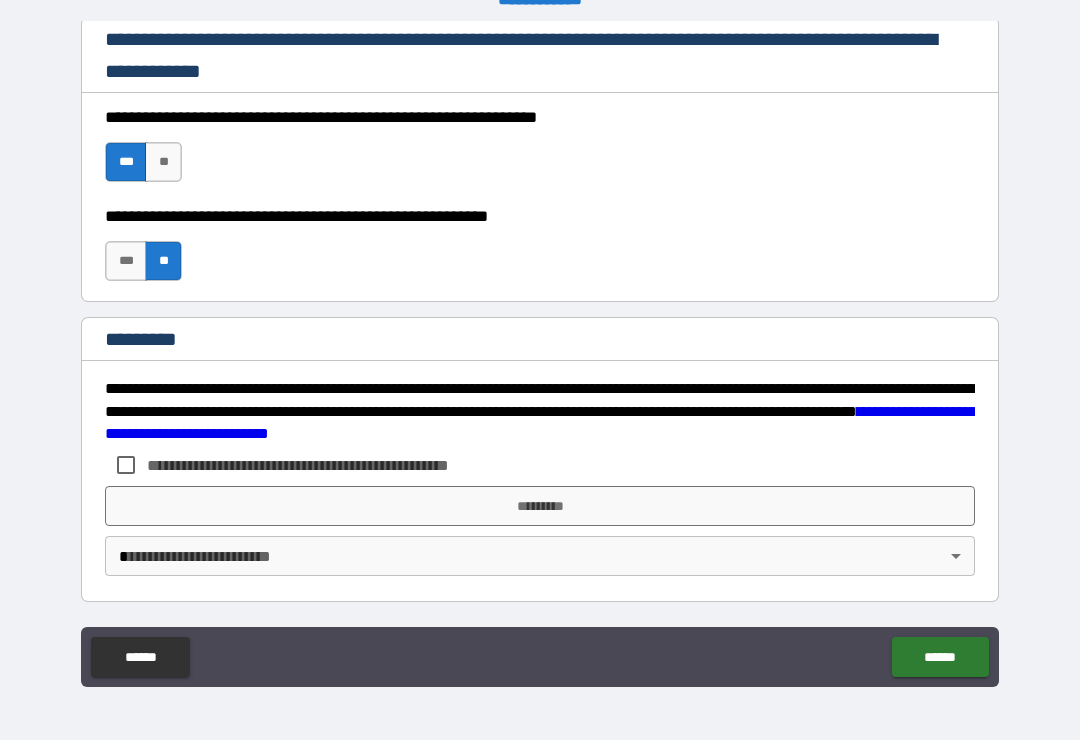 scroll, scrollTop: 2998, scrollLeft: 0, axis: vertical 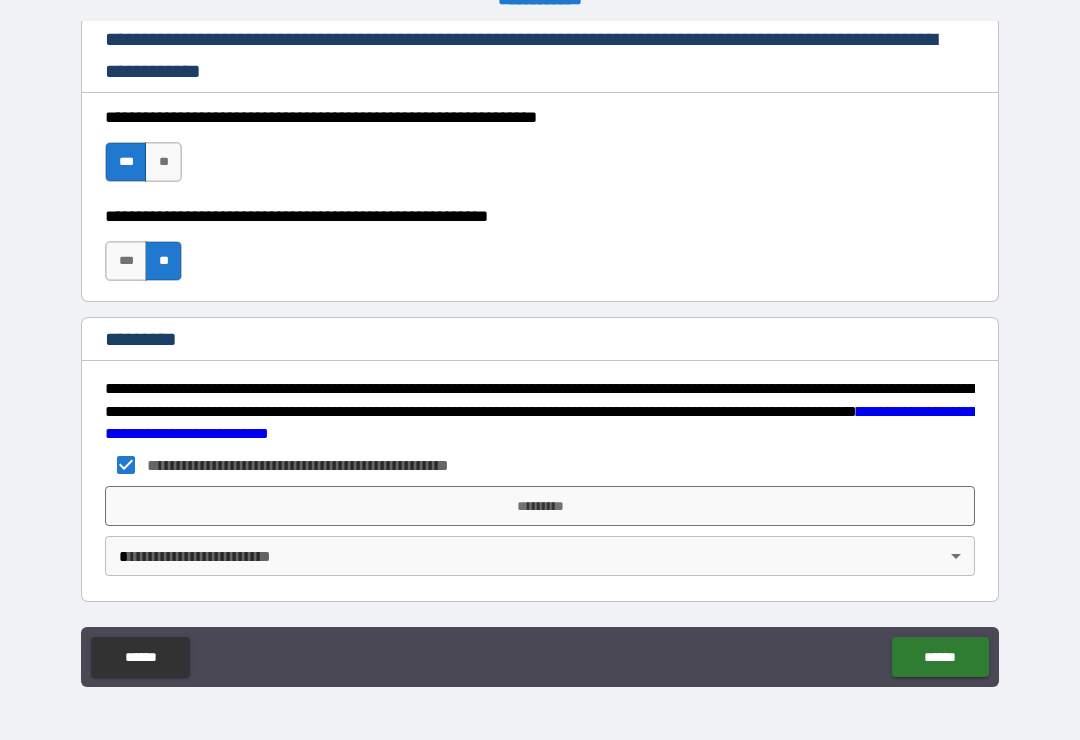 click on "*********" at bounding box center (540, 506) 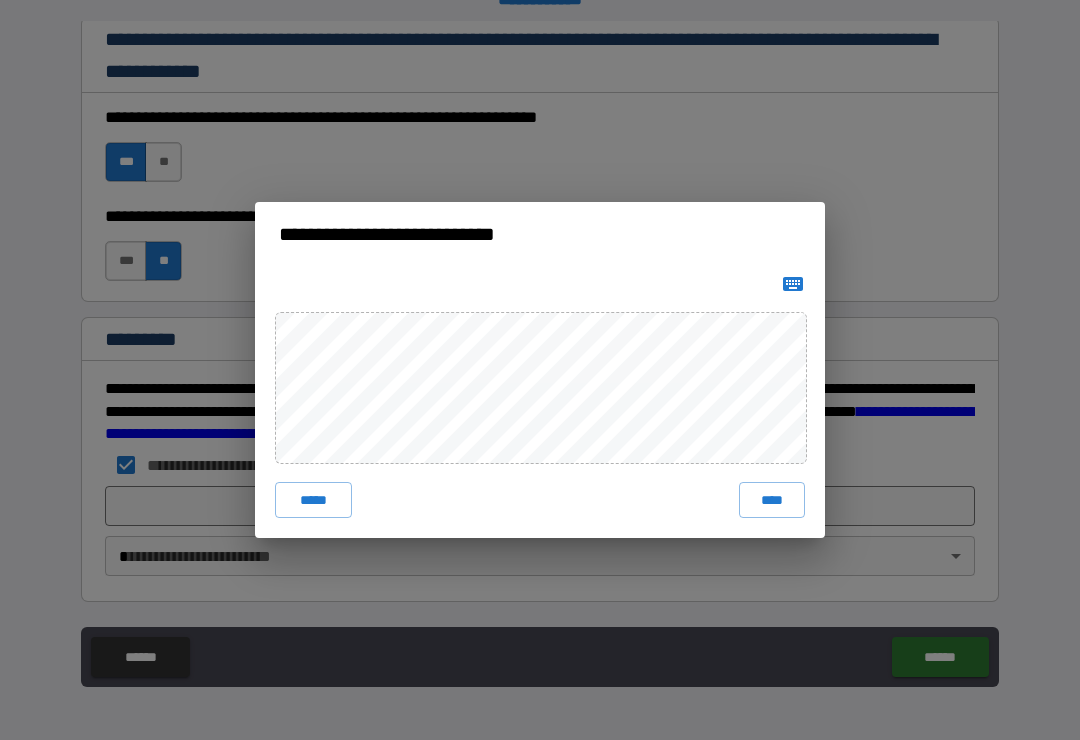 click on "****" at bounding box center [772, 500] 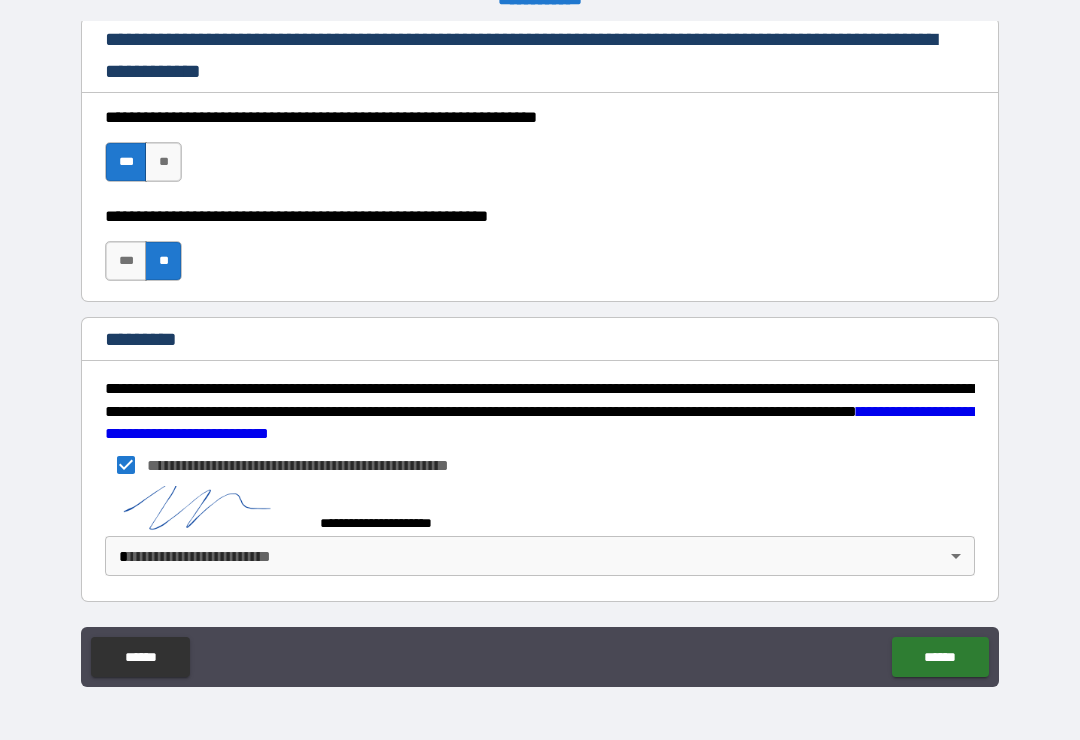 scroll, scrollTop: 2988, scrollLeft: 0, axis: vertical 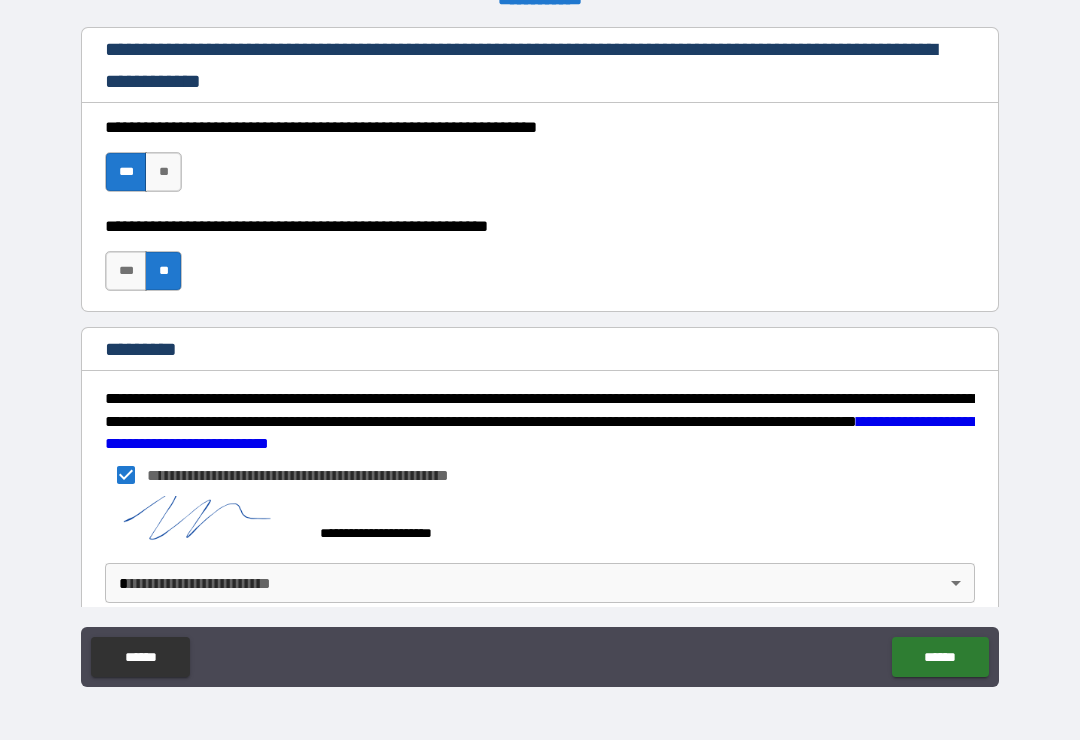 click on "**********" at bounding box center [540, 354] 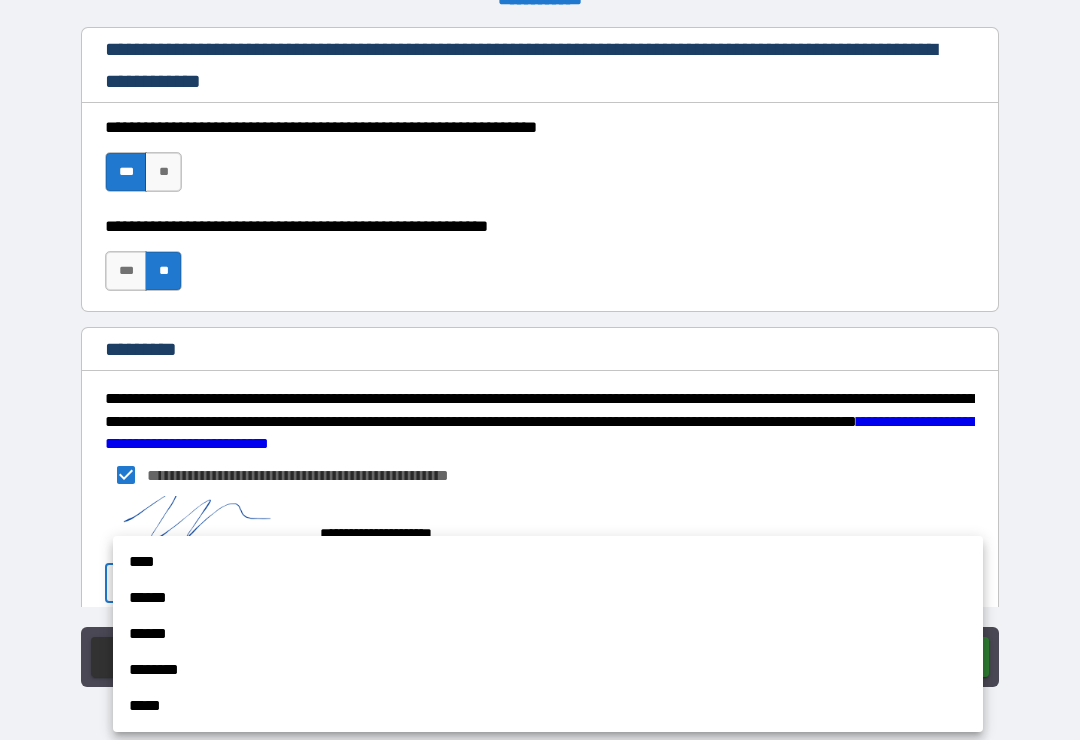 click on "****" at bounding box center (548, 562) 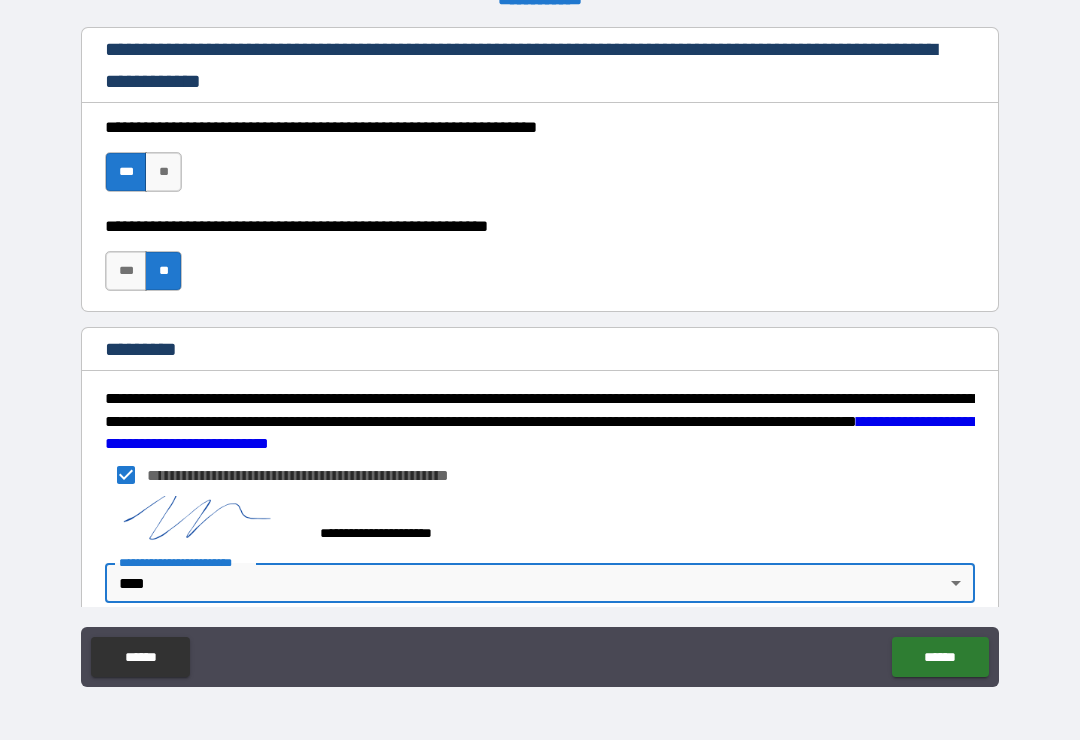 click on "******" at bounding box center (940, 657) 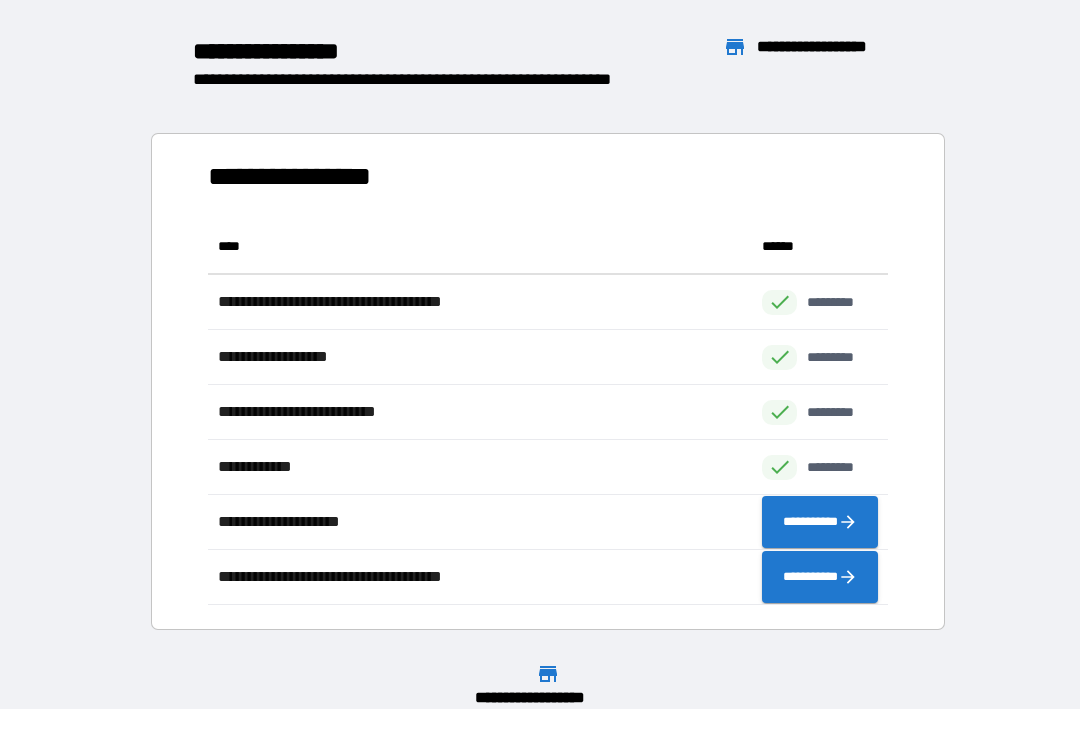 scroll, scrollTop: 386, scrollLeft: 680, axis: both 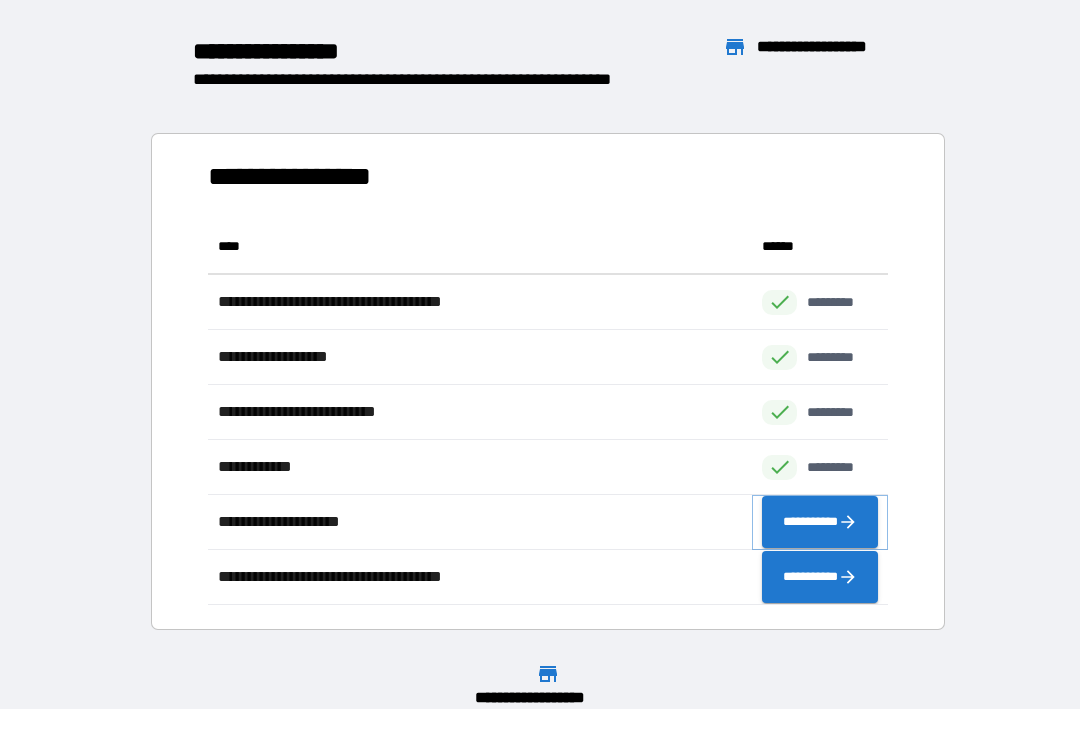 click 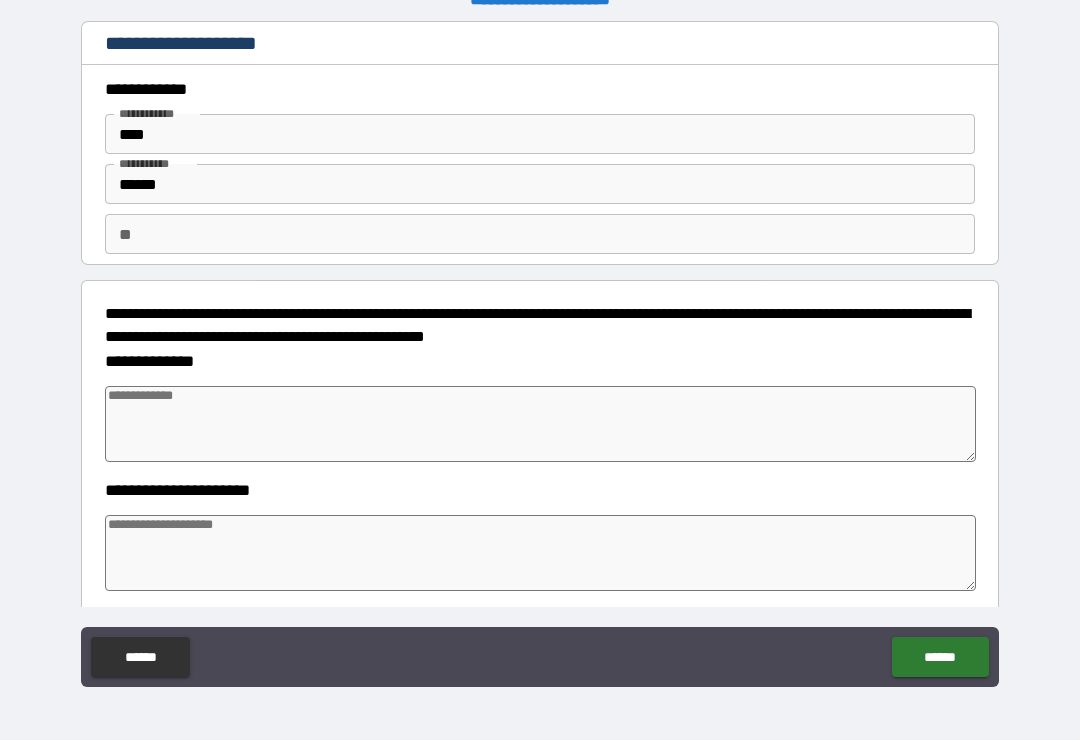 click on "**" at bounding box center [540, 234] 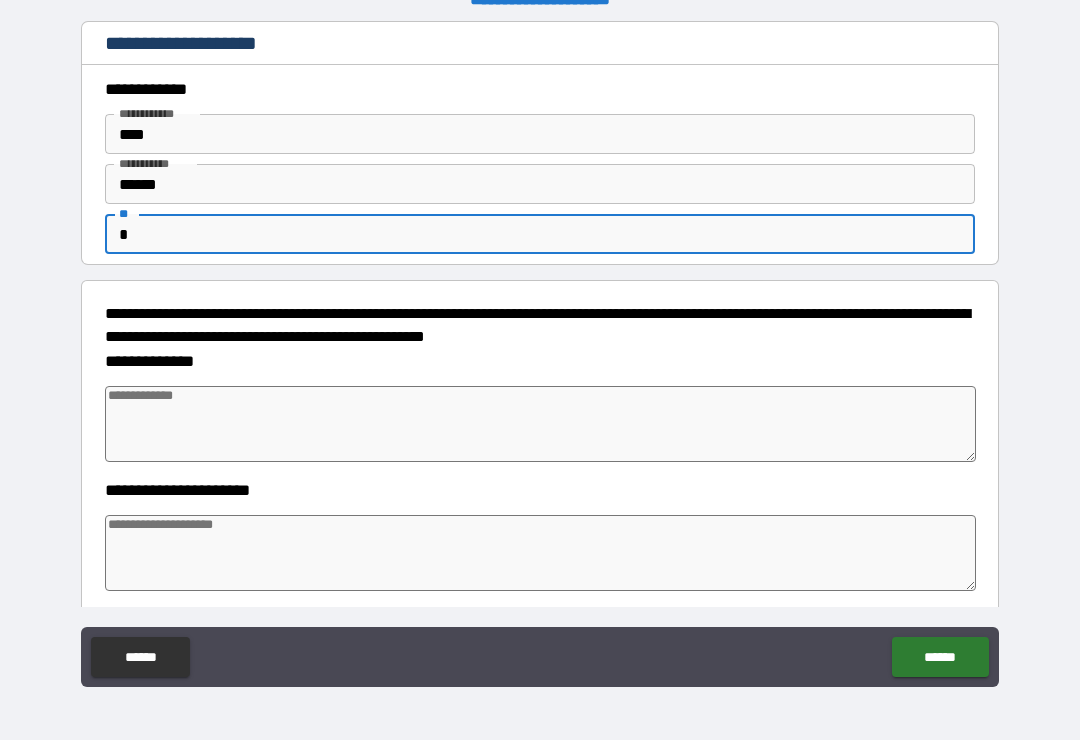 click on "**********" at bounding box center (540, 357) 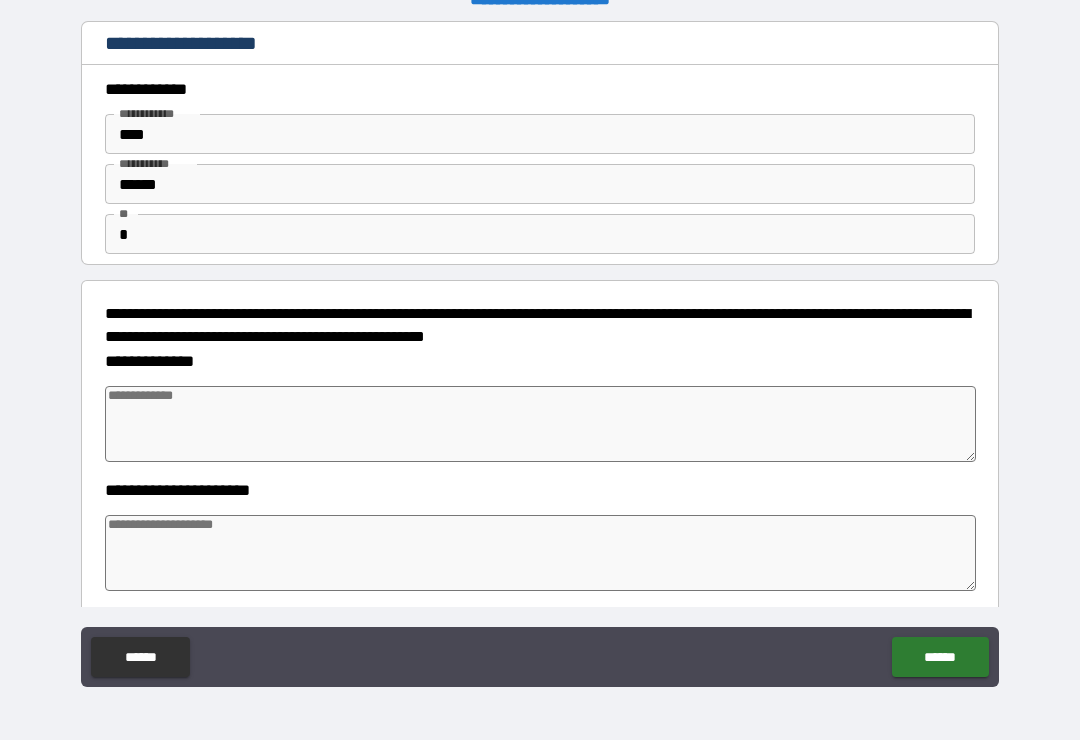 click at bounding box center [540, 424] 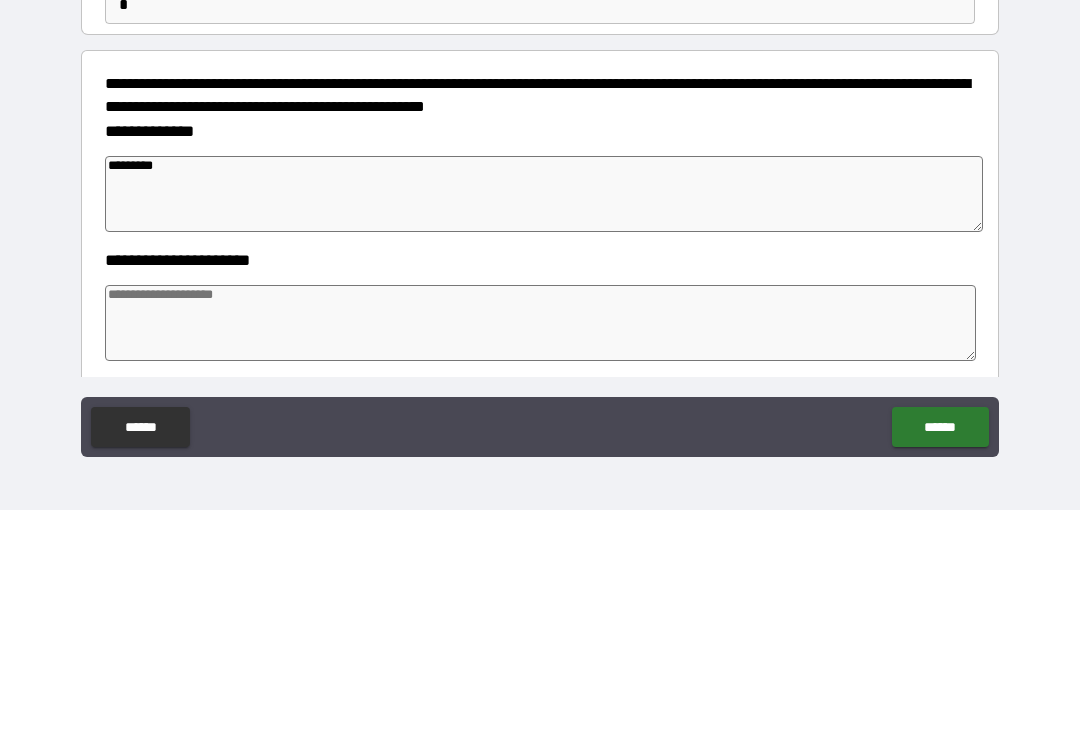 click on "**********" at bounding box center [540, 357] 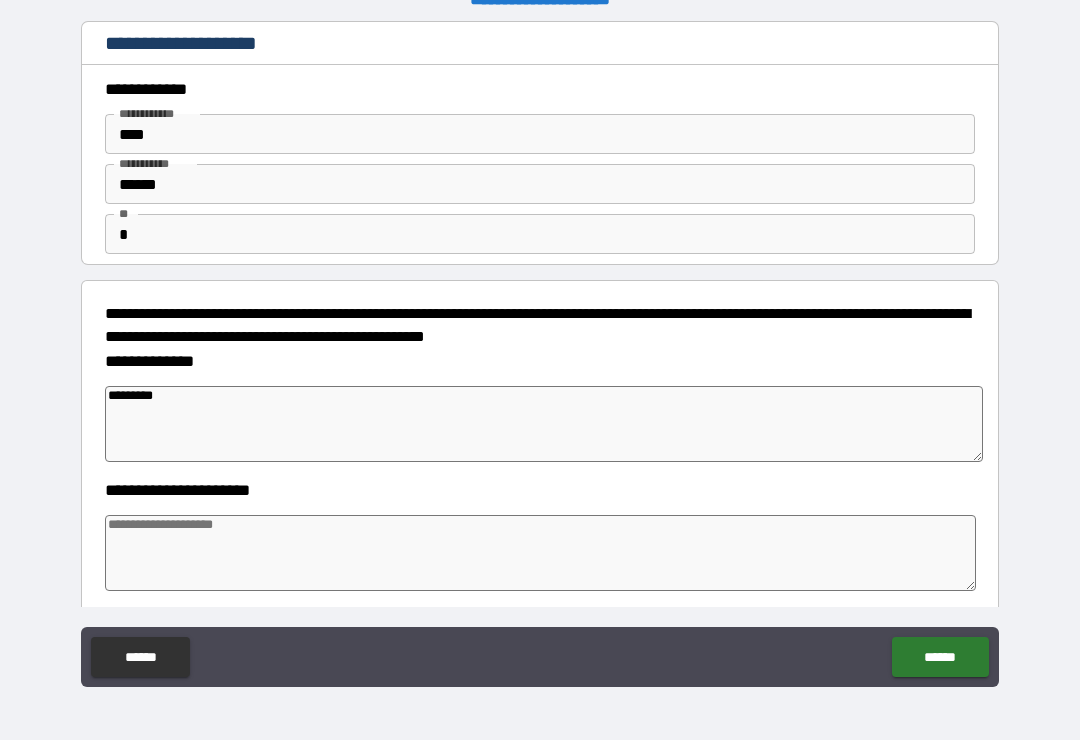 click at bounding box center (540, 553) 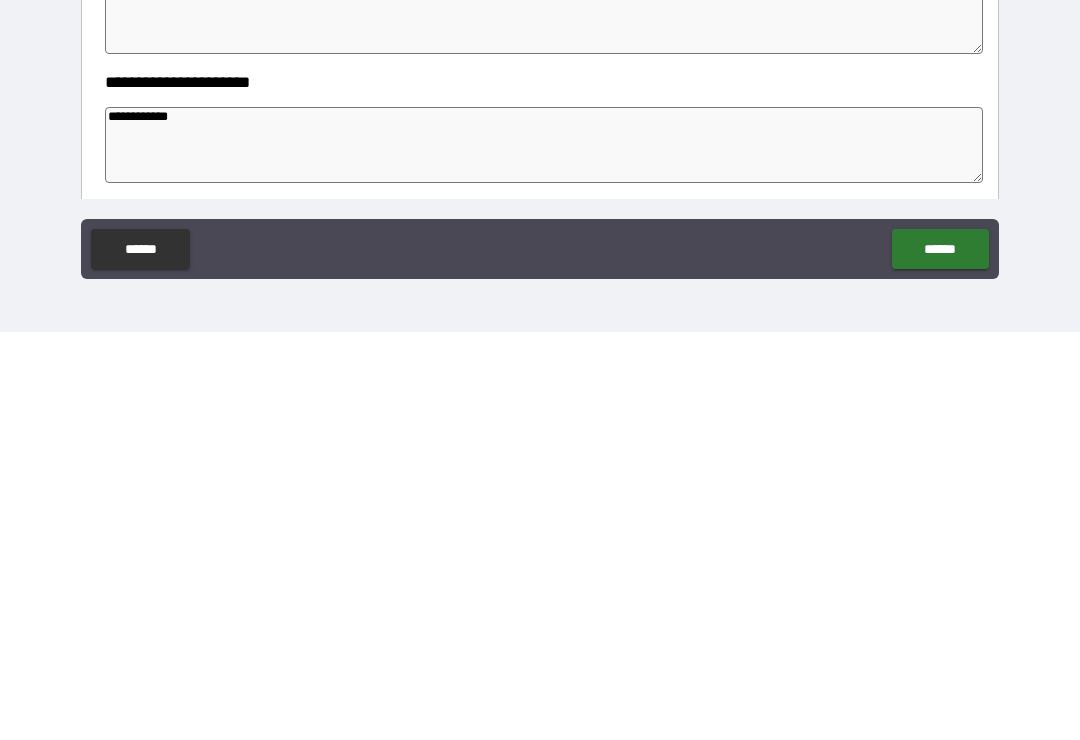 click on "******" at bounding box center [940, 657] 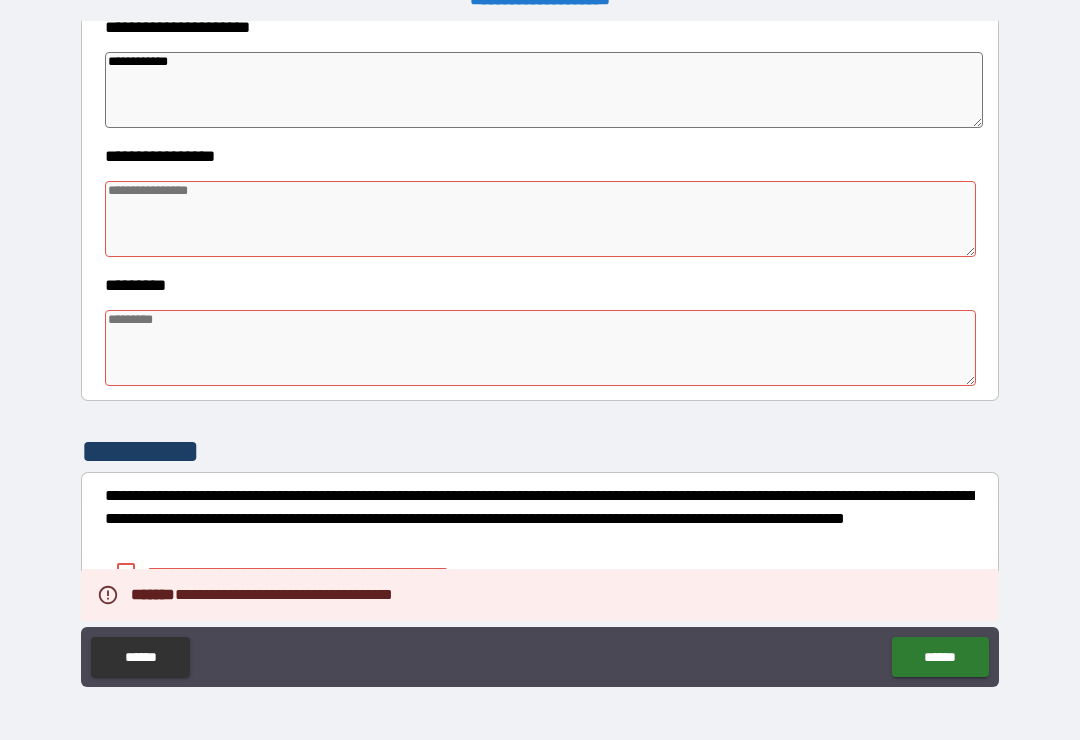 scroll, scrollTop: 459, scrollLeft: 0, axis: vertical 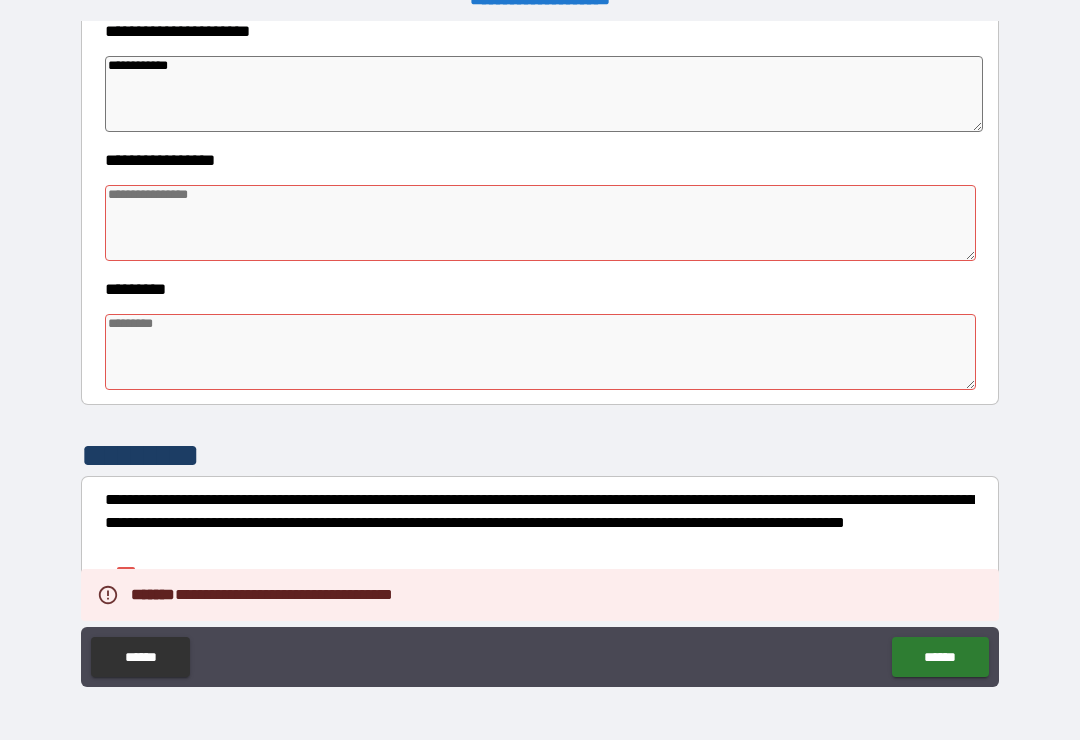 click at bounding box center [540, 223] 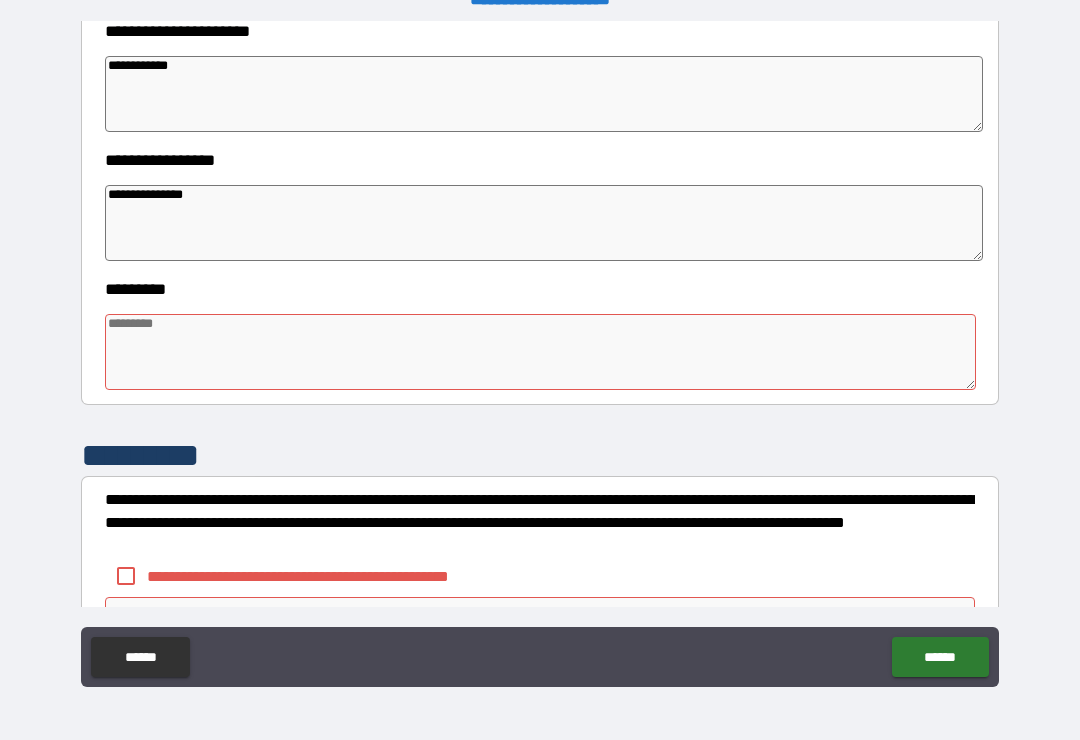 click on "**********" at bounding box center [540, 357] 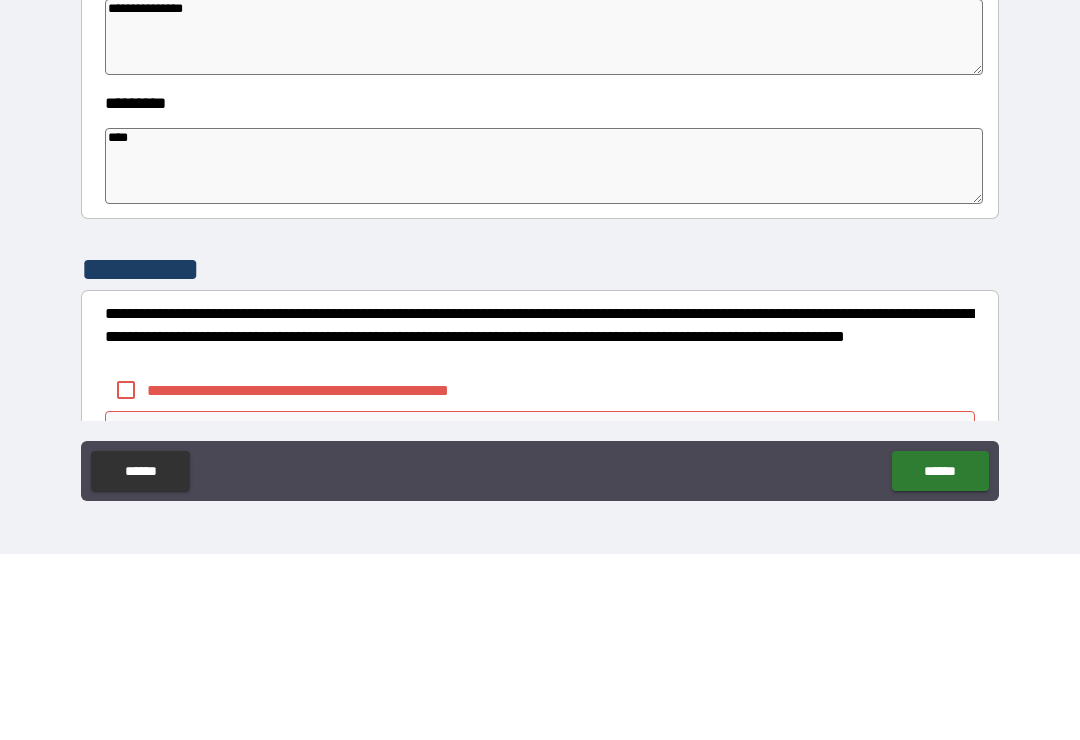 click on "****" at bounding box center [544, 352] 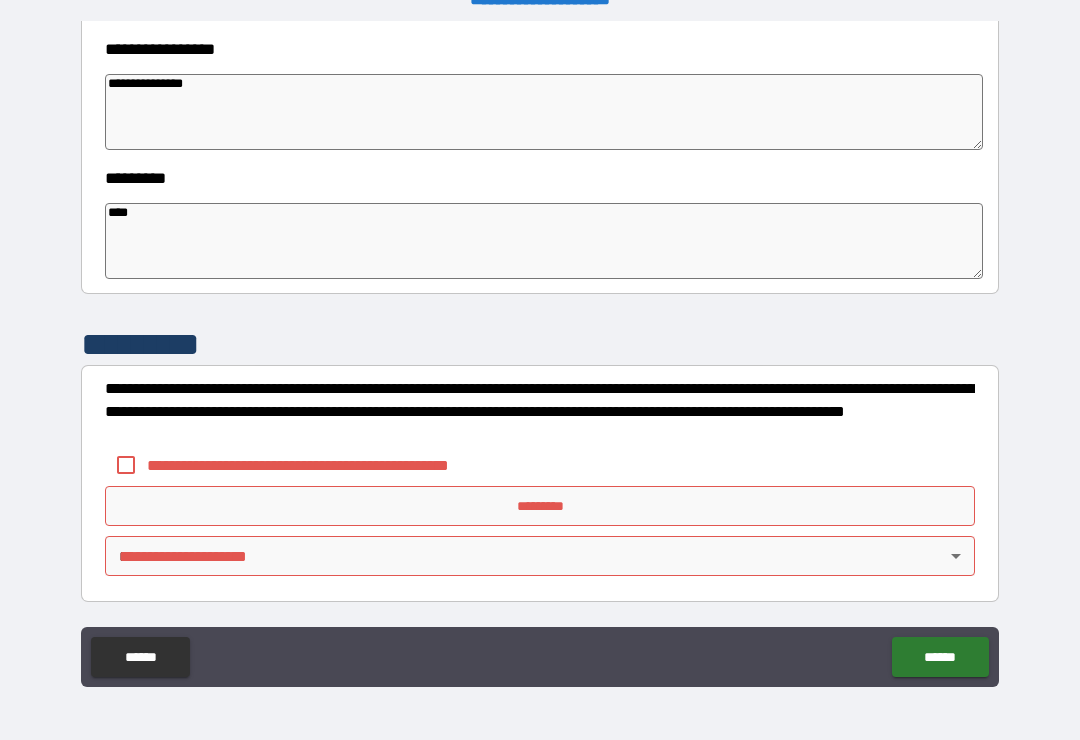 scroll, scrollTop: 570, scrollLeft: 0, axis: vertical 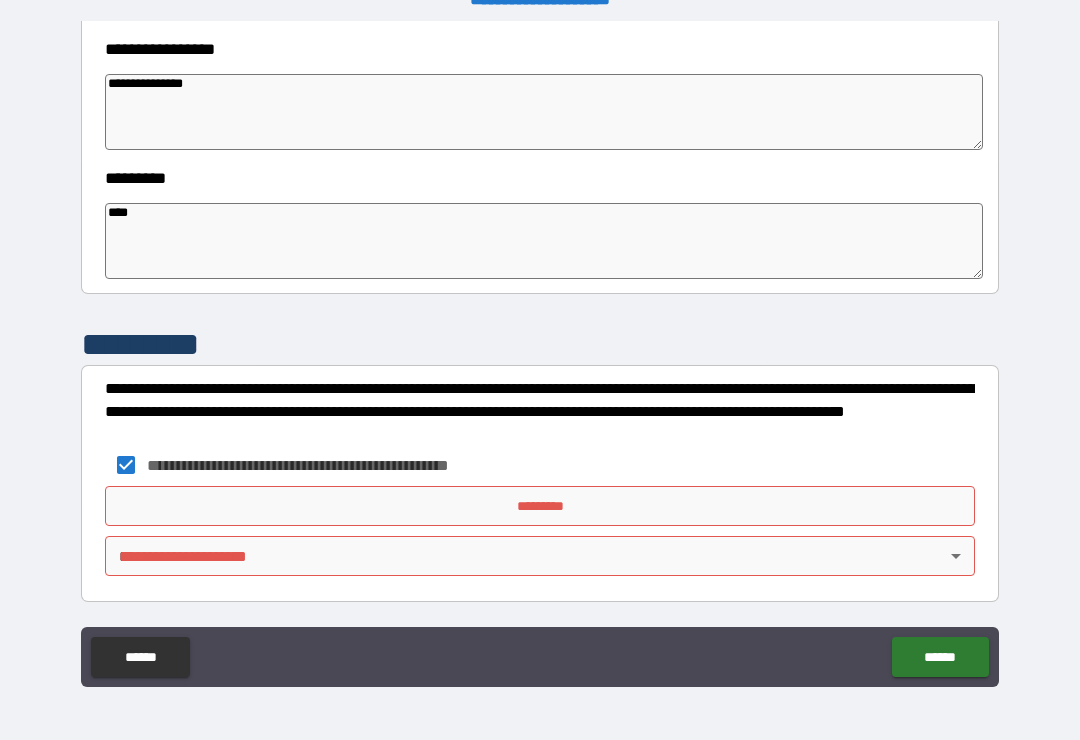 click on "*********" at bounding box center (540, 506) 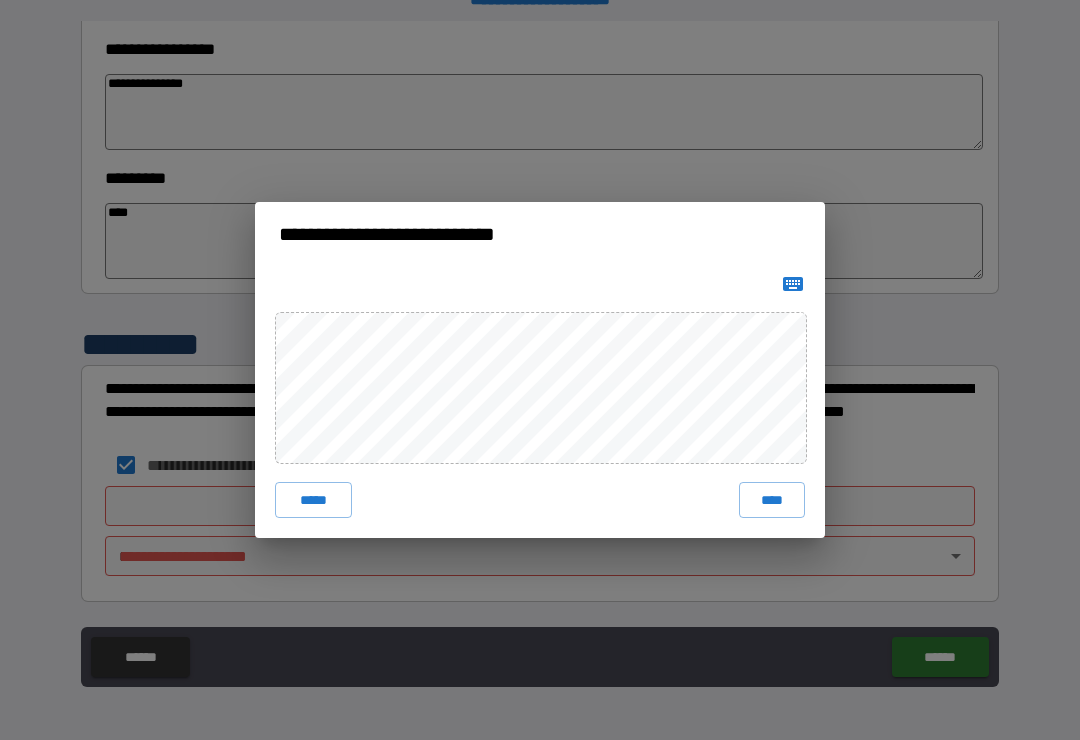 click on "****" at bounding box center [772, 500] 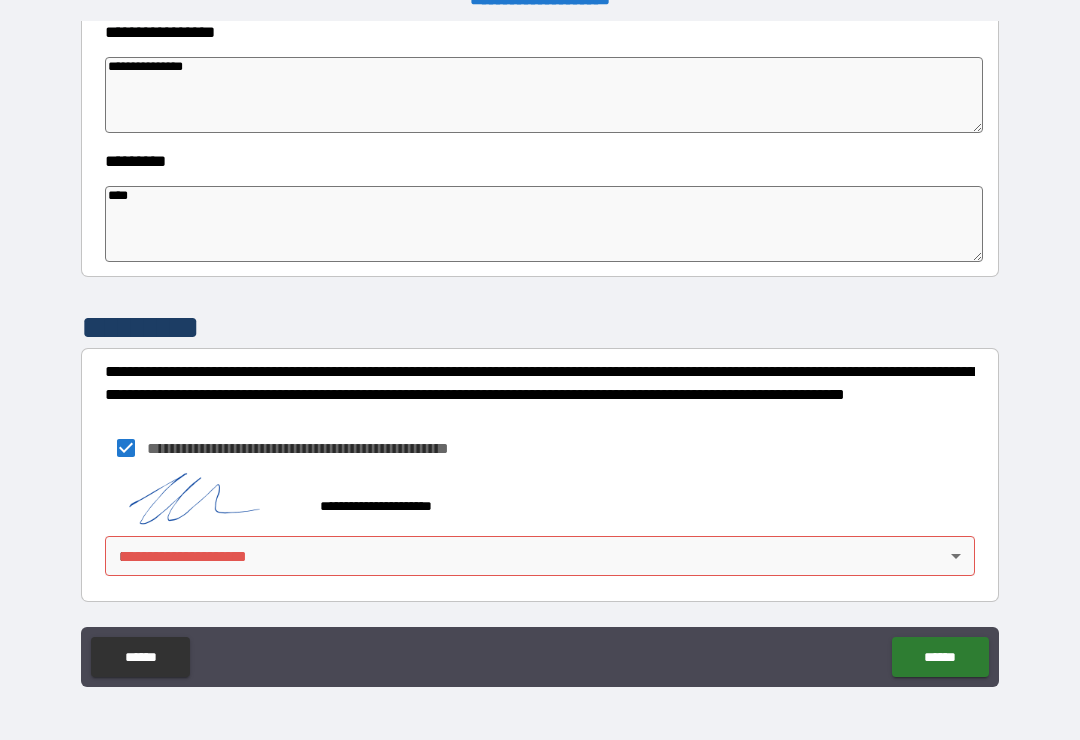 scroll, scrollTop: 587, scrollLeft: 0, axis: vertical 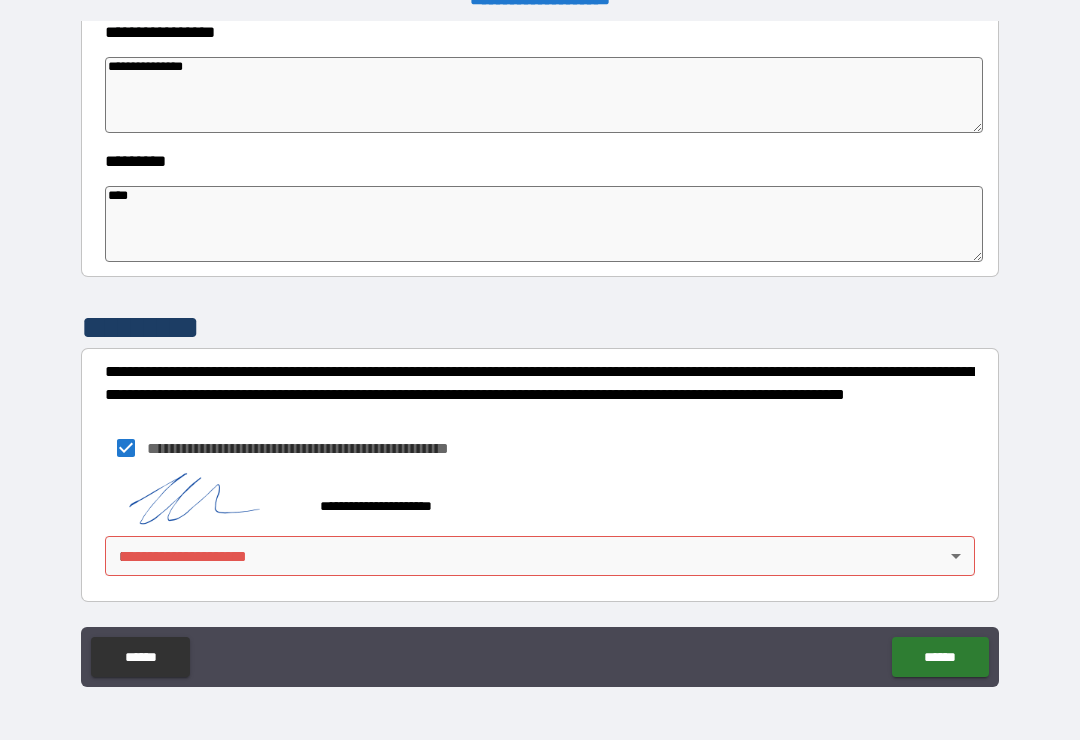click on "**********" at bounding box center [540, 354] 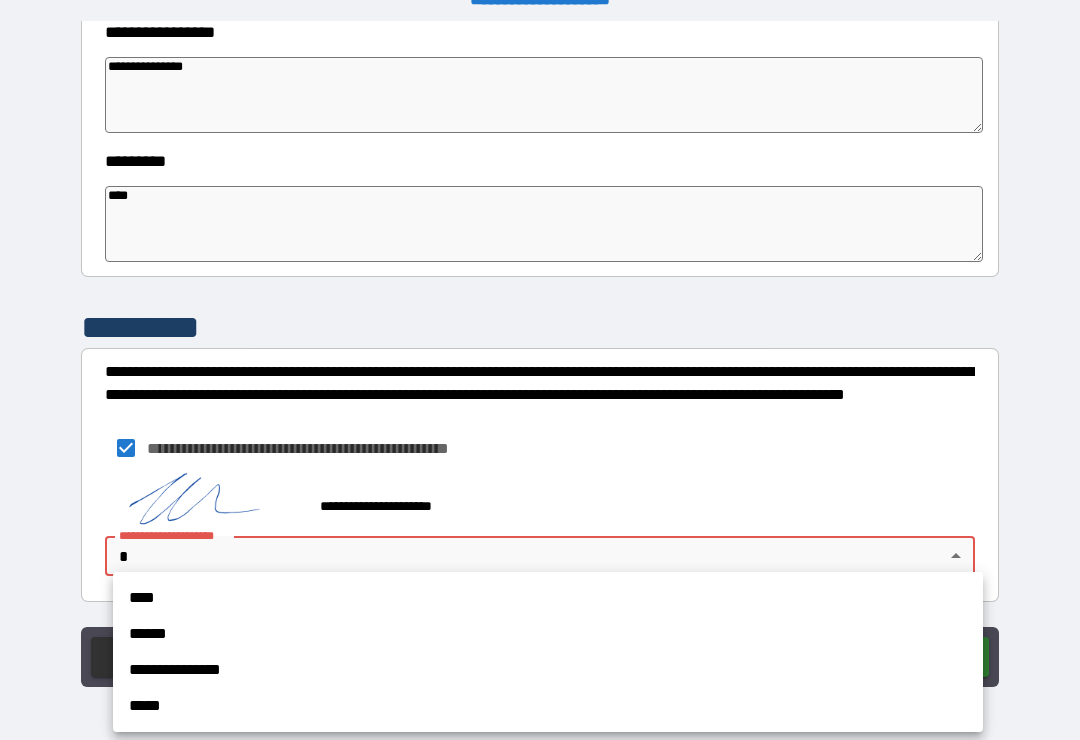 click on "****" at bounding box center [548, 598] 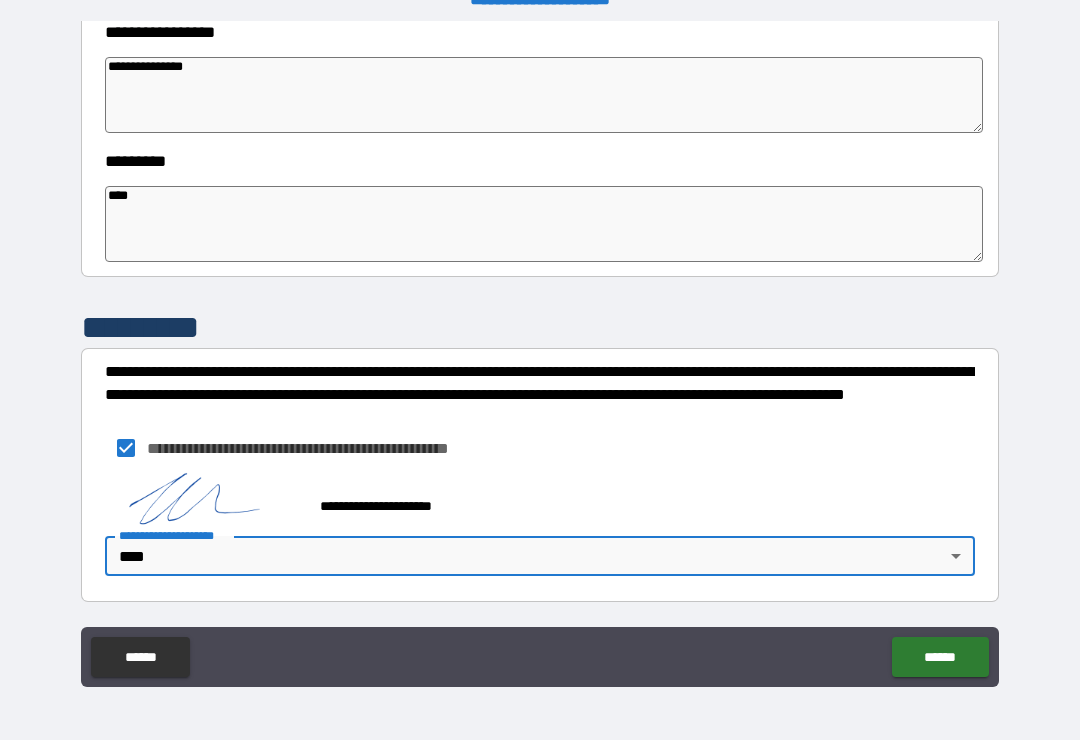 click on "******" at bounding box center (940, 657) 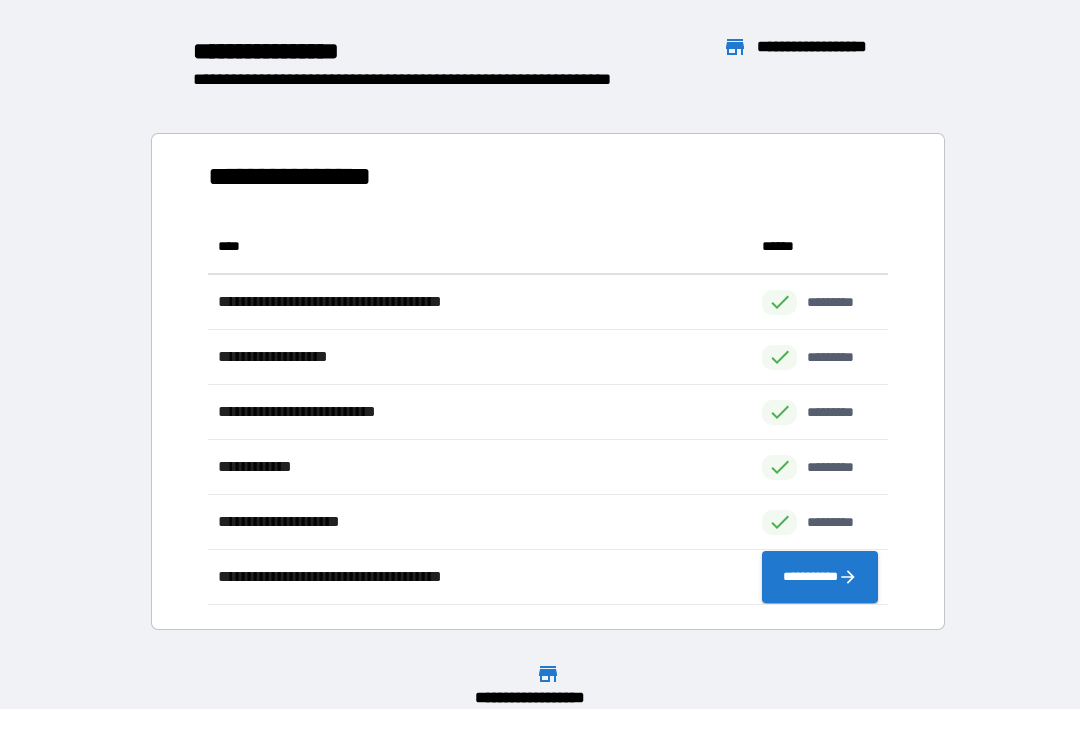 scroll, scrollTop: 1, scrollLeft: 1, axis: both 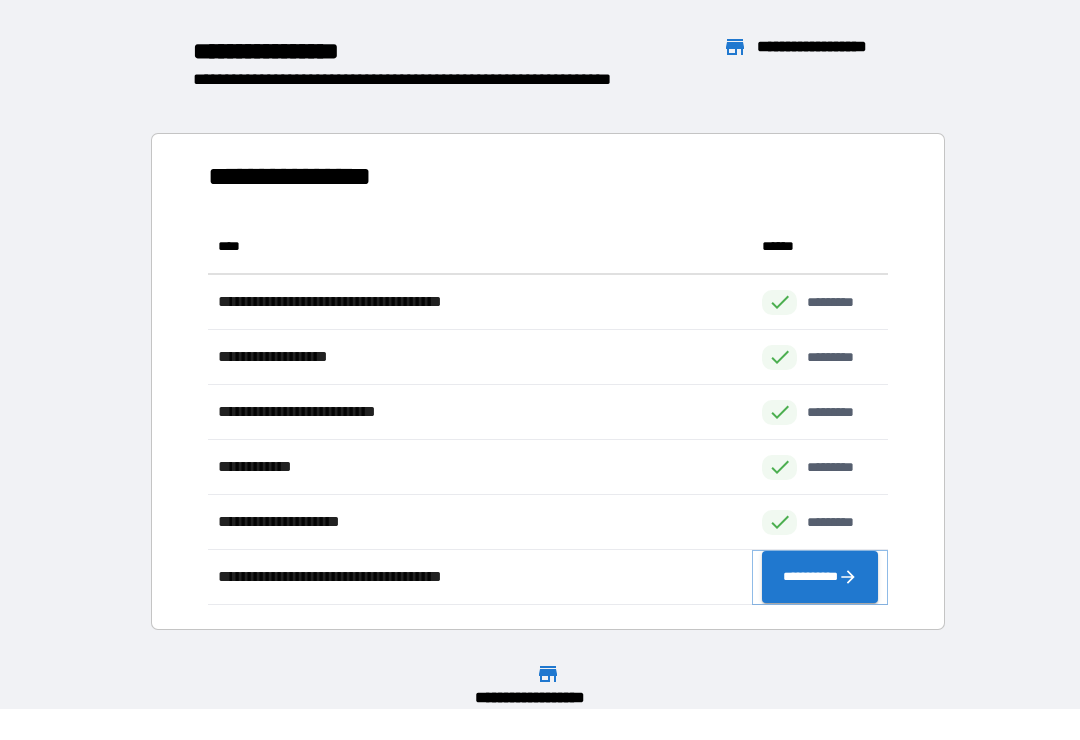 click on "**********" at bounding box center (820, 577) 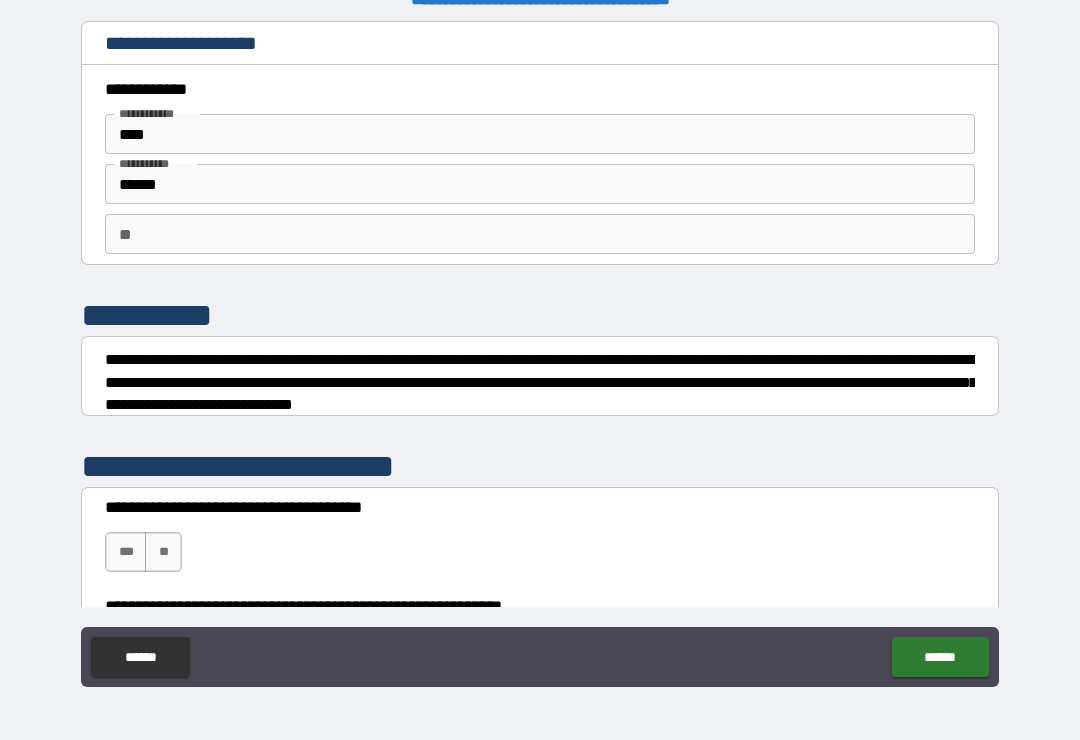 click on "**" at bounding box center [540, 234] 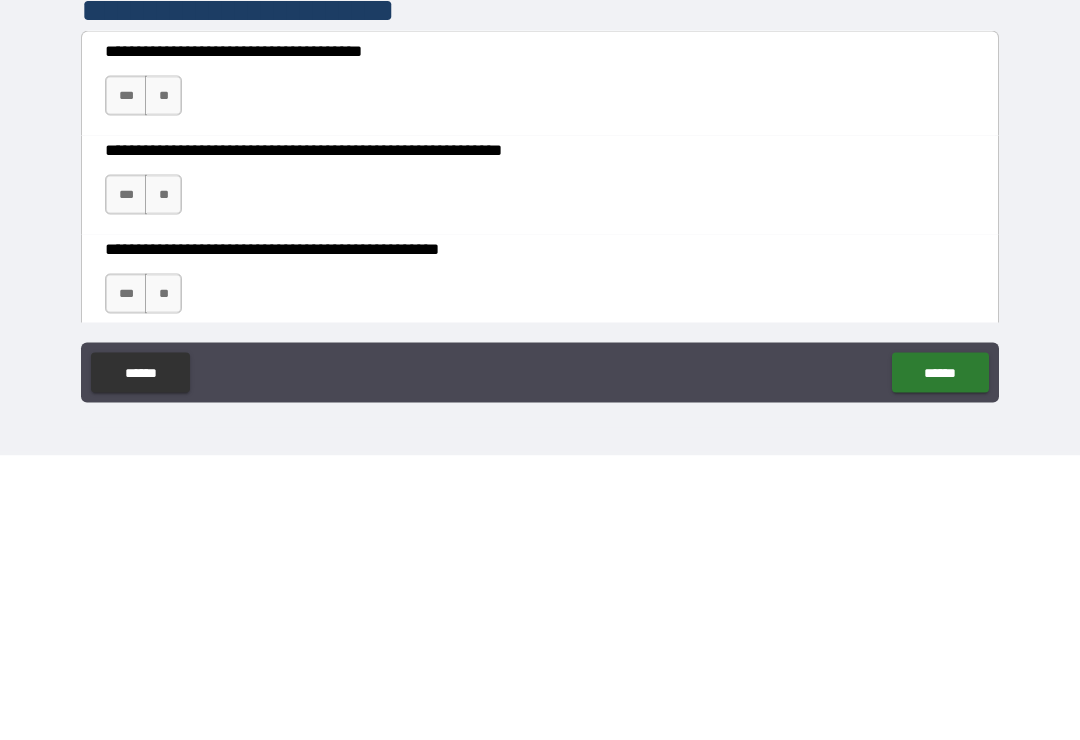scroll, scrollTop: 175, scrollLeft: 0, axis: vertical 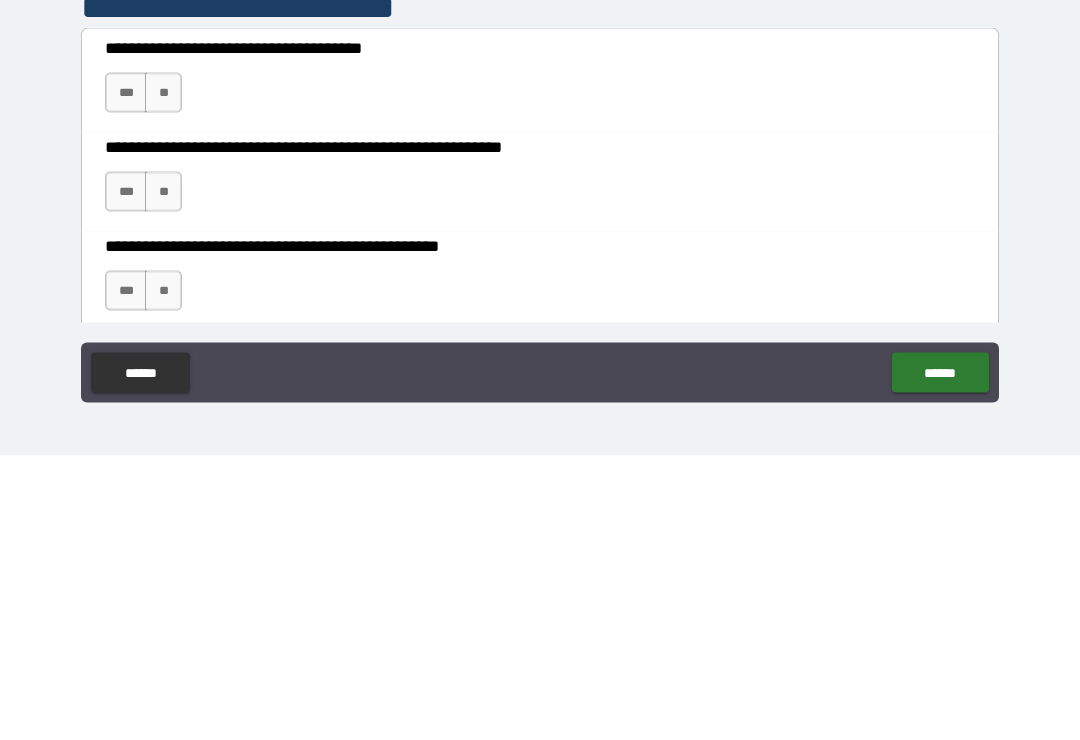 click on "**" at bounding box center [163, 377] 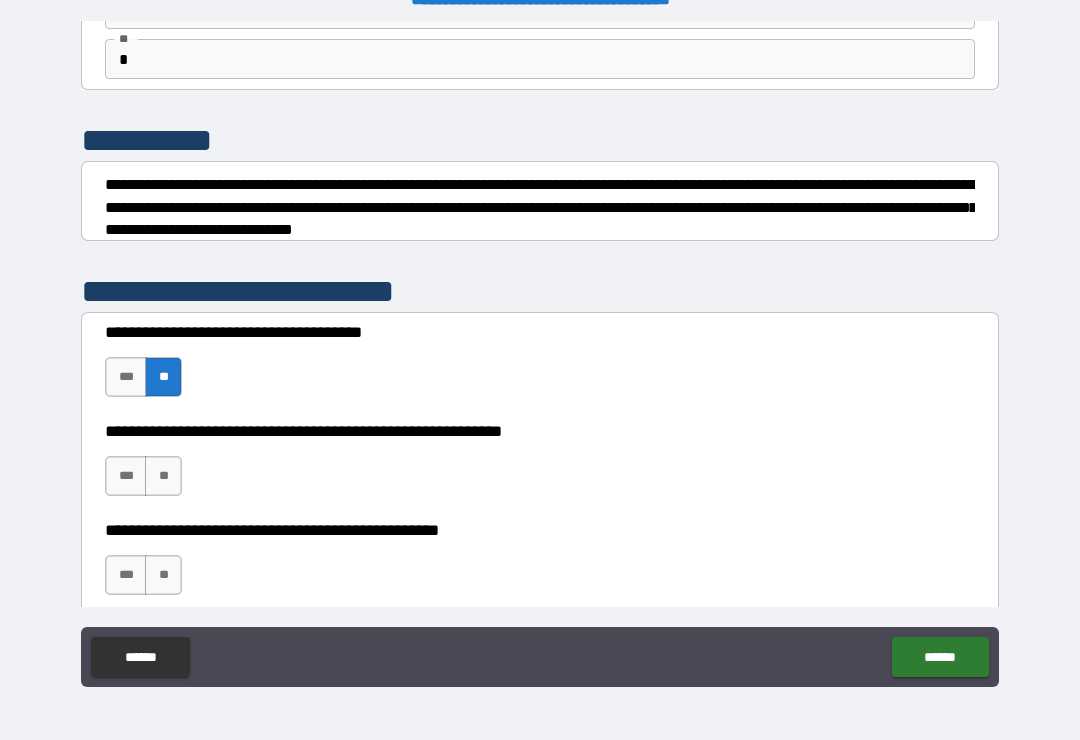 click on "**" at bounding box center (163, 476) 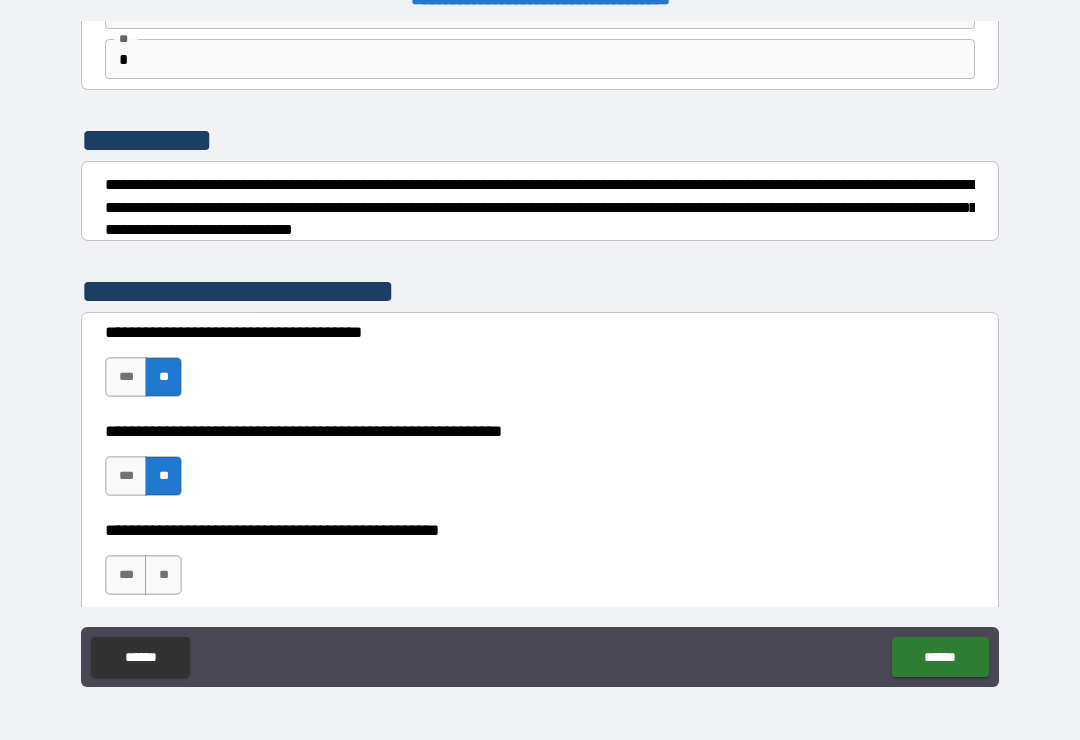 click on "**" at bounding box center [163, 575] 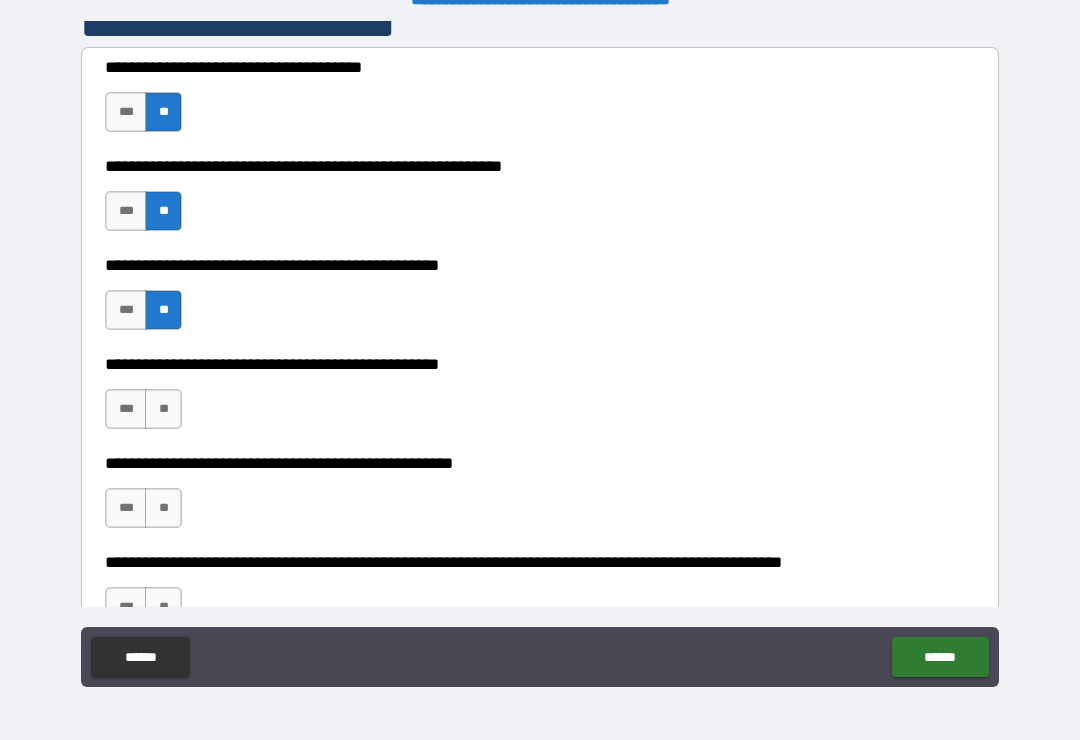 scroll, scrollTop: 448, scrollLeft: 0, axis: vertical 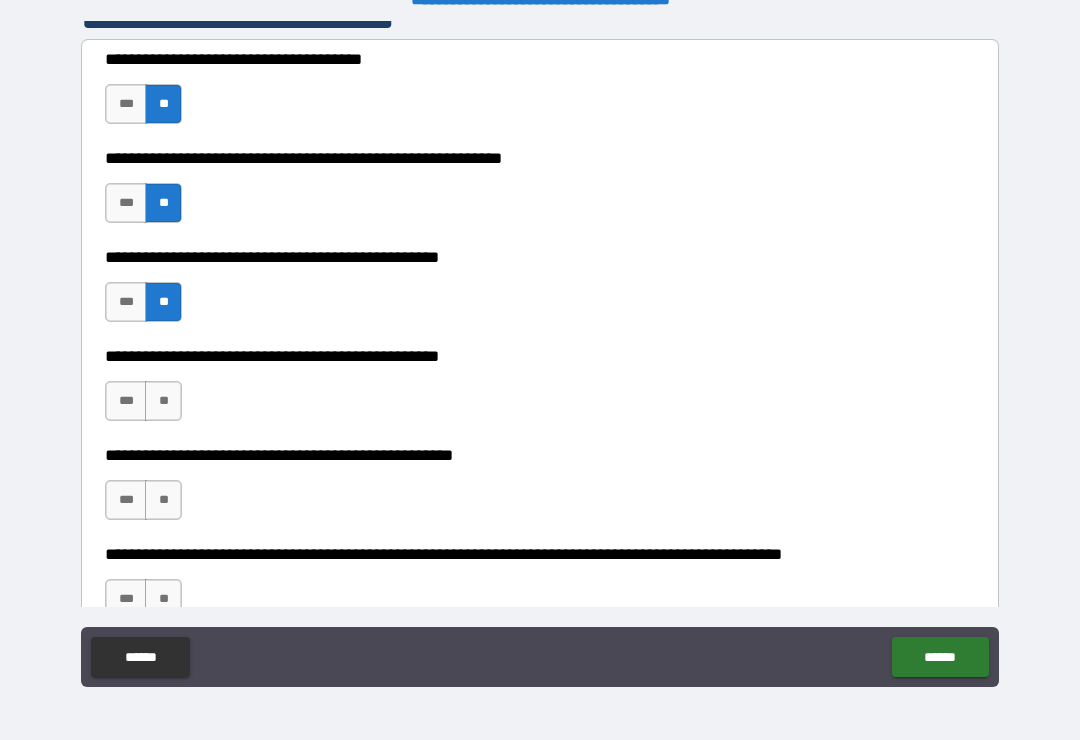 click on "**" at bounding box center [163, 401] 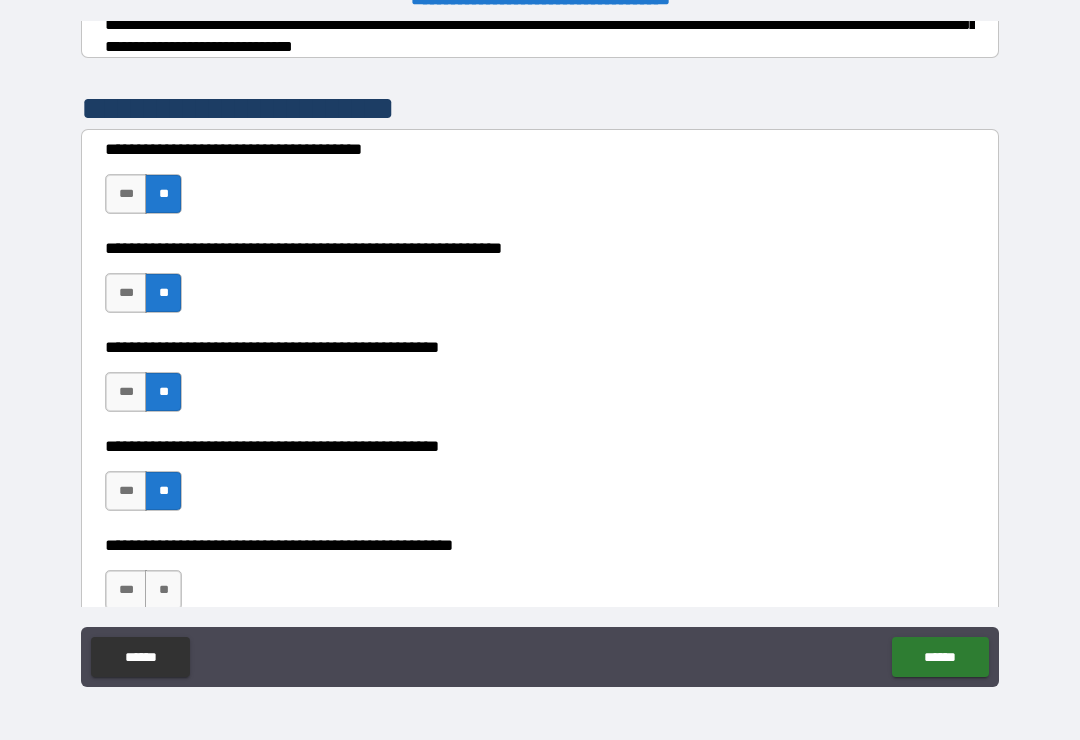 scroll, scrollTop: 345, scrollLeft: 0, axis: vertical 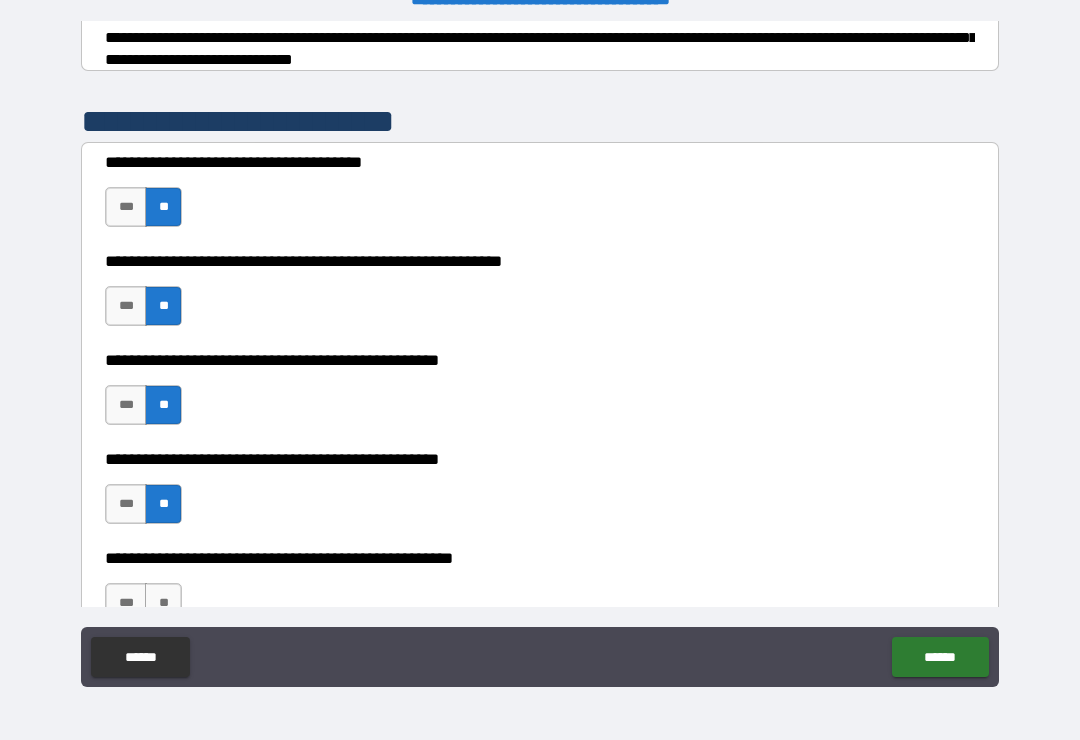 click on "***" at bounding box center [126, 504] 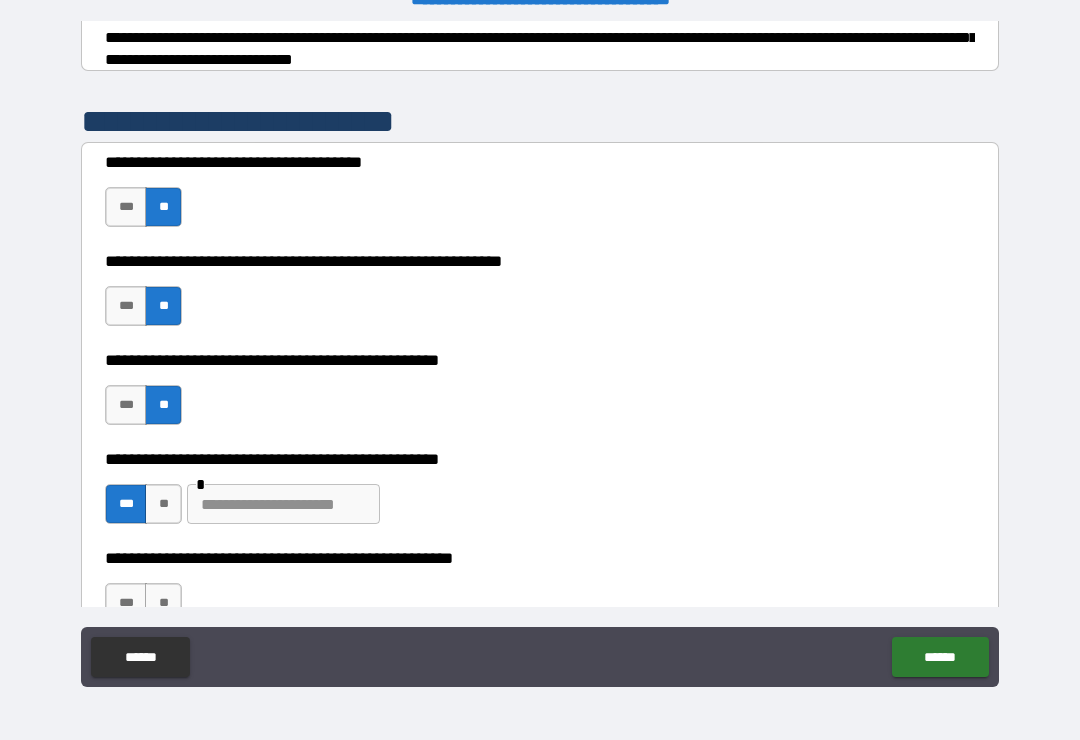 click on "**" at bounding box center [163, 504] 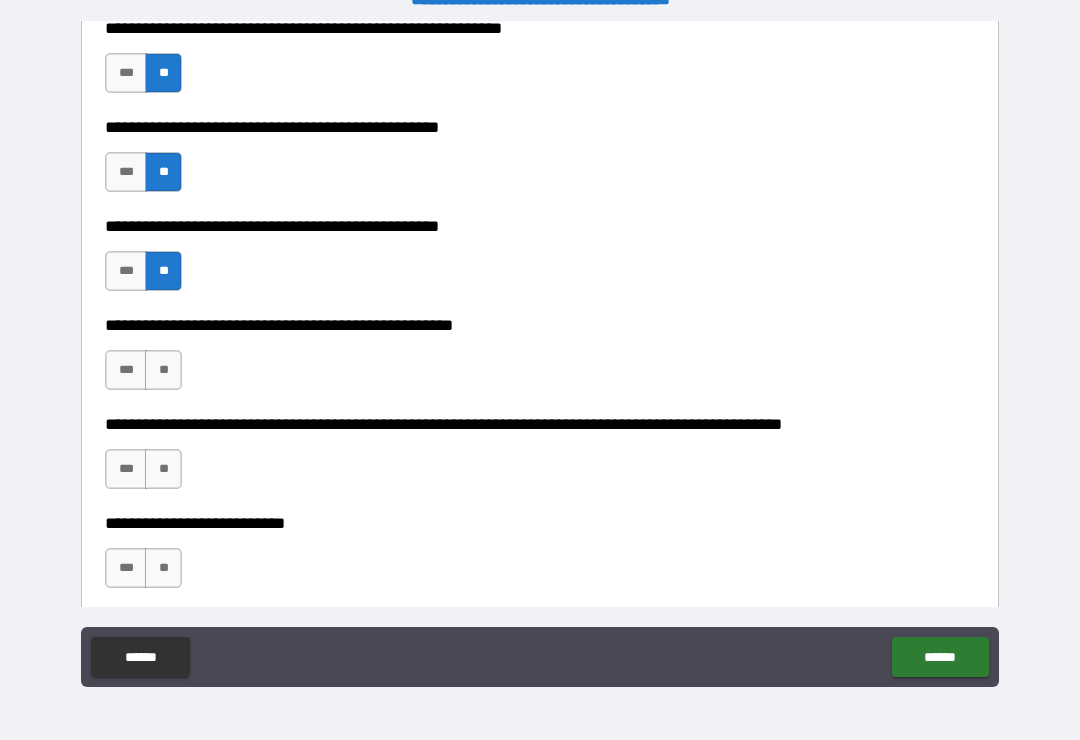 scroll, scrollTop: 593, scrollLeft: 0, axis: vertical 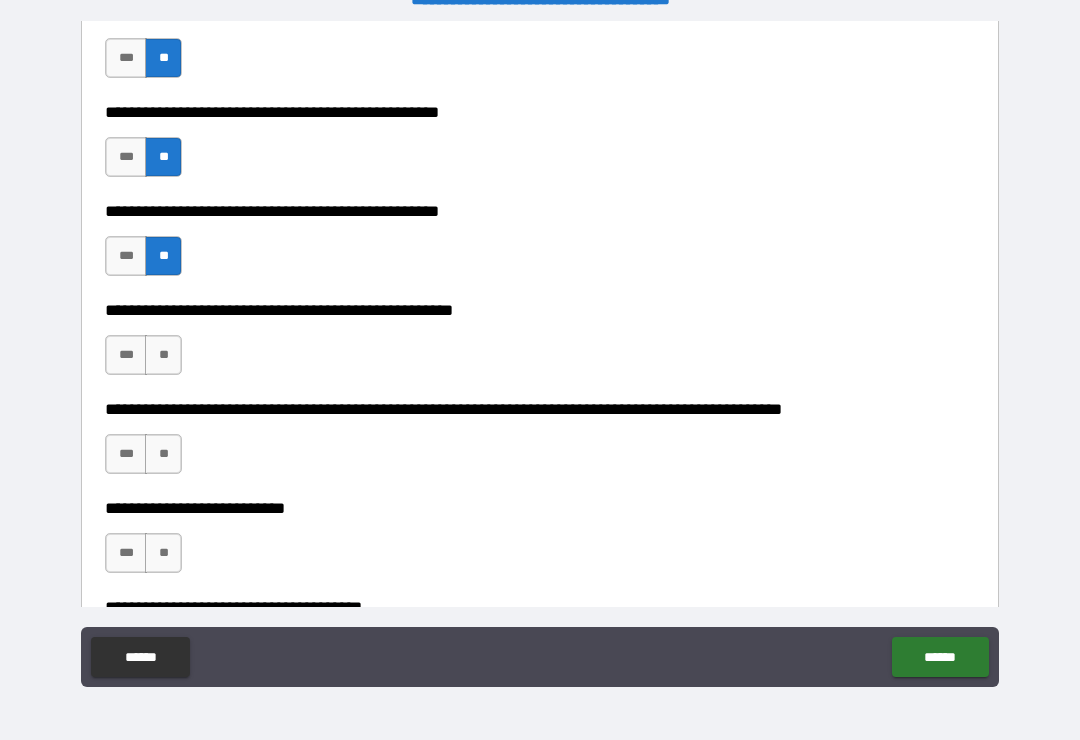 click on "**" at bounding box center (163, 355) 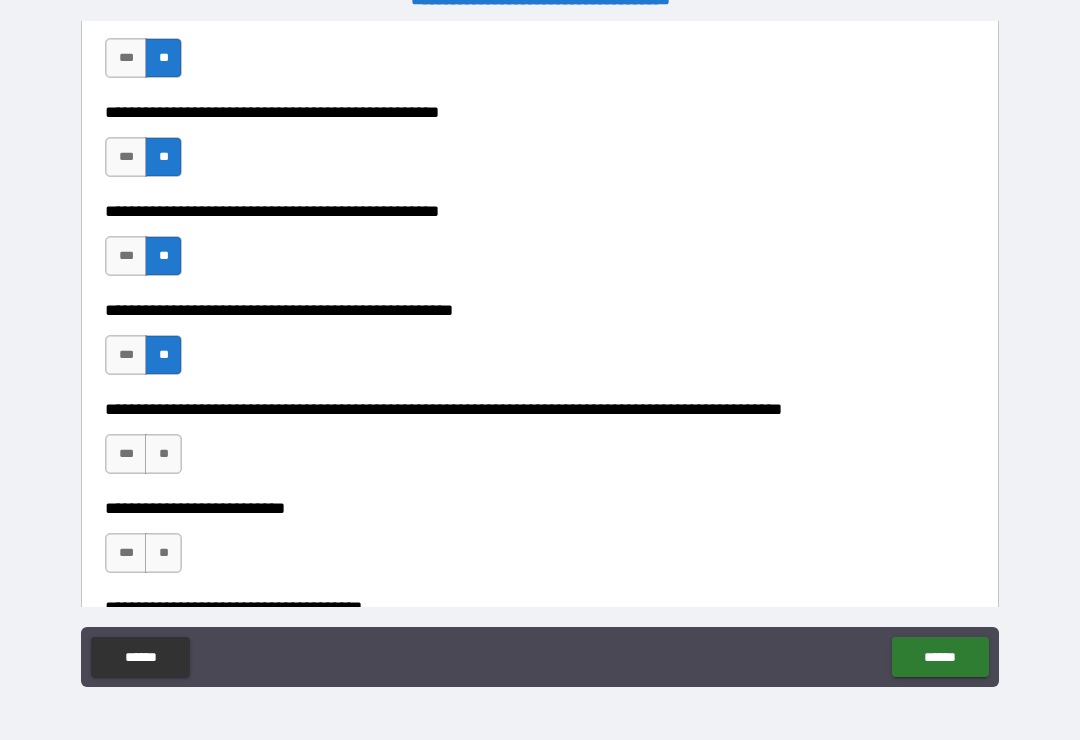 click on "**" at bounding box center [163, 454] 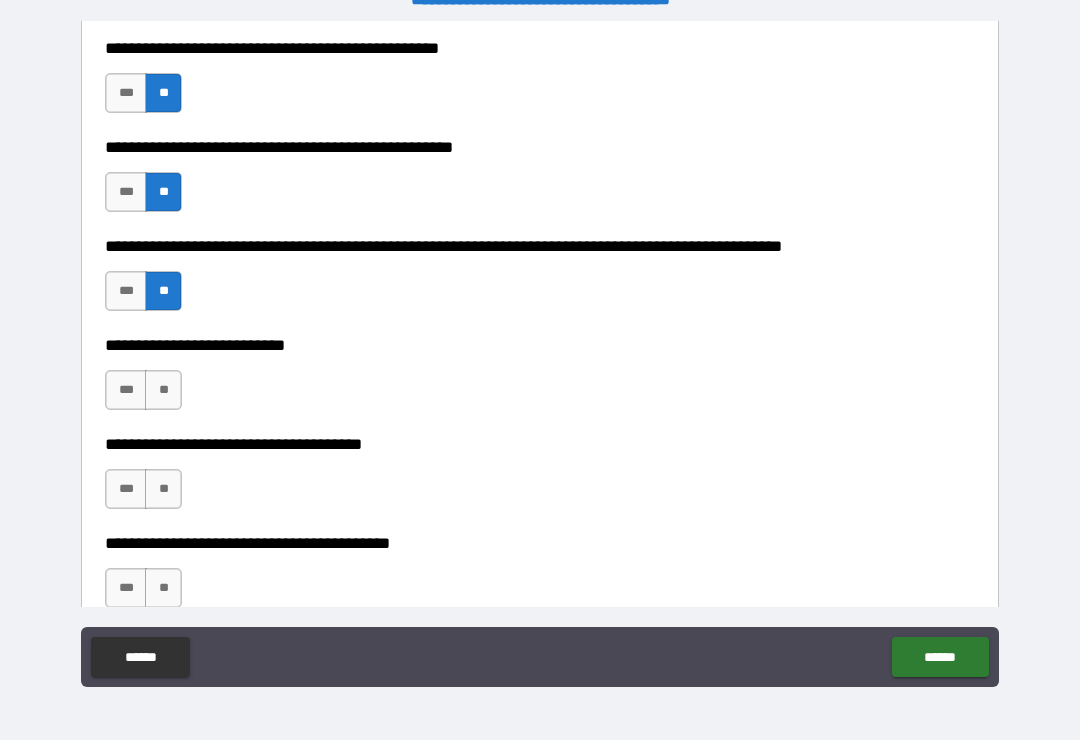 scroll, scrollTop: 778, scrollLeft: 0, axis: vertical 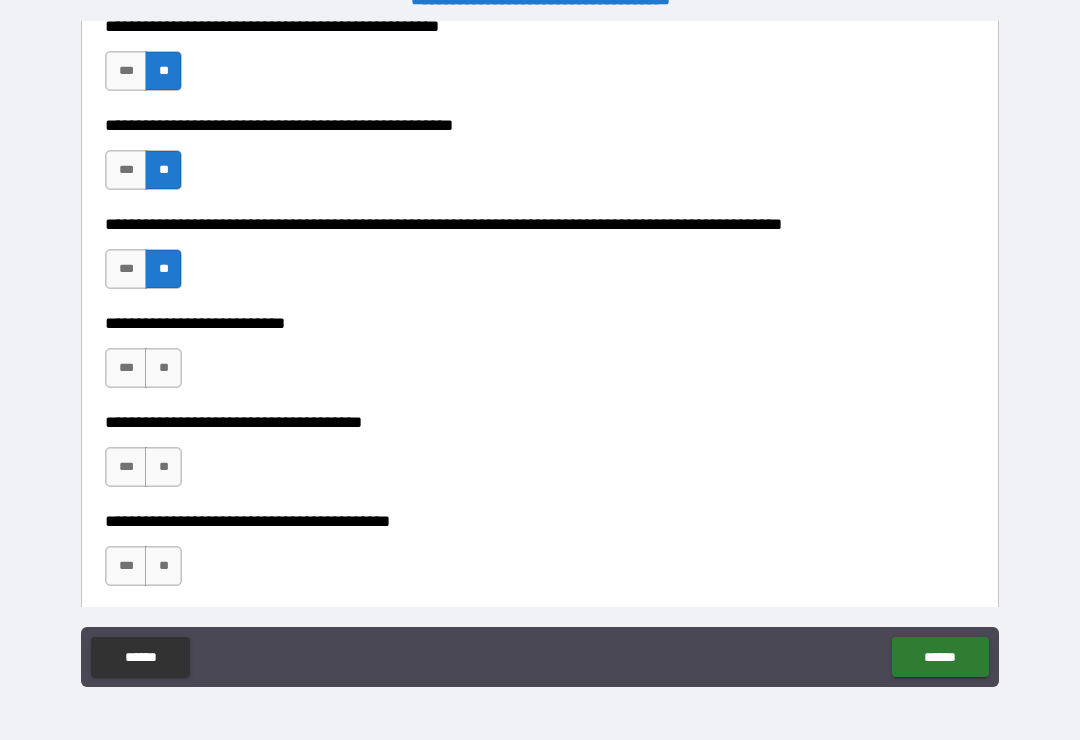click on "**" at bounding box center [163, 368] 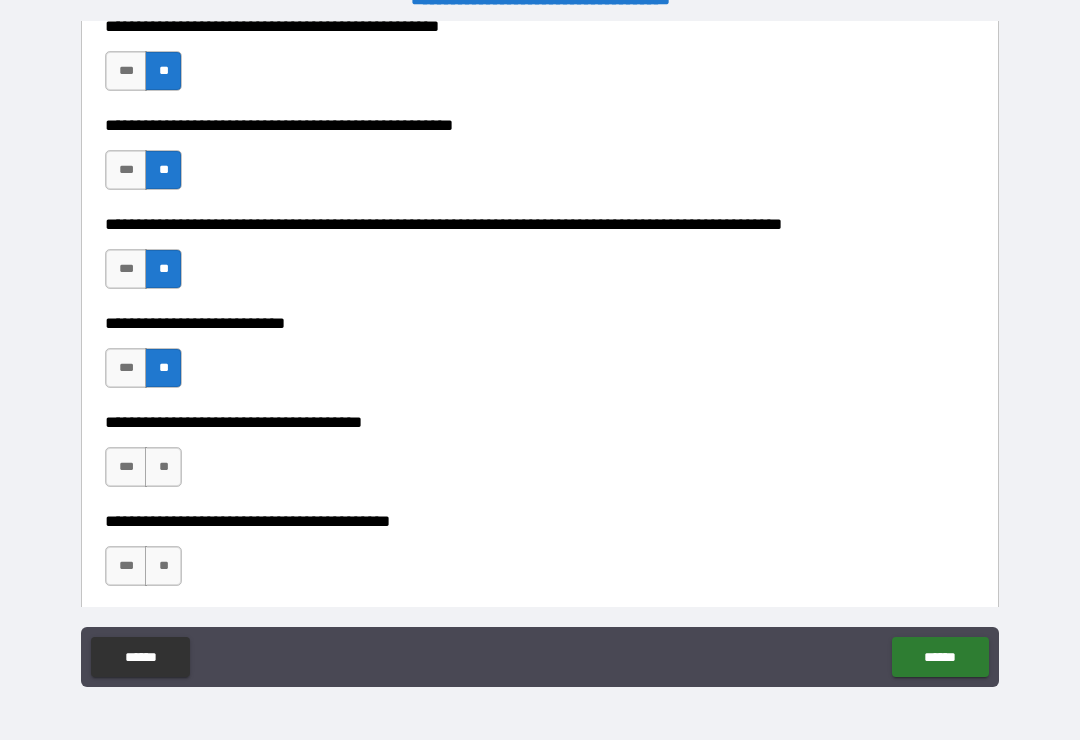click on "**" at bounding box center [163, 467] 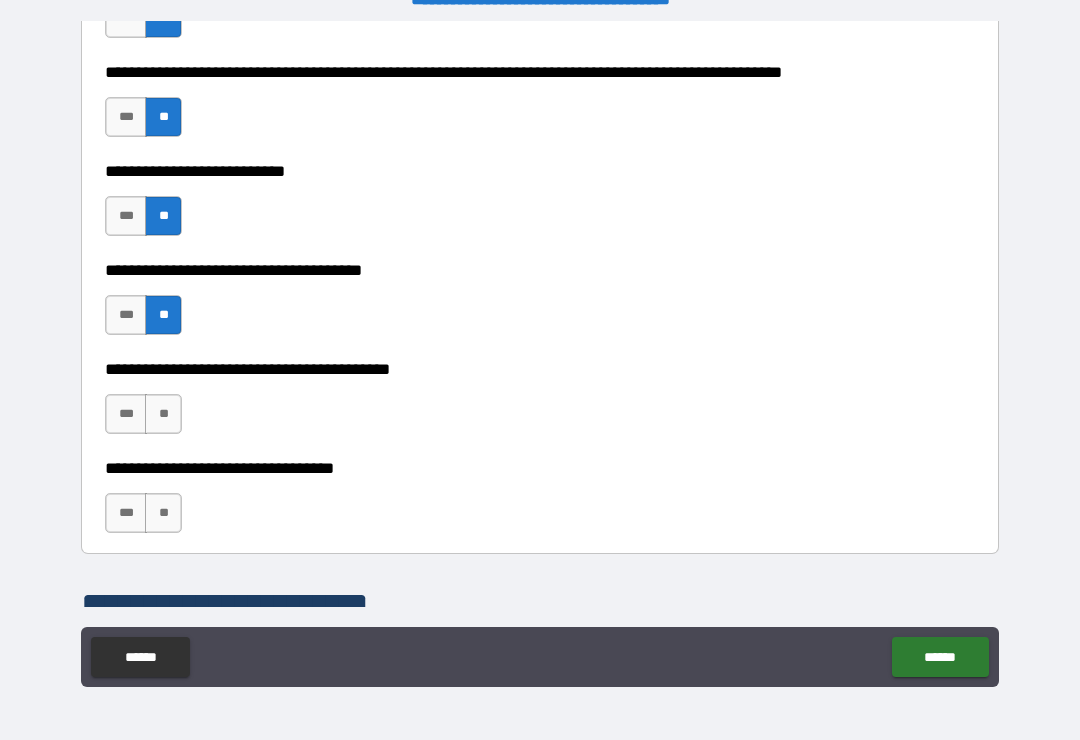 scroll, scrollTop: 937, scrollLeft: 0, axis: vertical 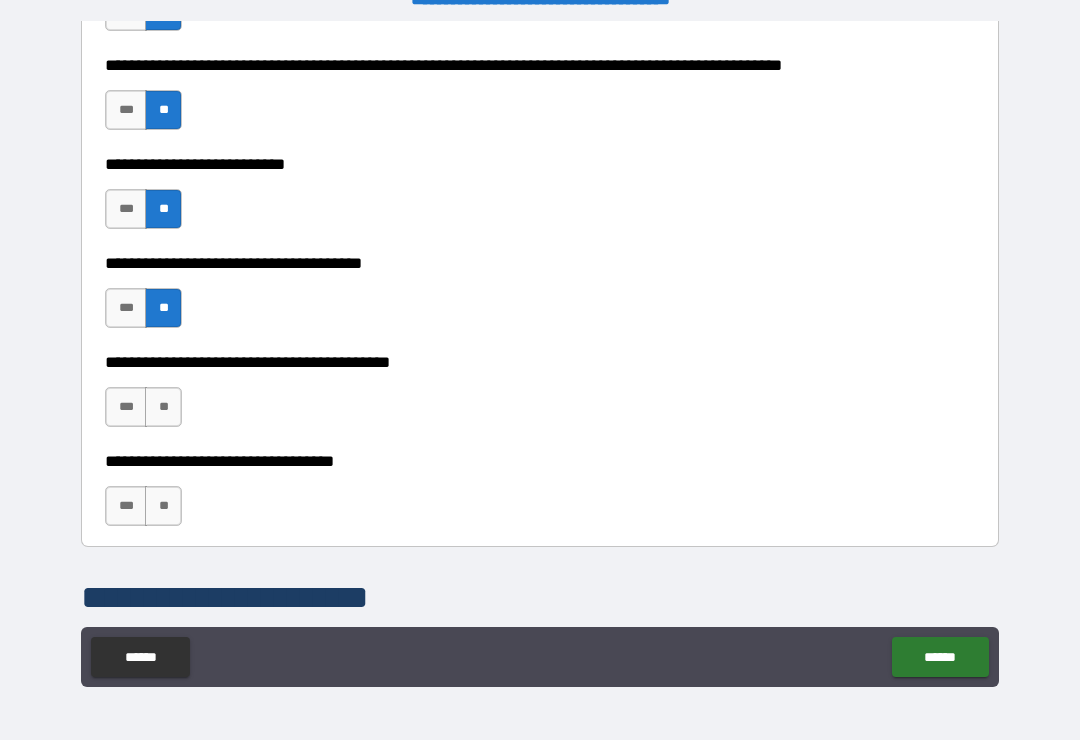 click on "**" at bounding box center [163, 407] 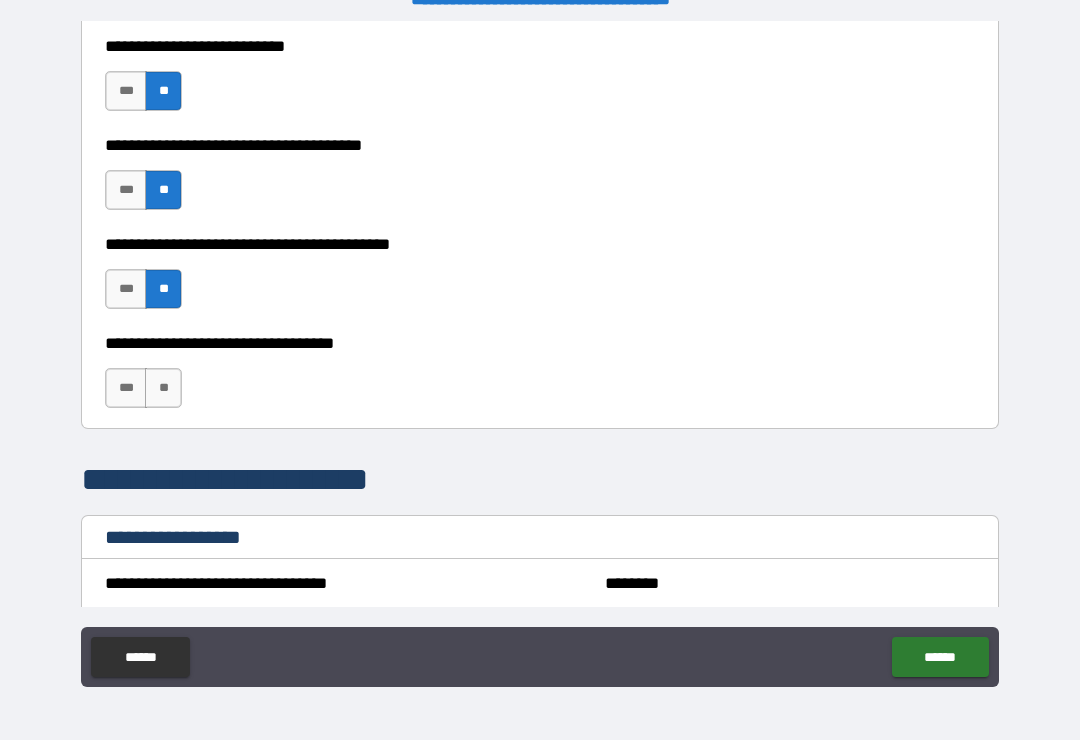scroll, scrollTop: 1058, scrollLeft: 0, axis: vertical 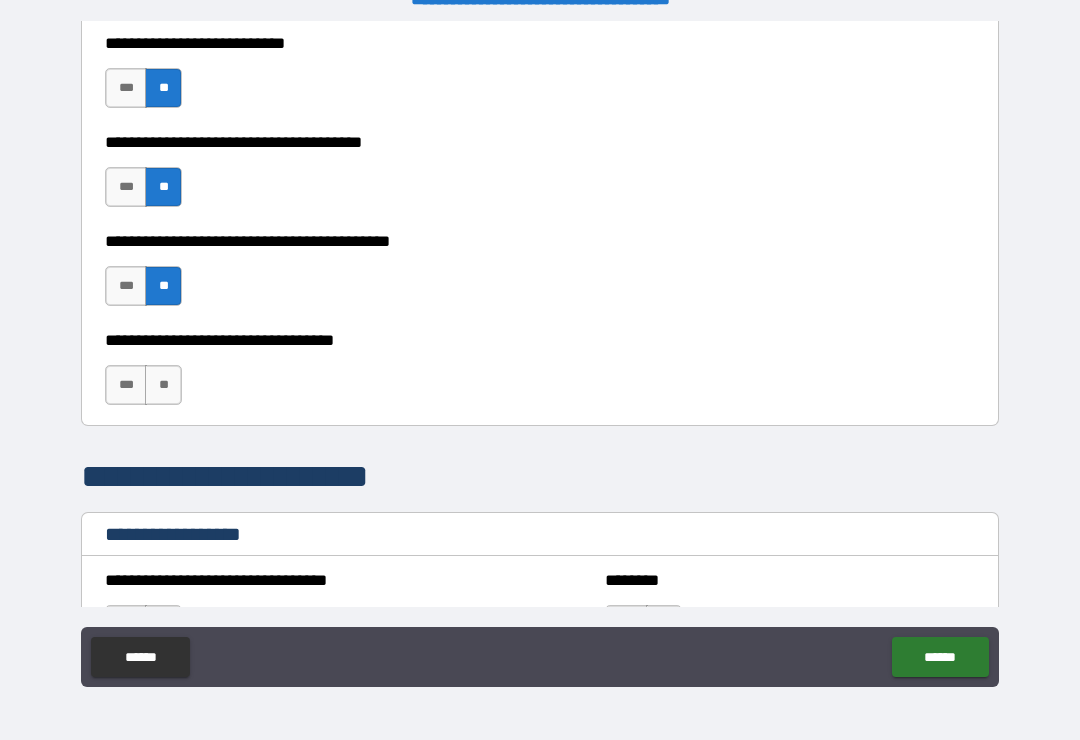 click on "**" at bounding box center (163, 385) 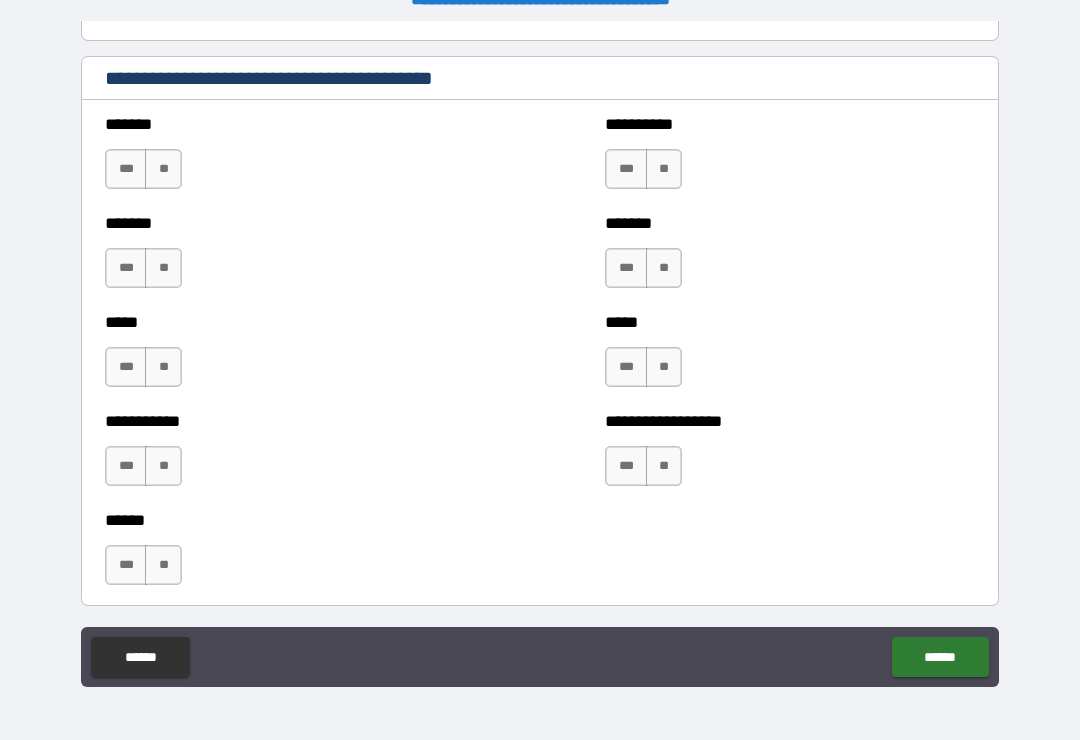 scroll, scrollTop: 1783, scrollLeft: 0, axis: vertical 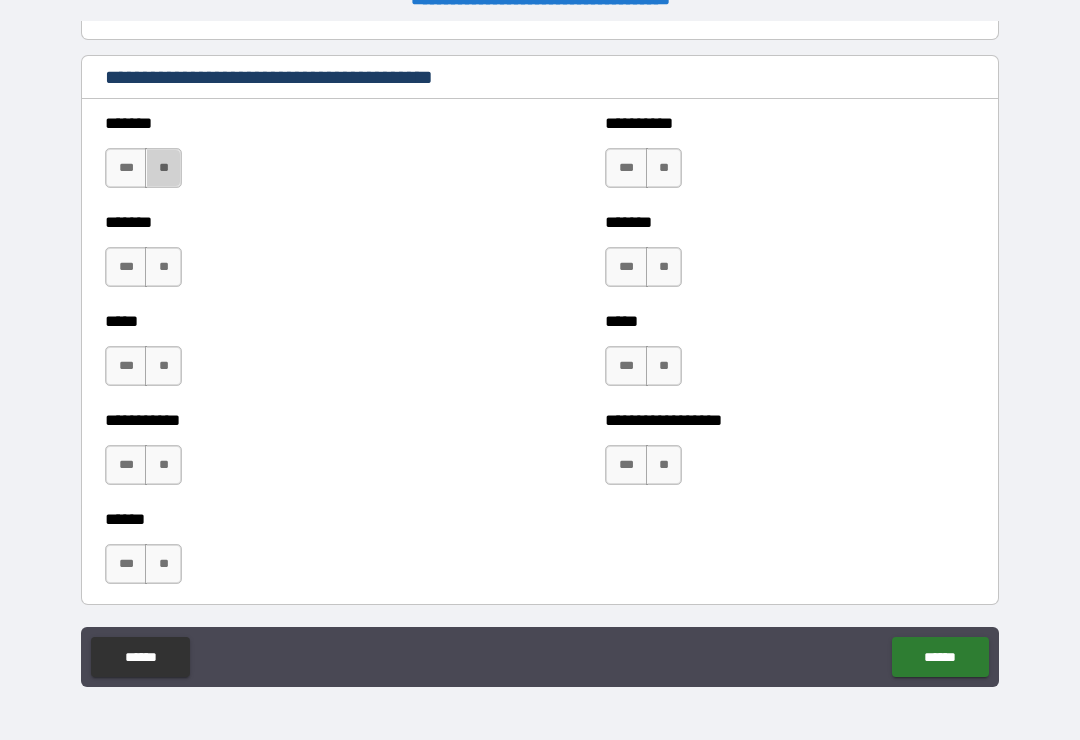 click on "**" at bounding box center (163, 168) 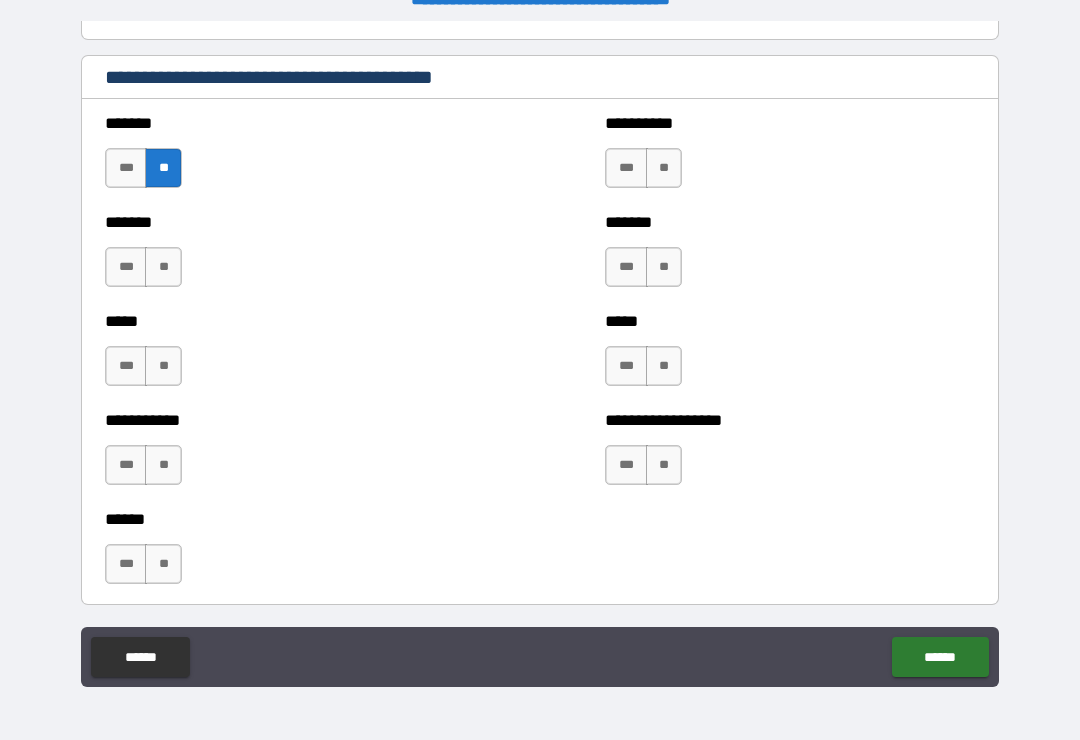 click on "**" at bounding box center [163, 267] 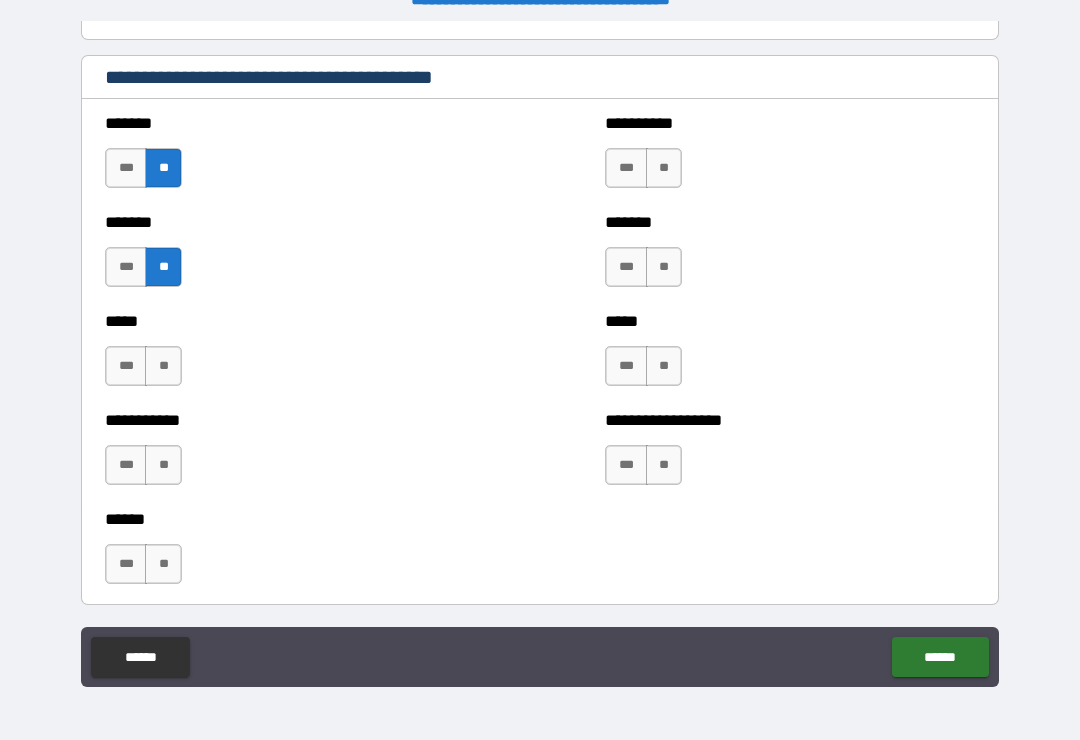 click on "**" at bounding box center (163, 366) 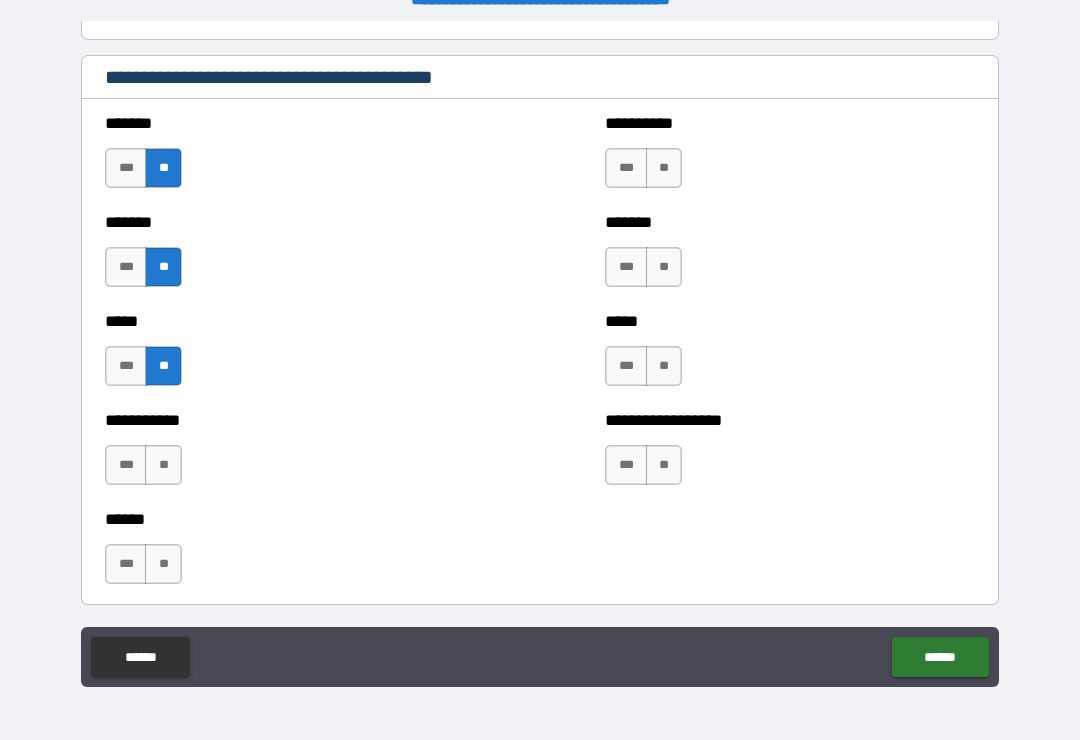 click on "**" at bounding box center (163, 465) 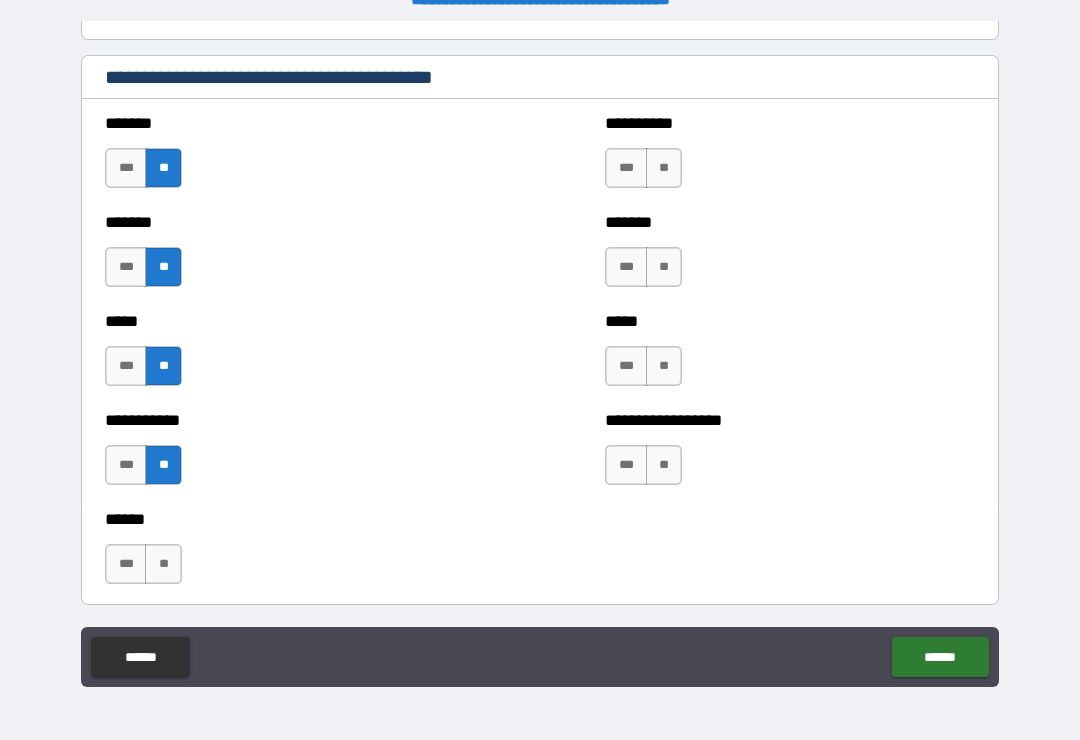click on "**" at bounding box center [163, 564] 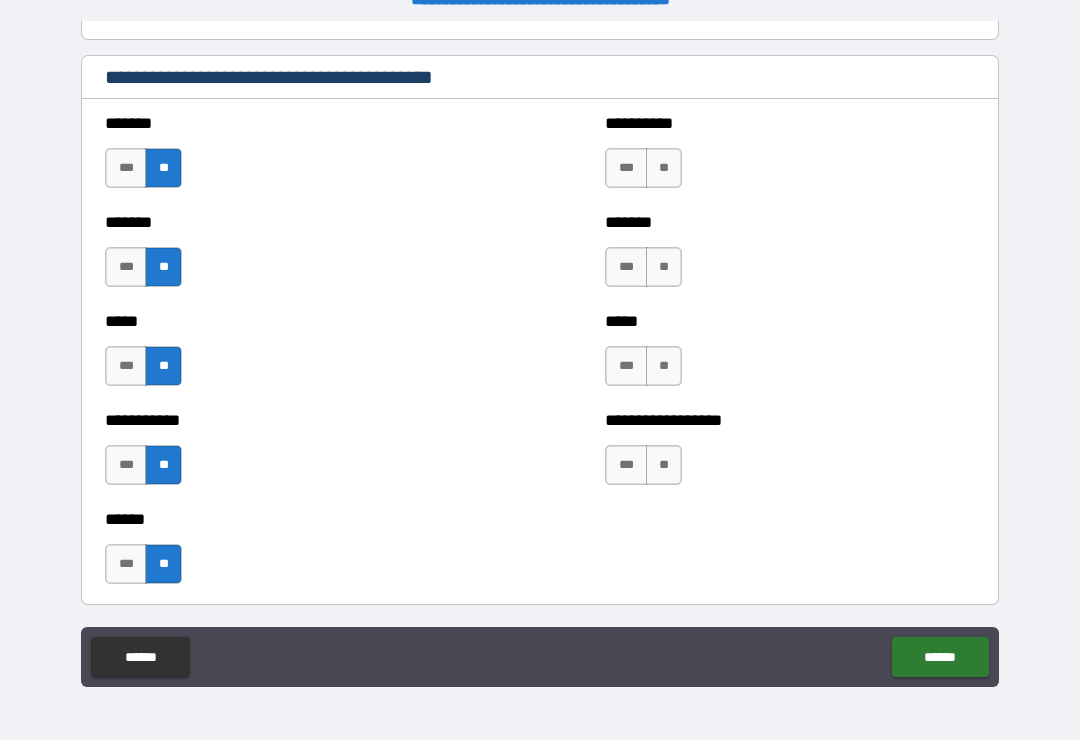 click on "**" at bounding box center [664, 465] 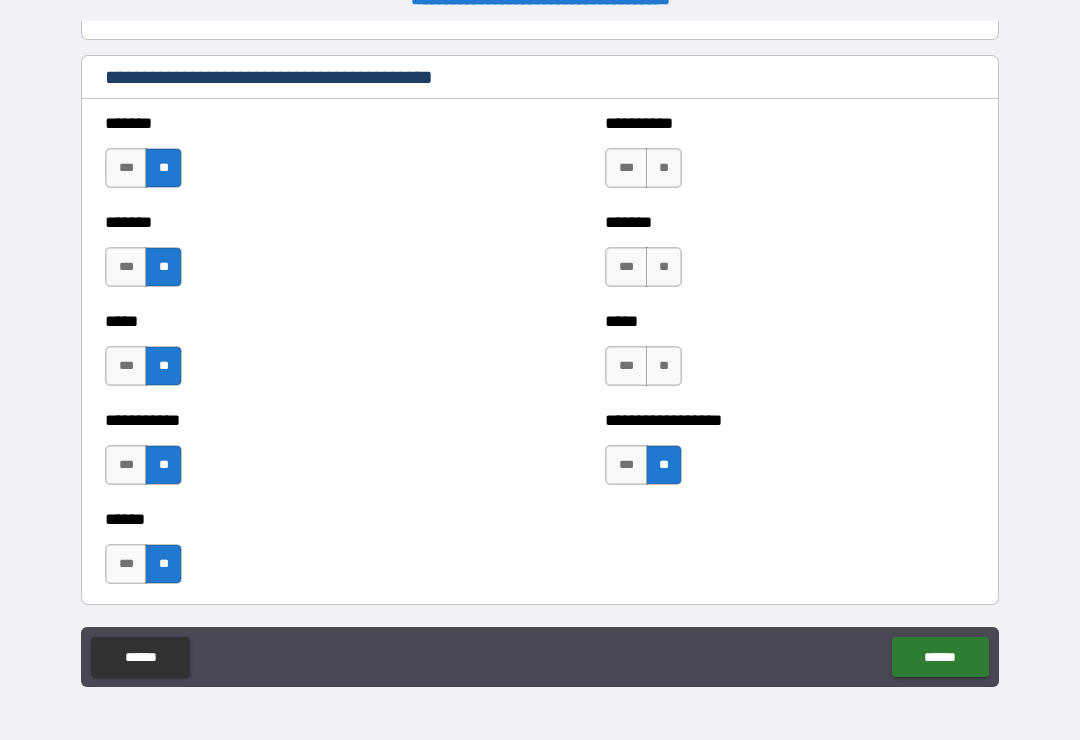 click on "**" at bounding box center [664, 366] 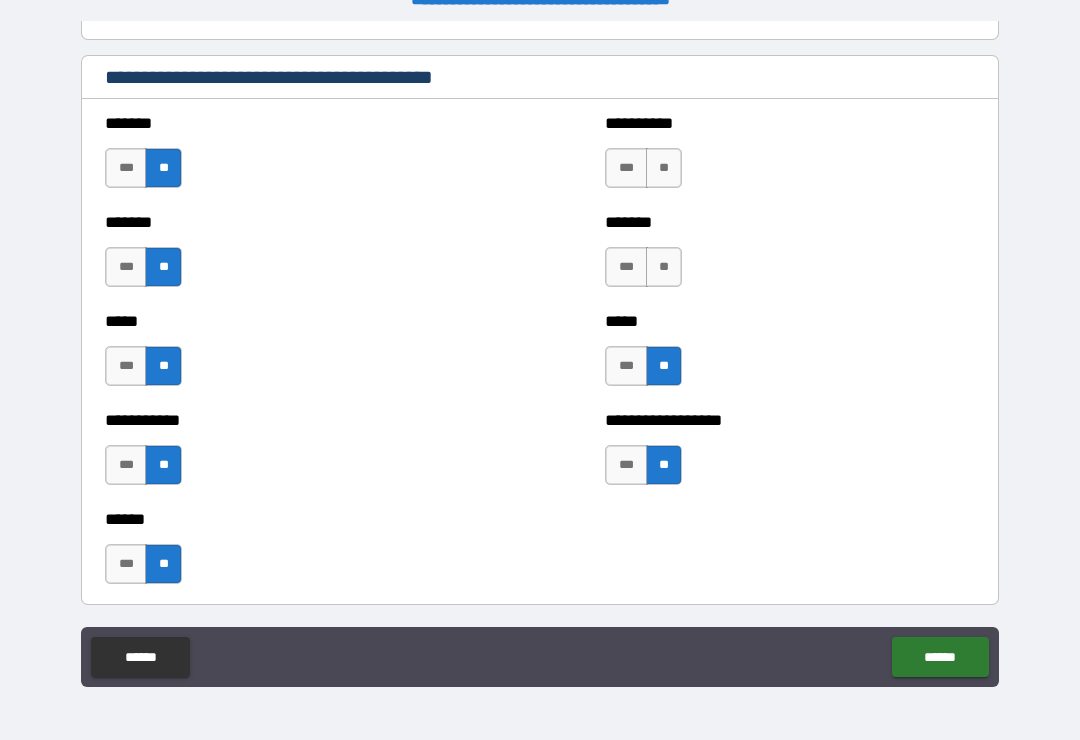 click on "**" at bounding box center (664, 267) 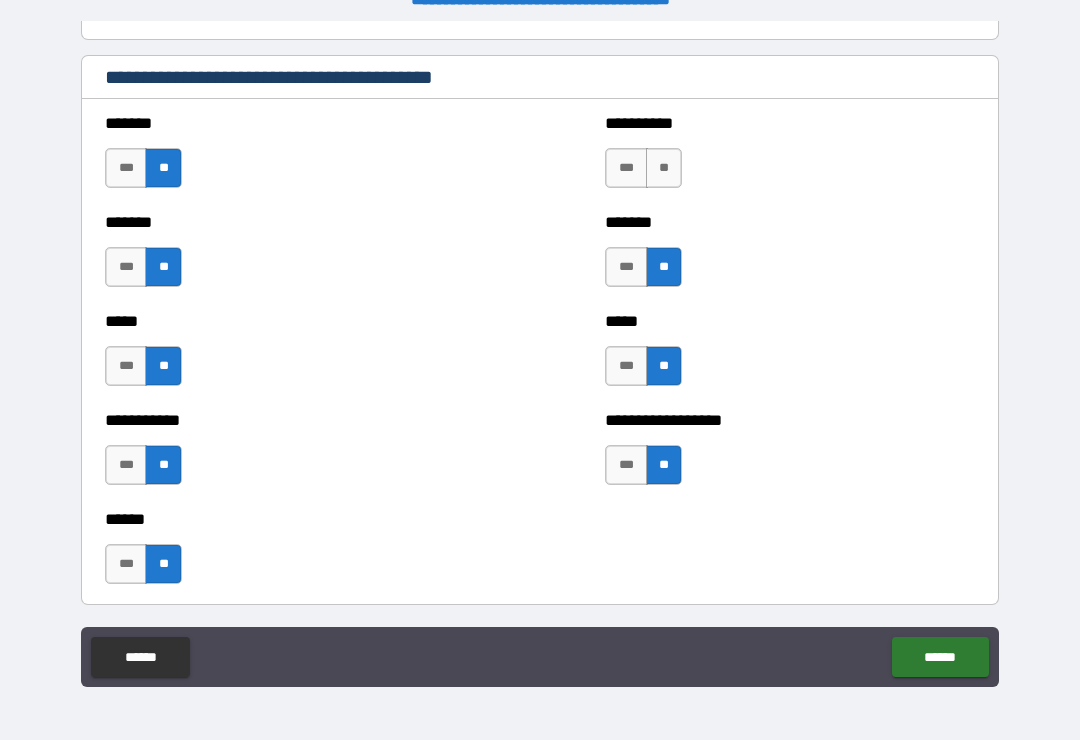 click on "**" at bounding box center (664, 168) 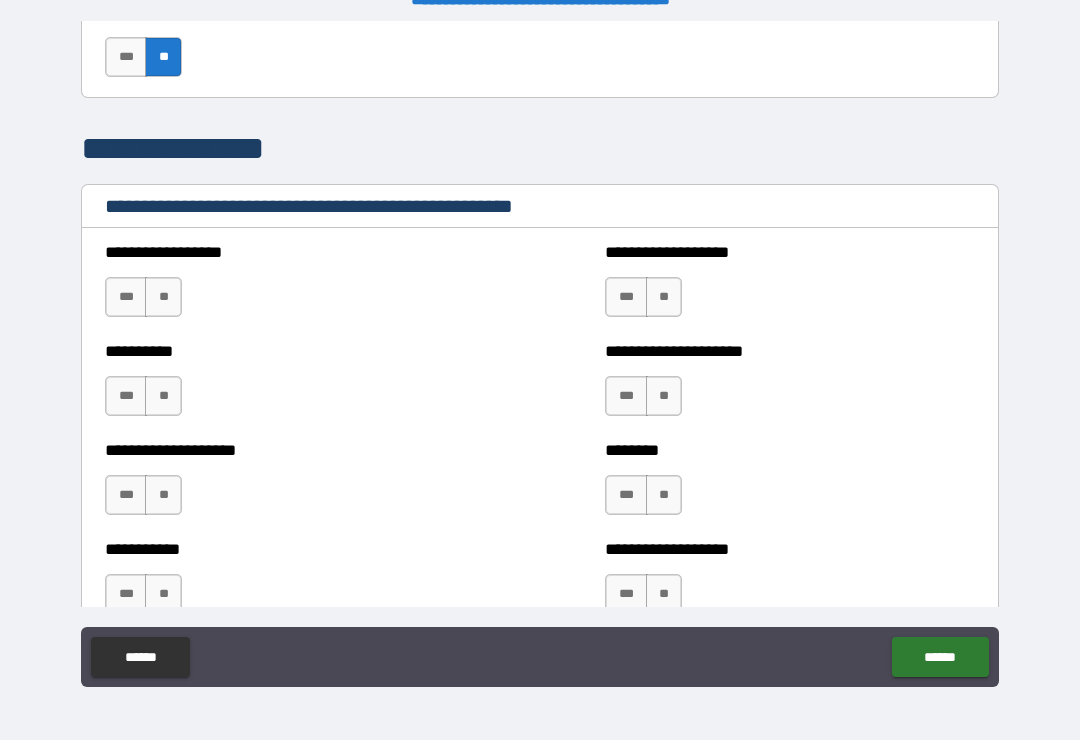 scroll, scrollTop: 2291, scrollLeft: 0, axis: vertical 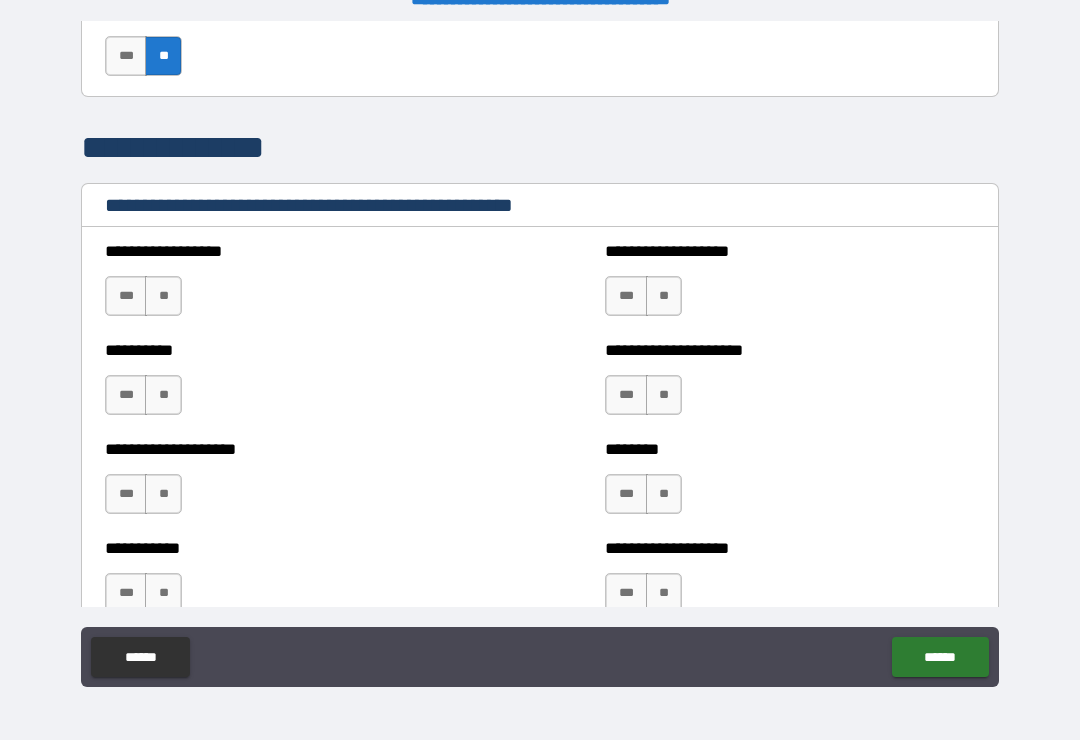 click on "**" at bounding box center [163, 296] 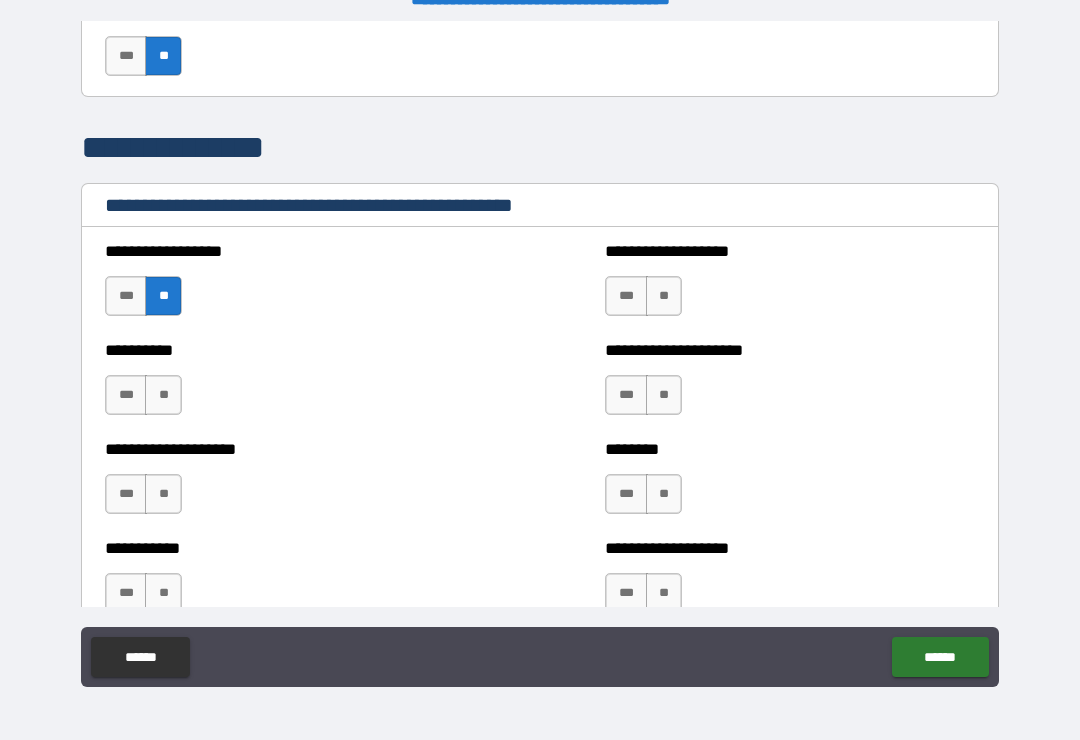 click on "**" at bounding box center (163, 395) 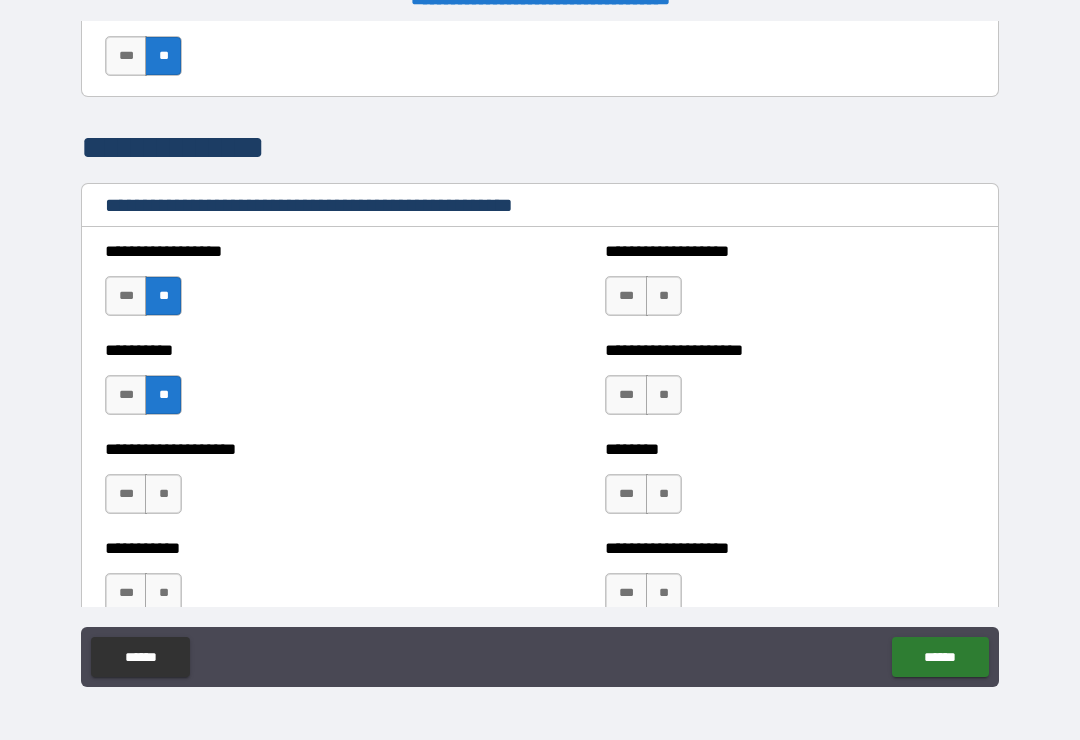 click on "**" at bounding box center (163, 494) 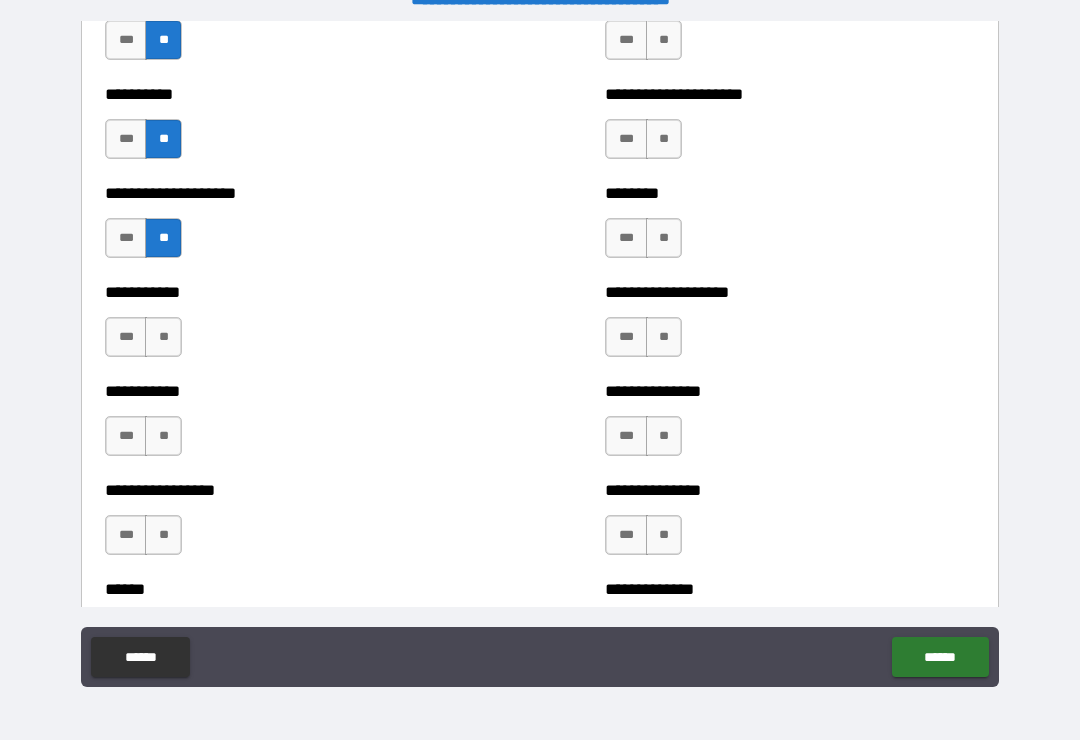scroll, scrollTop: 2546, scrollLeft: 0, axis: vertical 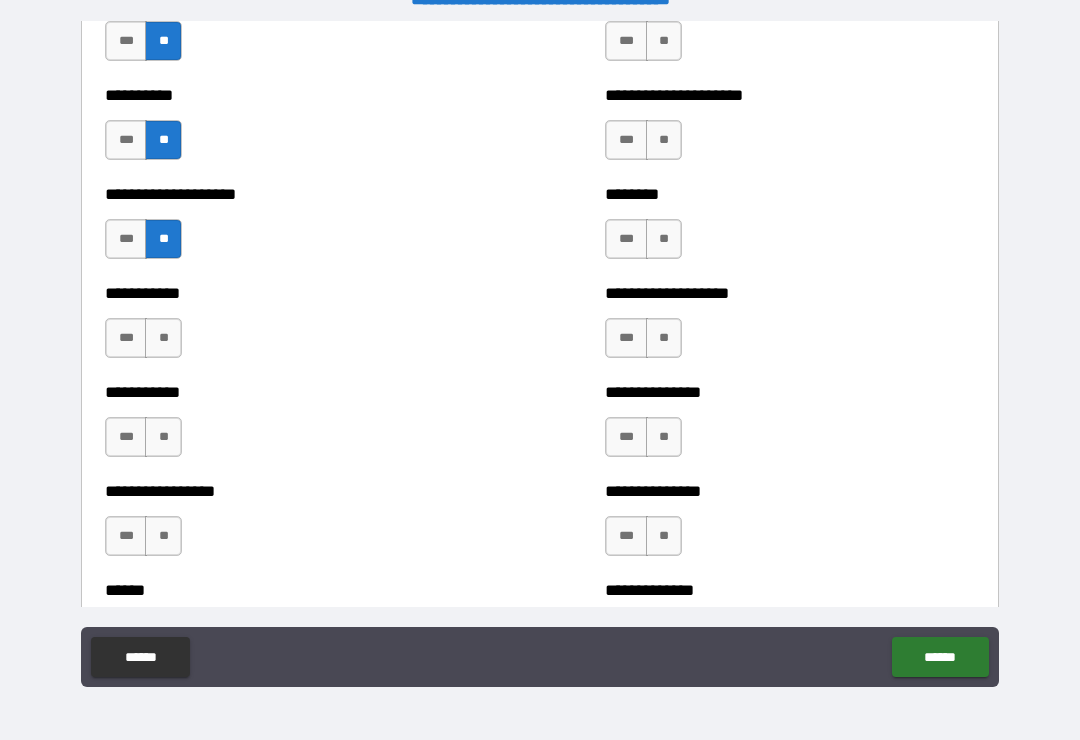 click on "**" at bounding box center (163, 338) 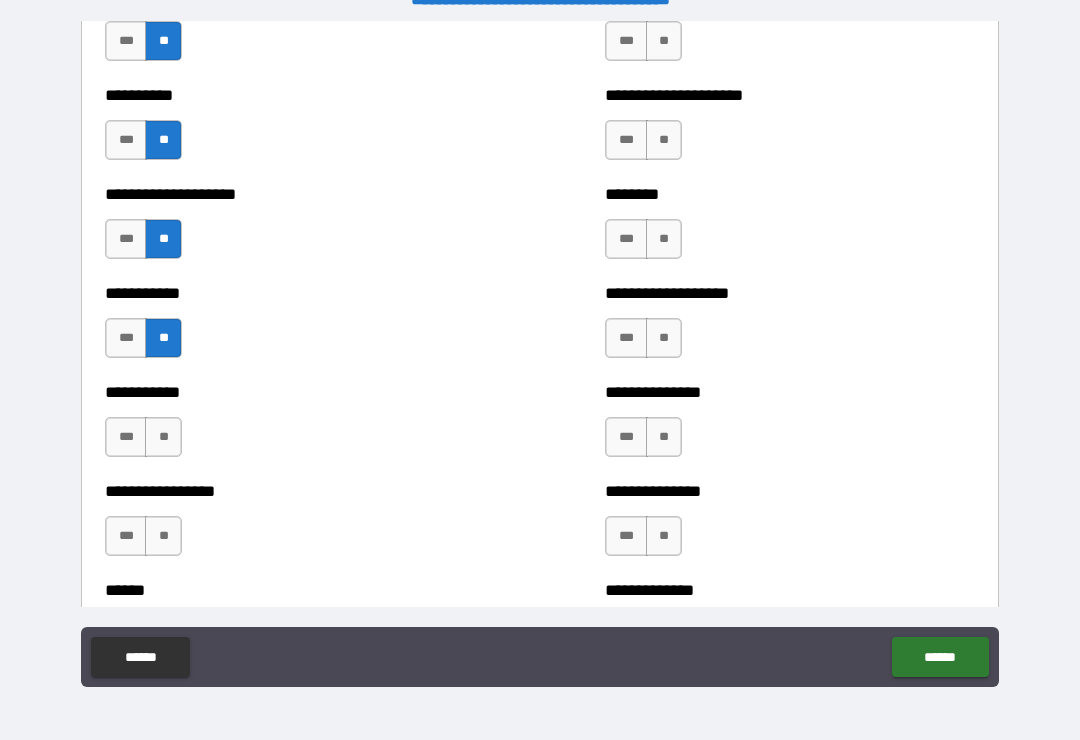 click on "**" at bounding box center [163, 437] 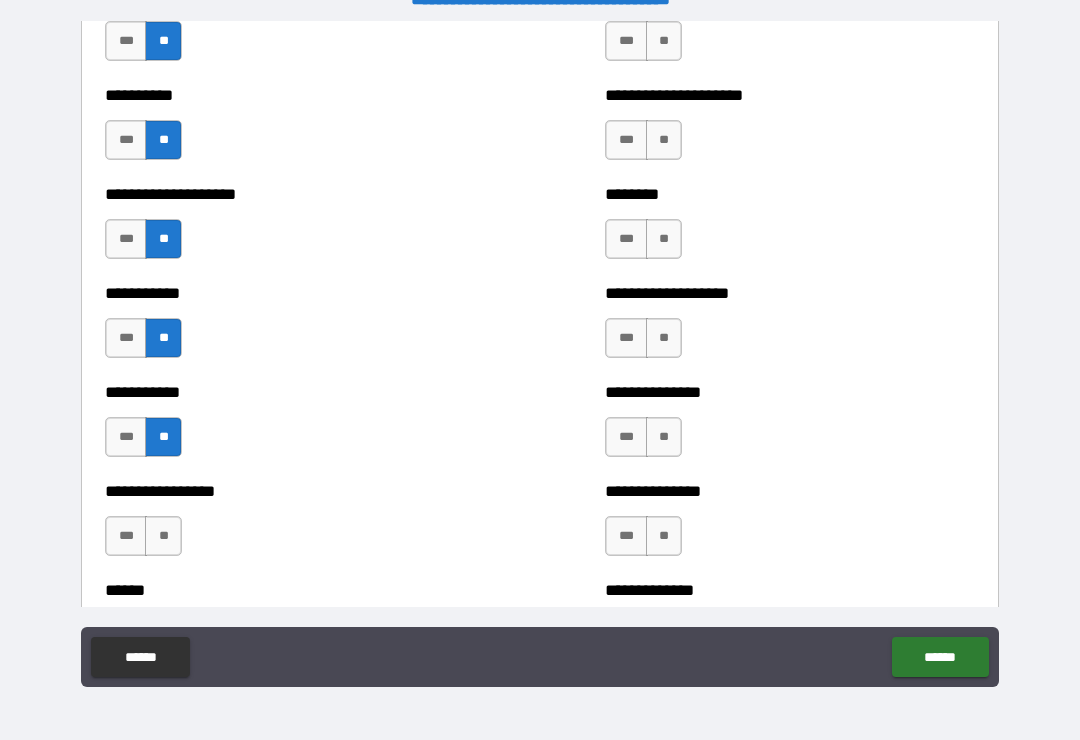 click on "**" at bounding box center (163, 536) 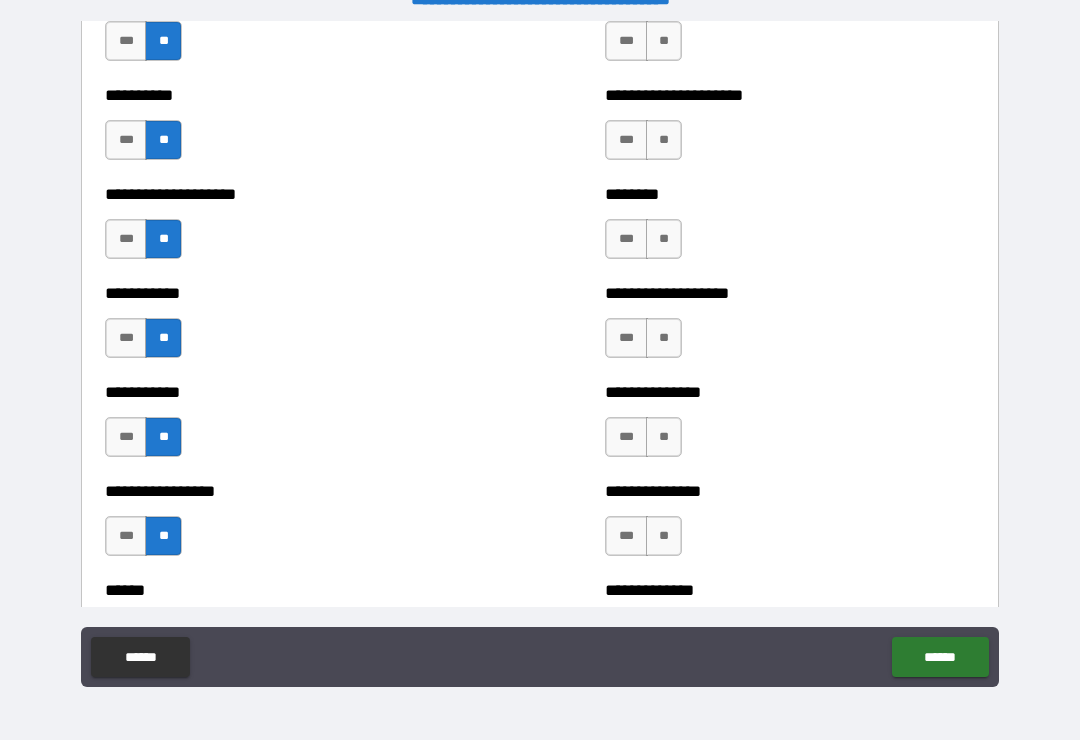 click on "**" at bounding box center [664, 536] 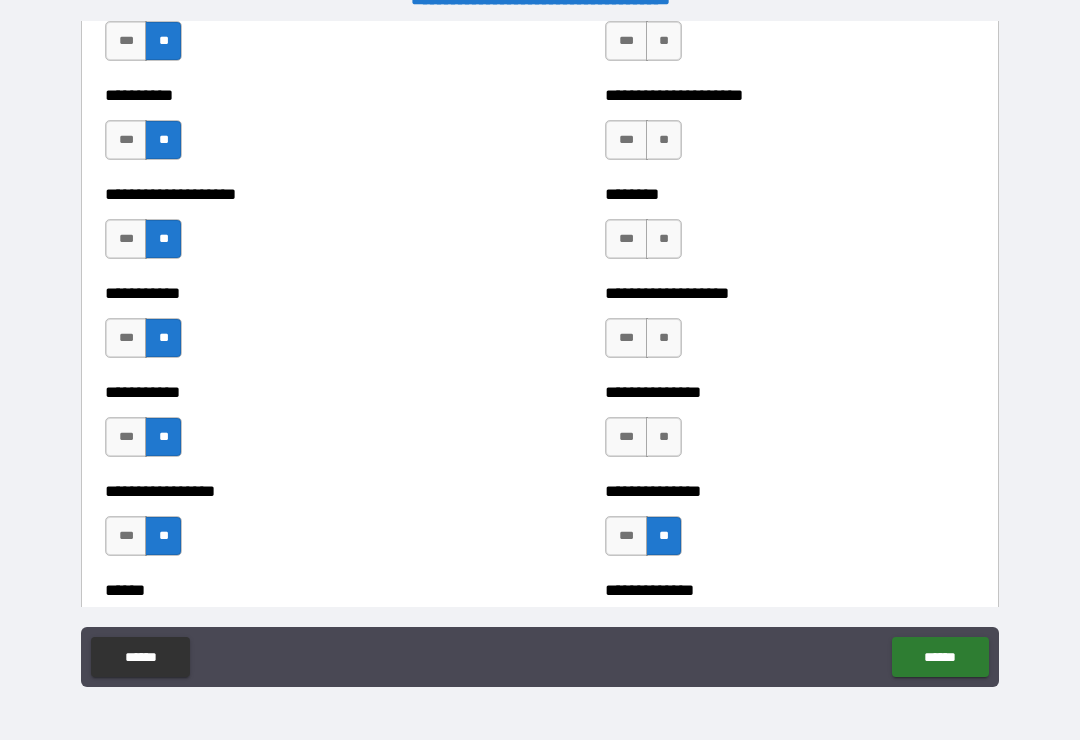 click on "**" at bounding box center [664, 437] 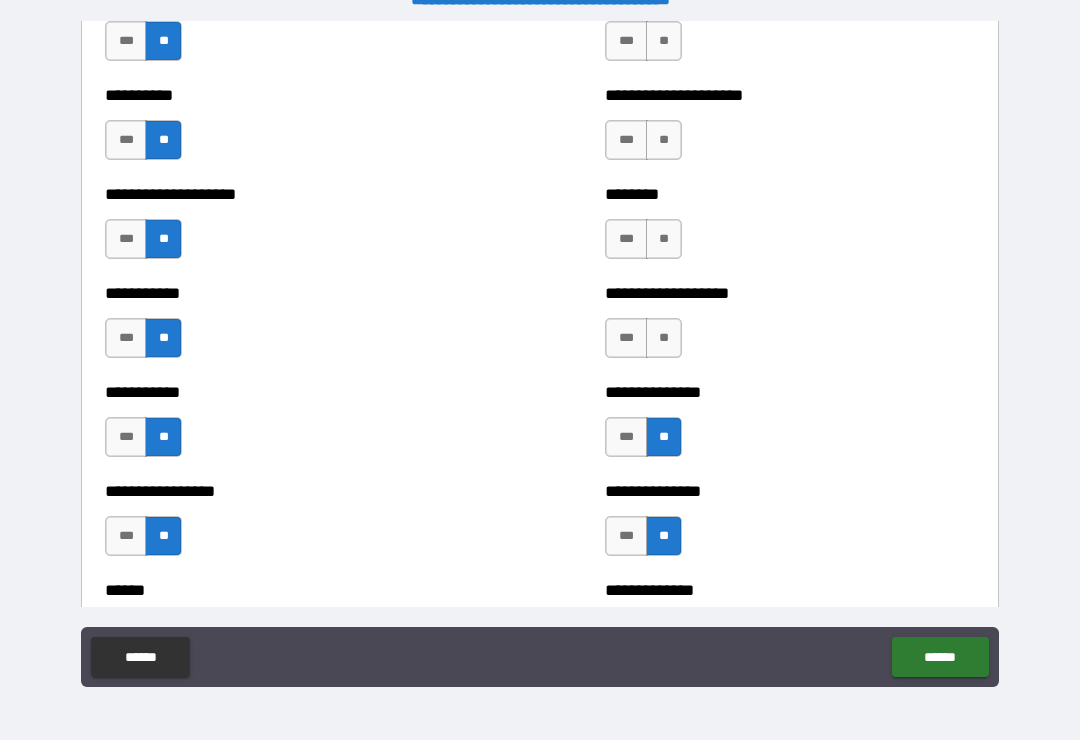 click on "**" at bounding box center [664, 338] 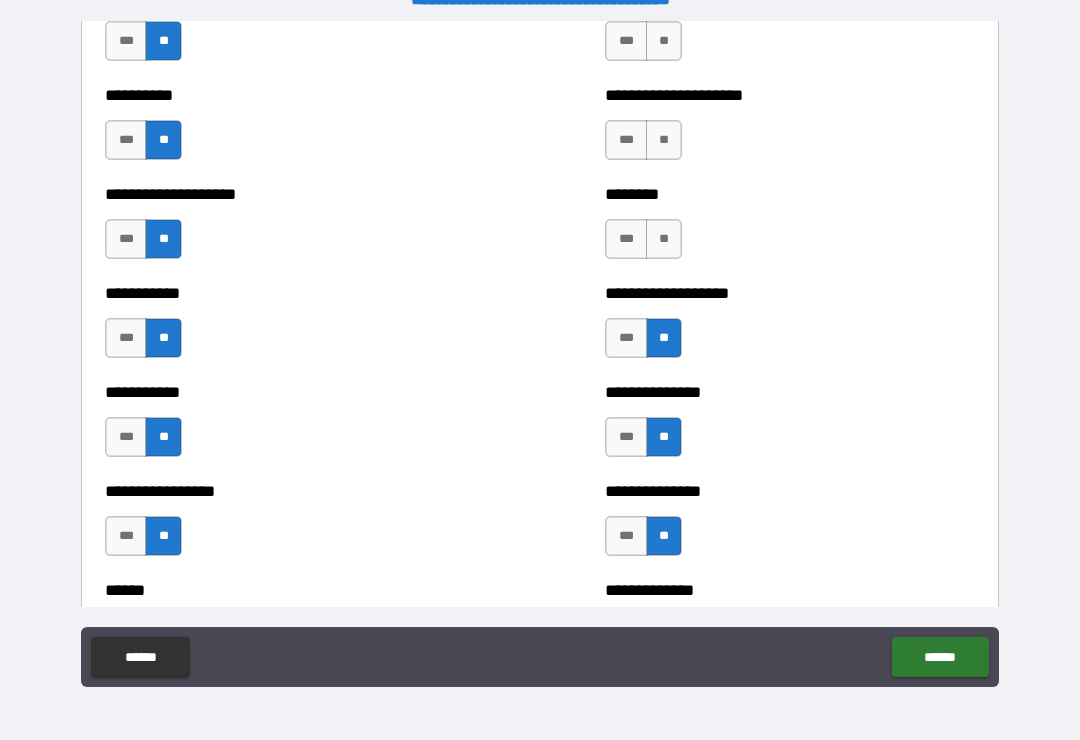 click on "**" at bounding box center (664, 239) 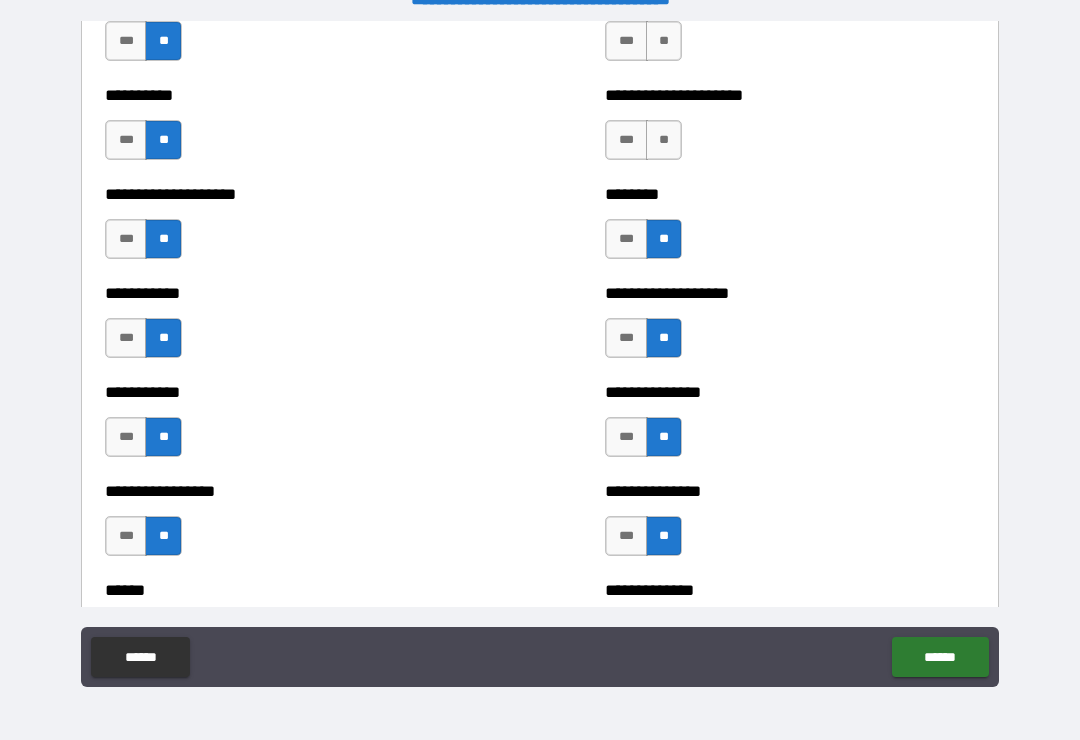 click on "**" at bounding box center [664, 140] 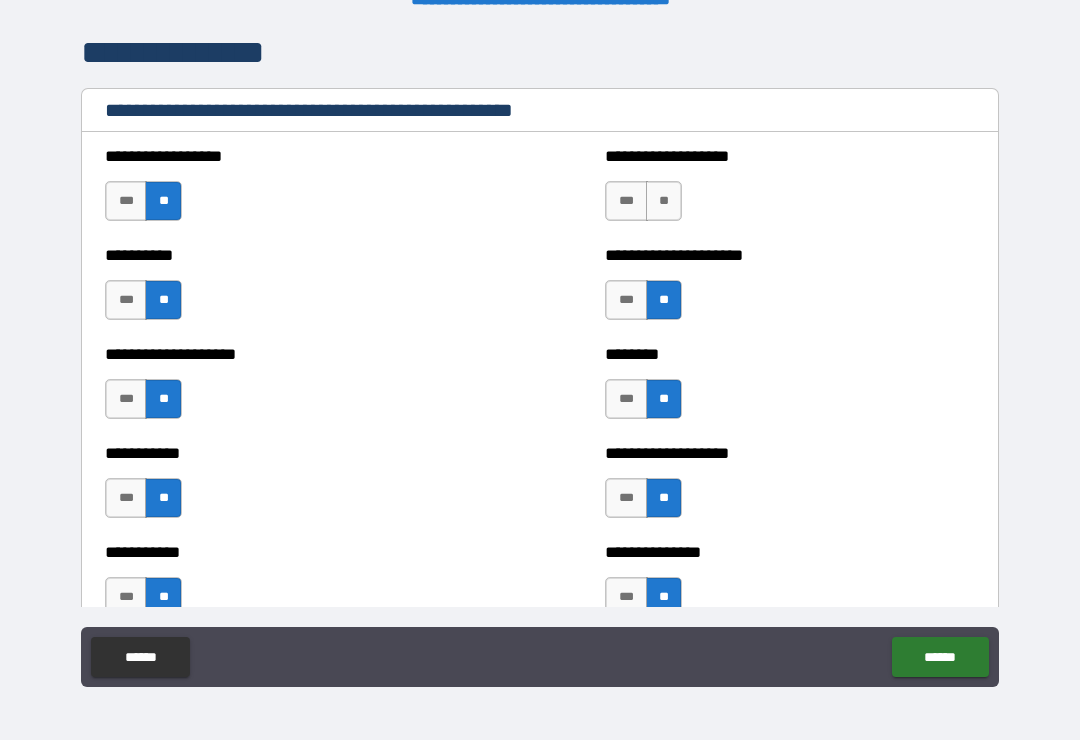 click on "**" at bounding box center (664, 201) 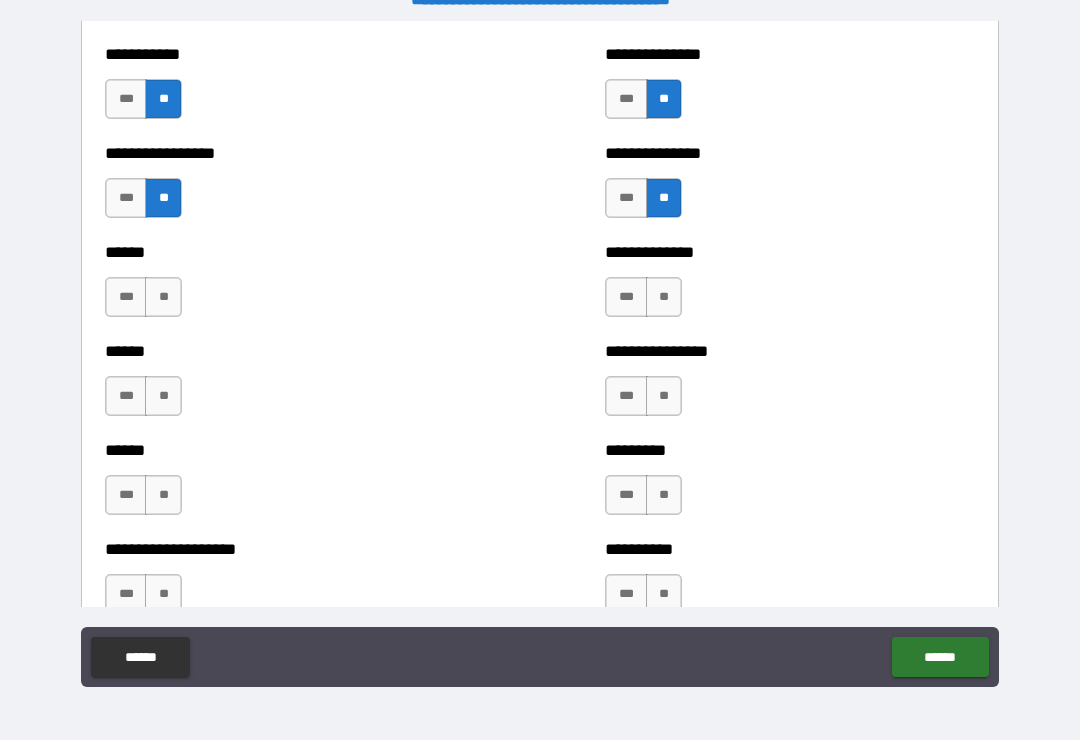 scroll, scrollTop: 2882, scrollLeft: 0, axis: vertical 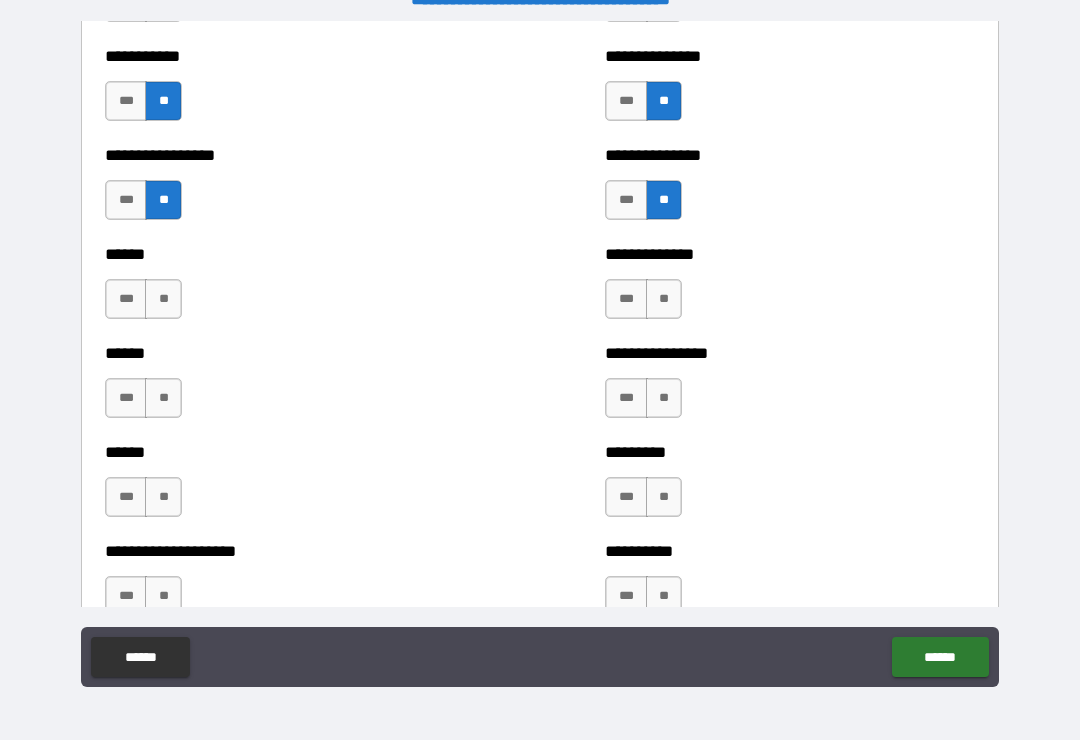 click on "**" at bounding box center [664, 299] 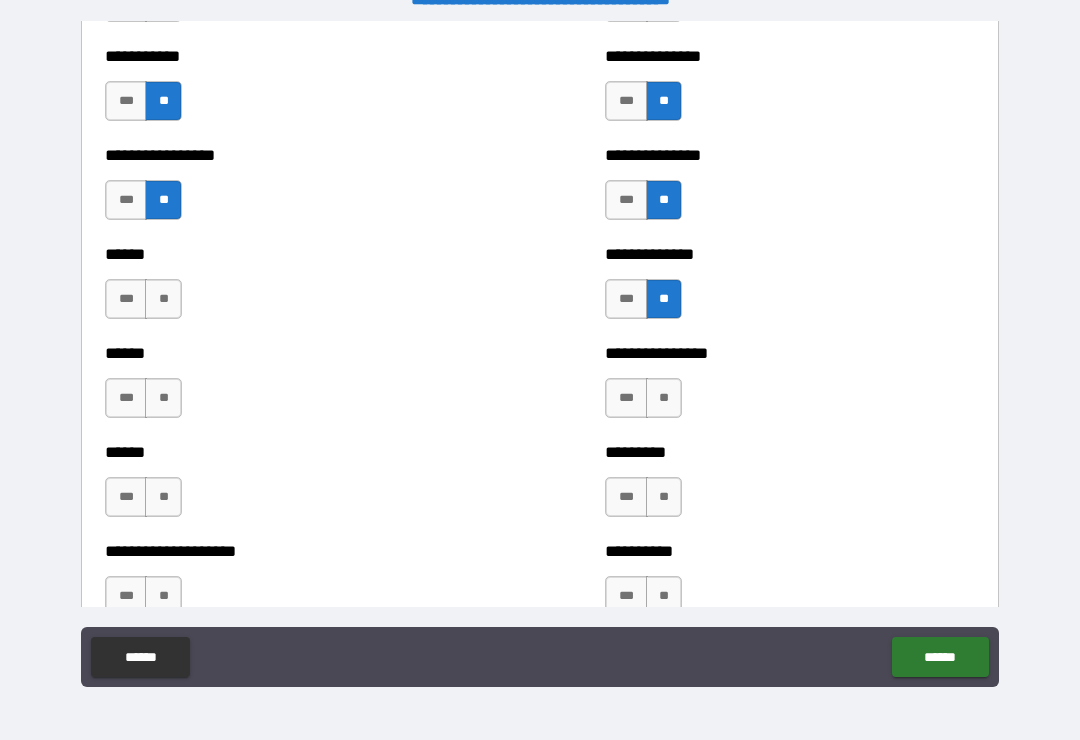 click on "**" at bounding box center [664, 398] 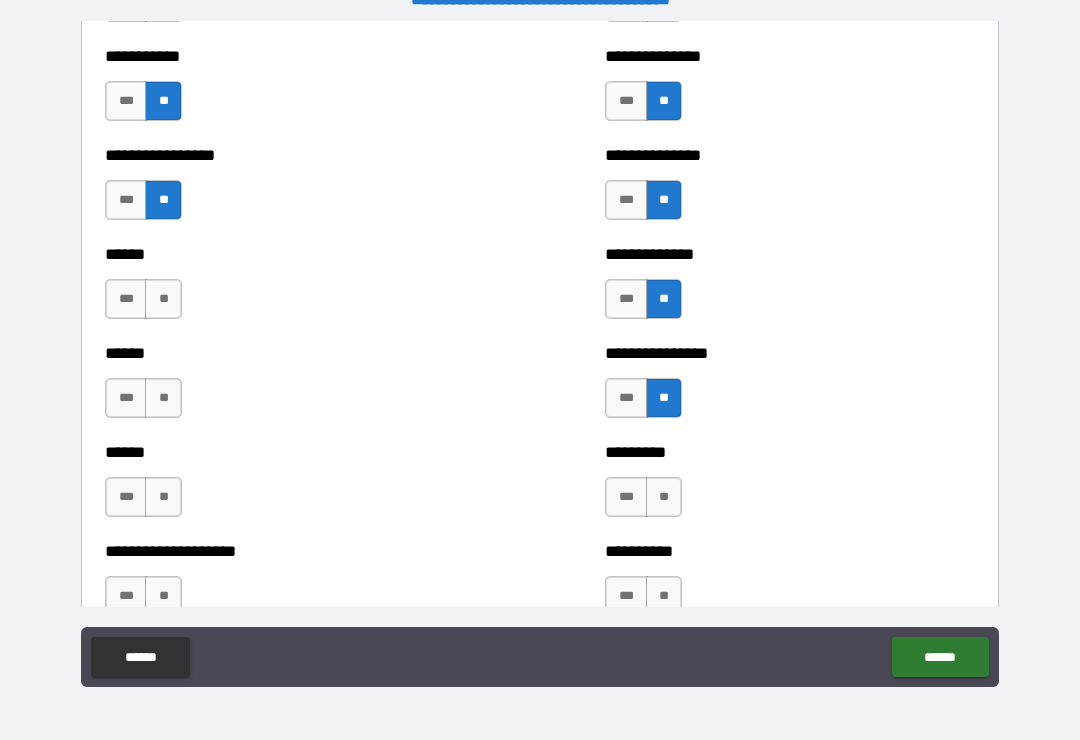 click on "**" at bounding box center [664, 497] 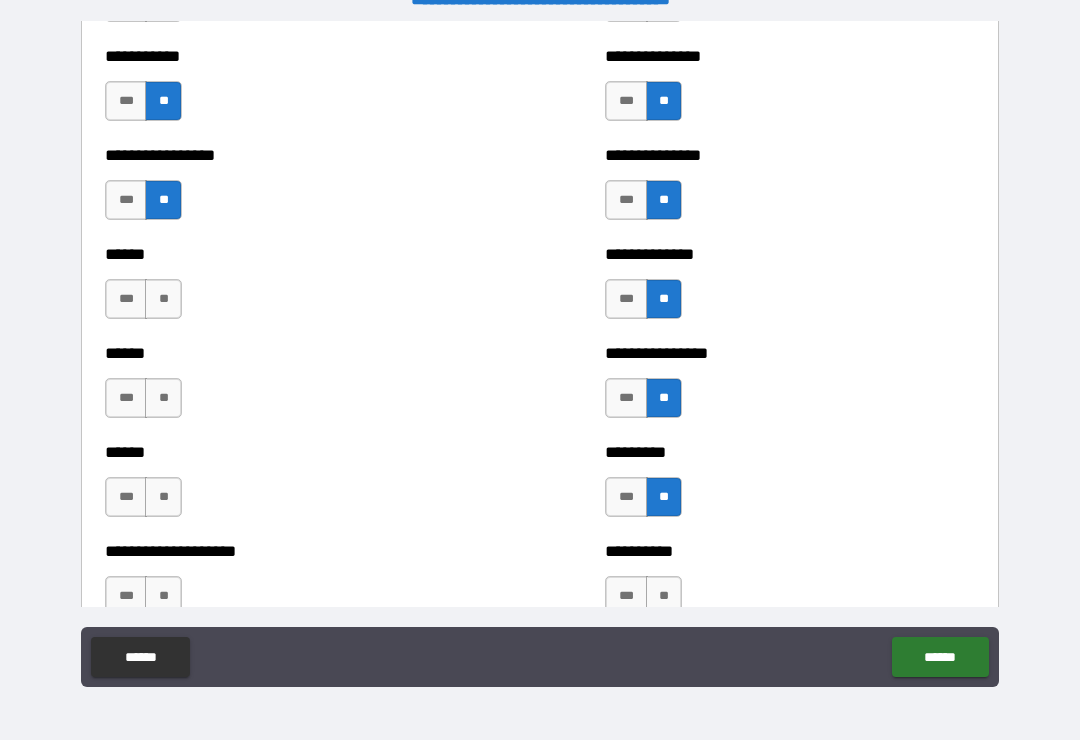 click on "**" at bounding box center [163, 299] 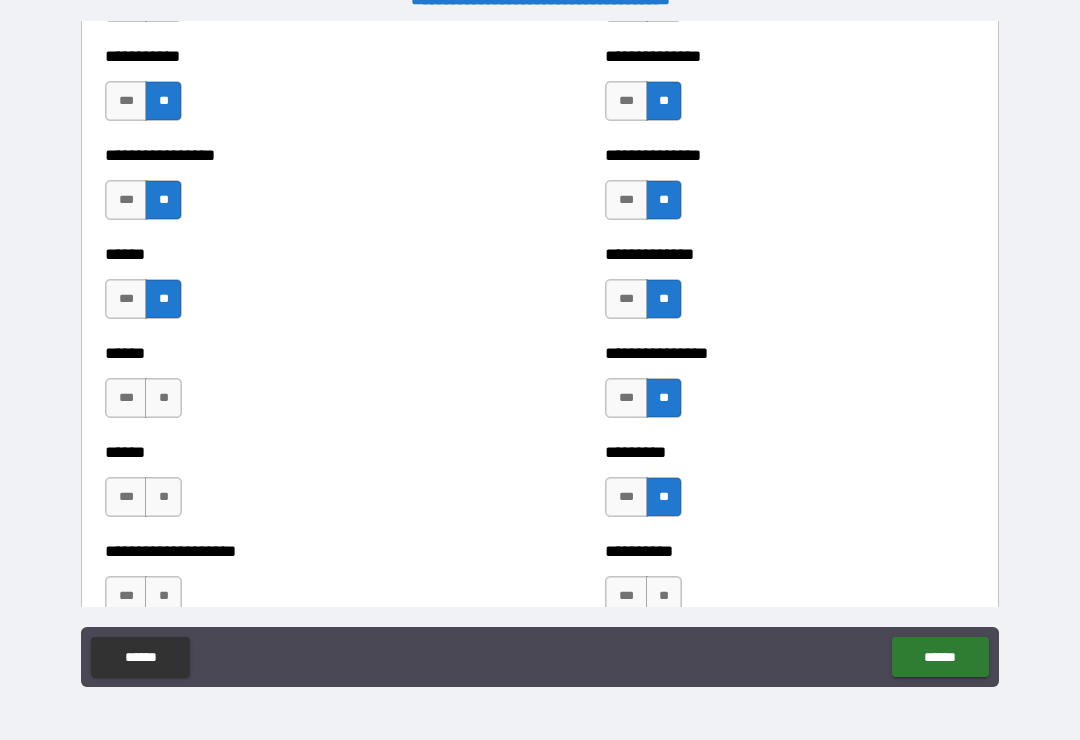 click on "**" at bounding box center [163, 398] 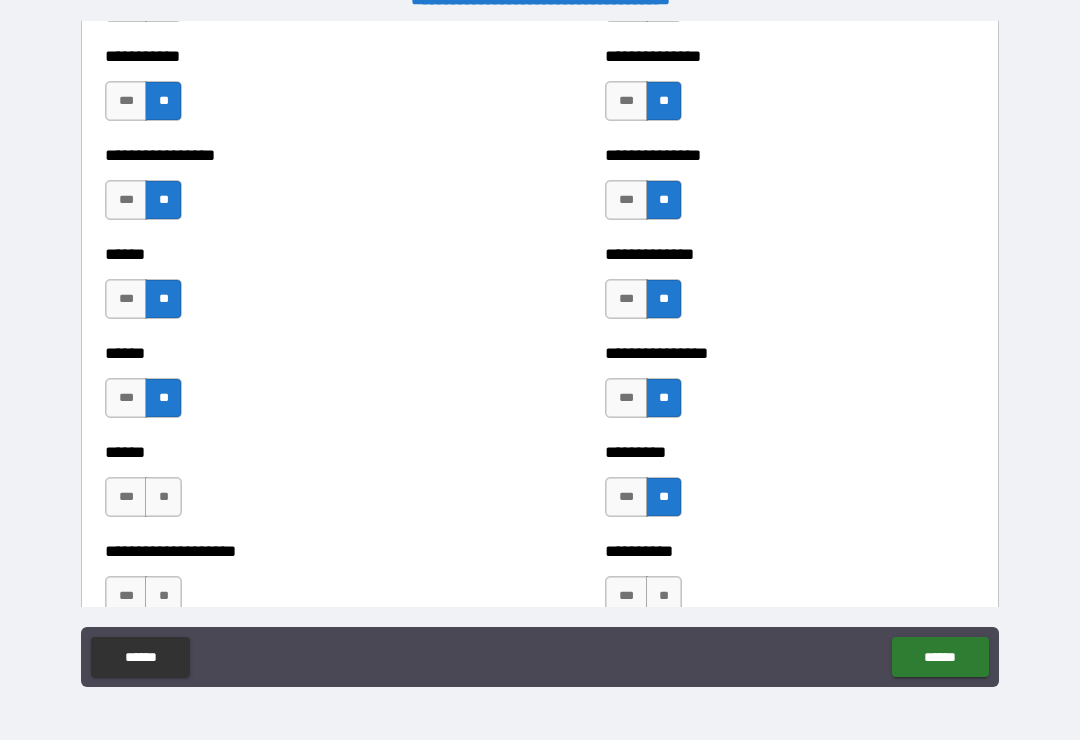 click on "**" at bounding box center (163, 497) 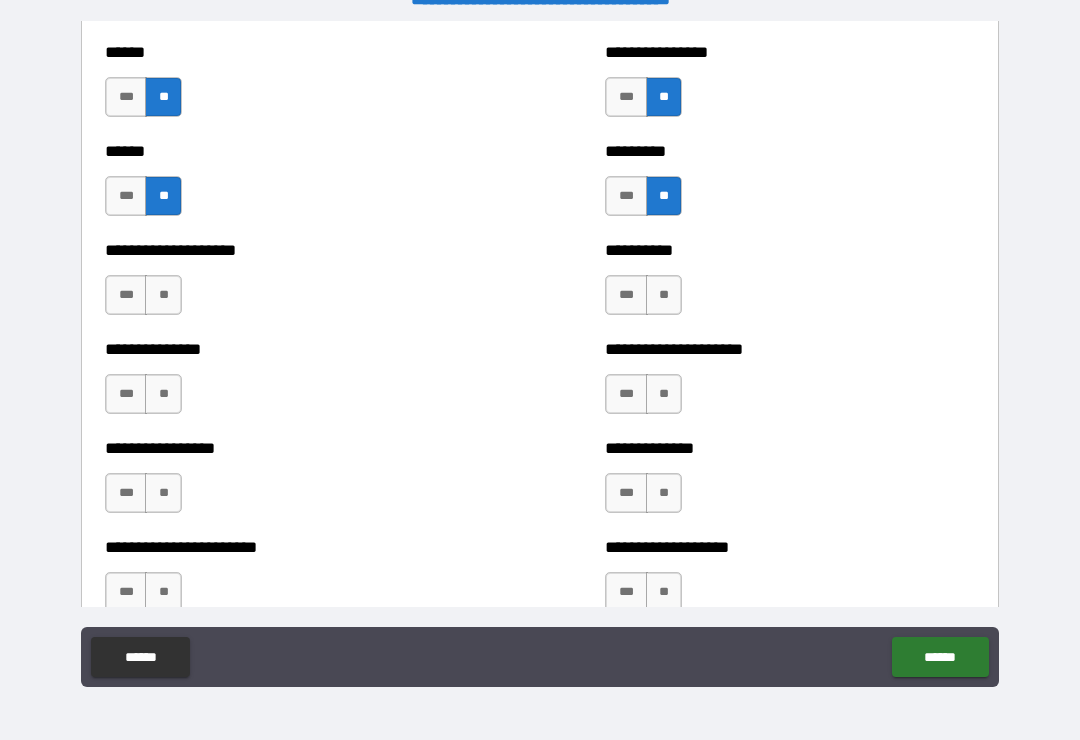 scroll, scrollTop: 3182, scrollLeft: 0, axis: vertical 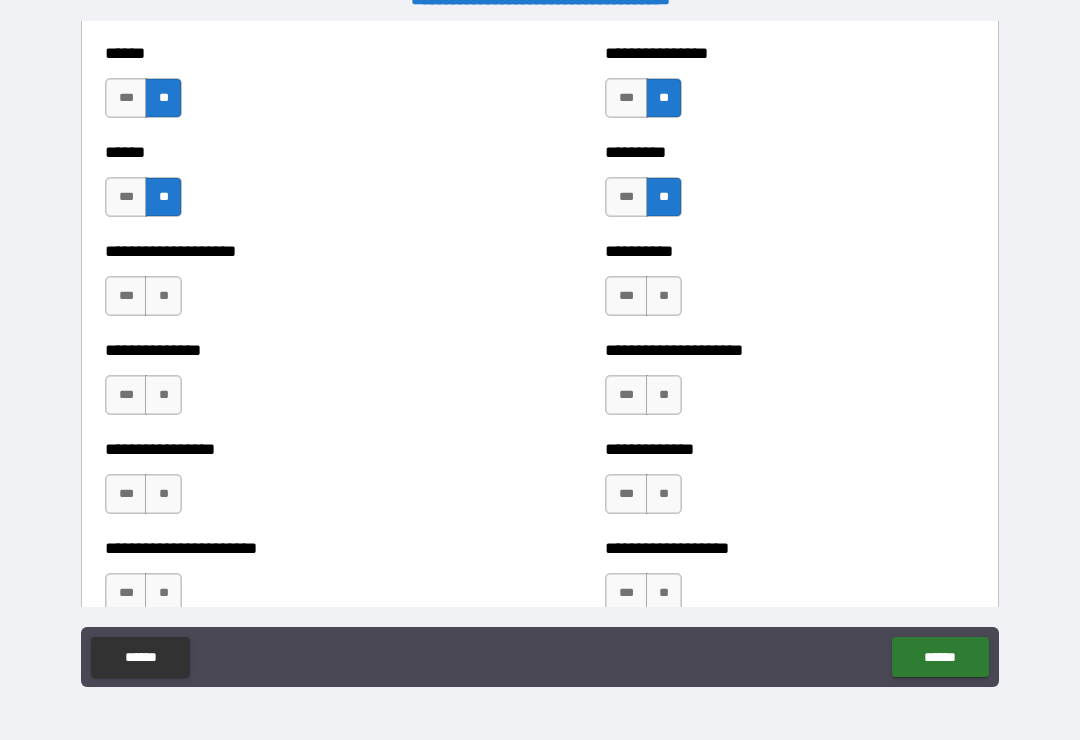 click on "**" at bounding box center (163, 296) 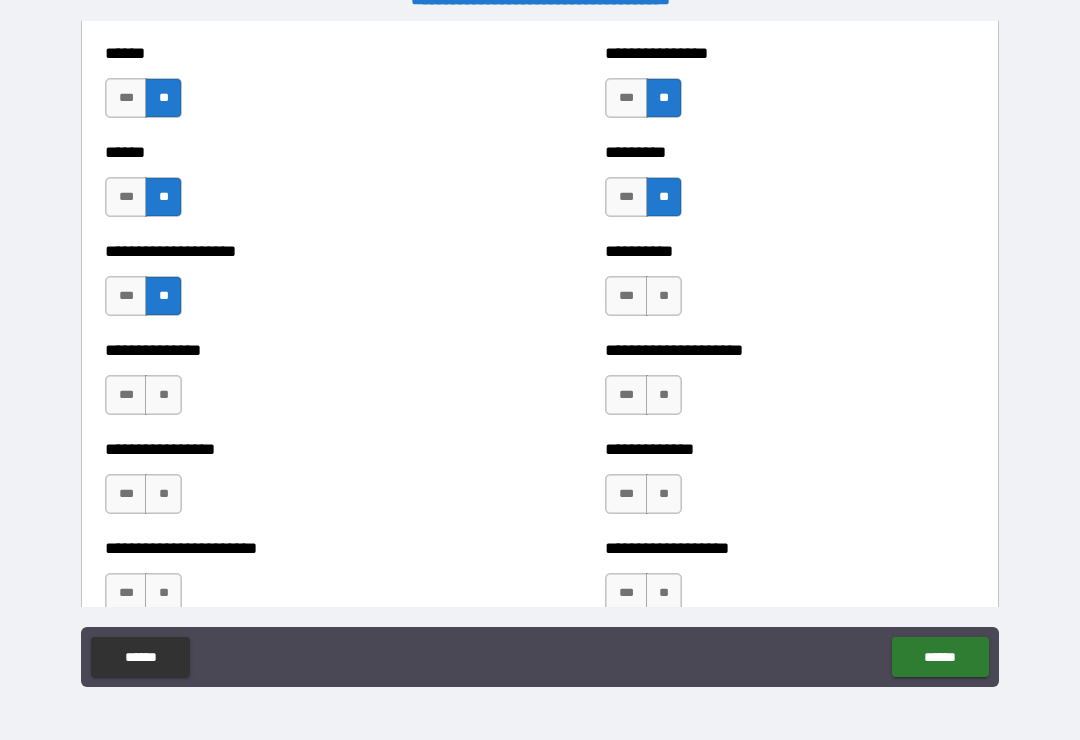 click on "**" at bounding box center (163, 395) 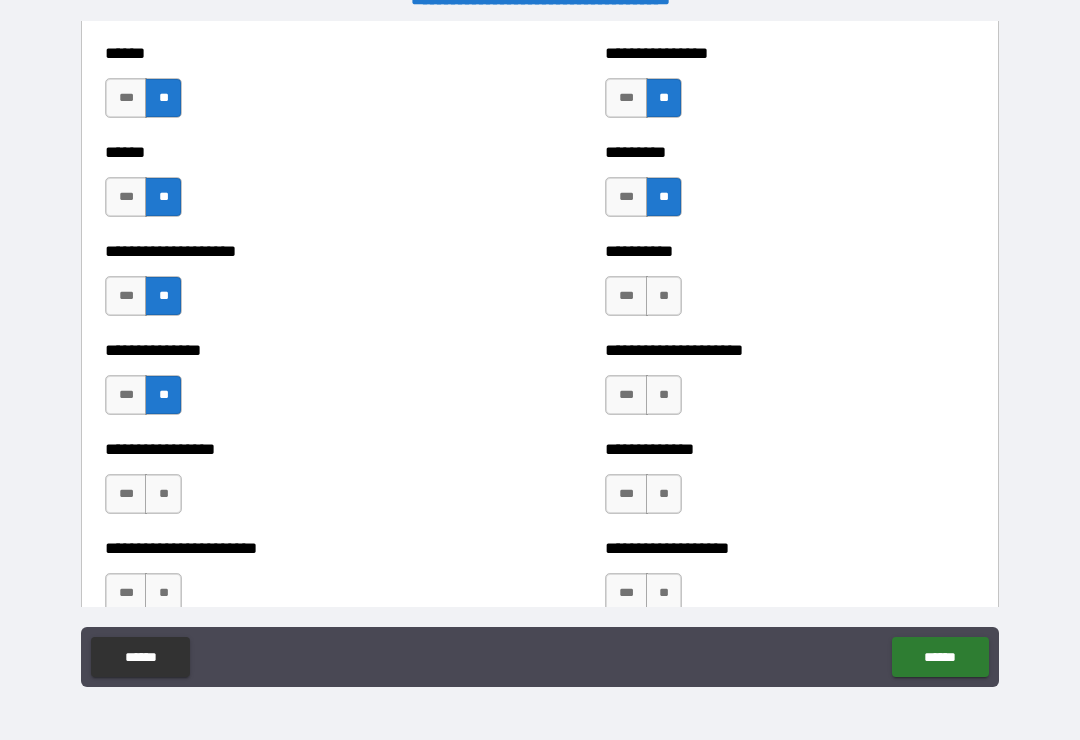 click on "**" at bounding box center [163, 494] 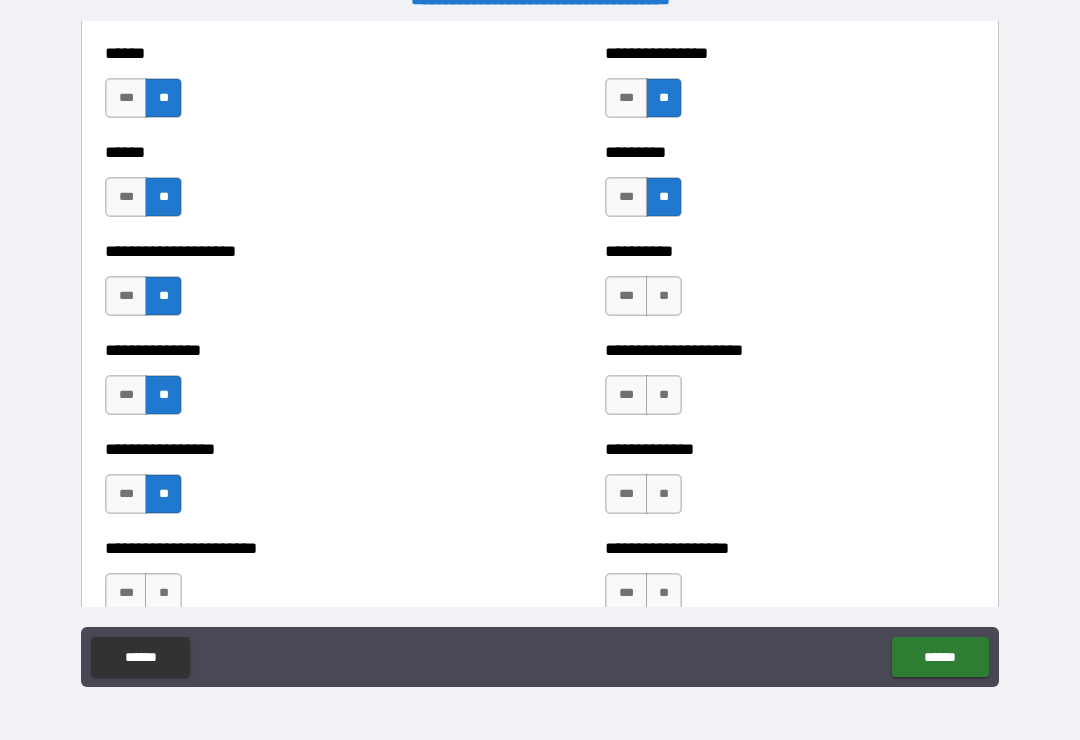 click on "**" at bounding box center (664, 395) 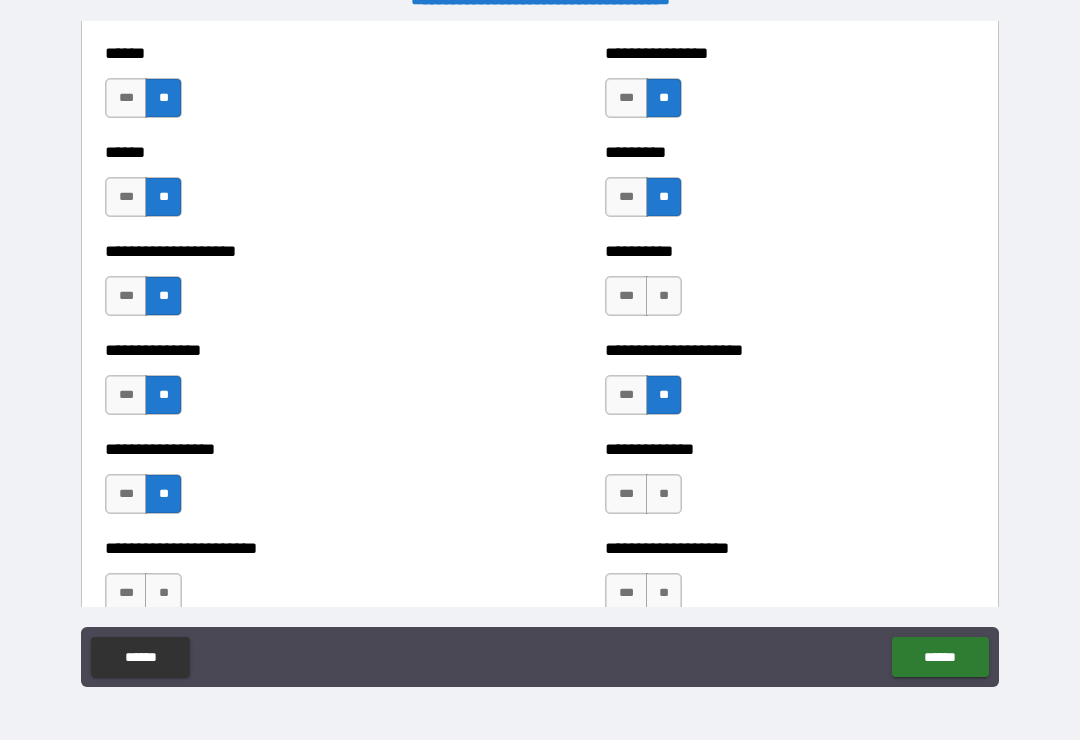click on "**" at bounding box center (664, 296) 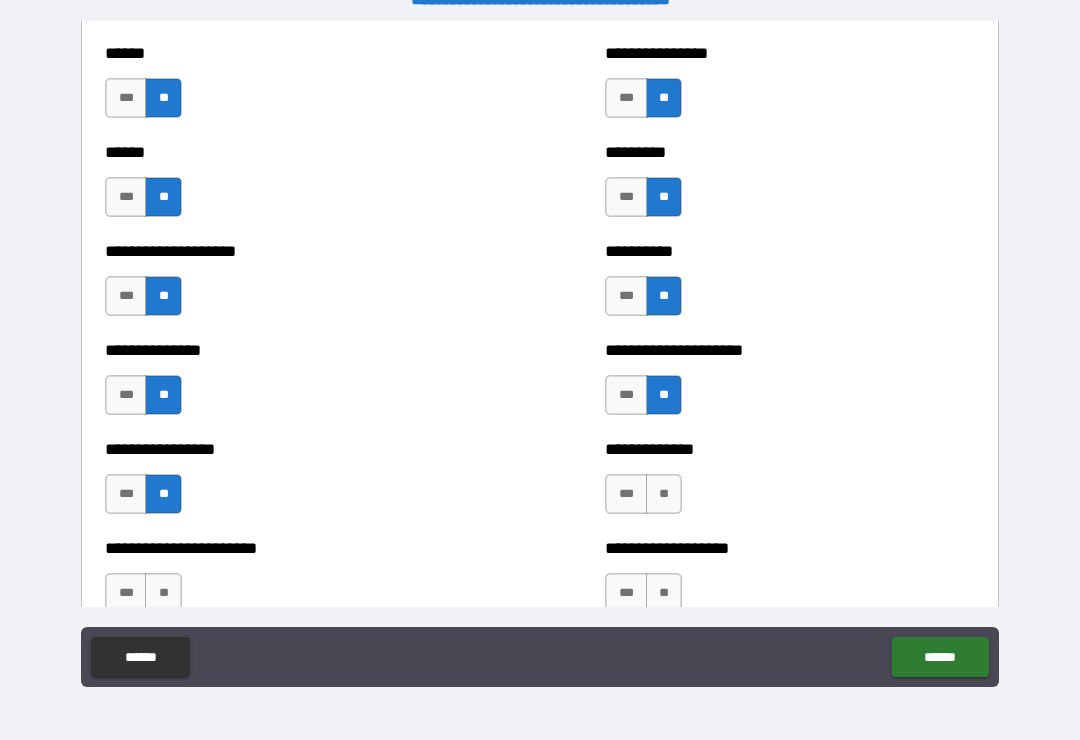 click on "**" at bounding box center (664, 494) 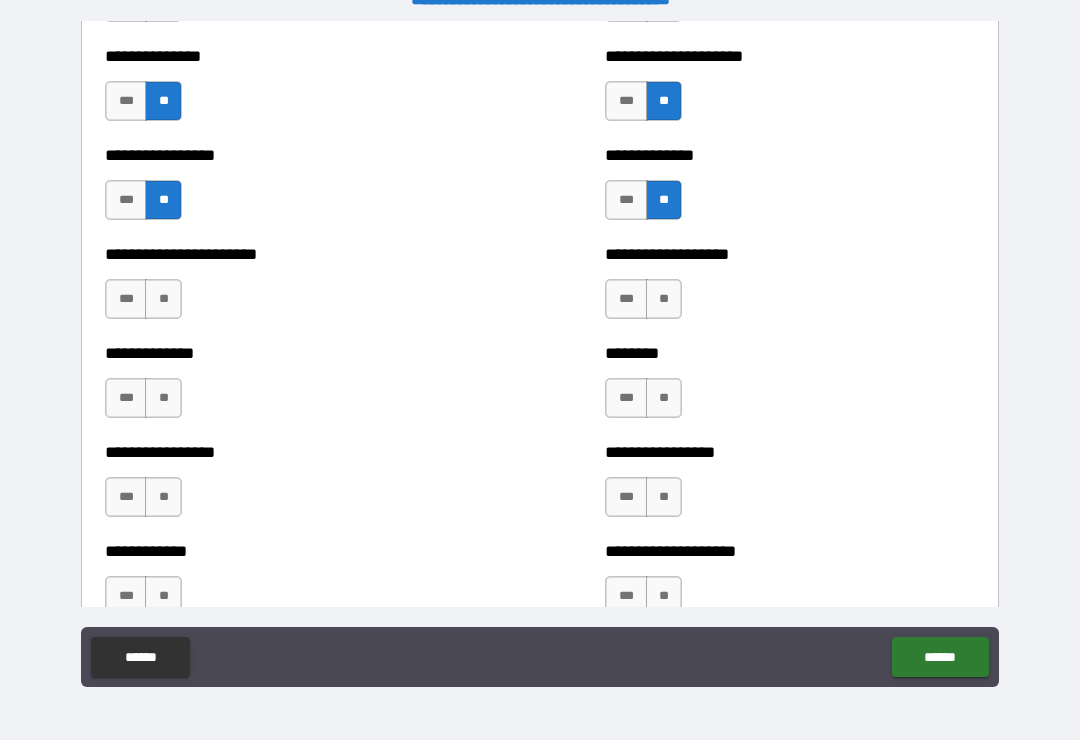 scroll, scrollTop: 3479, scrollLeft: 0, axis: vertical 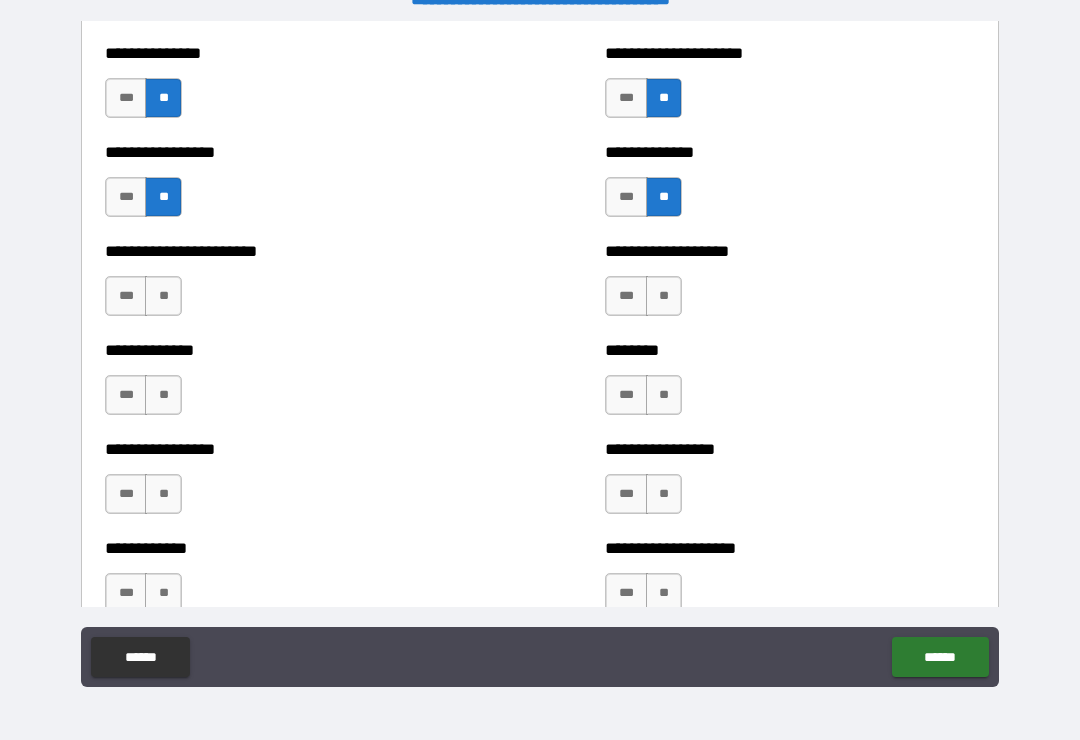 click on "**" at bounding box center [664, 296] 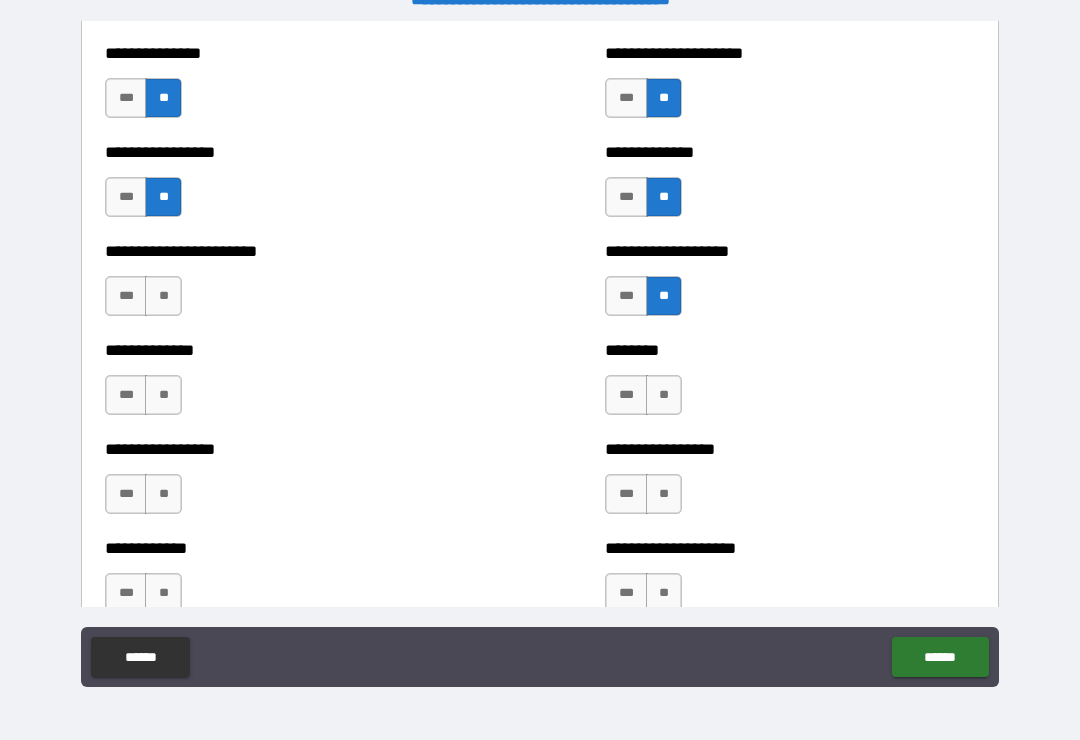 click on "**" at bounding box center [664, 395] 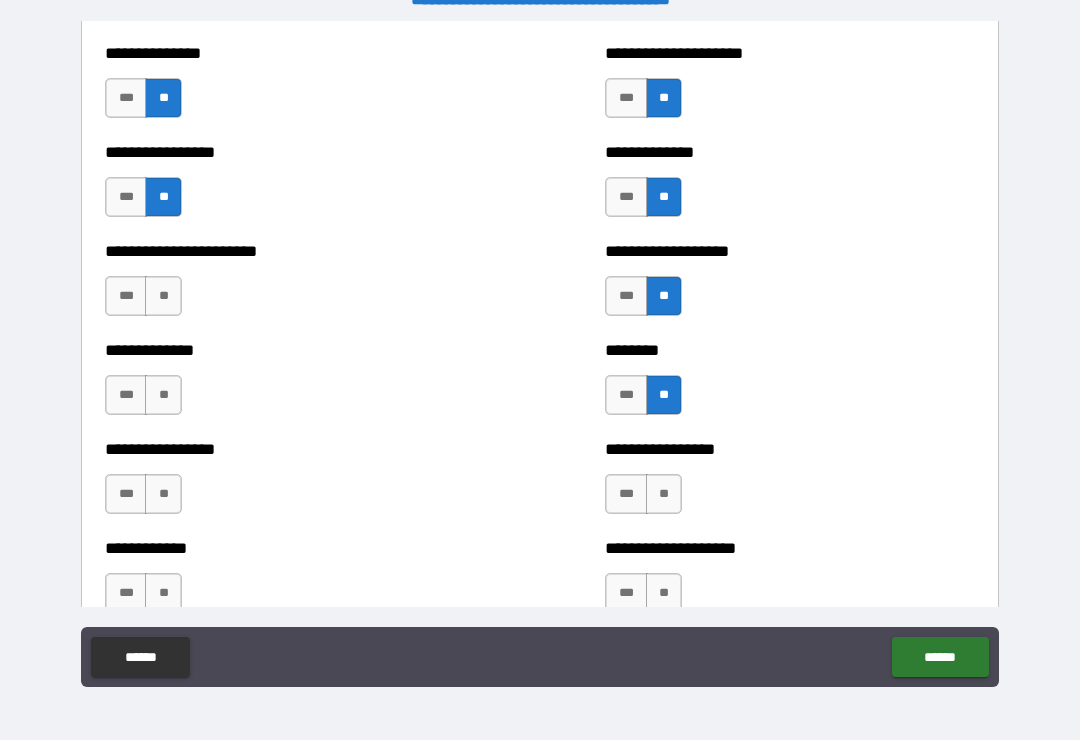 click on "**" at bounding box center [664, 494] 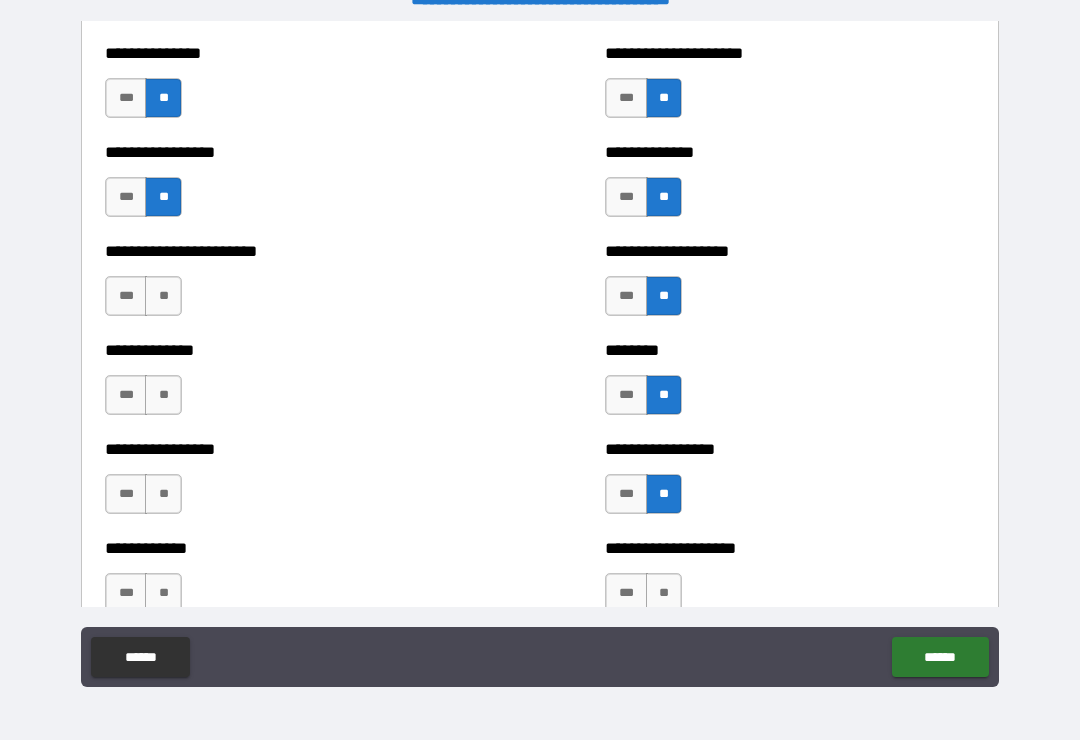click on "**" at bounding box center (163, 296) 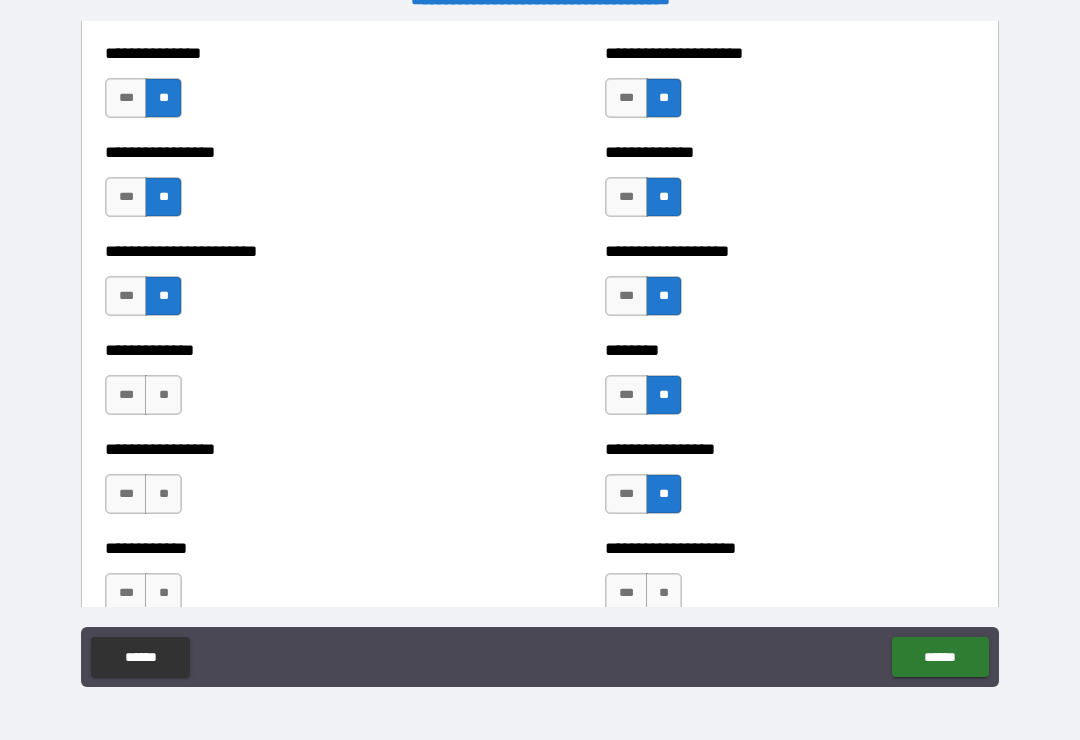 click on "**" at bounding box center [163, 395] 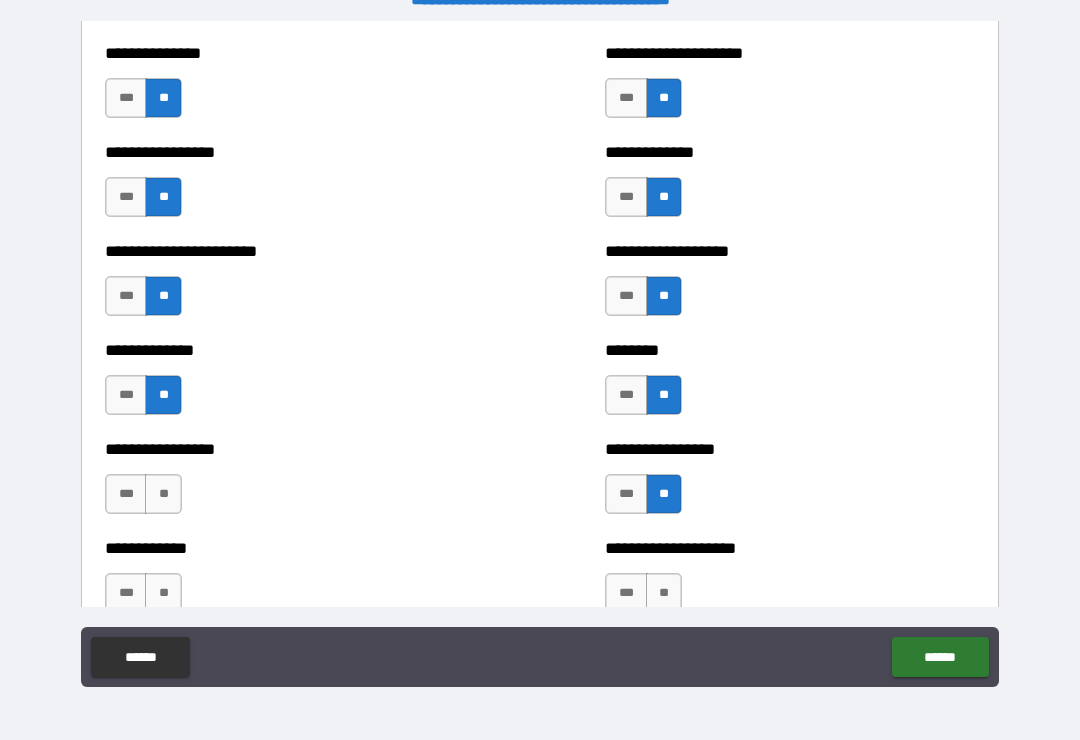 click on "**" at bounding box center (163, 494) 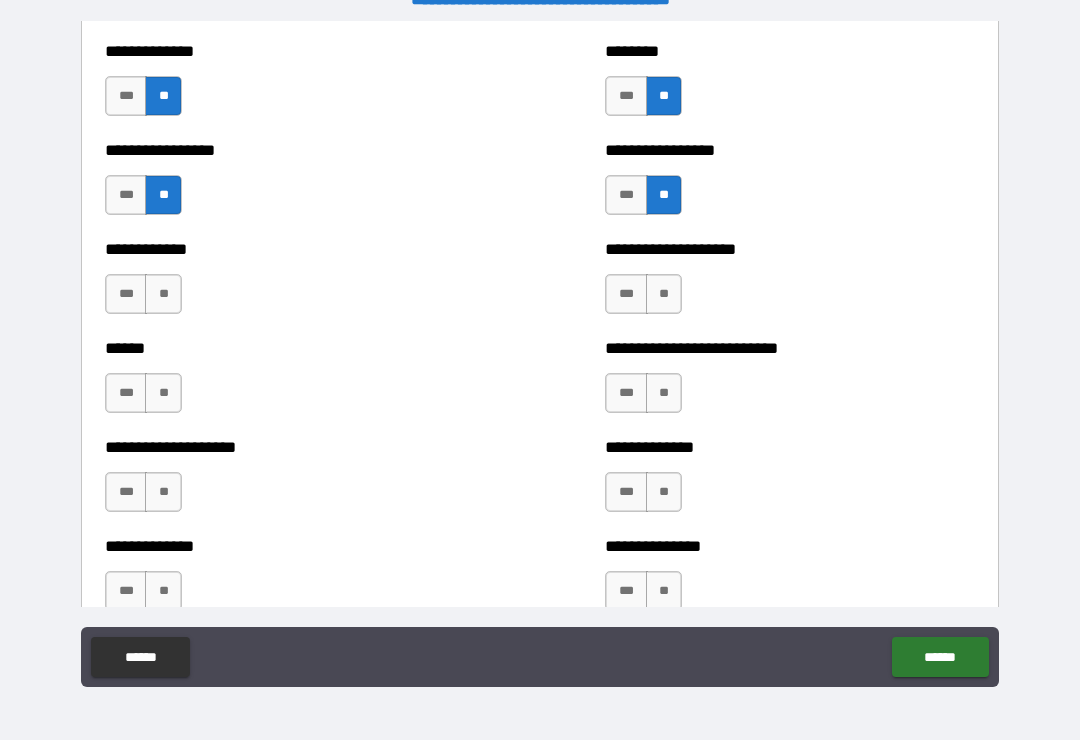 scroll, scrollTop: 3777, scrollLeft: 0, axis: vertical 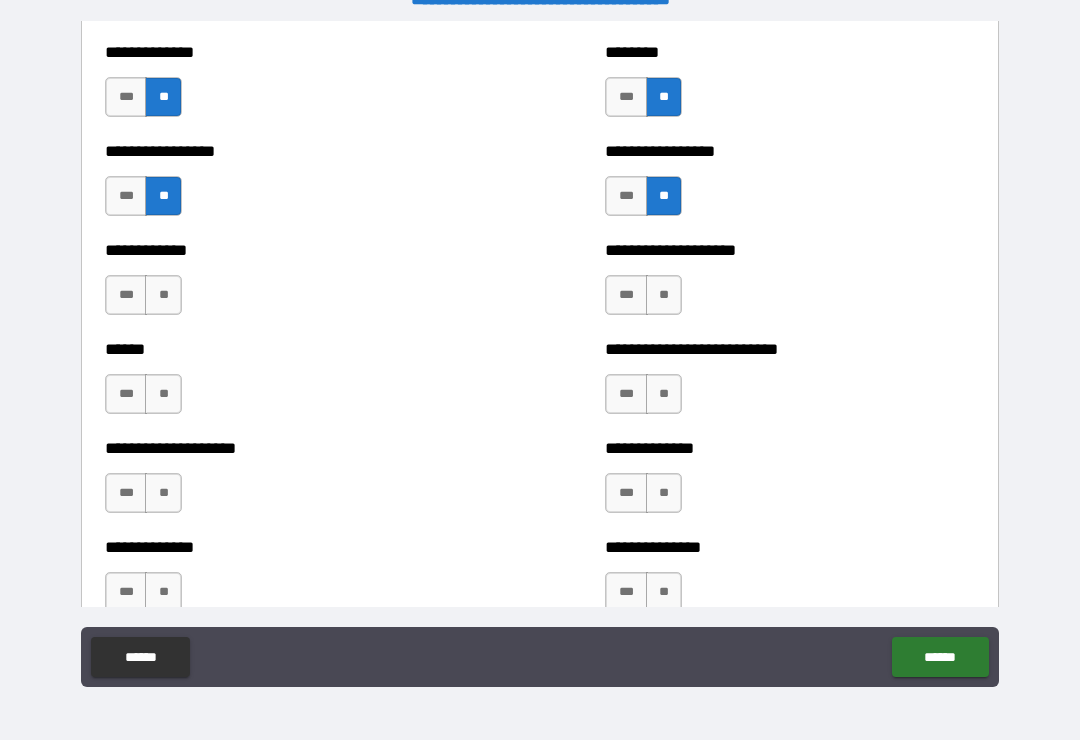 click on "**" at bounding box center (163, 295) 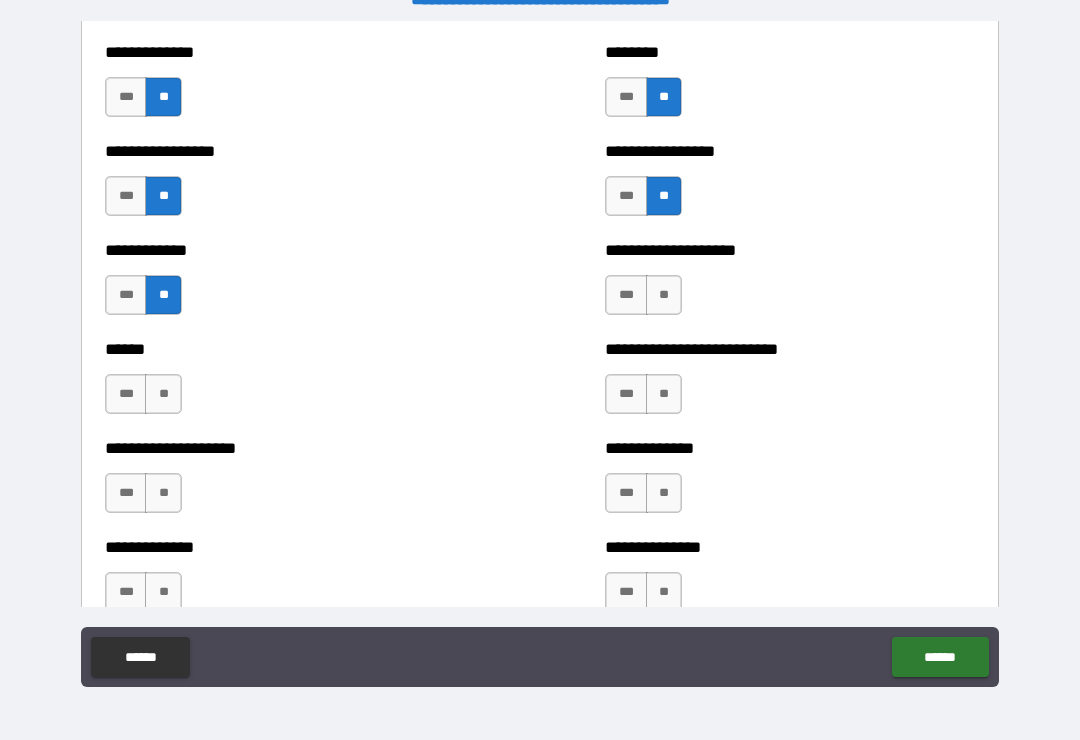 click on "**" at bounding box center (163, 394) 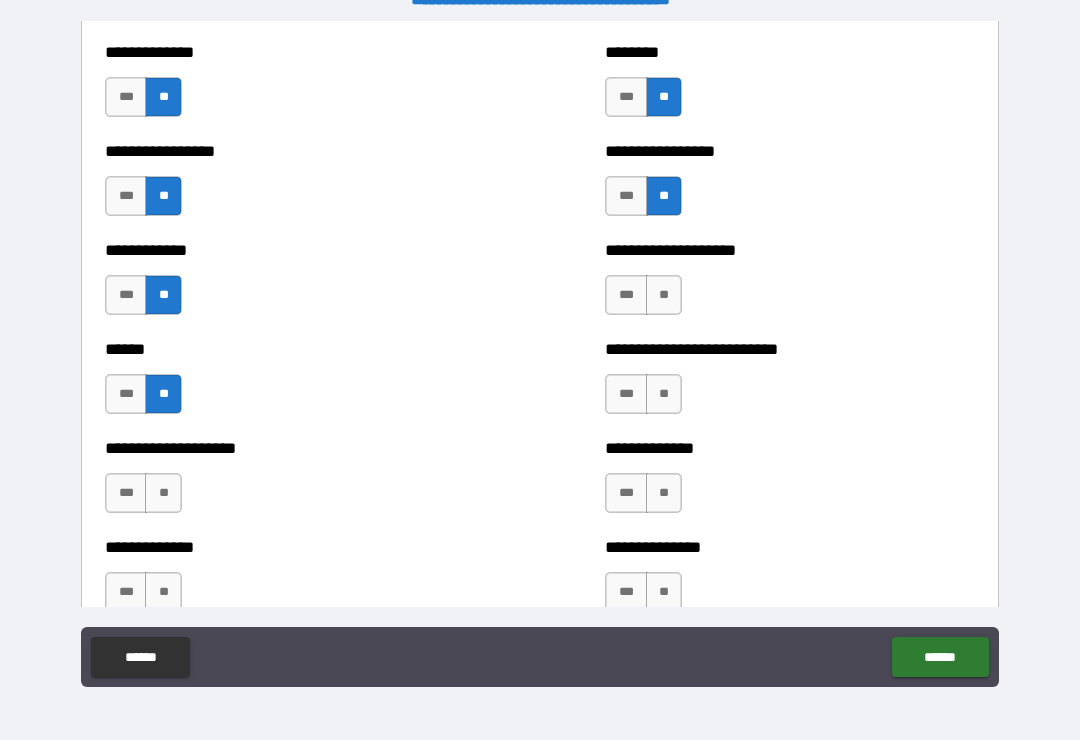 click on "**" at bounding box center [163, 493] 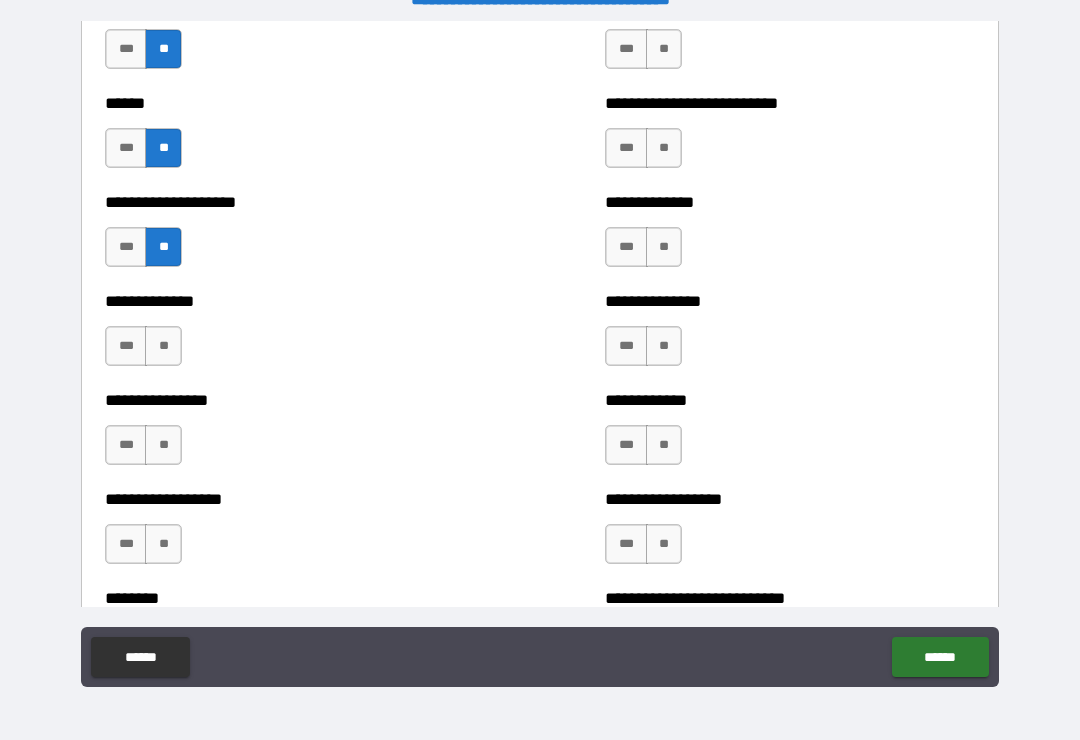 scroll, scrollTop: 4024, scrollLeft: 0, axis: vertical 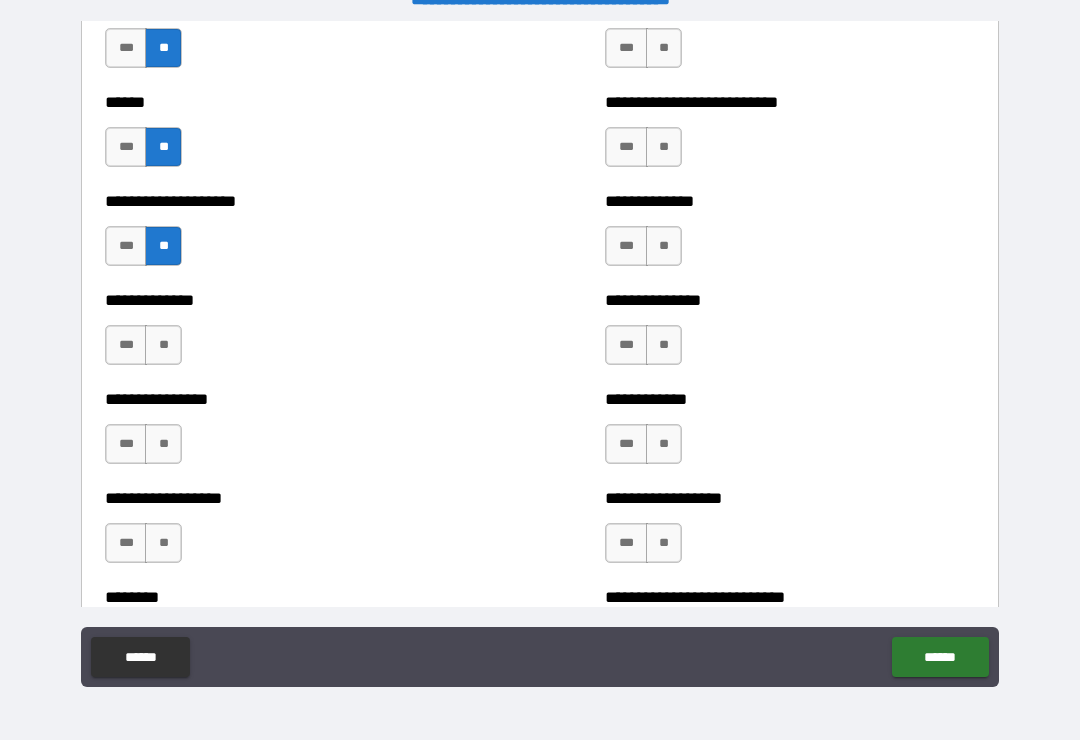 click on "**" at bounding box center [163, 345] 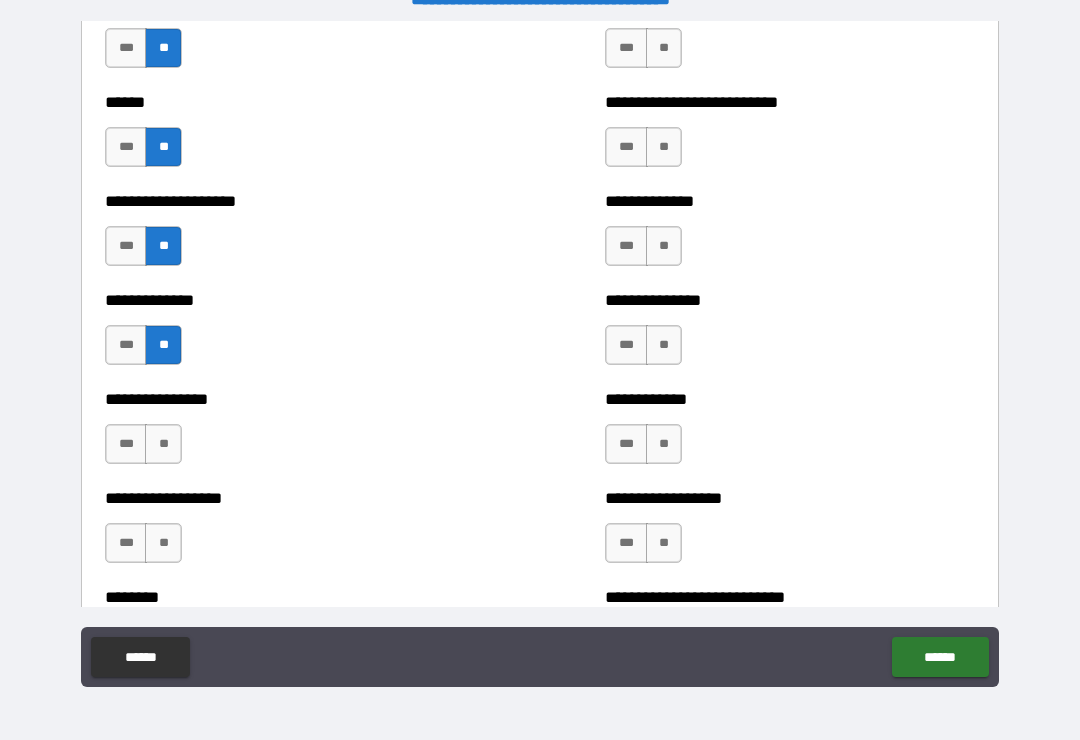 click on "**" at bounding box center [163, 444] 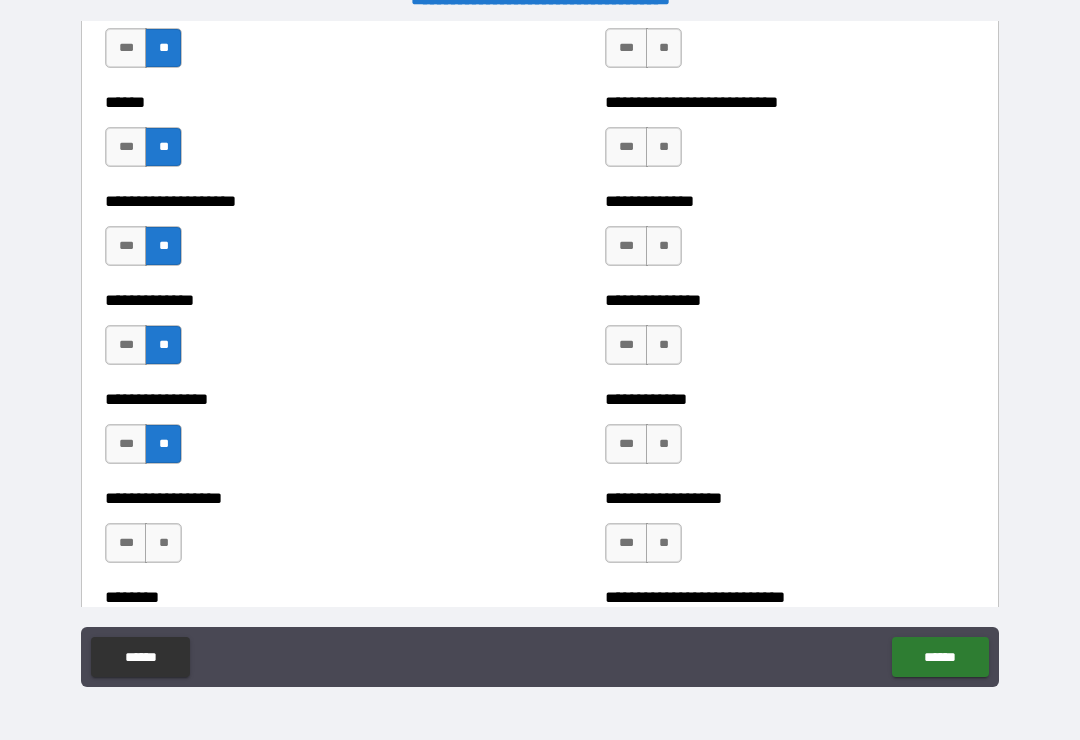 click on "**" at bounding box center (664, 147) 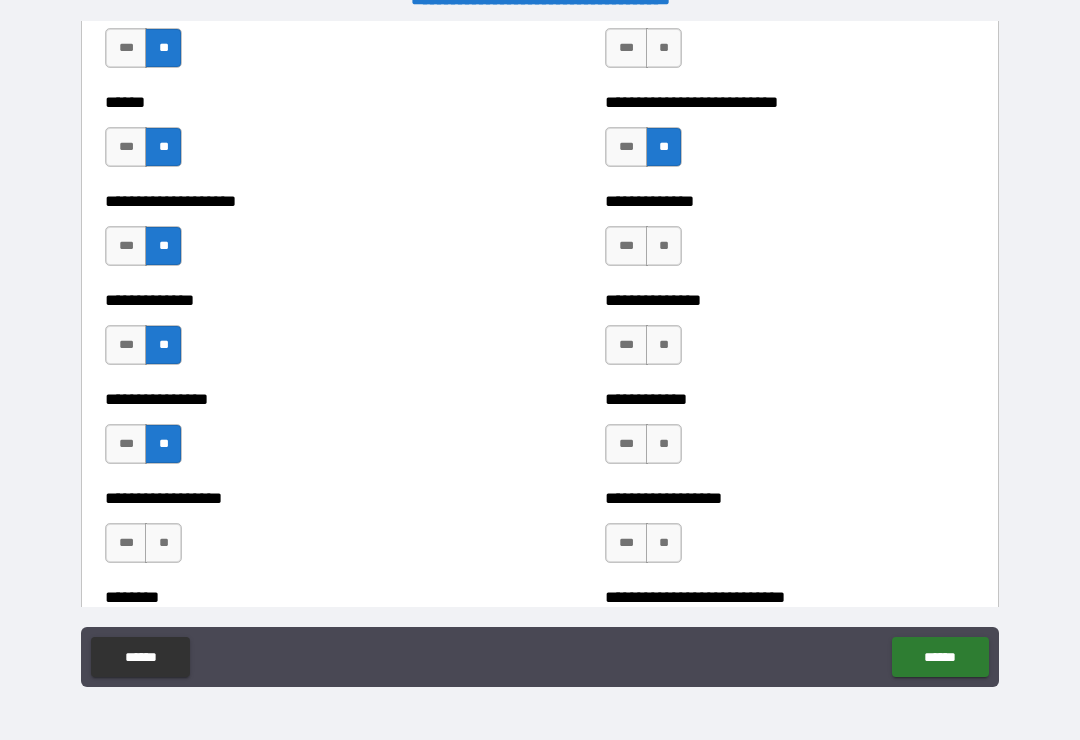 click on "**" at bounding box center [664, 48] 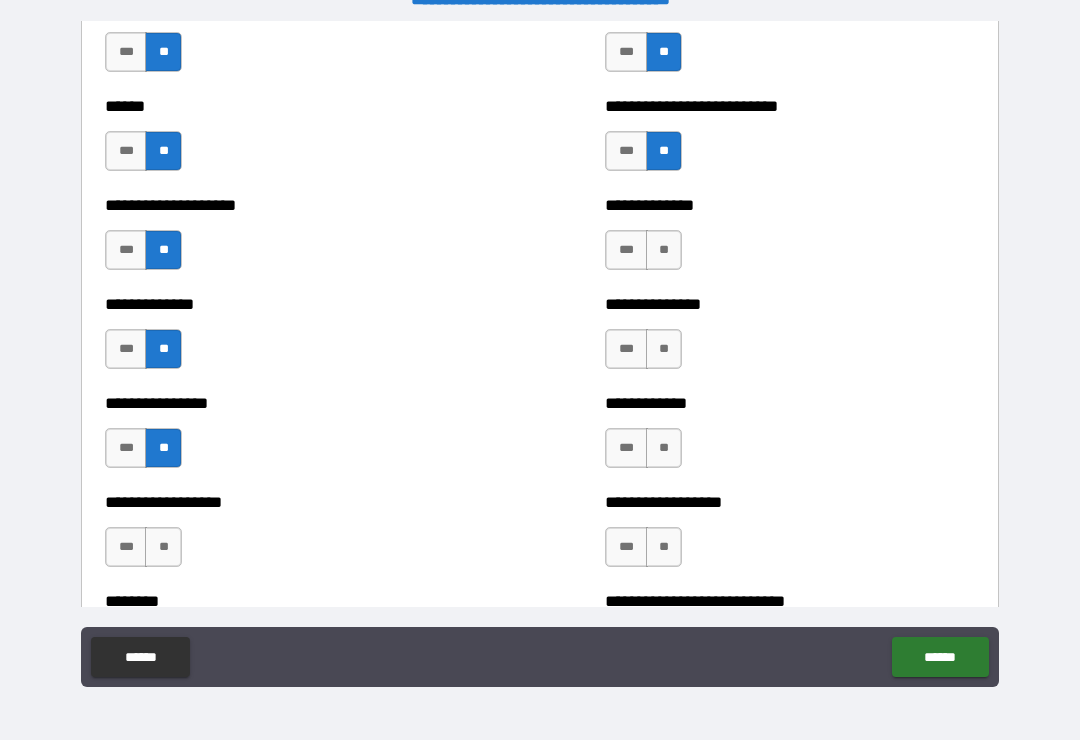 scroll, scrollTop: 4018, scrollLeft: 0, axis: vertical 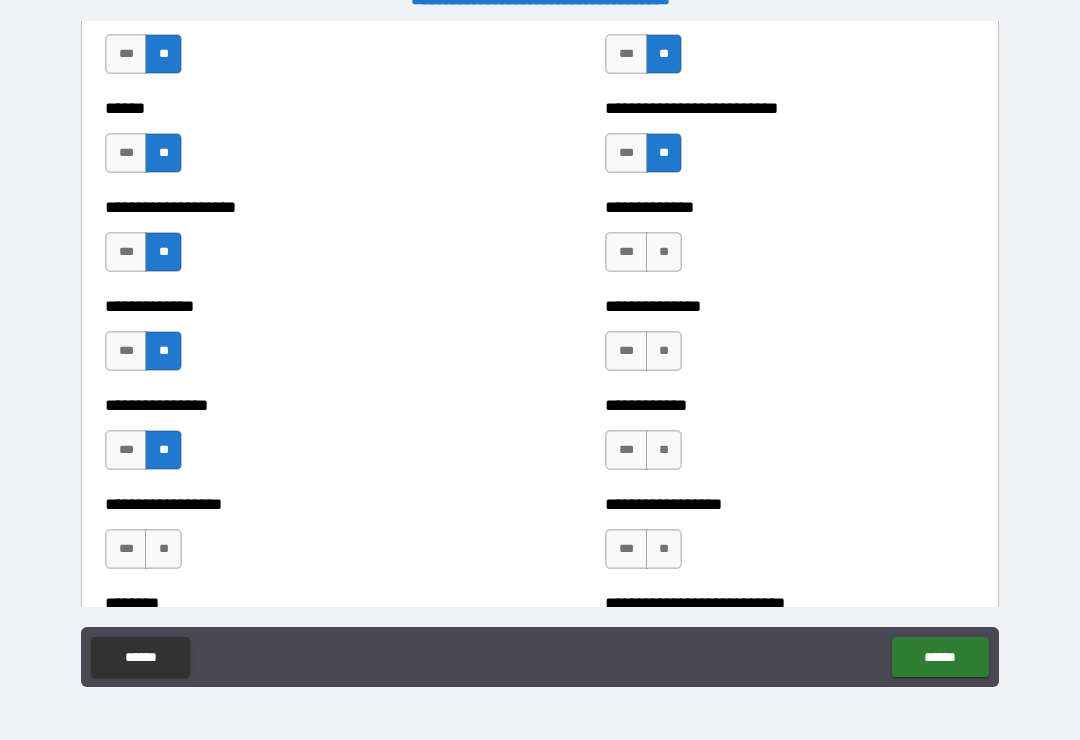 click on "**" at bounding box center (664, 252) 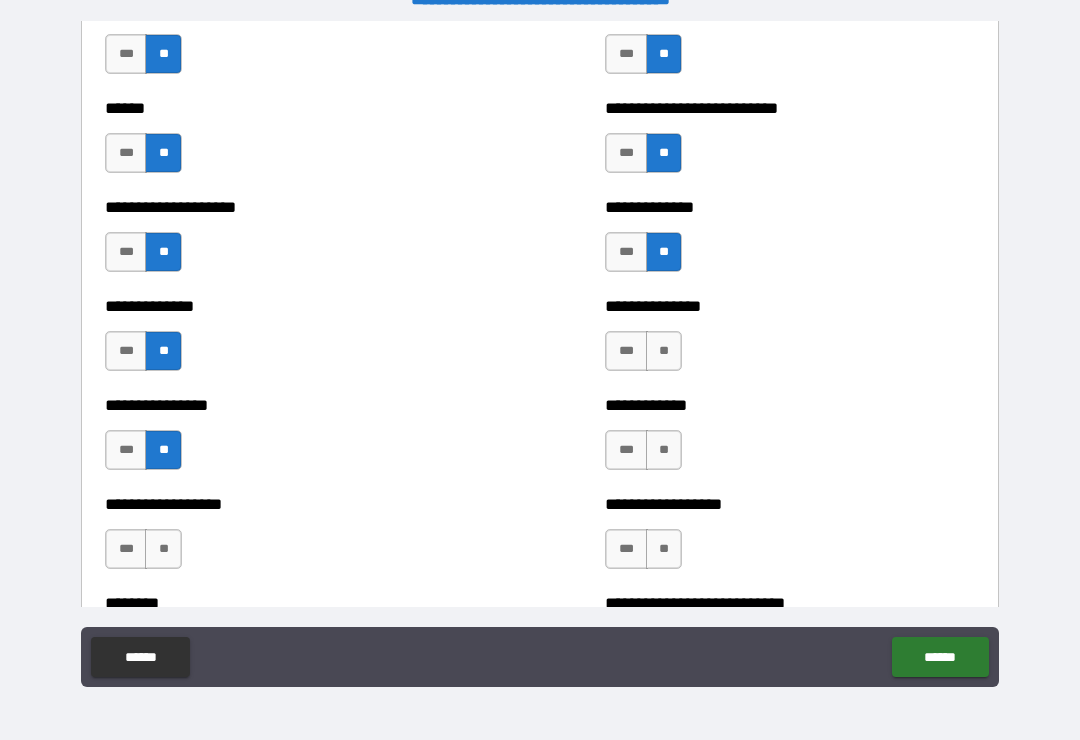 click on "**" at bounding box center (664, 351) 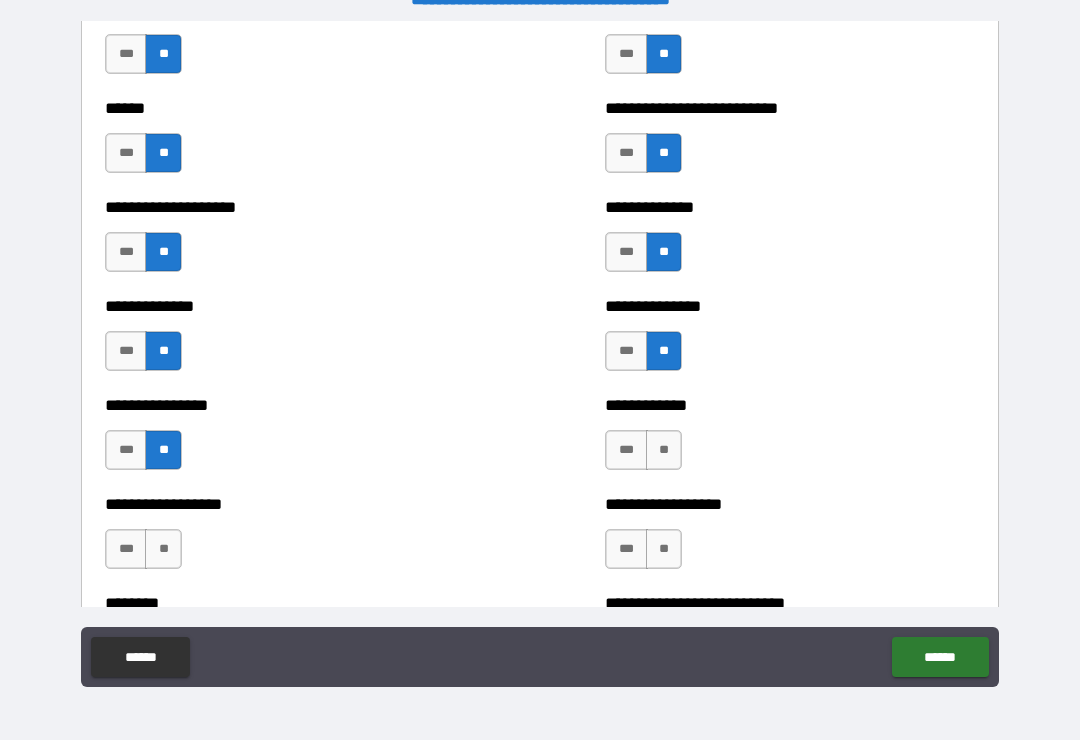 click on "**" at bounding box center [664, 450] 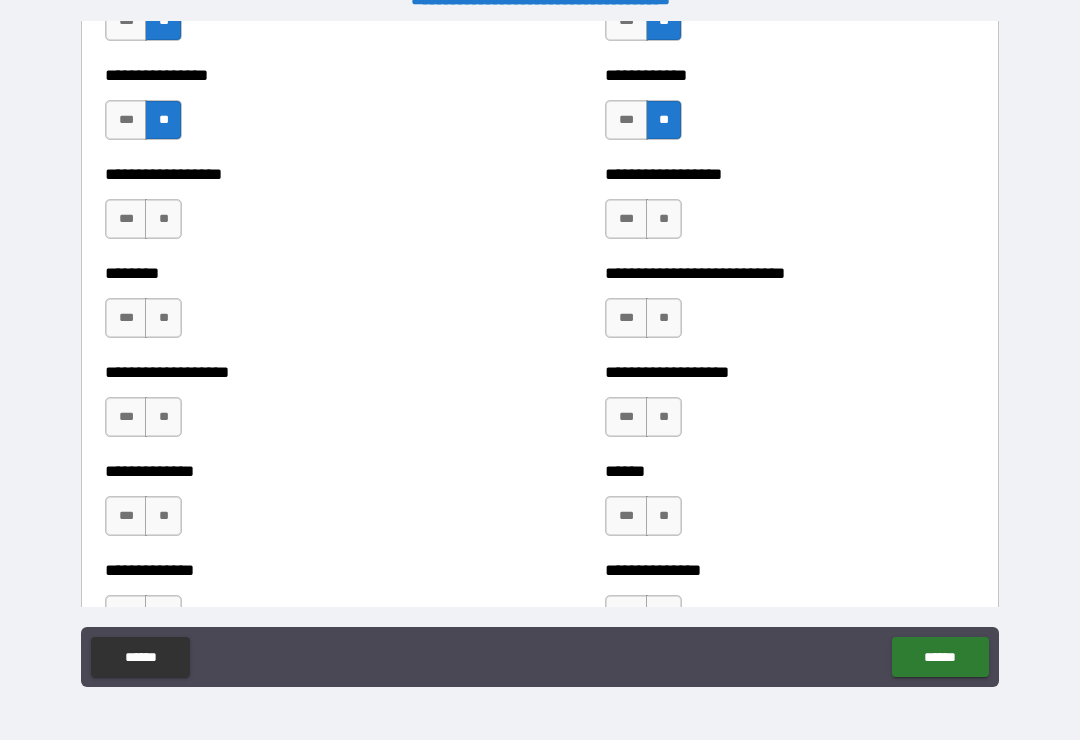 scroll, scrollTop: 4350, scrollLeft: 0, axis: vertical 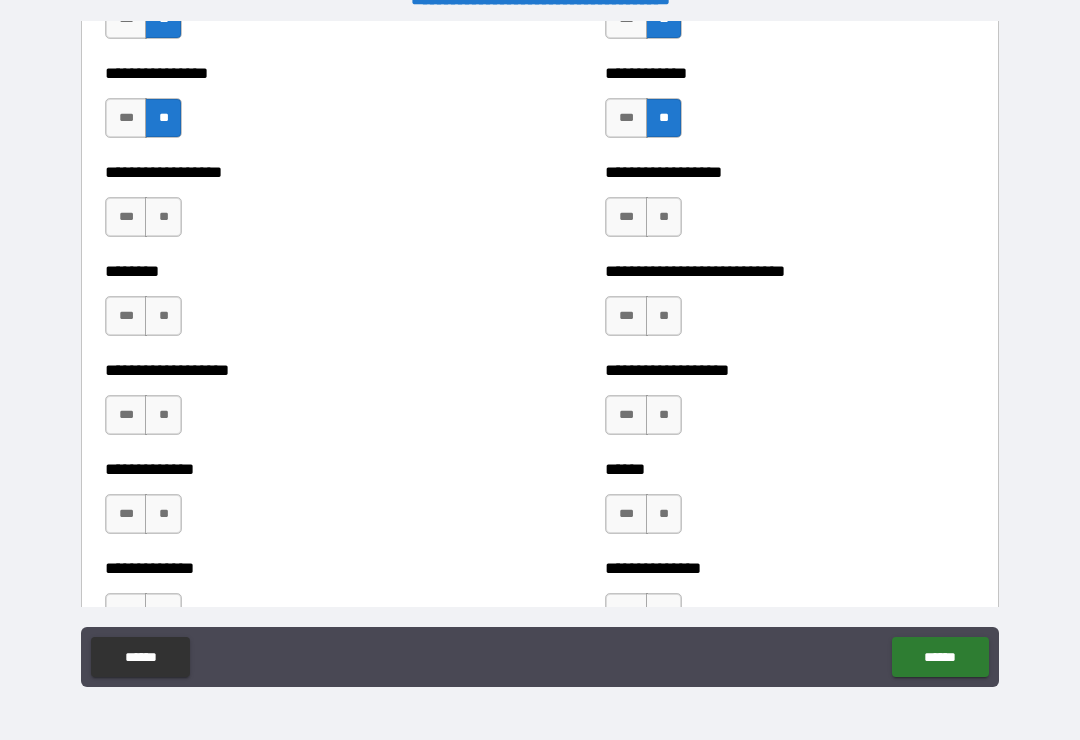 click on "**" at bounding box center (664, 217) 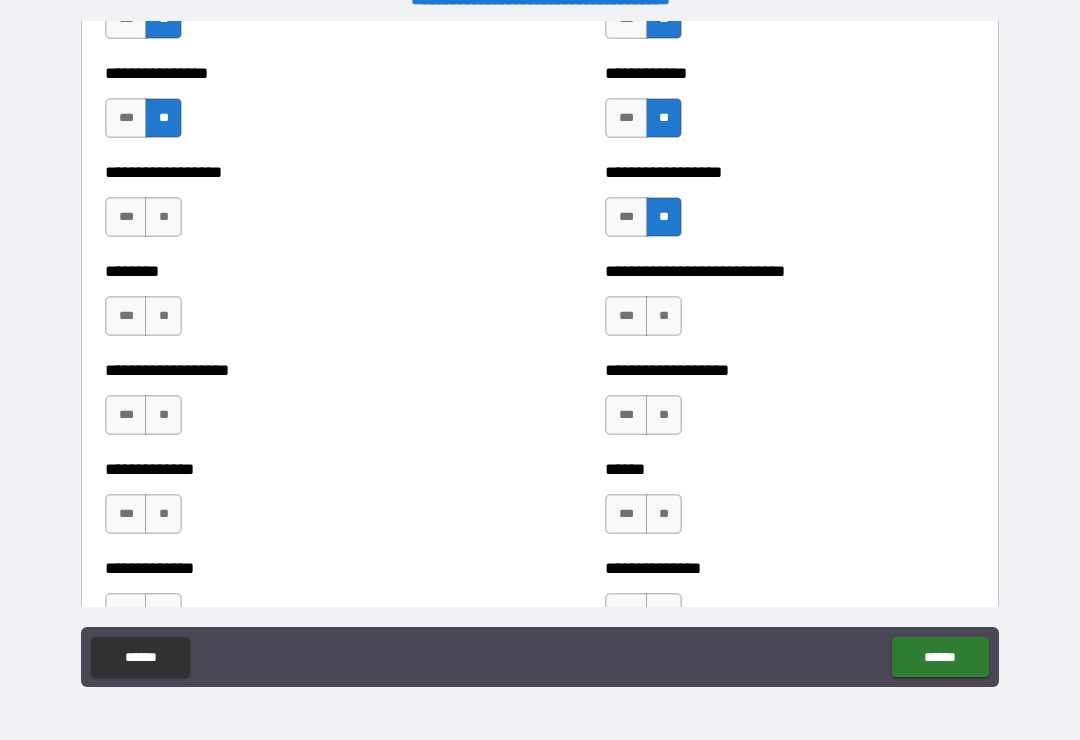 click on "**" at bounding box center (664, 316) 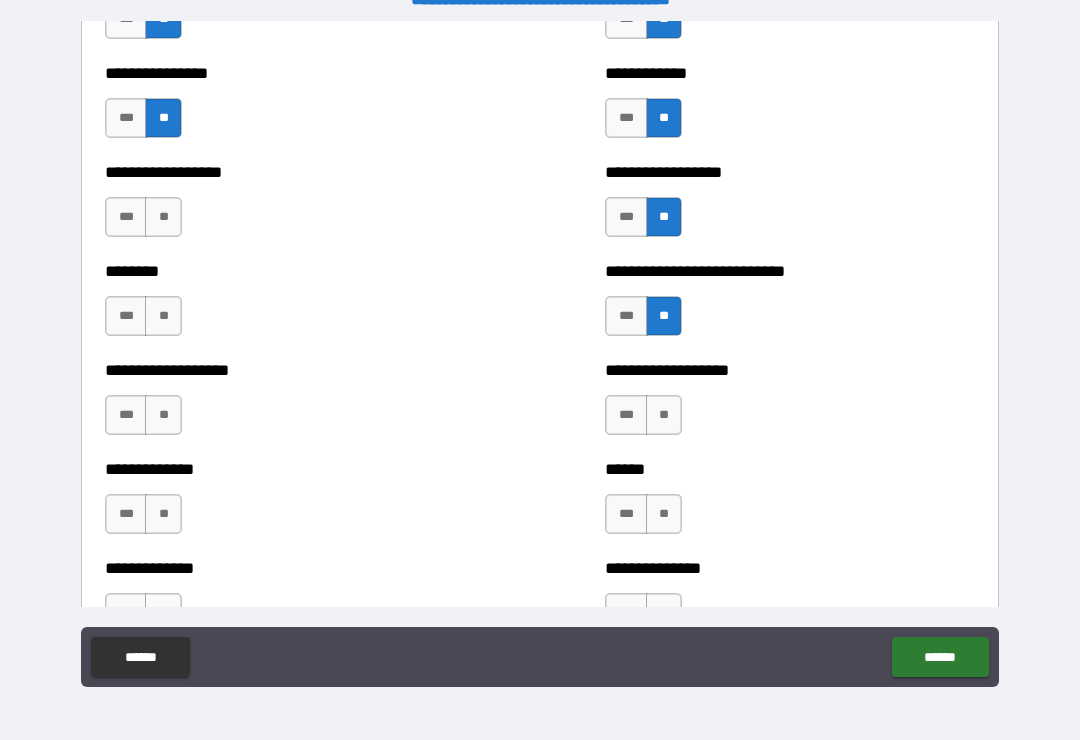 click on "**" at bounding box center [163, 217] 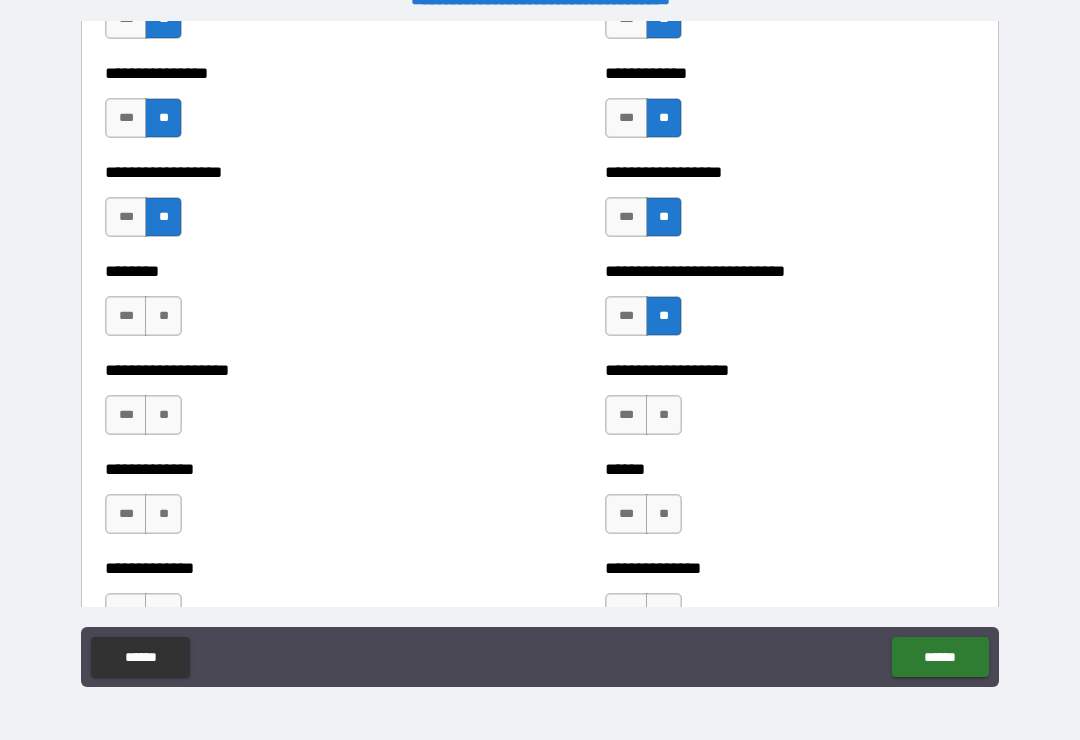 click on "**" at bounding box center [163, 316] 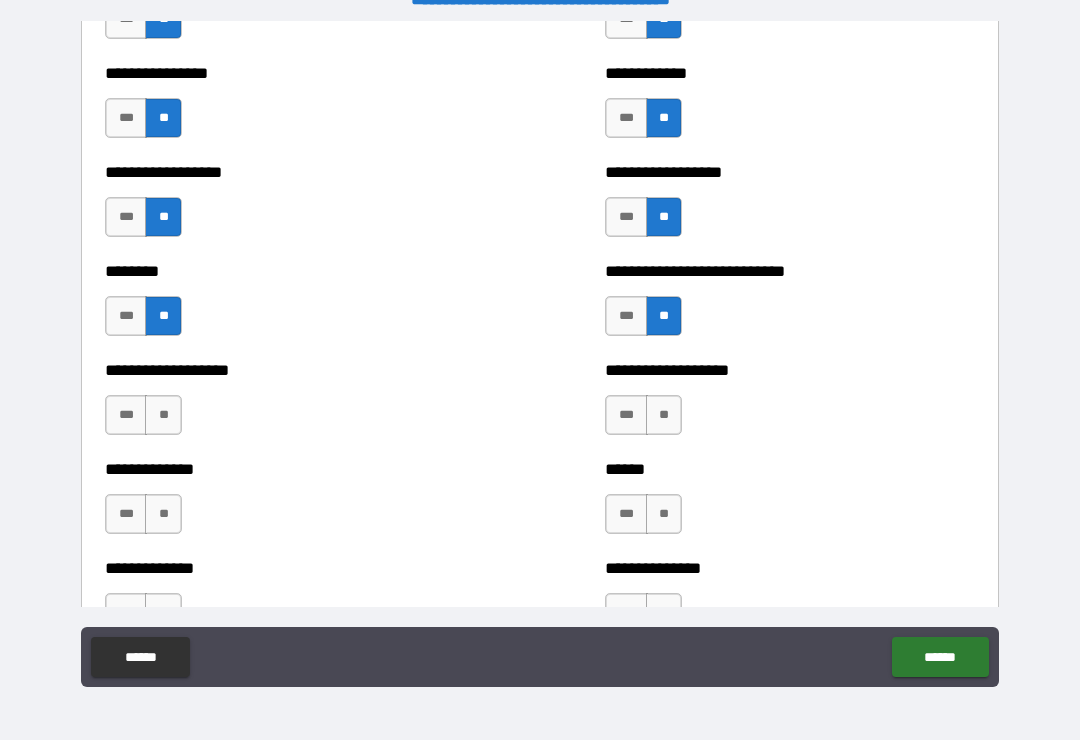click on "**" at bounding box center (163, 415) 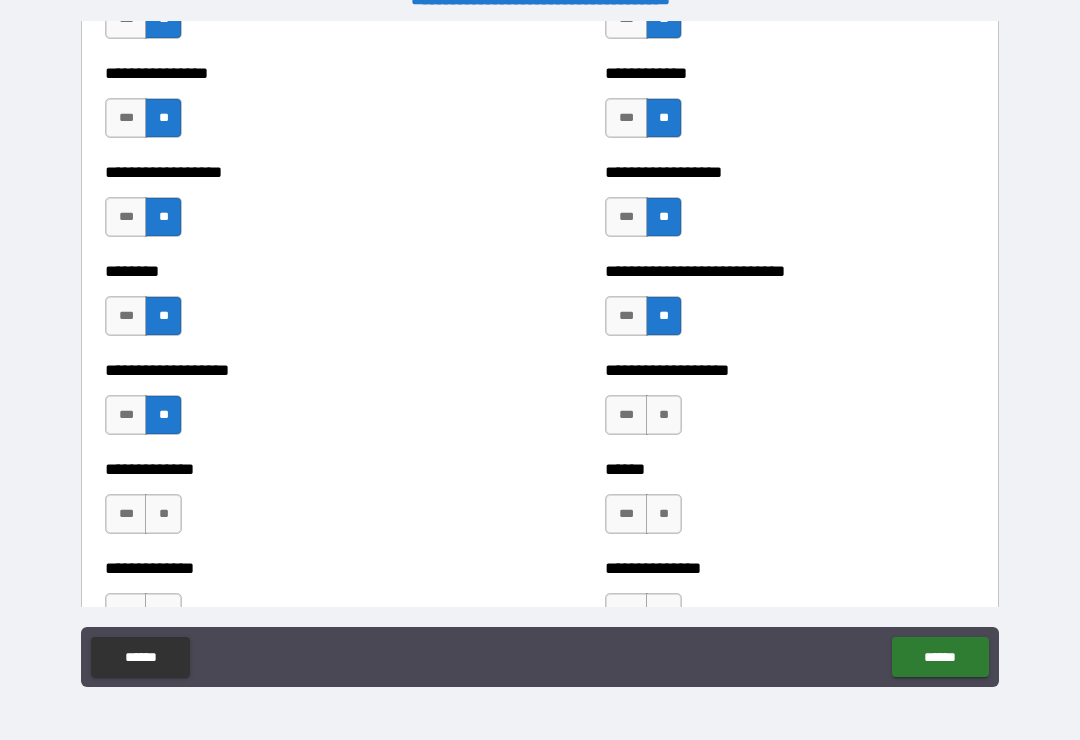 click on "**" at bounding box center (664, 415) 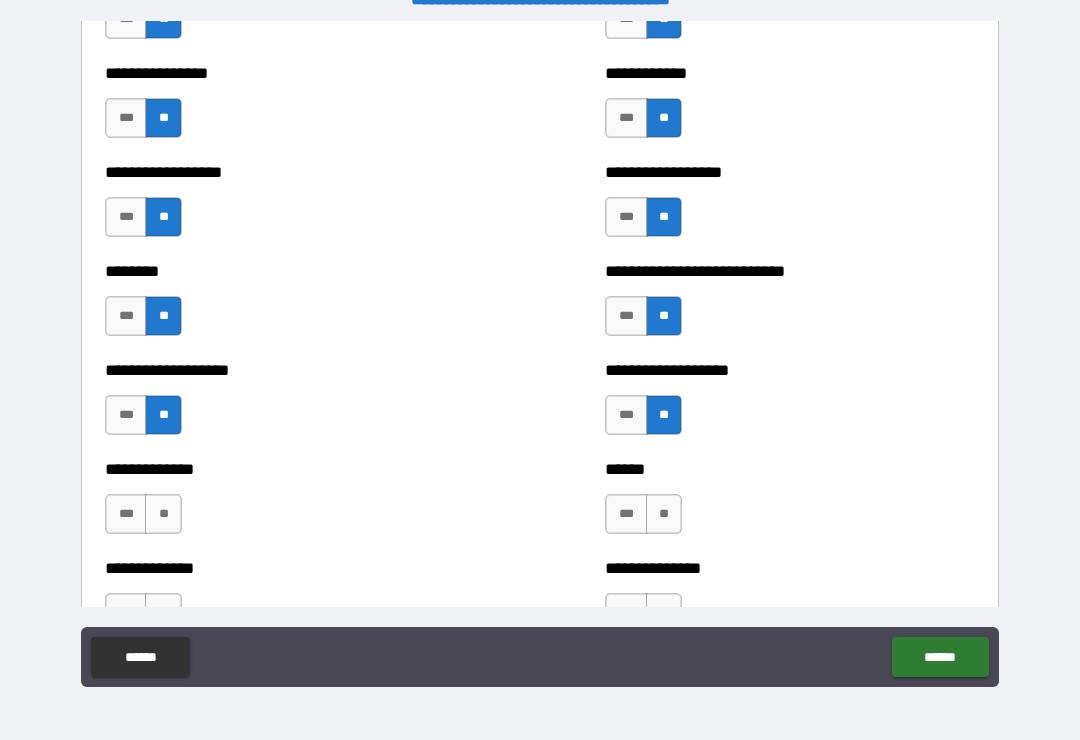 click on "**" at bounding box center (664, 514) 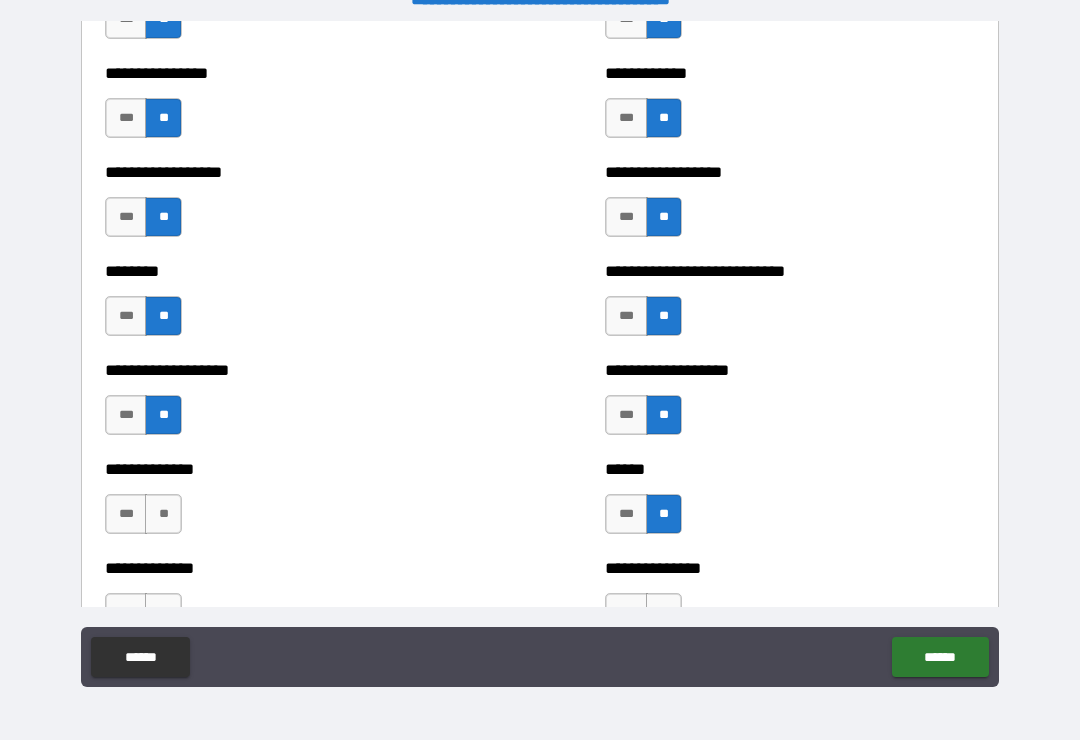click on "**" at bounding box center (163, 514) 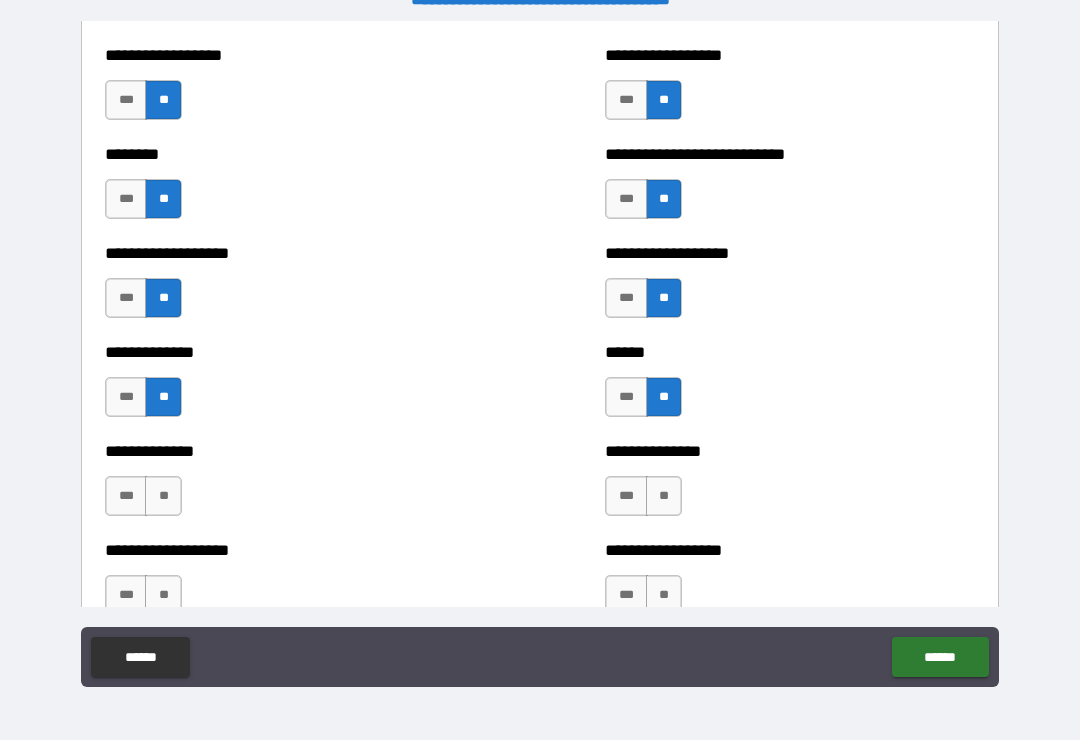 scroll, scrollTop: 4542, scrollLeft: 0, axis: vertical 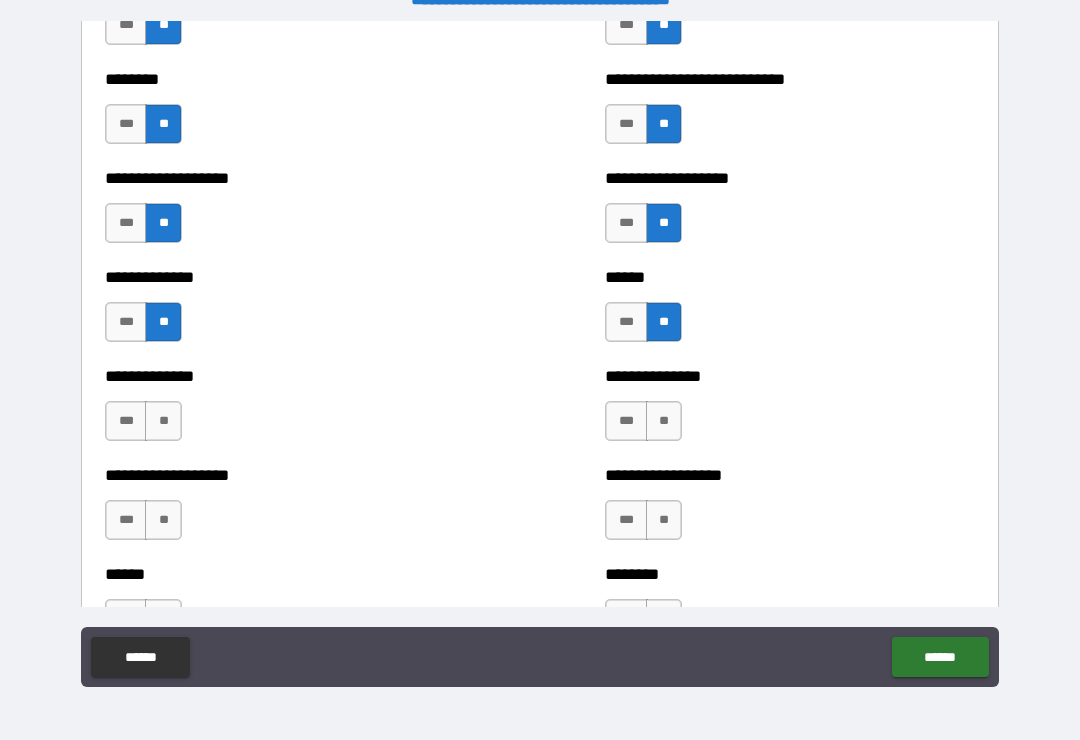 click on "***" at bounding box center [126, 322] 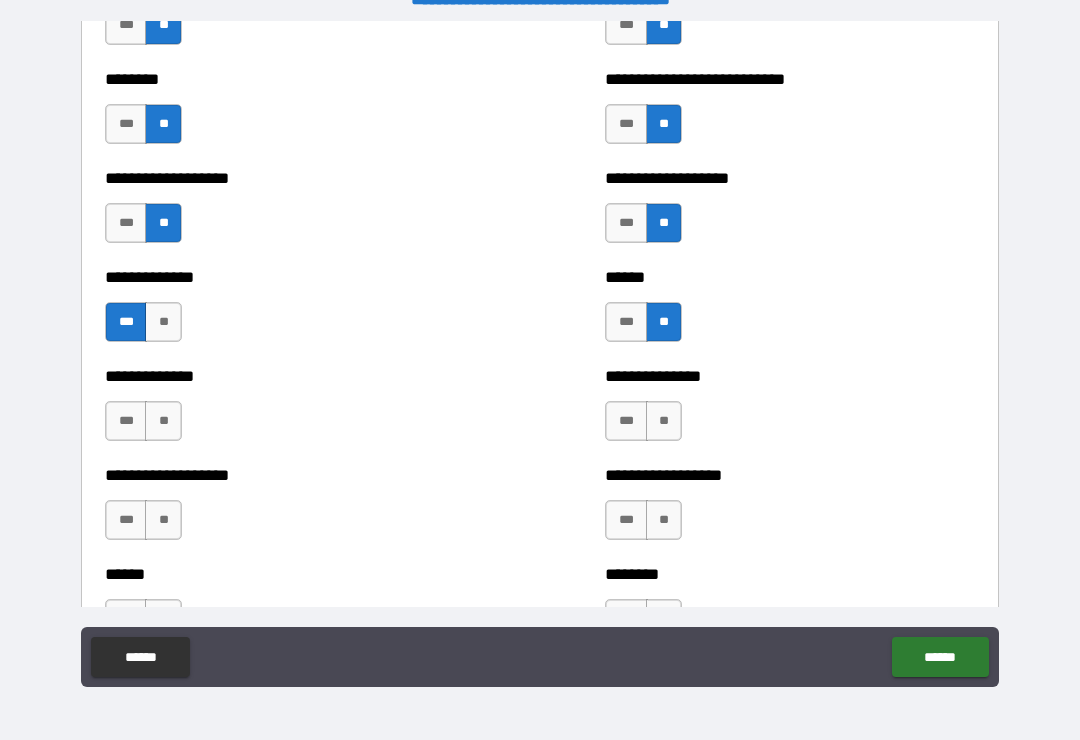 click on "**" at bounding box center [163, 421] 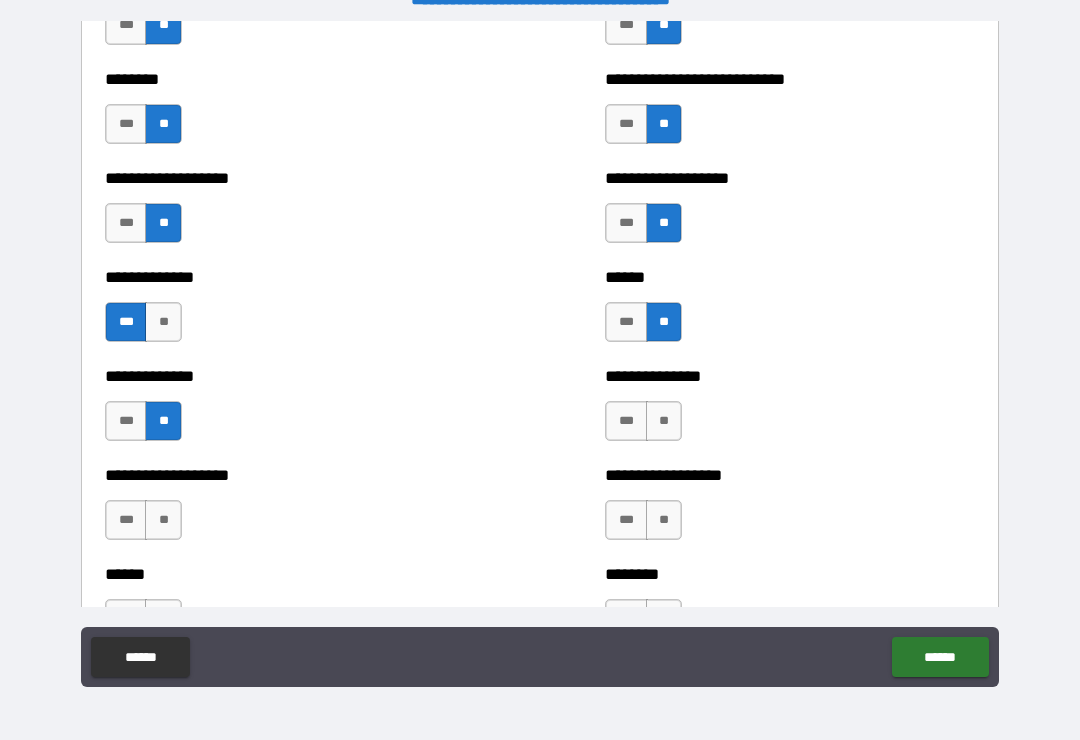 click on "**" at bounding box center (163, 520) 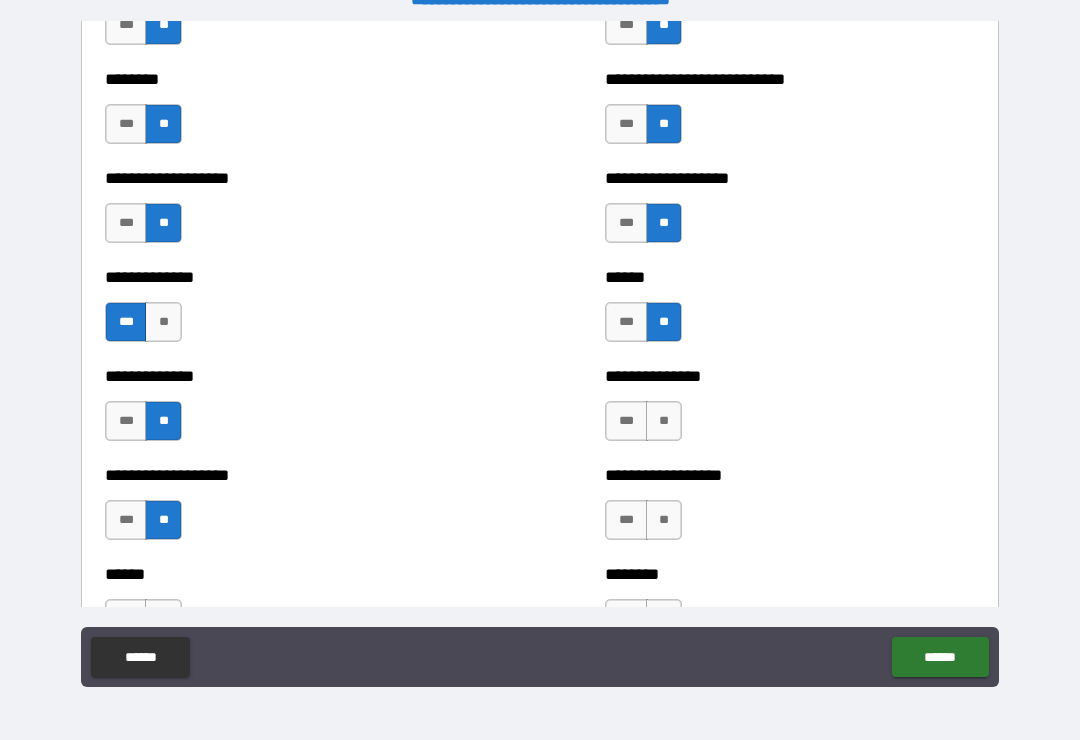 click on "**" at bounding box center [664, 421] 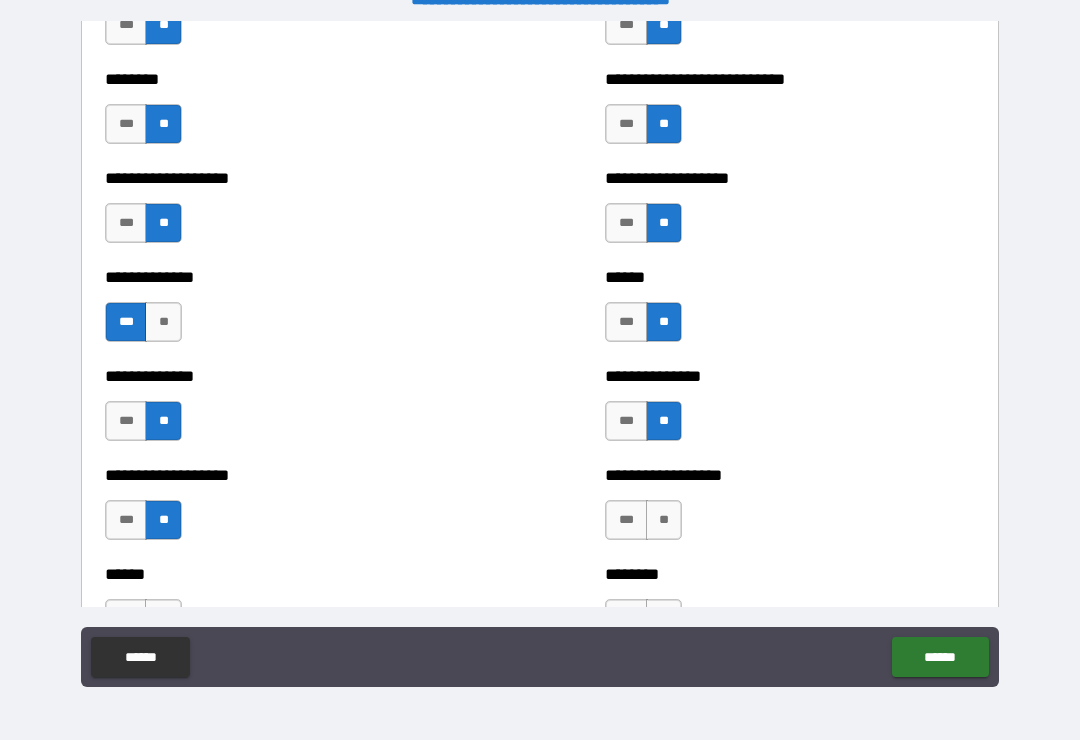 click on "**" at bounding box center [664, 520] 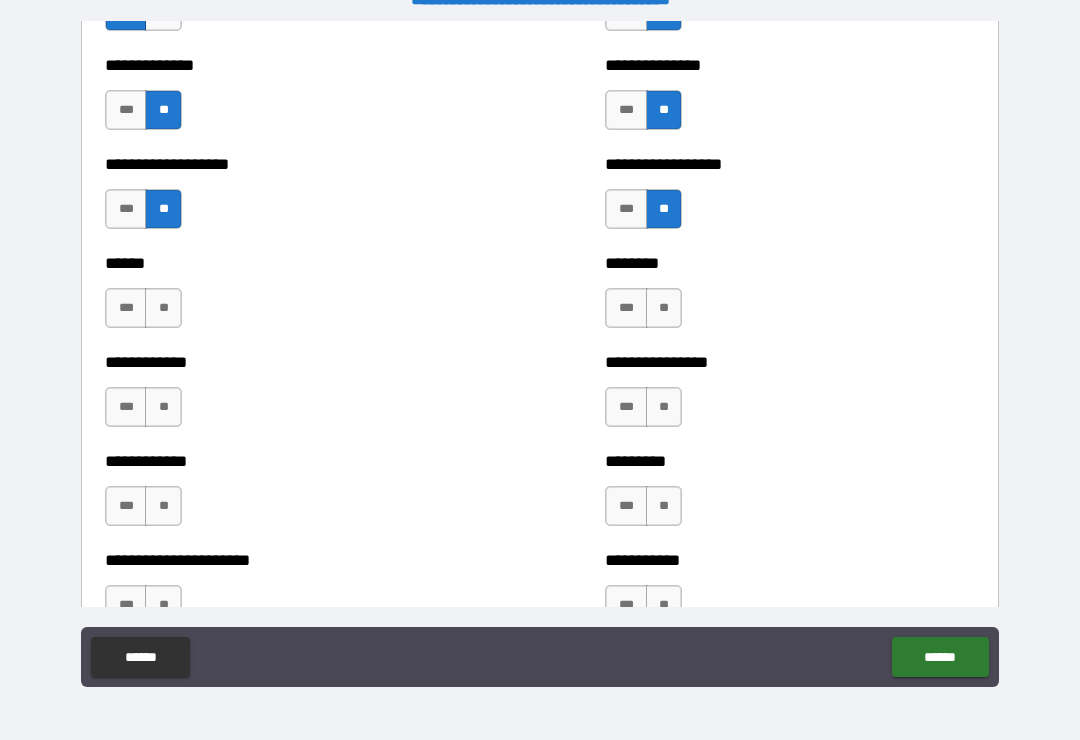 scroll, scrollTop: 4886, scrollLeft: 0, axis: vertical 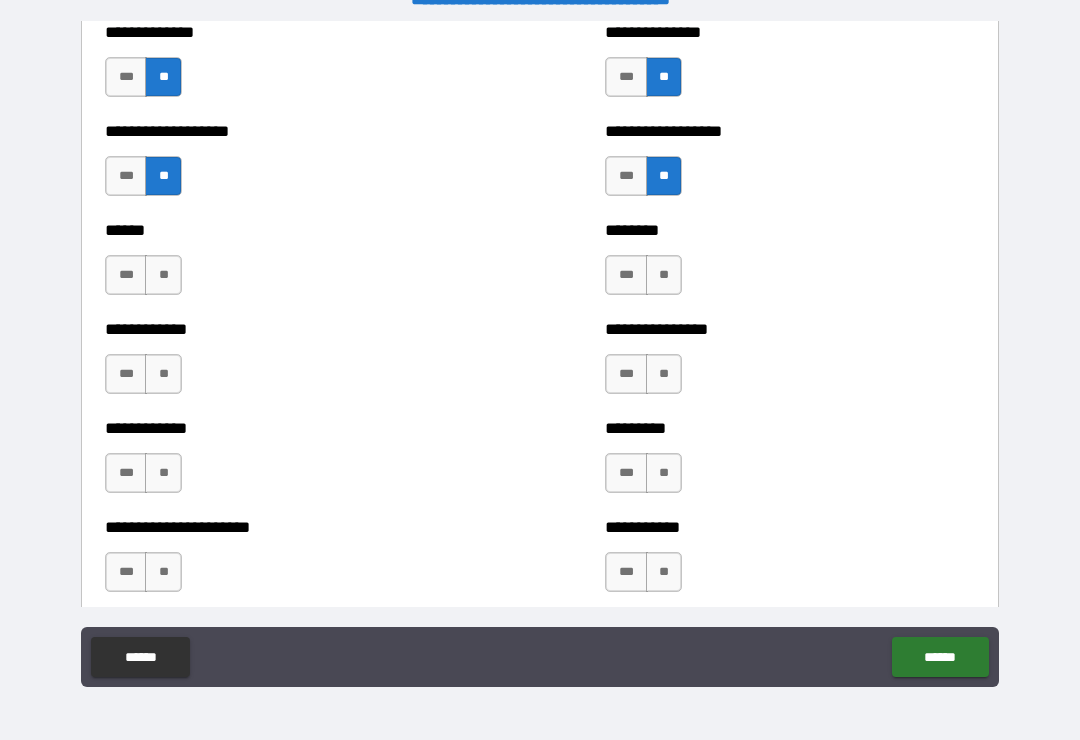 click on "**" at bounding box center (664, 275) 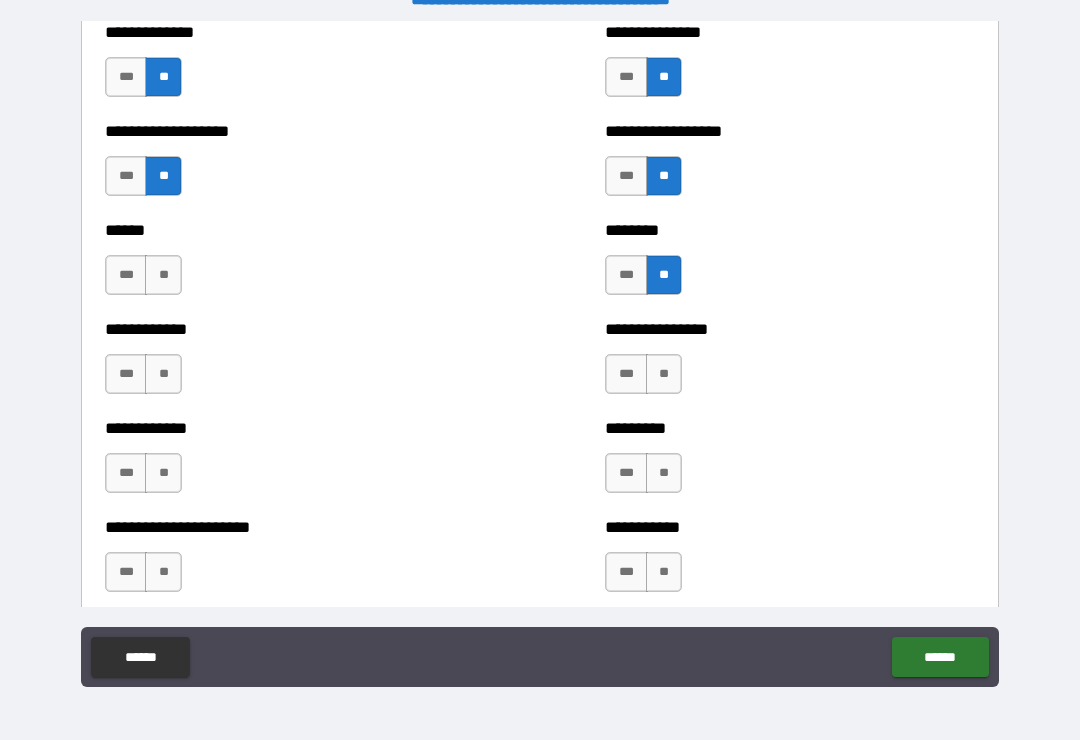 click on "**" at bounding box center [163, 275] 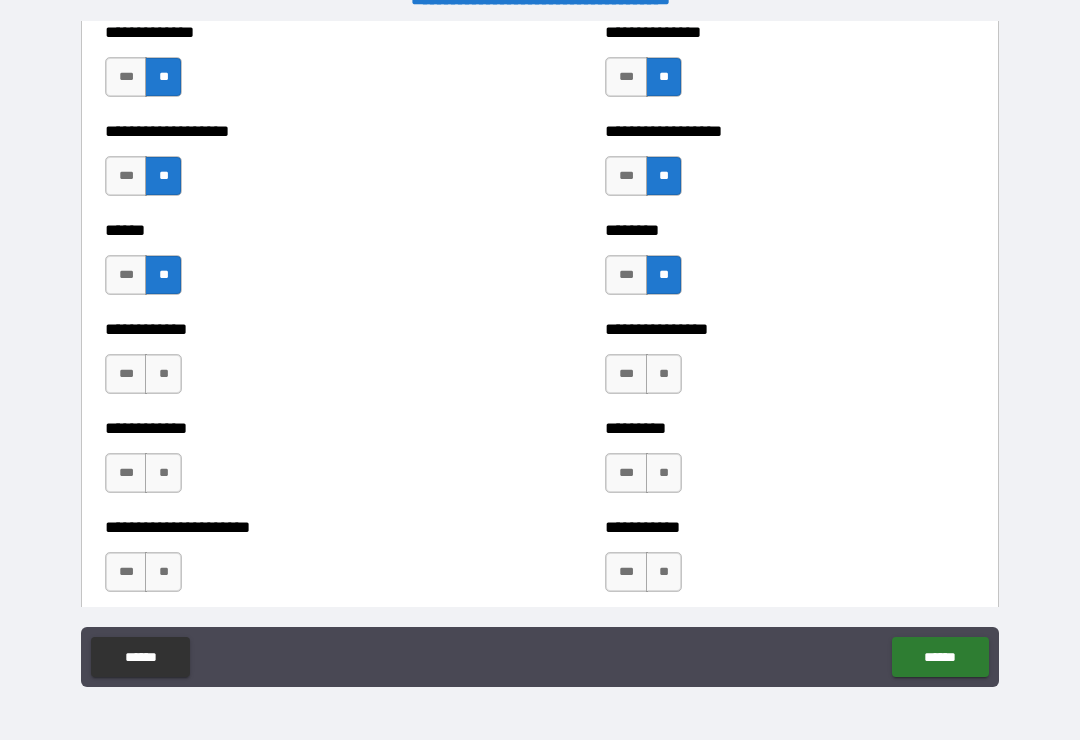 click on "**" at bounding box center [163, 374] 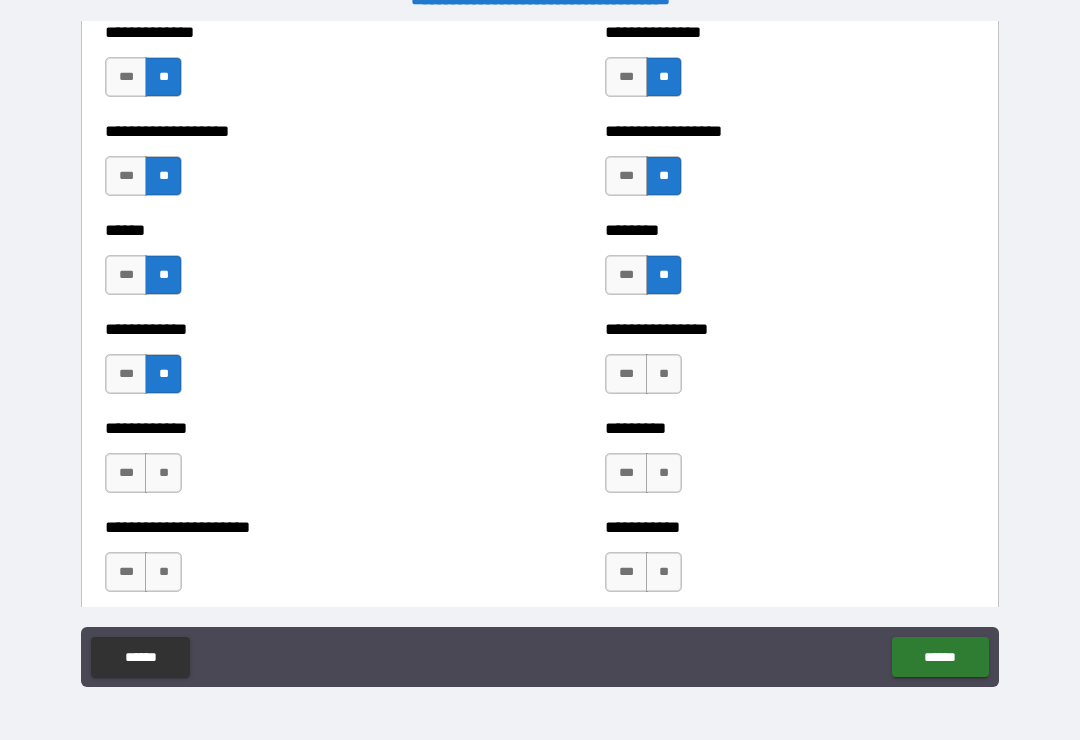 click on "**" at bounding box center (163, 473) 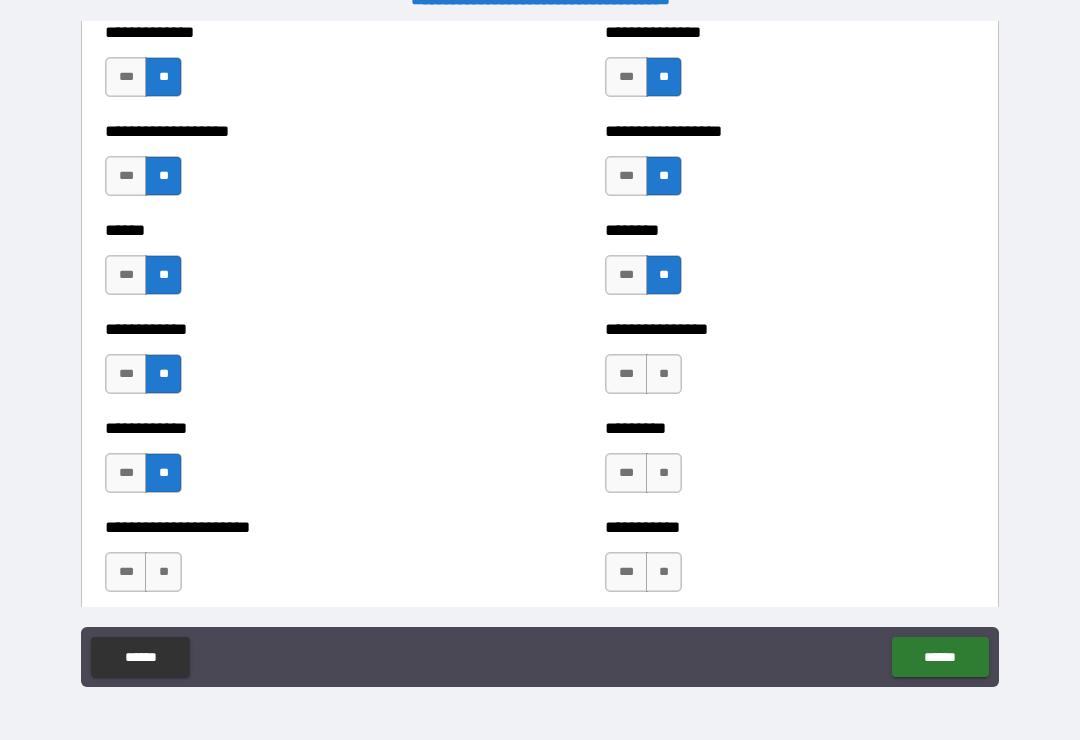 click on "**" at bounding box center (664, 374) 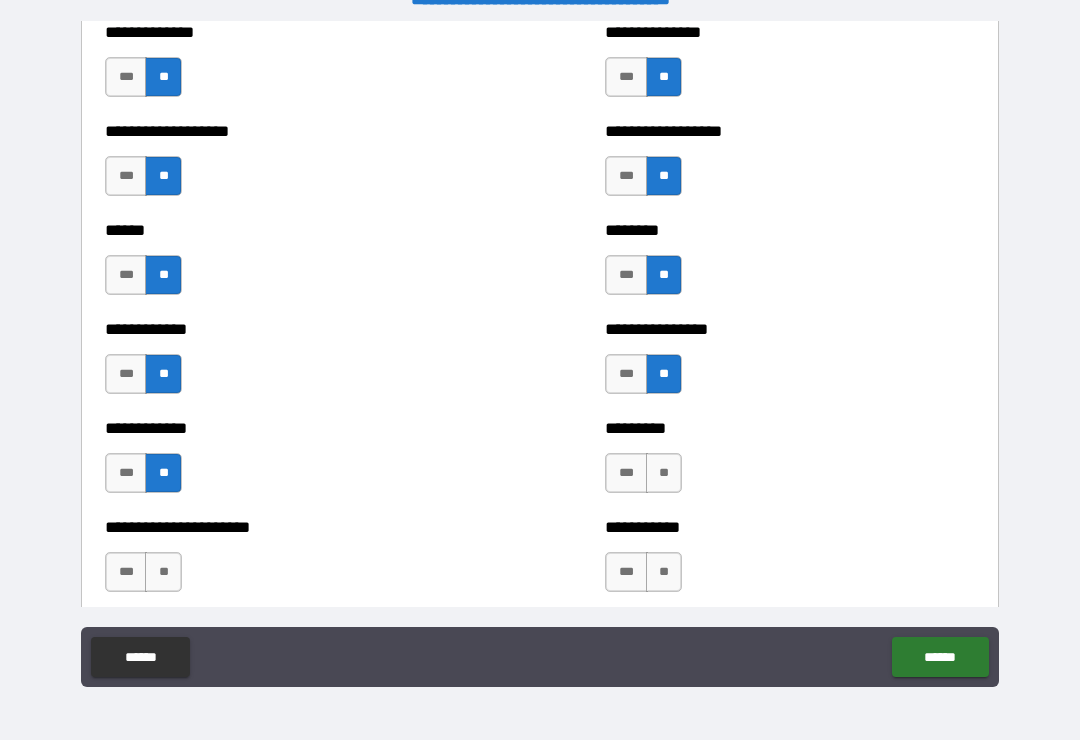 click on "**" at bounding box center (664, 473) 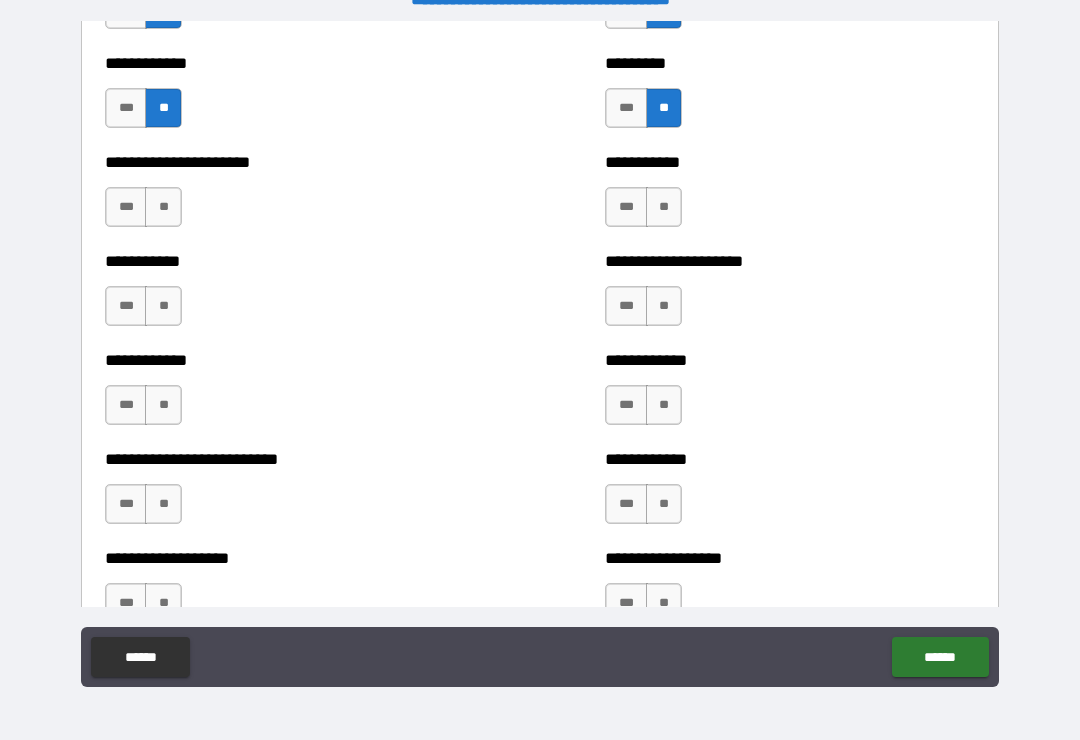 scroll, scrollTop: 5250, scrollLeft: 0, axis: vertical 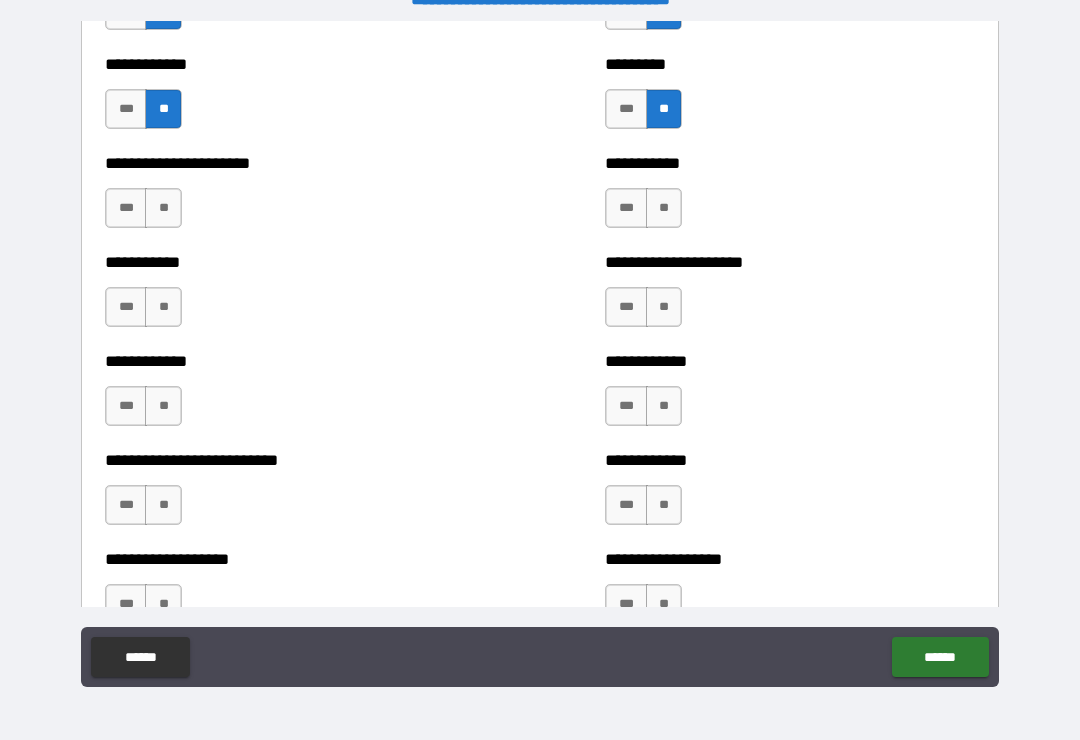 click on "**" at bounding box center (664, 208) 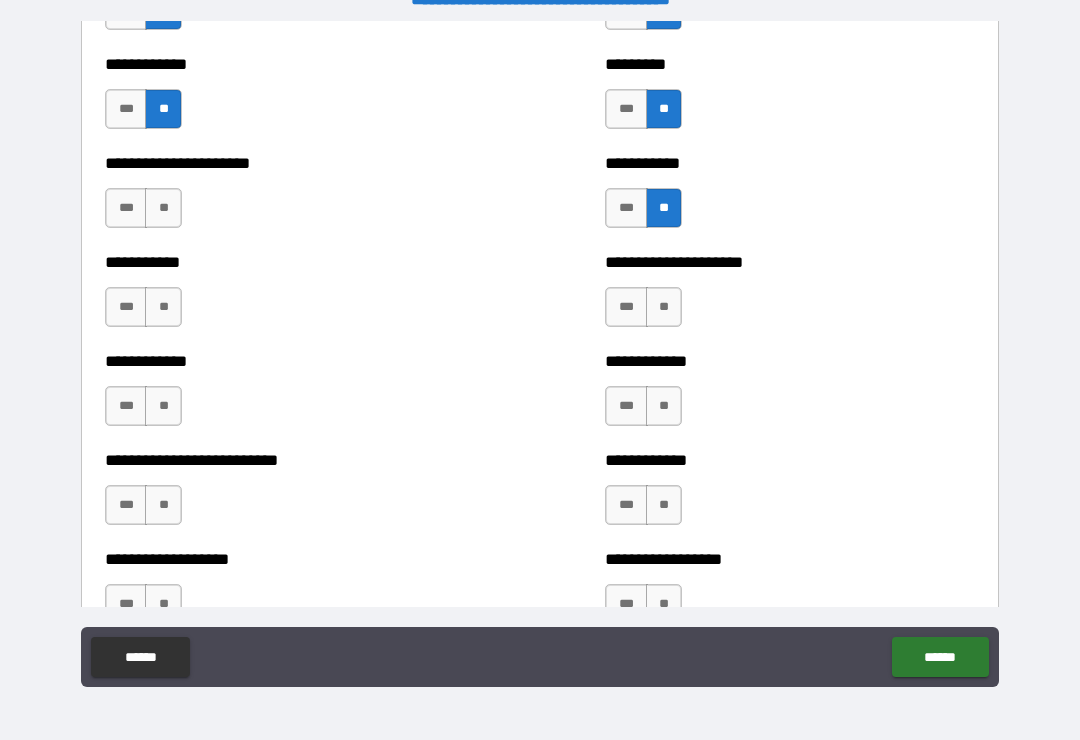 click on "**" at bounding box center [163, 208] 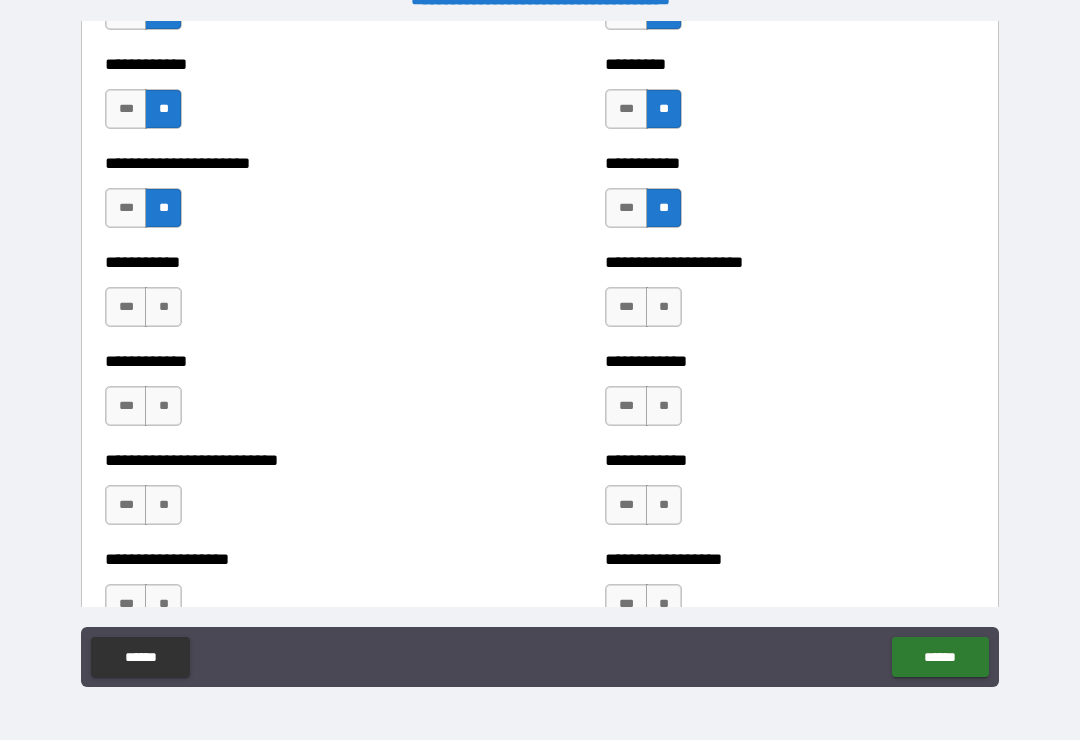 click on "**" at bounding box center [163, 307] 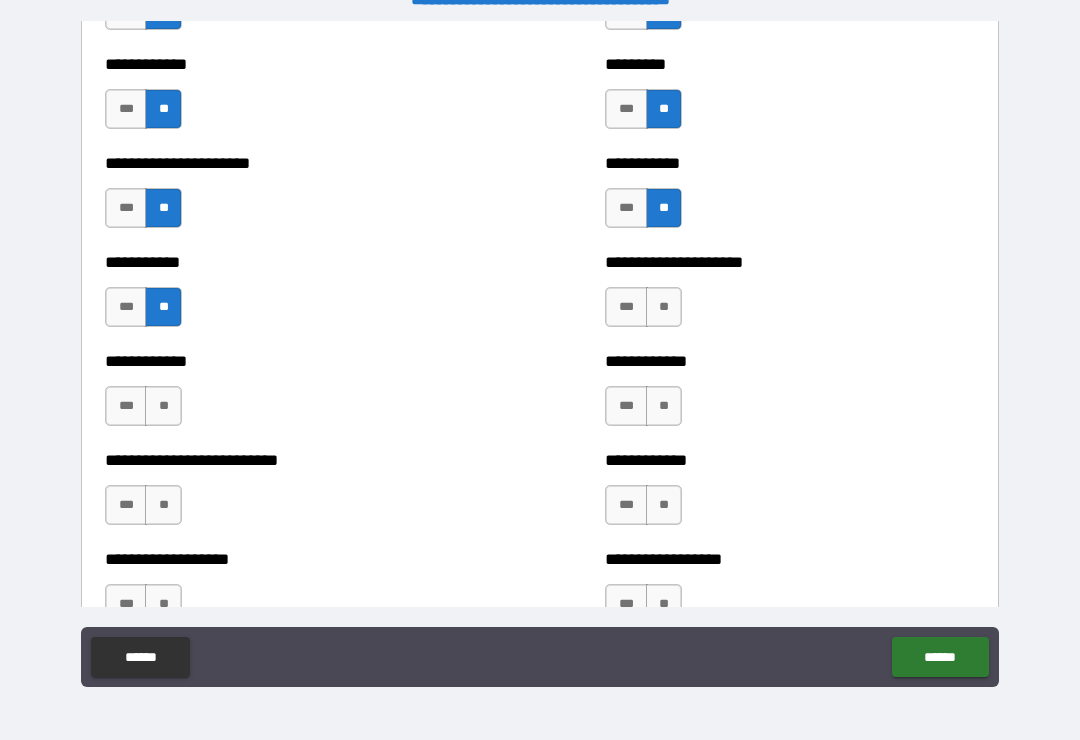 click on "**" at bounding box center (163, 406) 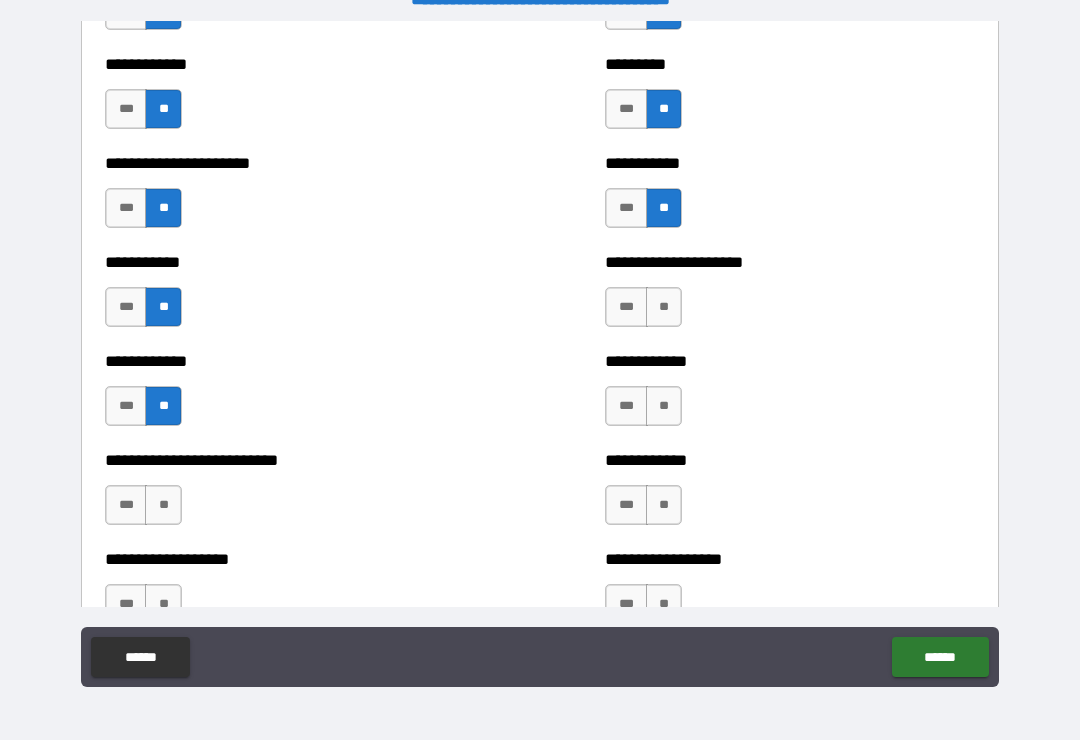 click on "**" at bounding box center [163, 505] 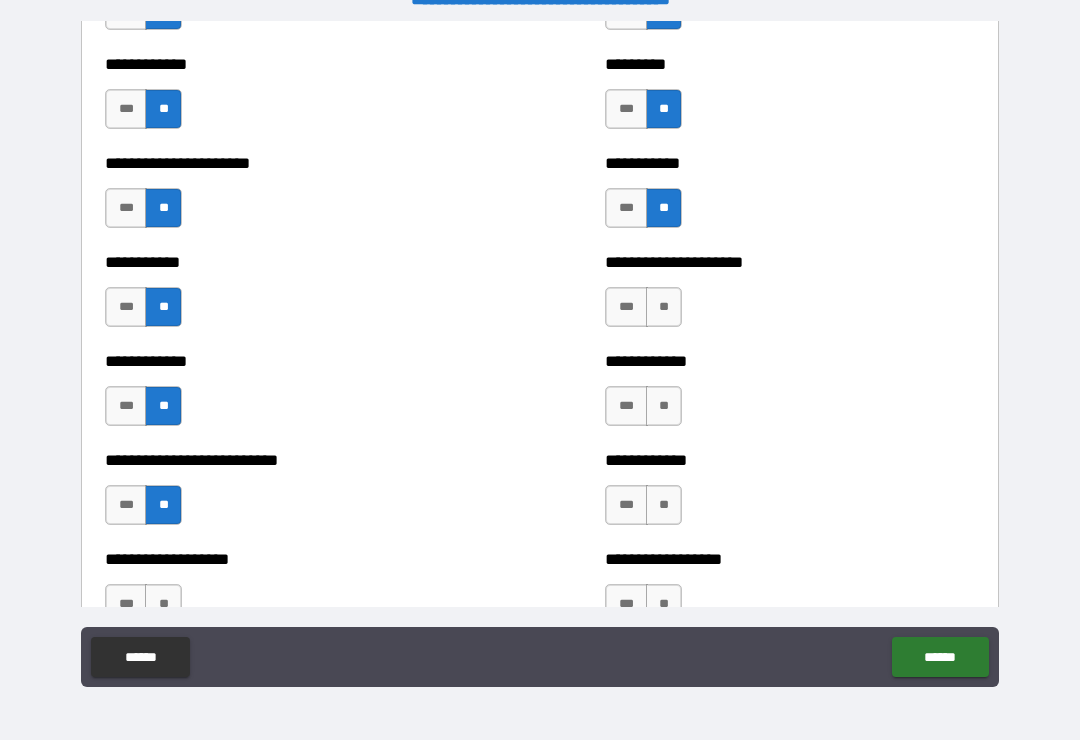 click on "**" at bounding box center [664, 307] 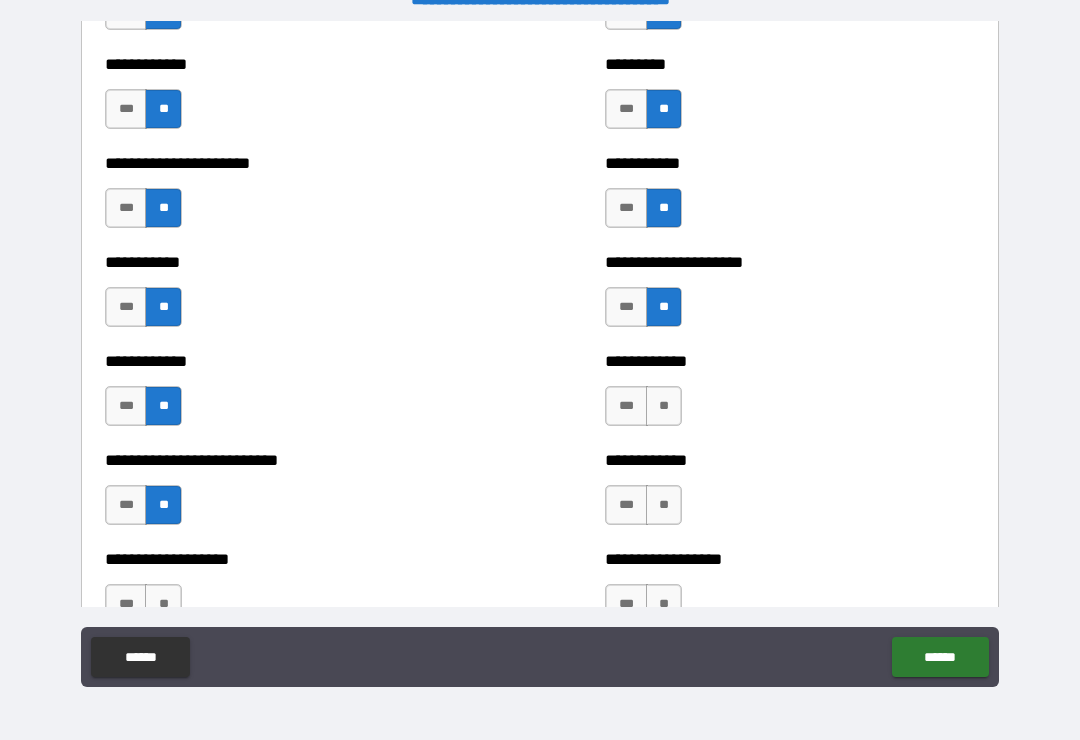 click on "**" at bounding box center (664, 406) 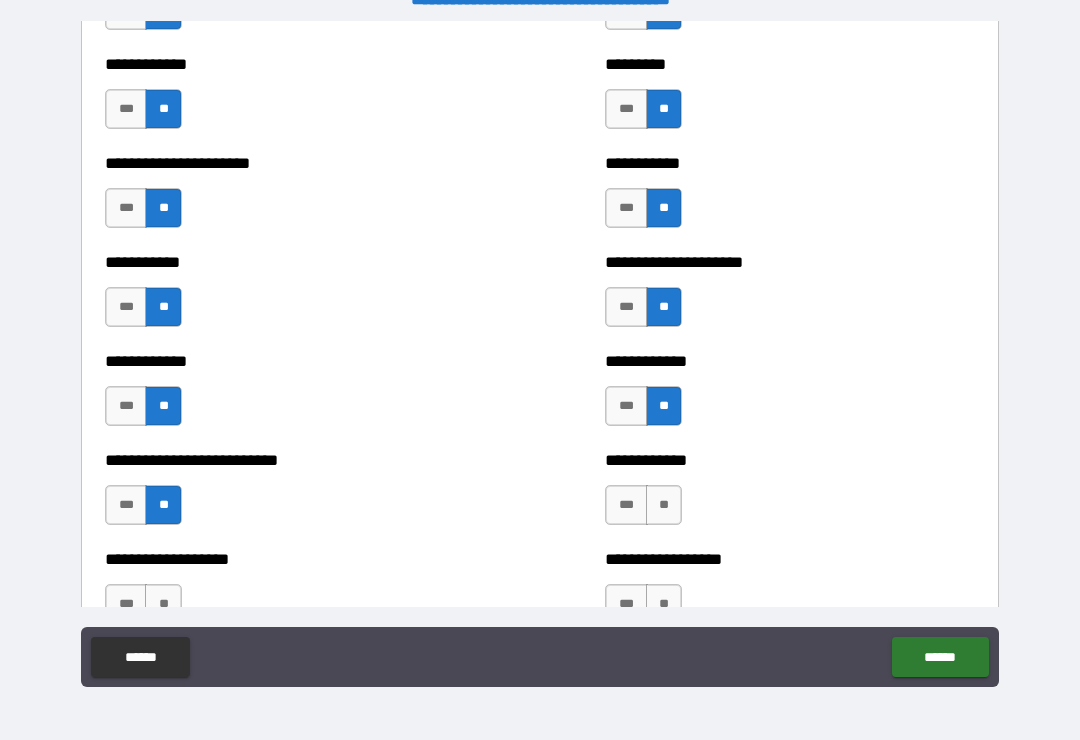 click on "**" at bounding box center [664, 505] 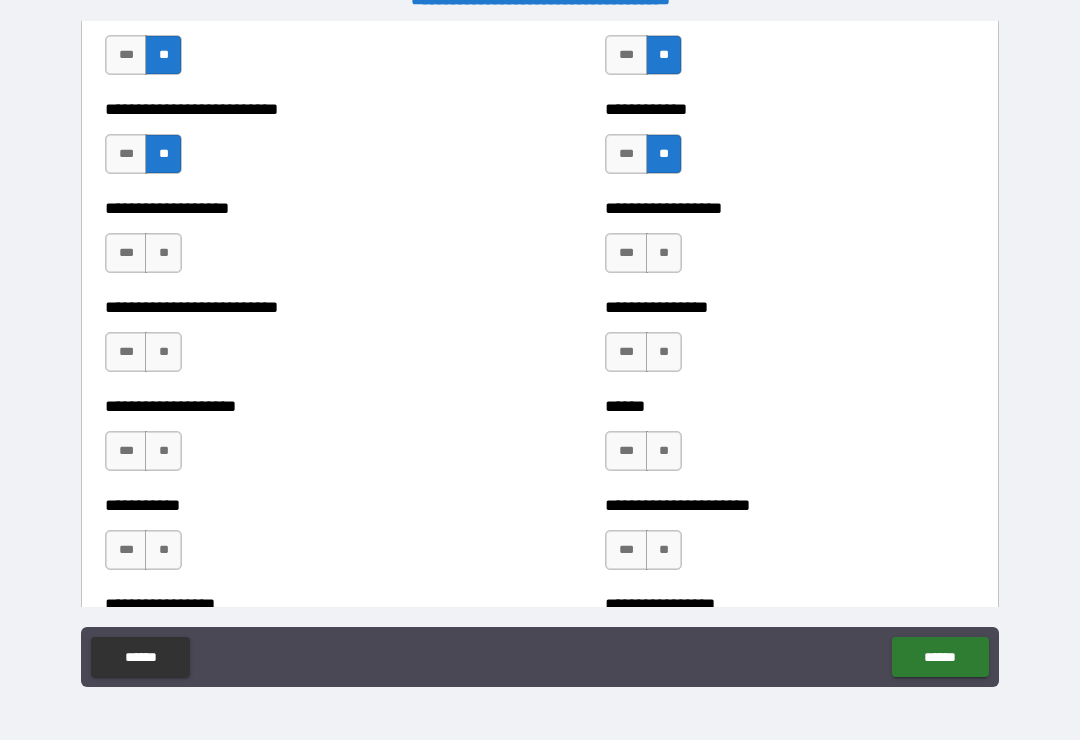 scroll, scrollTop: 5653, scrollLeft: 0, axis: vertical 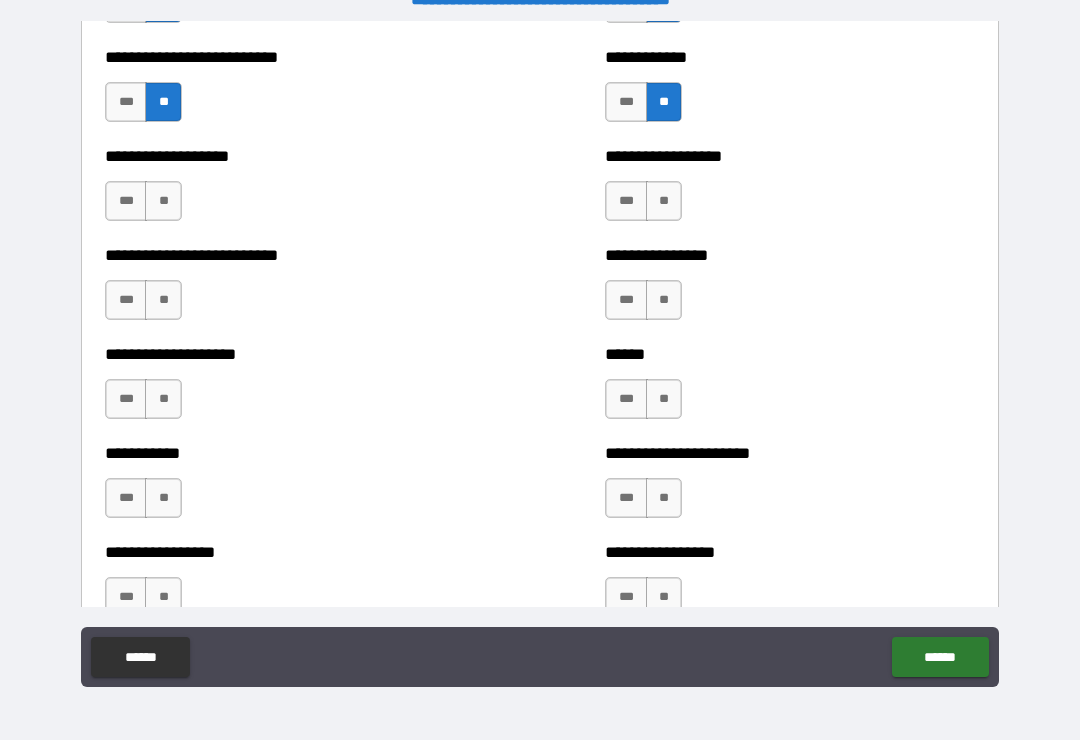 click on "**" at bounding box center [664, 201] 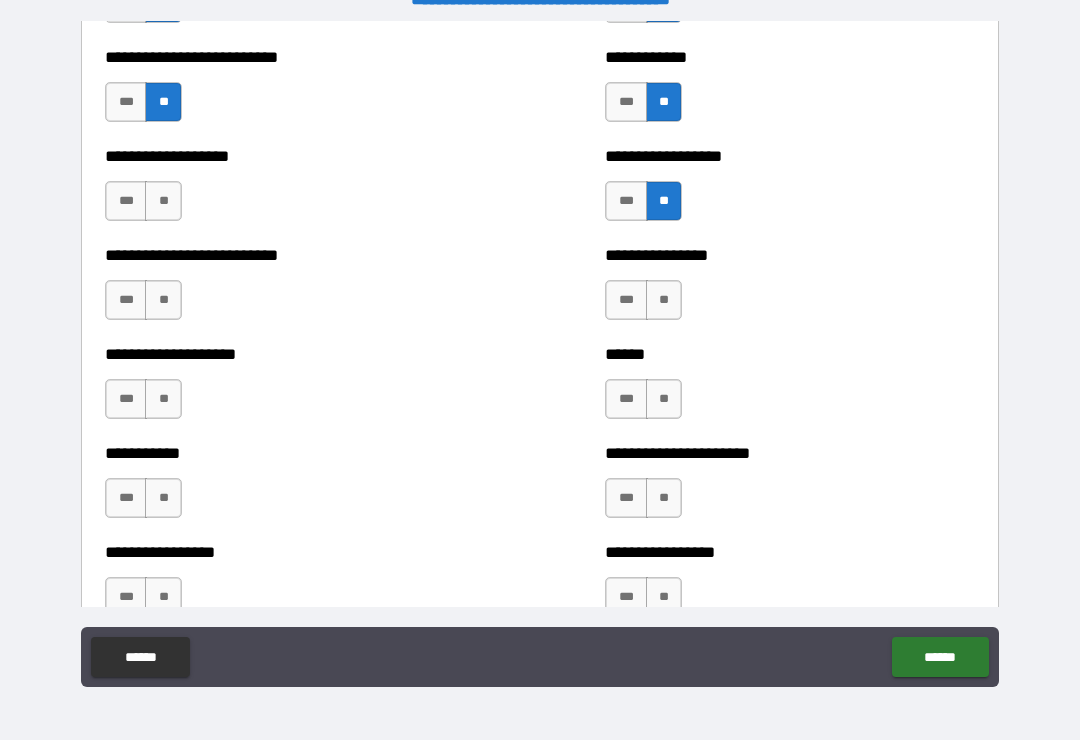 click on "**" at bounding box center [664, 300] 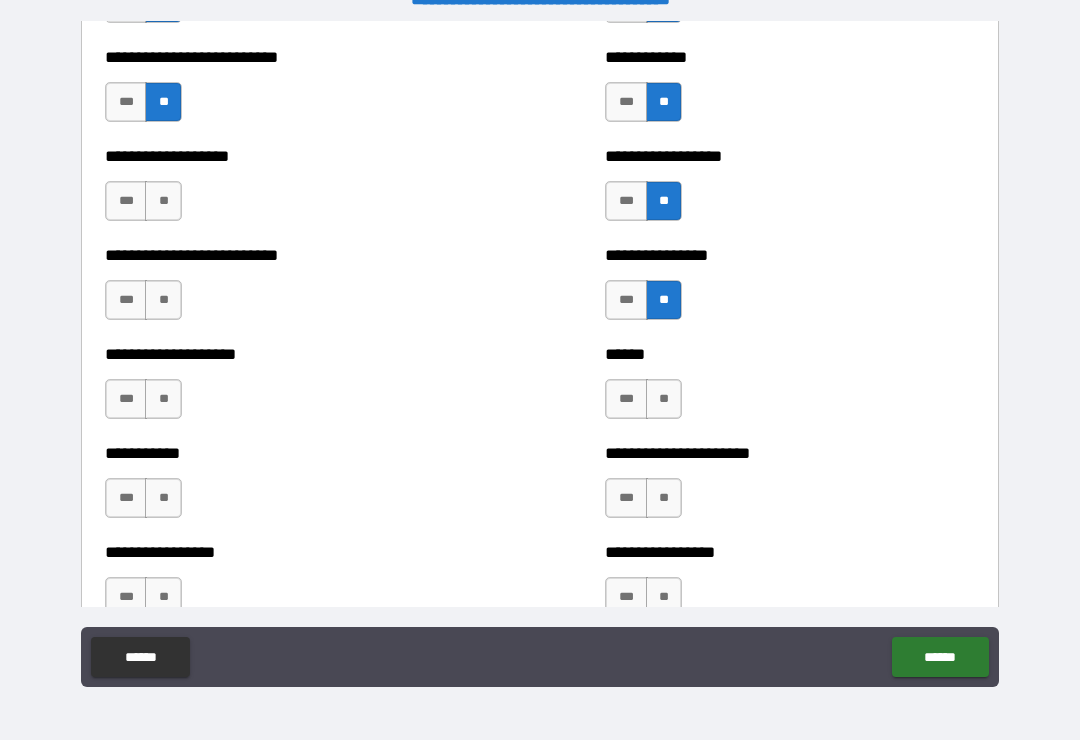 click on "**" at bounding box center (163, 201) 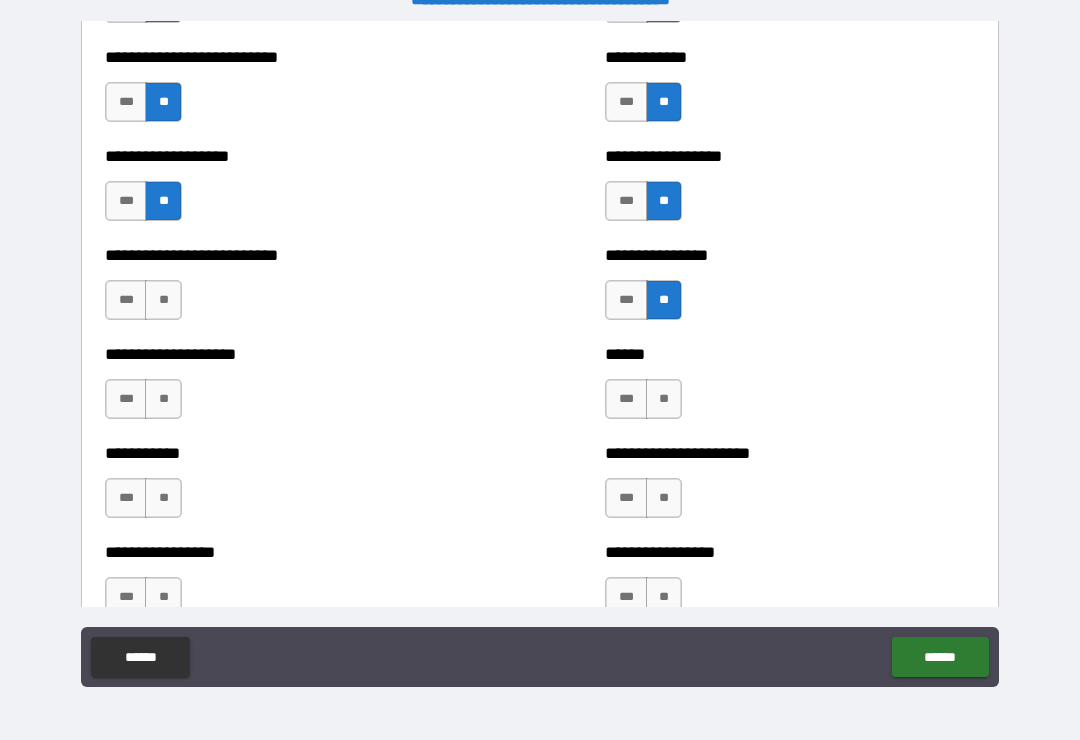 click on "**" at bounding box center (163, 300) 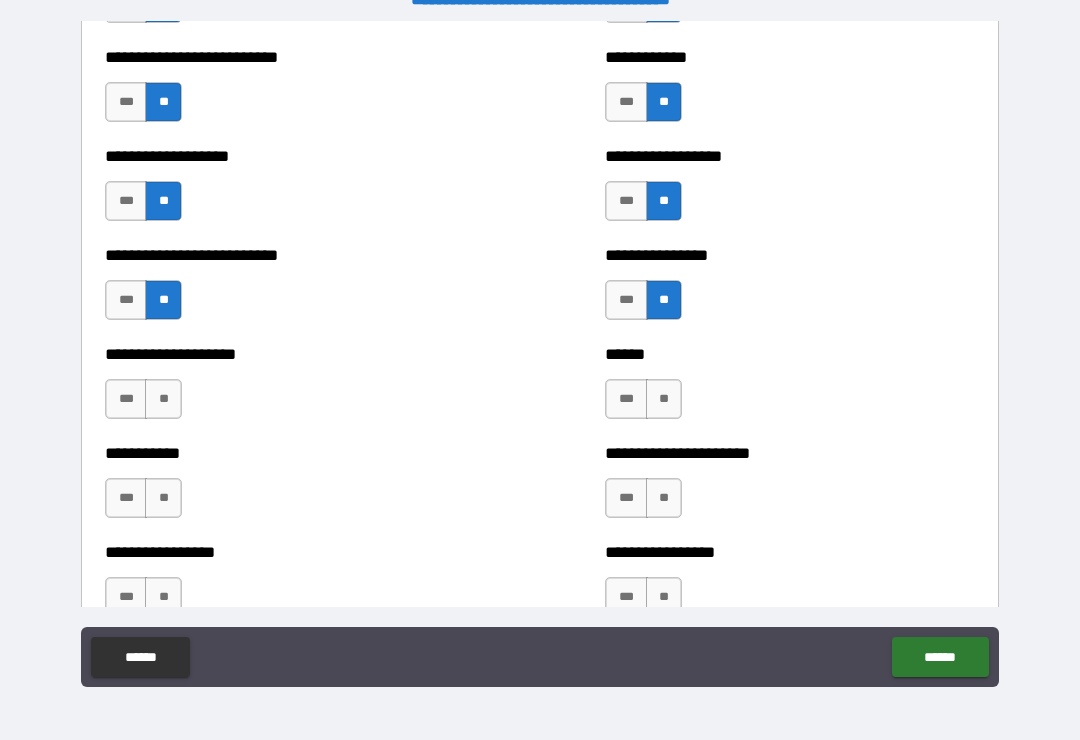 click on "**" at bounding box center (163, 399) 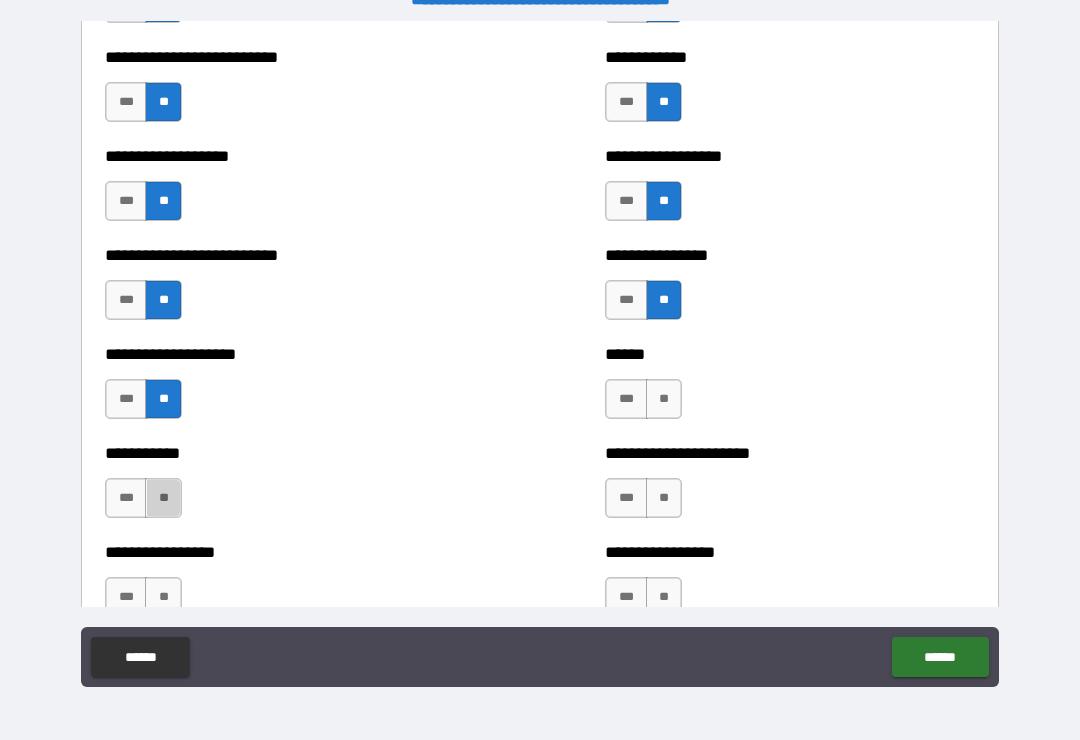 click on "**" at bounding box center (163, 498) 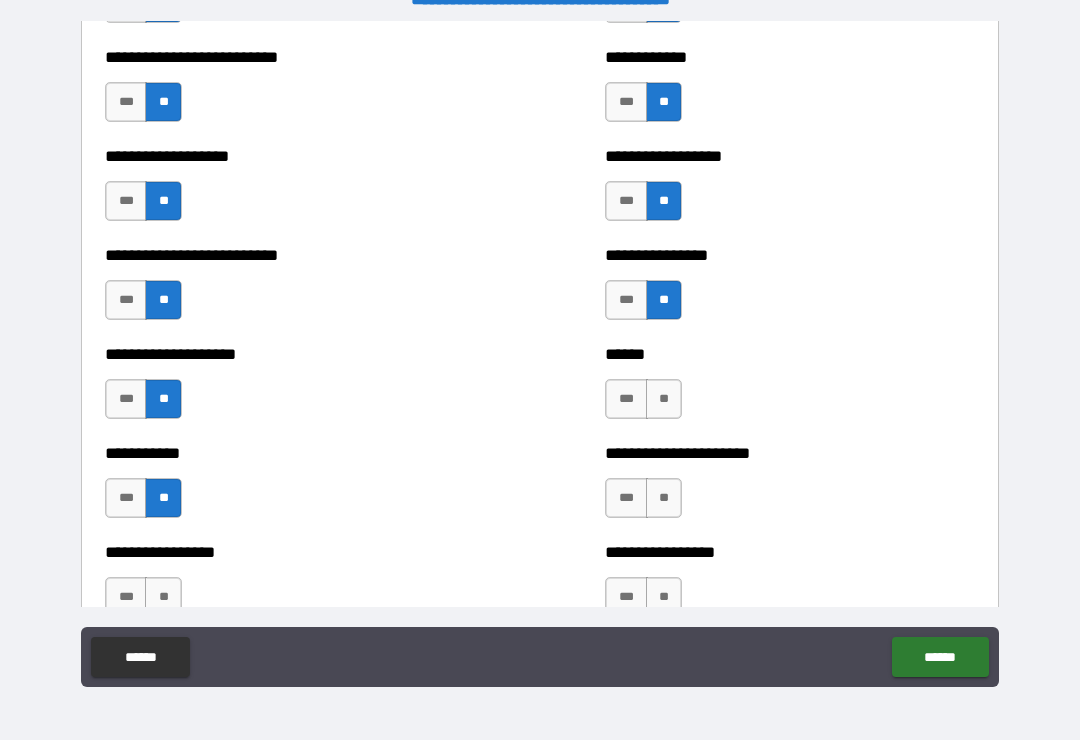 click on "**" at bounding box center [664, 399] 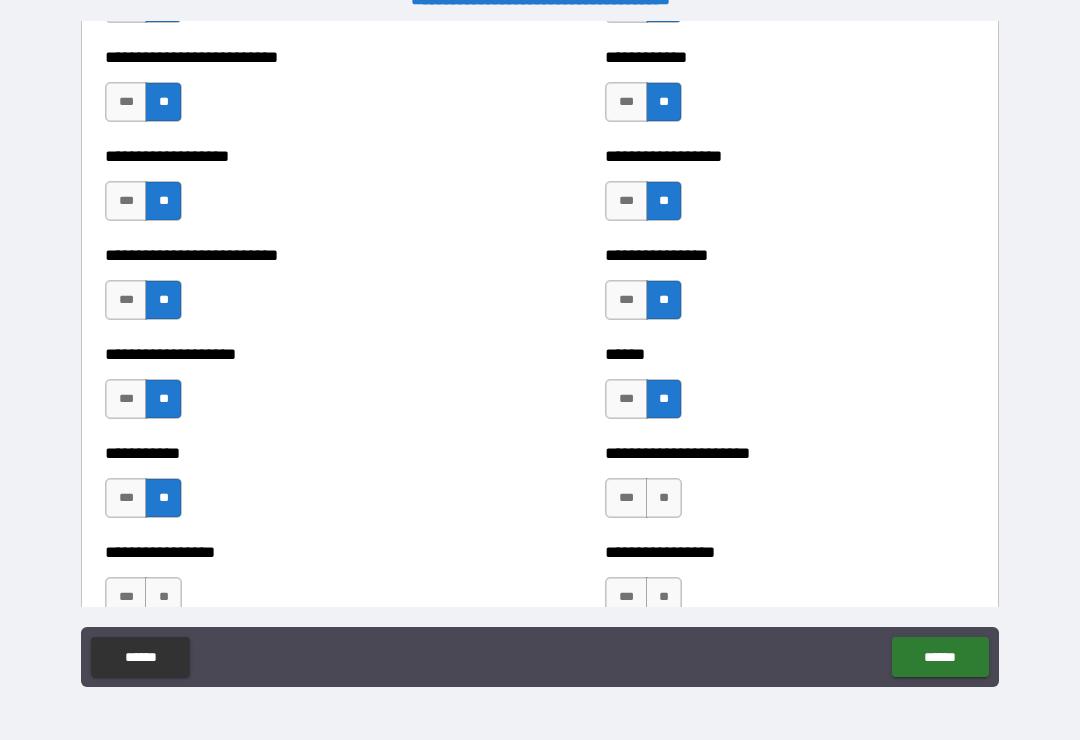 click on "**" at bounding box center (664, 498) 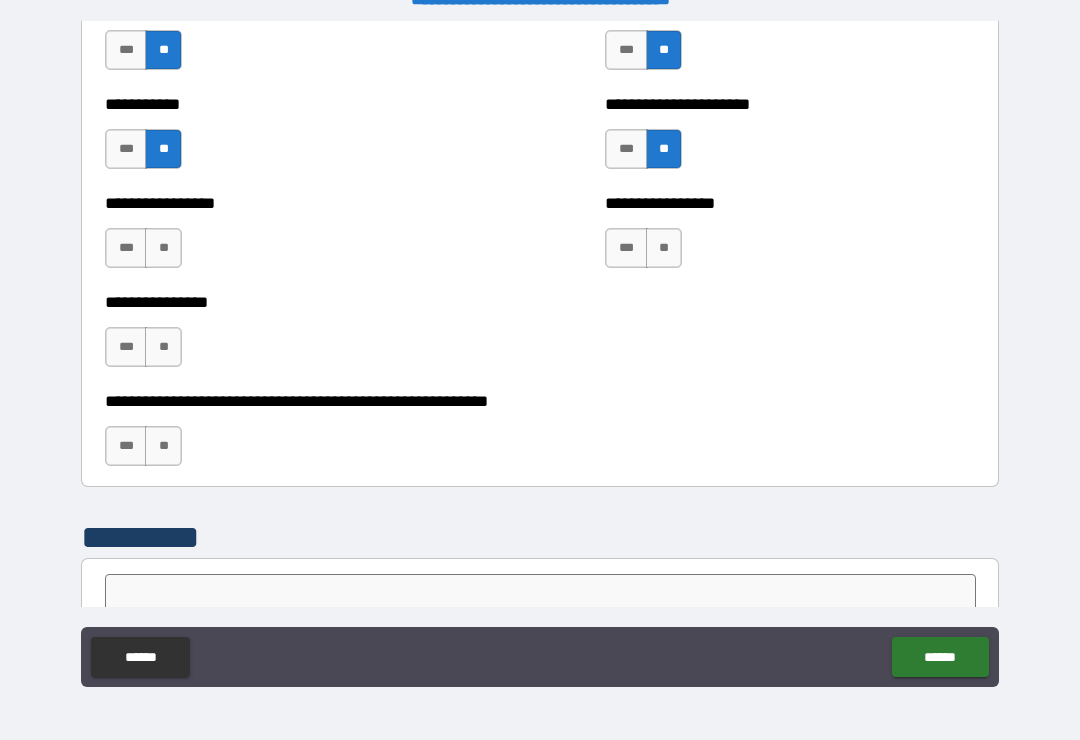 scroll, scrollTop: 6024, scrollLeft: 0, axis: vertical 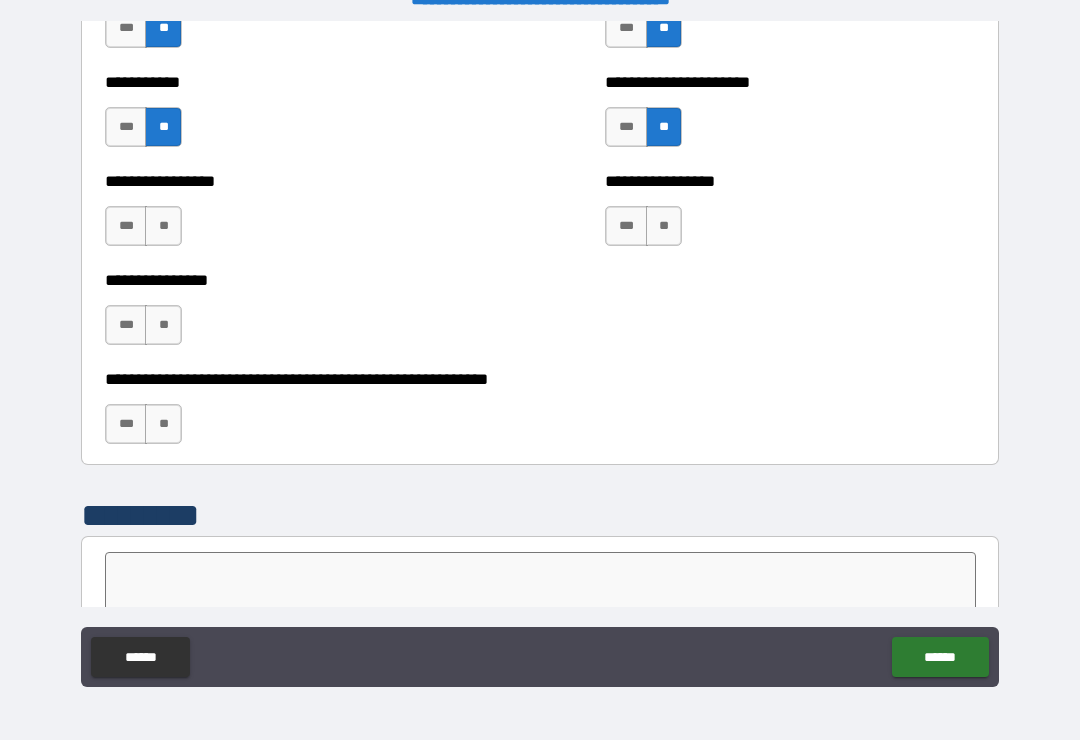 click on "**" at bounding box center (664, 226) 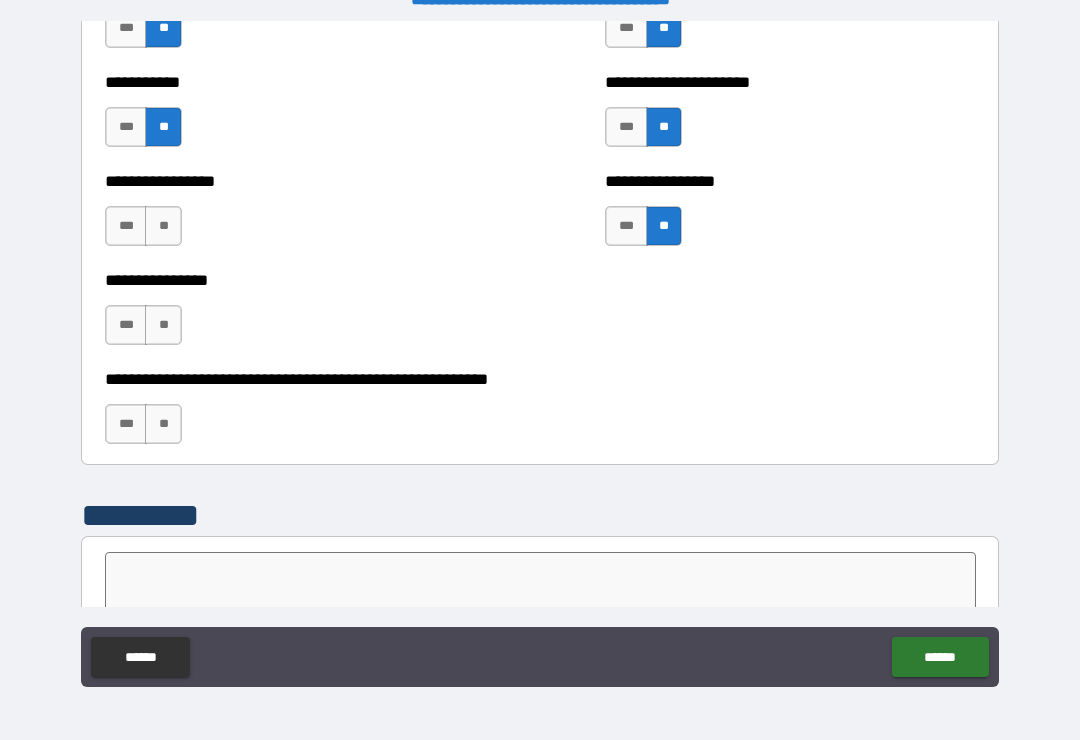 click on "**" at bounding box center [163, 226] 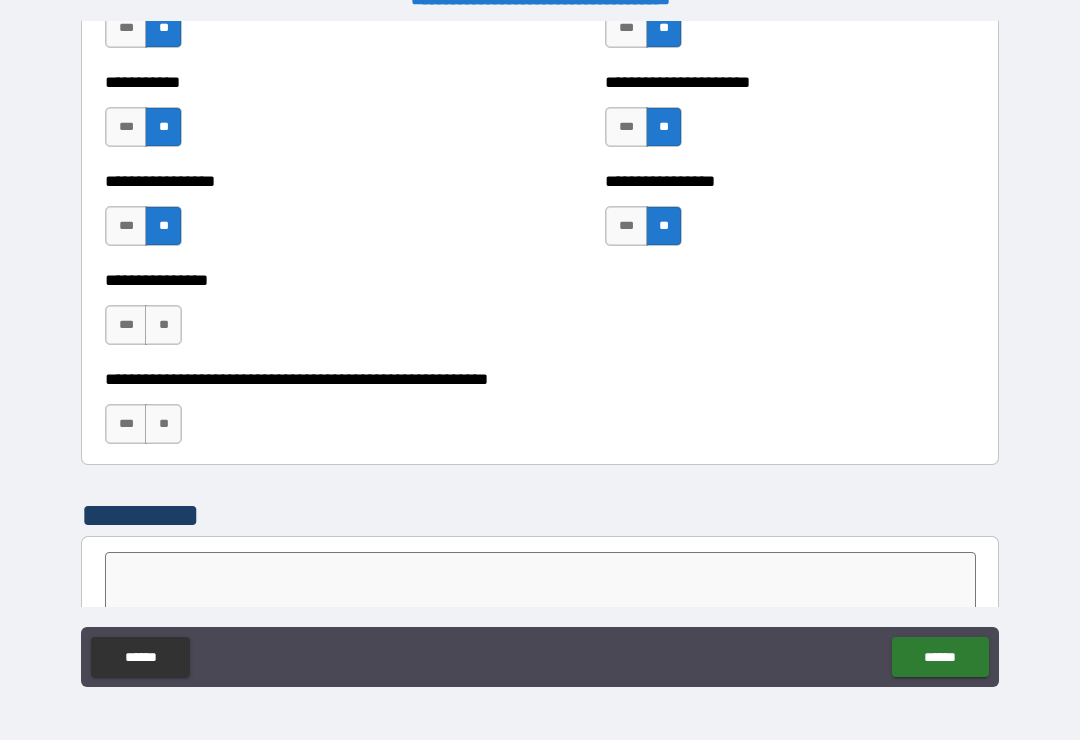 click on "**" at bounding box center [163, 325] 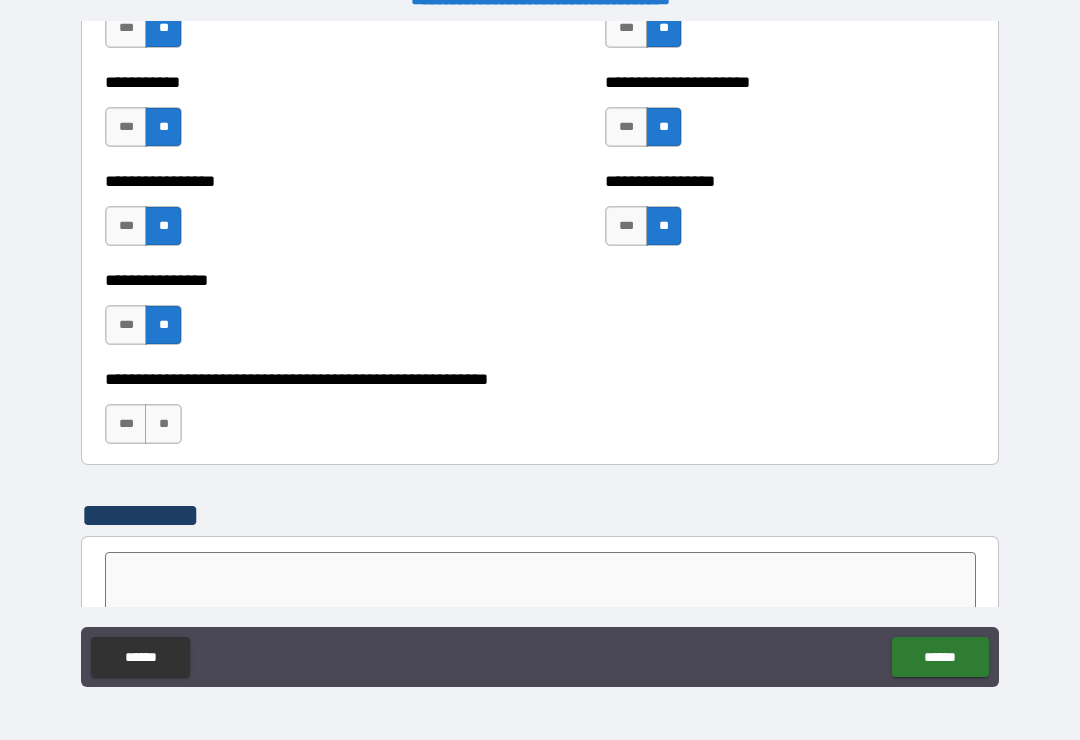 click on "**" at bounding box center [163, 424] 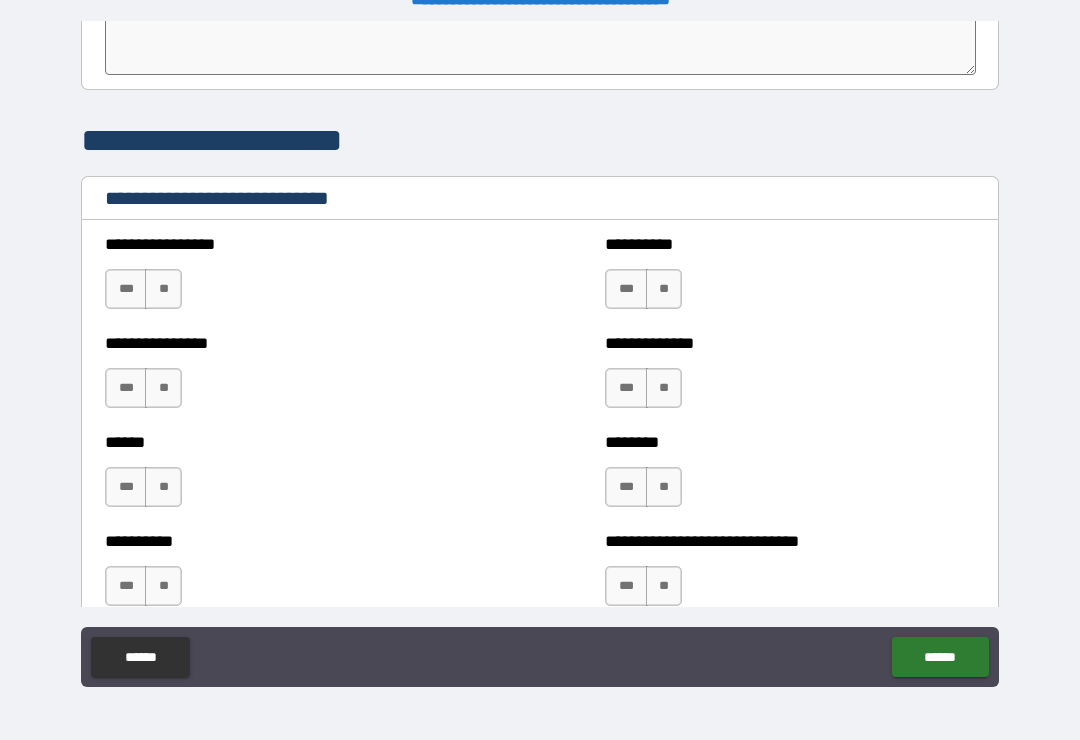 scroll, scrollTop: 6585, scrollLeft: 0, axis: vertical 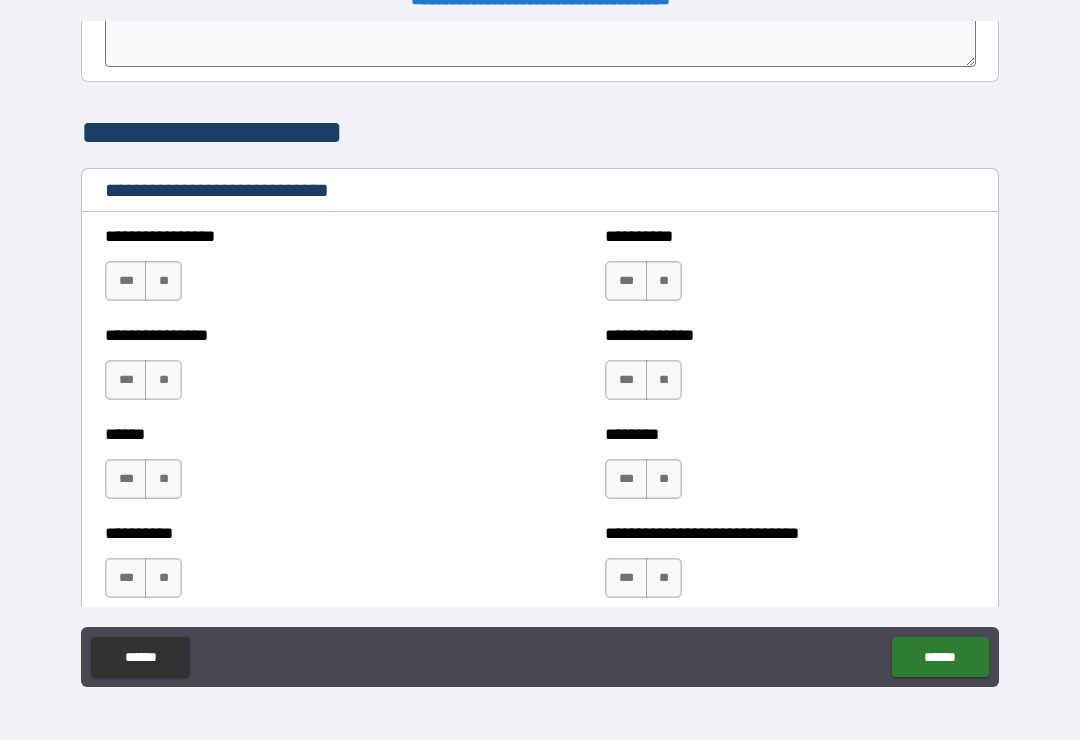 click on "**" at bounding box center [664, 281] 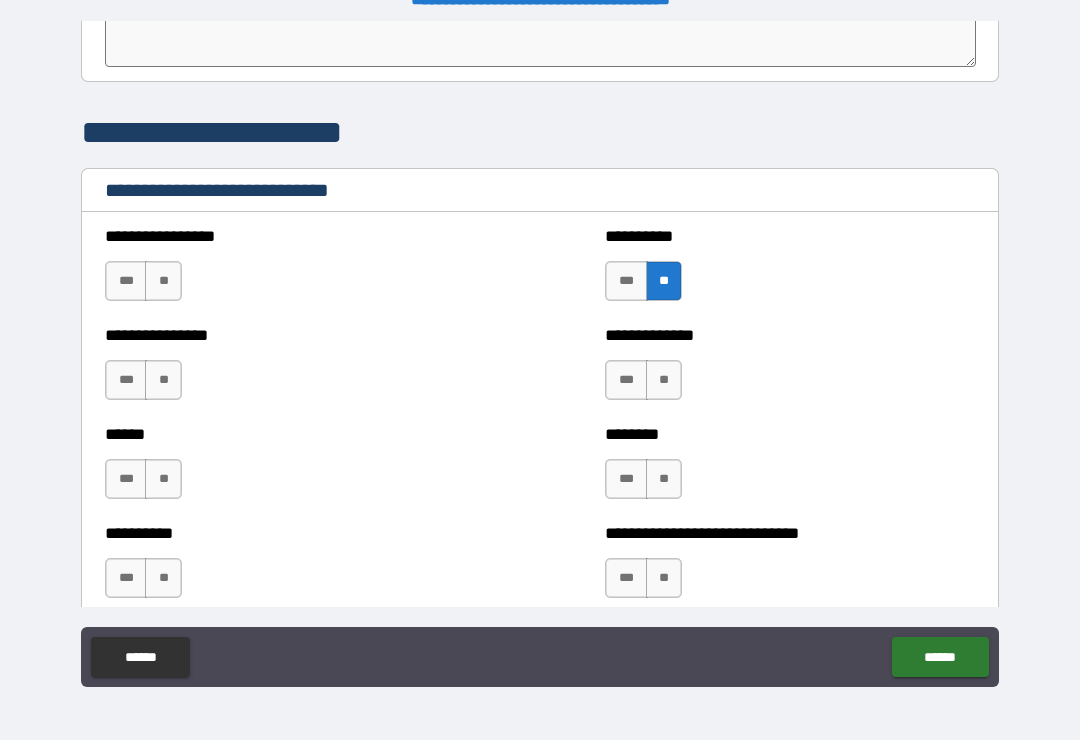 click on "**" at bounding box center (163, 281) 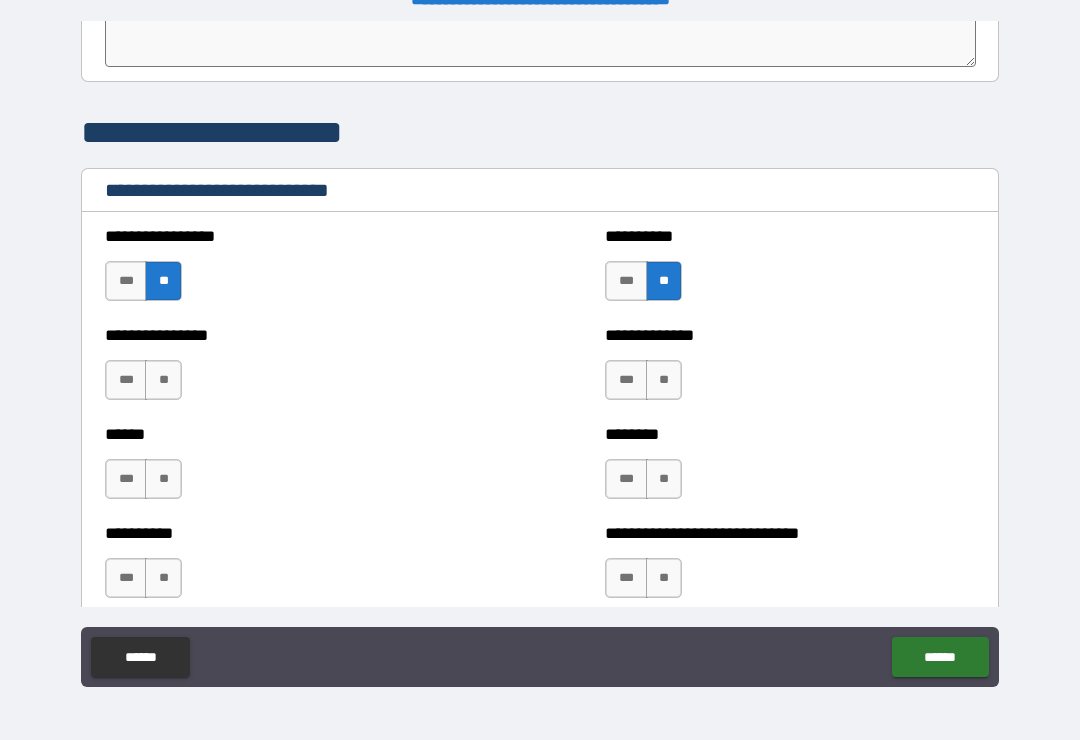 click on "**" at bounding box center [163, 380] 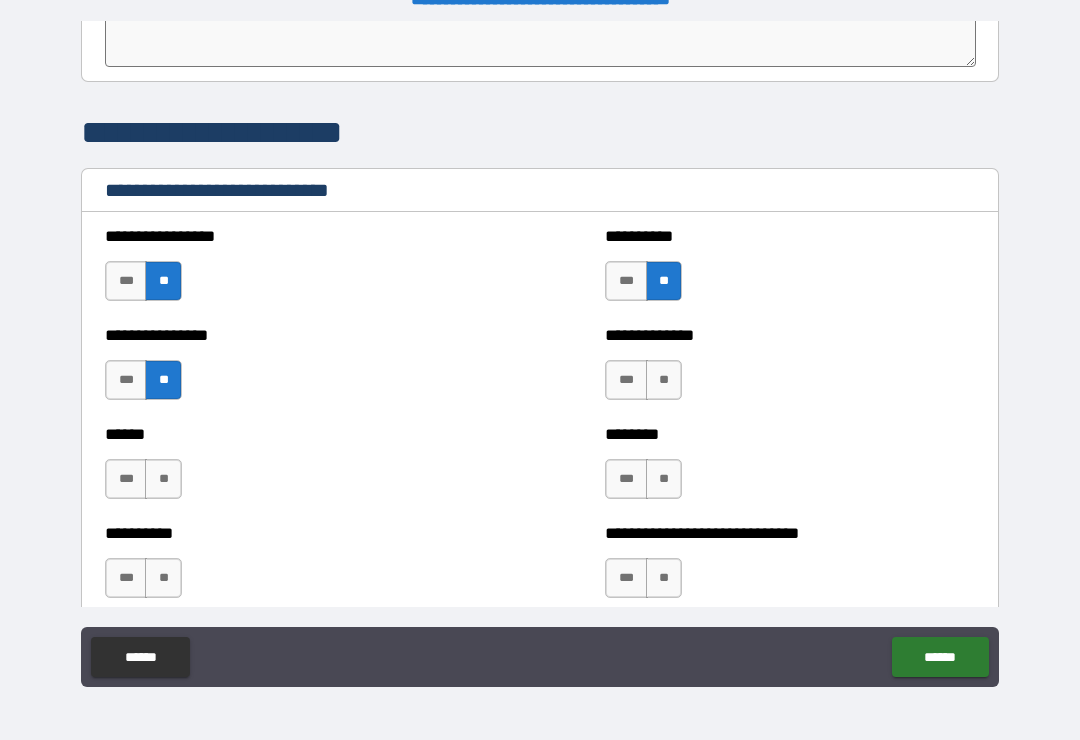 click on "**" at bounding box center [664, 380] 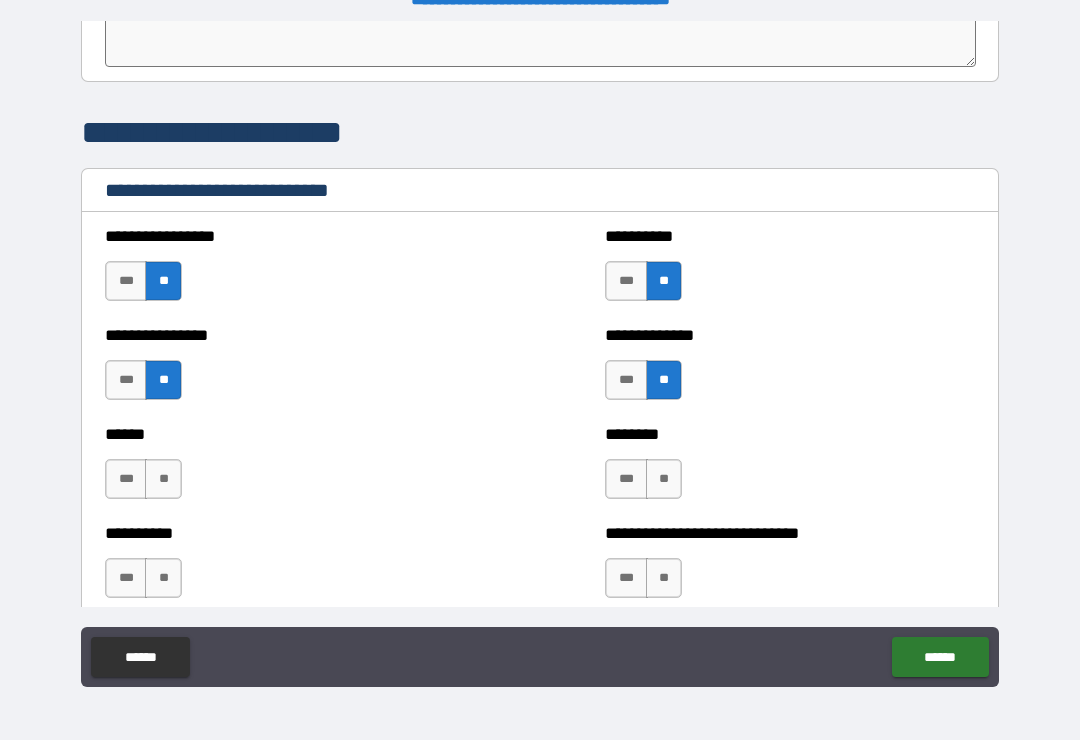 click on "**" at bounding box center [664, 479] 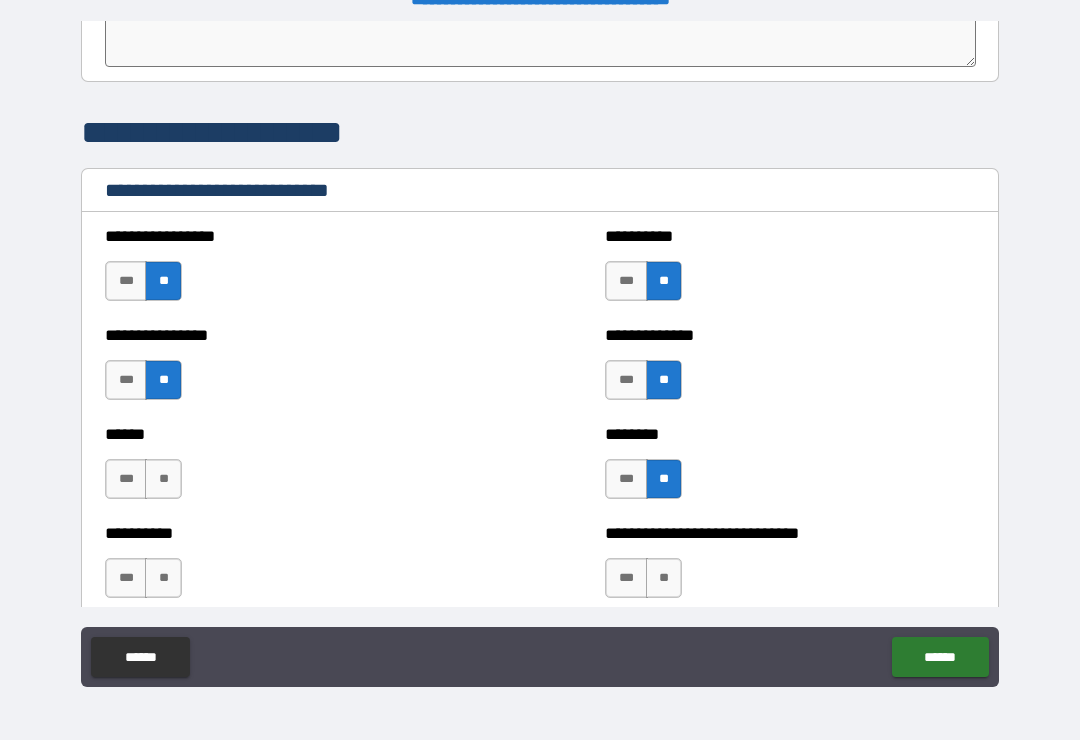 click on "**" at bounding box center (163, 479) 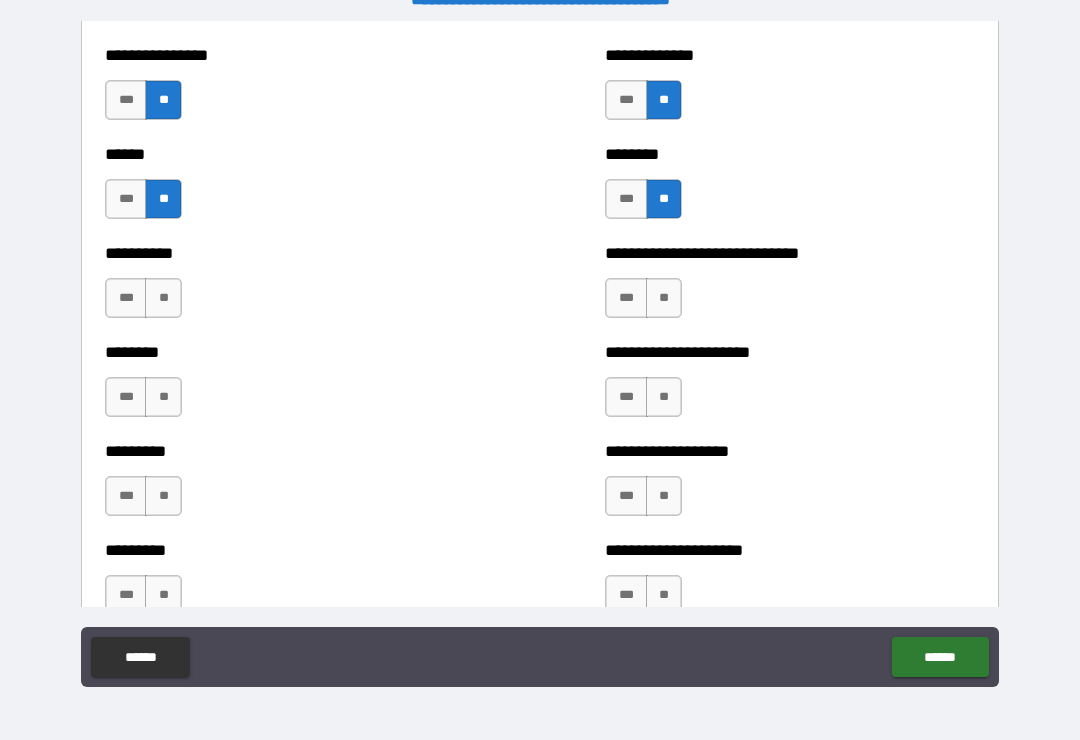 scroll, scrollTop: 6867, scrollLeft: 0, axis: vertical 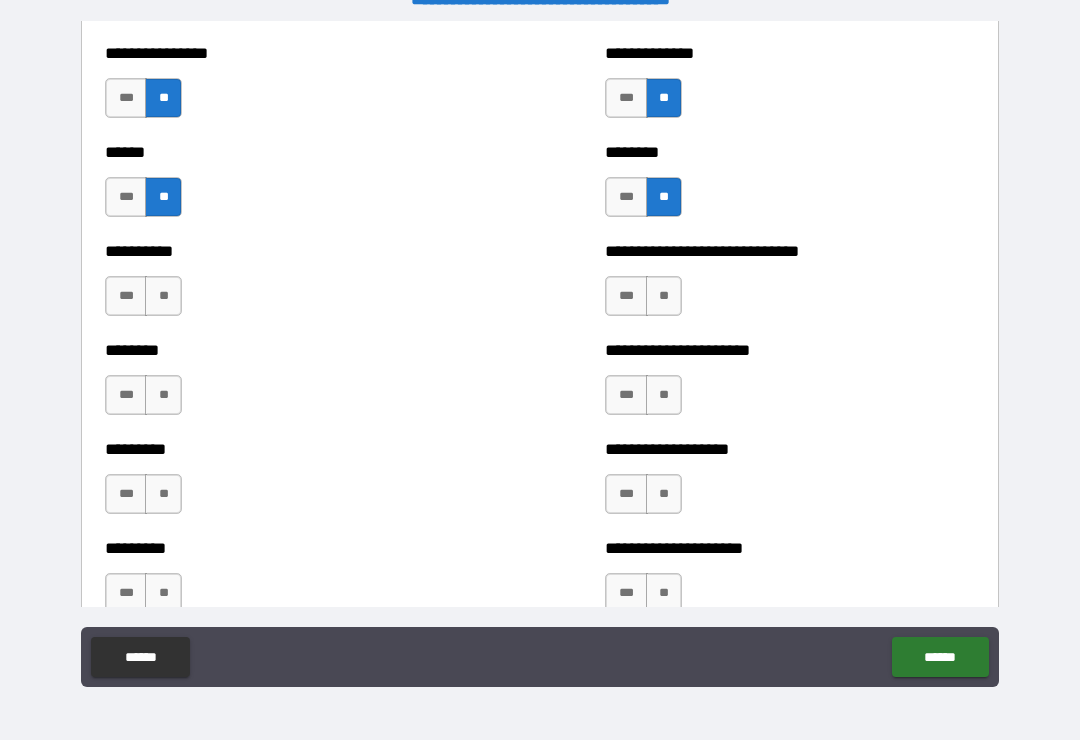 click on "**" at bounding box center (163, 296) 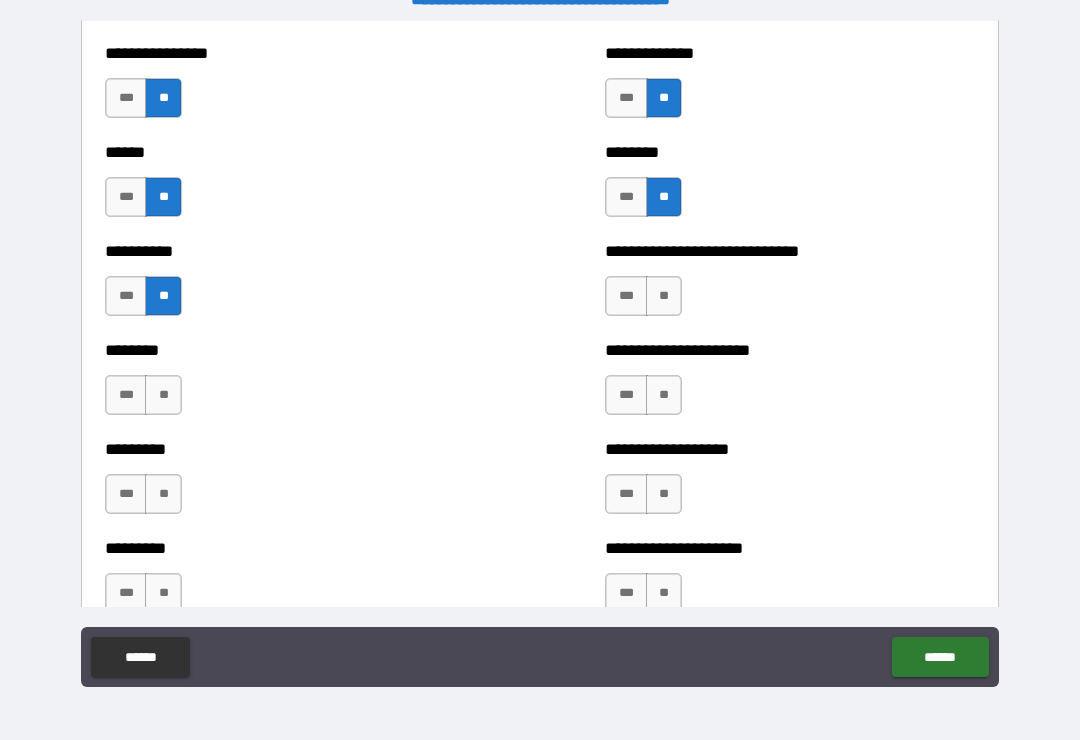 click on "**" at bounding box center [163, 395] 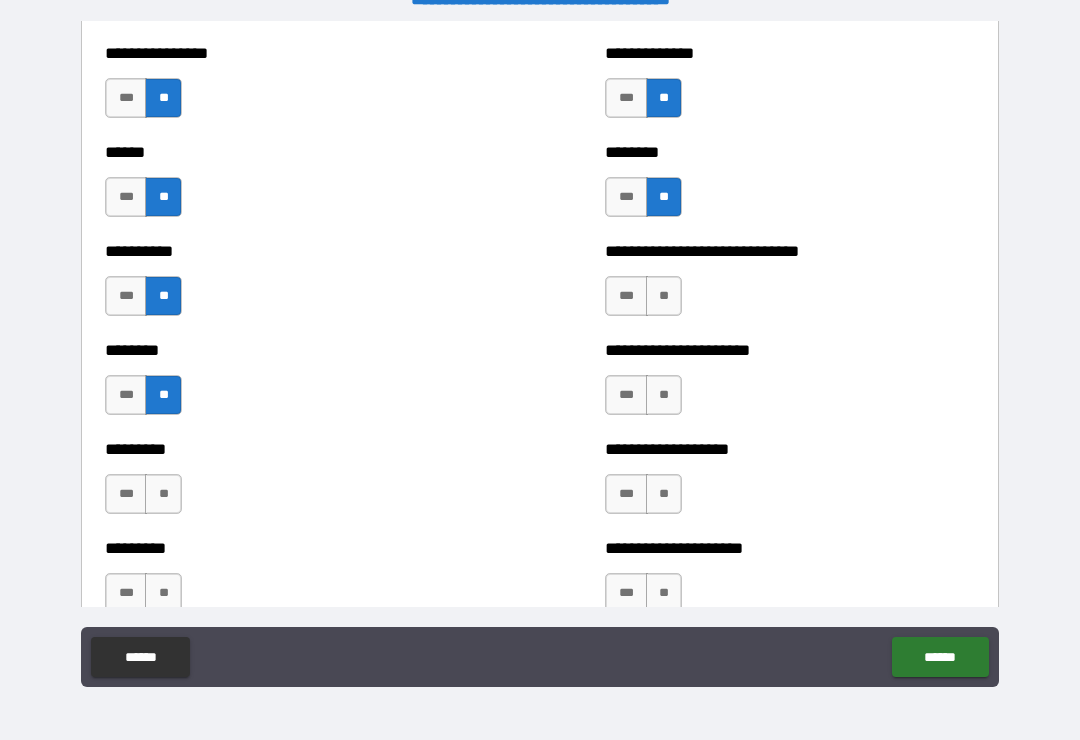 click on "**" at bounding box center [664, 296] 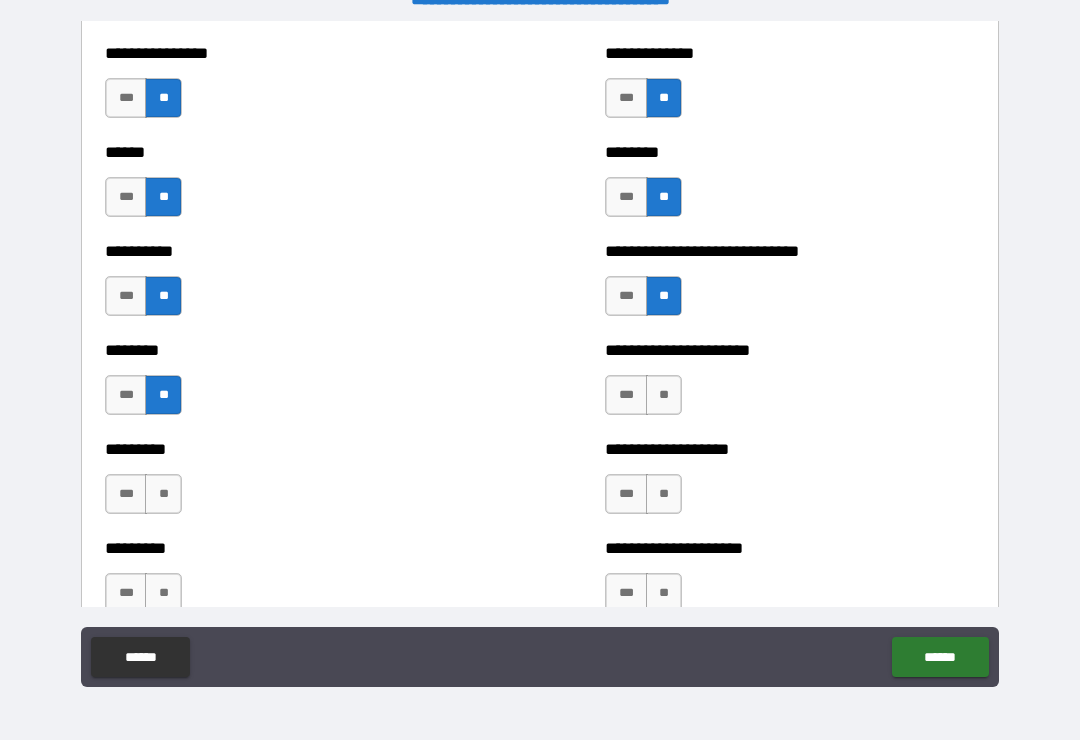 click on "**" at bounding box center (664, 395) 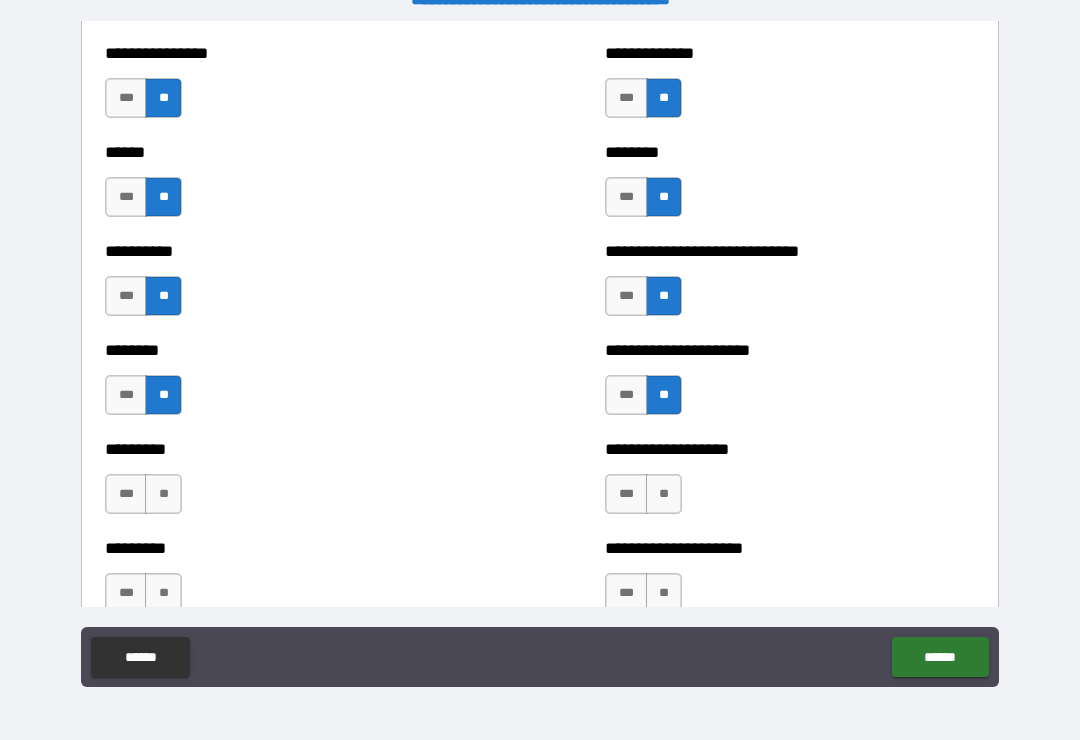 click on "**" at bounding box center (664, 494) 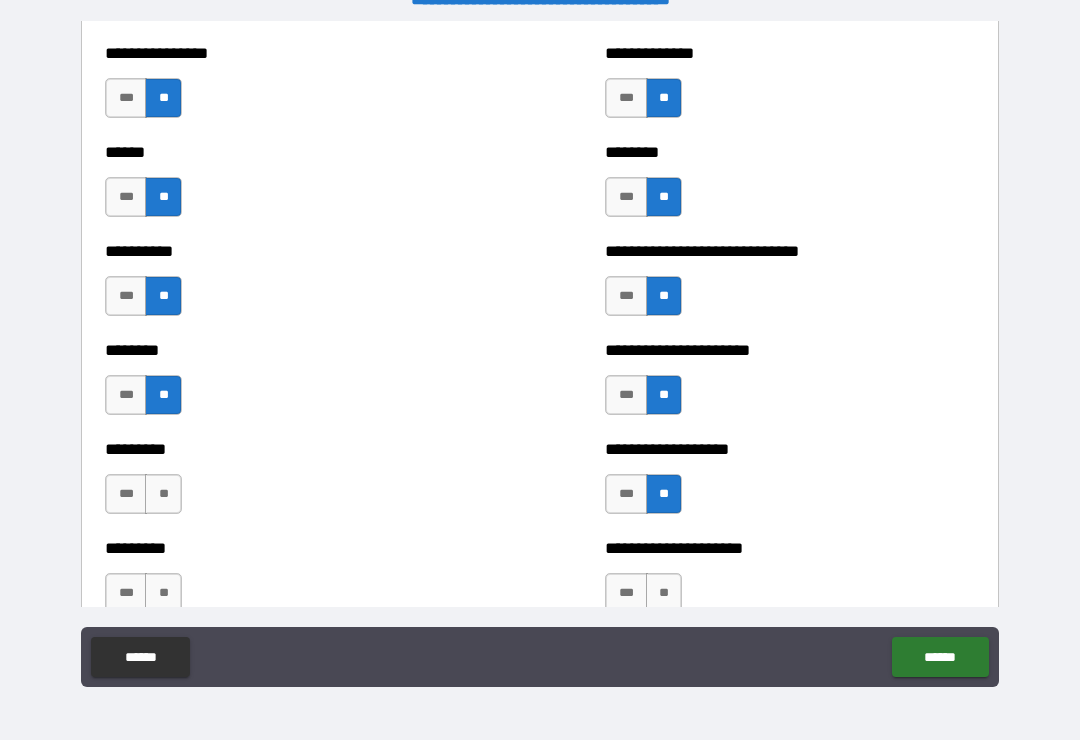 click on "**" at bounding box center [163, 494] 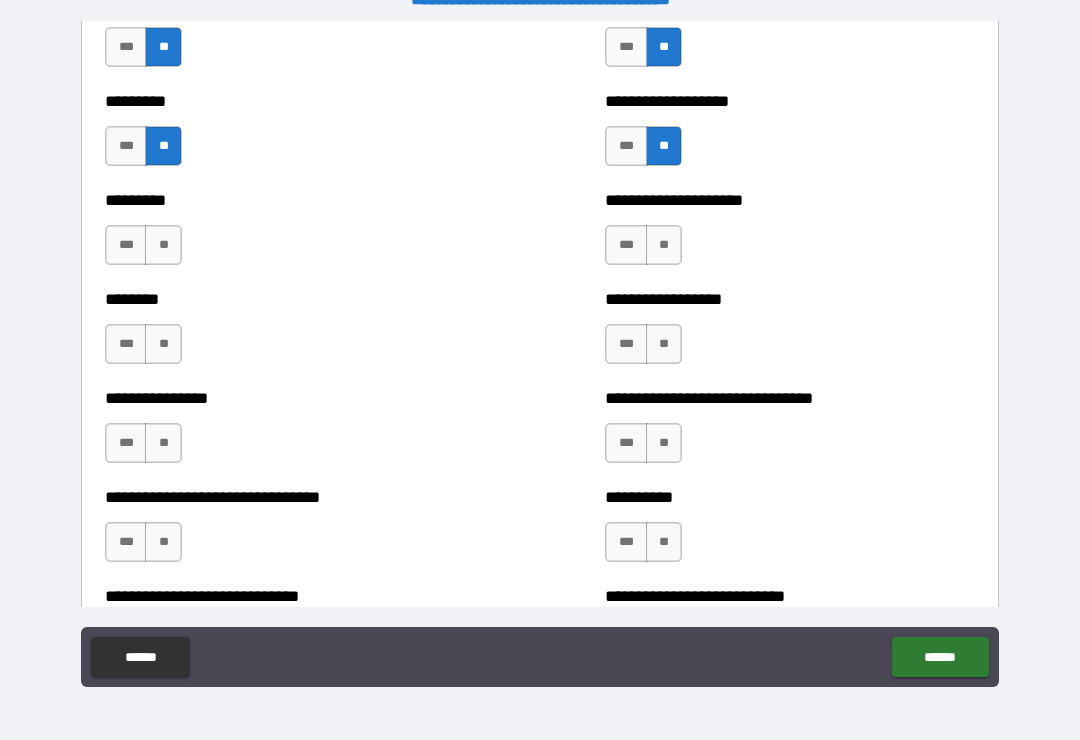 scroll, scrollTop: 7216, scrollLeft: 0, axis: vertical 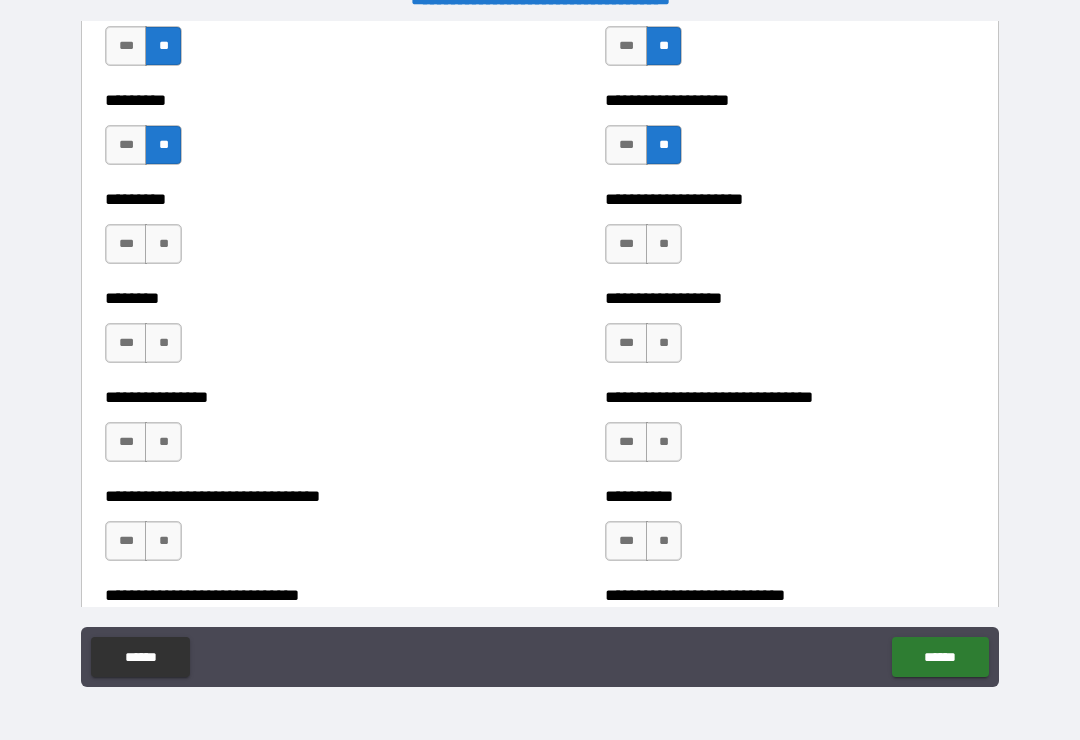 click on "**" at bounding box center [163, 244] 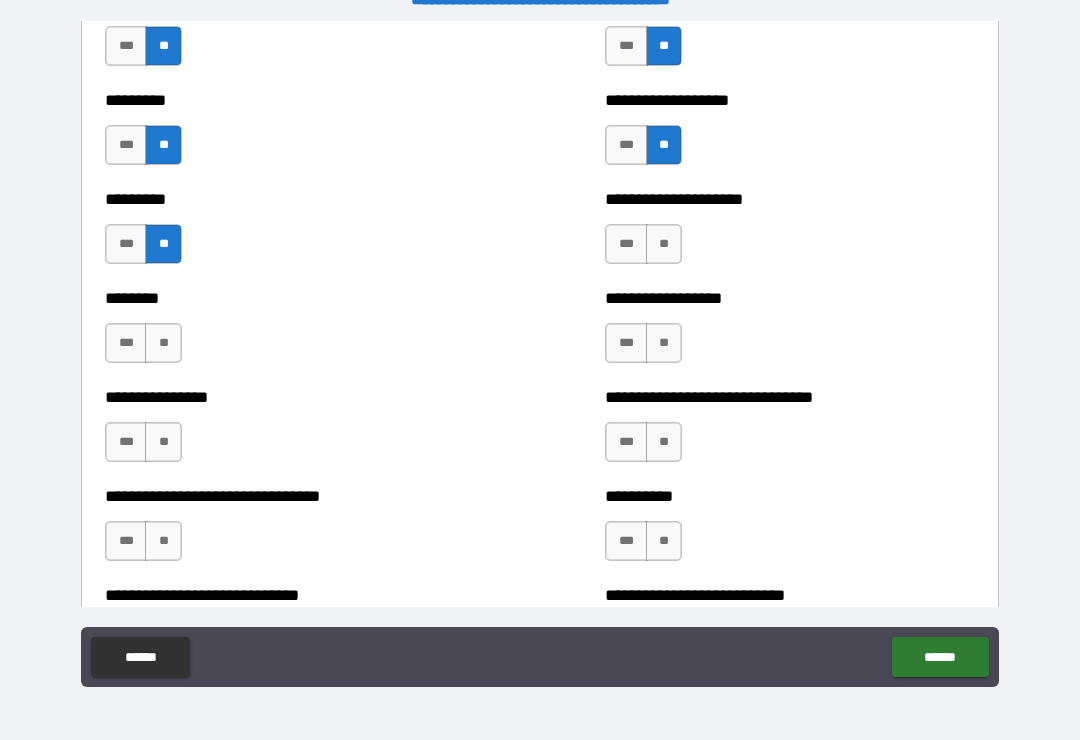 click on "**" at bounding box center (163, 343) 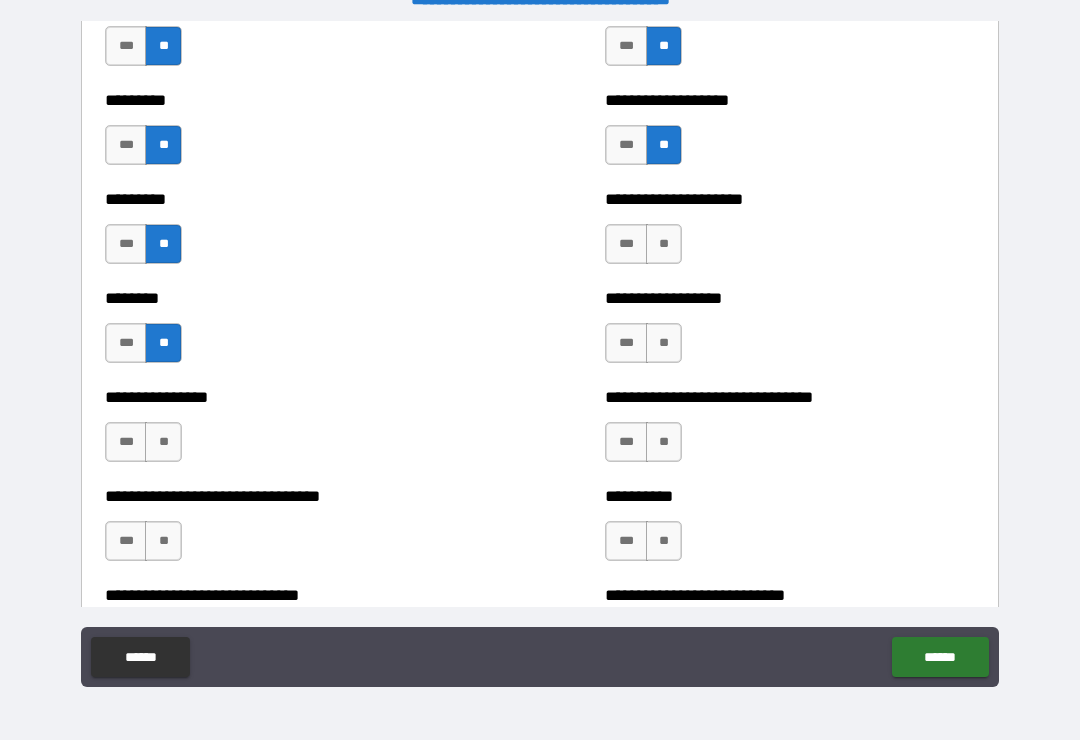 click on "**" at bounding box center [664, 244] 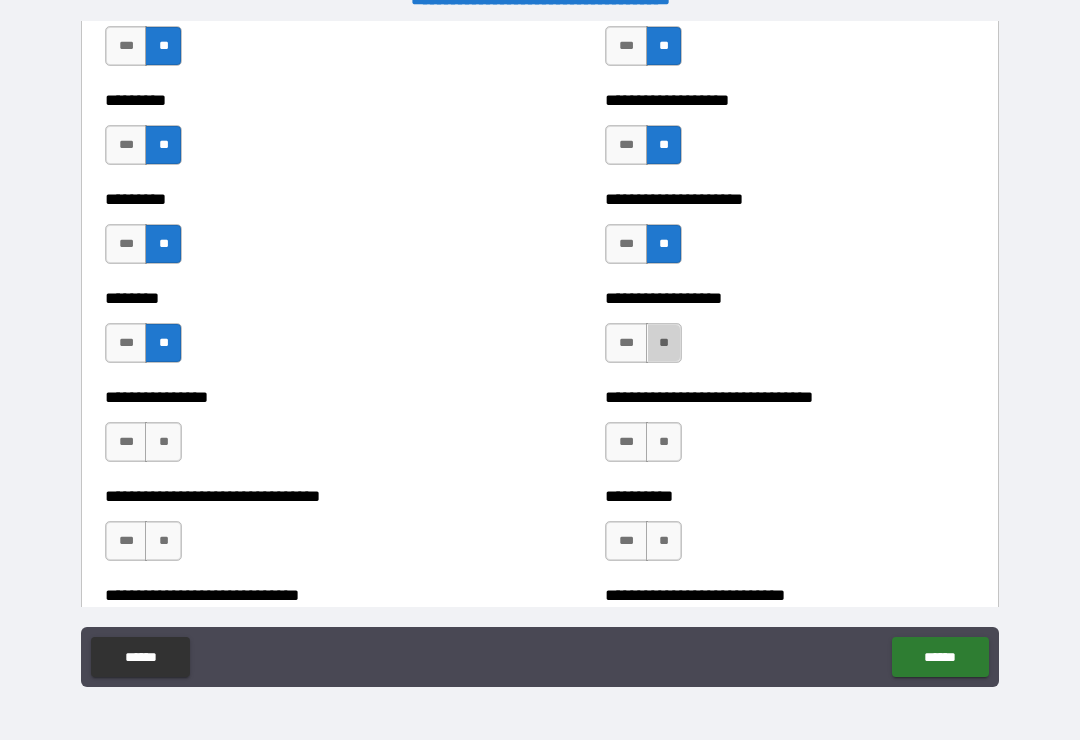 click on "**" at bounding box center [664, 343] 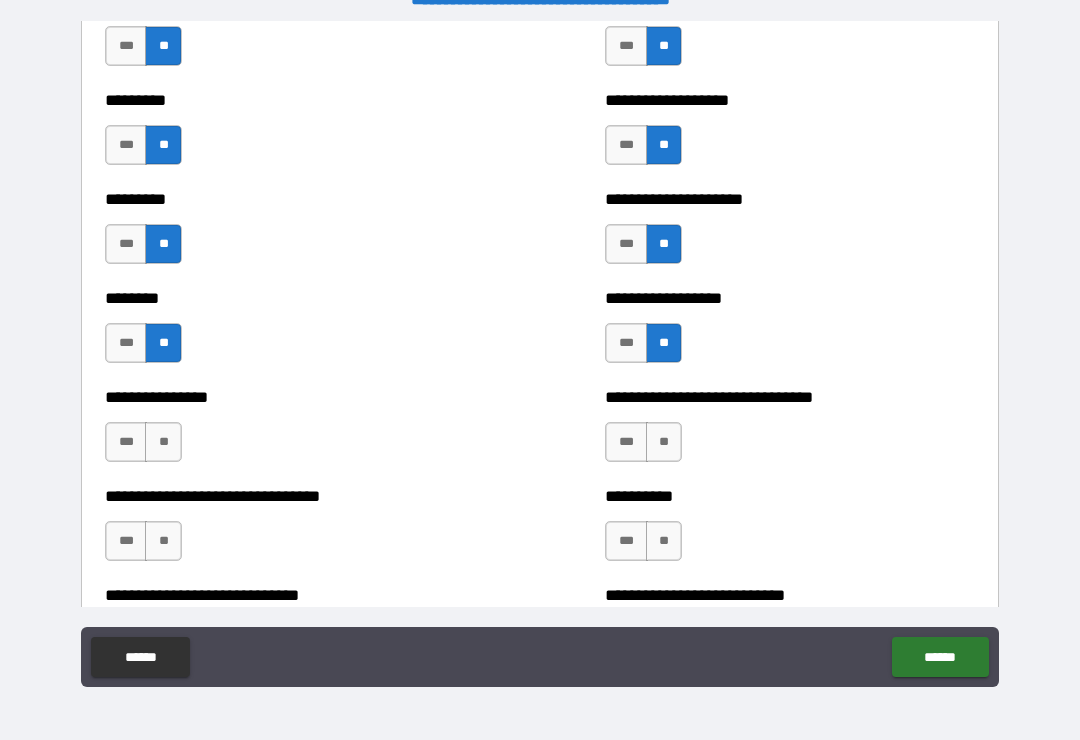 click on "**" at bounding box center (664, 442) 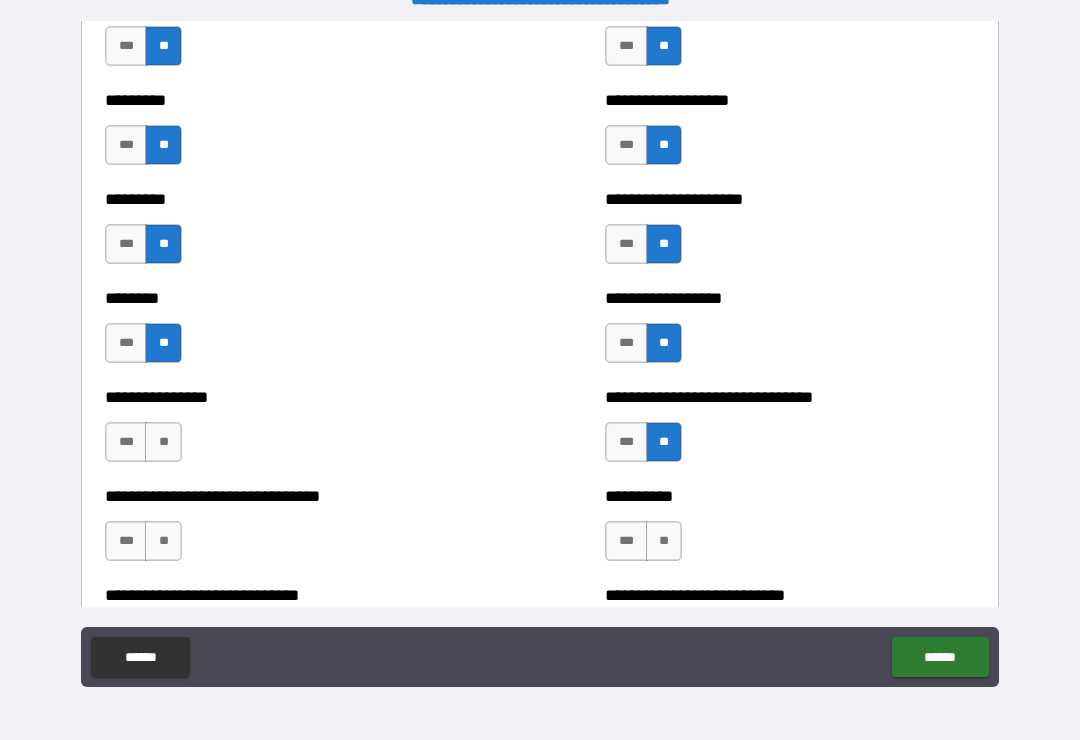 click on "**" at bounding box center [664, 541] 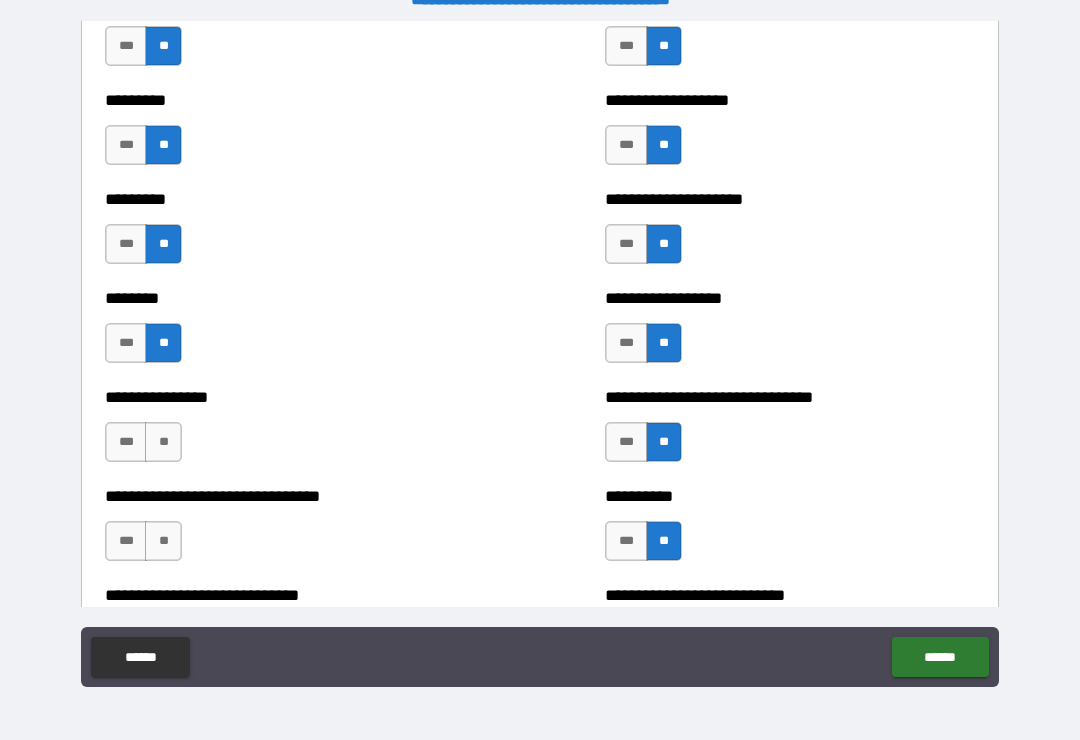 click on "**" at bounding box center (163, 541) 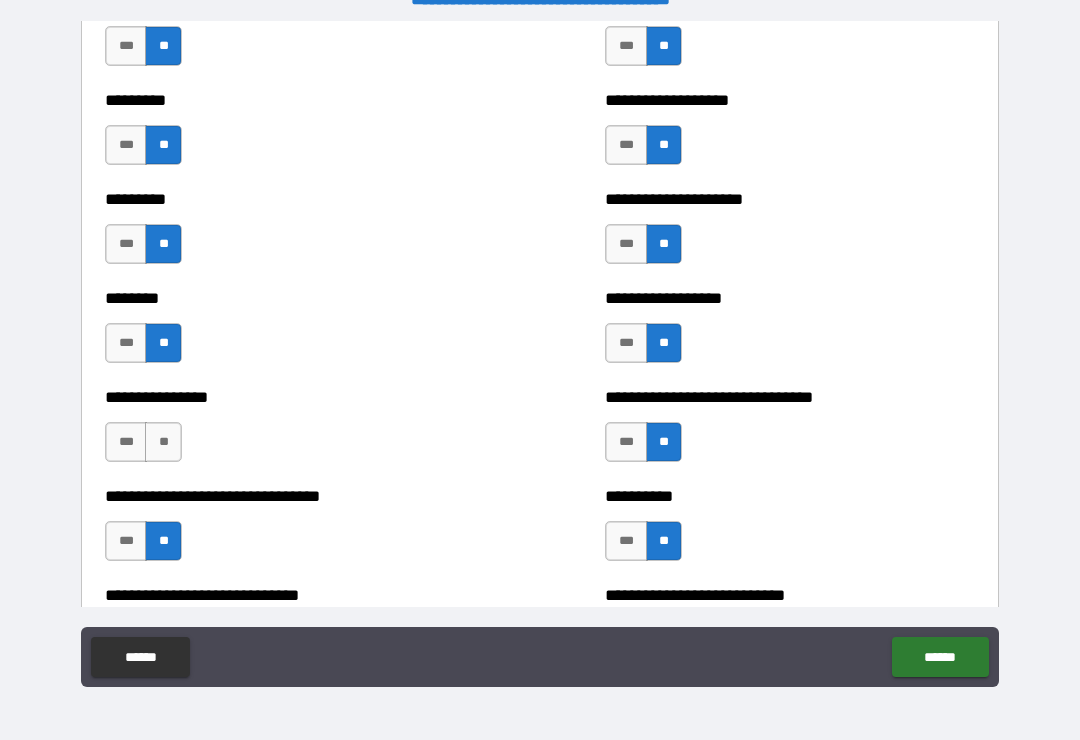 click on "**" at bounding box center [163, 442] 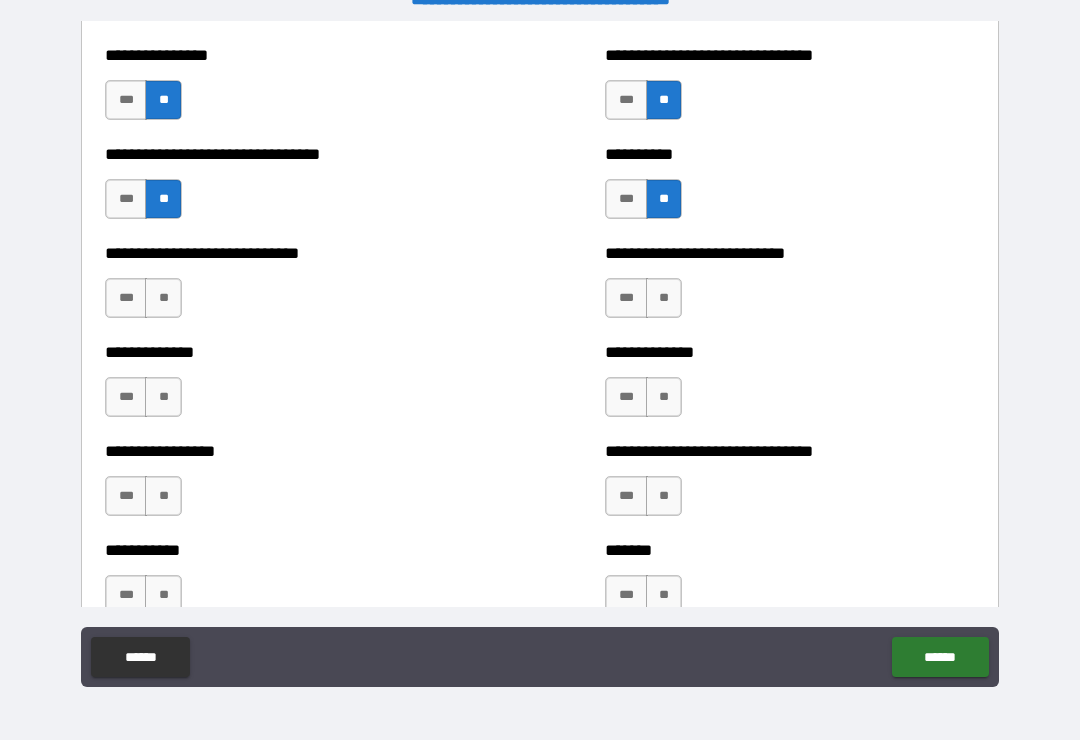 scroll, scrollTop: 7562, scrollLeft: 0, axis: vertical 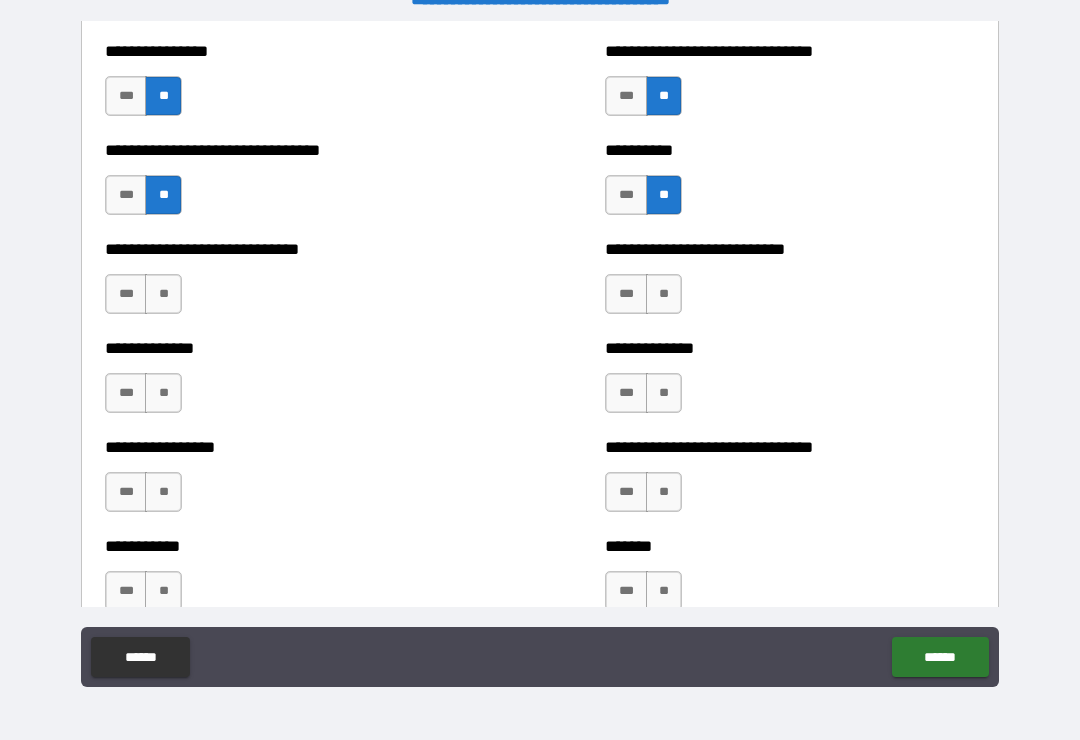 click on "**" at bounding box center (163, 294) 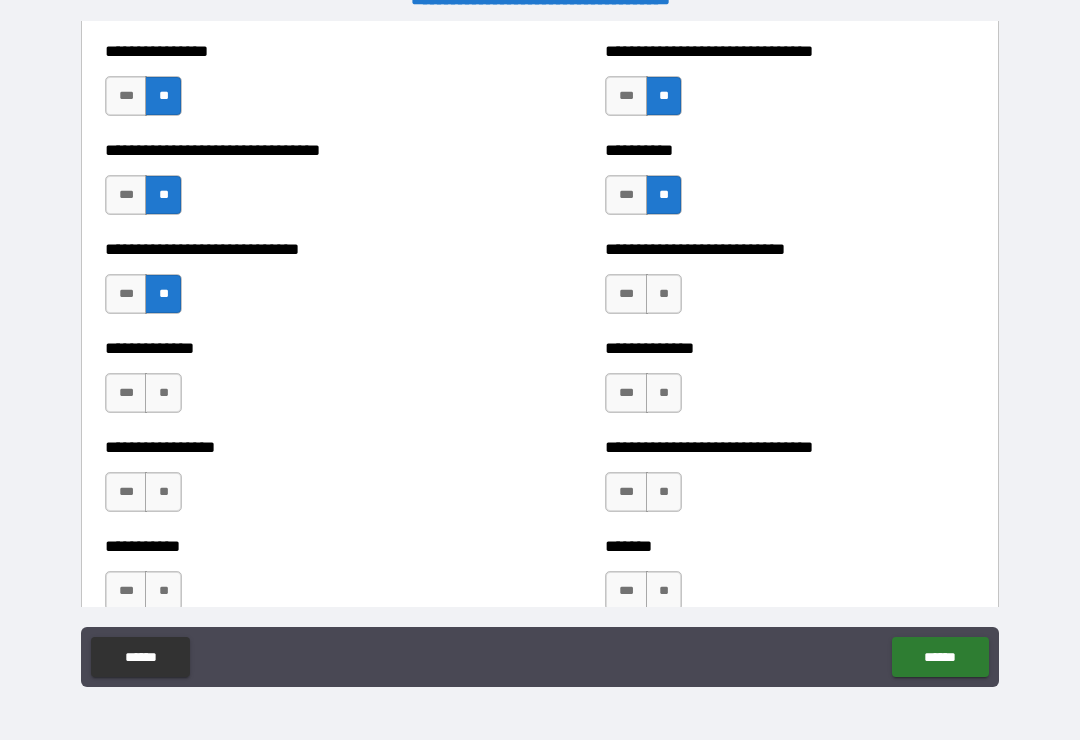click on "**" at bounding box center (664, 294) 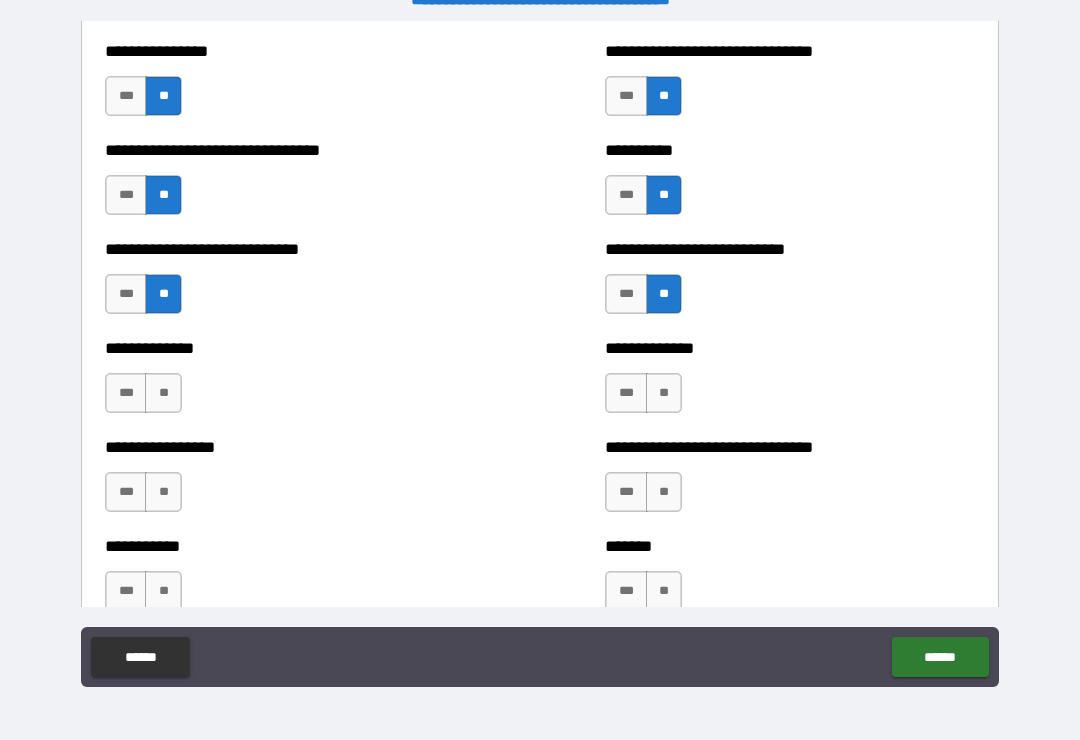 click on "**" at bounding box center (664, 393) 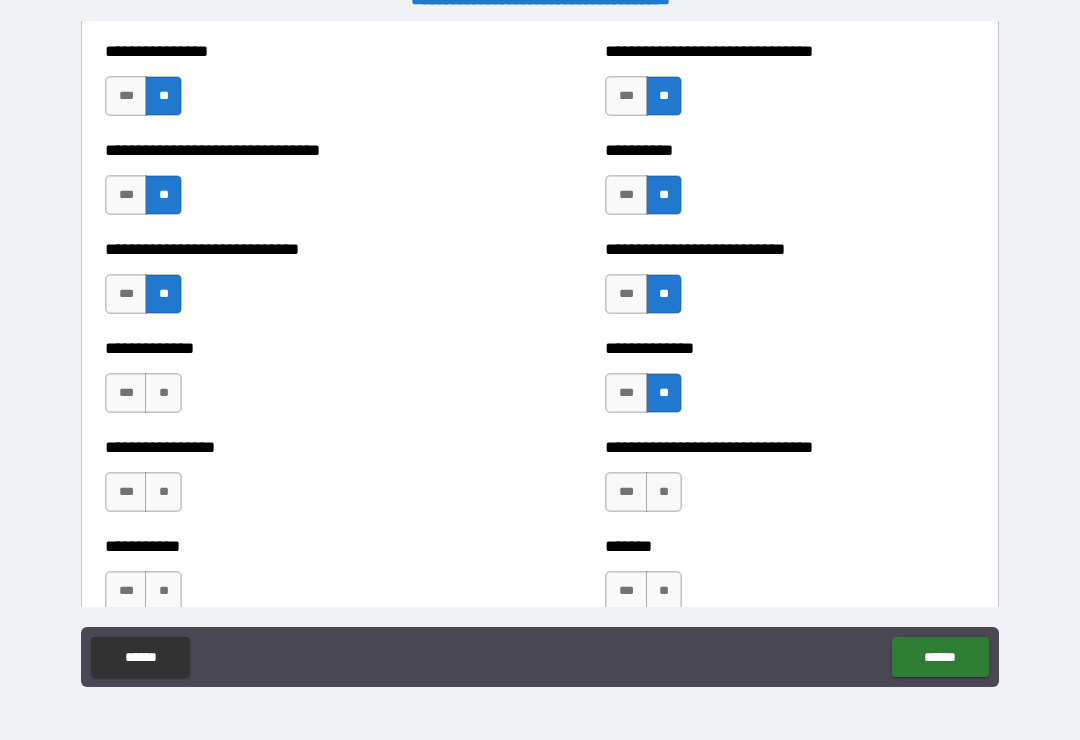 click on "**" at bounding box center (664, 492) 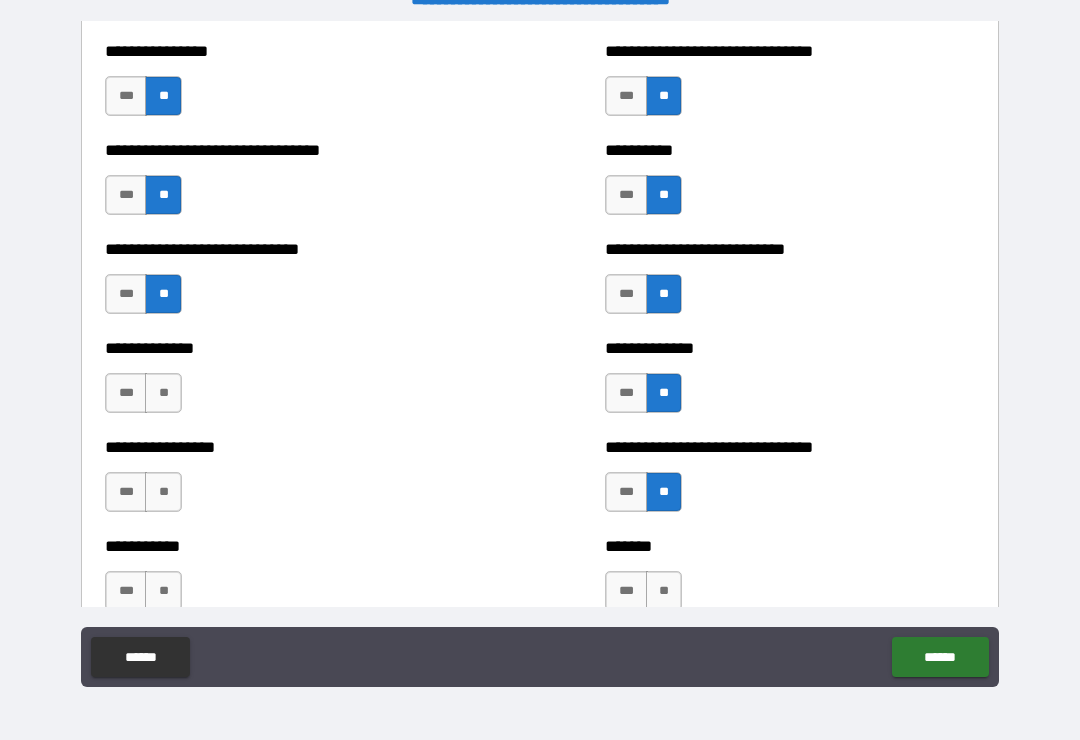 click on "**" at bounding box center [163, 393] 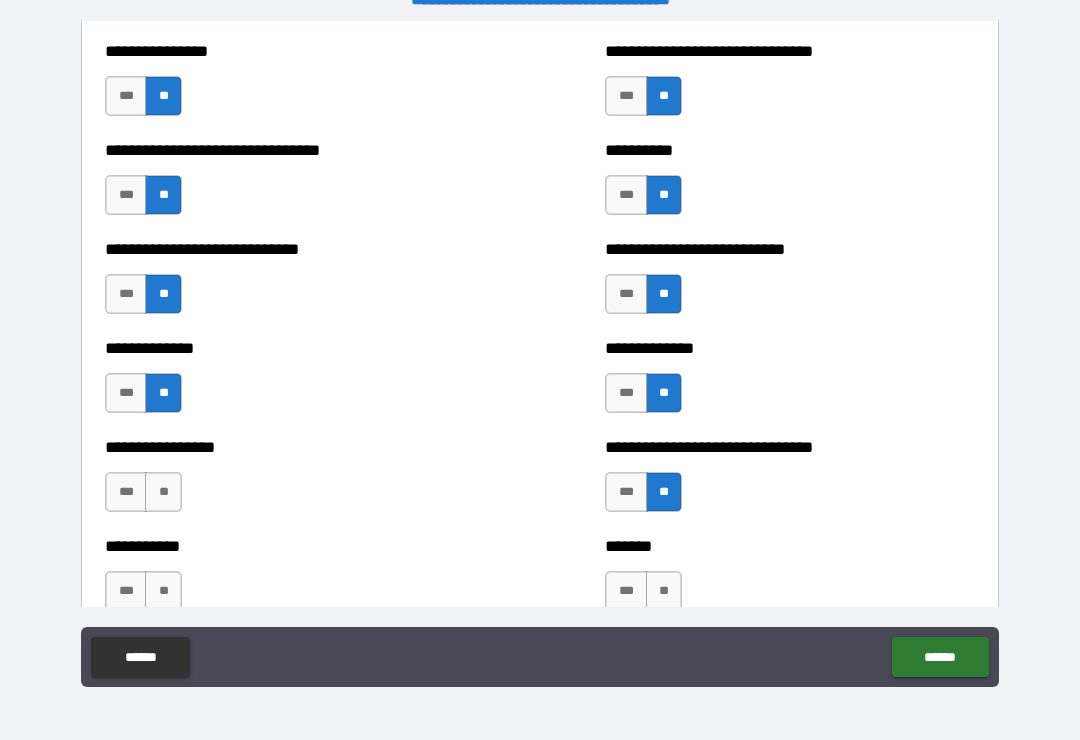 click on "**" at bounding box center (163, 492) 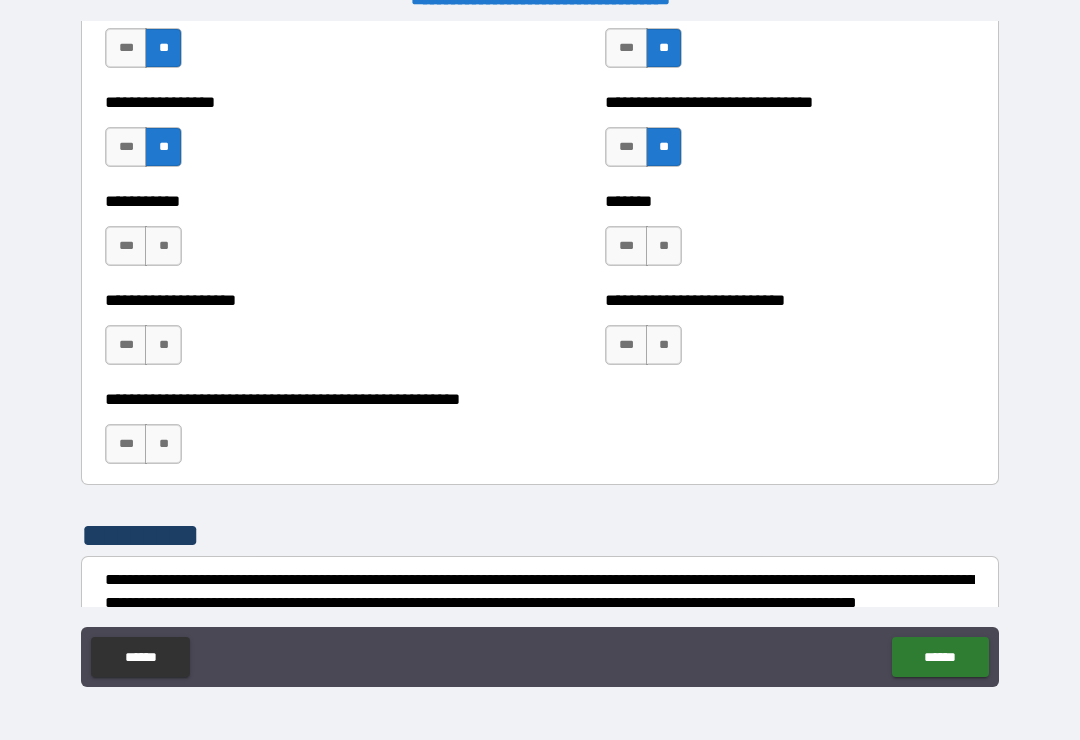 scroll, scrollTop: 7924, scrollLeft: 0, axis: vertical 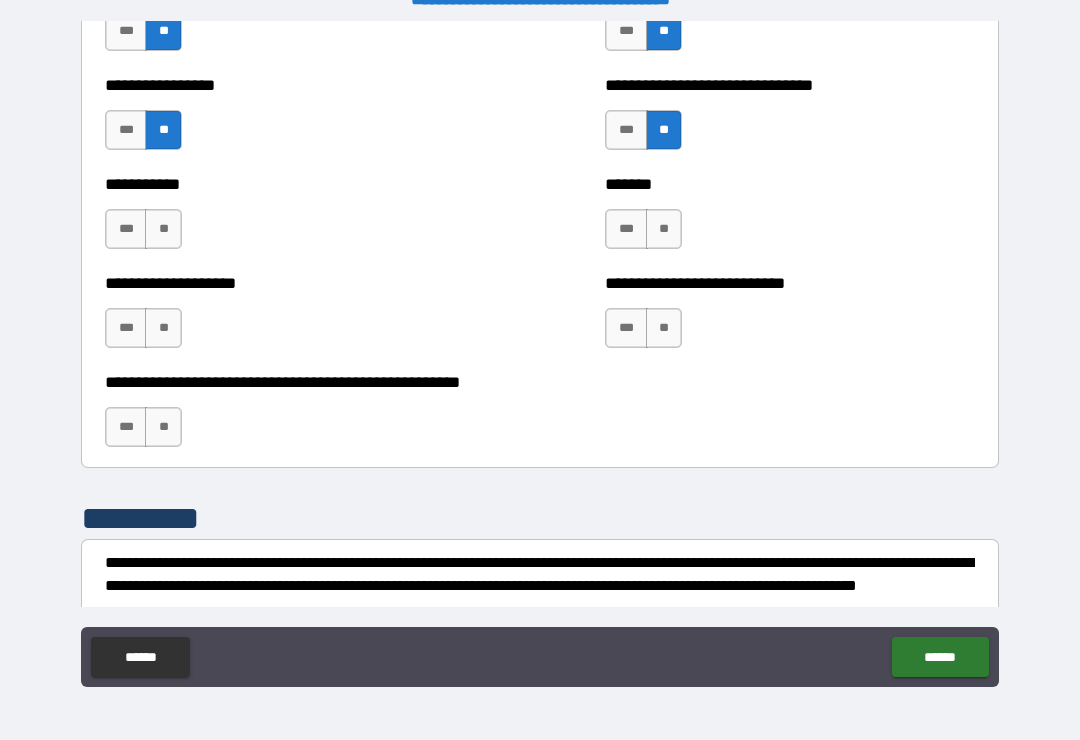 click on "**" at bounding box center (163, 229) 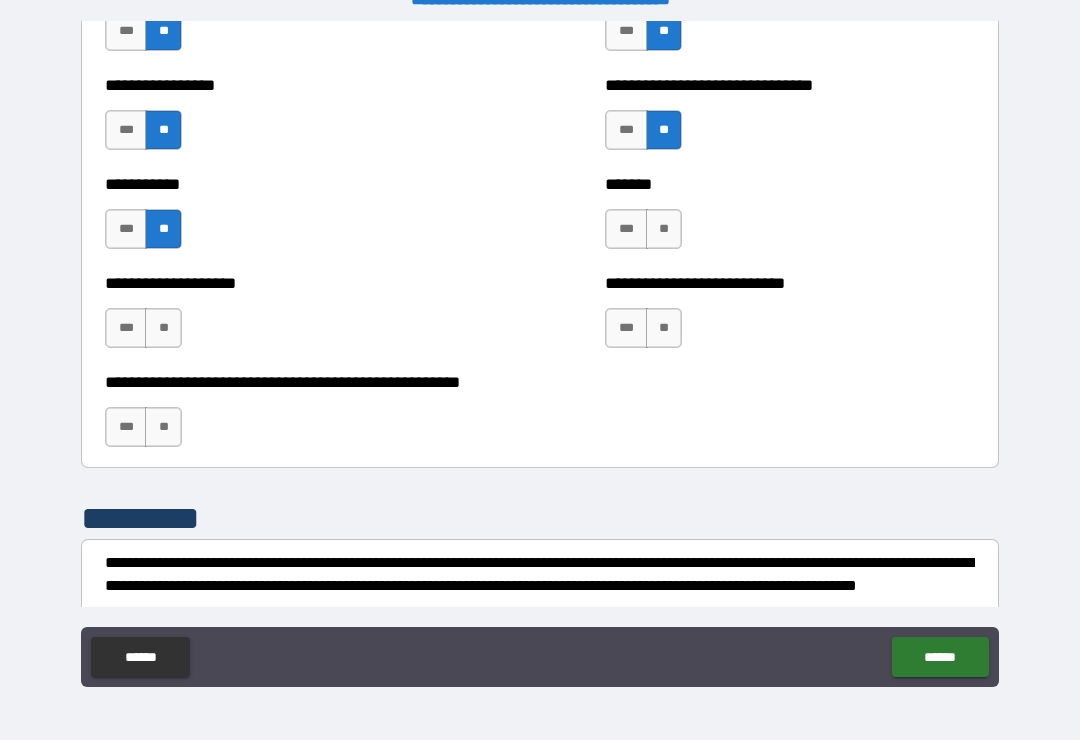 click on "**" at bounding box center (163, 328) 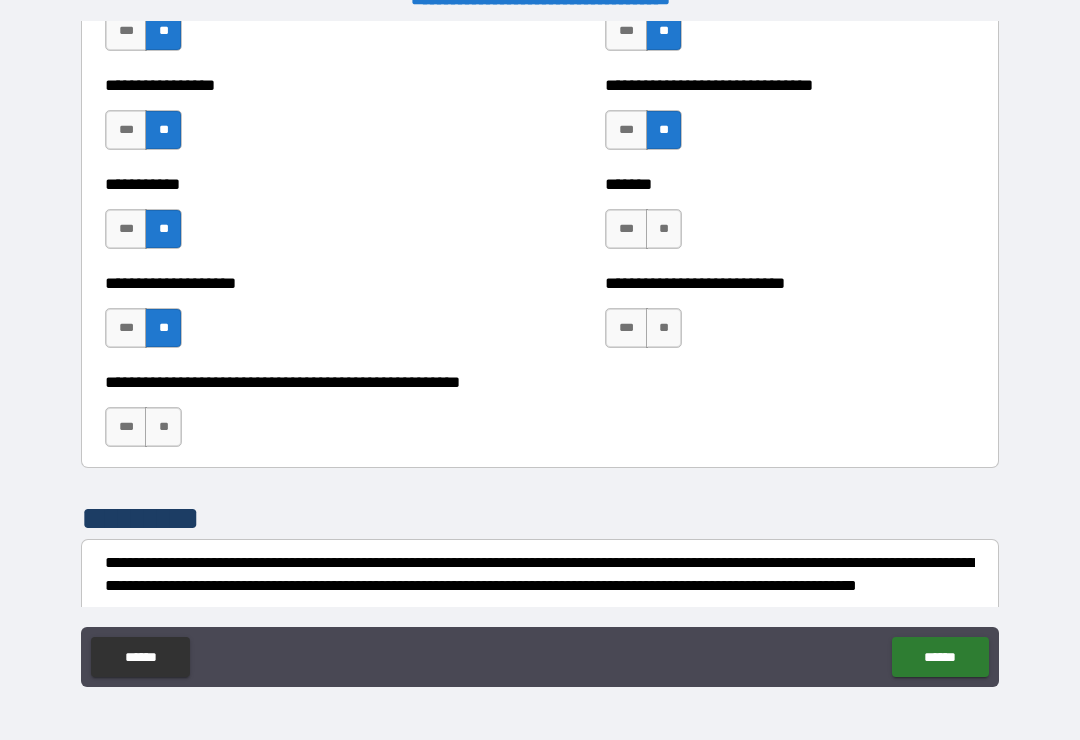 click on "**" at bounding box center [163, 427] 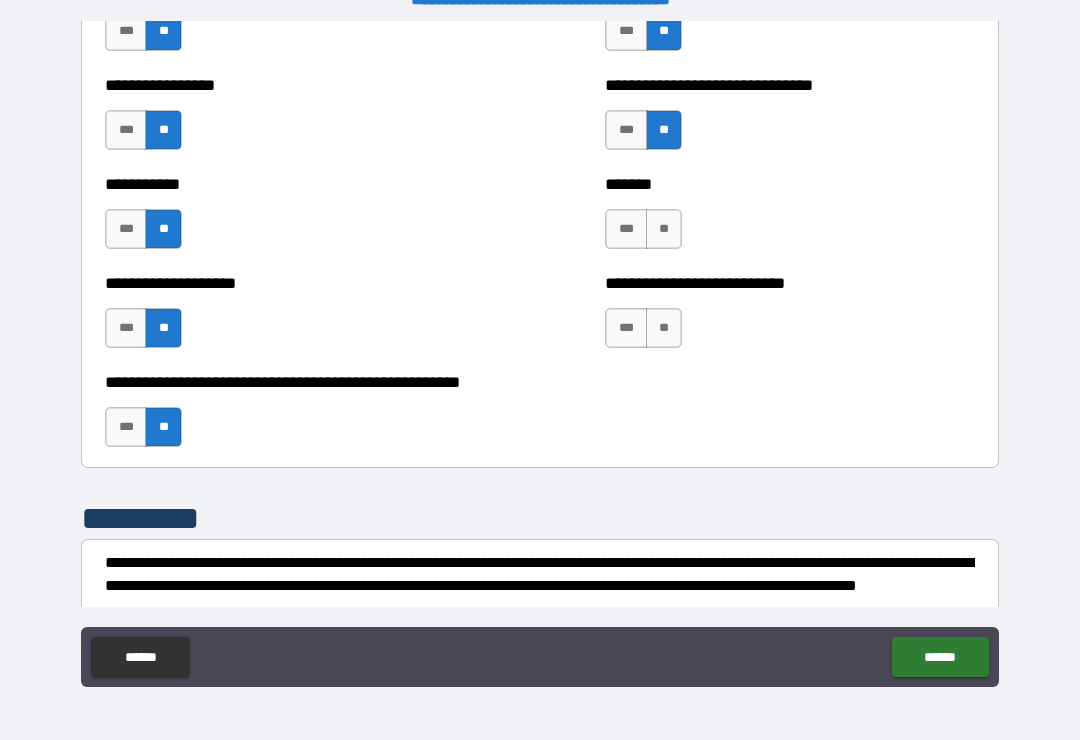 click on "******* *** **" at bounding box center [790, 219] 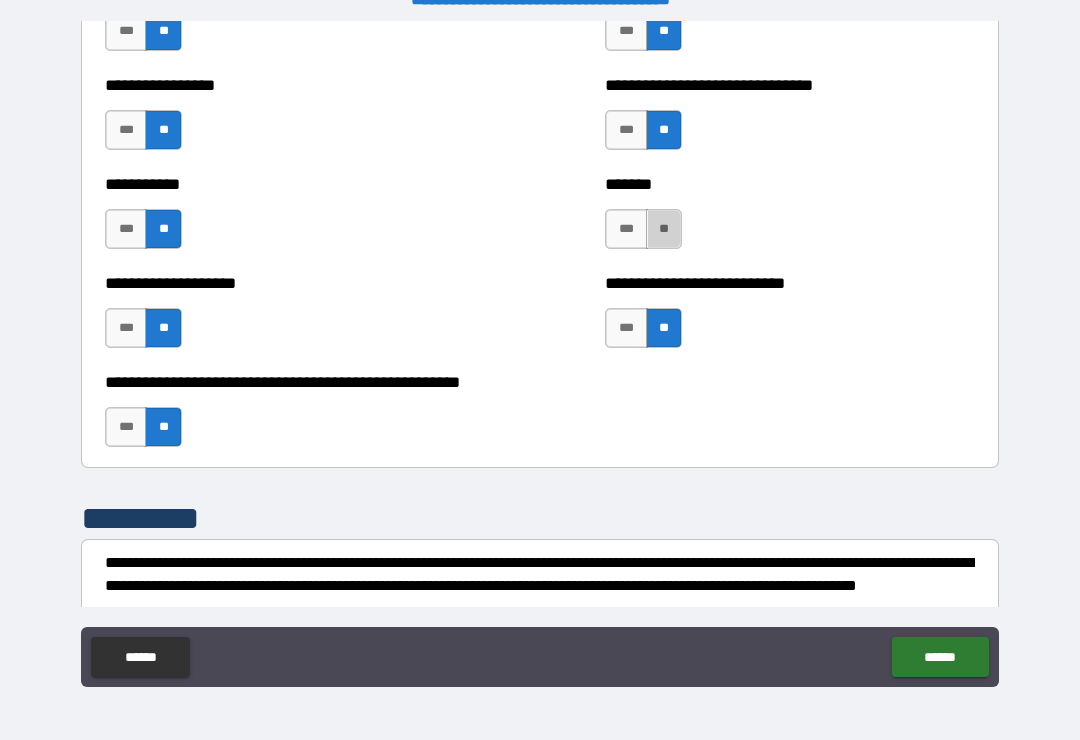 click on "**" at bounding box center [664, 229] 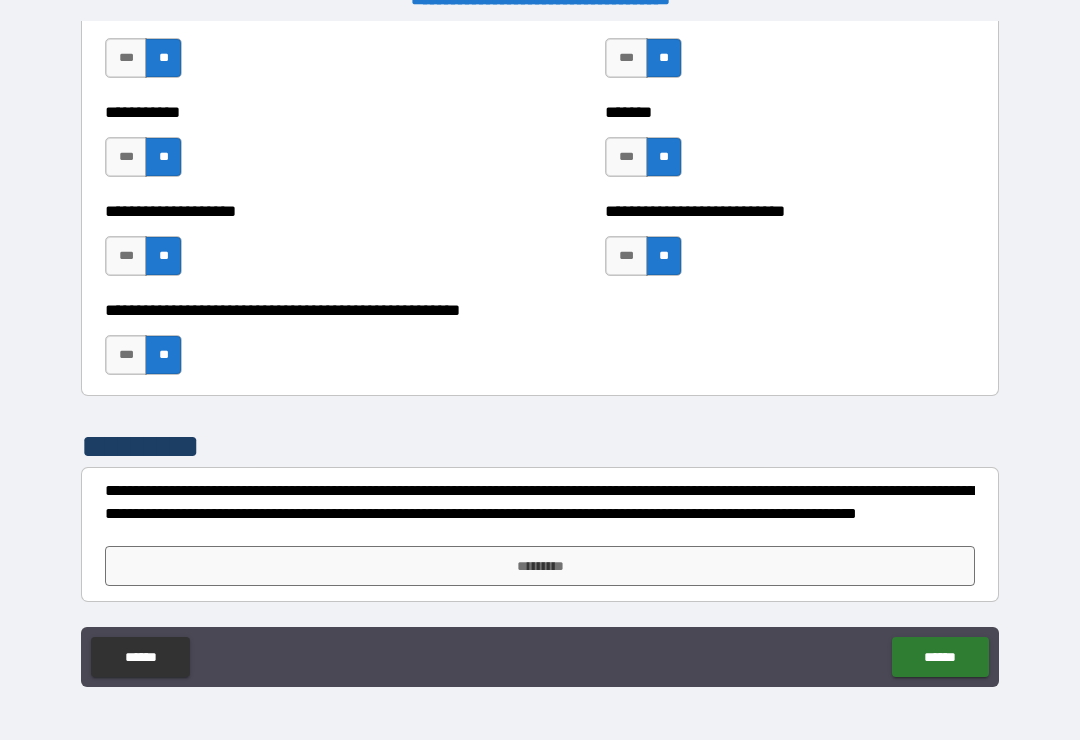 click on "*********" at bounding box center [540, 566] 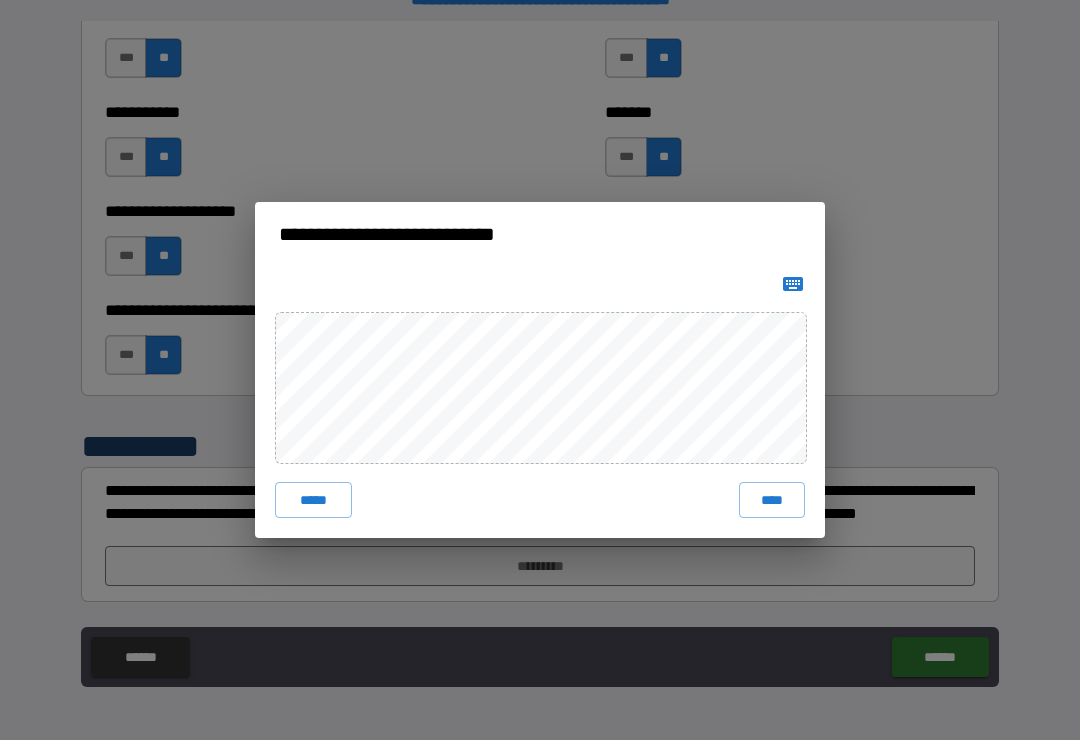 click on "****" at bounding box center [772, 500] 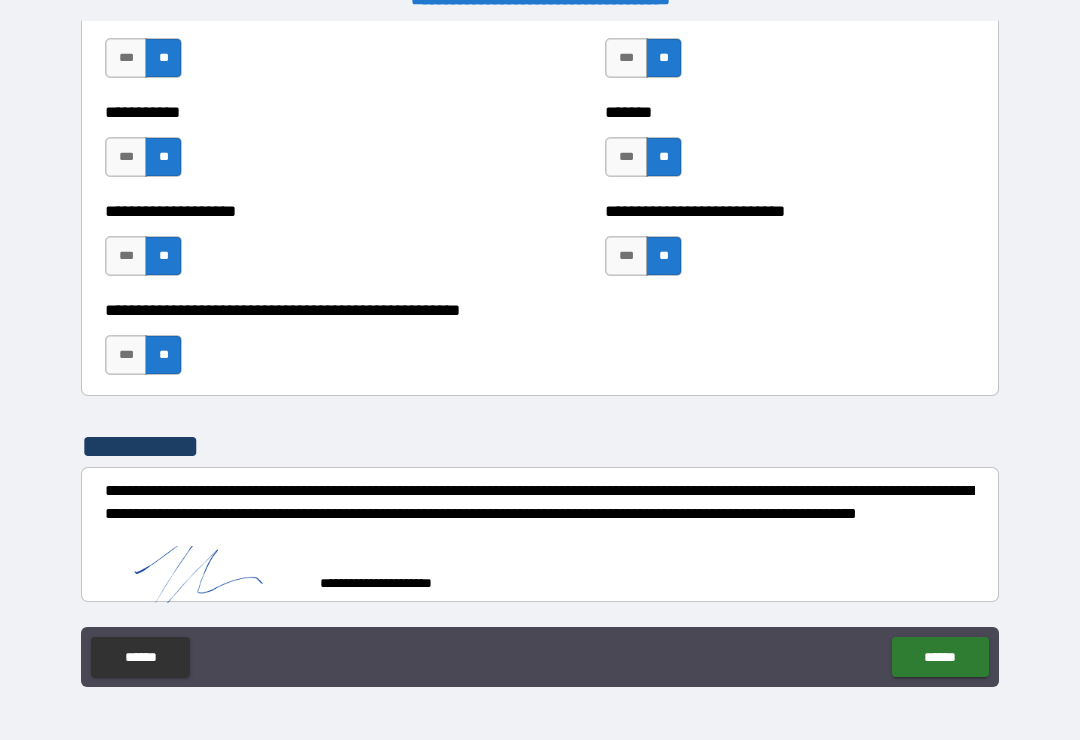 scroll, scrollTop: 7986, scrollLeft: 0, axis: vertical 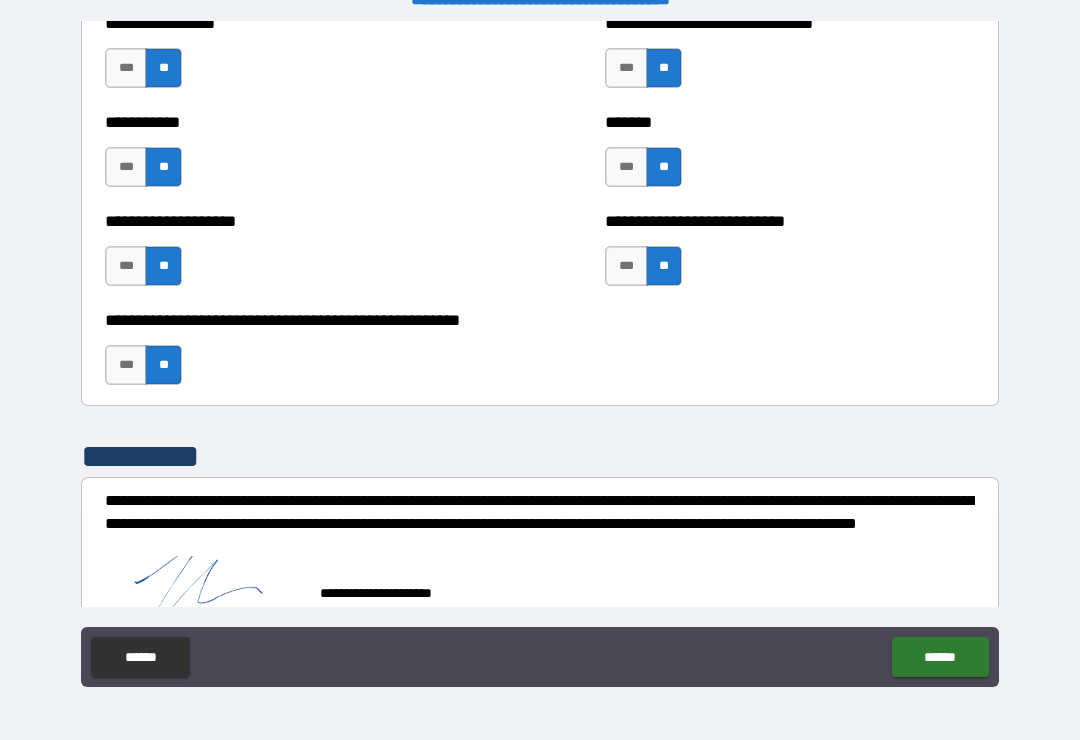 click on "******" at bounding box center (940, 657) 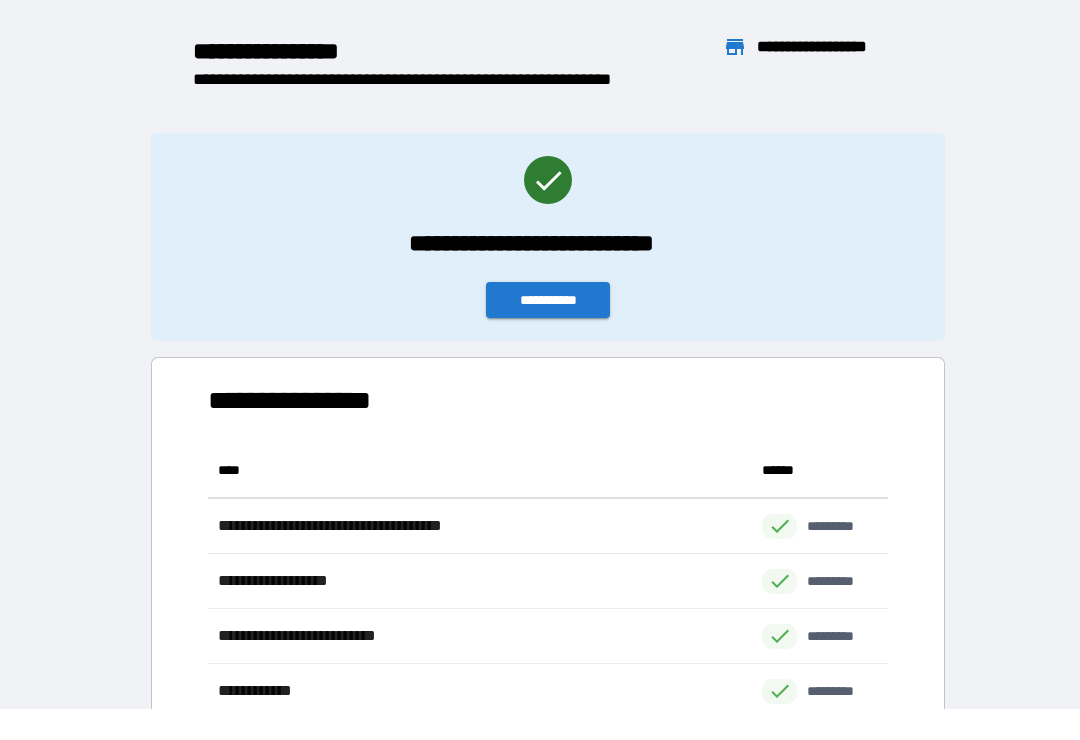 scroll, scrollTop: 1, scrollLeft: 1, axis: both 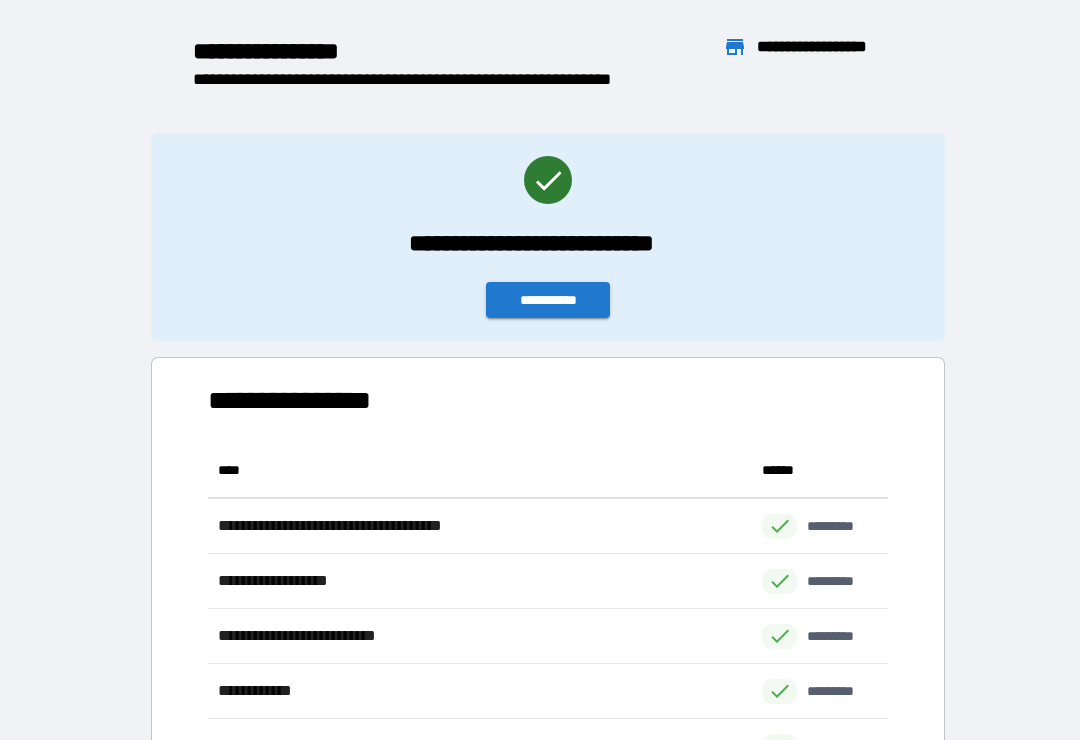 click on "**********" at bounding box center [548, 300] 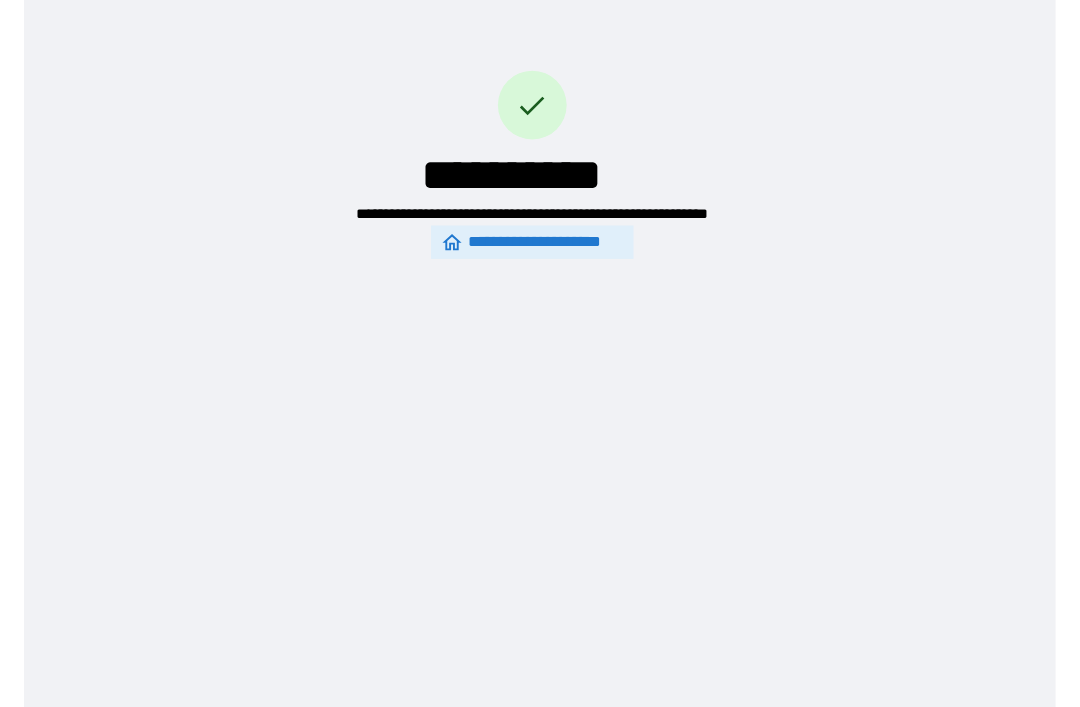 scroll, scrollTop: 64, scrollLeft: 0, axis: vertical 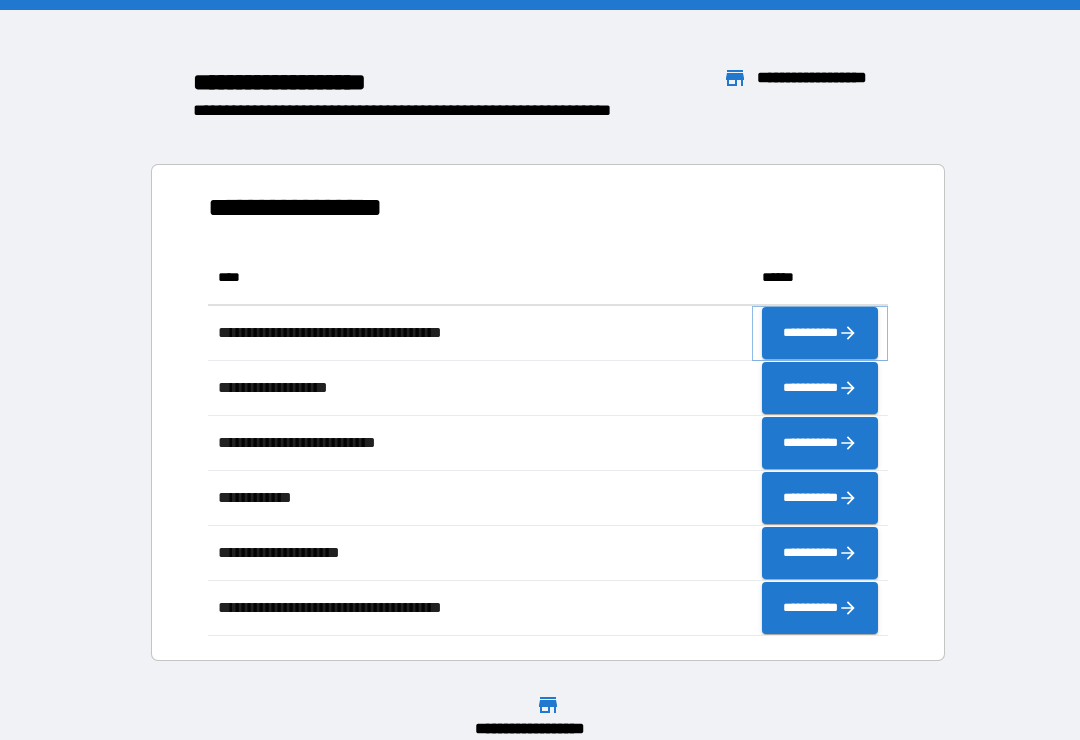 click on "**********" at bounding box center (820, 333) 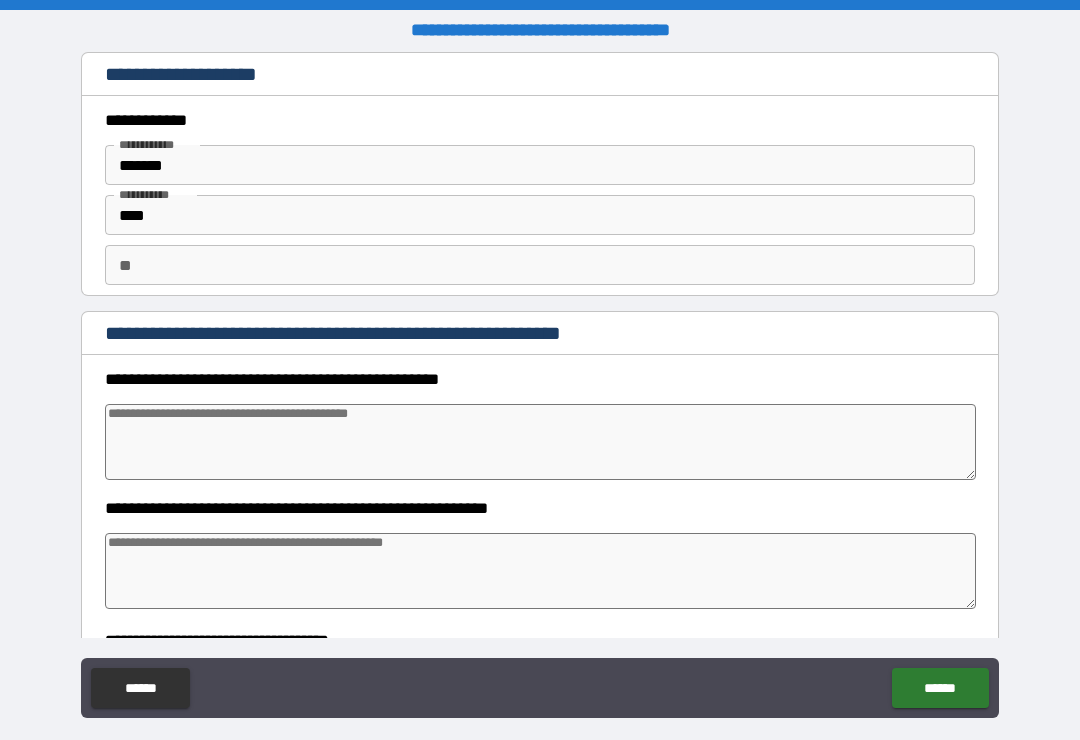 type on "*" 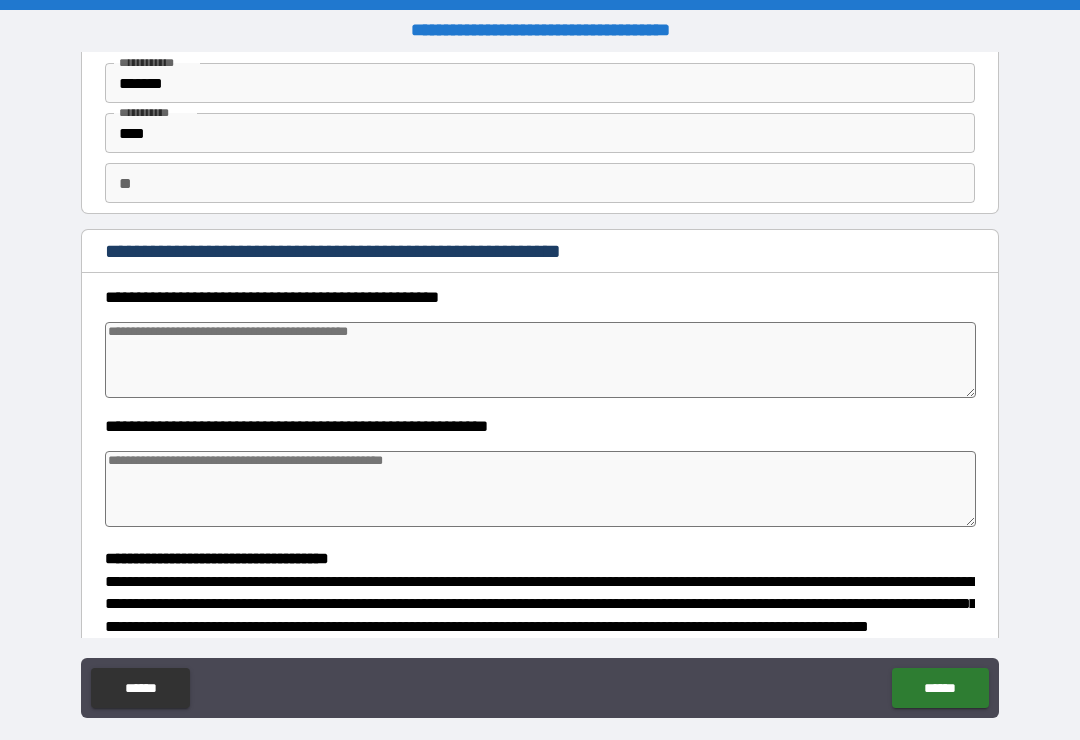 scroll, scrollTop: 80, scrollLeft: 0, axis: vertical 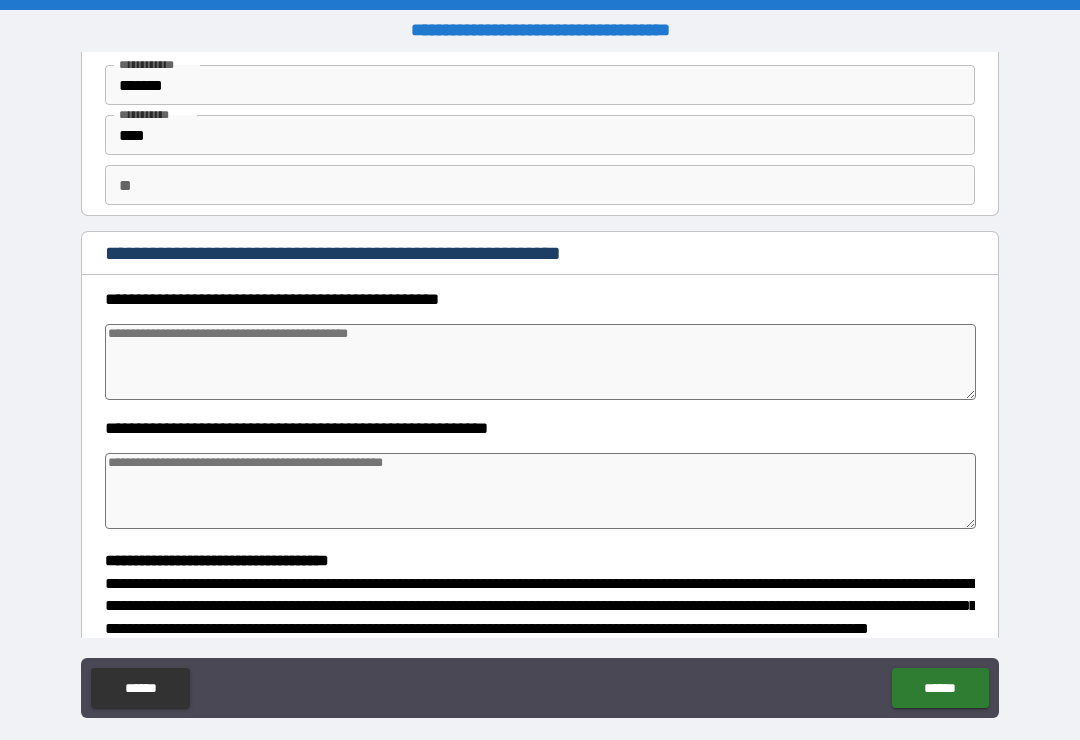 click at bounding box center (540, 362) 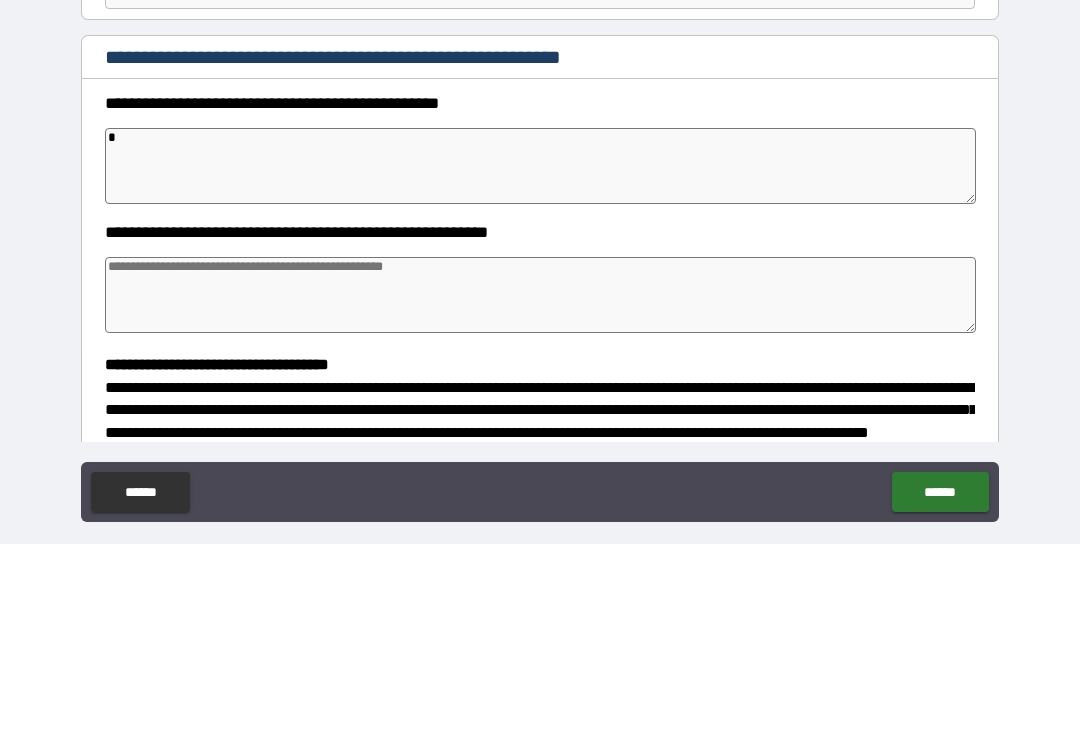 type on "*" 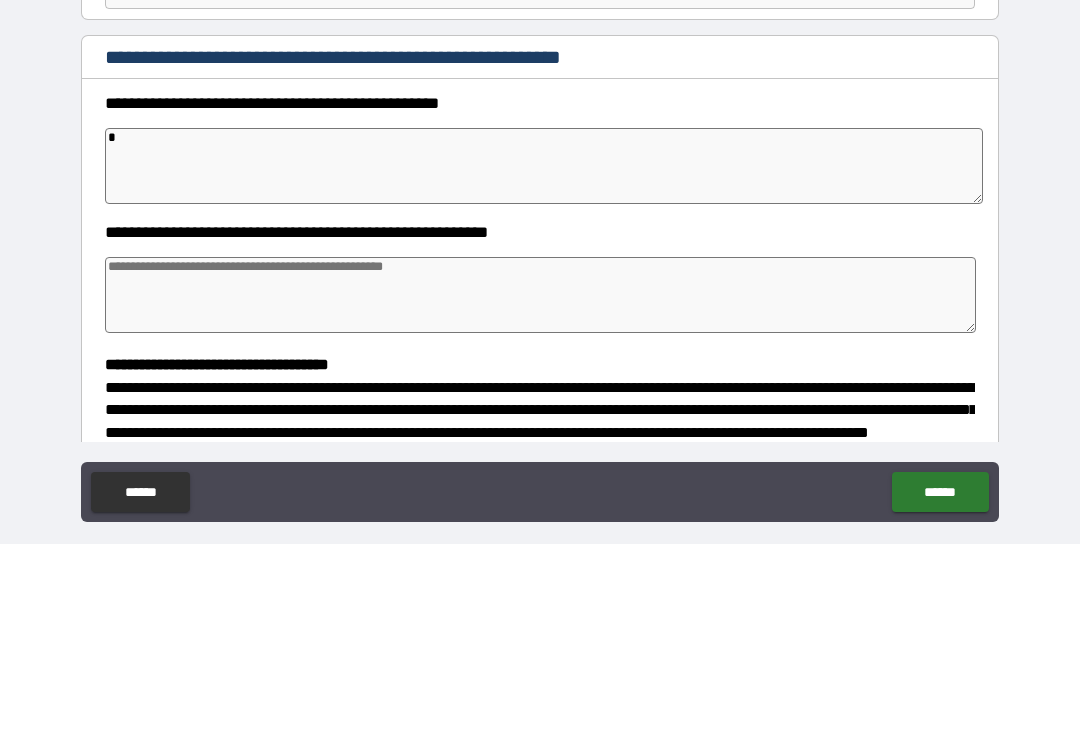 type on "*" 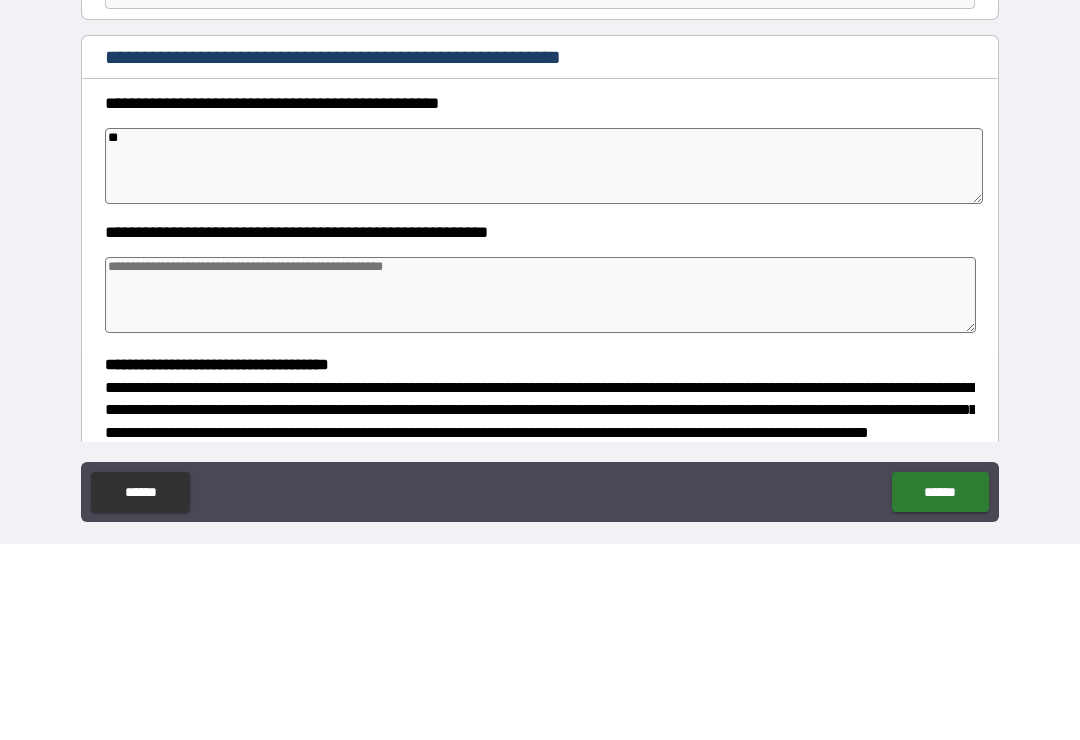 type on "*" 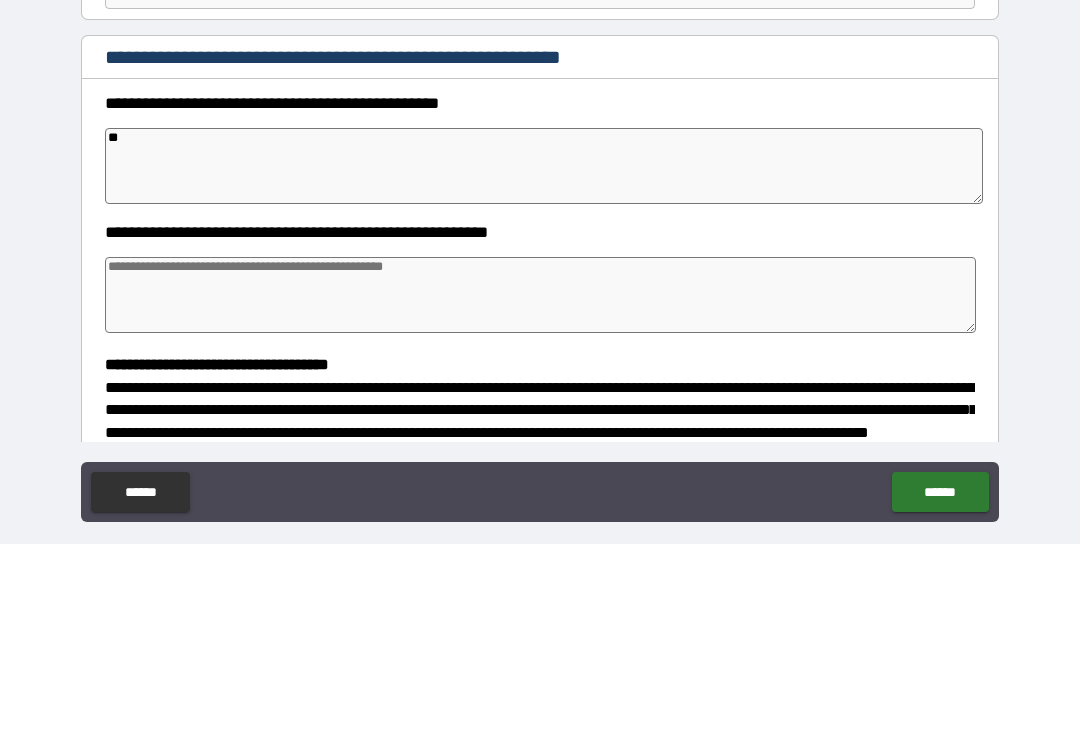 type on "*" 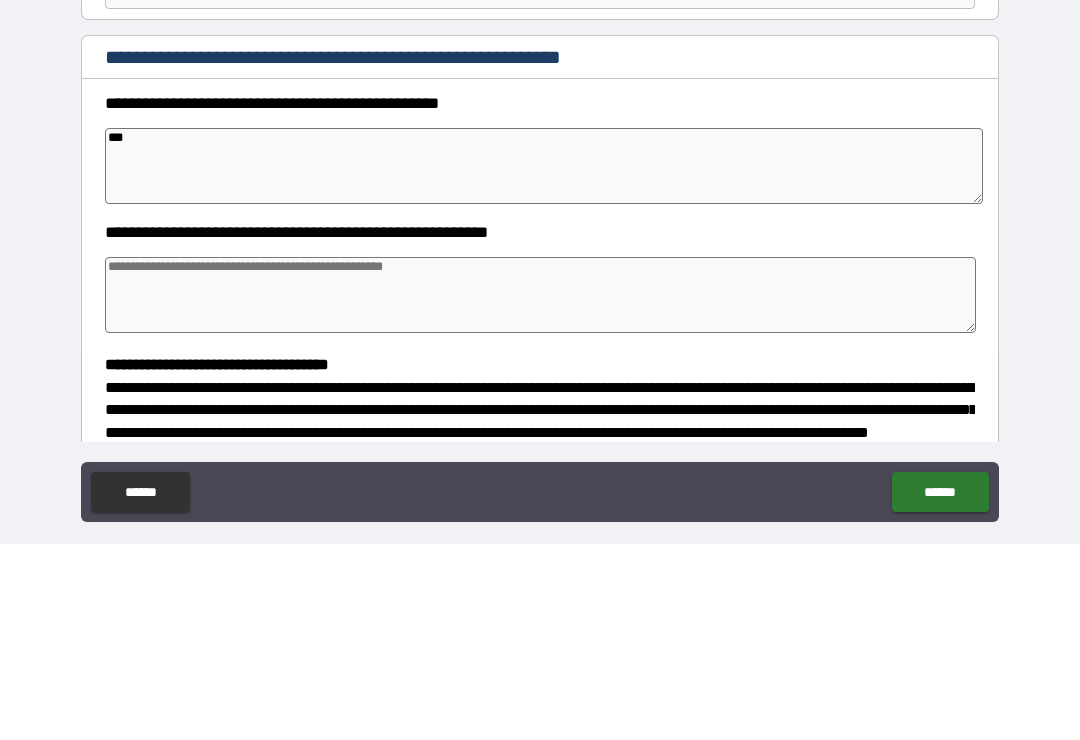 type on "*" 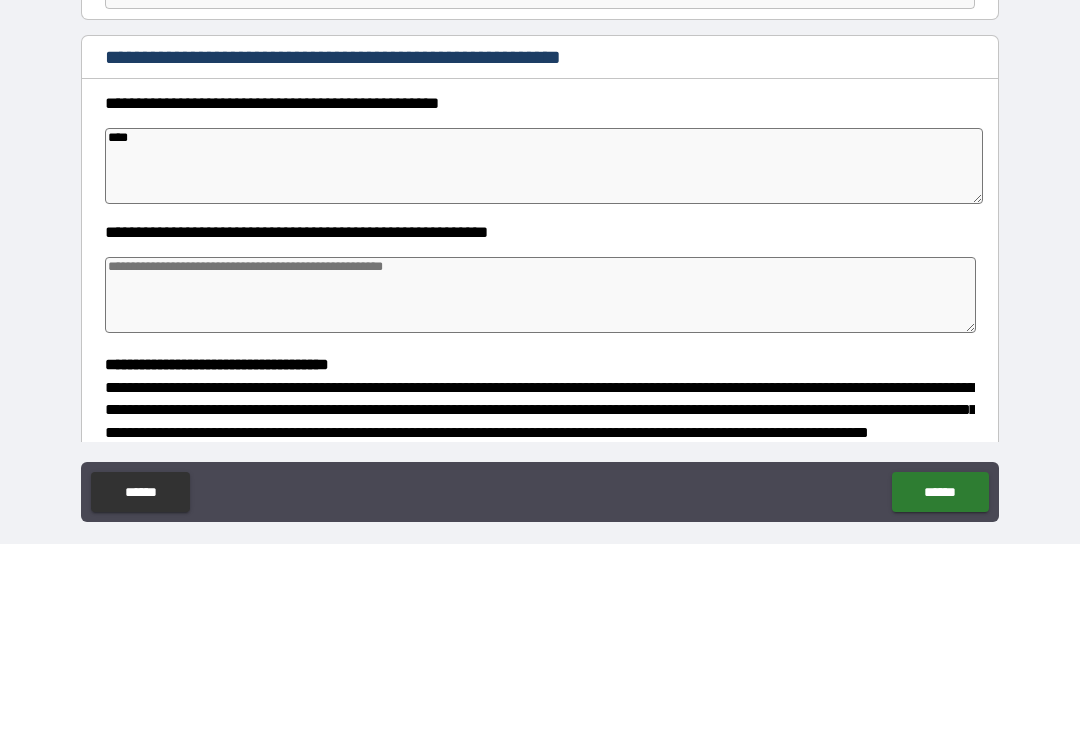 type on "*" 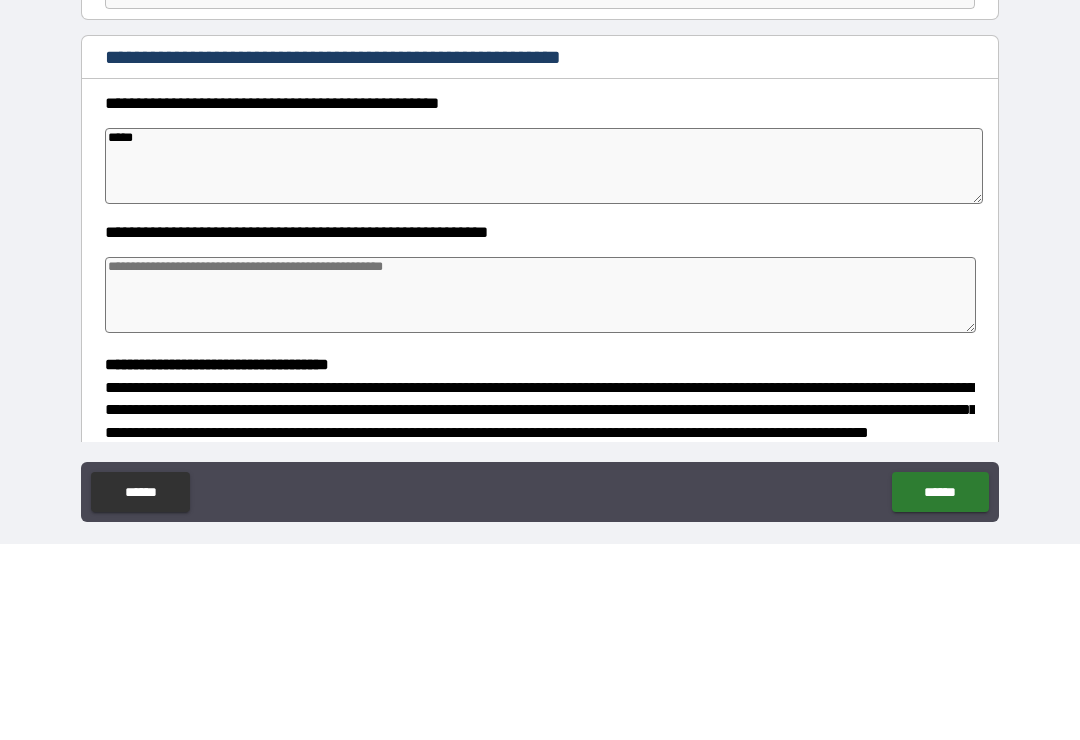 type on "*" 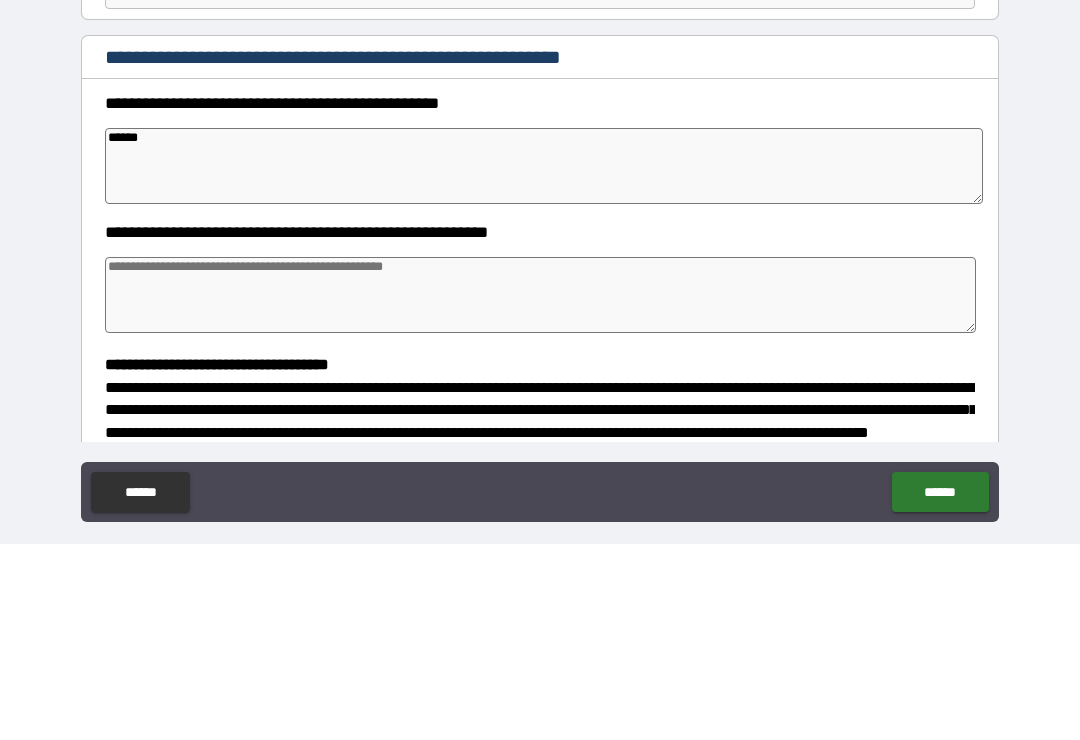 type on "*" 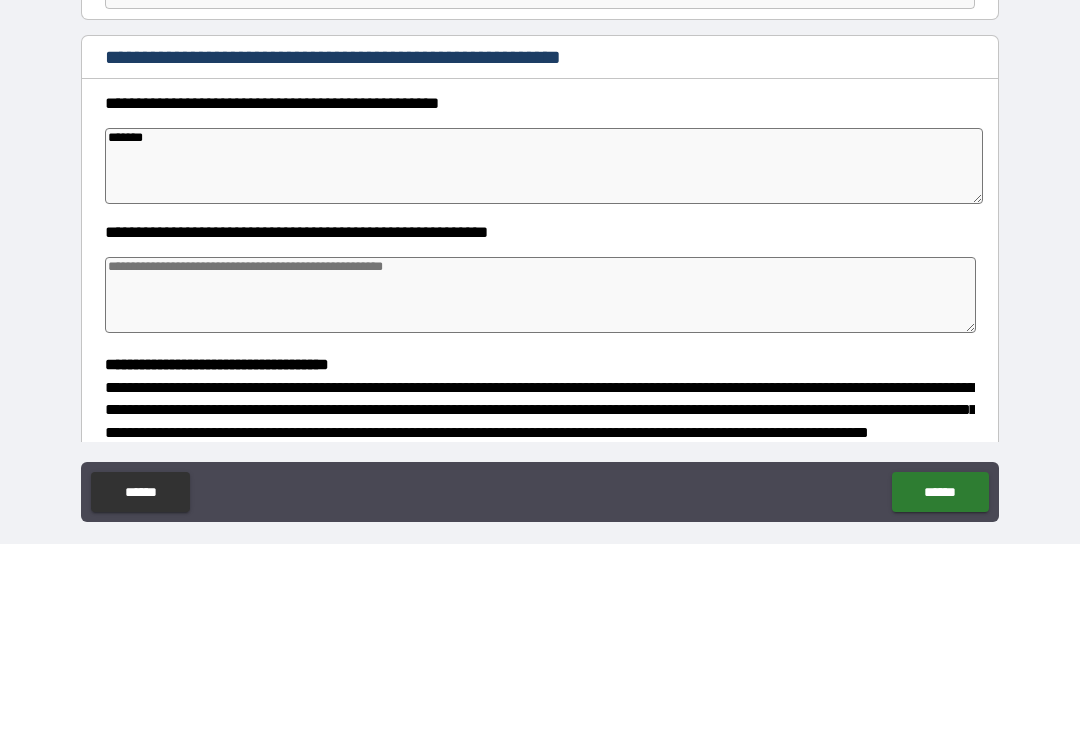 type on "*" 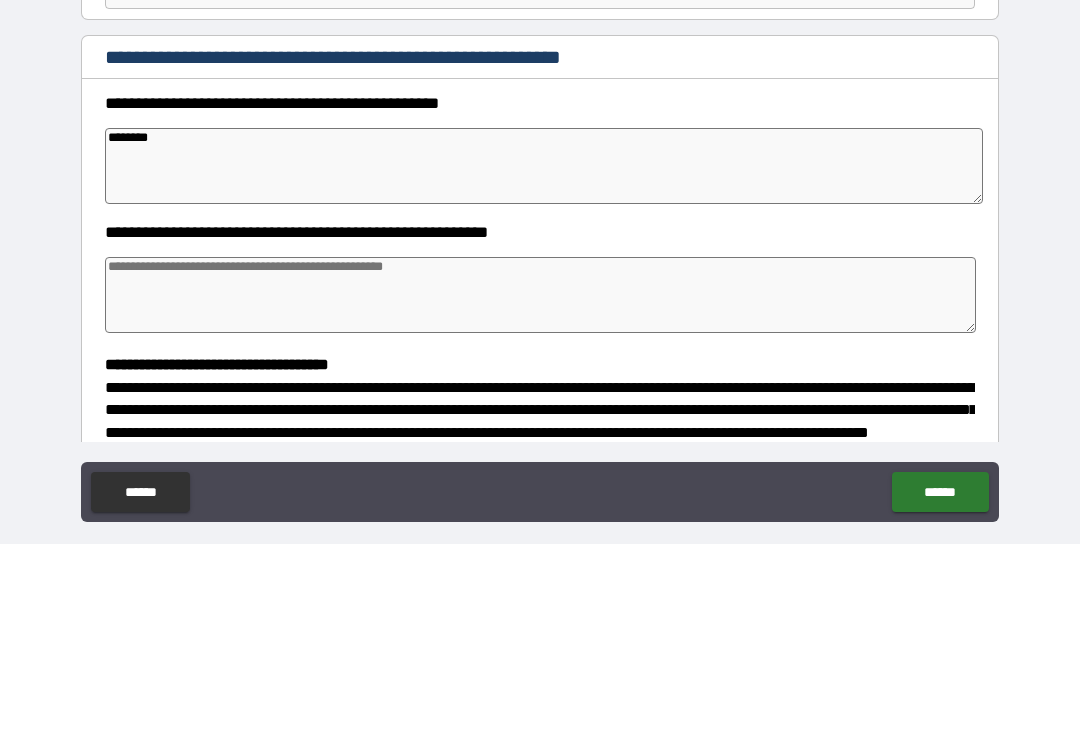 type on "*" 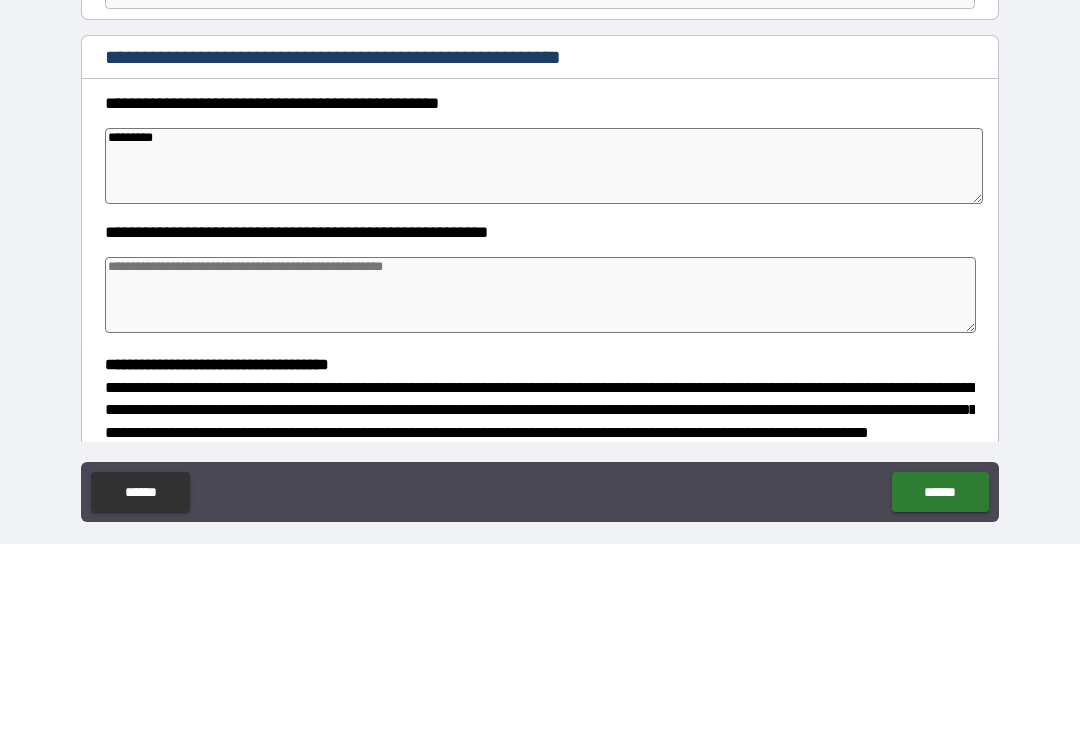 type on "*" 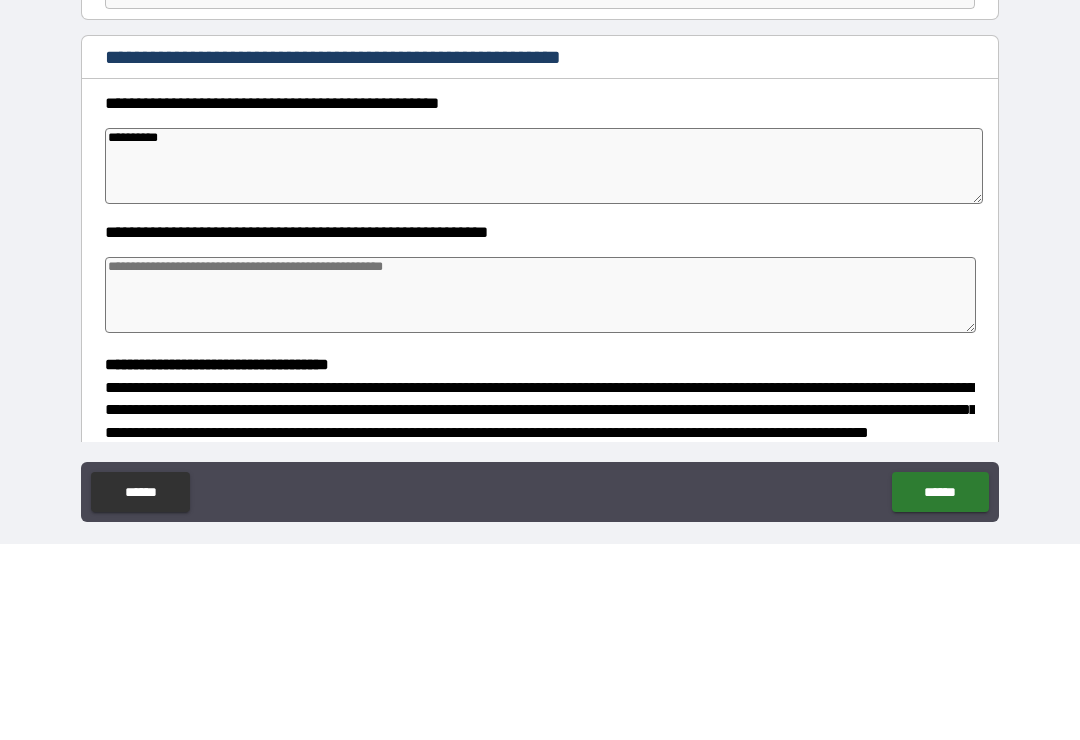 type on "*" 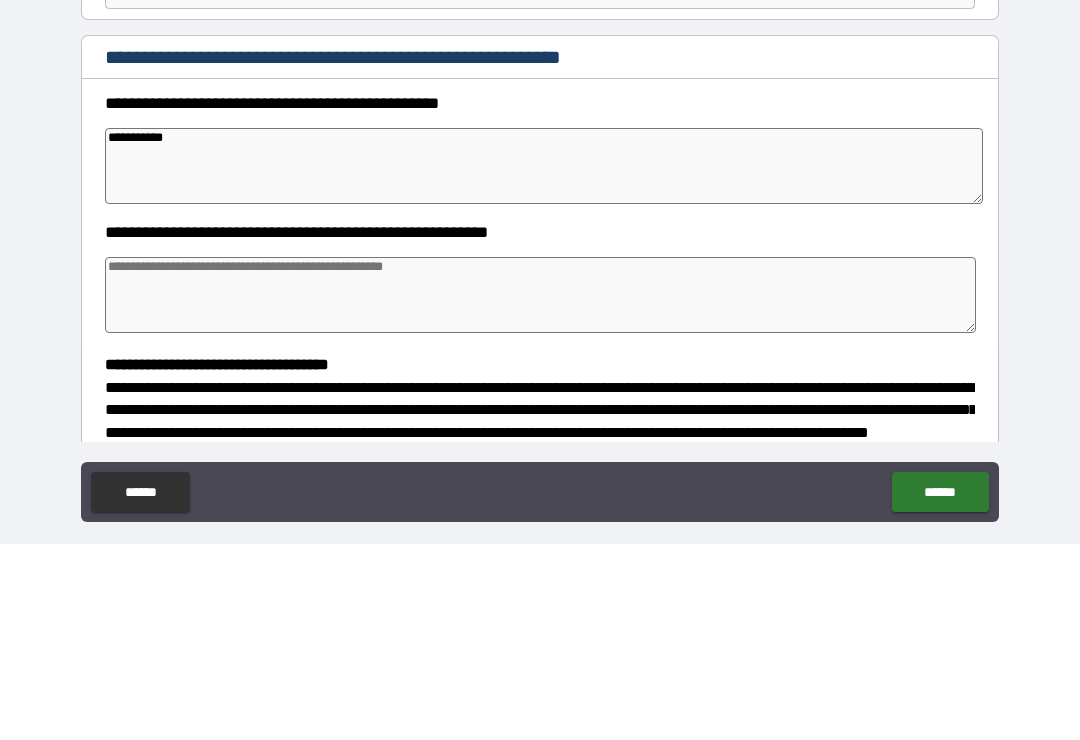 type on "**********" 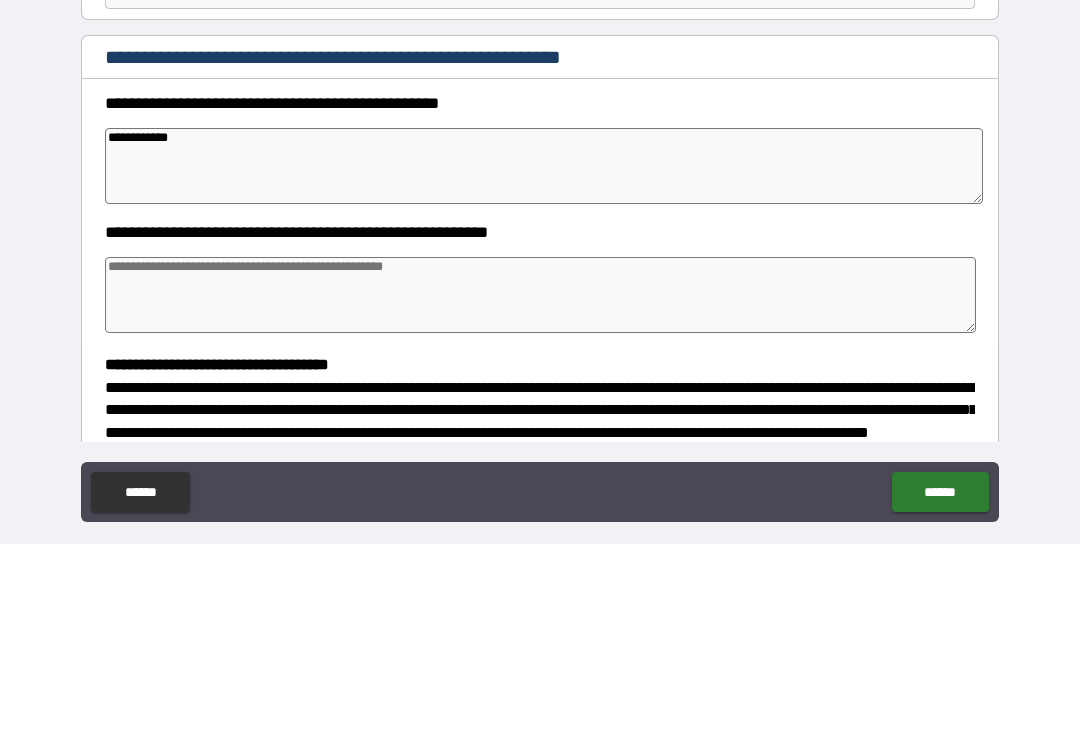 type on "*" 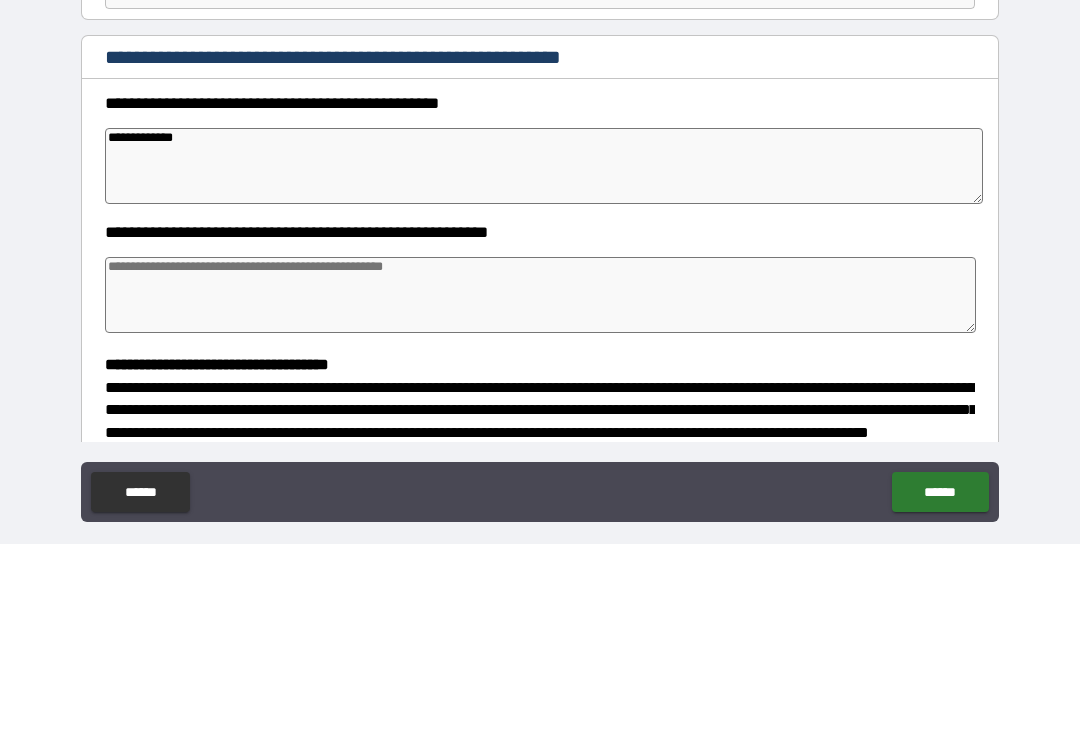type on "*" 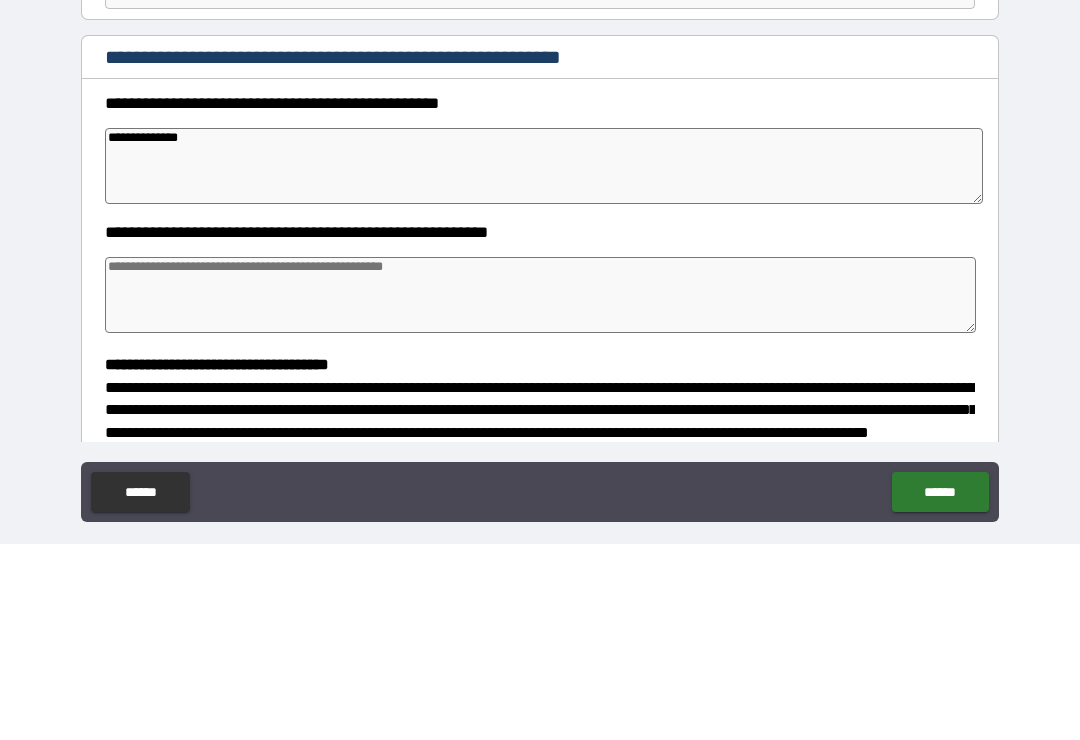 type on "*" 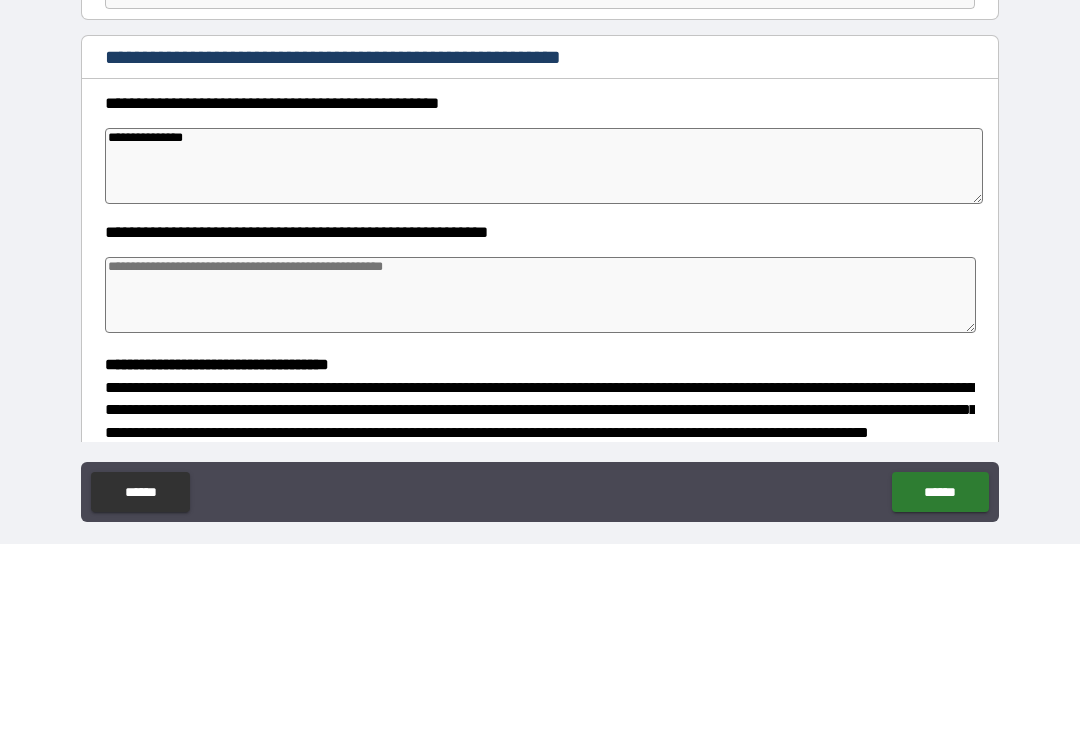 type on "*" 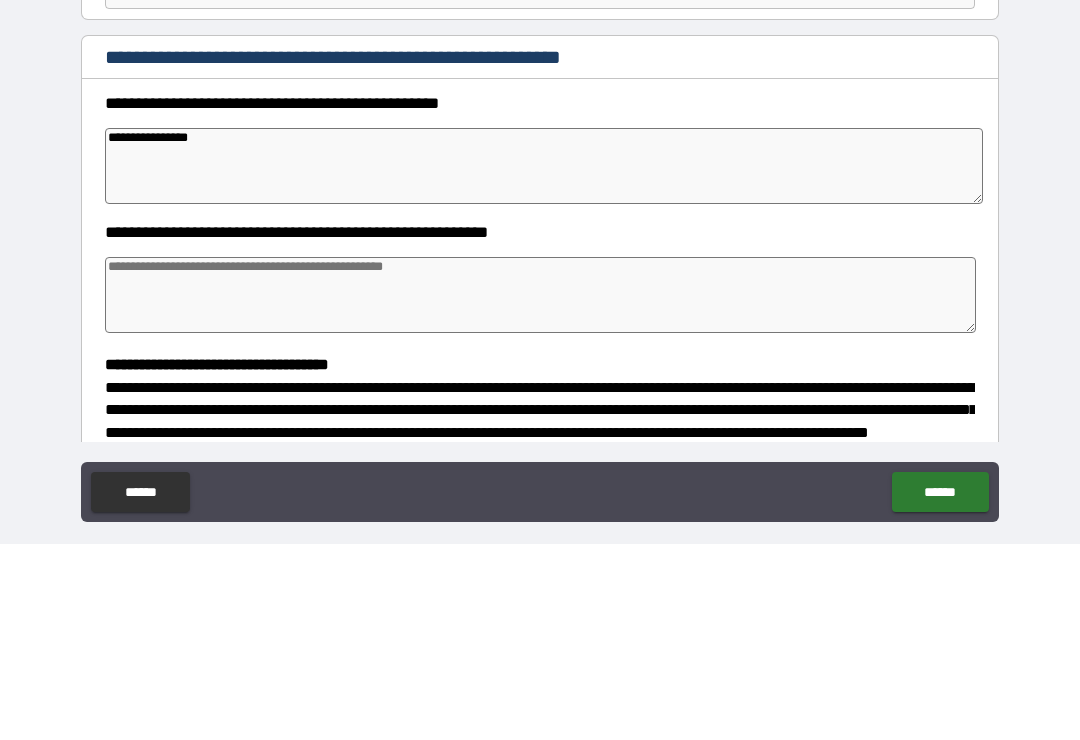 type on "*" 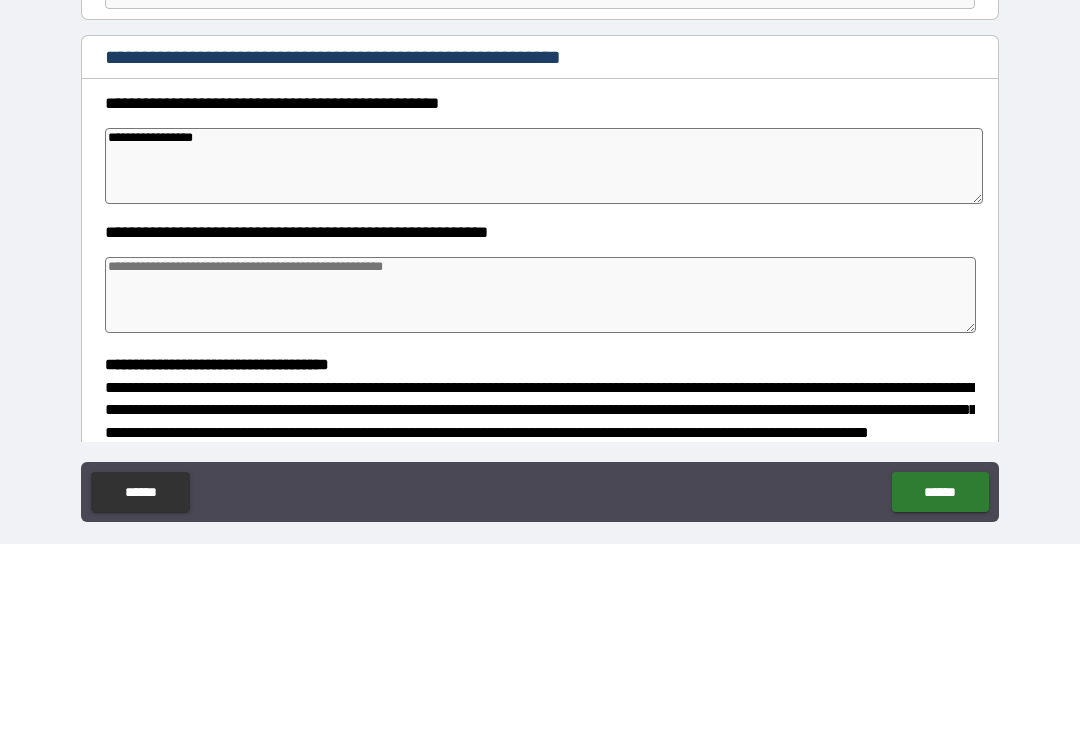 type on "*" 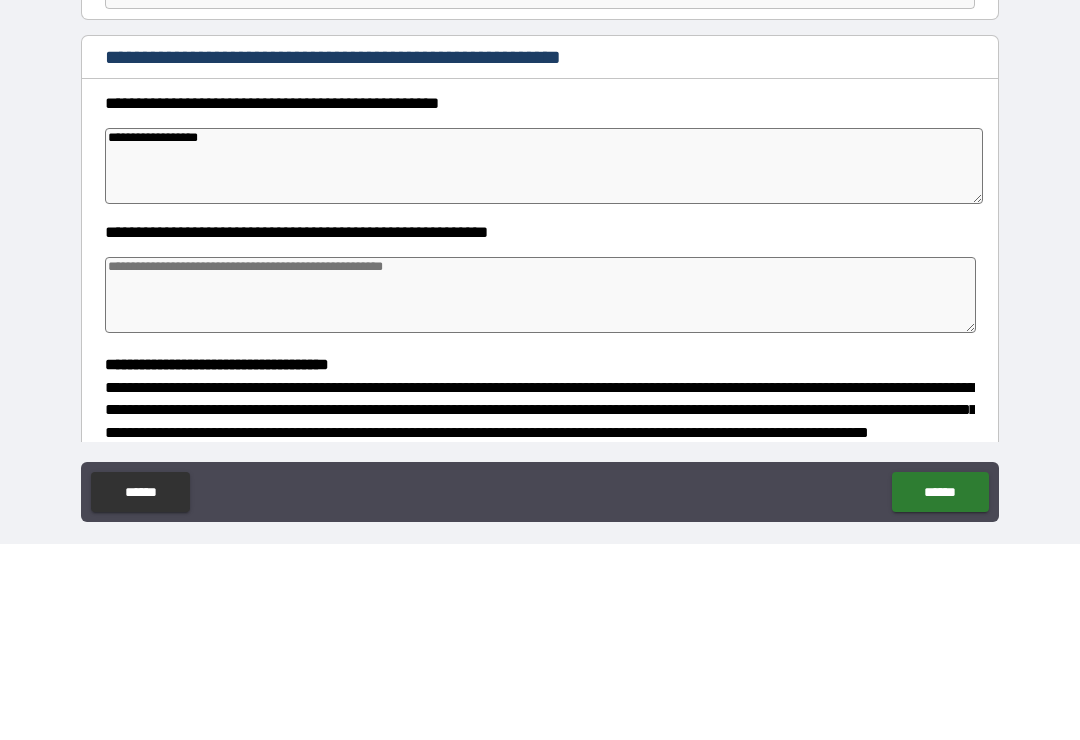 type on "*" 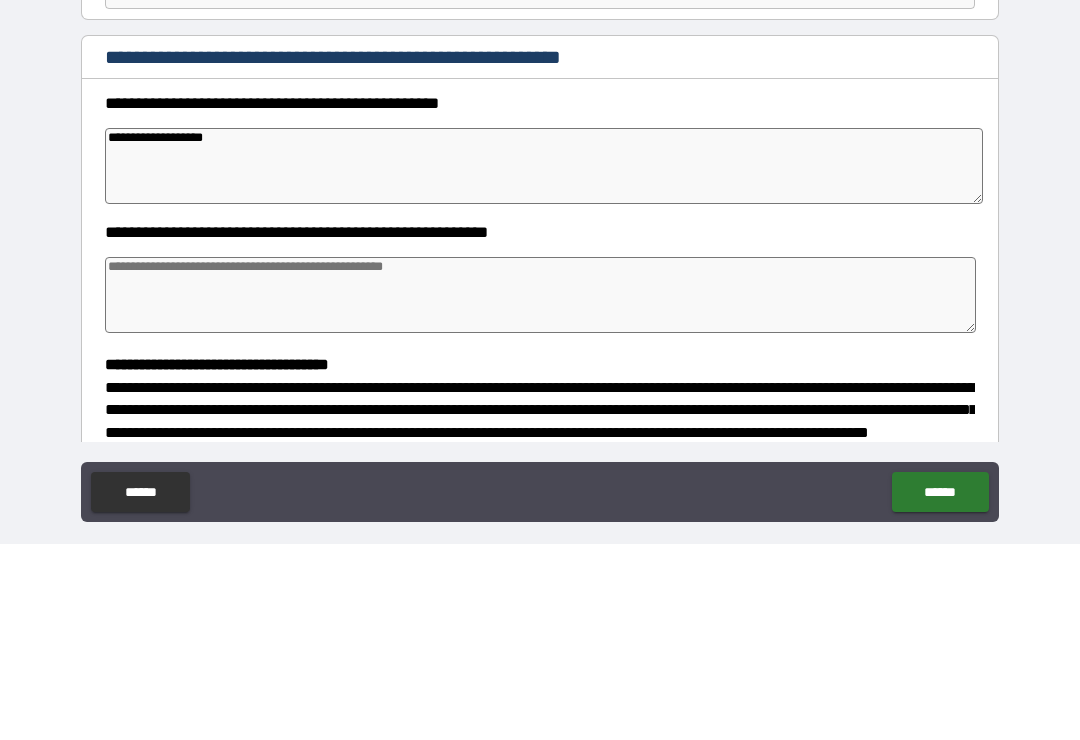 type on "*" 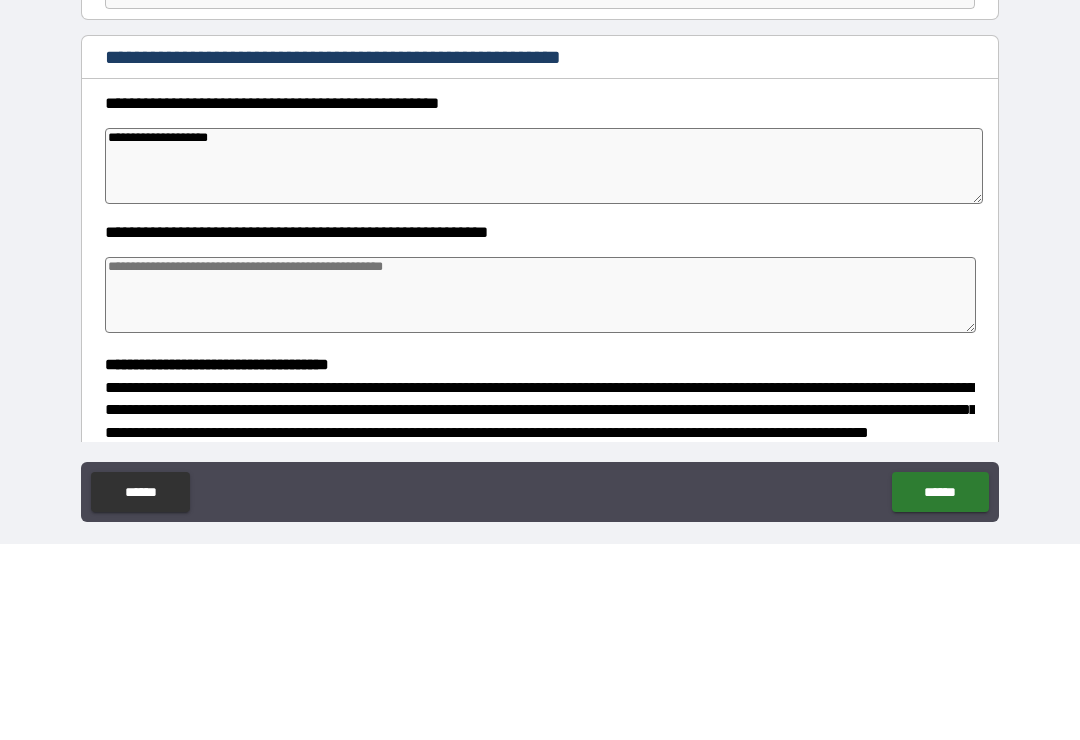 type on "*" 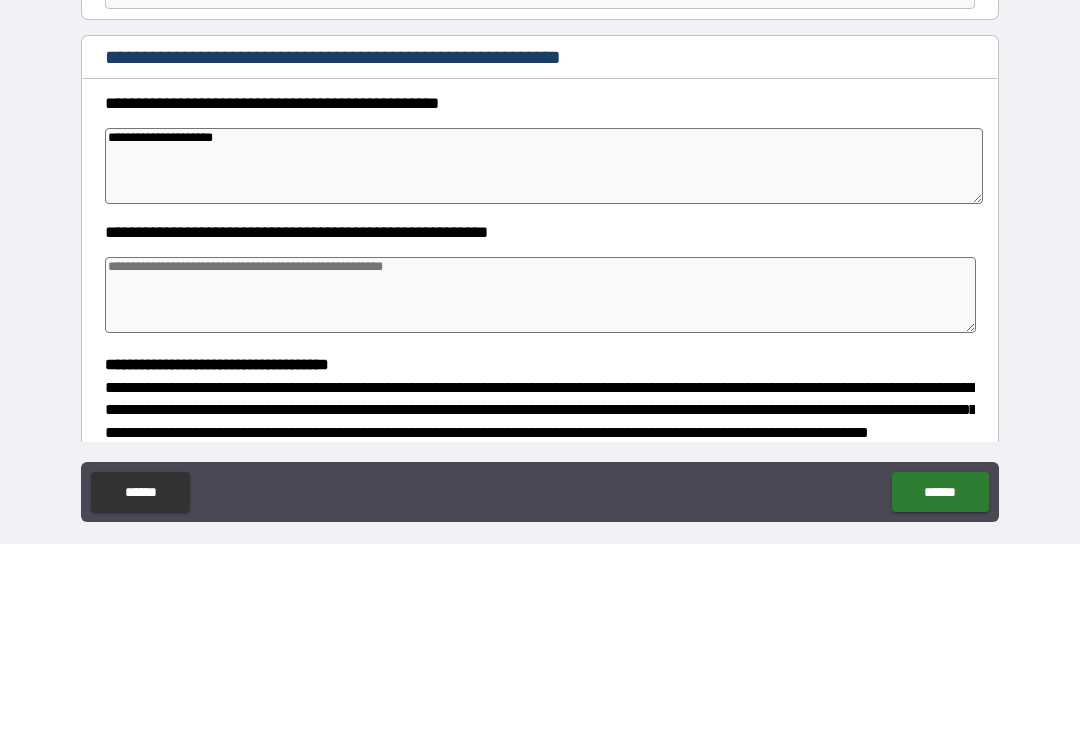 type on "*" 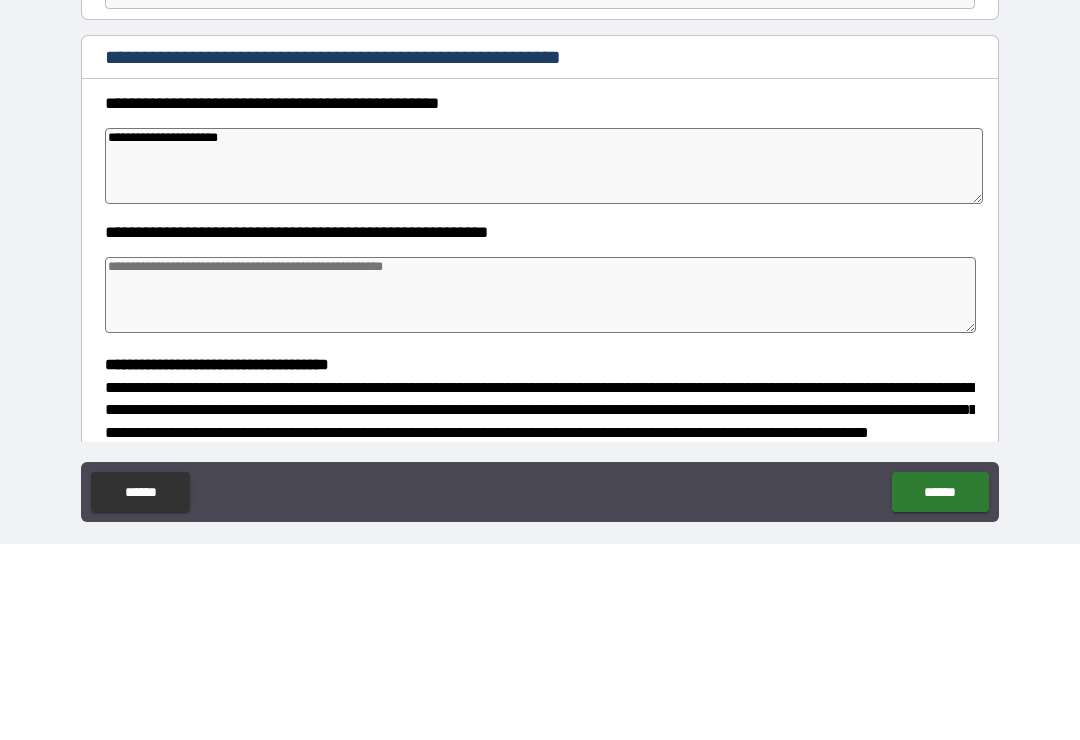 type on "*" 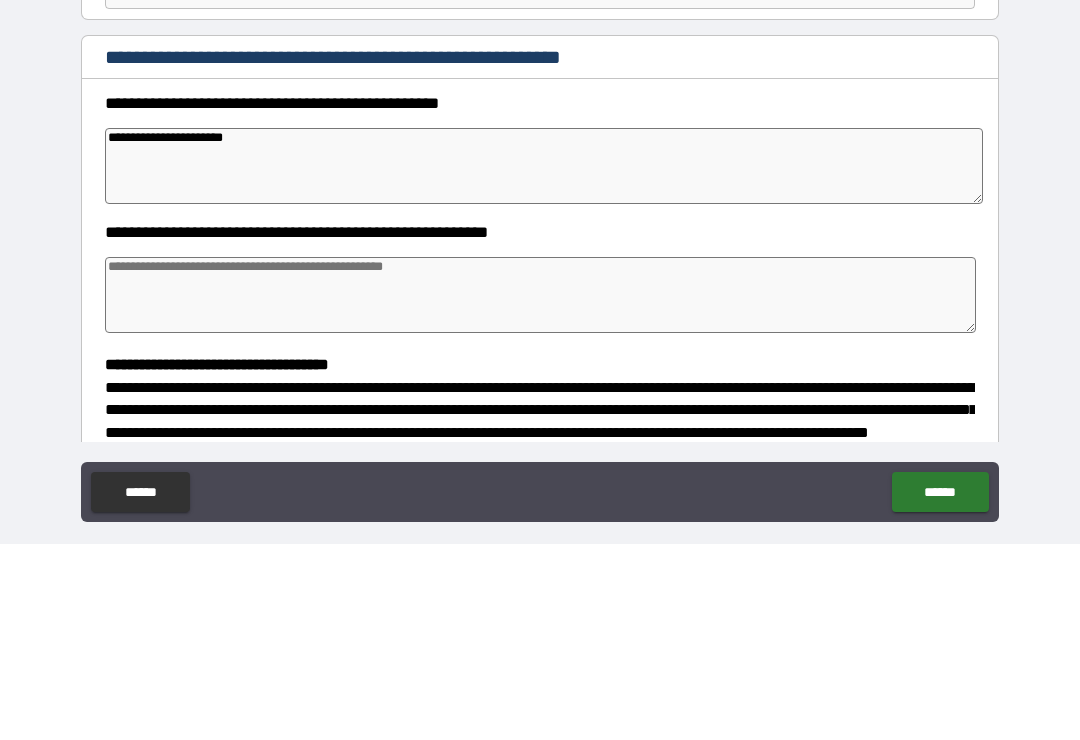 type on "*" 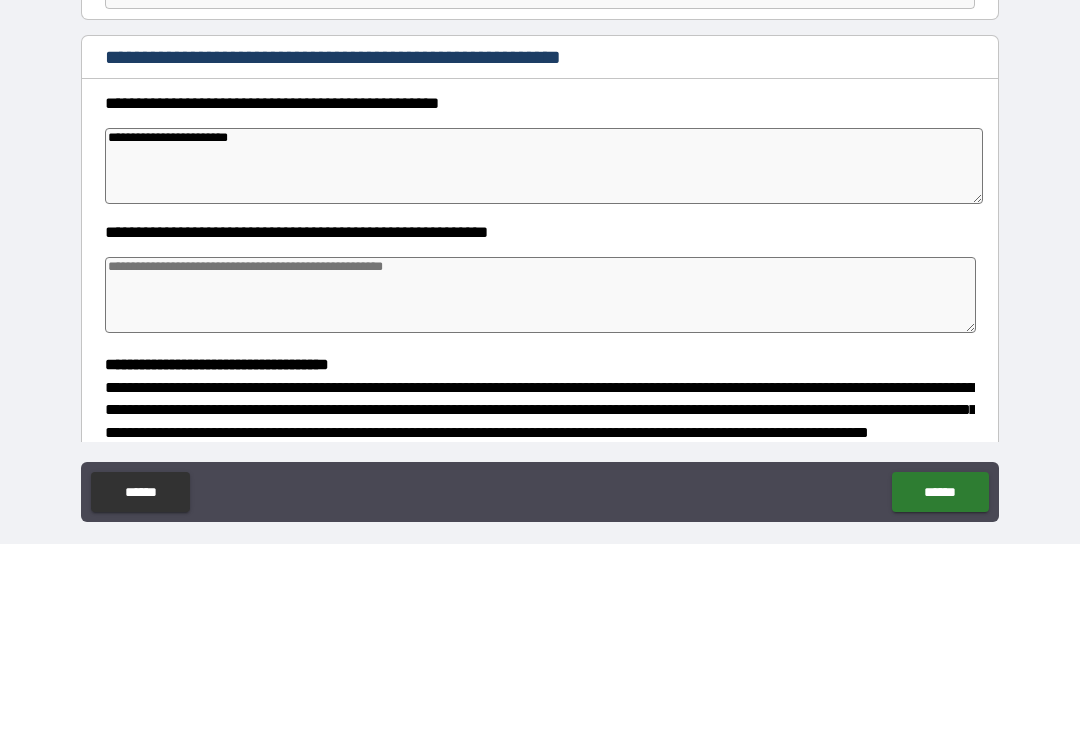 type on "*" 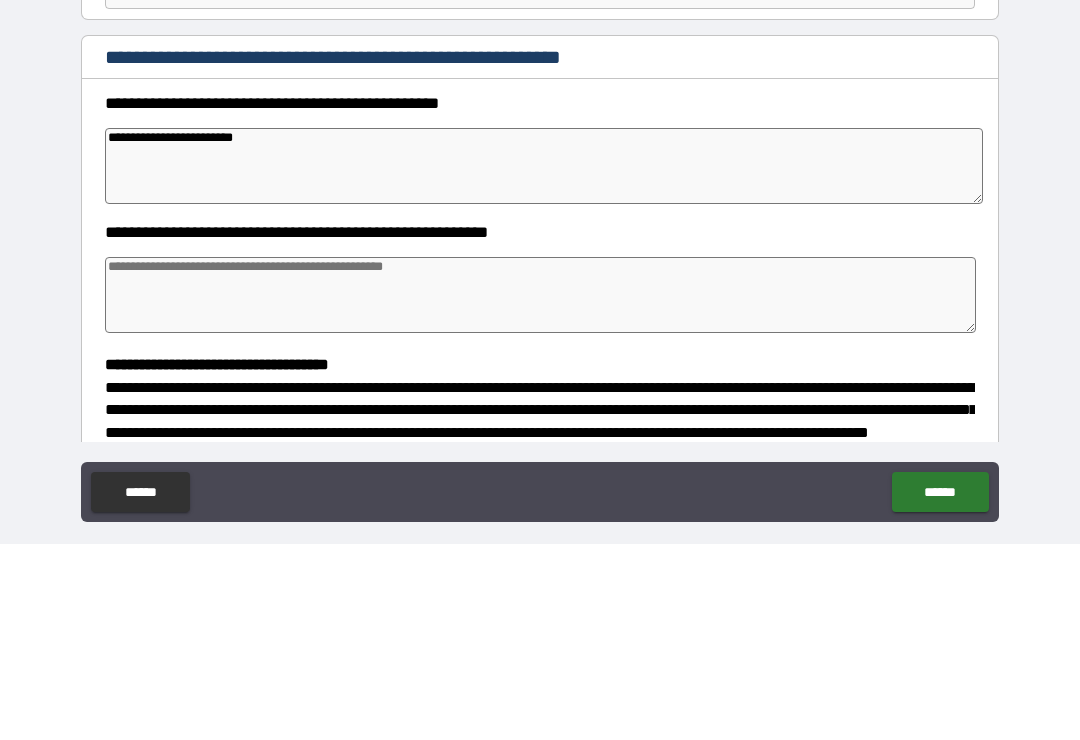 type on "*" 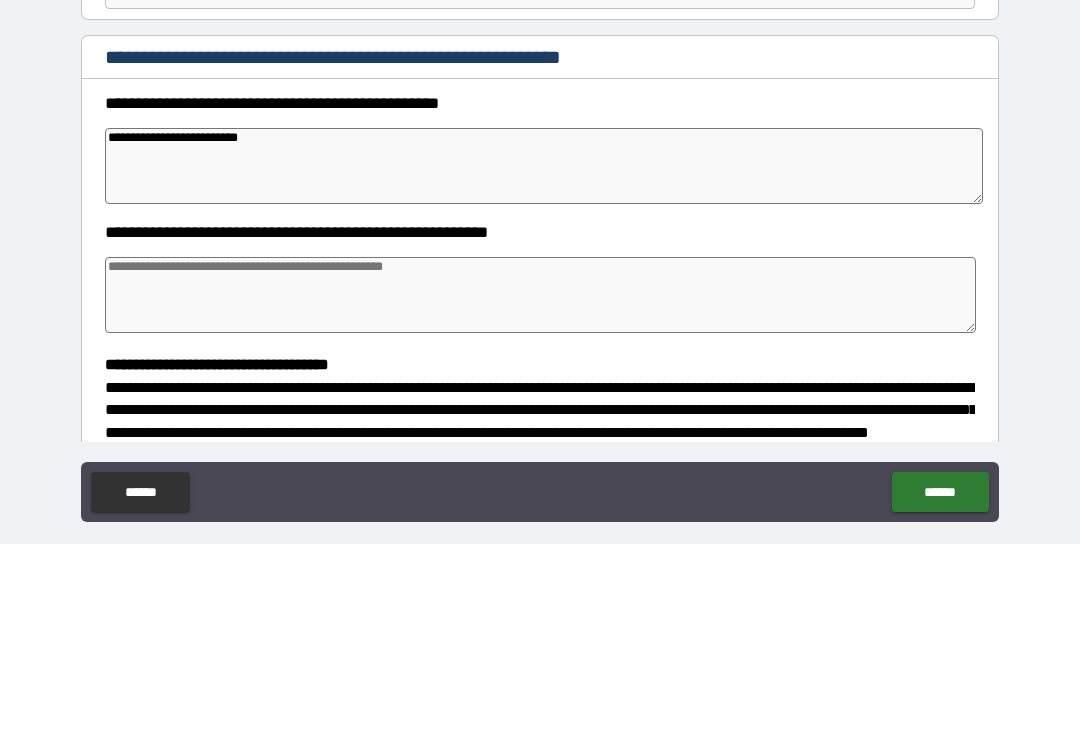type on "*" 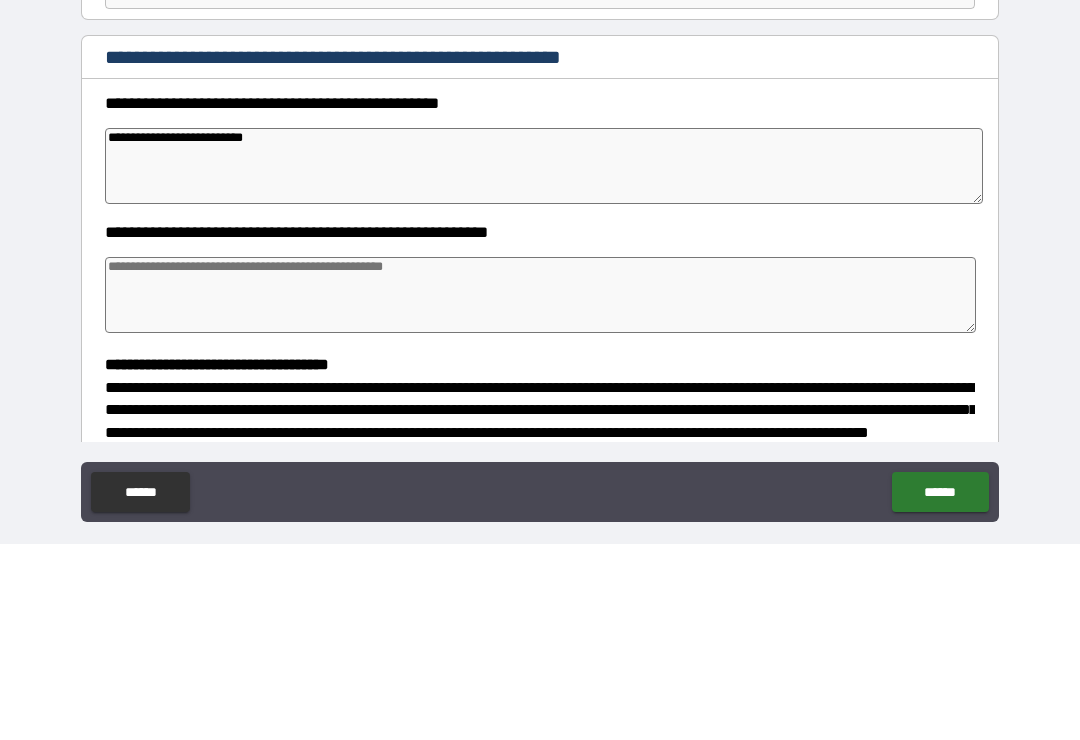 type on "*" 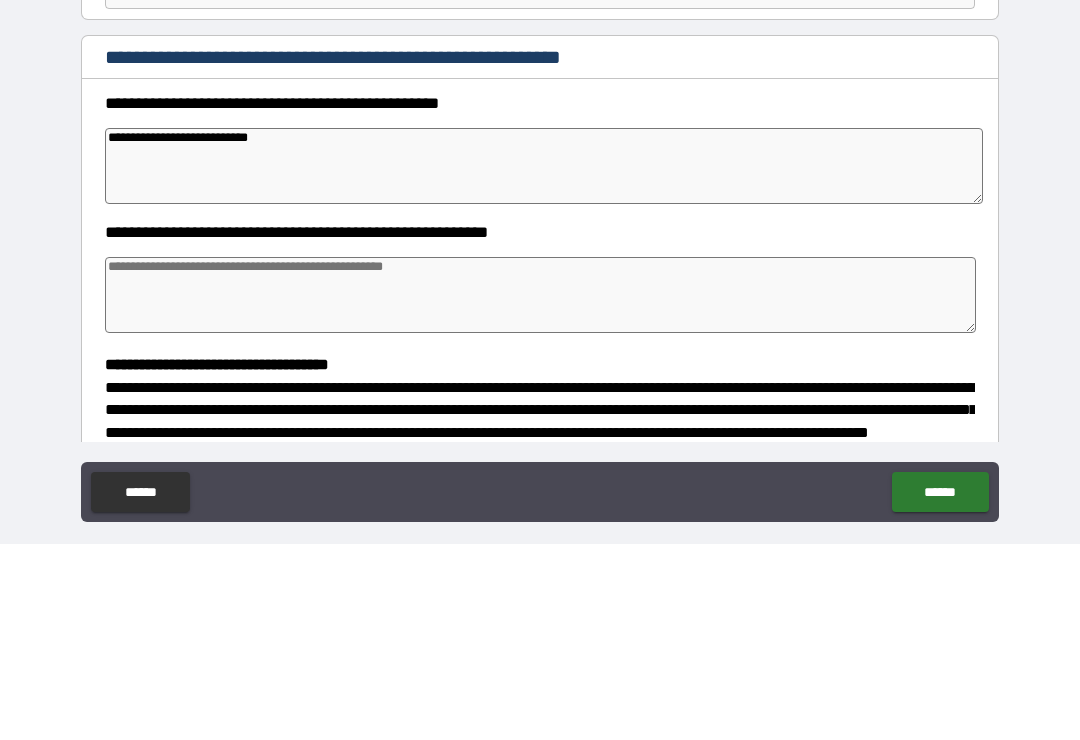 type on "*" 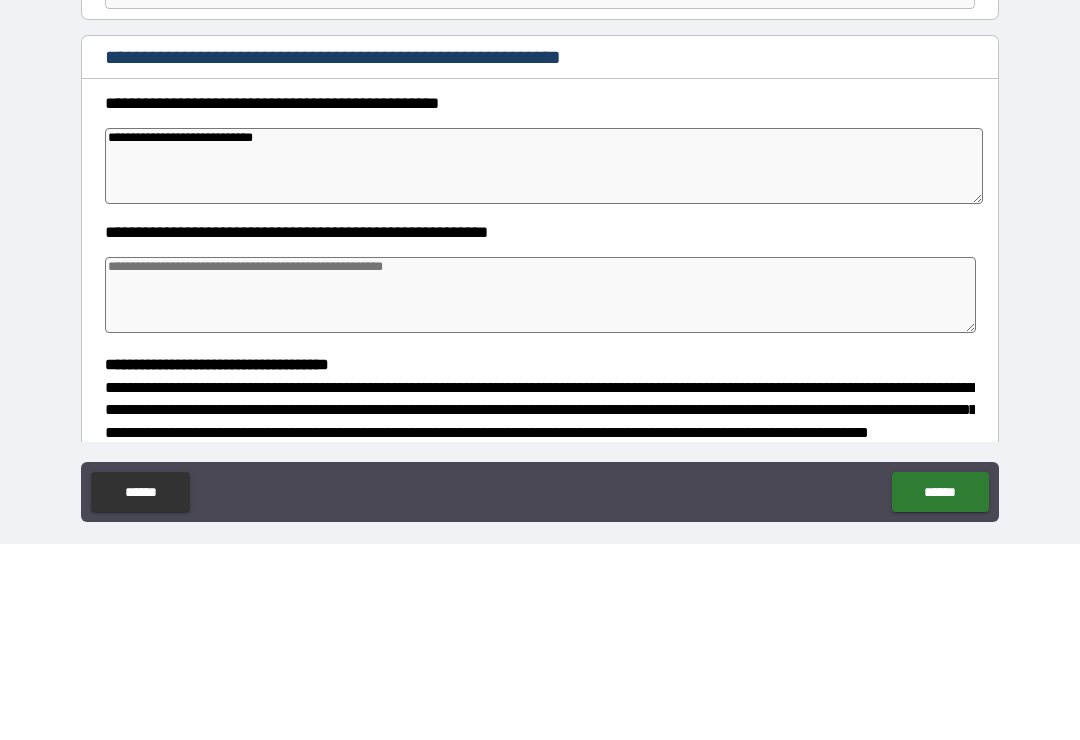 type on "*" 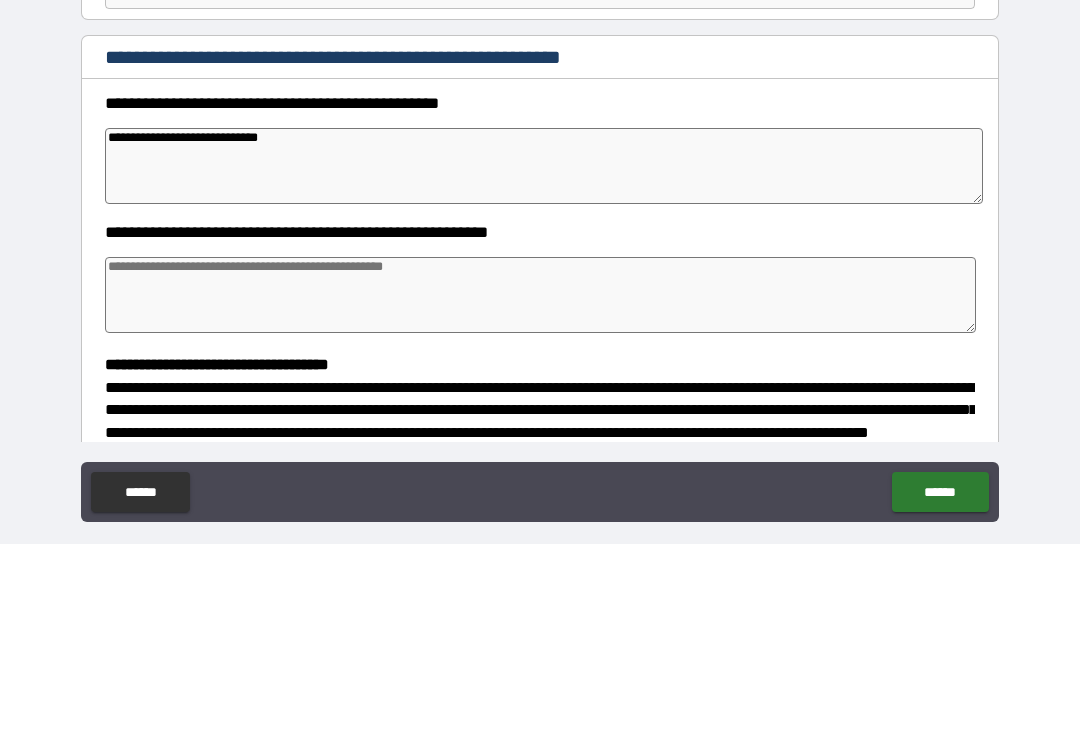 type on "*" 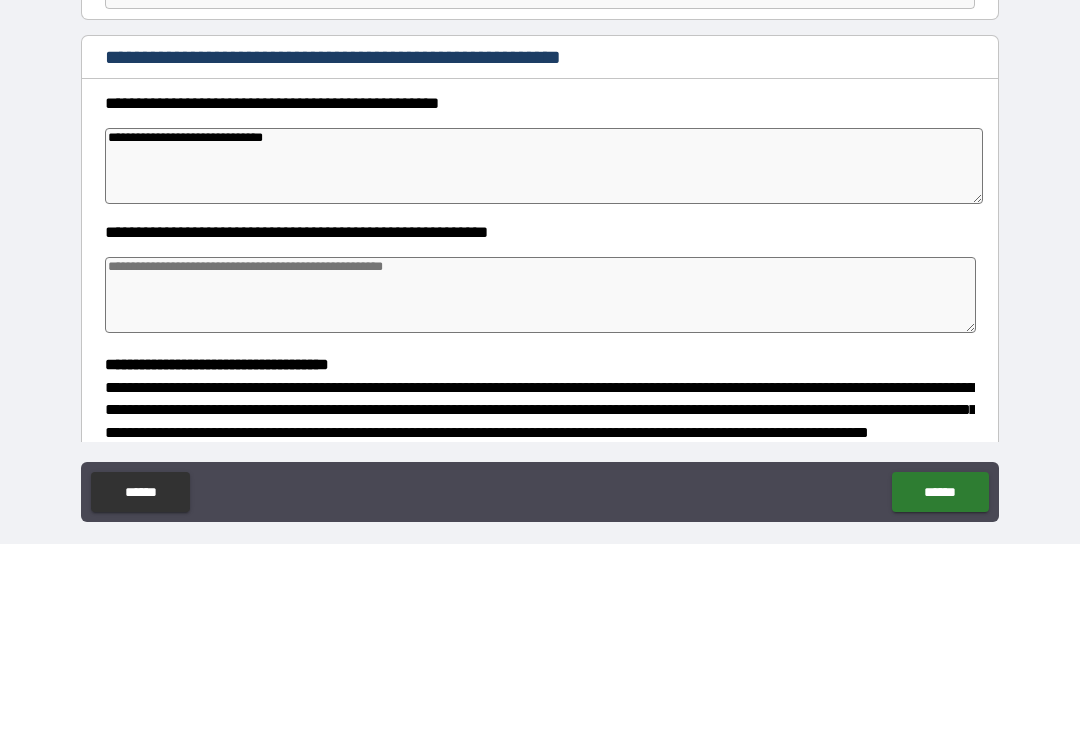 type on "*" 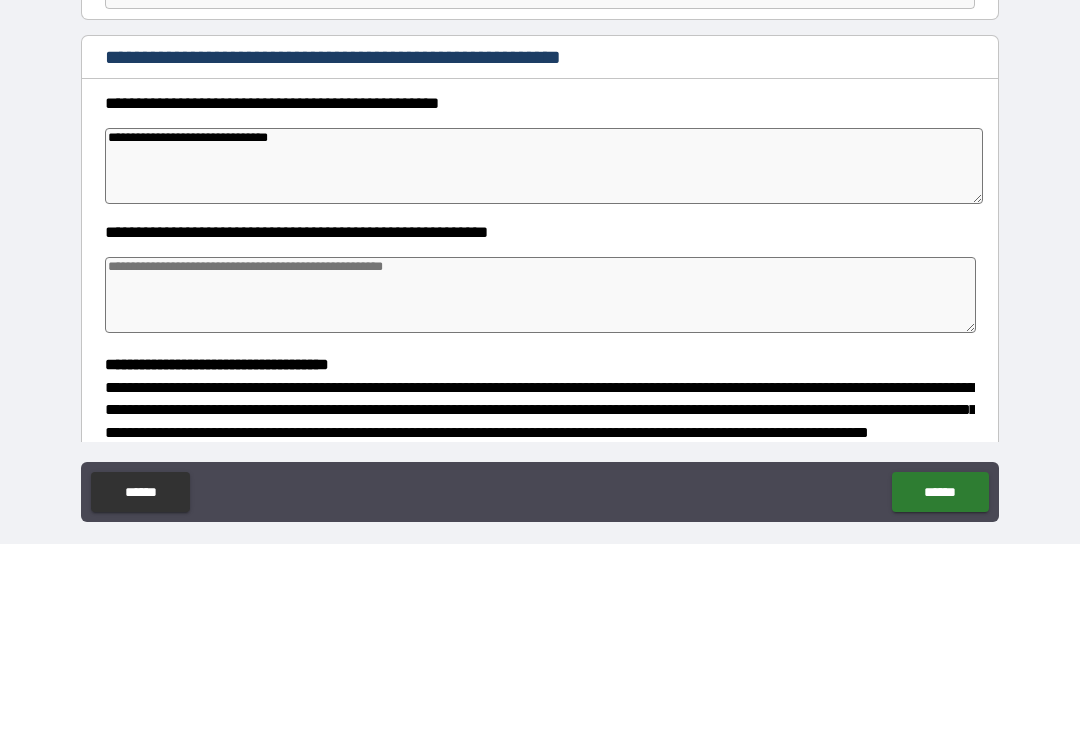 type on "*" 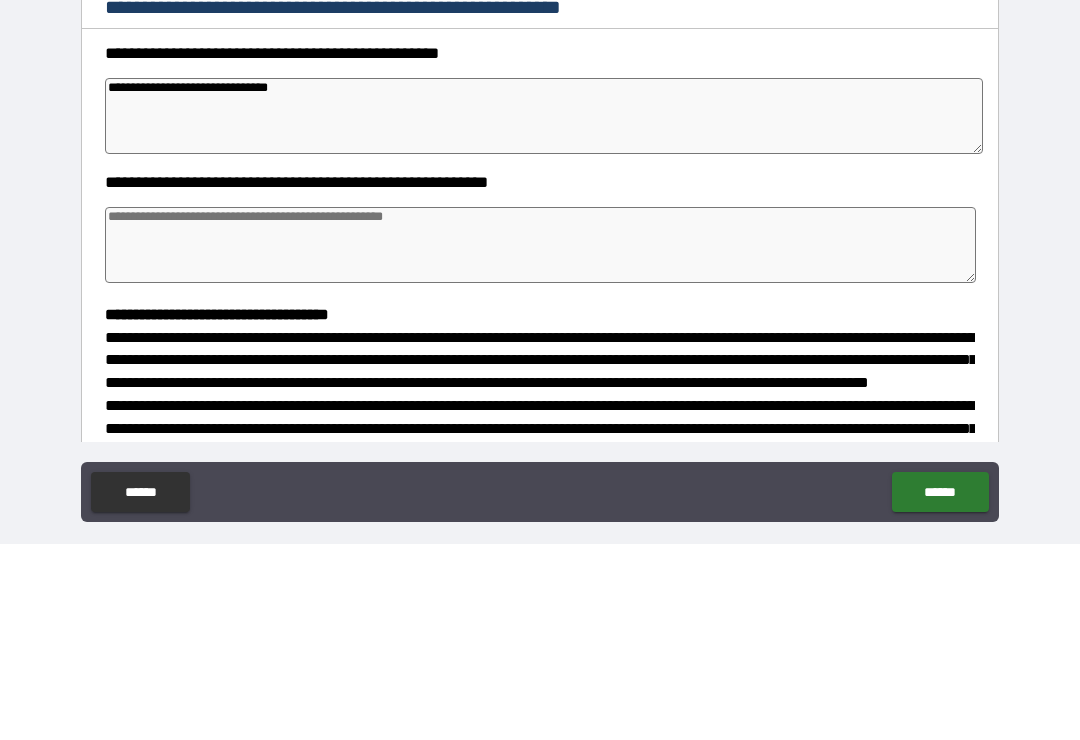 scroll, scrollTop: 131, scrollLeft: 0, axis: vertical 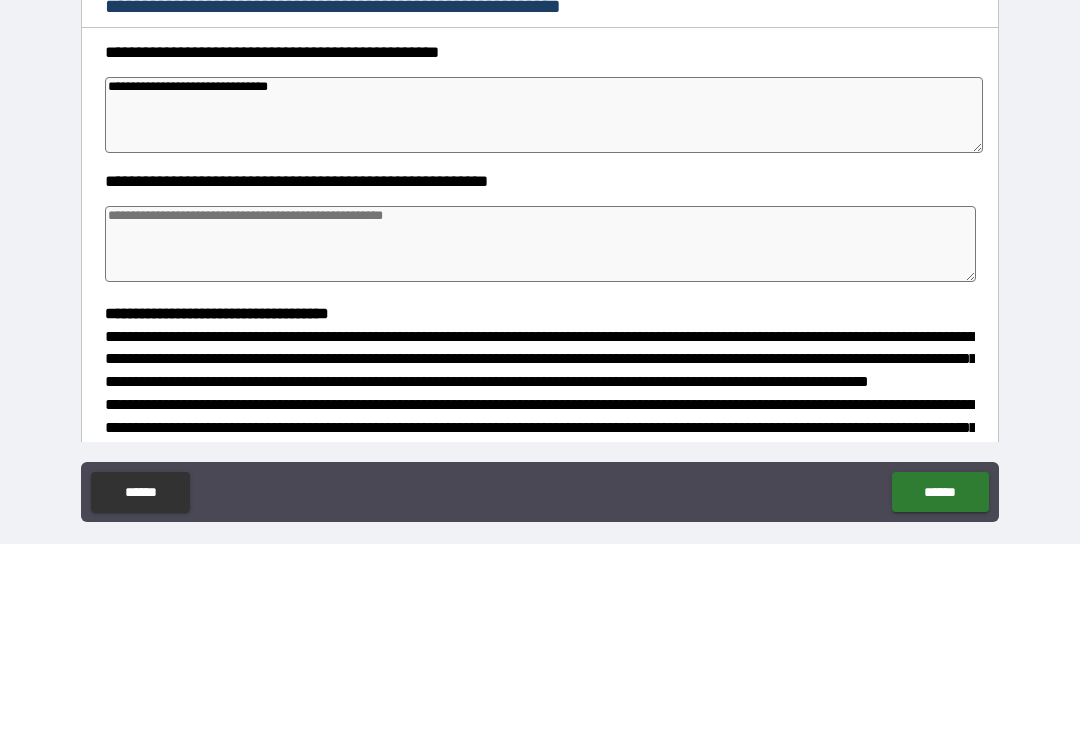 type on "**********" 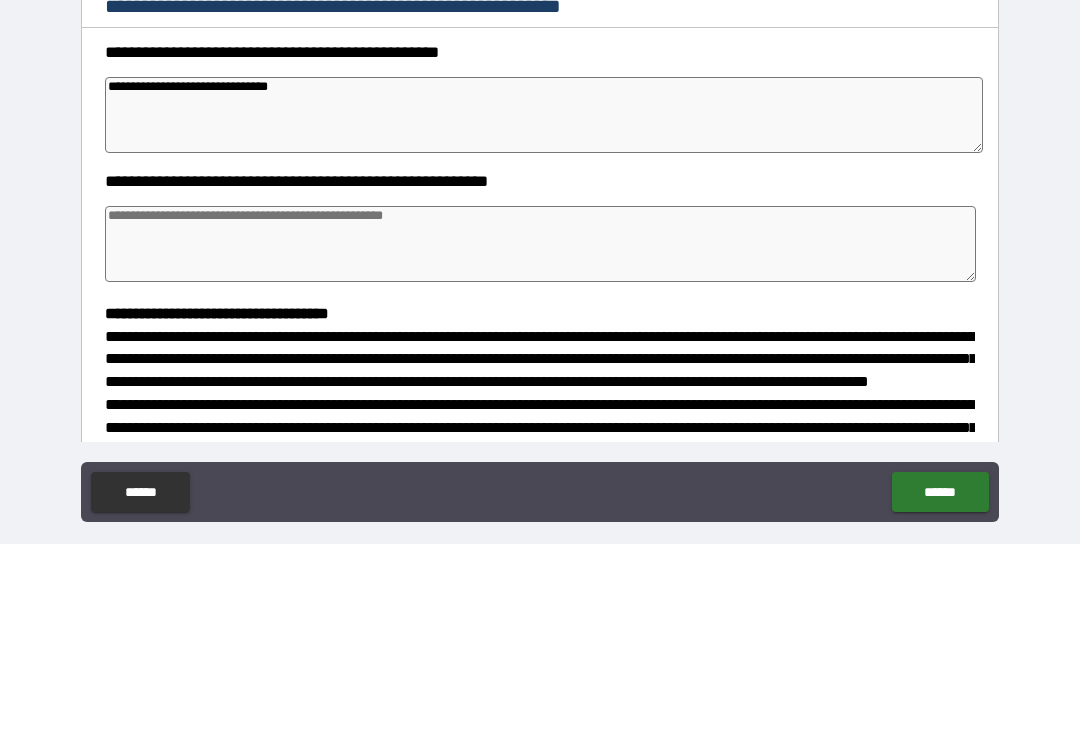 type on "*" 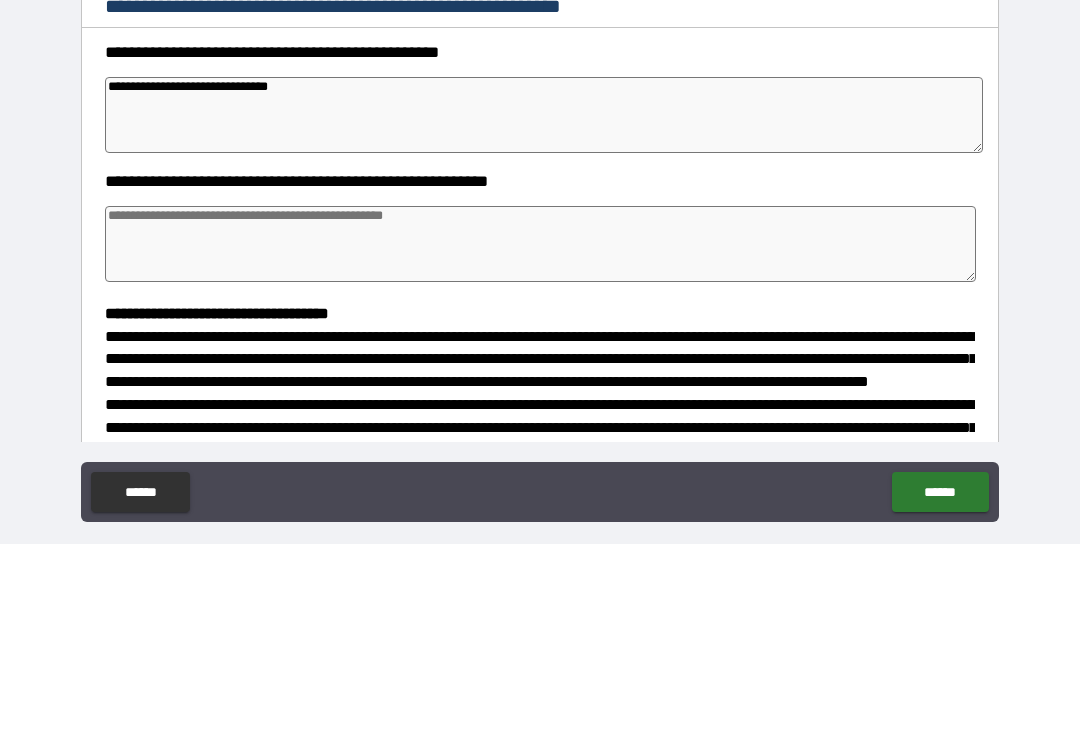 type on "*" 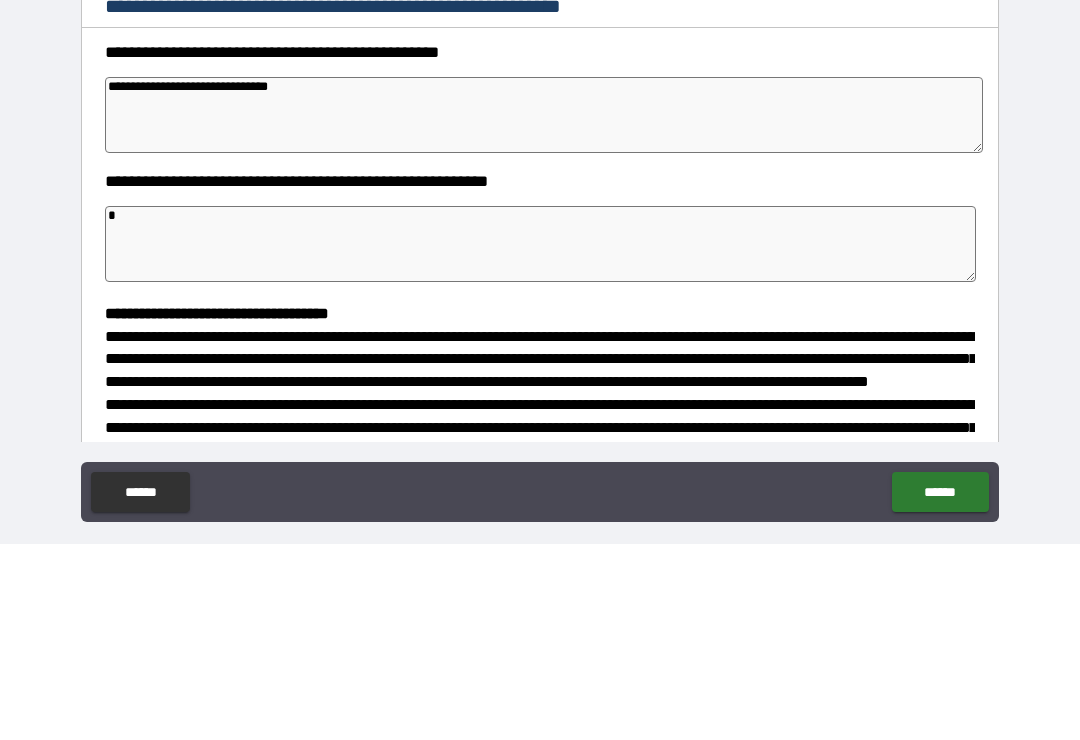 type on "*" 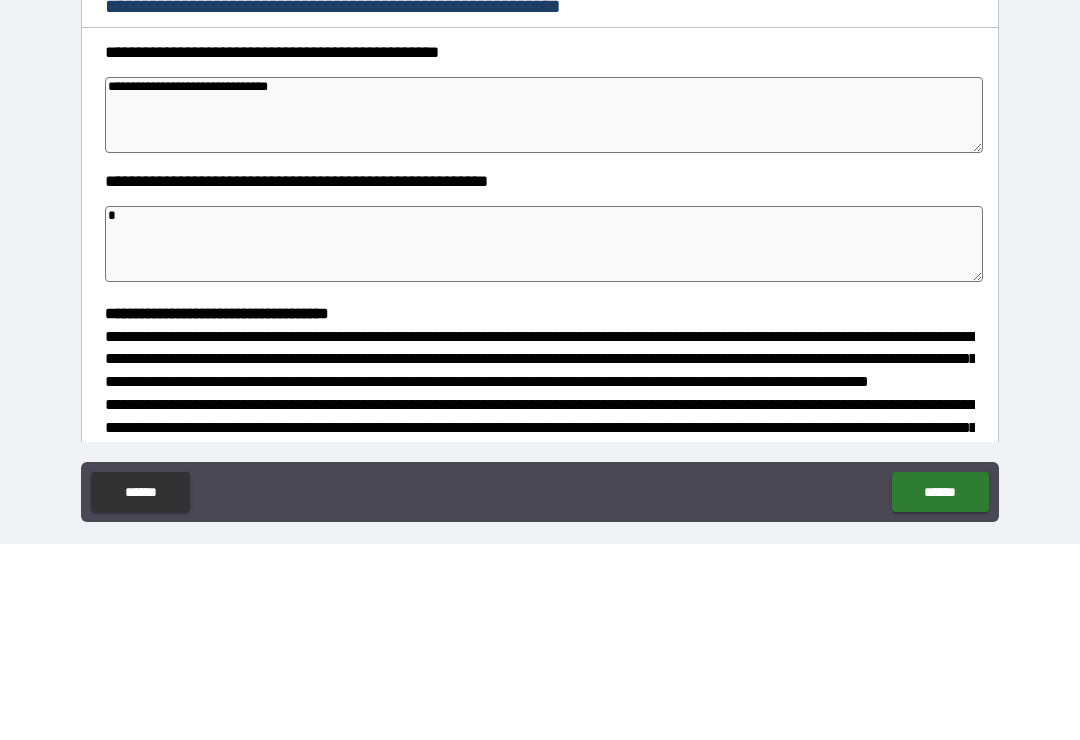 type on "**" 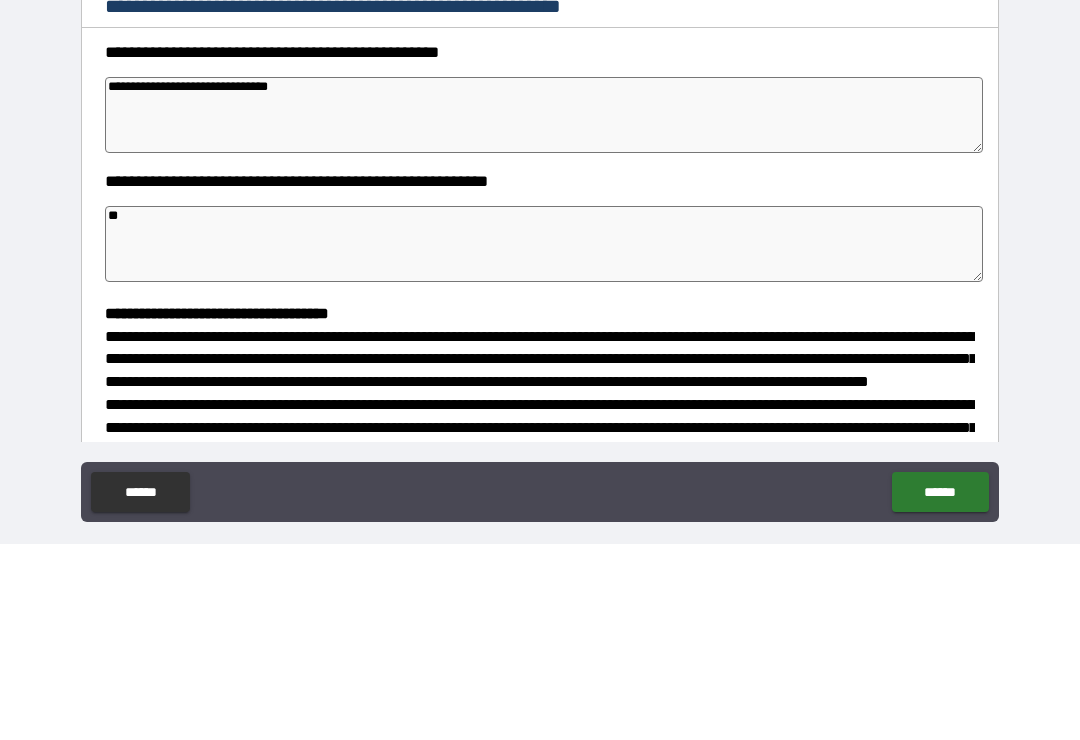 type on "*" 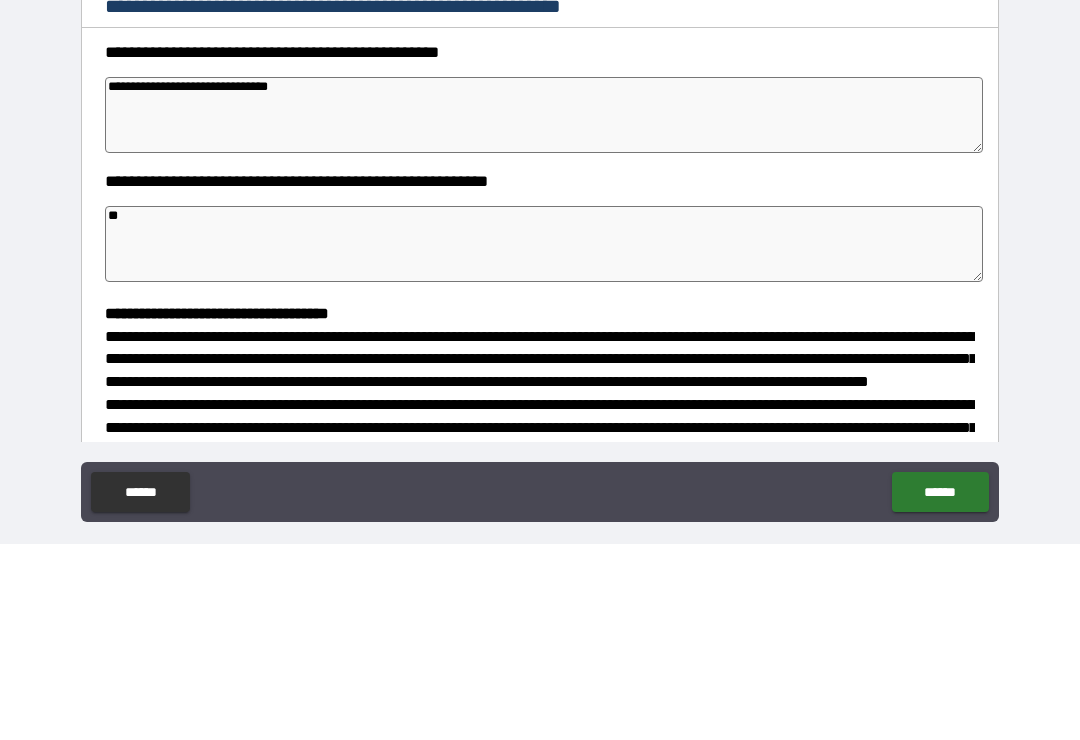 type on "*" 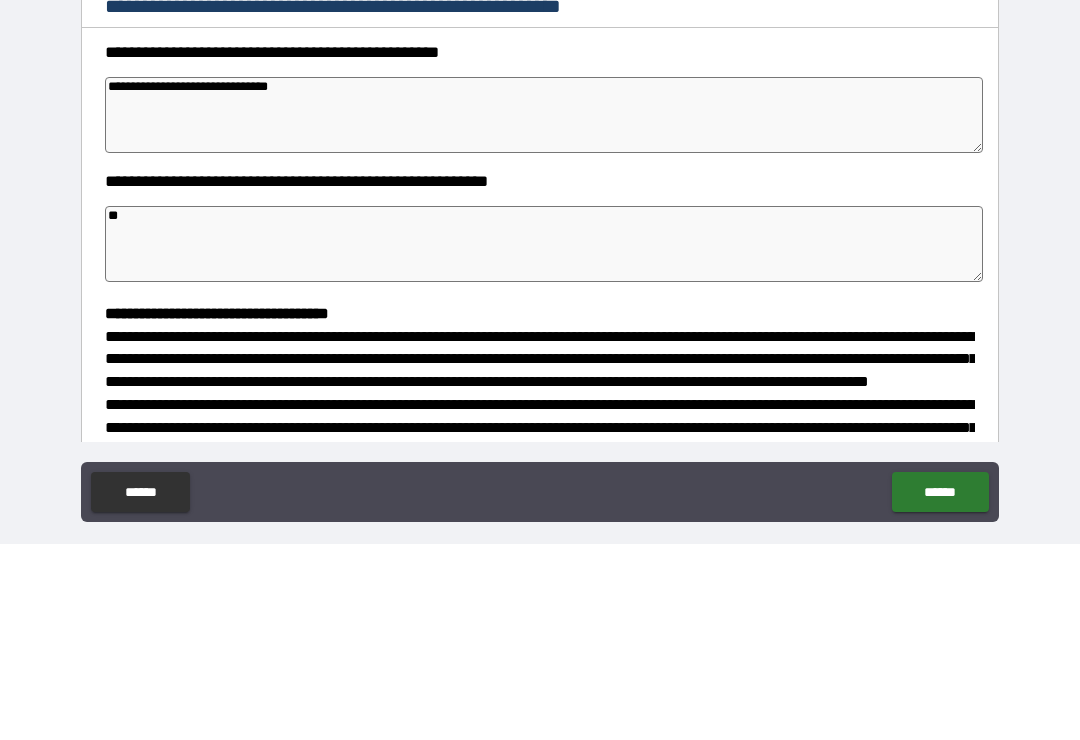 type on "*" 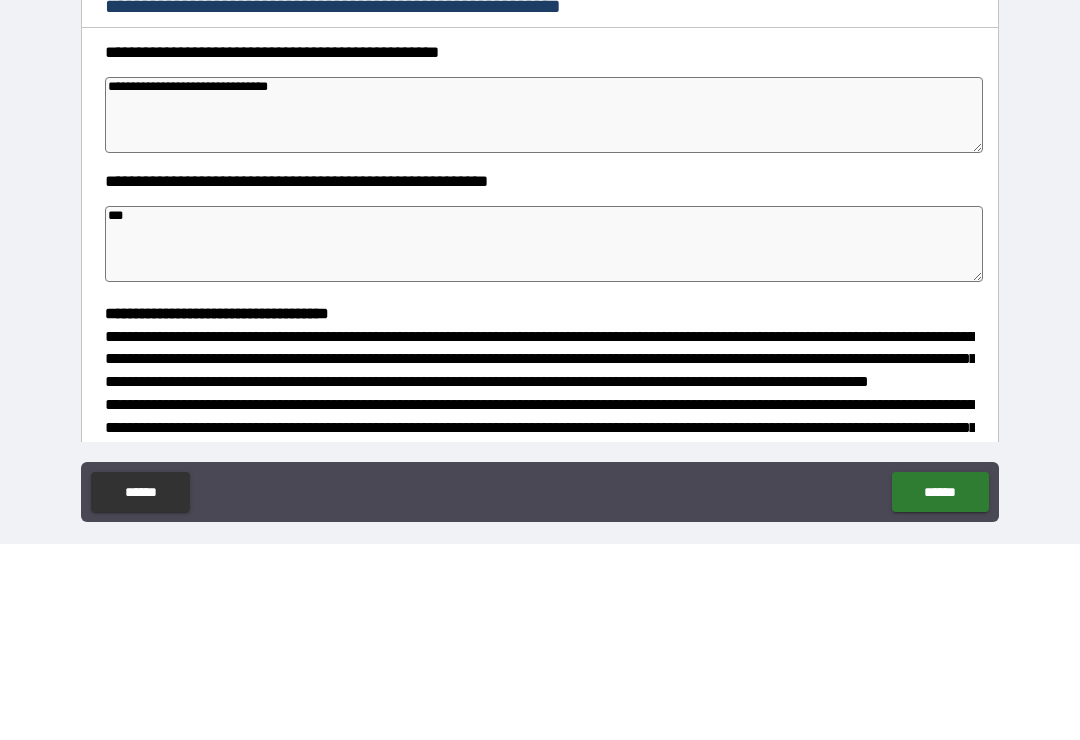 type on "*" 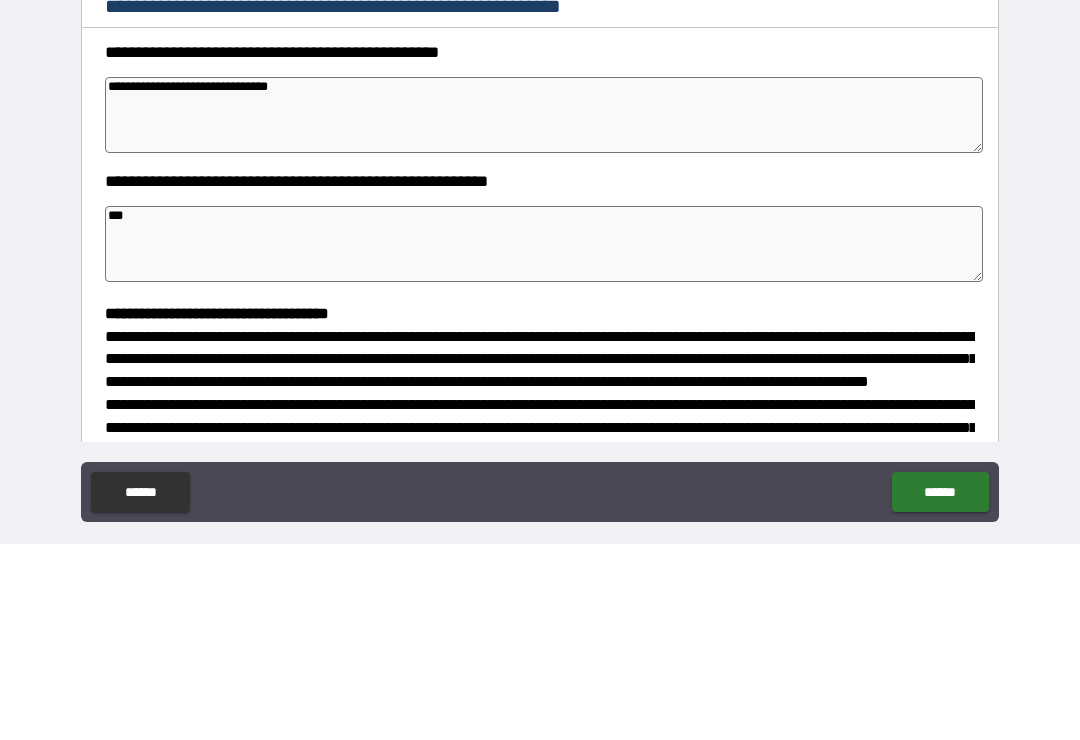 type on "*" 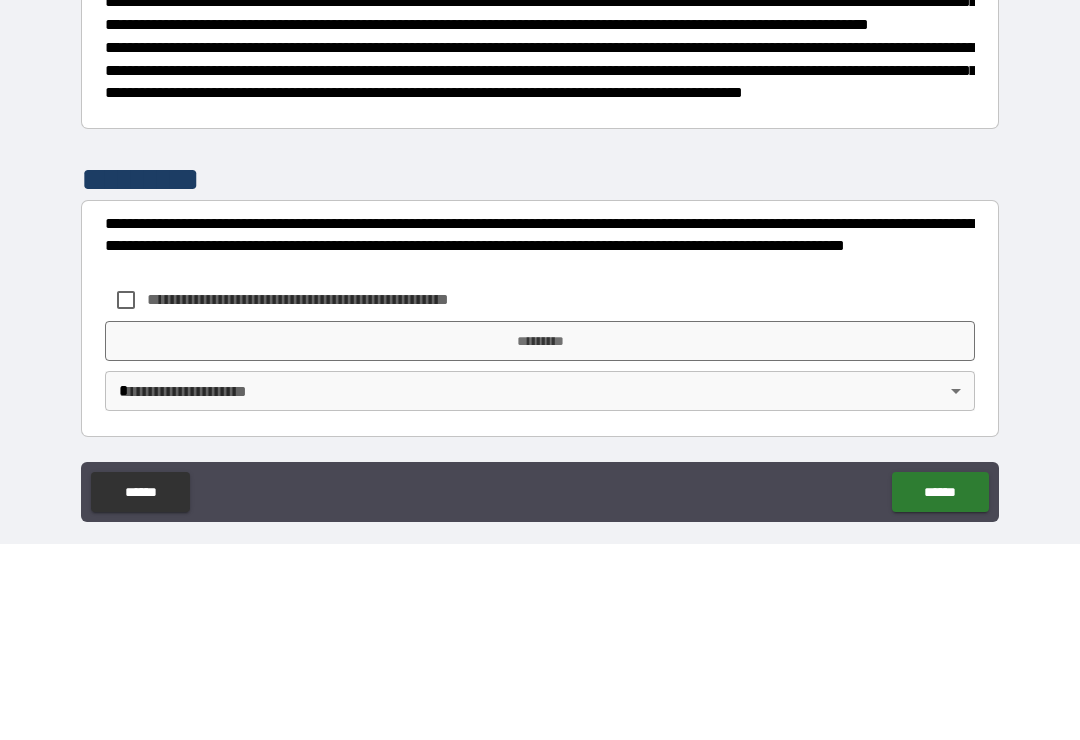 scroll, scrollTop: 526, scrollLeft: 0, axis: vertical 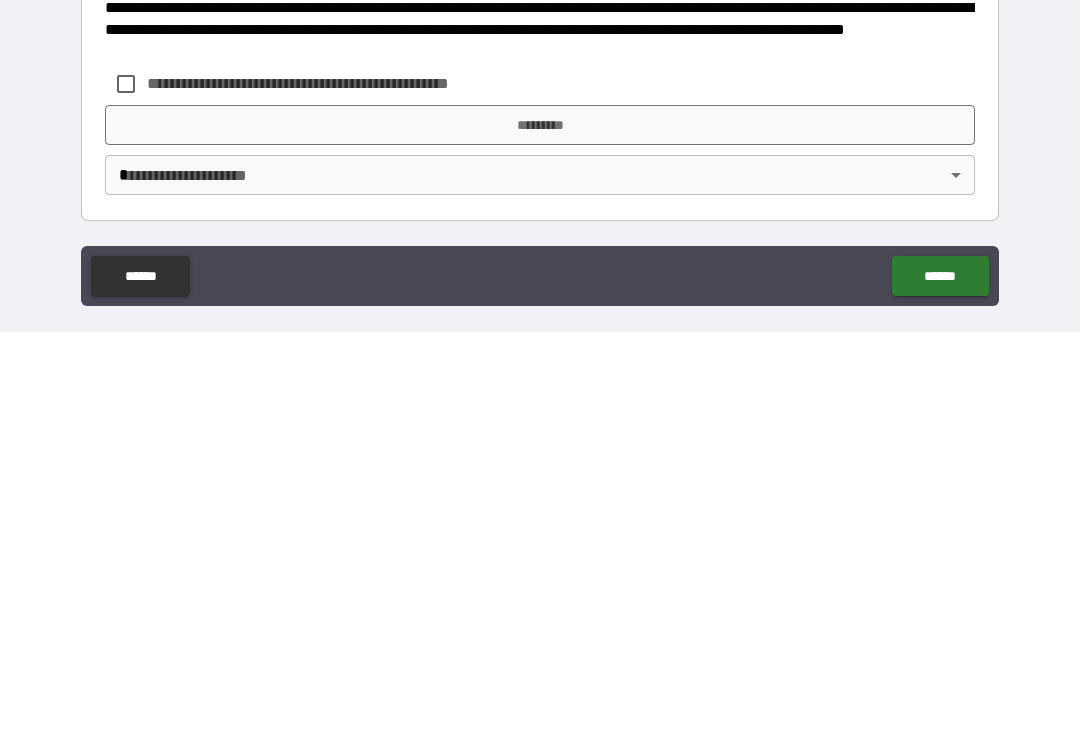 type on "***" 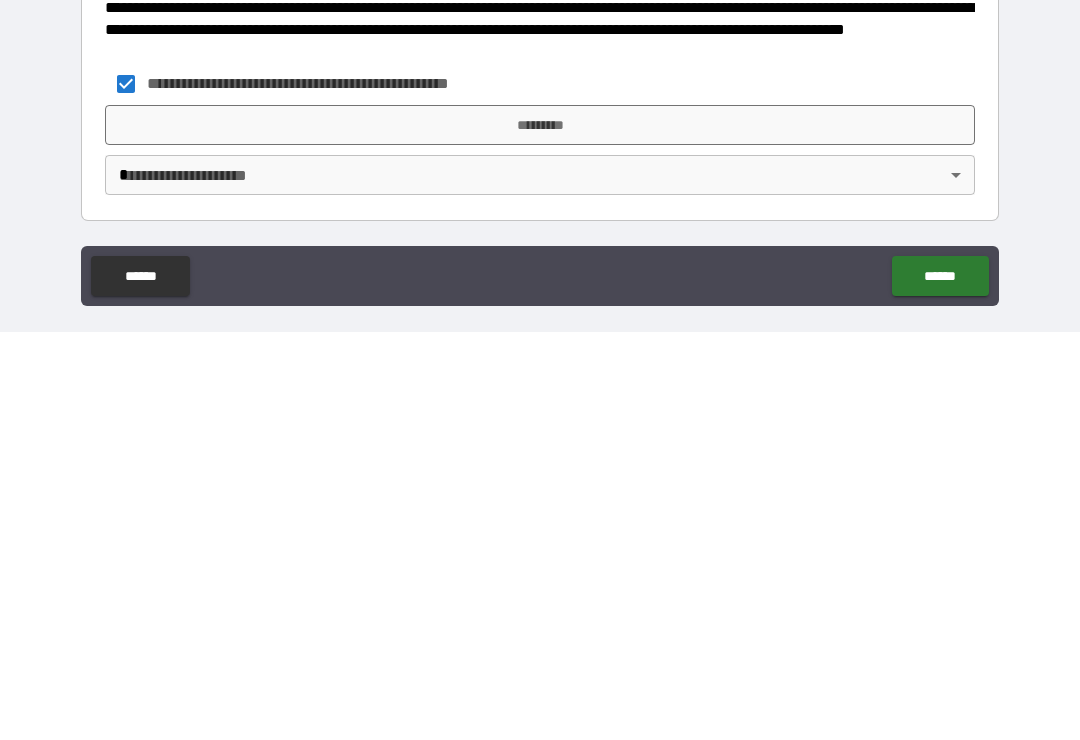 scroll, scrollTop: 31, scrollLeft: 0, axis: vertical 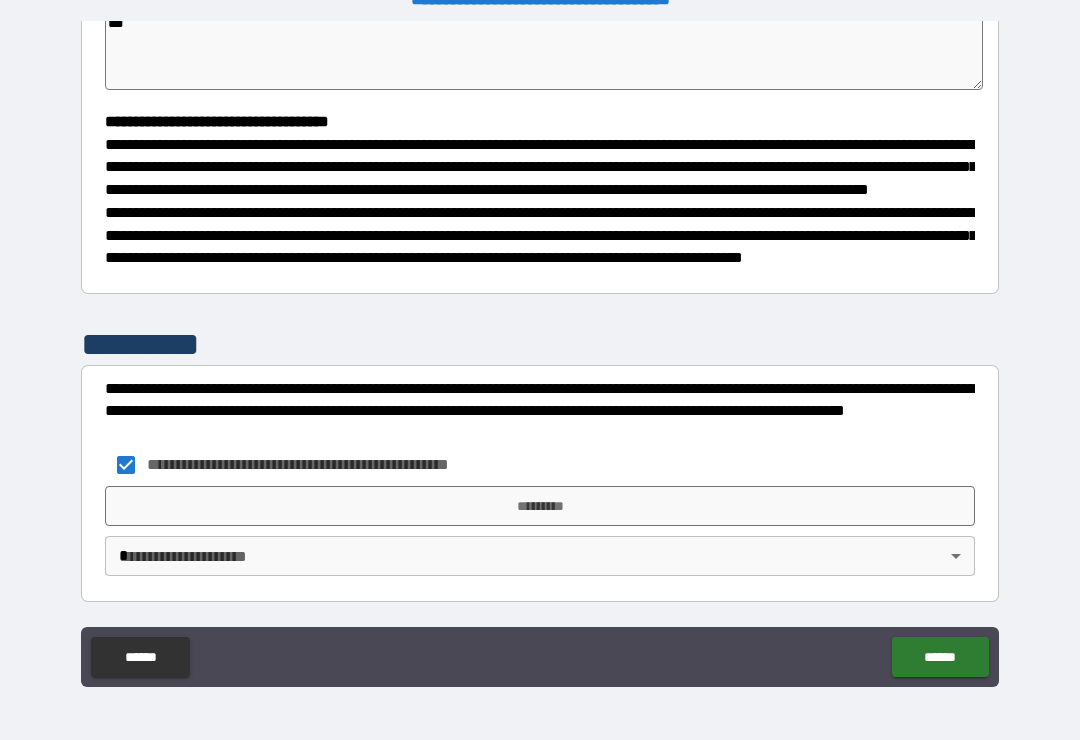 type on "*" 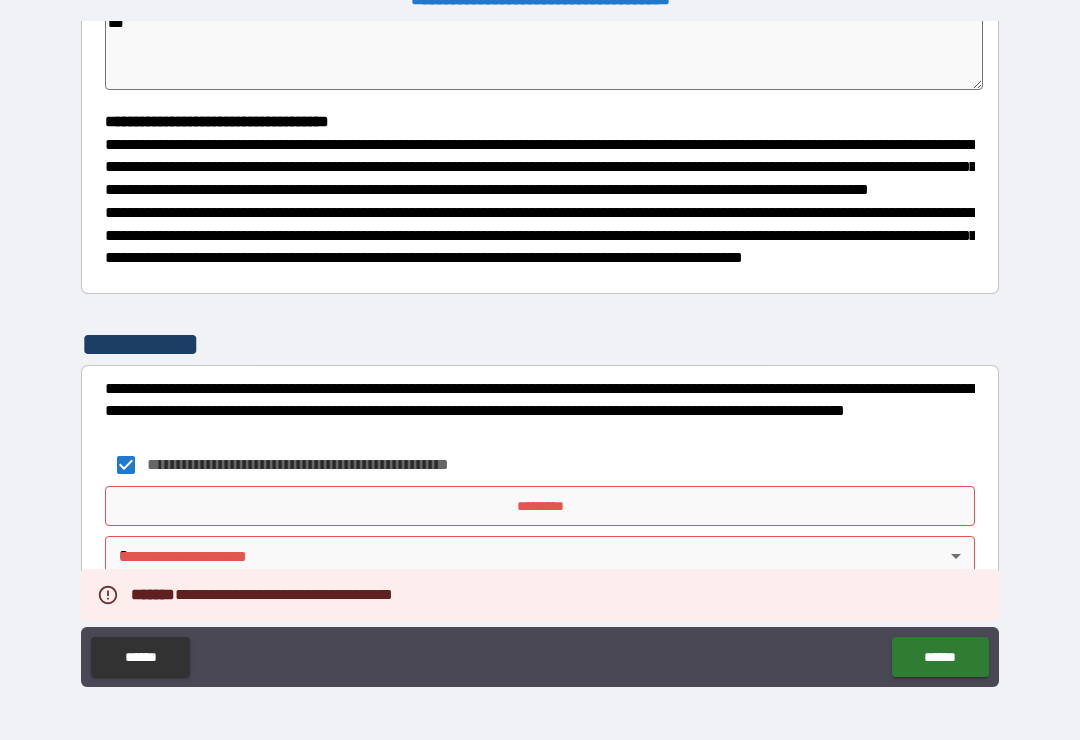 type on "*" 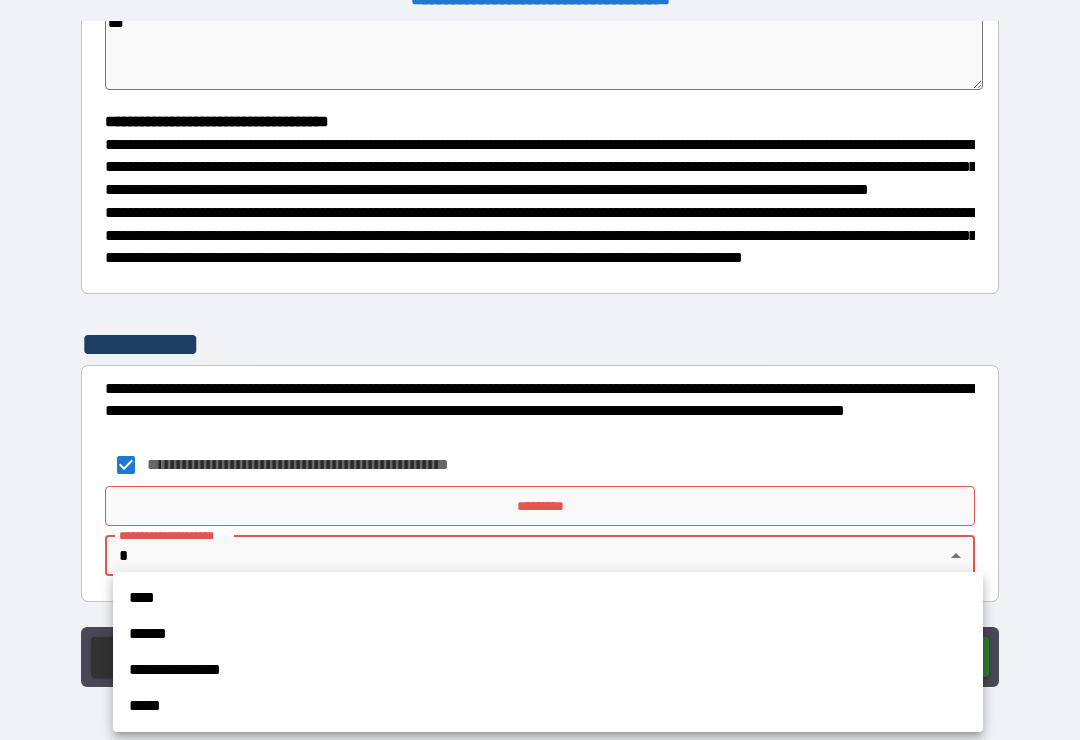 click on "****" at bounding box center [548, 598] 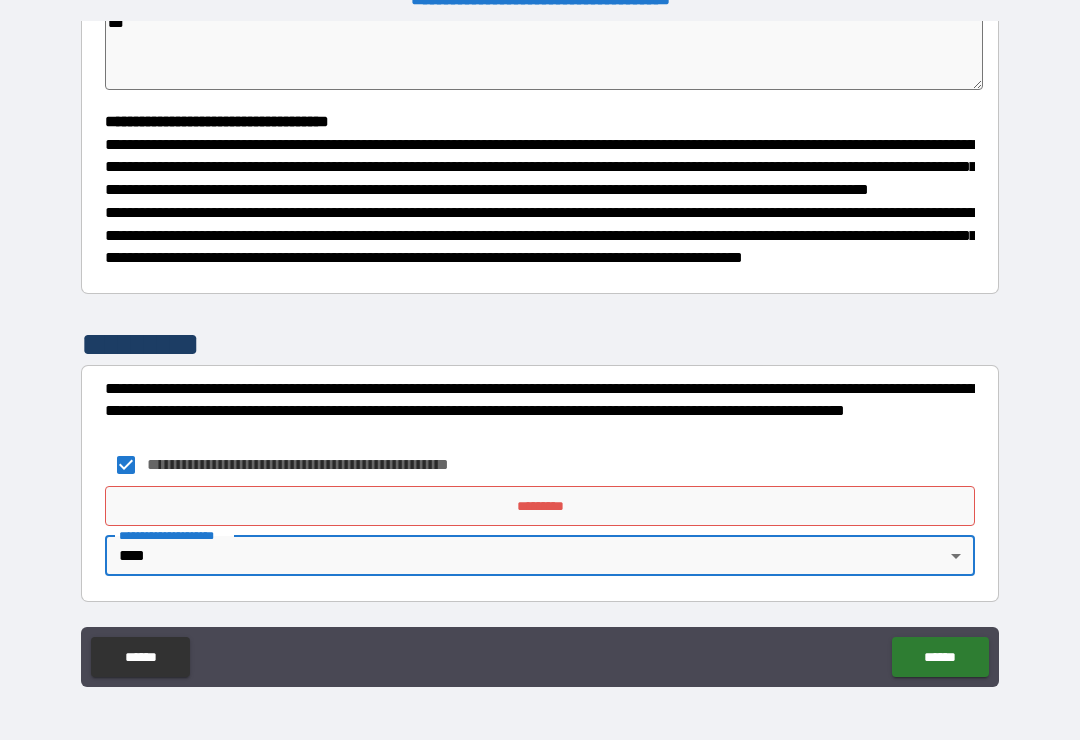 click on "*********" at bounding box center [540, 506] 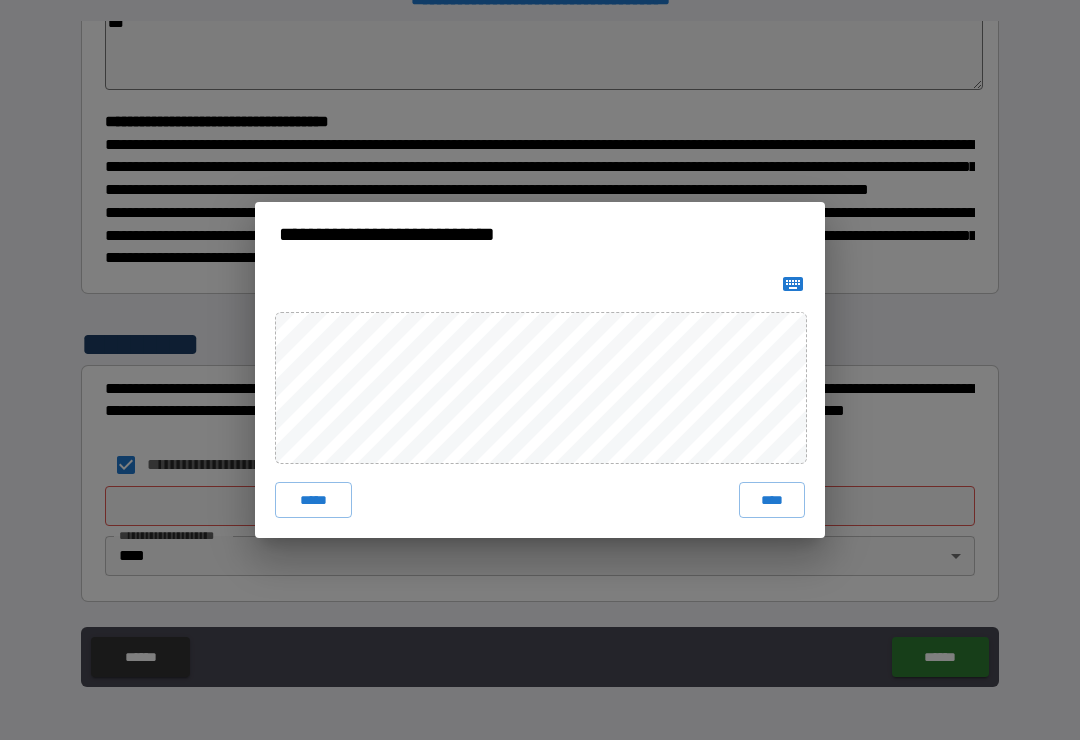 click on "****" at bounding box center [772, 500] 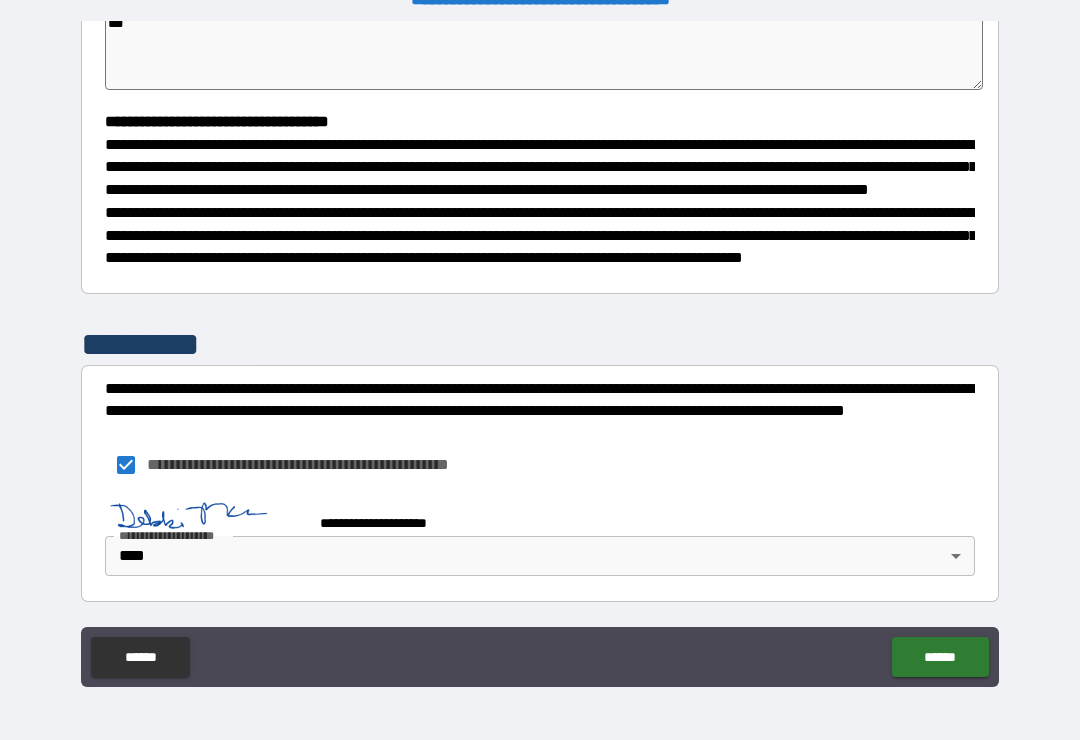 type on "*" 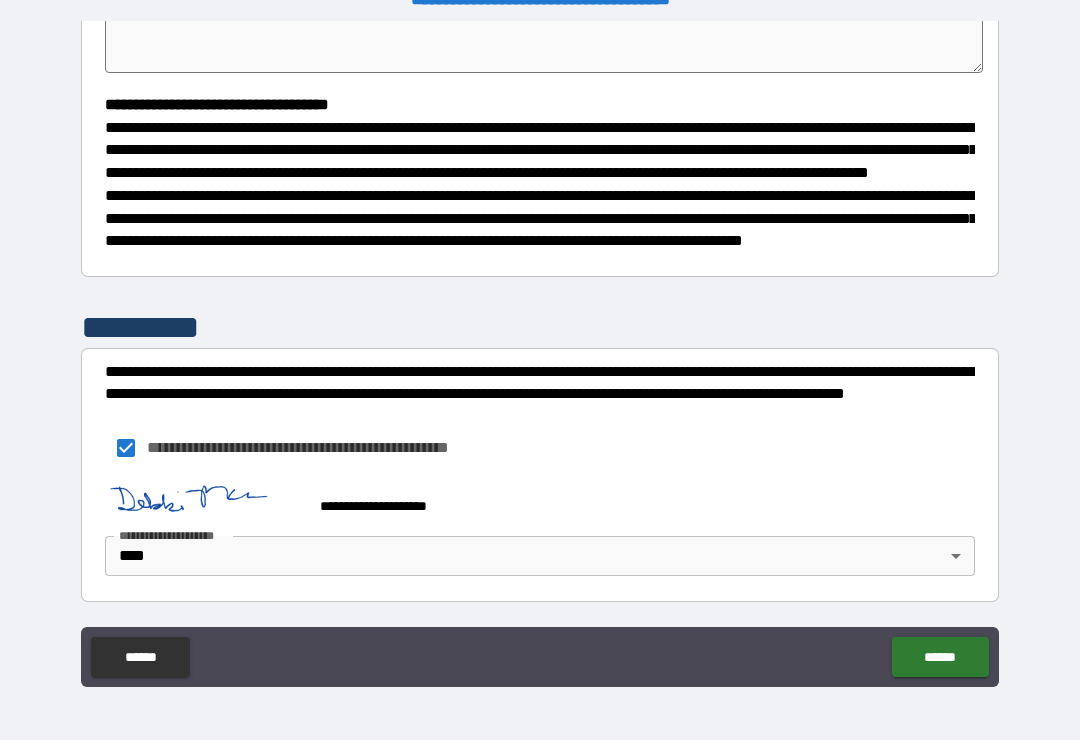 click on "******" at bounding box center [940, 657] 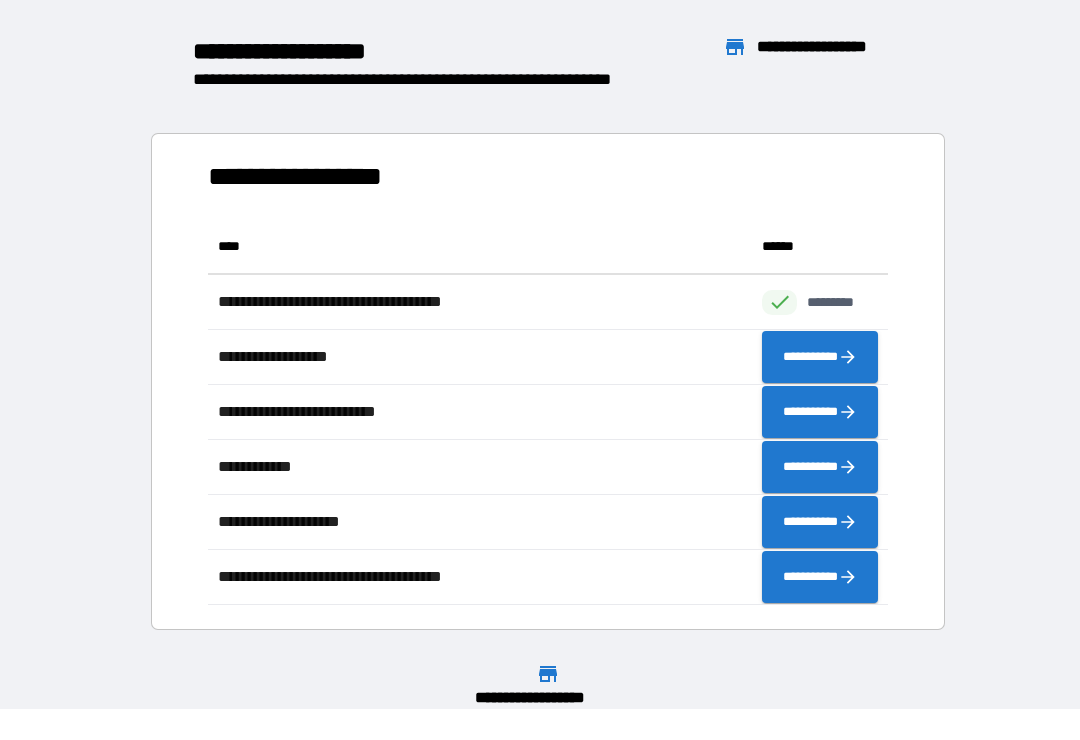 scroll, scrollTop: 1, scrollLeft: 1, axis: both 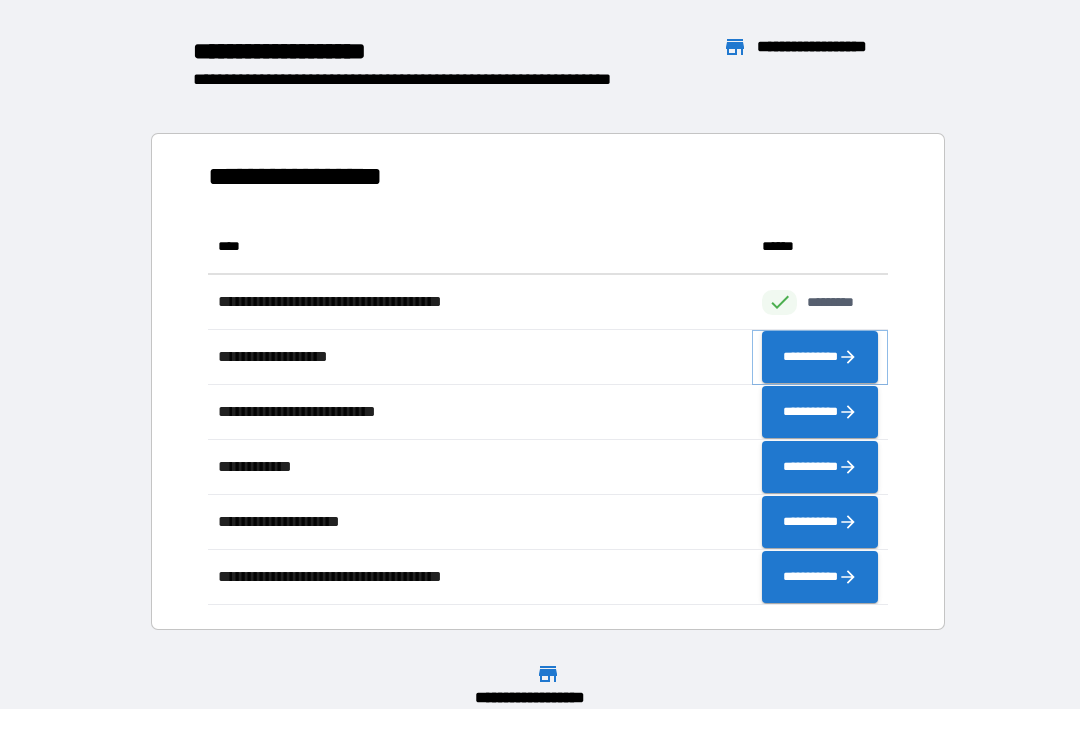 click on "**********" at bounding box center [820, 357] 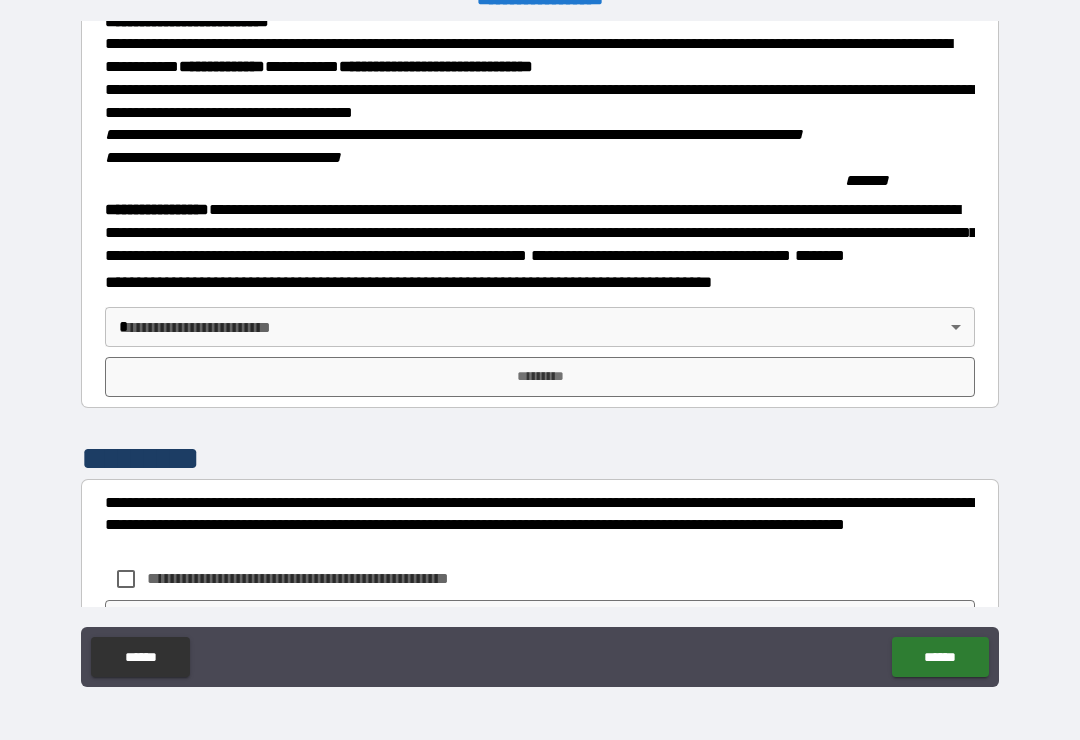 scroll, scrollTop: 1976, scrollLeft: 0, axis: vertical 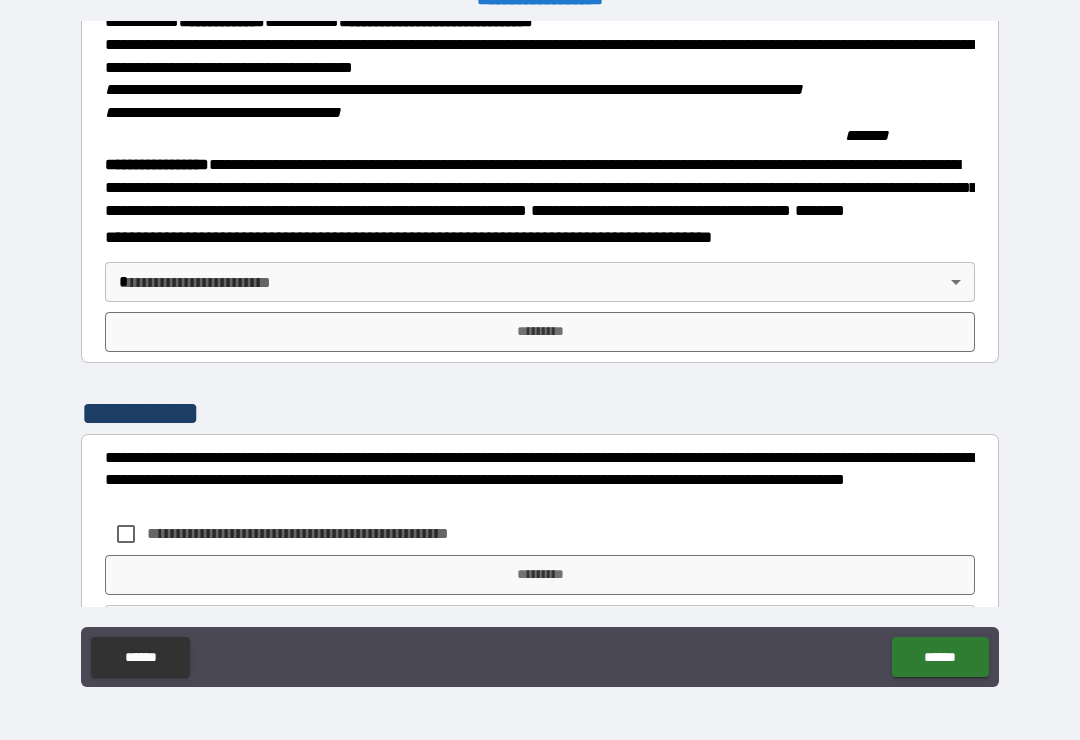 click on "**********" at bounding box center [540, 354] 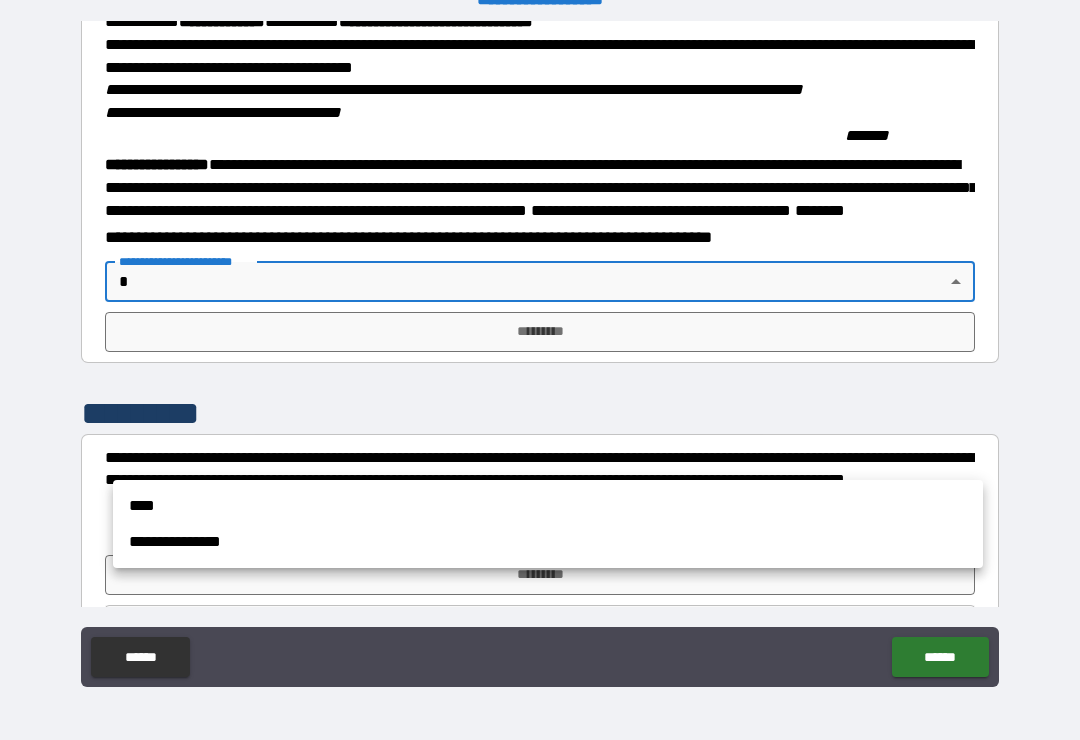 click on "****" at bounding box center (548, 506) 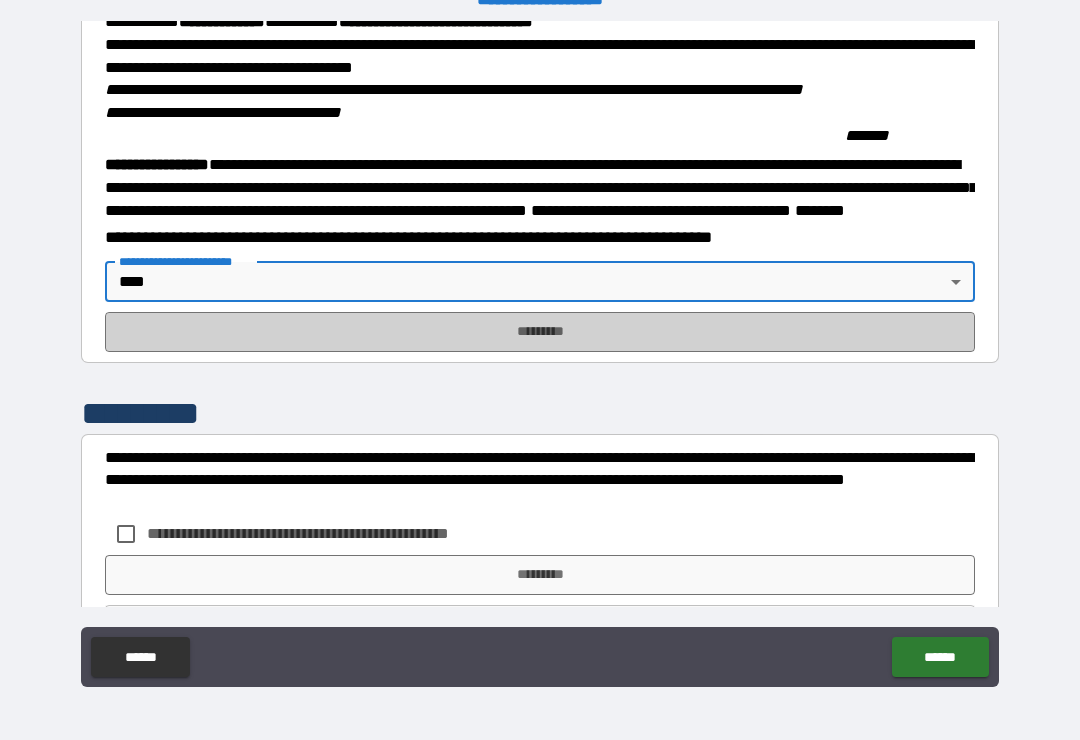 click on "*********" at bounding box center [540, 332] 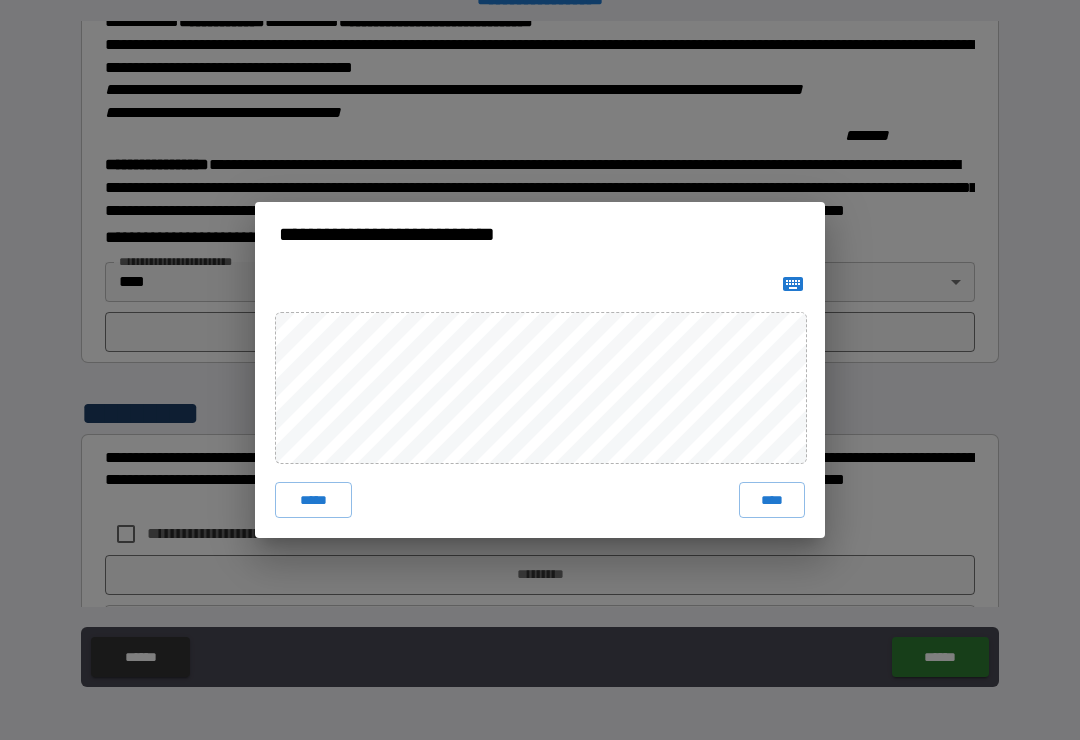click on "****" at bounding box center (772, 500) 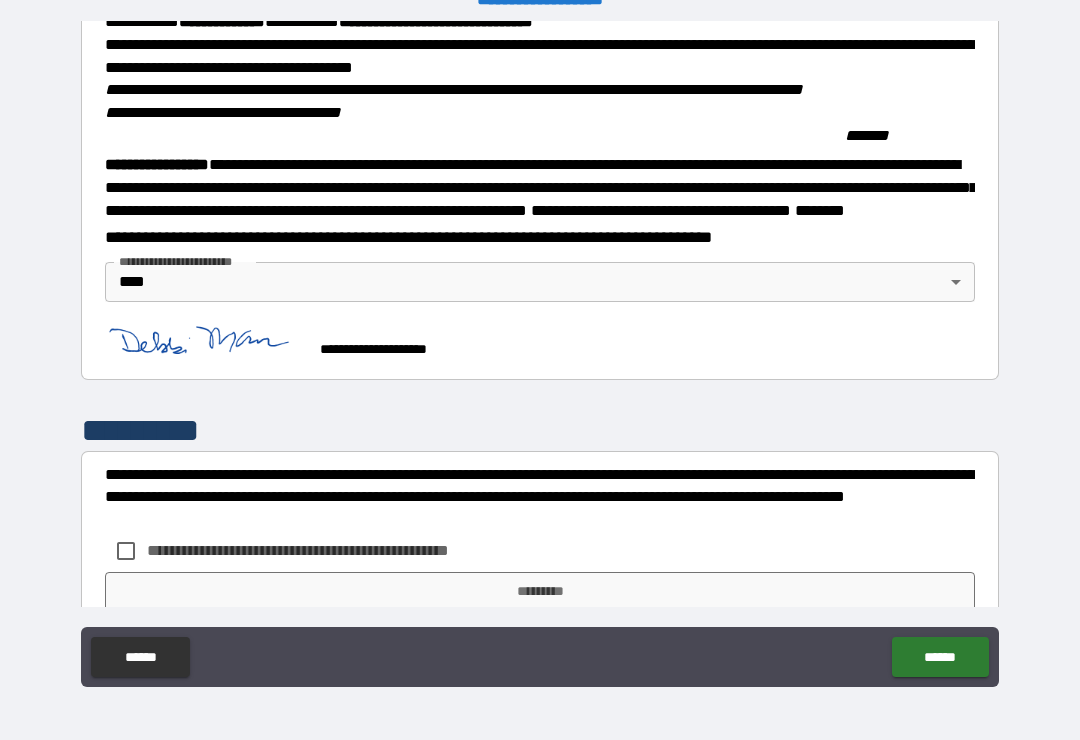 click on "******" at bounding box center [940, 657] 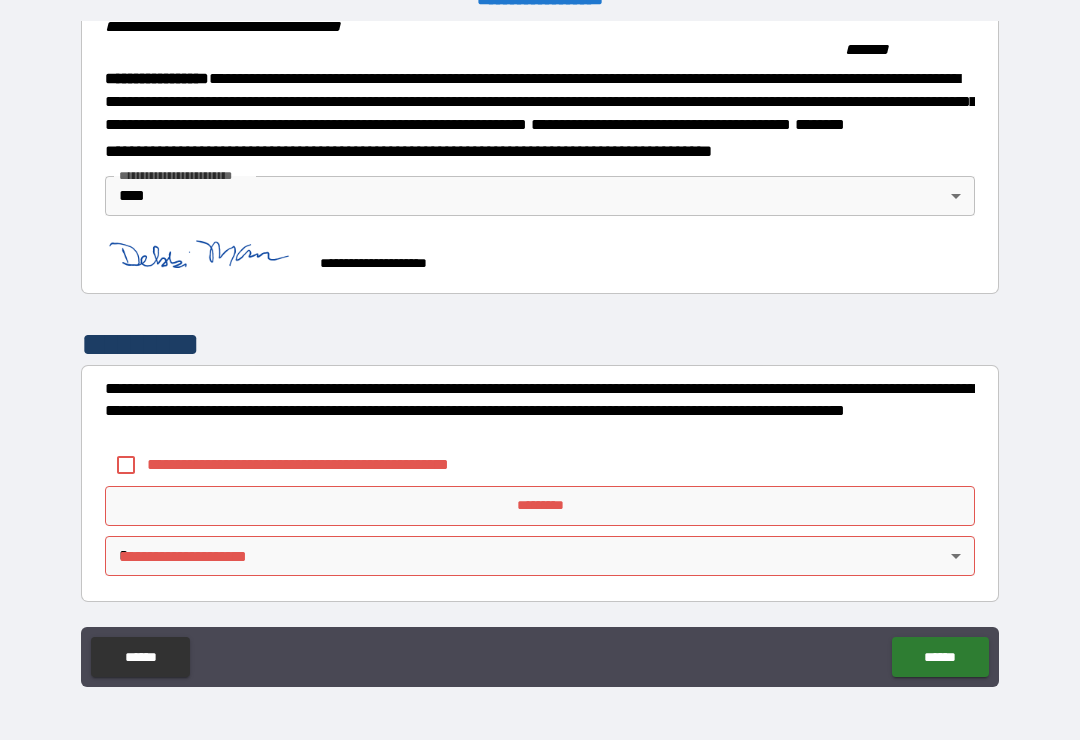 scroll, scrollTop: 2232, scrollLeft: 0, axis: vertical 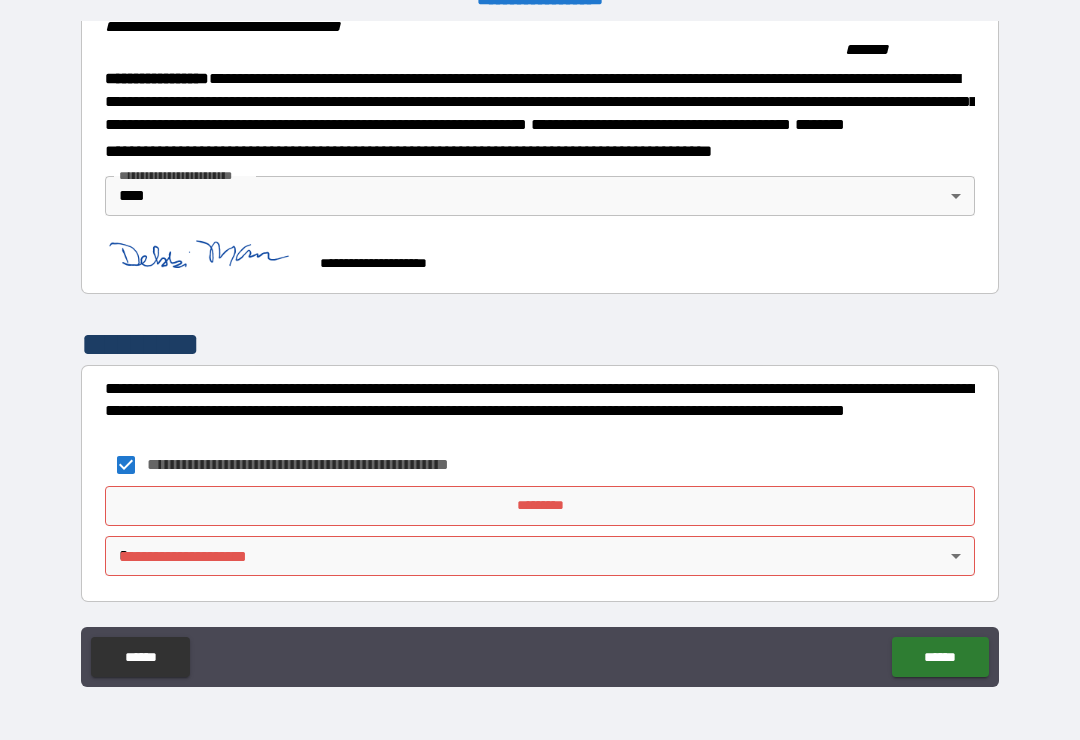 click on "*********" at bounding box center (540, 506) 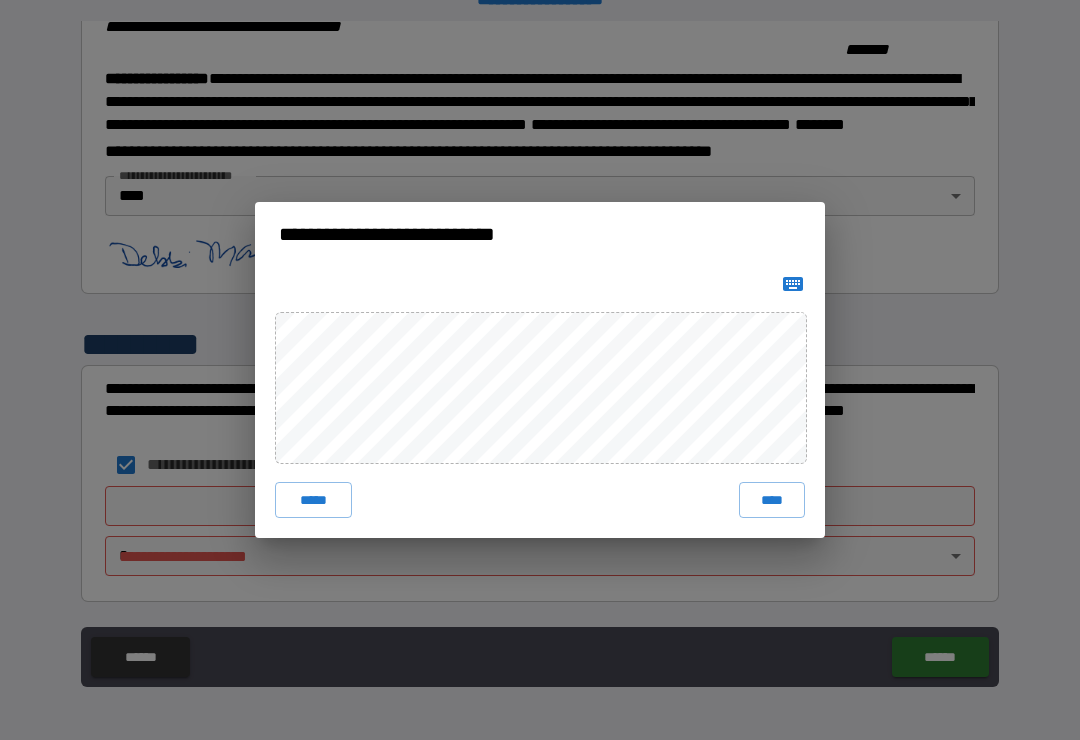 click on "****" at bounding box center [772, 500] 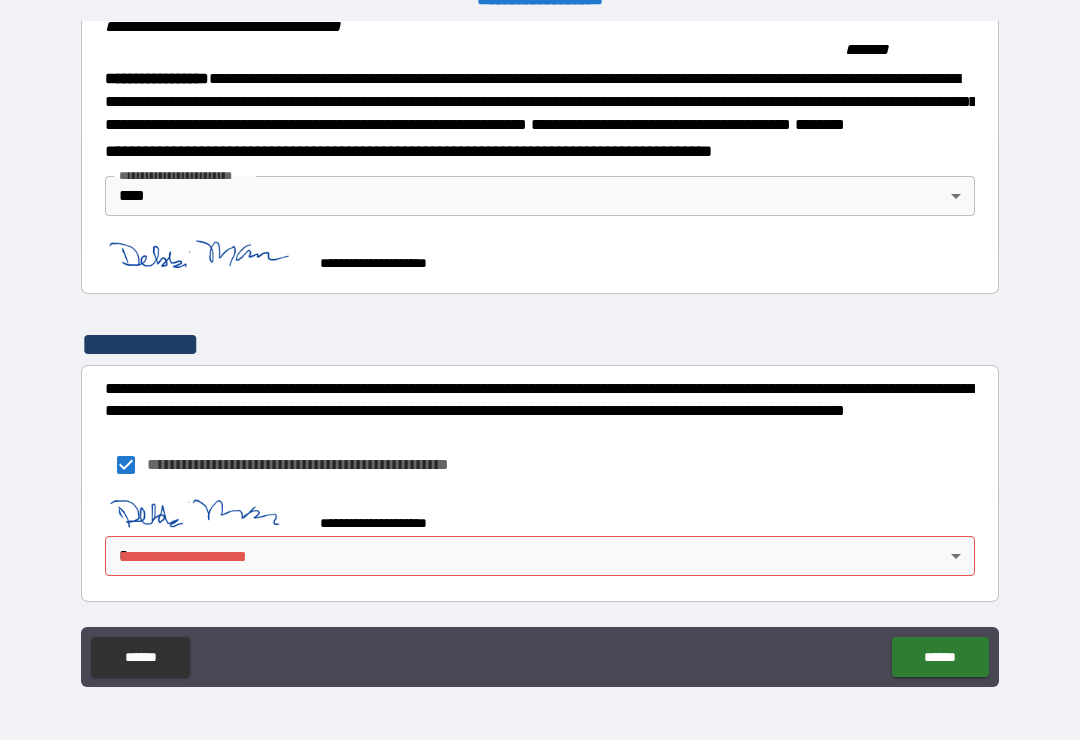 scroll, scrollTop: 2222, scrollLeft: 0, axis: vertical 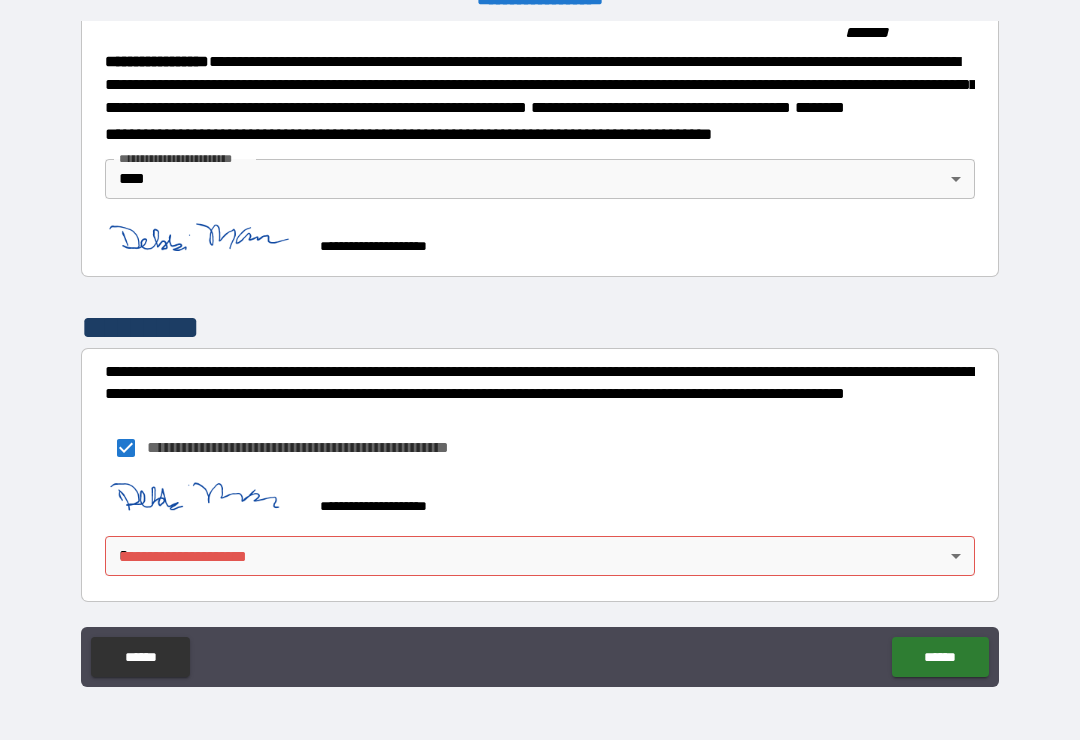 click on "**********" at bounding box center [540, 354] 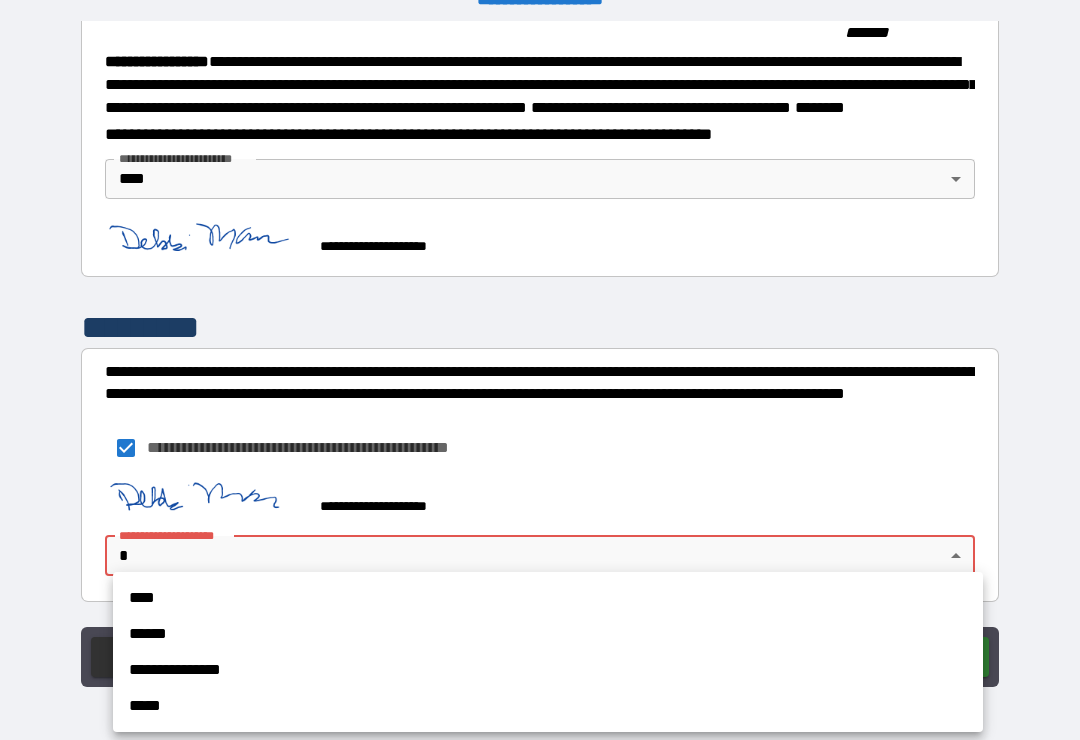 click on "****" at bounding box center (548, 598) 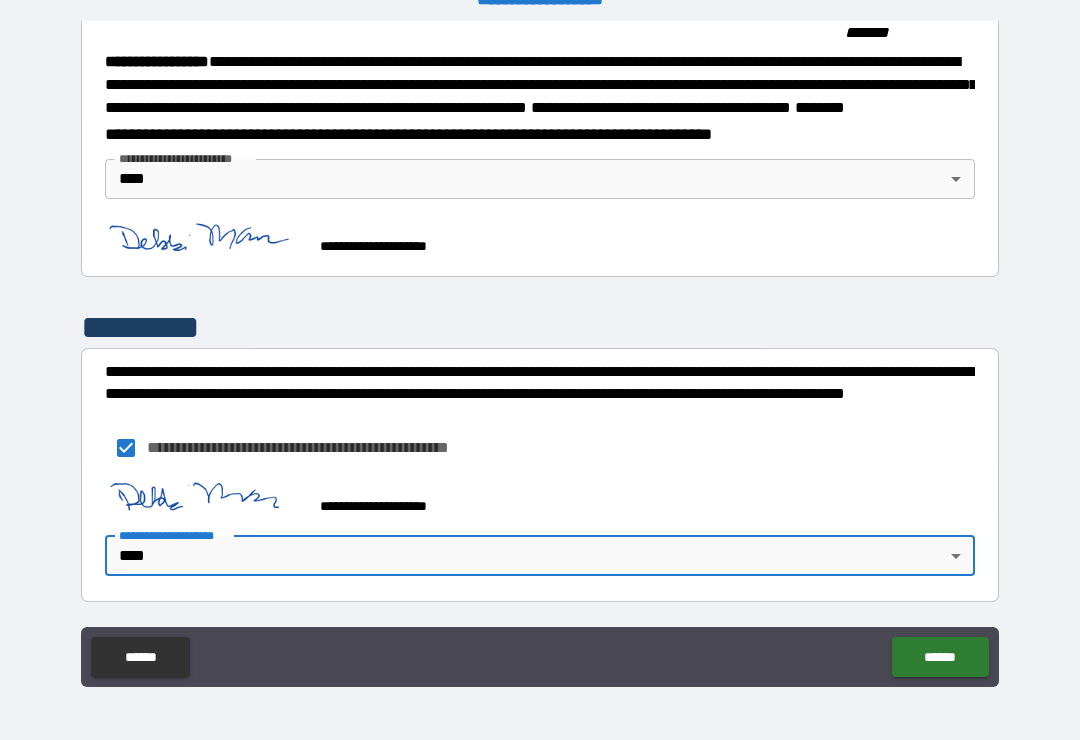 scroll, scrollTop: 2249, scrollLeft: 0, axis: vertical 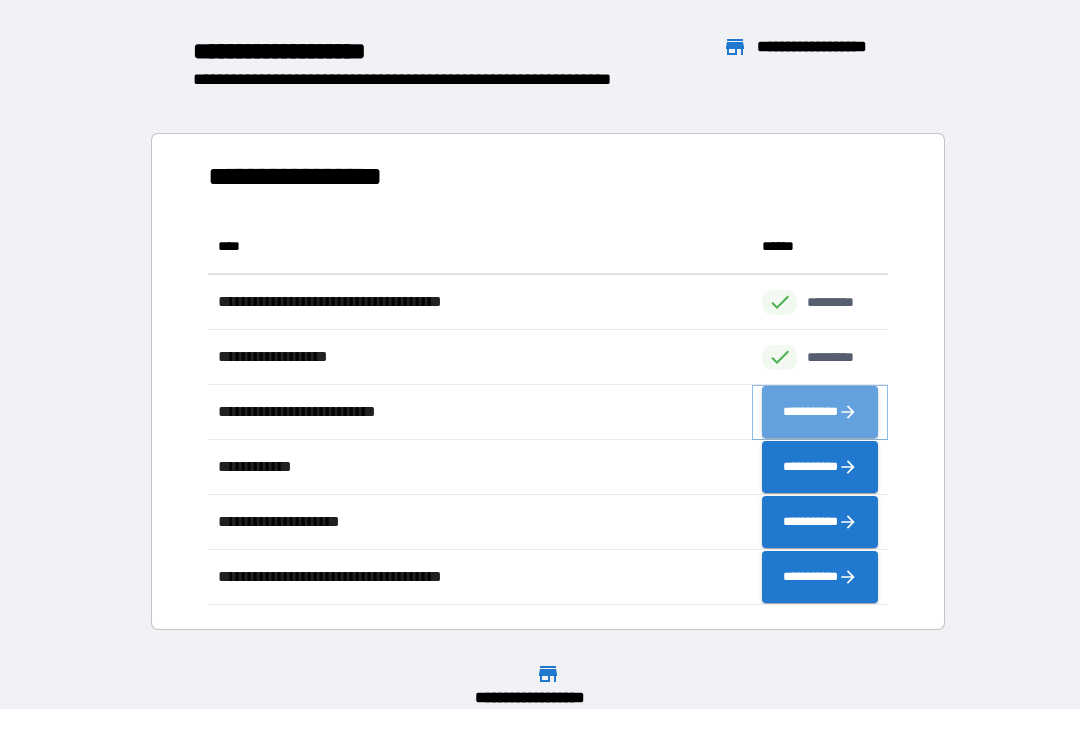 click on "**********" at bounding box center (820, 412) 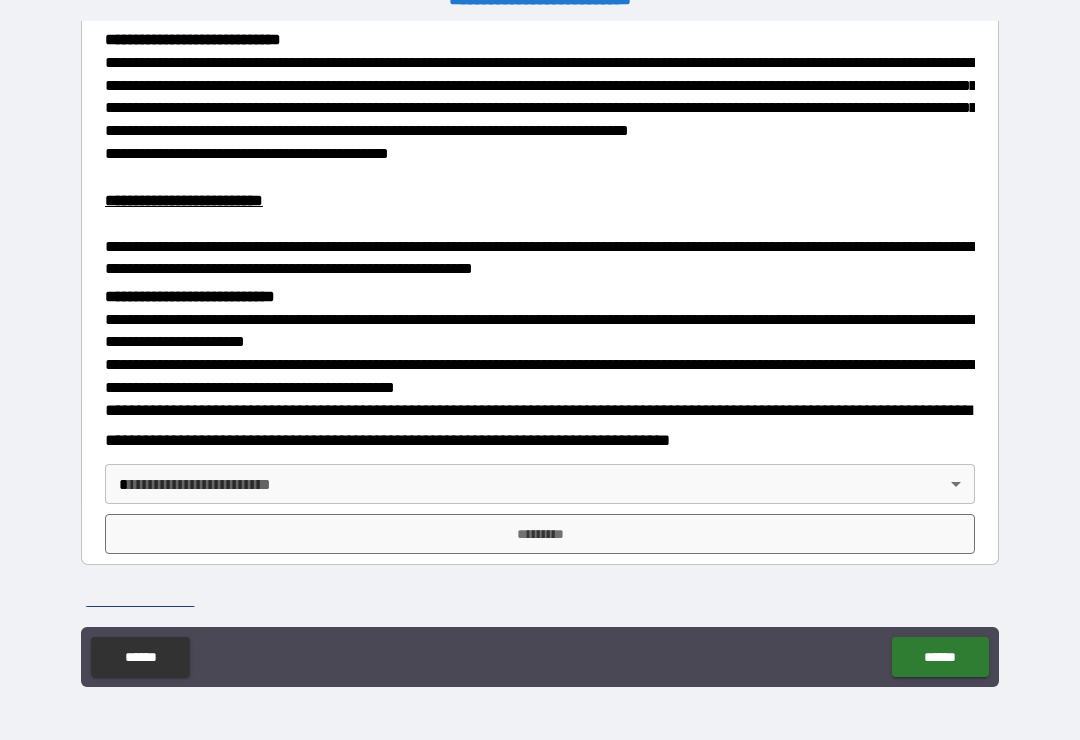 scroll, scrollTop: 457, scrollLeft: 0, axis: vertical 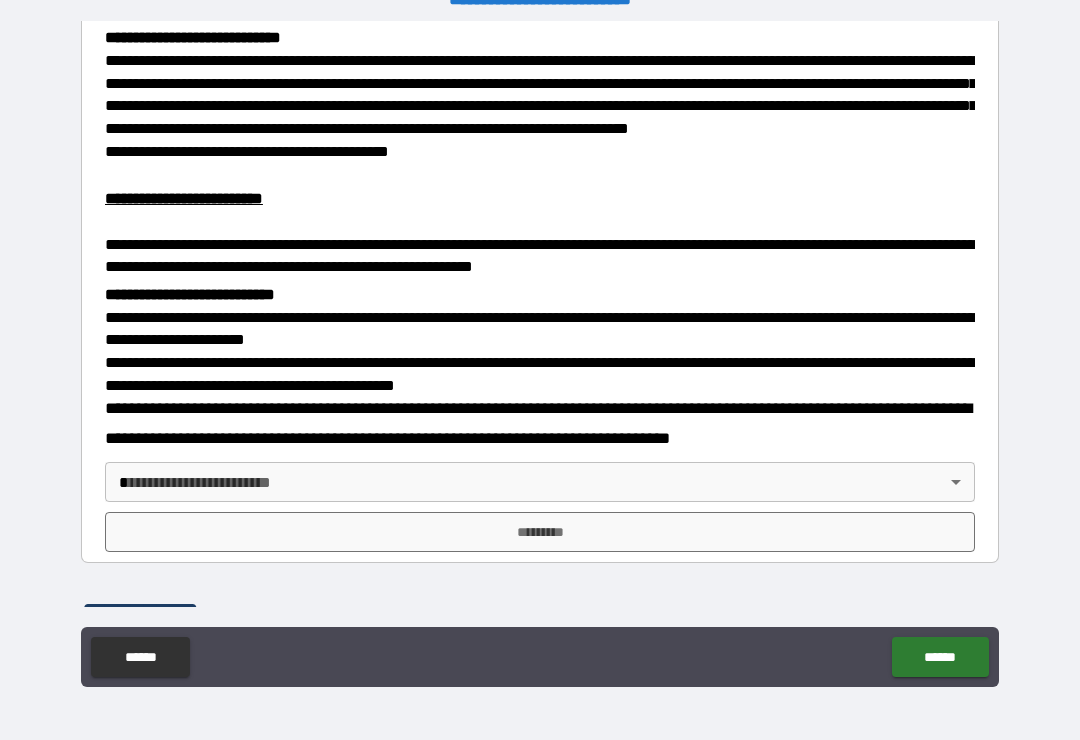 click on "**********" at bounding box center [540, 354] 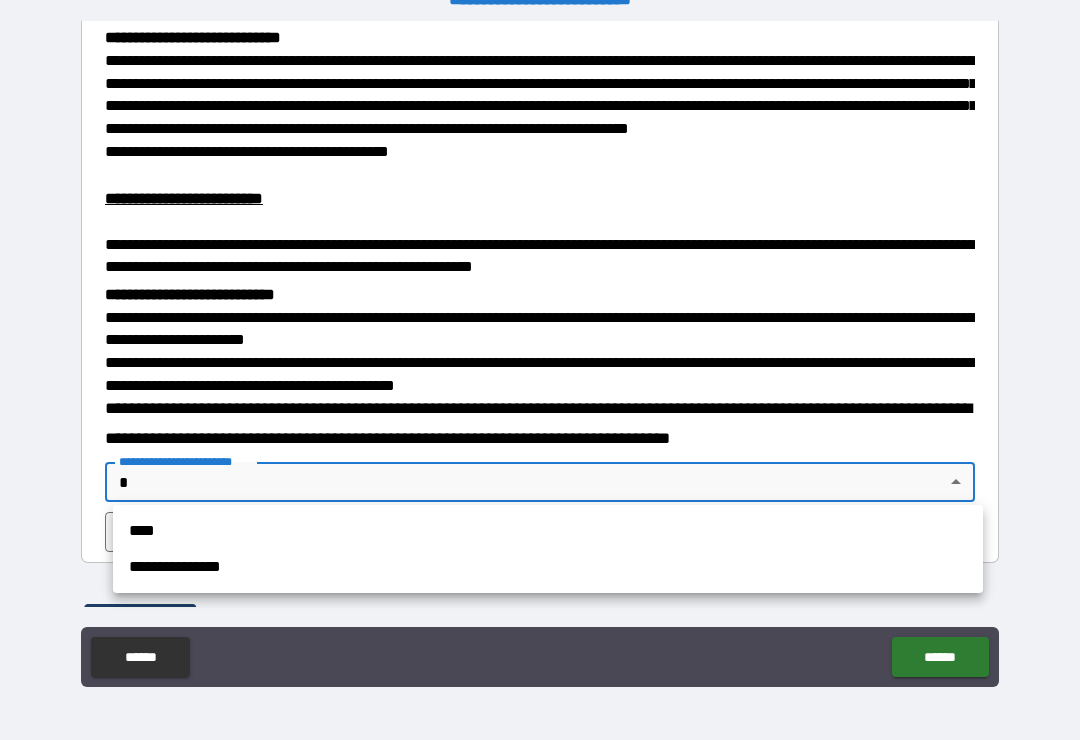 click on "****" at bounding box center [548, 531] 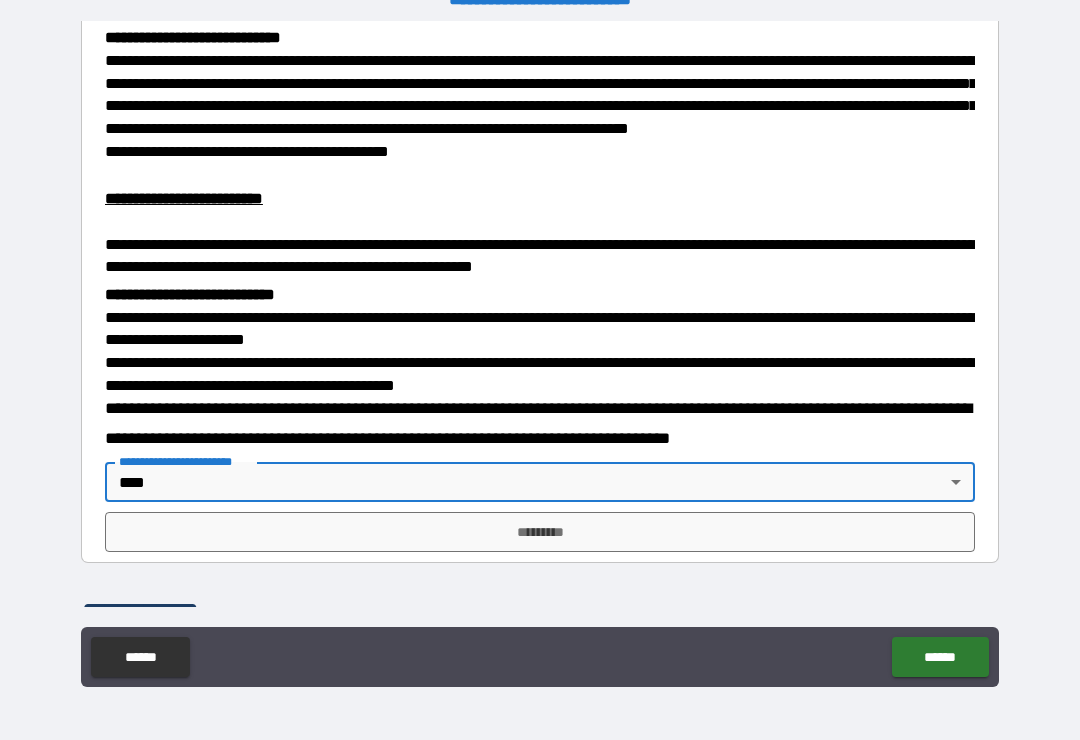 click on "*********" at bounding box center [540, 532] 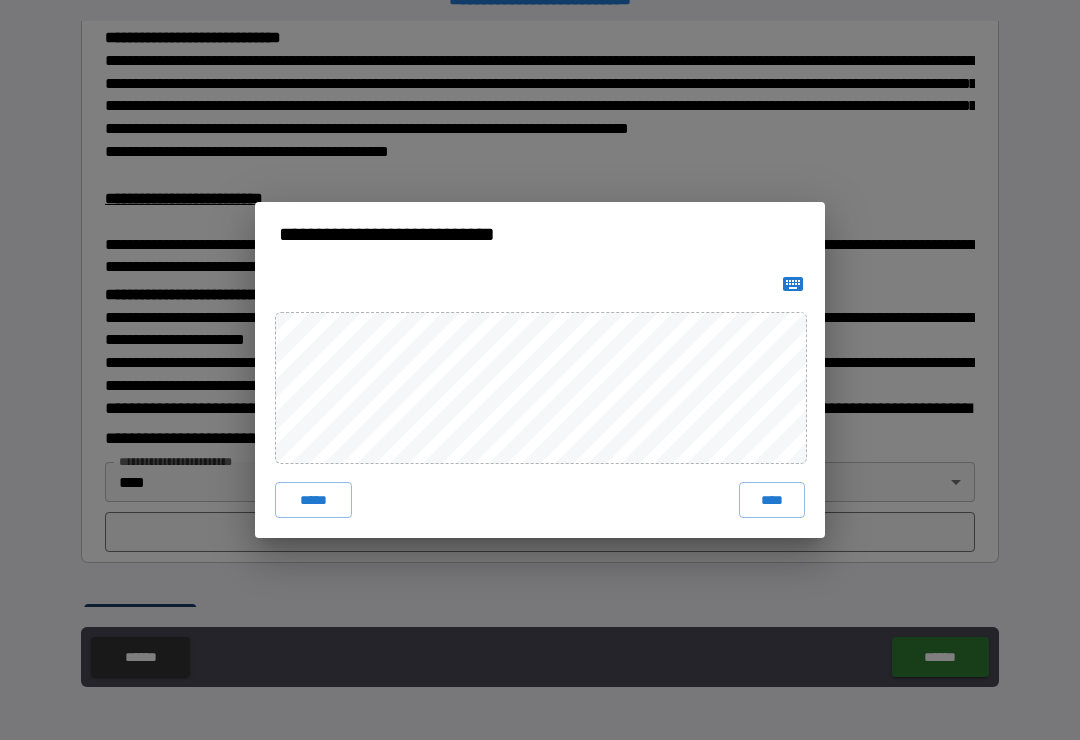 click on "****" at bounding box center [772, 500] 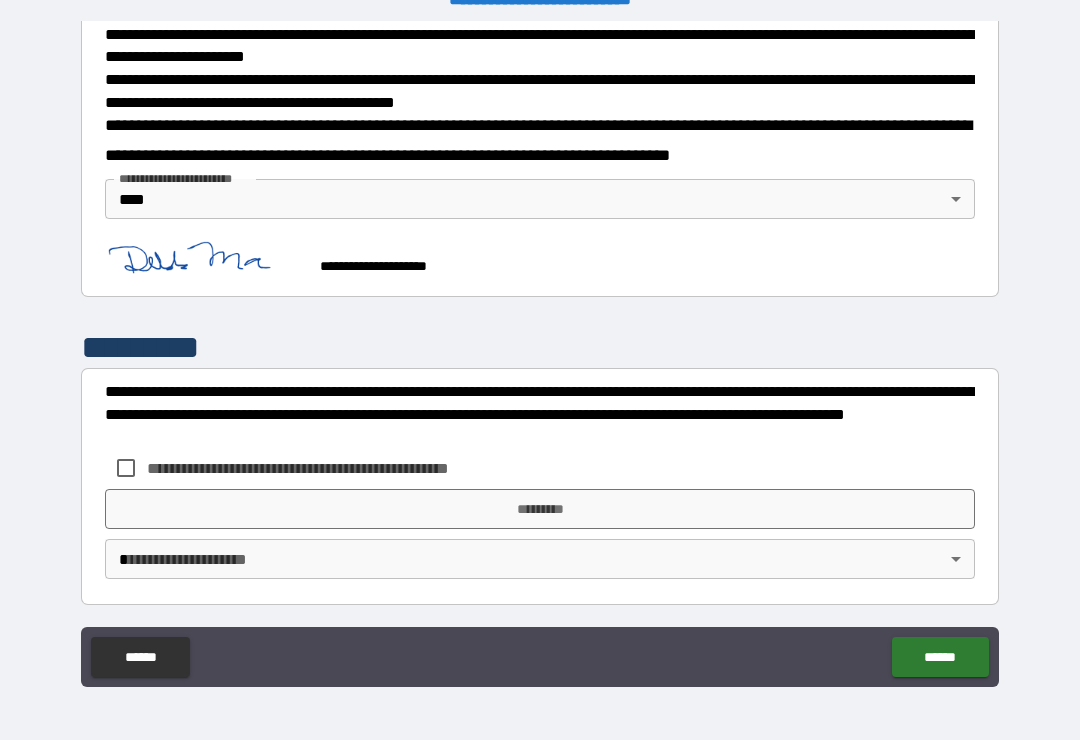 scroll, scrollTop: 738, scrollLeft: 0, axis: vertical 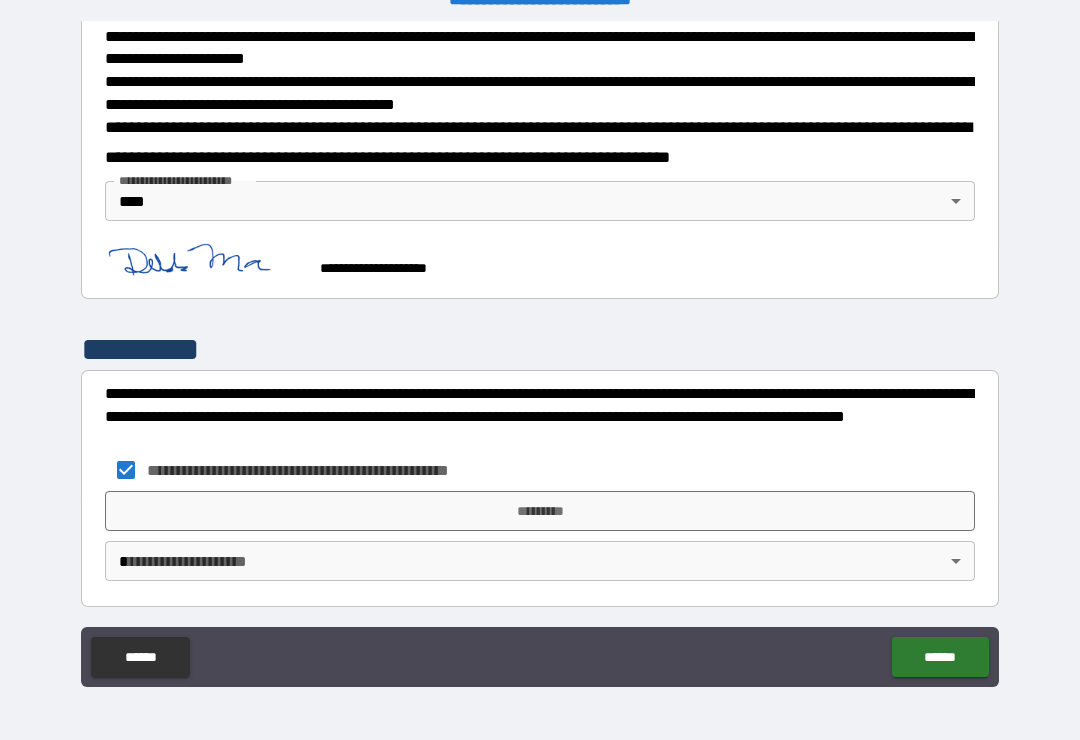 click on "*********" at bounding box center [540, 511] 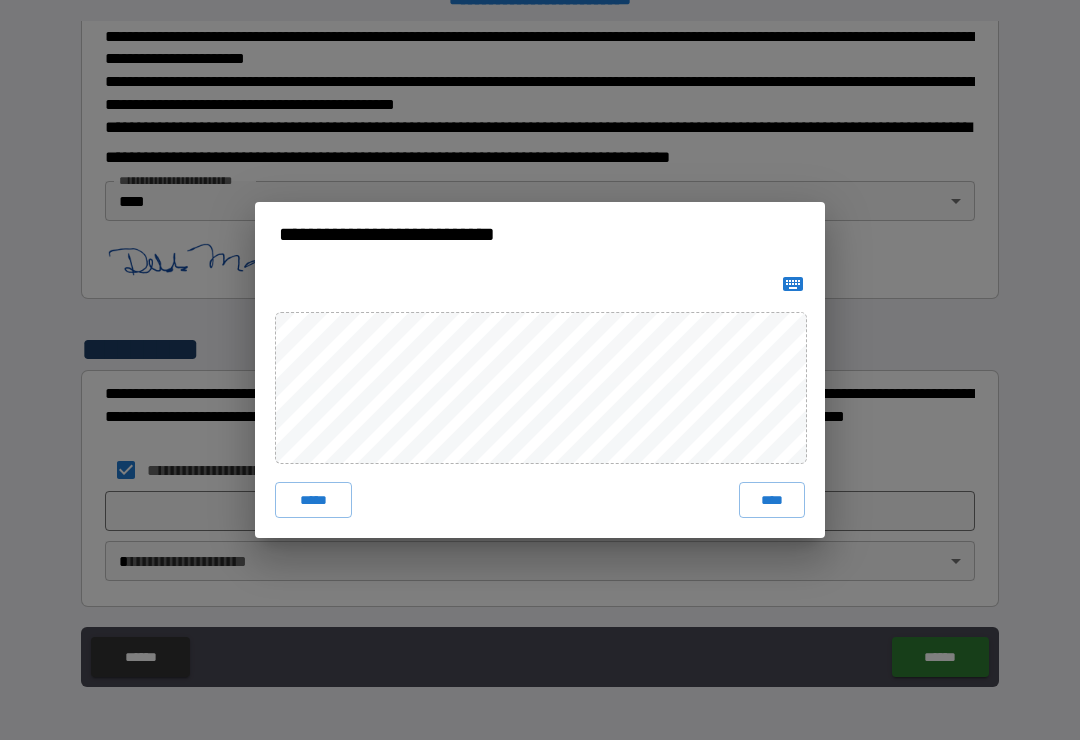 click on "****" at bounding box center [772, 500] 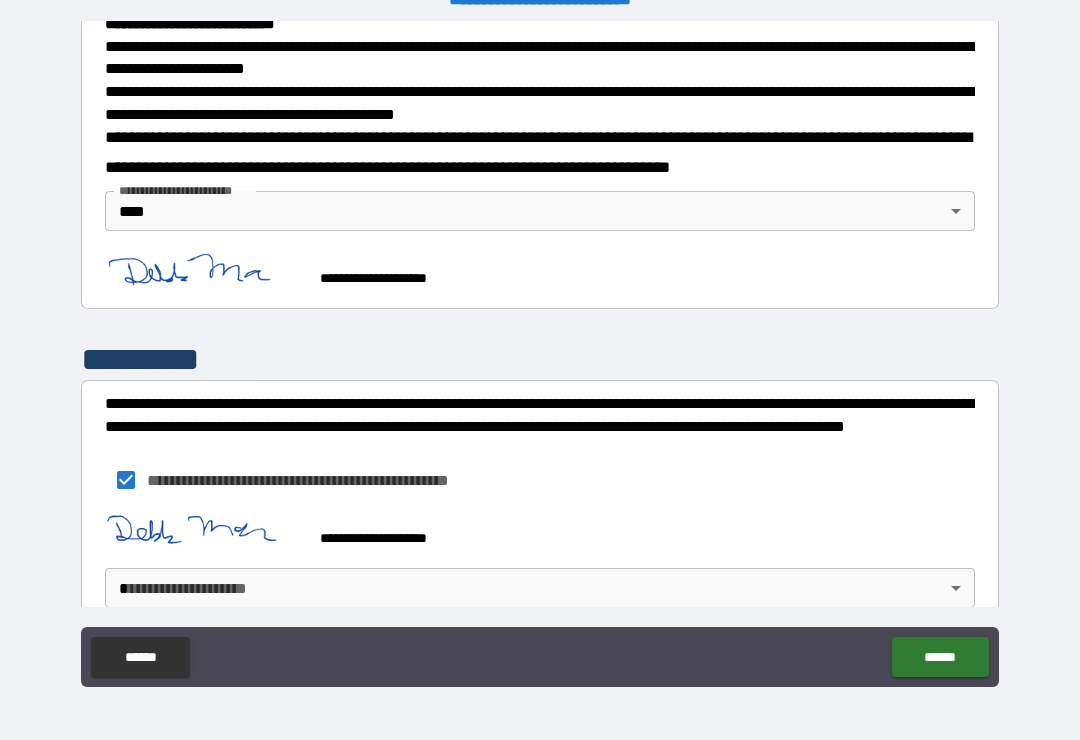 click on "**********" at bounding box center (540, 354) 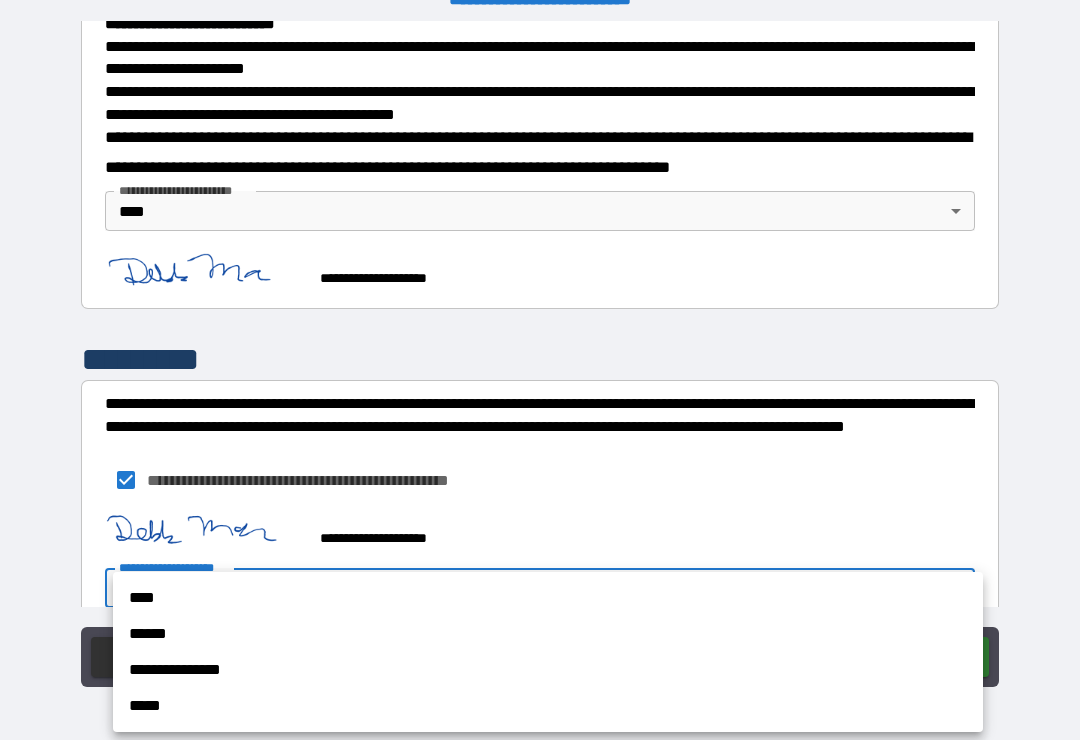 click on "****" at bounding box center (548, 598) 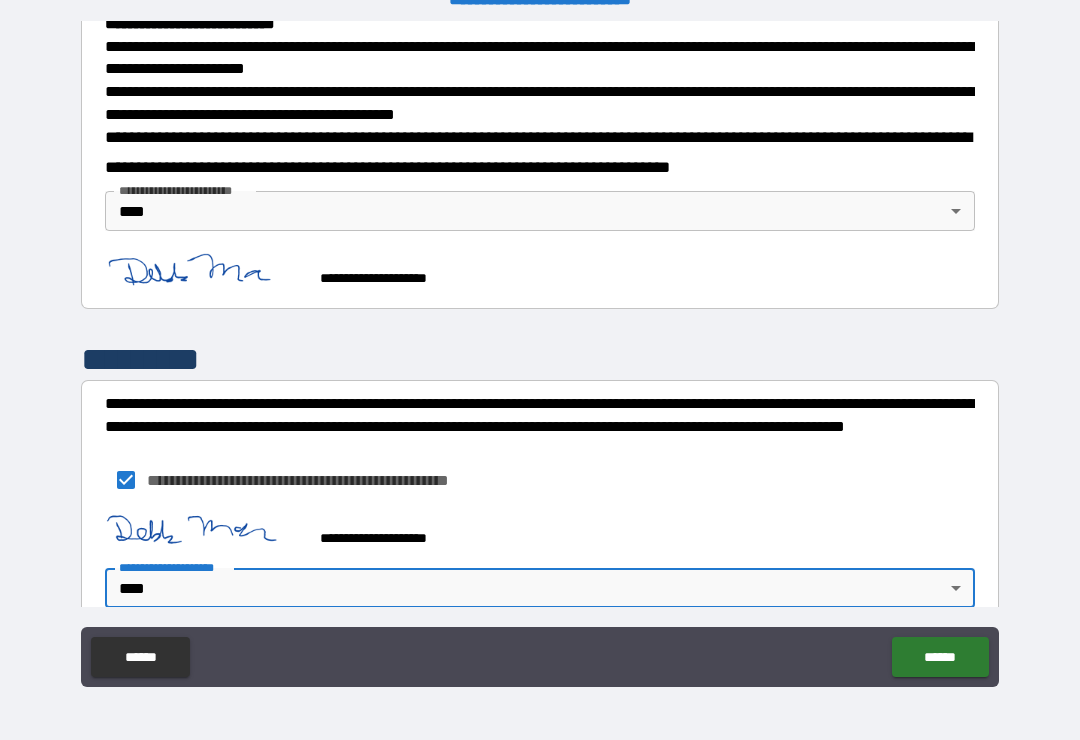 click on "******" at bounding box center [940, 657] 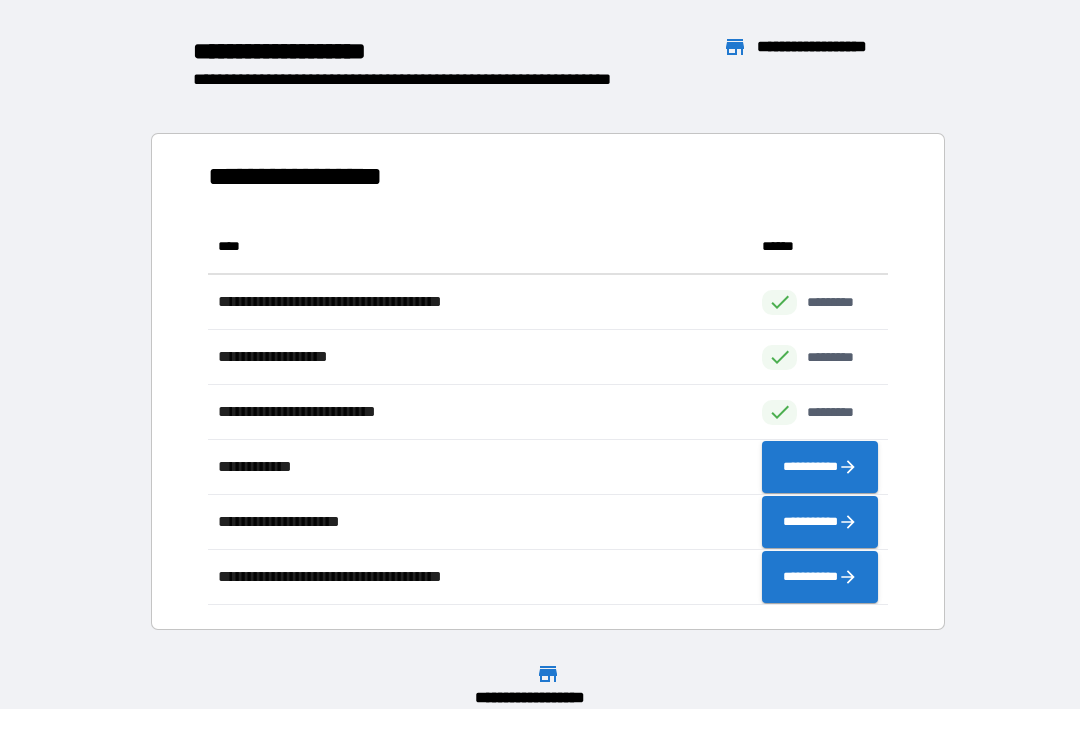 scroll, scrollTop: 386, scrollLeft: 680, axis: both 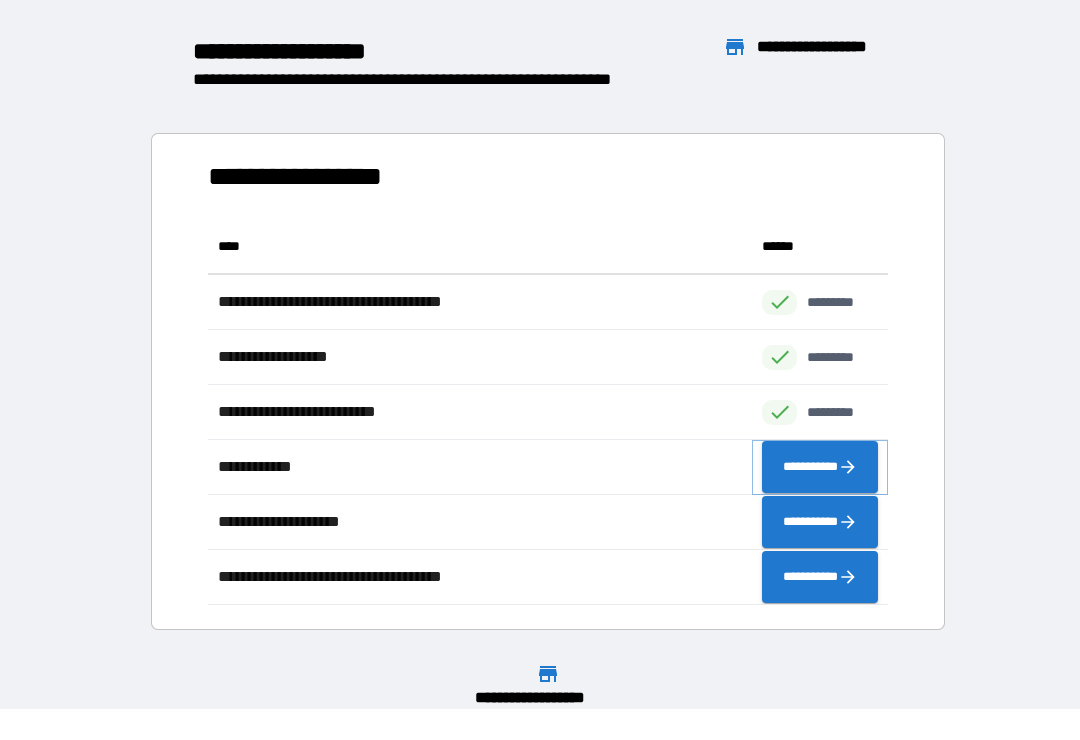 click on "**********" at bounding box center (820, 467) 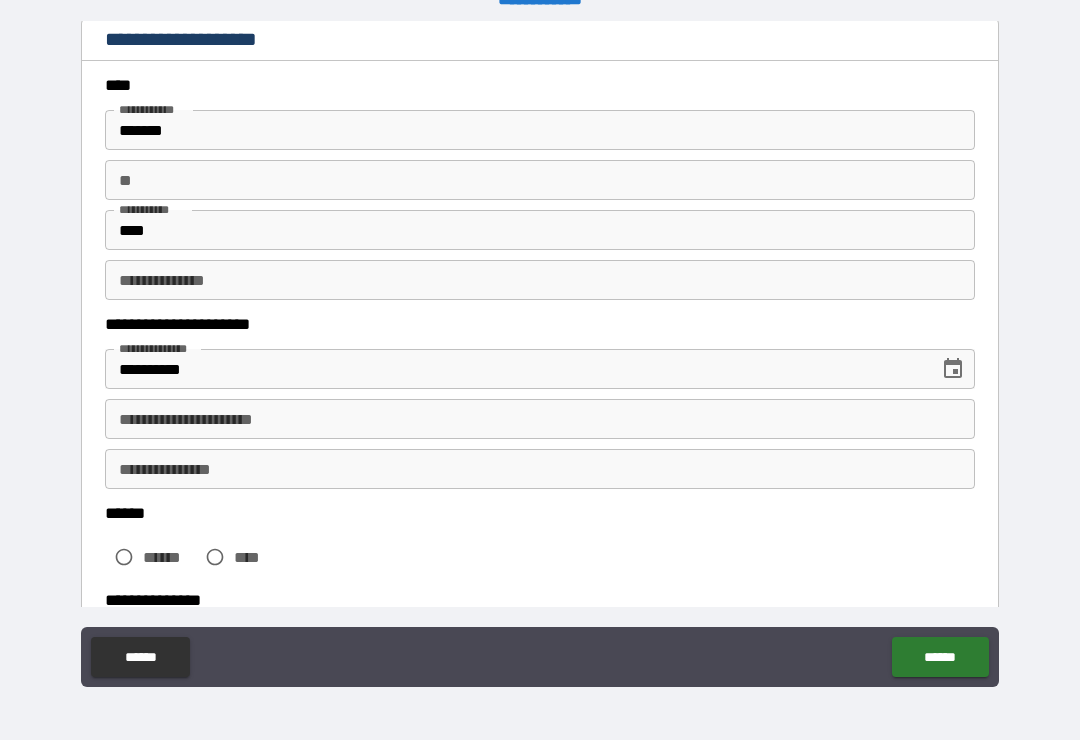scroll, scrollTop: 64, scrollLeft: 0, axis: vertical 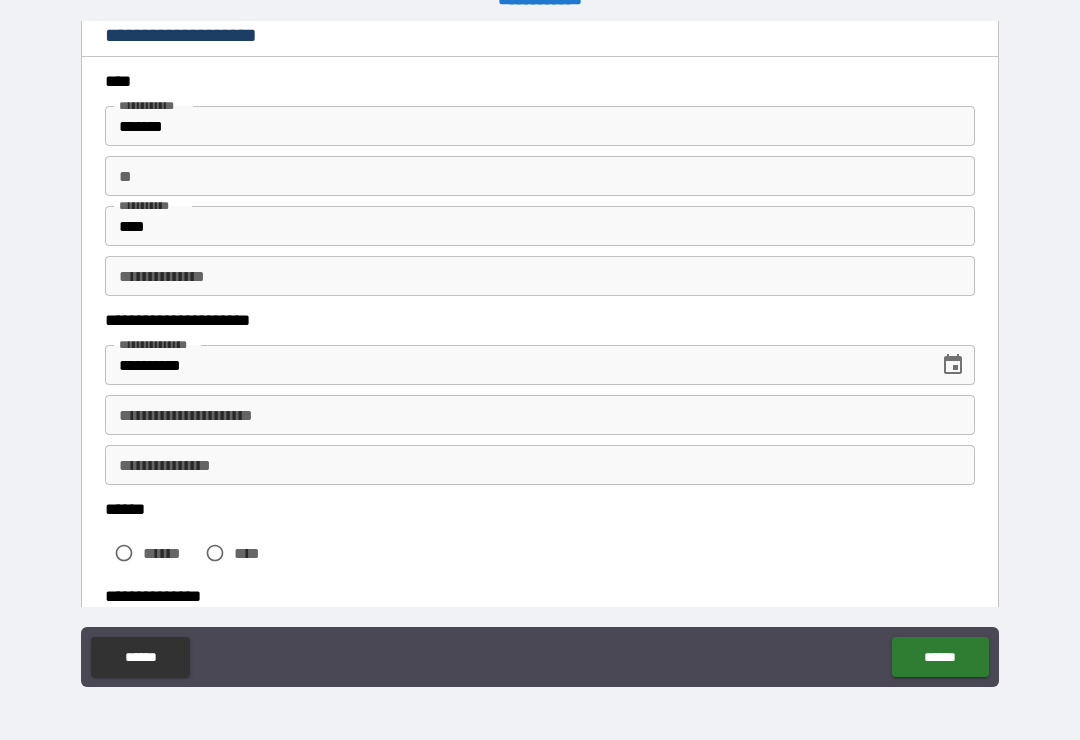 click on "**********" at bounding box center (540, 415) 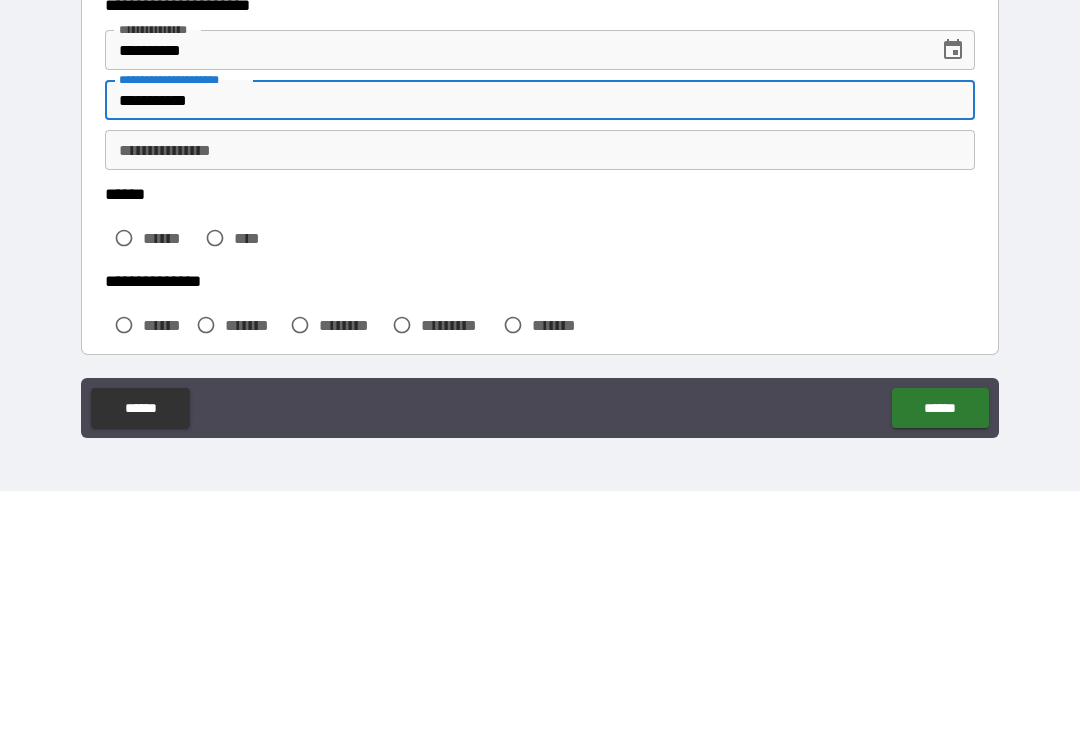 scroll, scrollTop: 145, scrollLeft: 0, axis: vertical 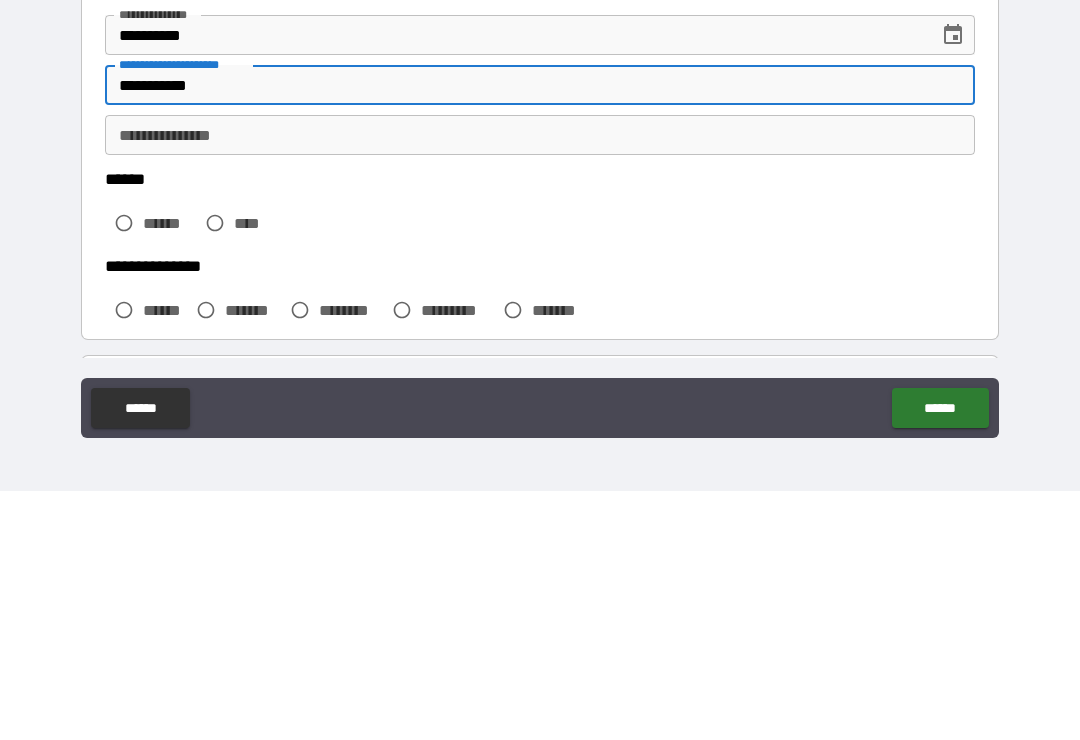 type on "**********" 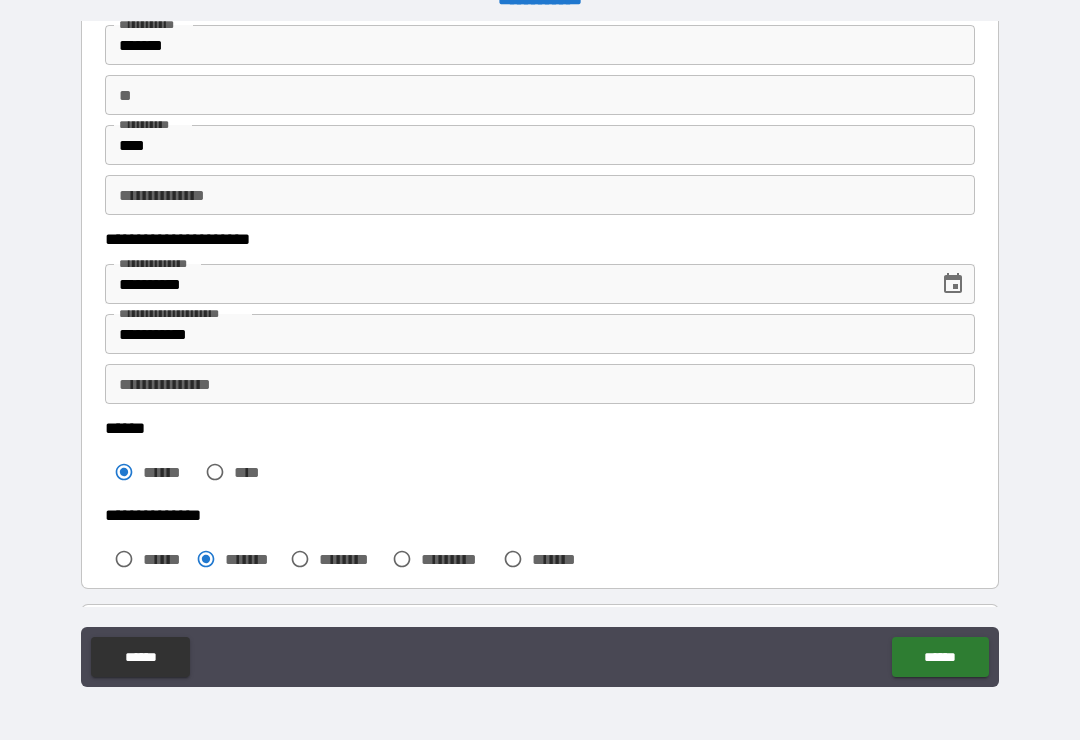 click on "******" at bounding box center [940, 657] 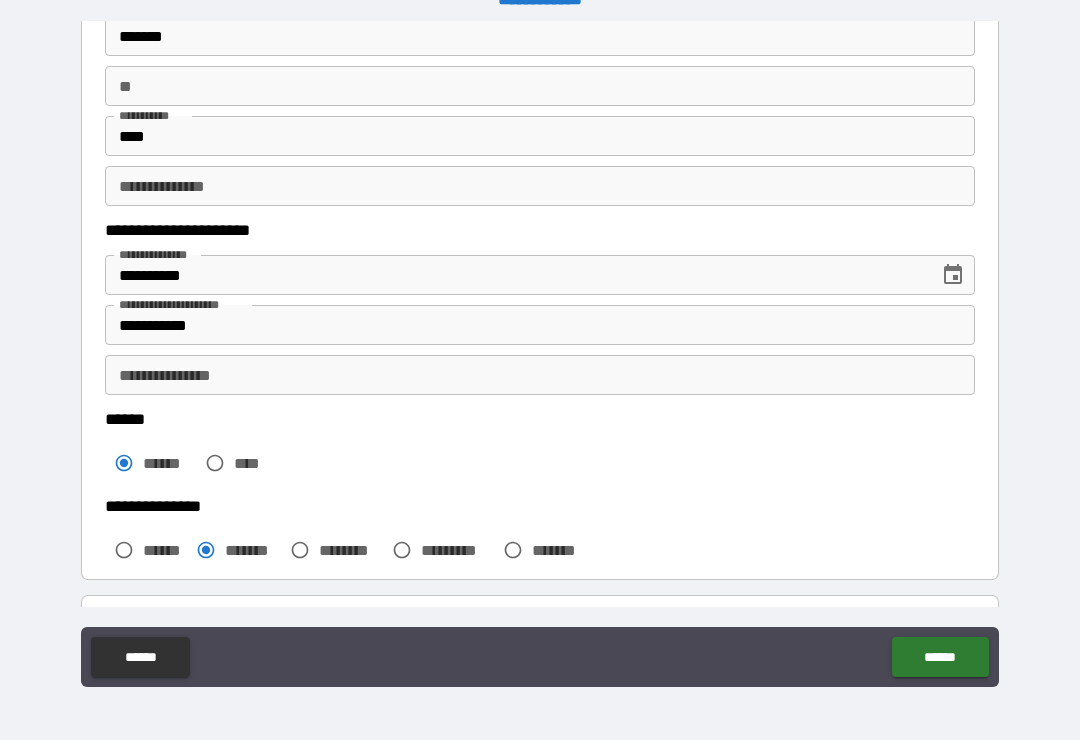 scroll, scrollTop: 156, scrollLeft: 0, axis: vertical 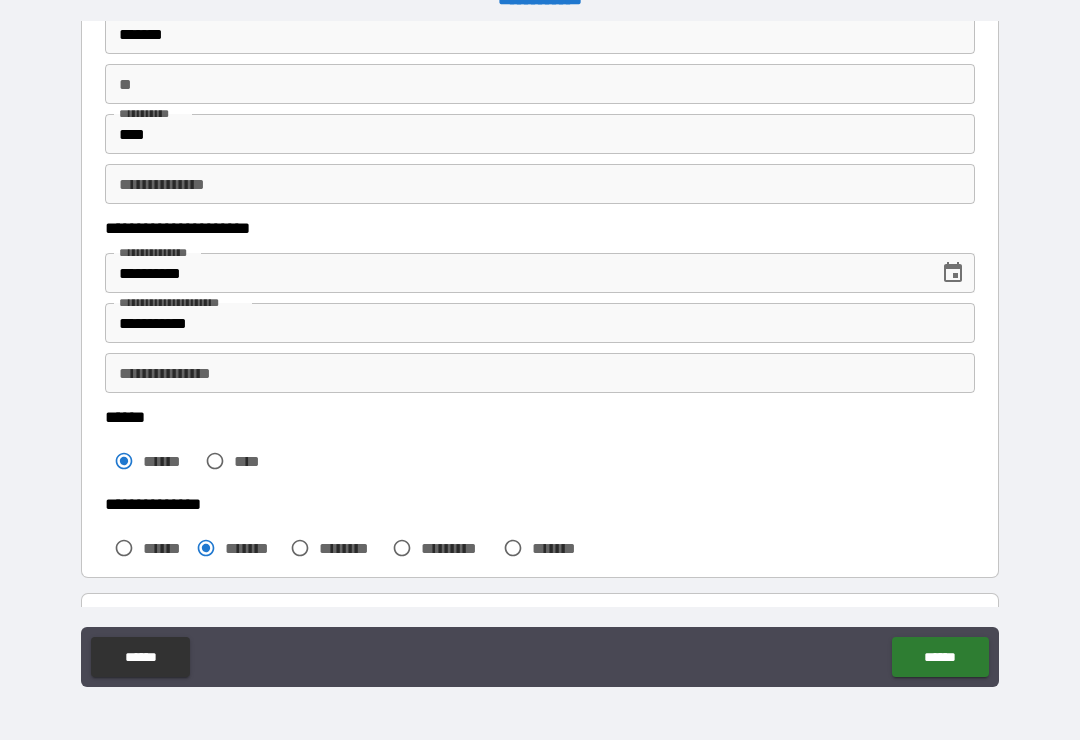 click on "**********" at bounding box center [540, 373] 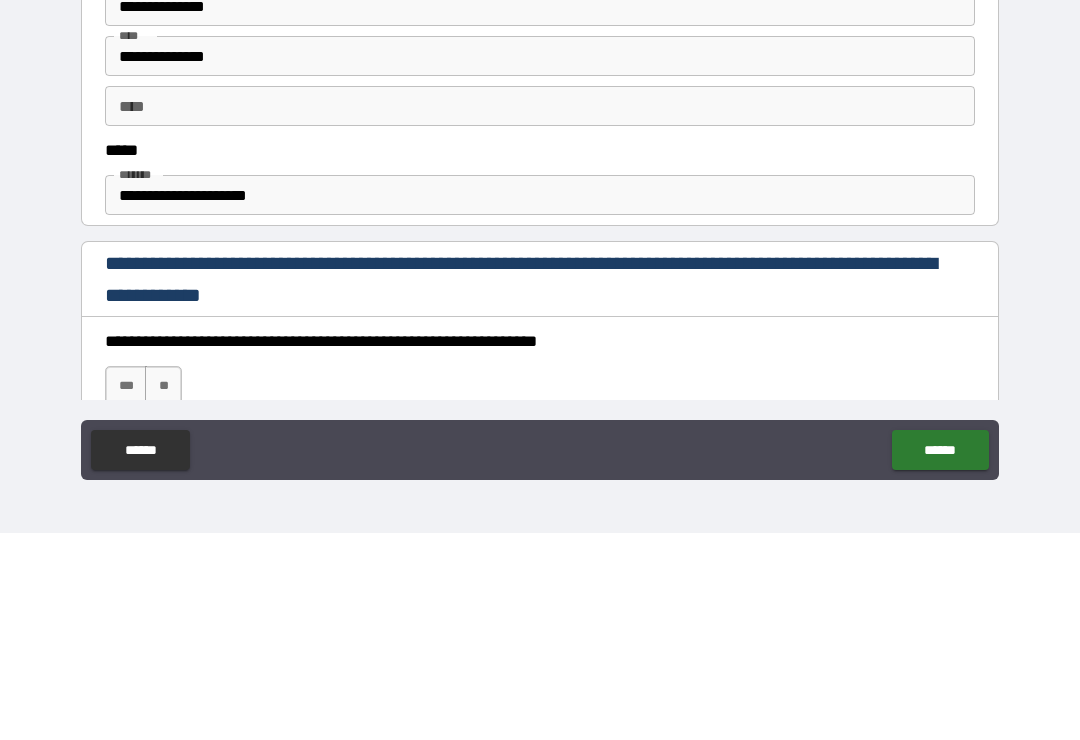 scroll, scrollTop: 929, scrollLeft: 0, axis: vertical 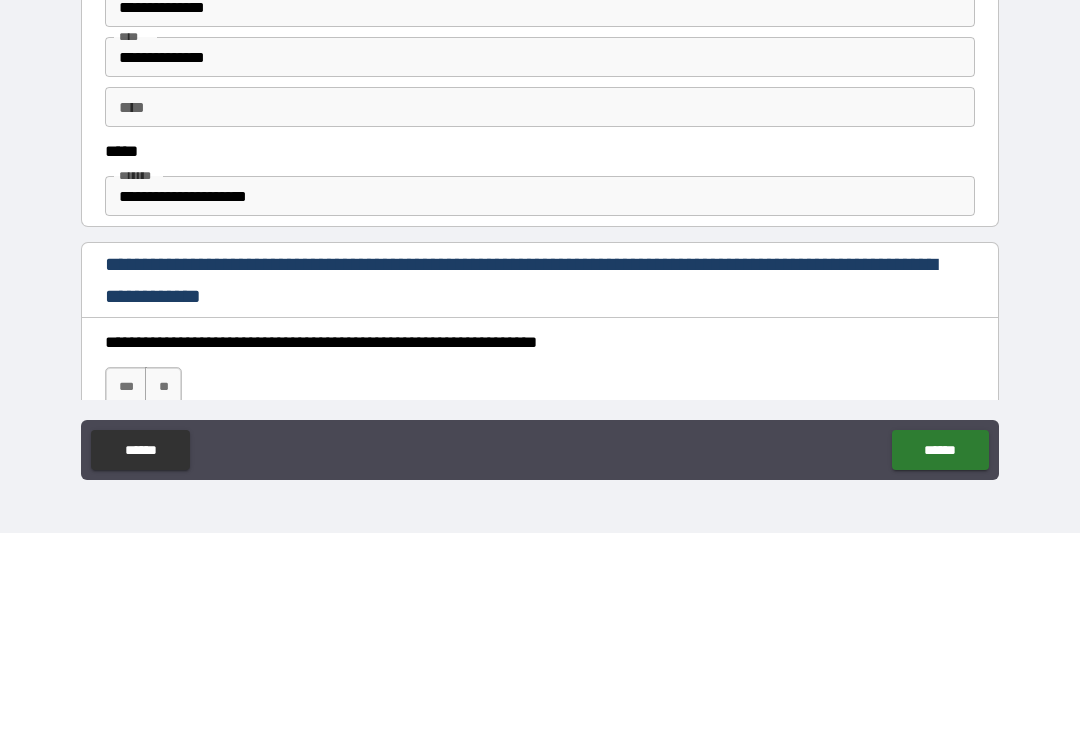 type 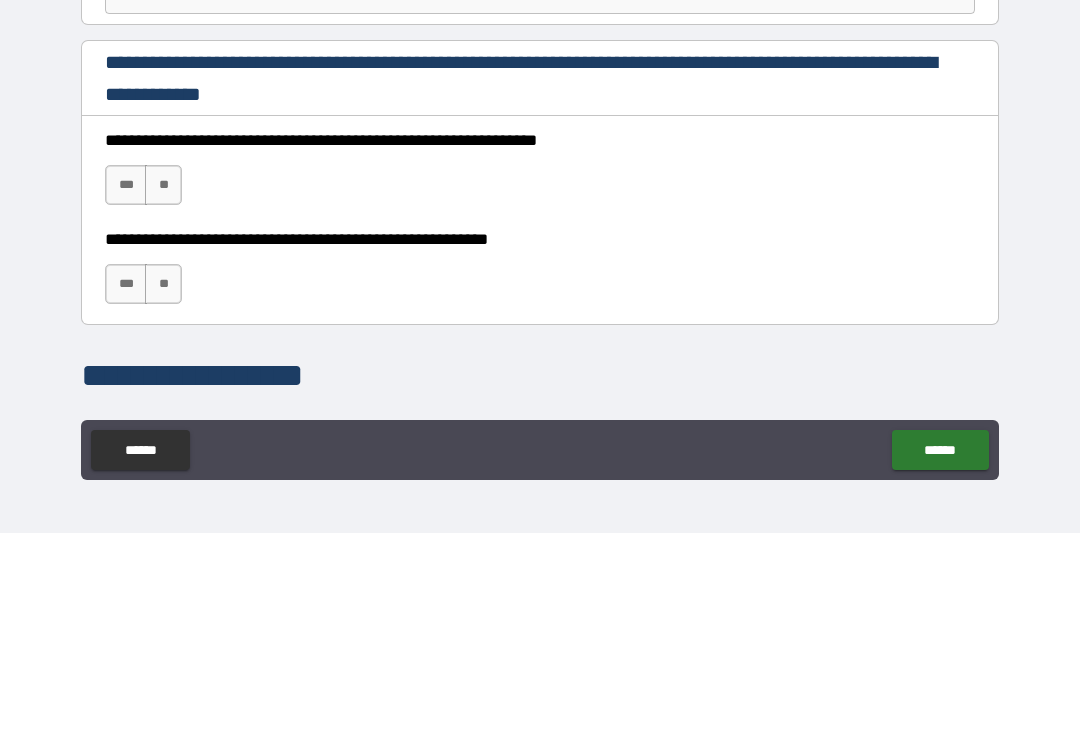 scroll, scrollTop: 1132, scrollLeft: 0, axis: vertical 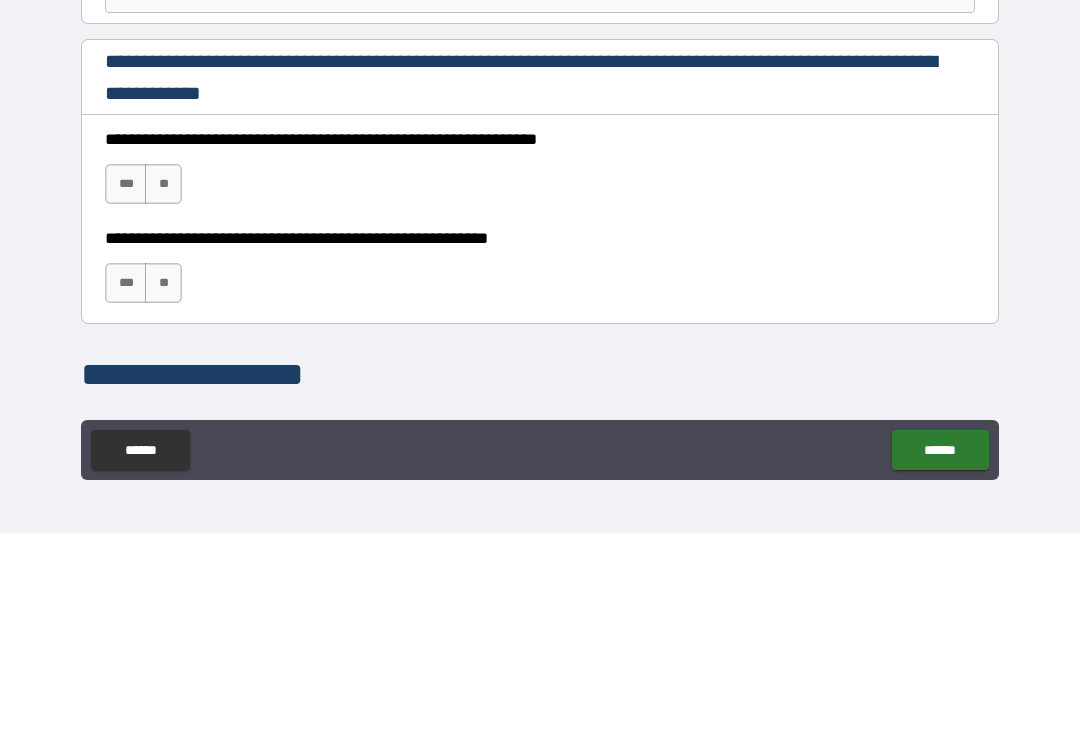 click on "***" at bounding box center [126, 391] 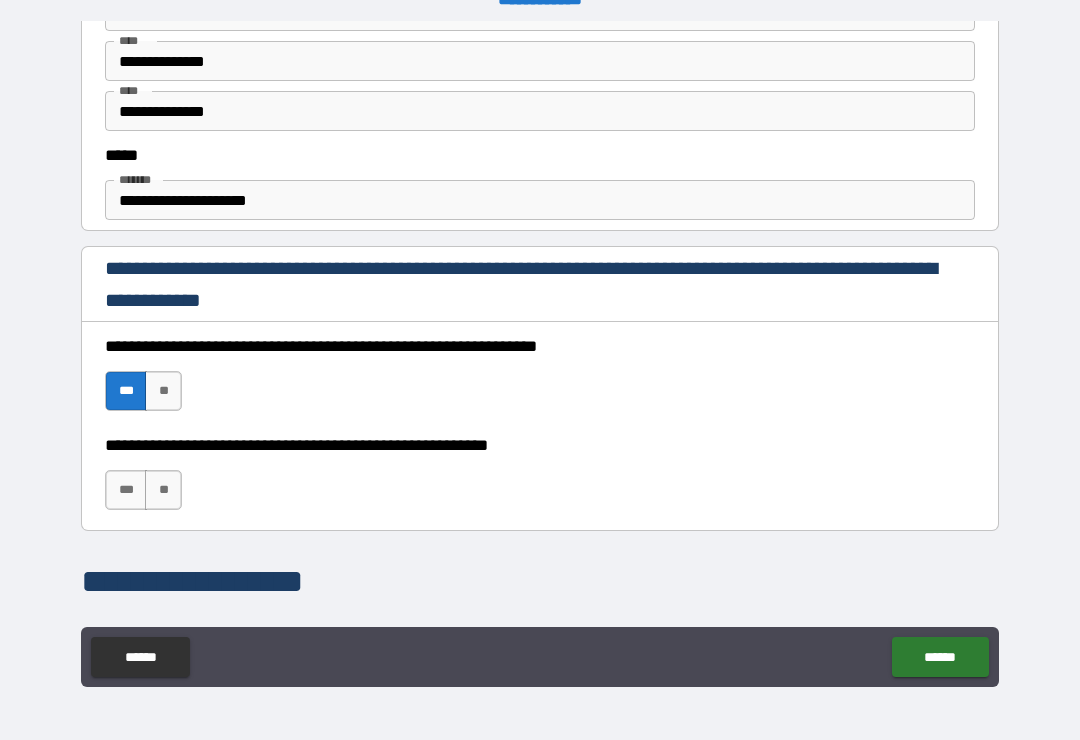 click on "***" at bounding box center (126, 490) 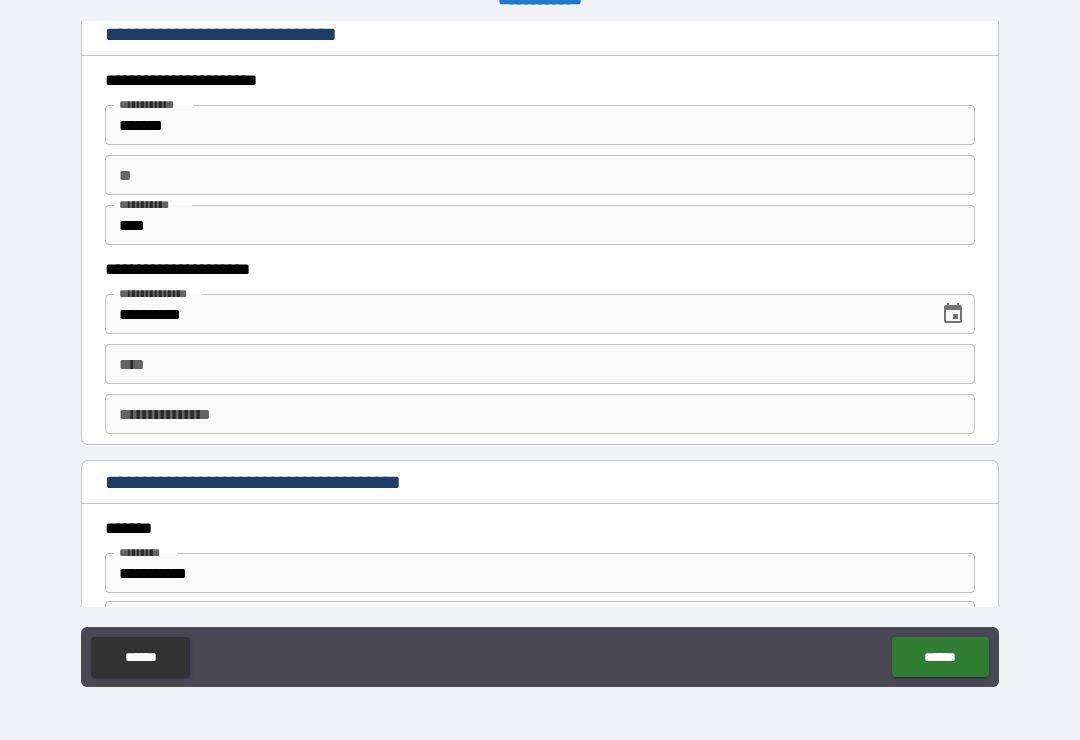 scroll, scrollTop: 1928, scrollLeft: 0, axis: vertical 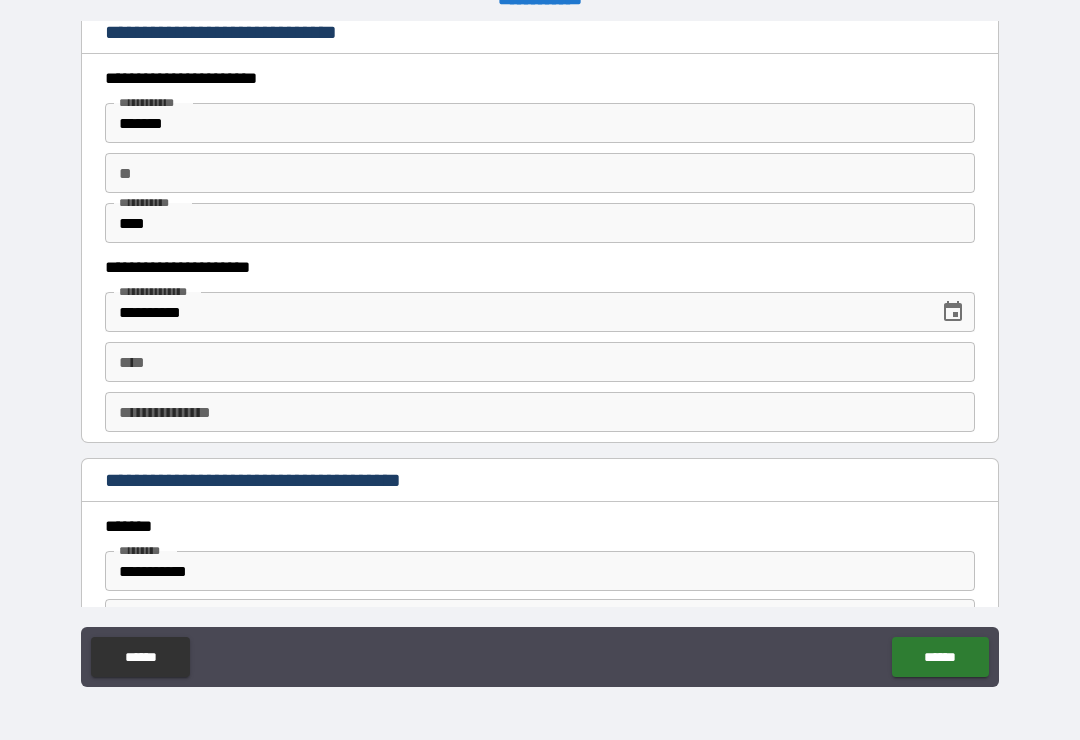click on "****" at bounding box center [540, 362] 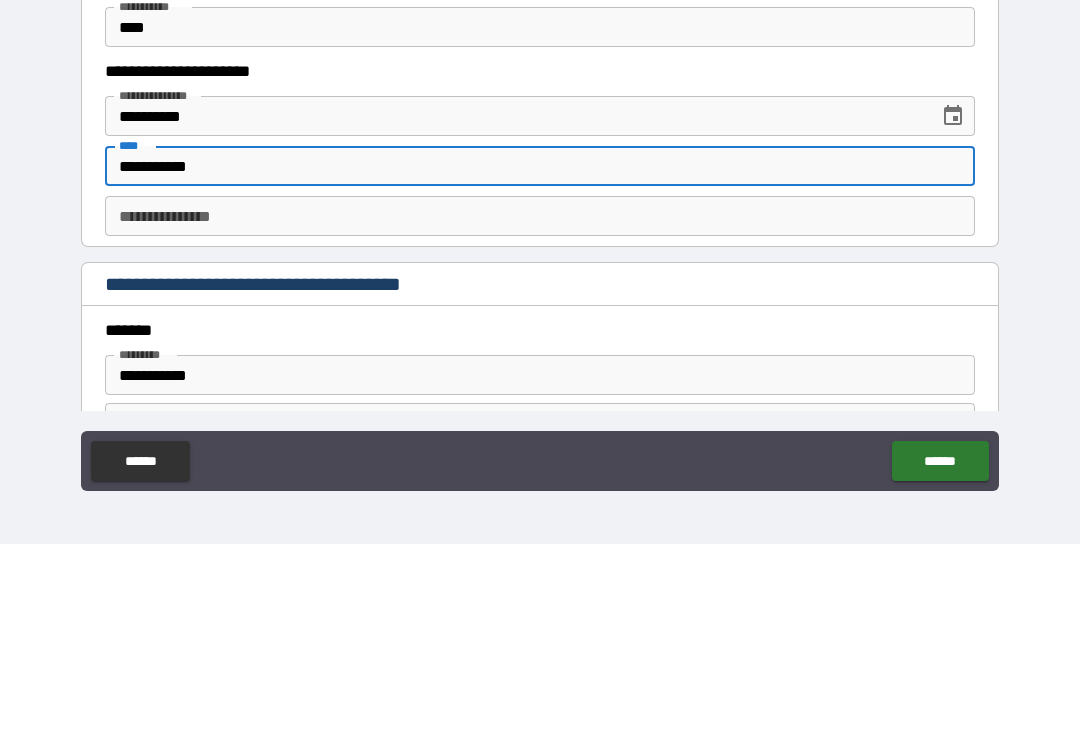 click on "**********" at bounding box center [540, 412] 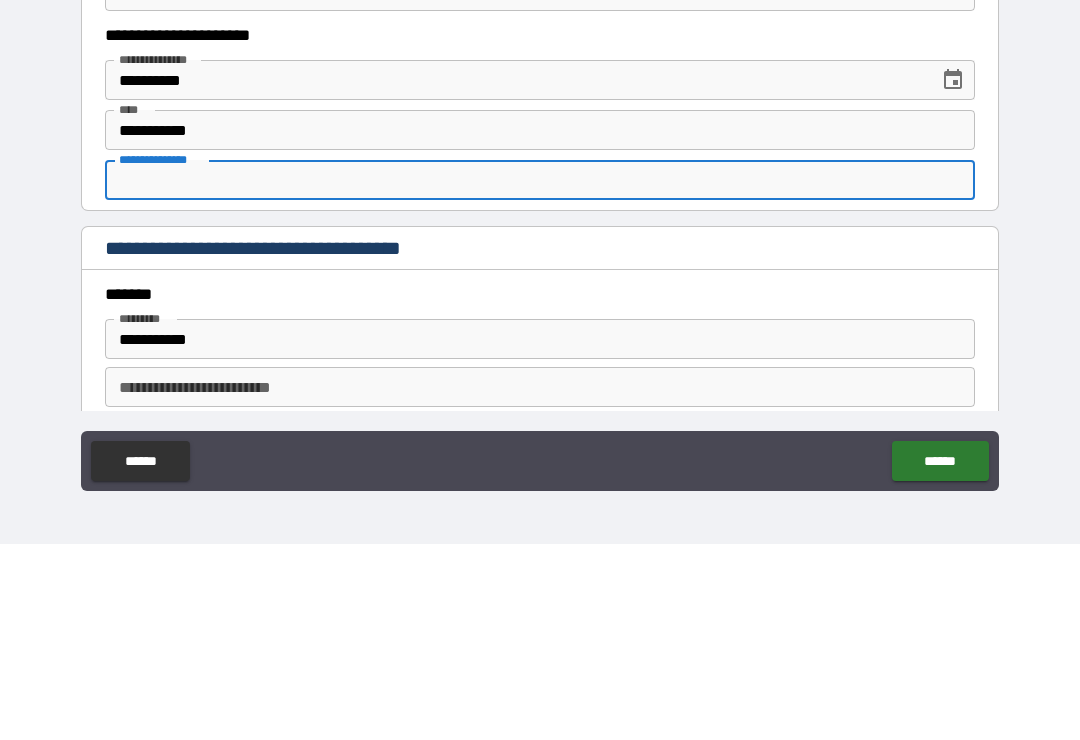 scroll, scrollTop: 1963, scrollLeft: 0, axis: vertical 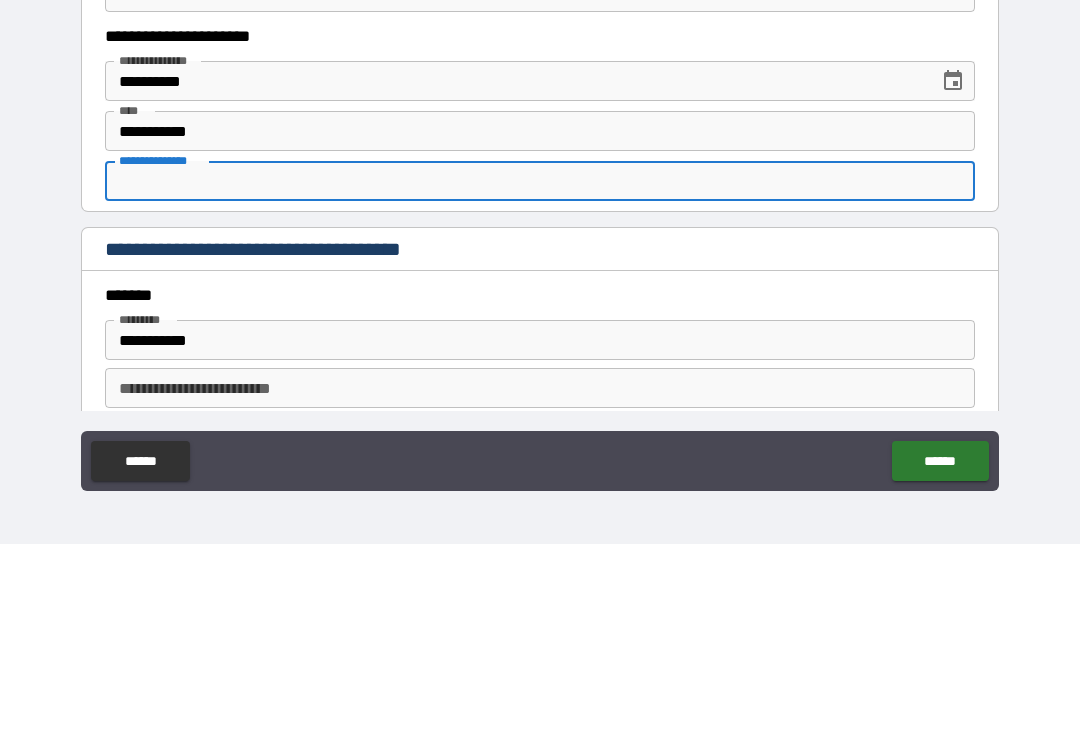 click on "**********" at bounding box center [540, 377] 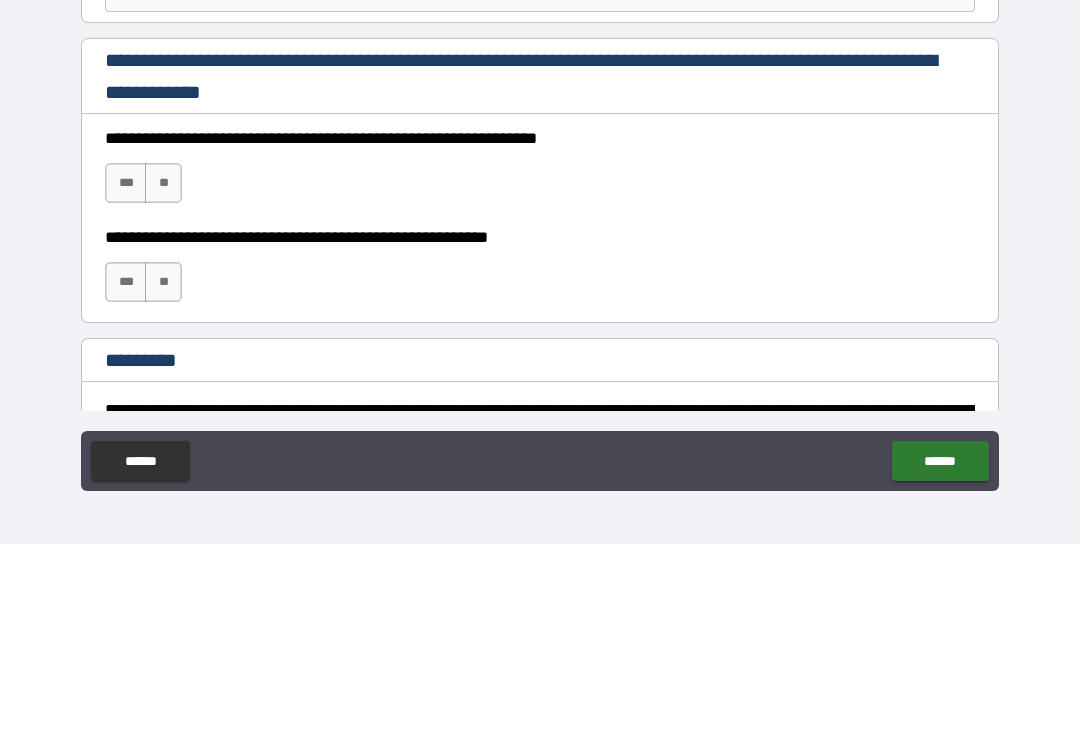 scroll, scrollTop: 2785, scrollLeft: 0, axis: vertical 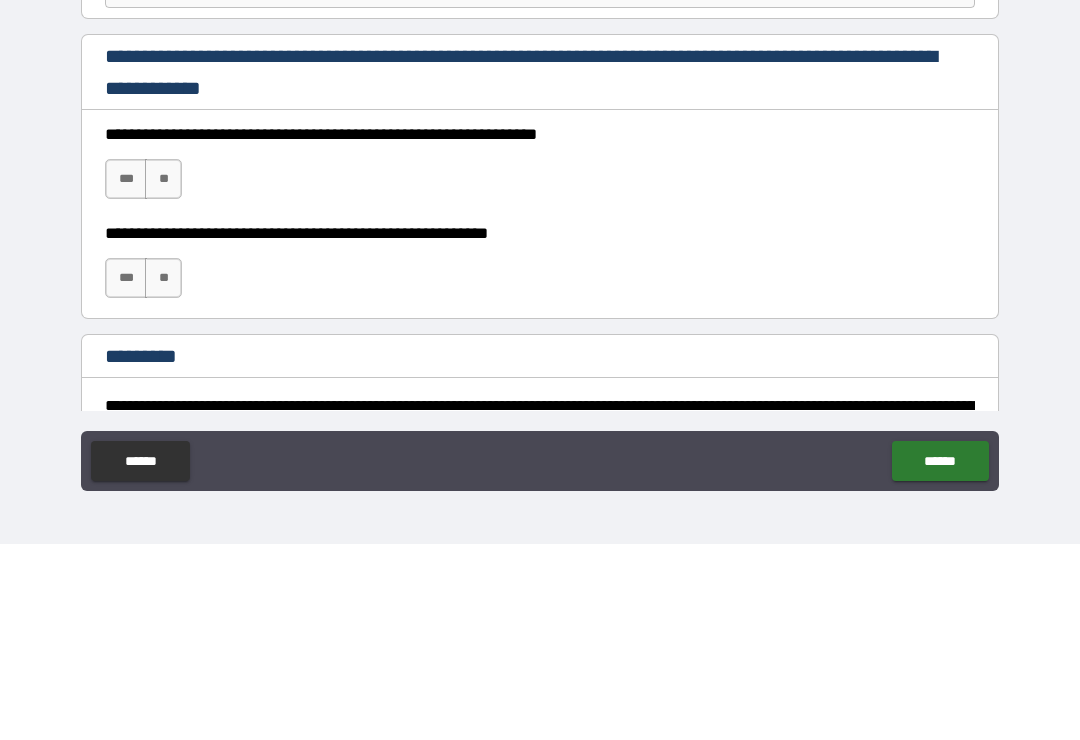click on "***" at bounding box center (126, 375) 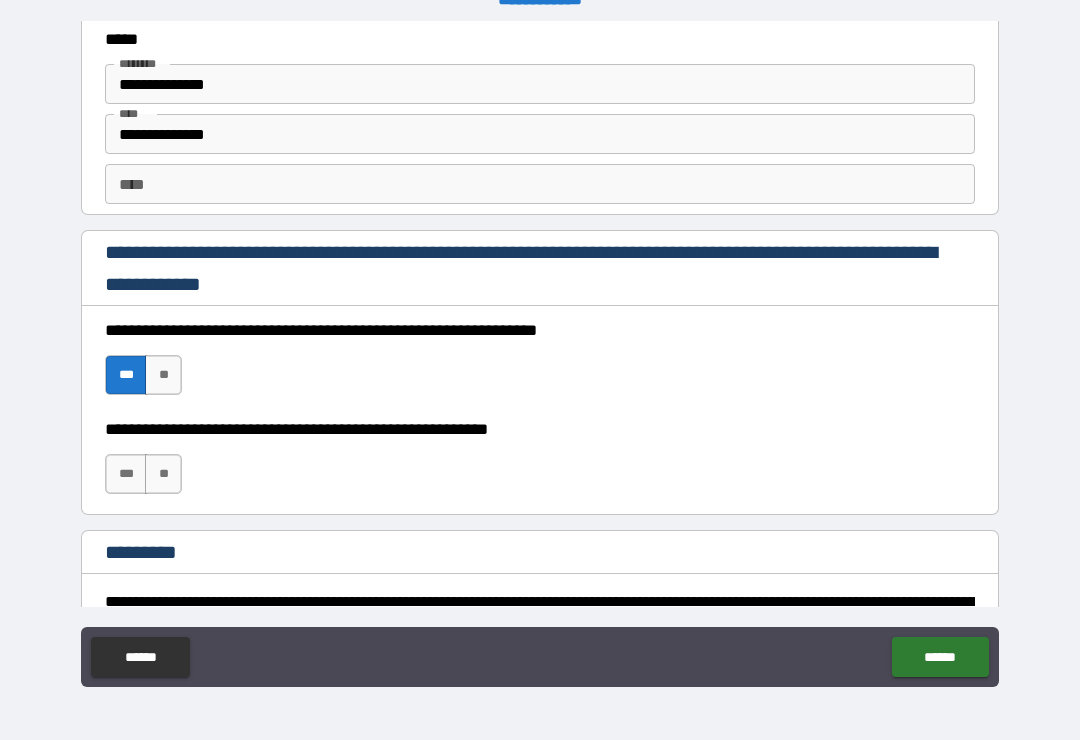 click on "***" at bounding box center (126, 474) 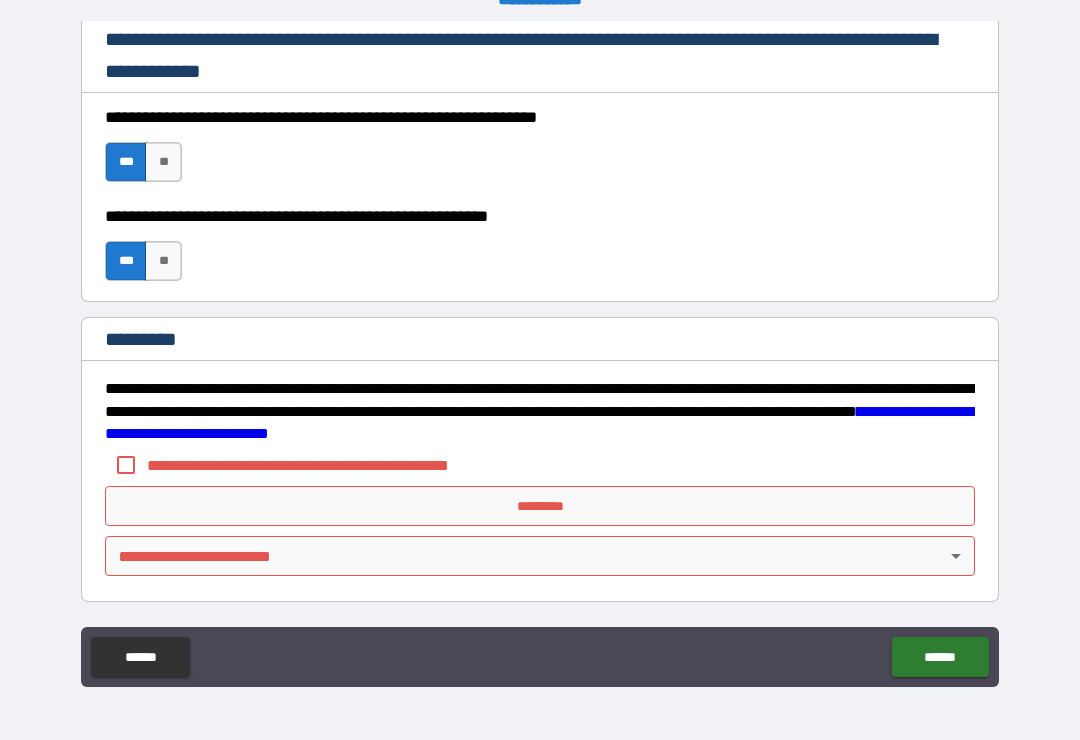 scroll, scrollTop: 2998, scrollLeft: 0, axis: vertical 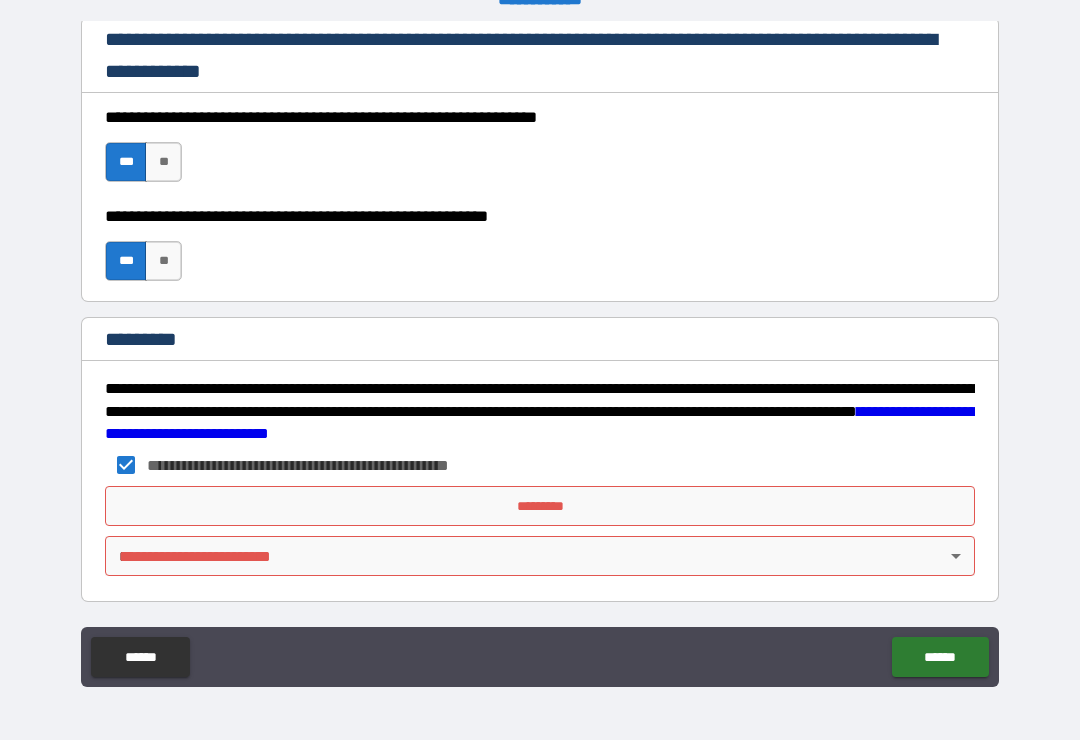 click on "*********" at bounding box center [540, 506] 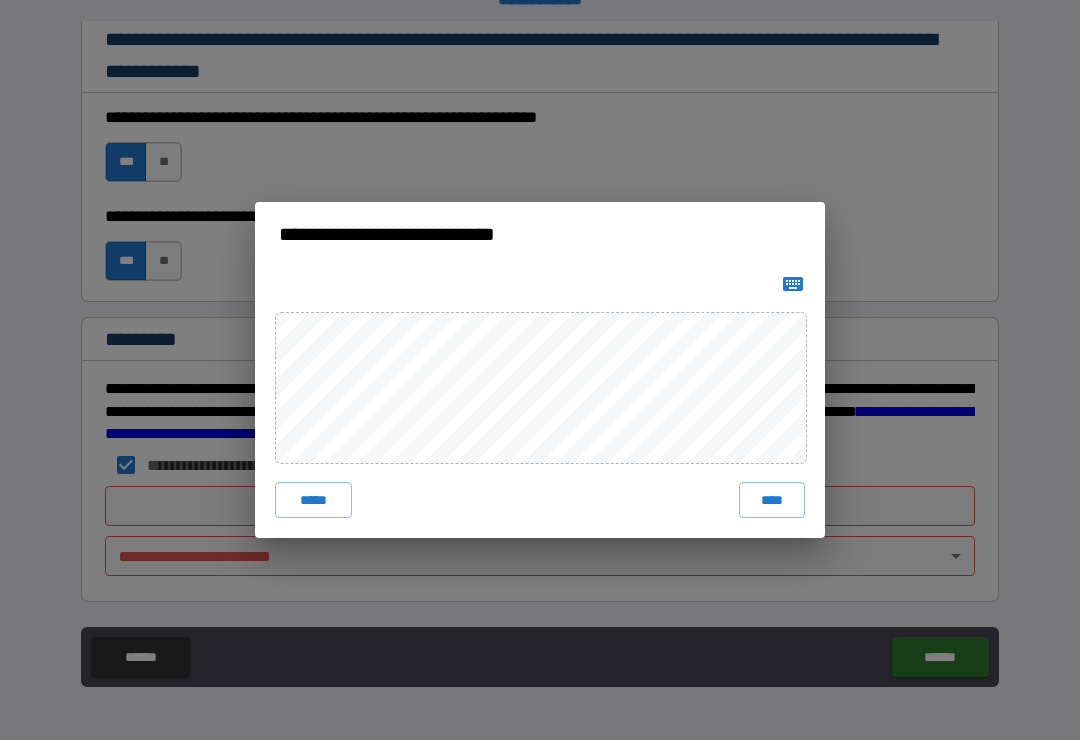 click on "****" at bounding box center [772, 500] 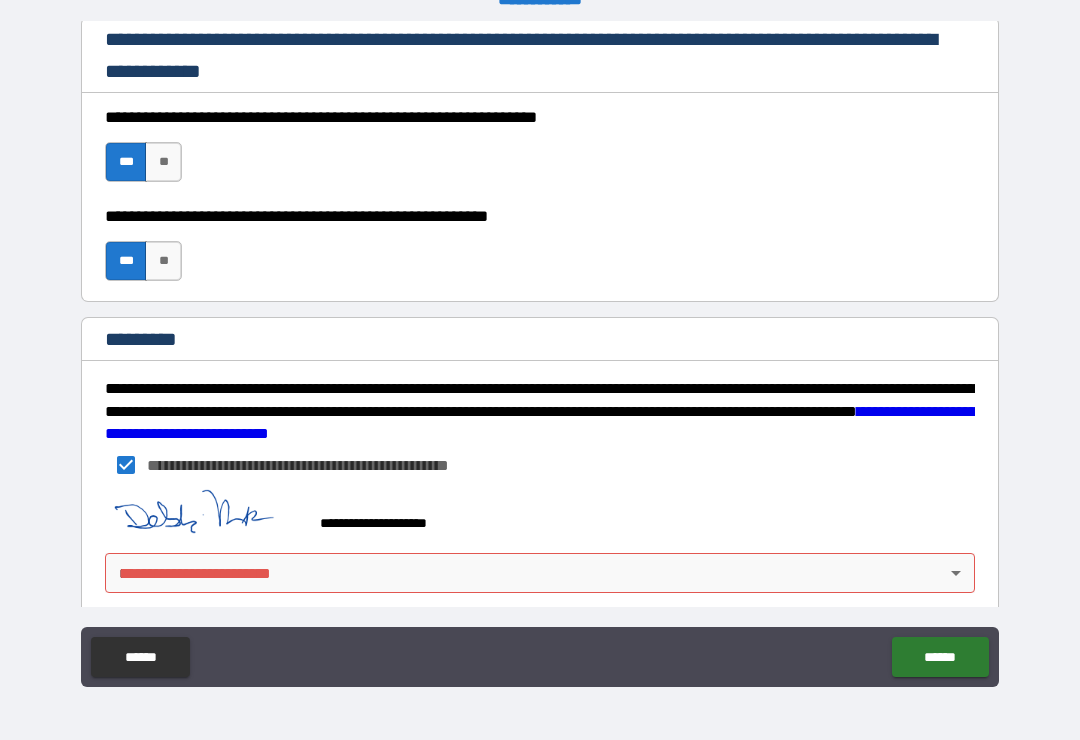 scroll, scrollTop: 2988, scrollLeft: 0, axis: vertical 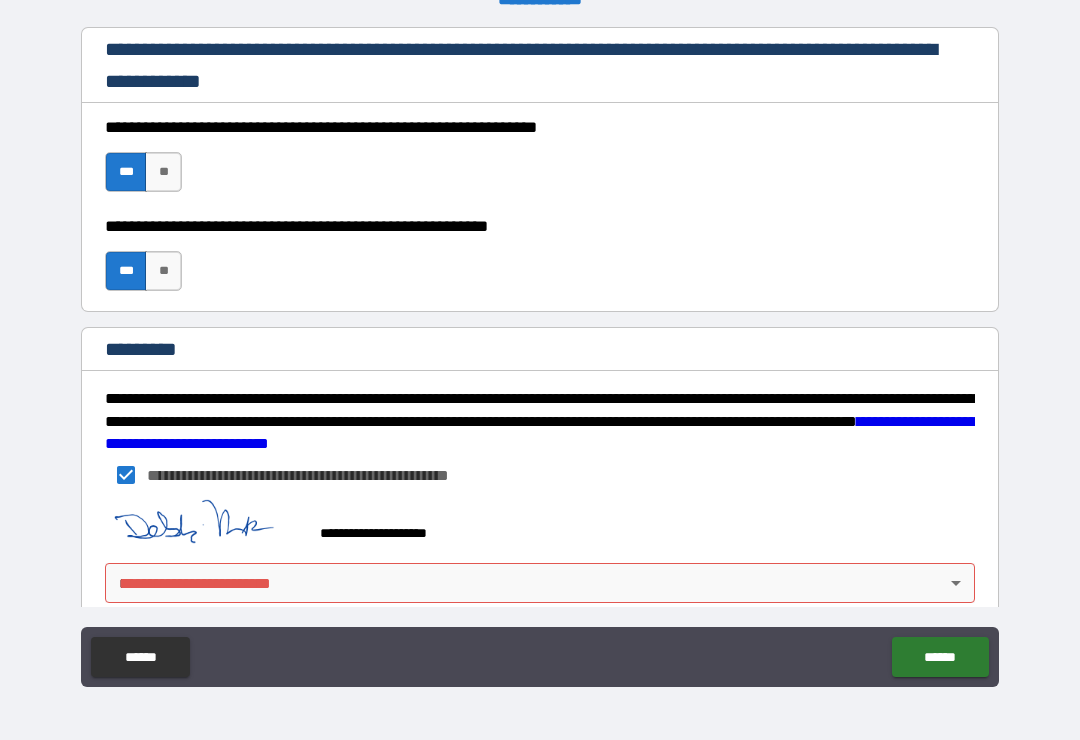 click on "**********" at bounding box center [540, 354] 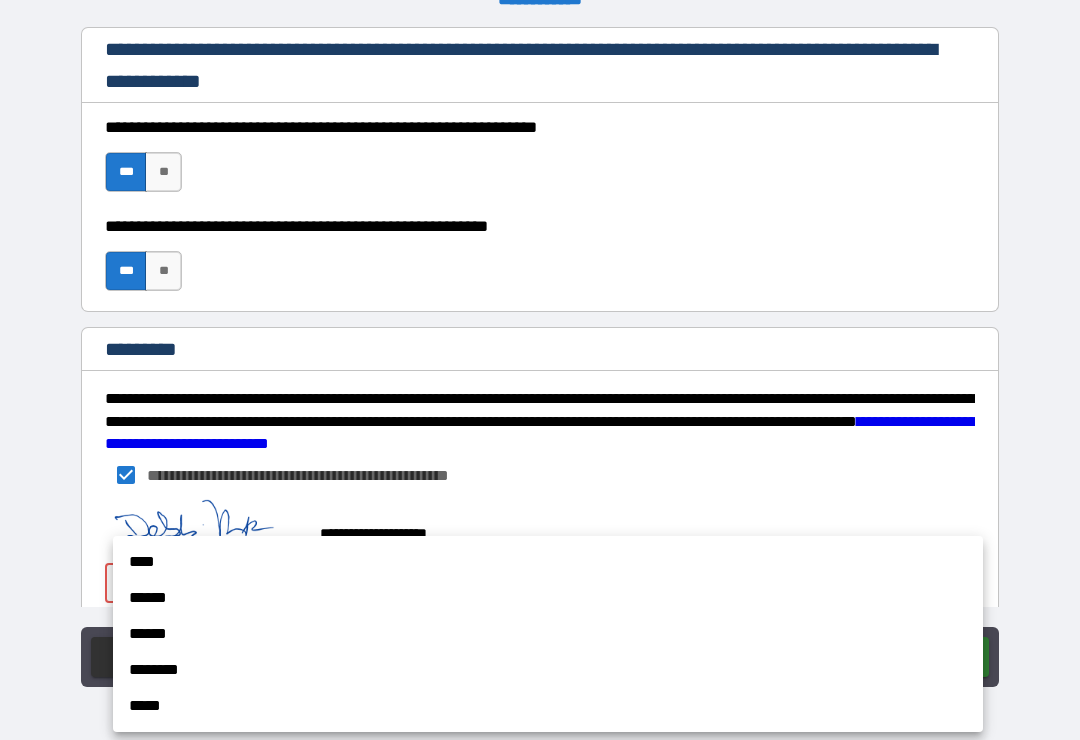 click on "****" at bounding box center (548, 562) 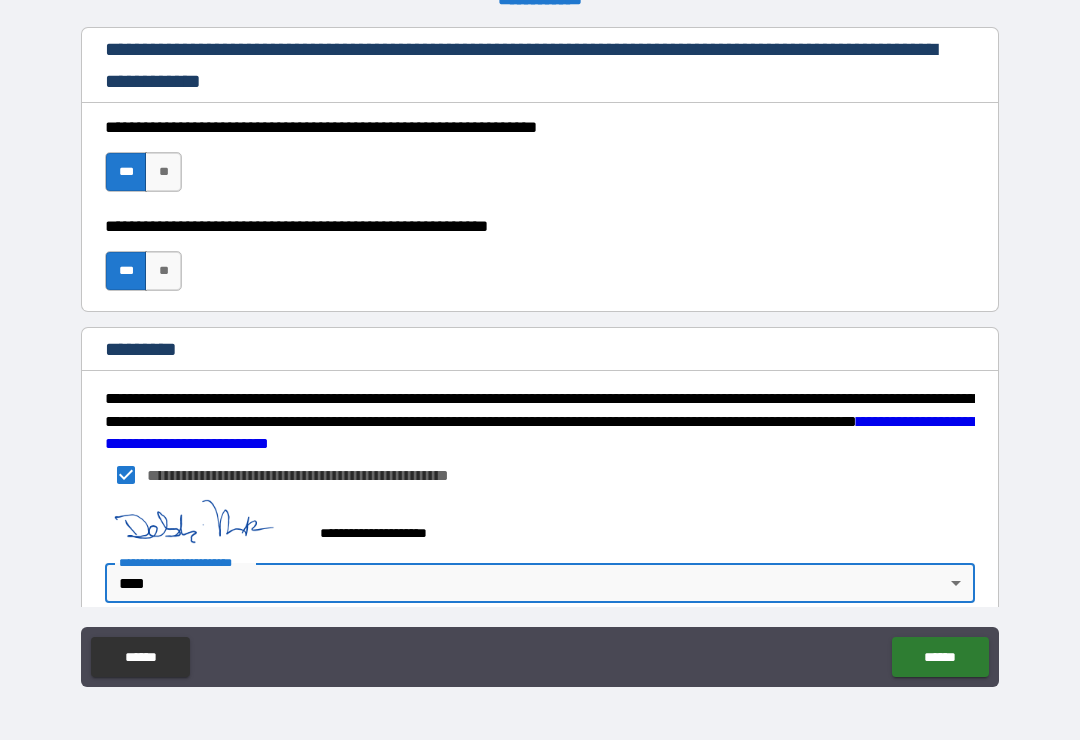 click on "******" at bounding box center [940, 657] 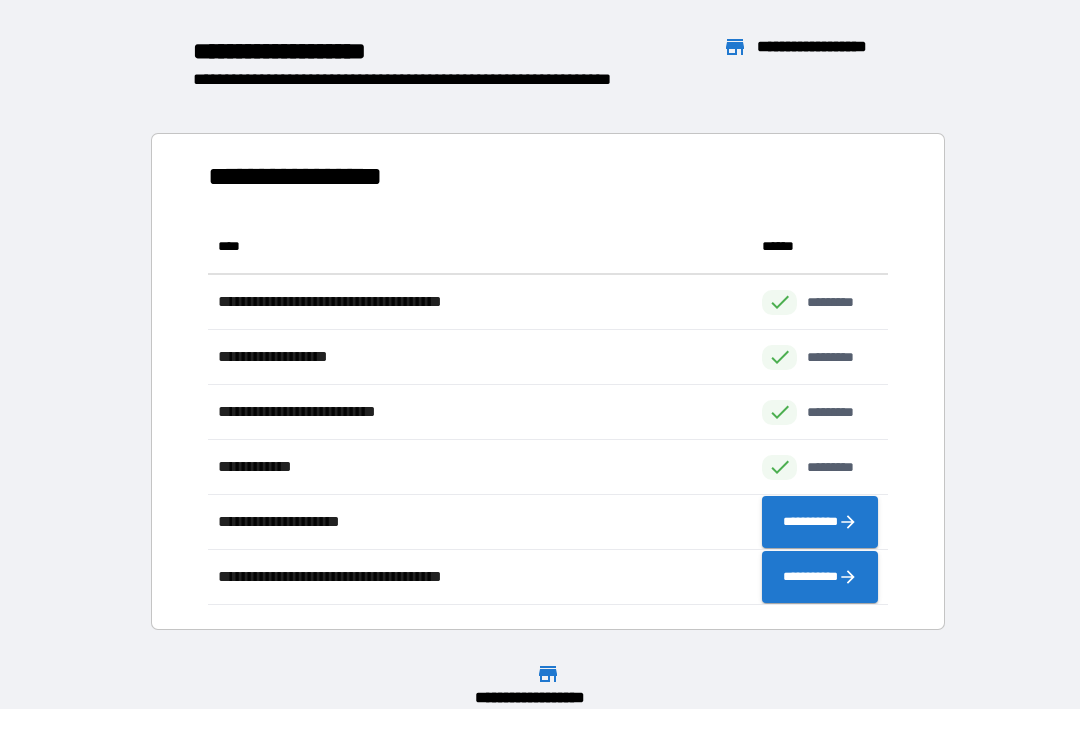 scroll, scrollTop: 1, scrollLeft: 1, axis: both 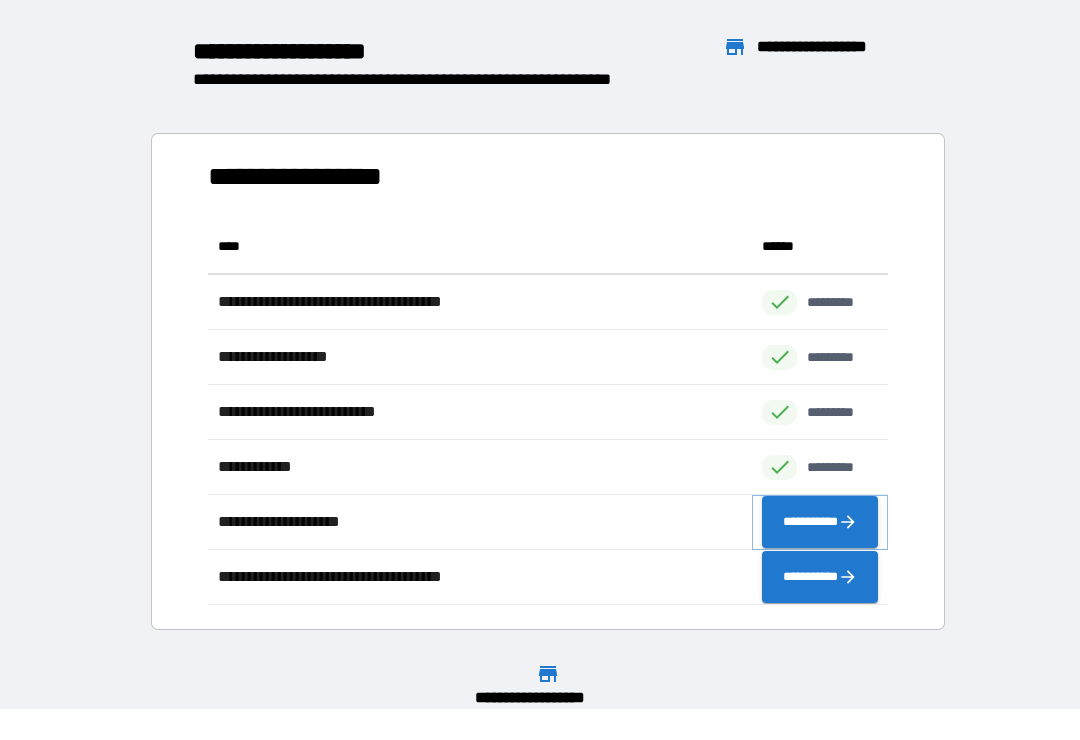 click on "**********" at bounding box center (820, 522) 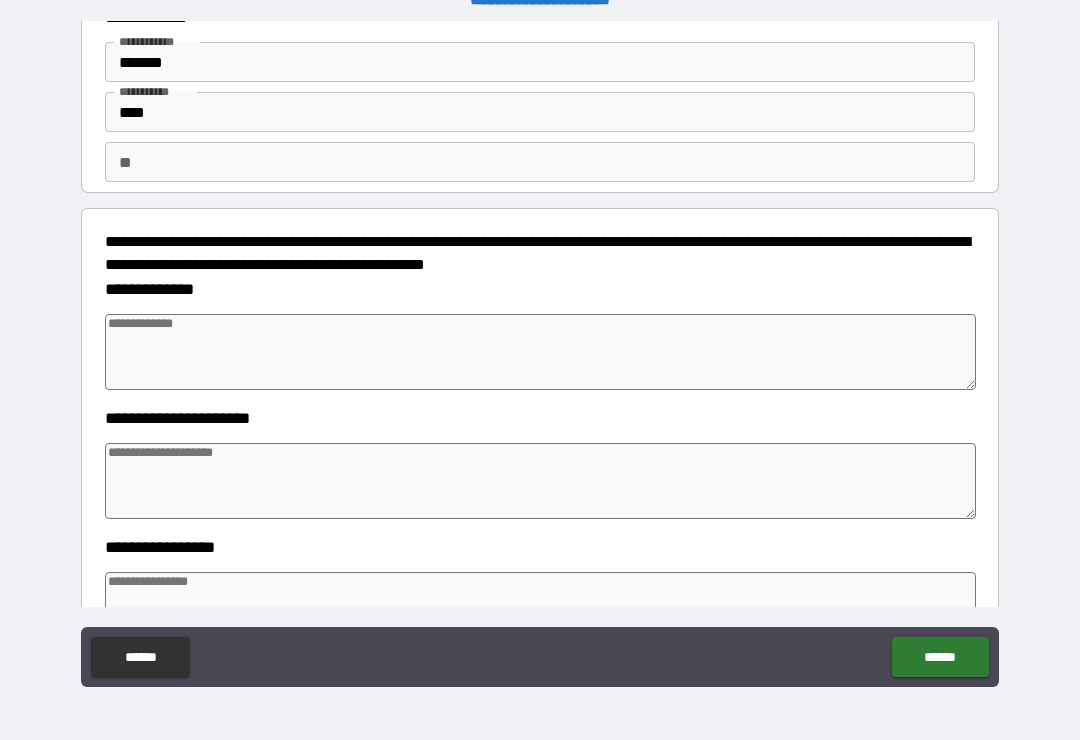 scroll, scrollTop: 74, scrollLeft: 0, axis: vertical 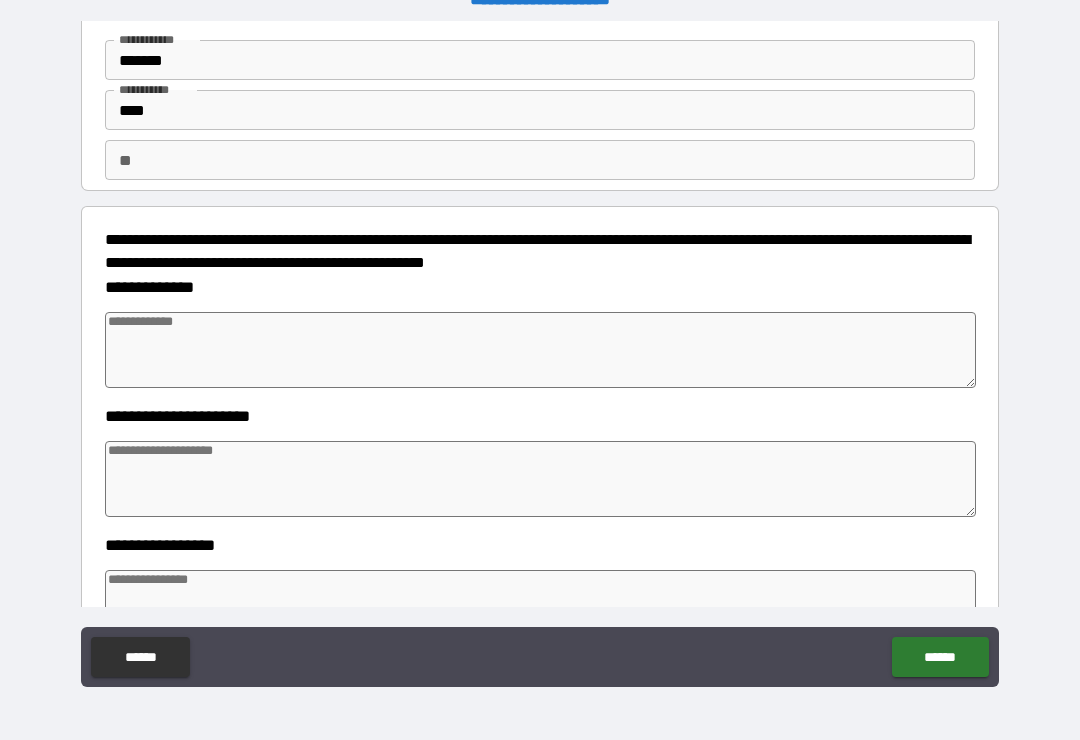 click at bounding box center (540, 350) 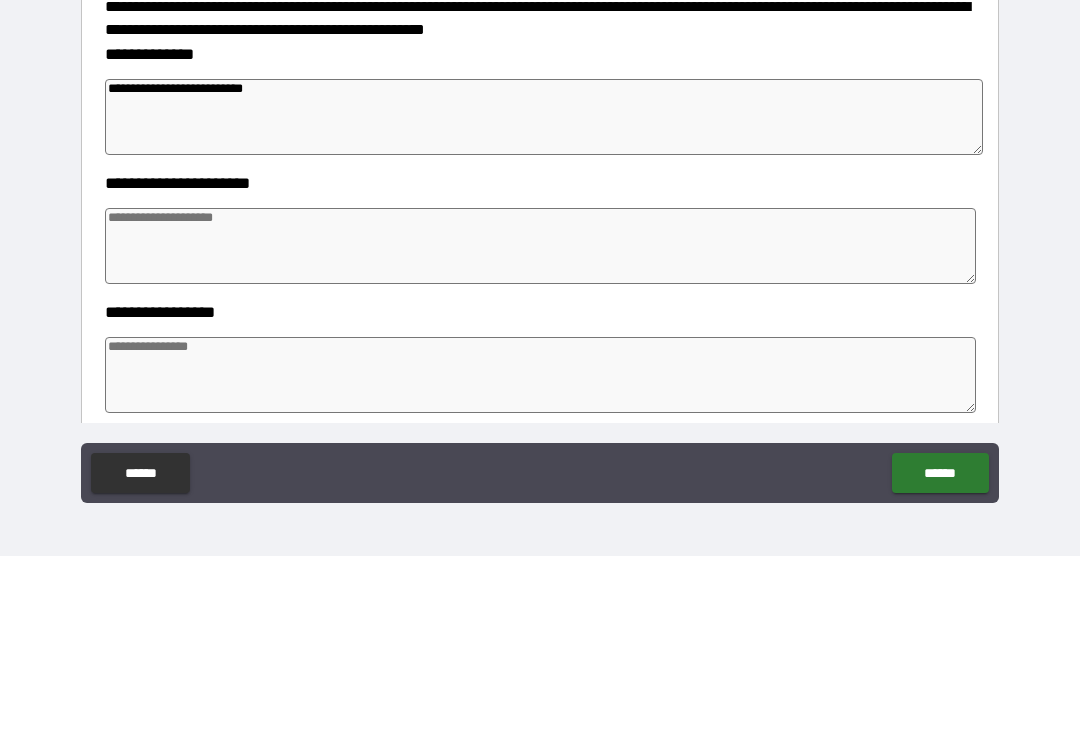 scroll, scrollTop: 138, scrollLeft: 0, axis: vertical 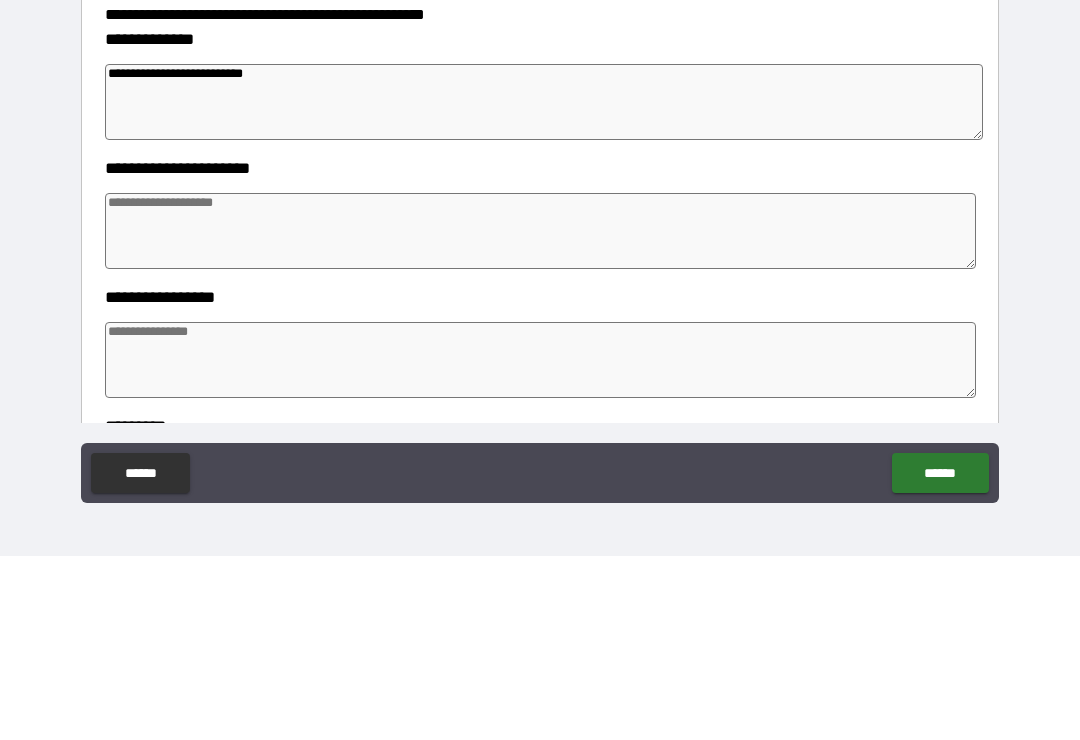 click at bounding box center (540, 415) 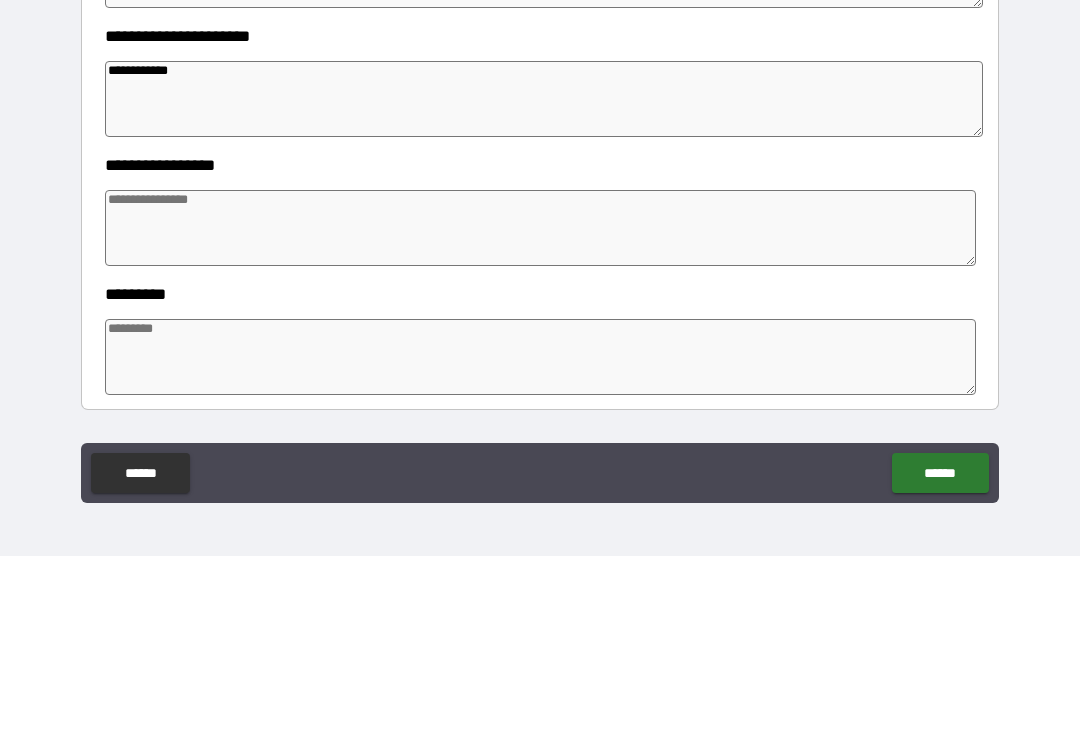 scroll, scrollTop: 269, scrollLeft: 0, axis: vertical 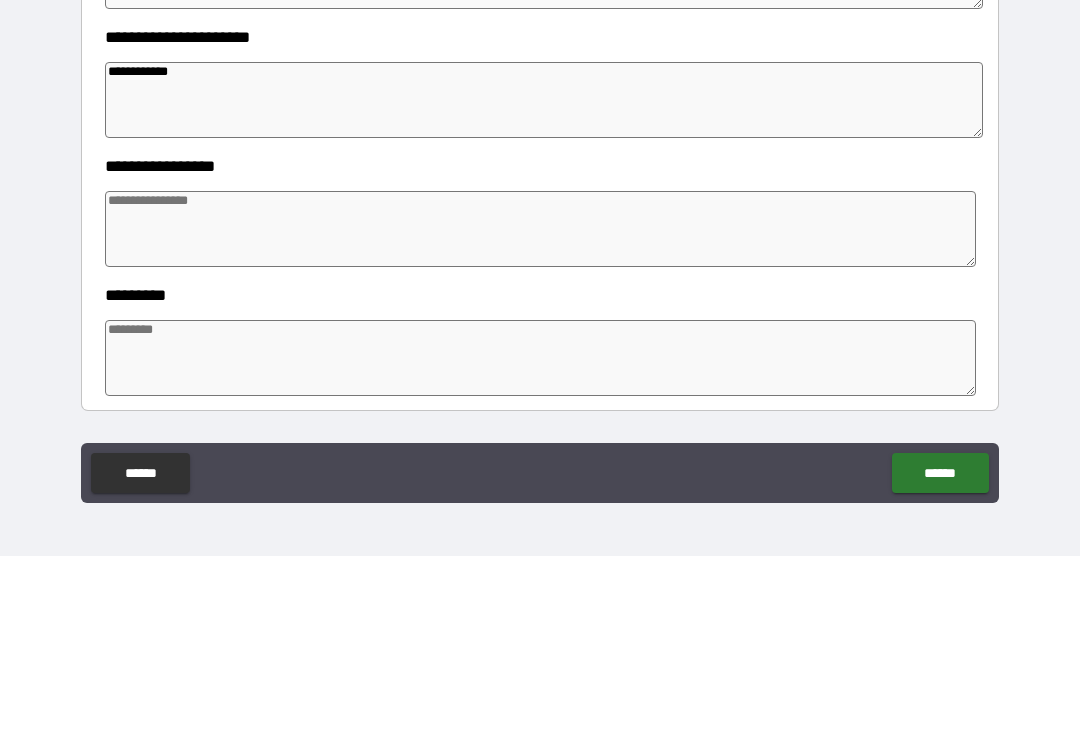 click at bounding box center (540, 413) 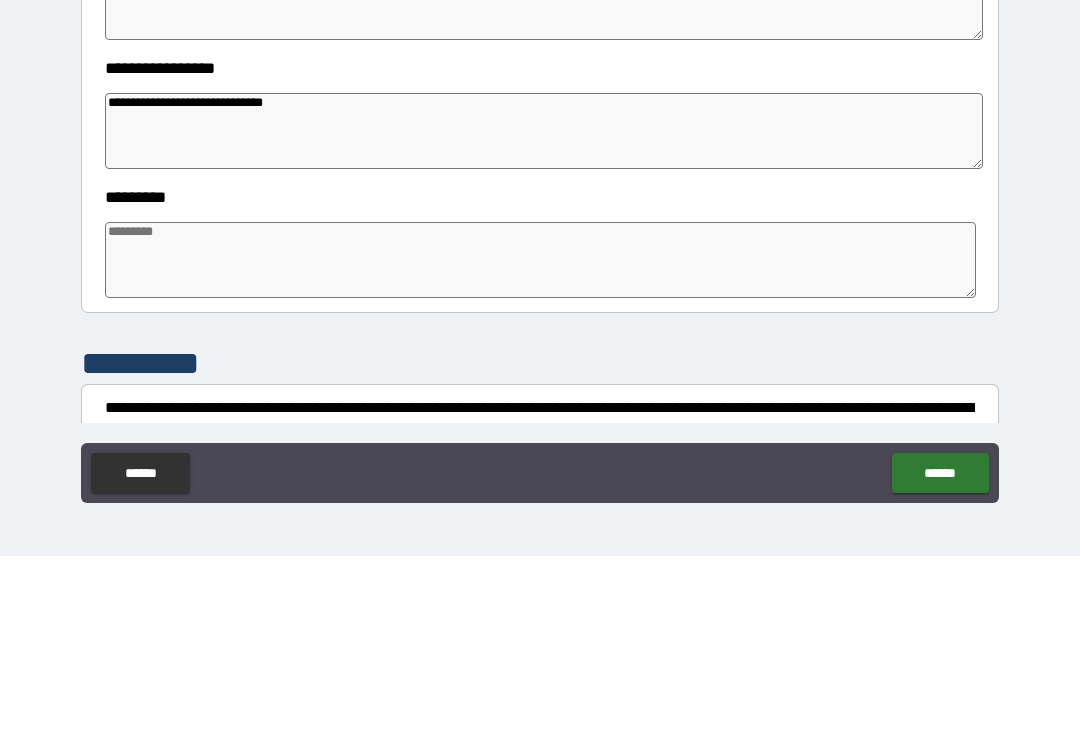 scroll, scrollTop: 380, scrollLeft: 0, axis: vertical 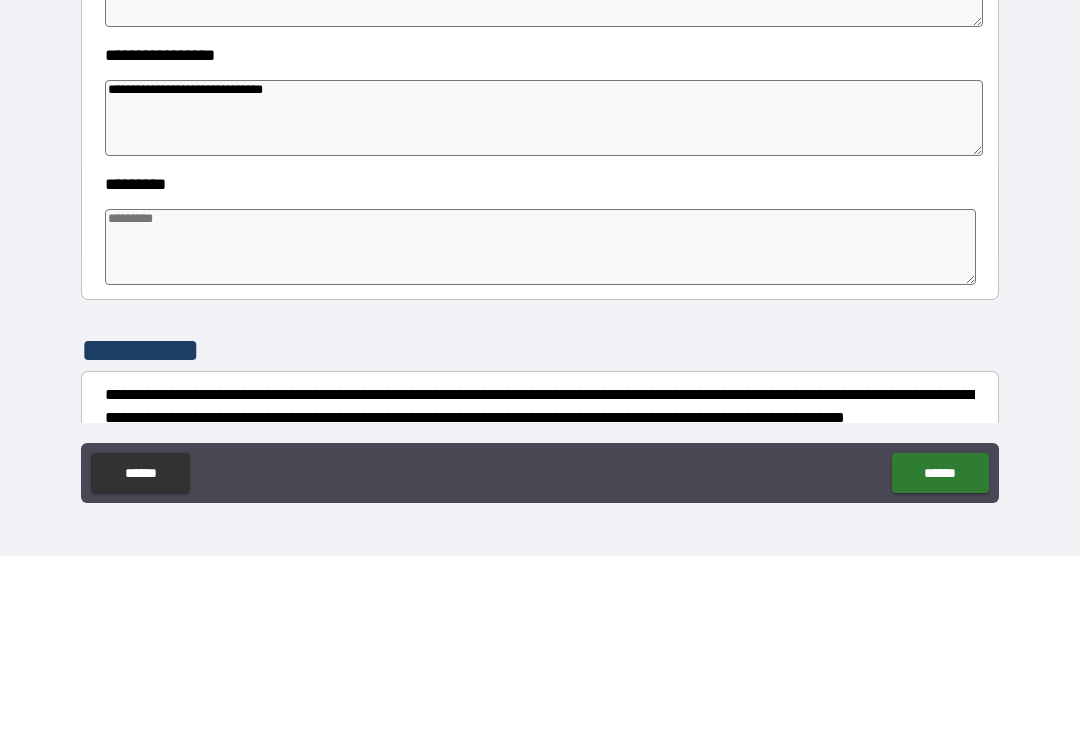 click at bounding box center (540, 431) 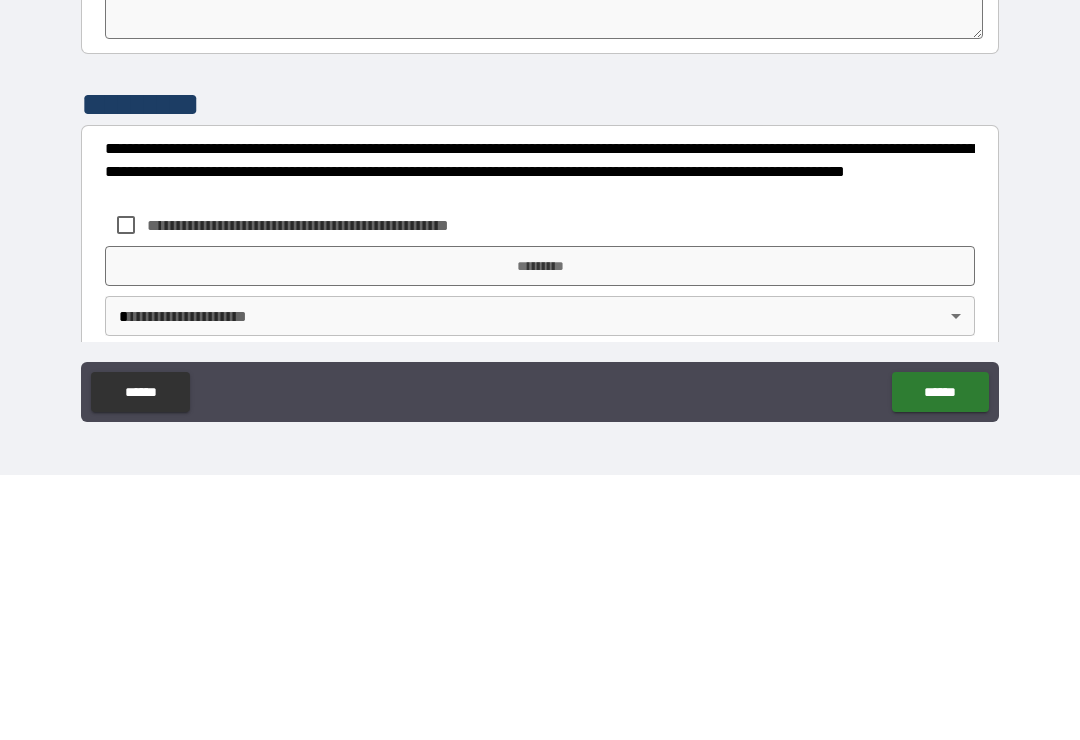 scroll, scrollTop: 544, scrollLeft: 0, axis: vertical 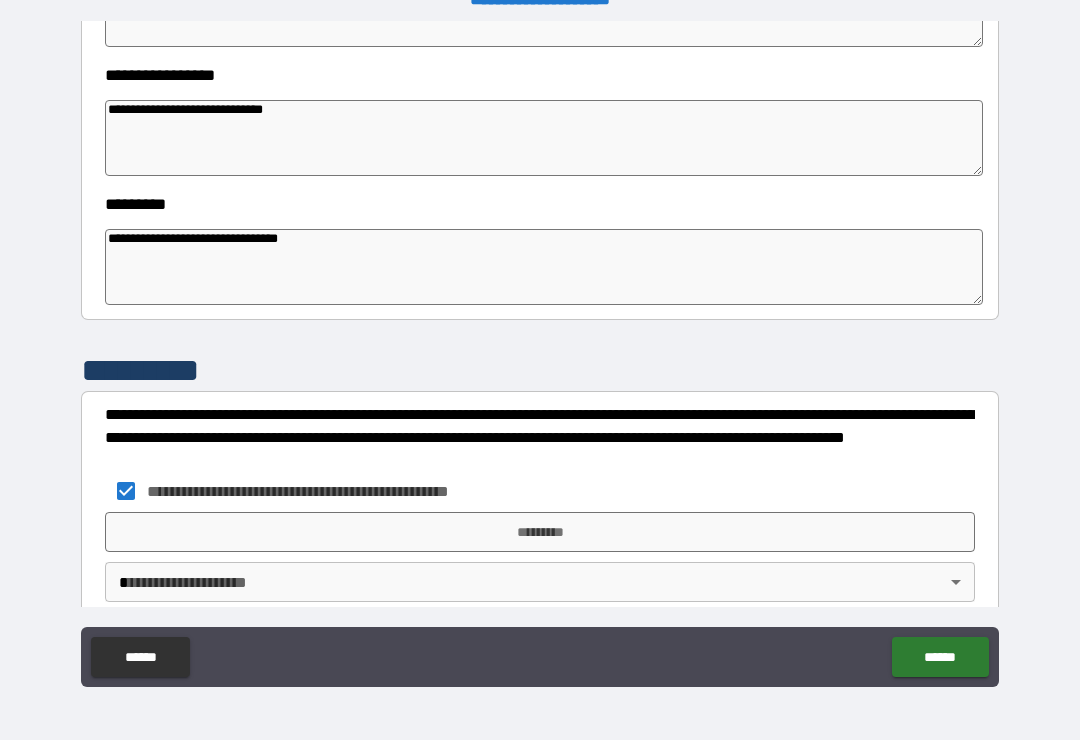 click on "*********" at bounding box center (540, 532) 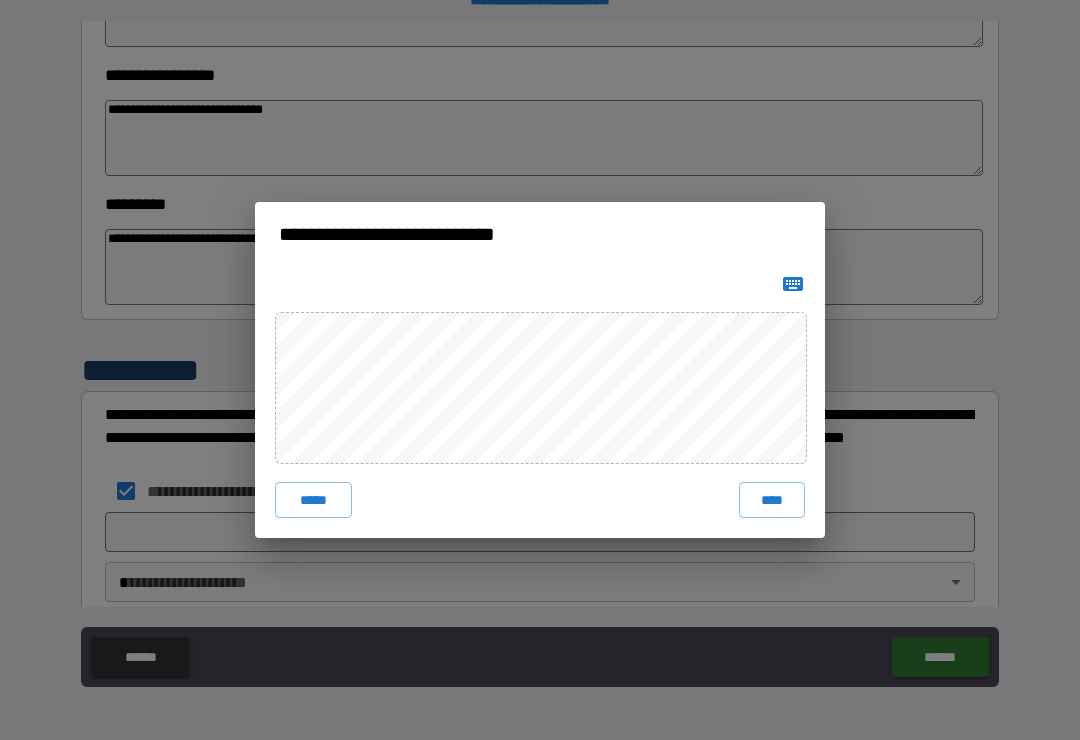 click on "****" at bounding box center [772, 500] 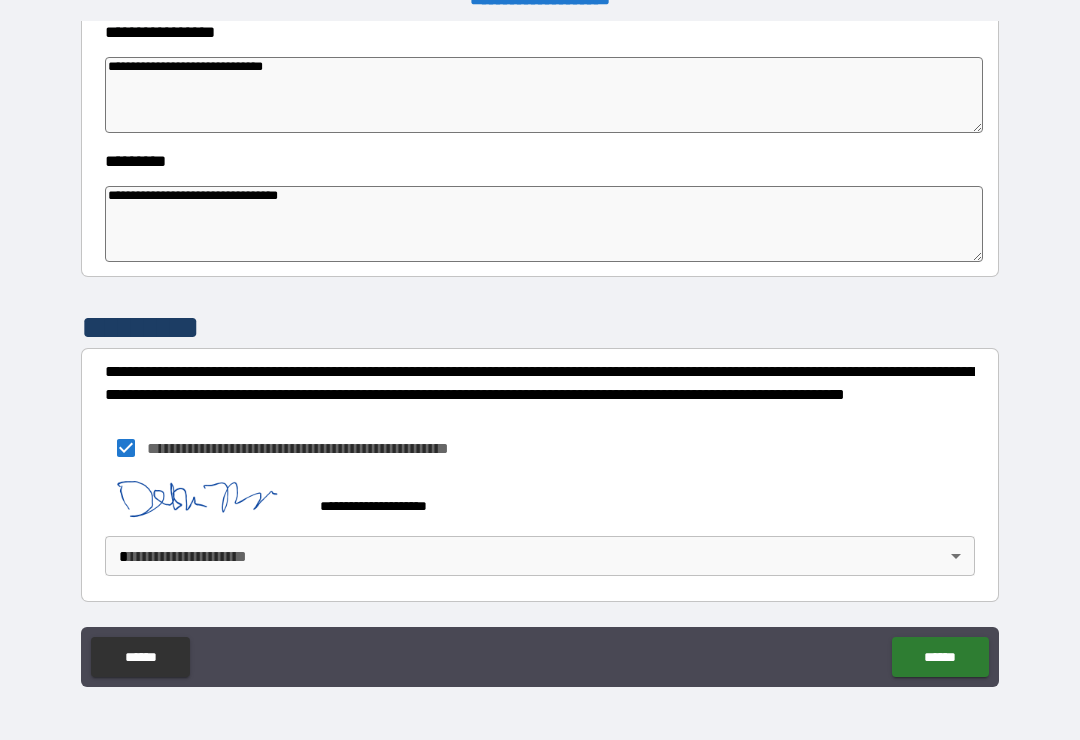 scroll, scrollTop: 587, scrollLeft: 0, axis: vertical 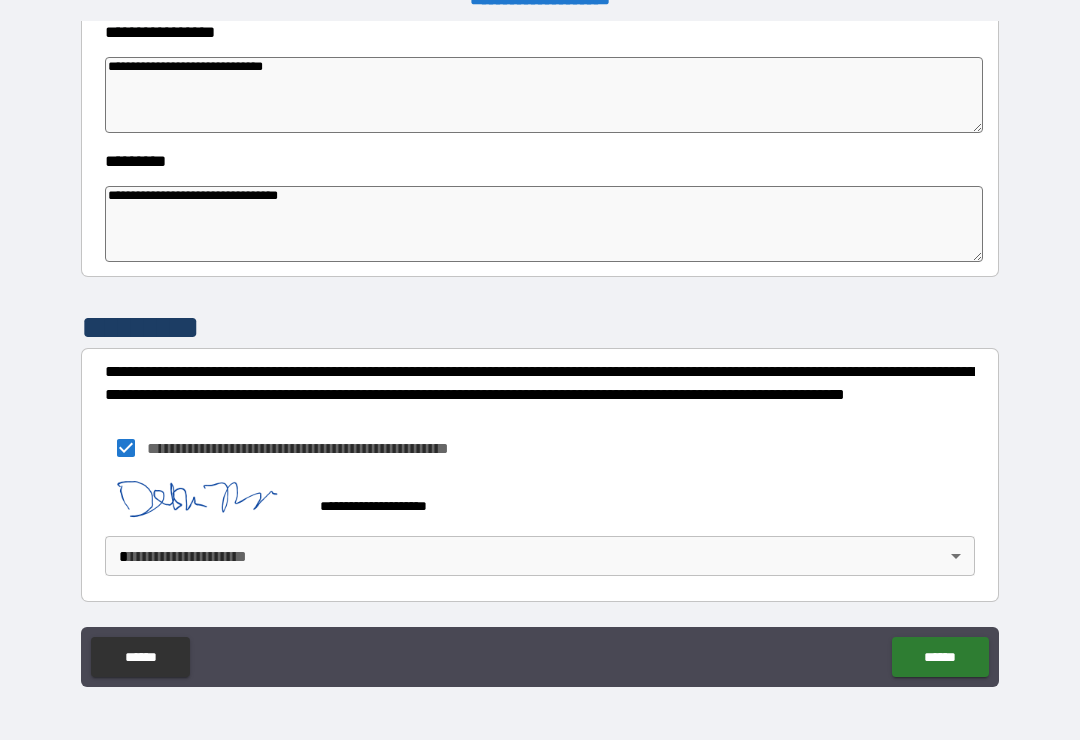 click on "**********" at bounding box center [540, 354] 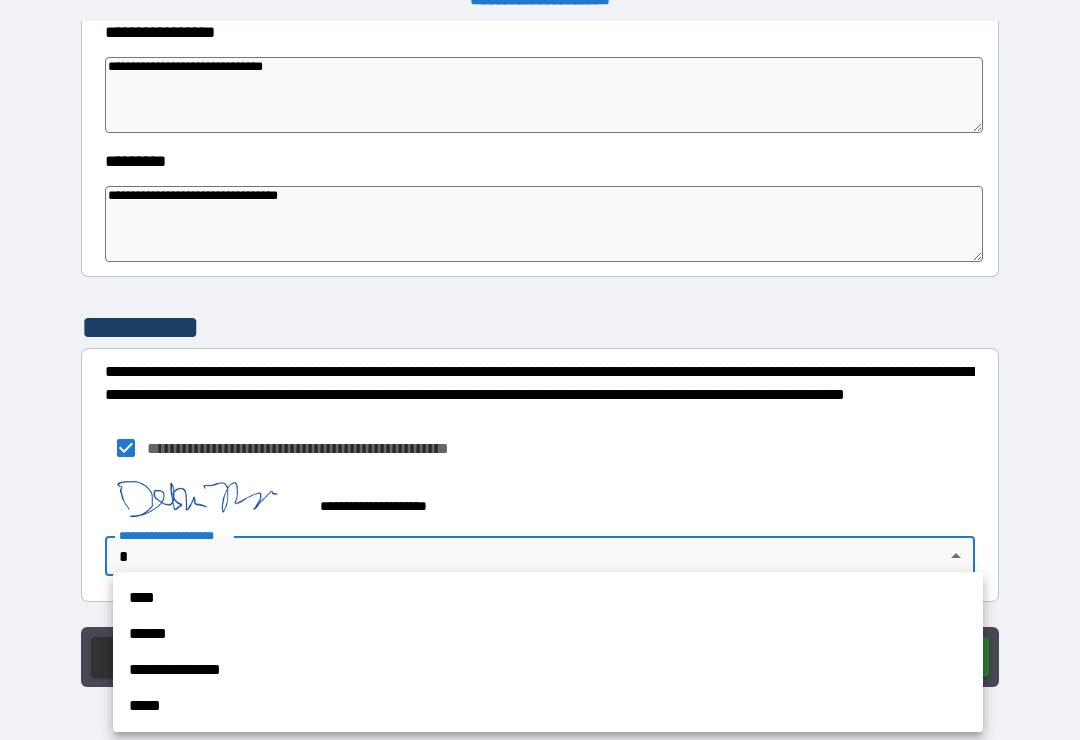 click on "****" at bounding box center [548, 598] 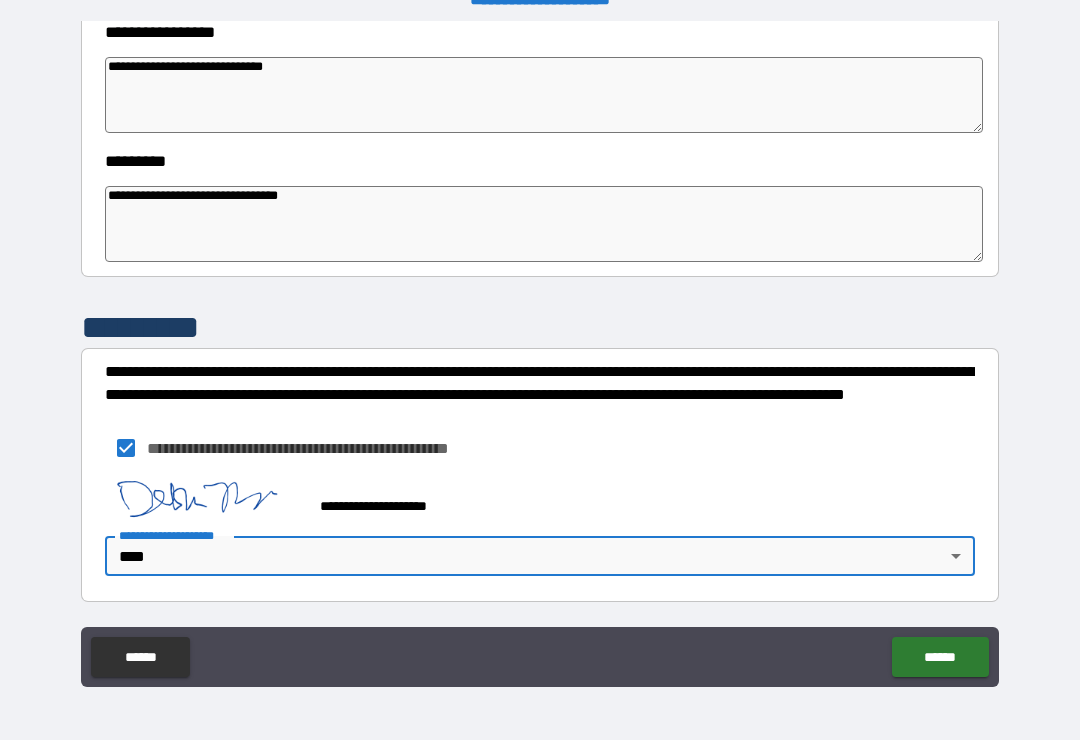 click on "******" at bounding box center (940, 657) 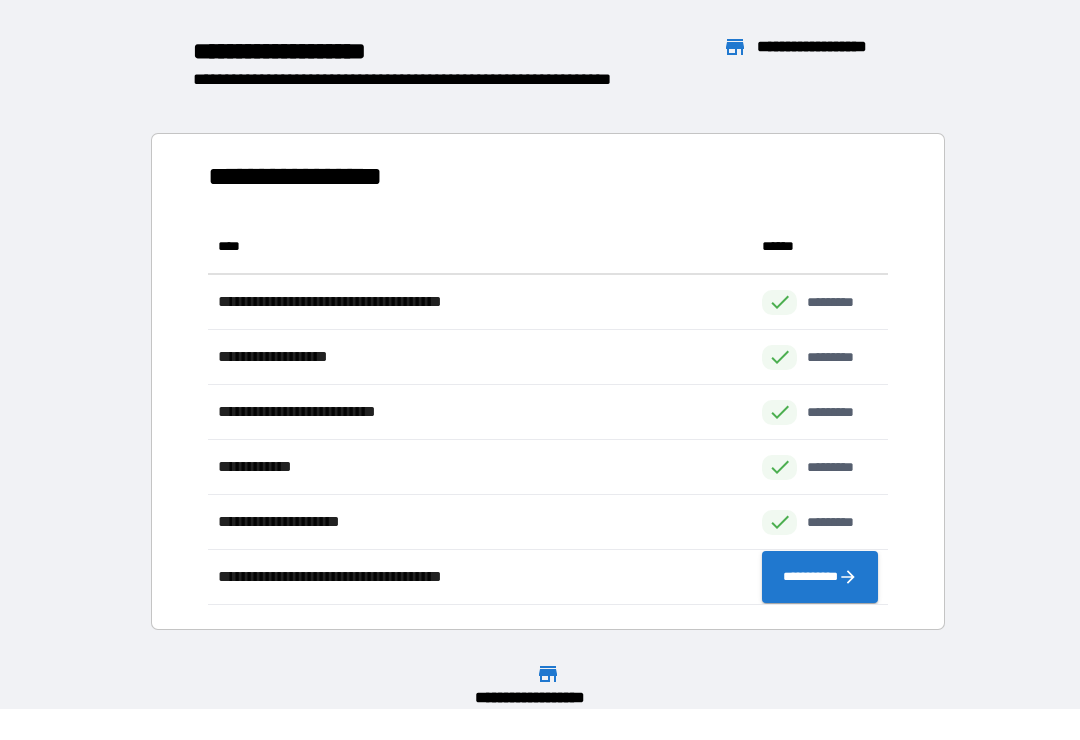 scroll, scrollTop: 386, scrollLeft: 680, axis: both 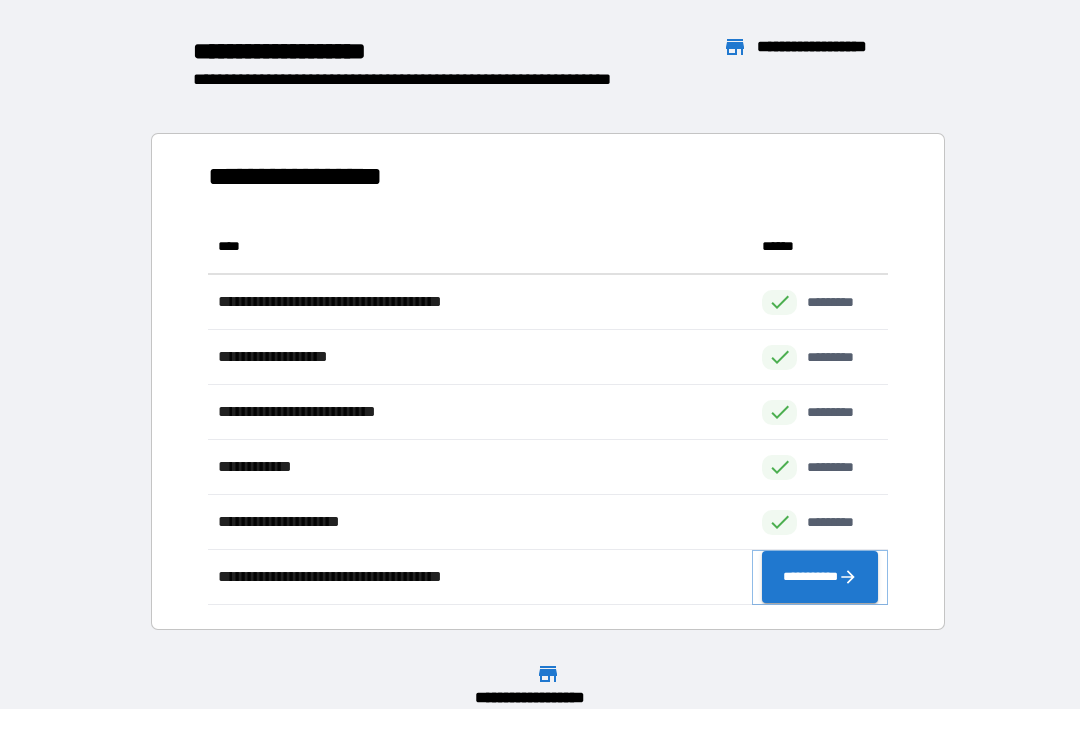 click on "**********" at bounding box center [820, 577] 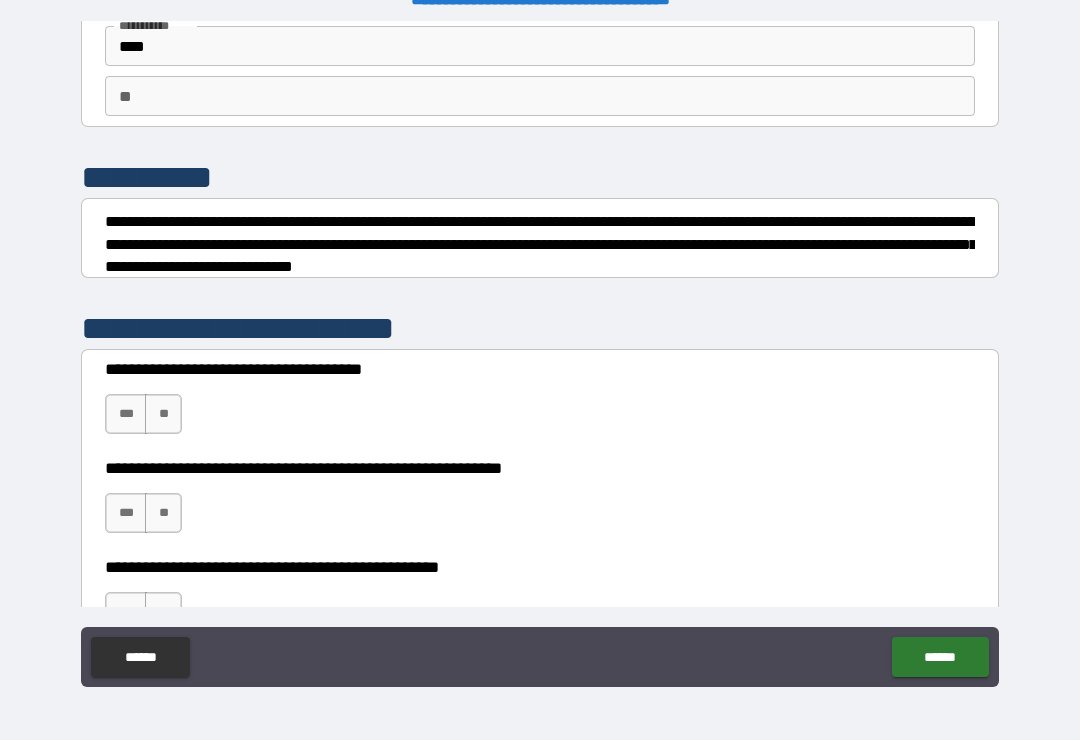 scroll, scrollTop: 145, scrollLeft: 0, axis: vertical 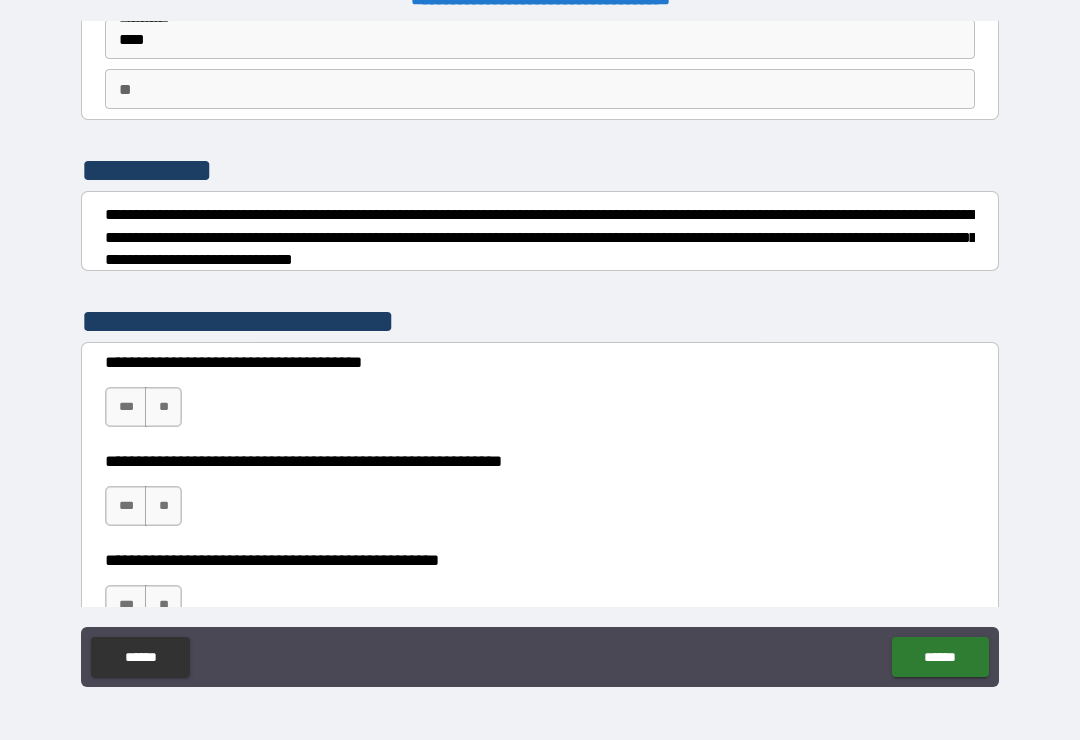 click on "***" at bounding box center [126, 407] 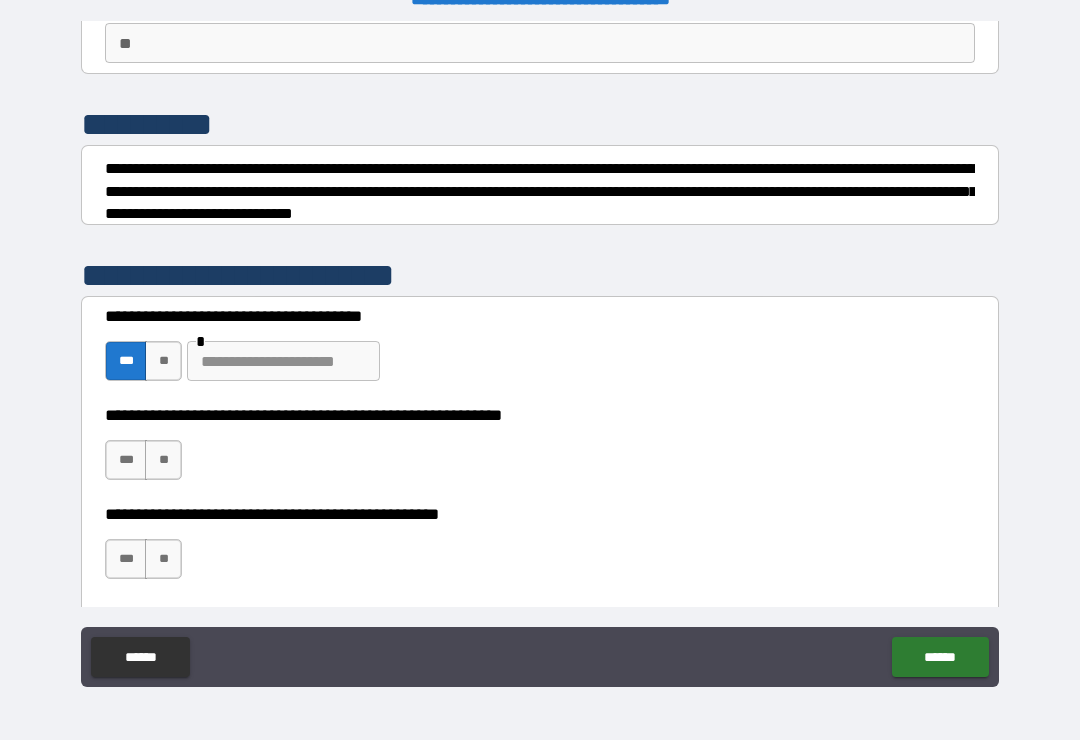 scroll, scrollTop: 194, scrollLeft: 0, axis: vertical 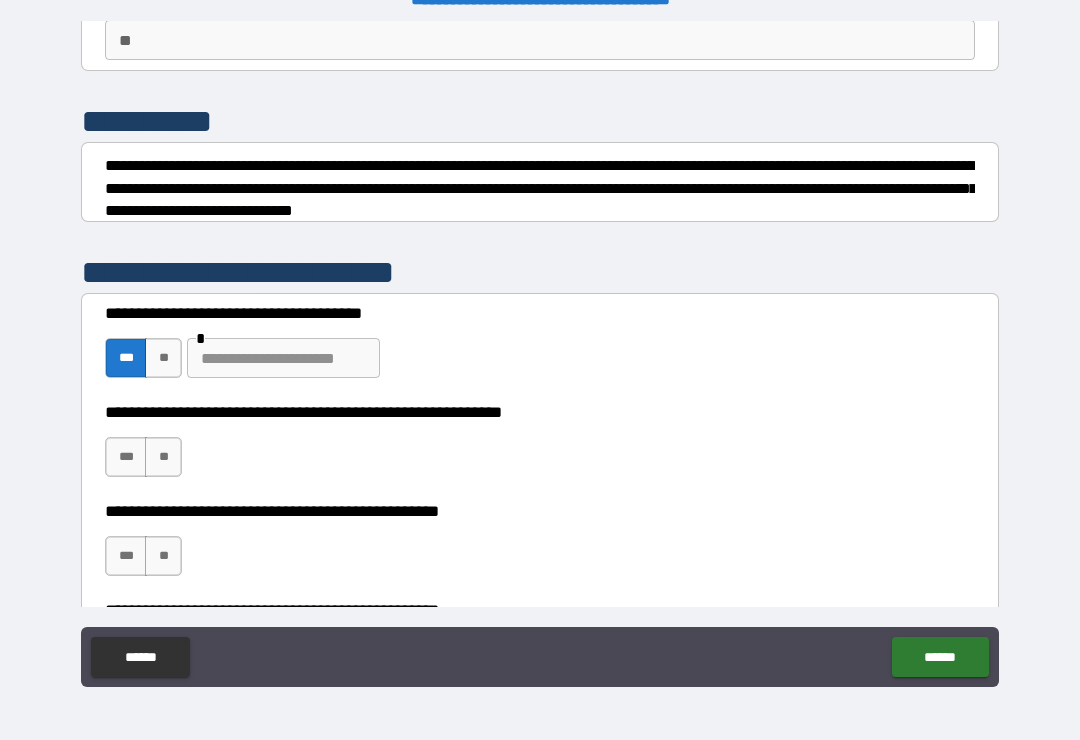 click on "***" at bounding box center (126, 457) 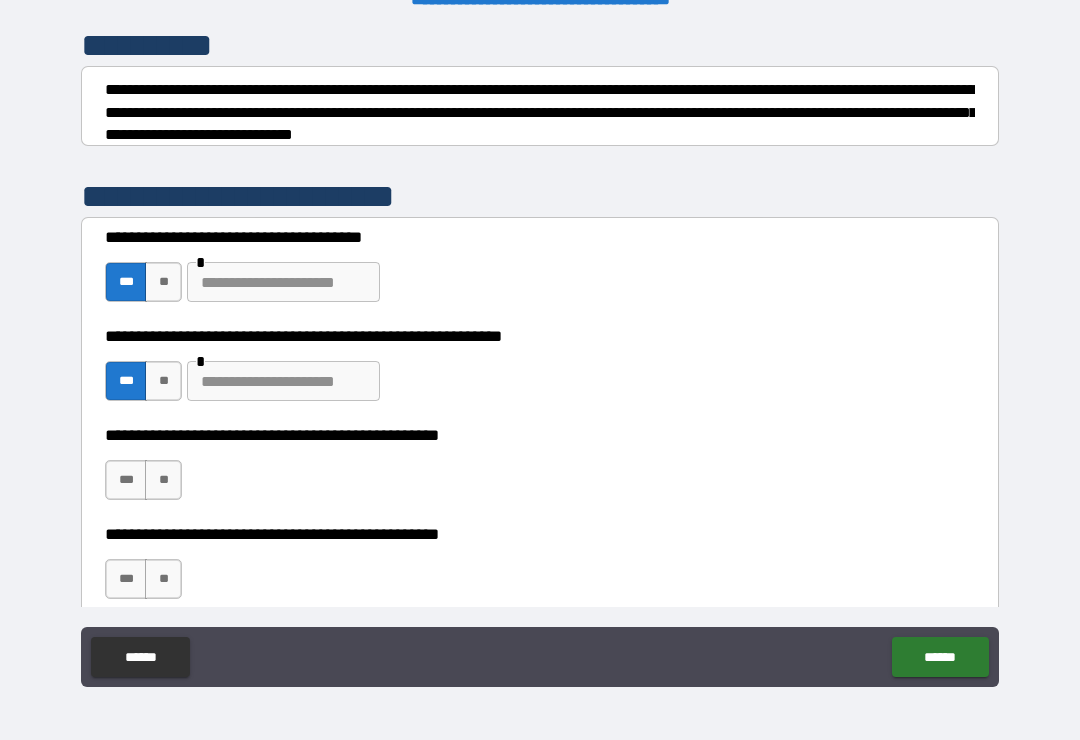 scroll, scrollTop: 272, scrollLeft: 0, axis: vertical 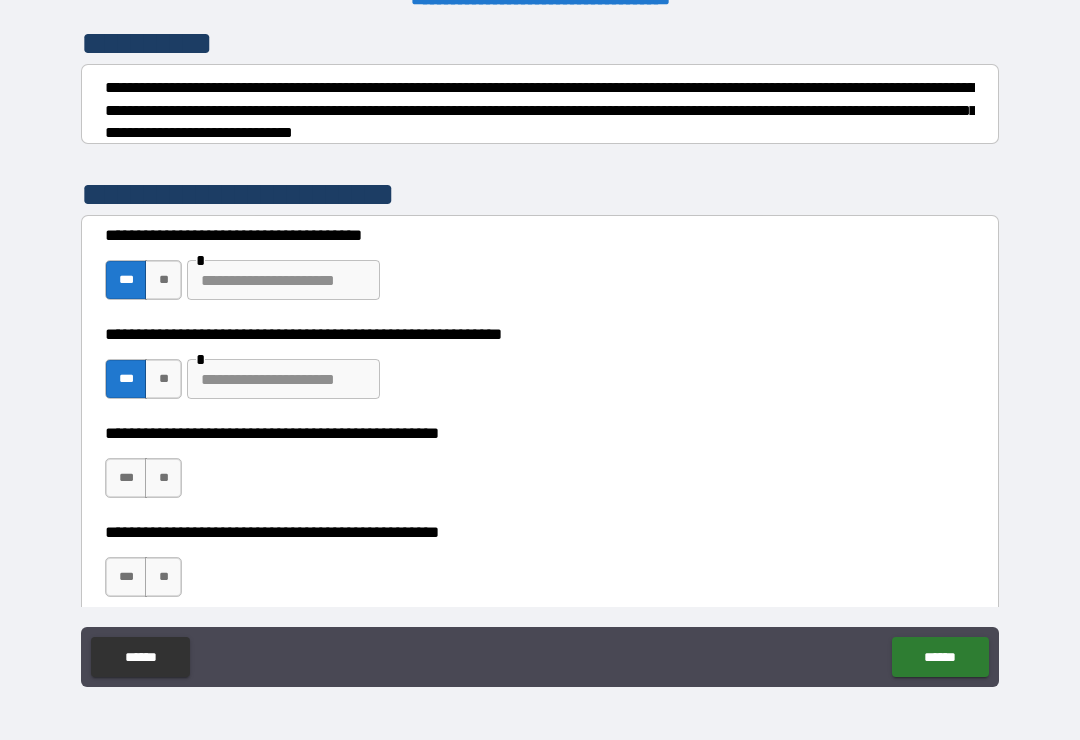 click on "***" at bounding box center (126, 478) 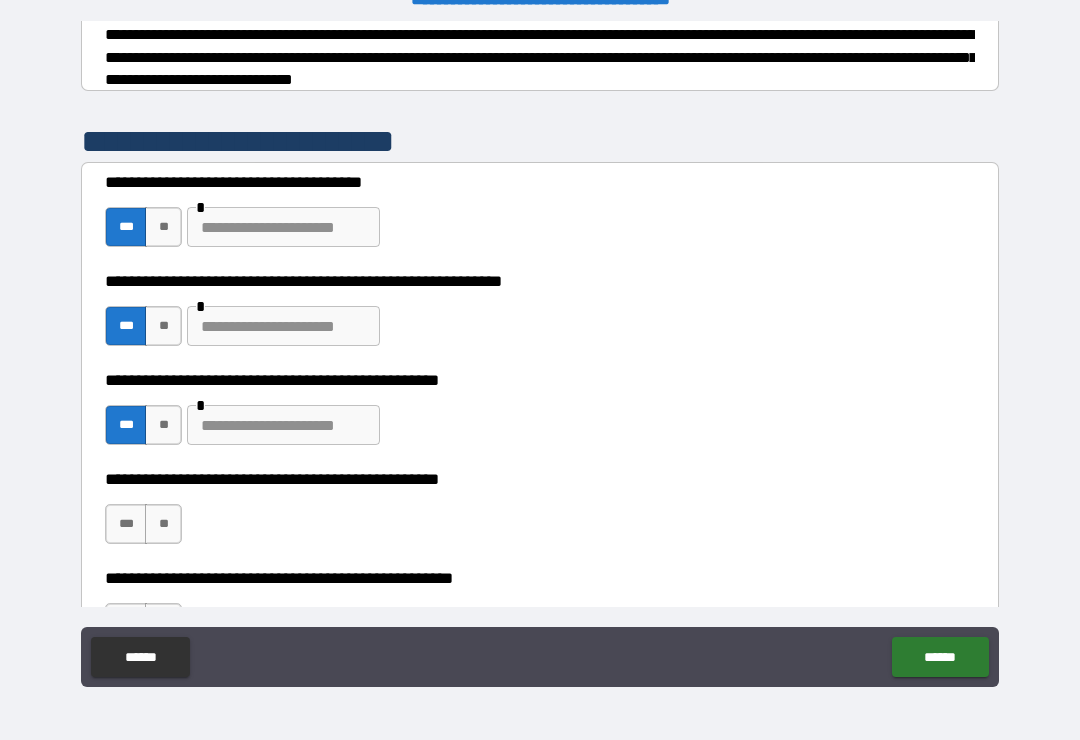 scroll, scrollTop: 333, scrollLeft: 0, axis: vertical 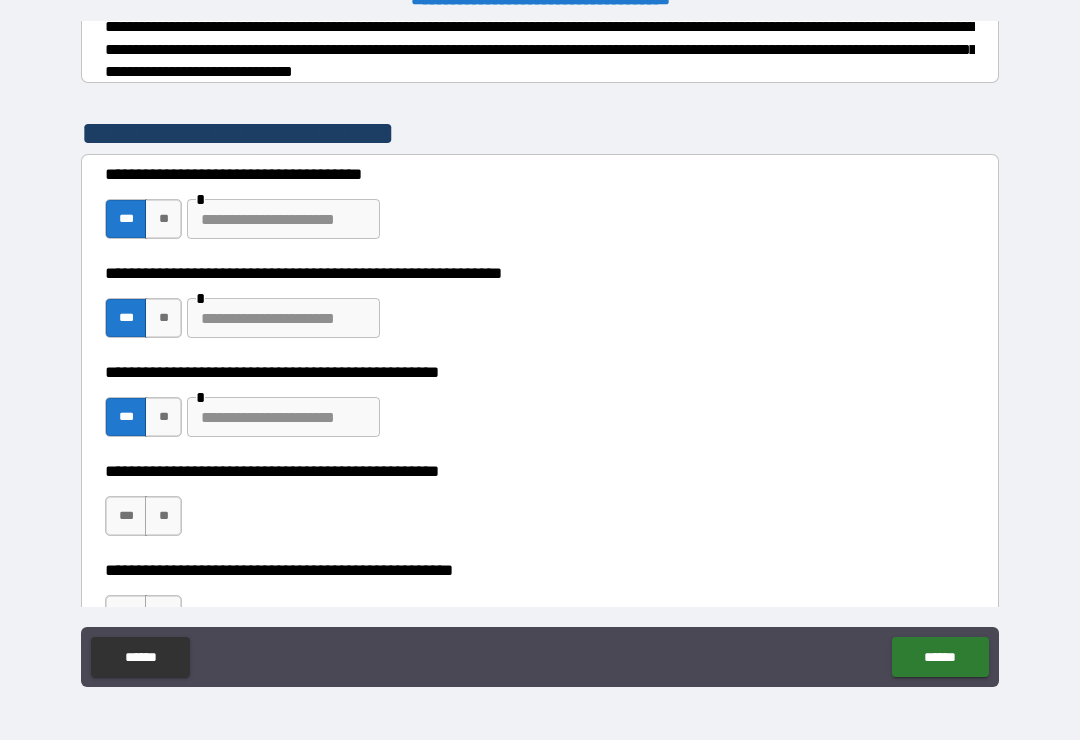 click on "***" at bounding box center [126, 516] 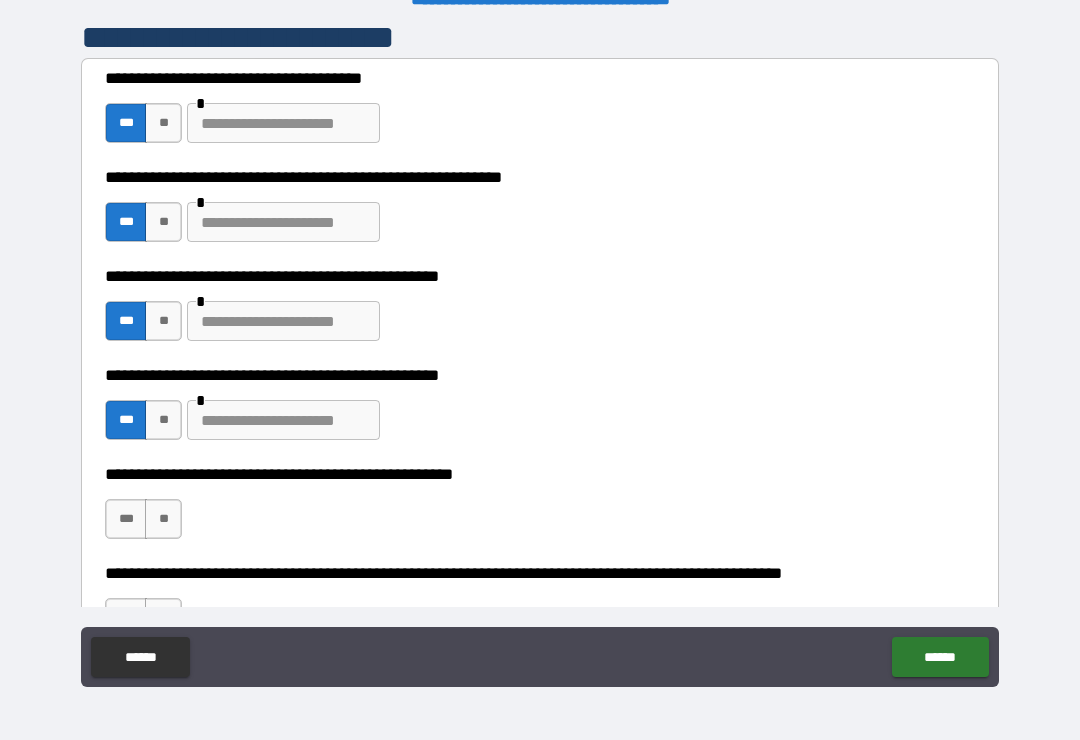 scroll, scrollTop: 444, scrollLeft: 0, axis: vertical 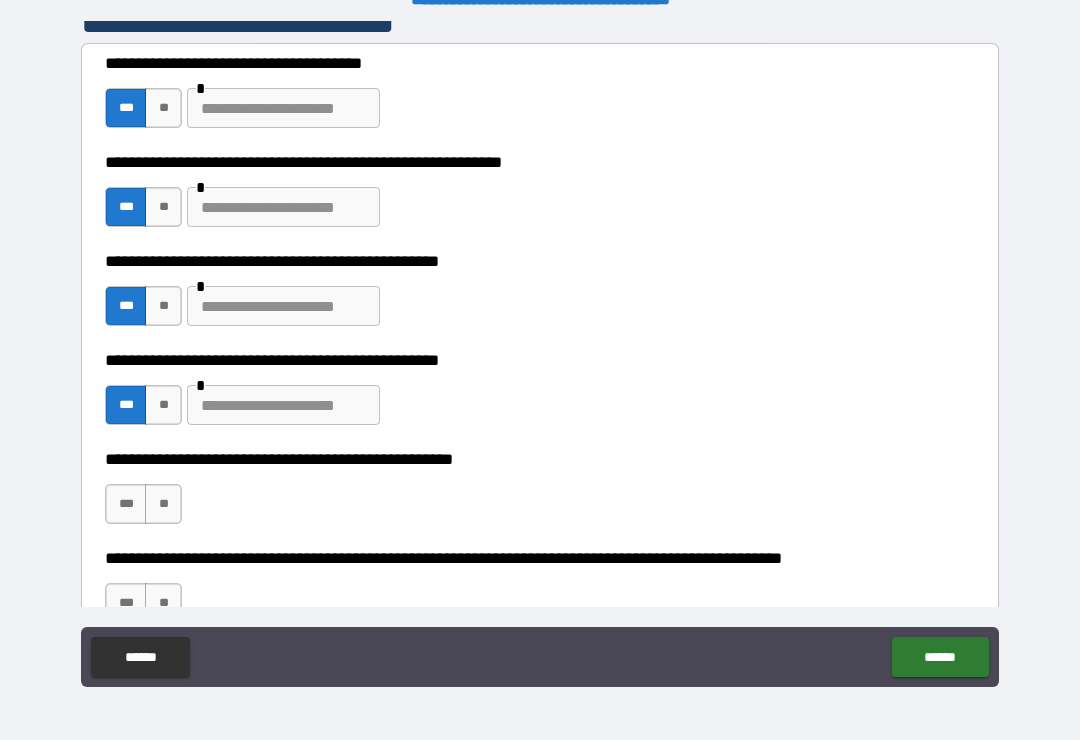click at bounding box center [283, 306] 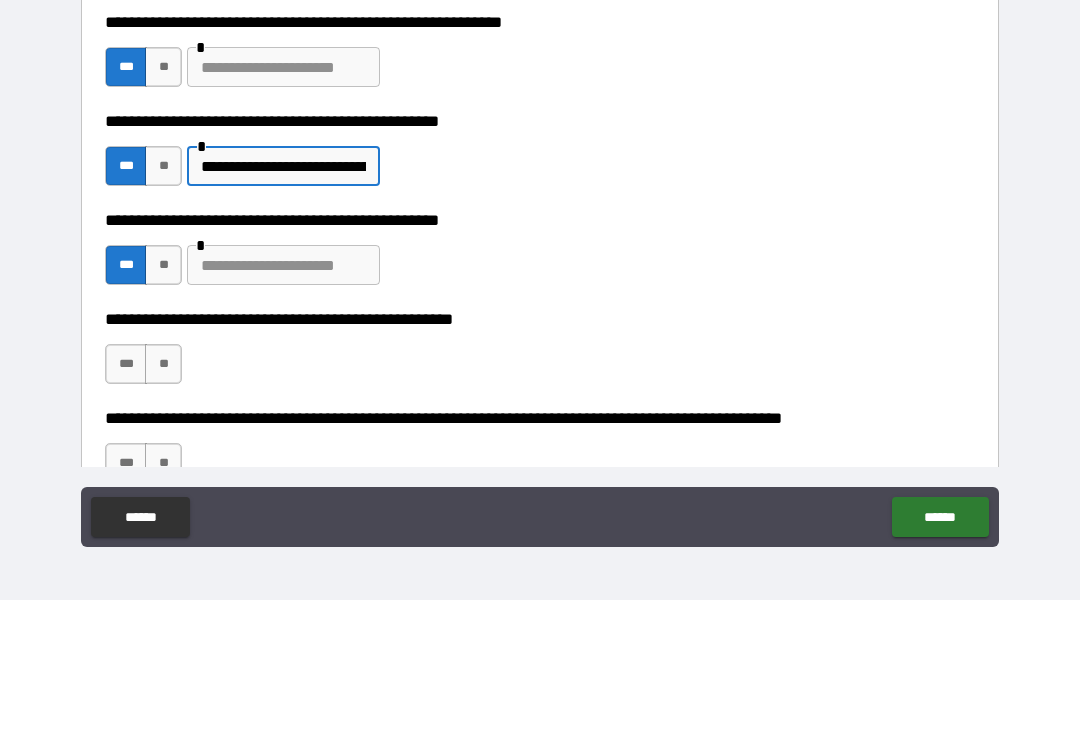 click at bounding box center (283, 405) 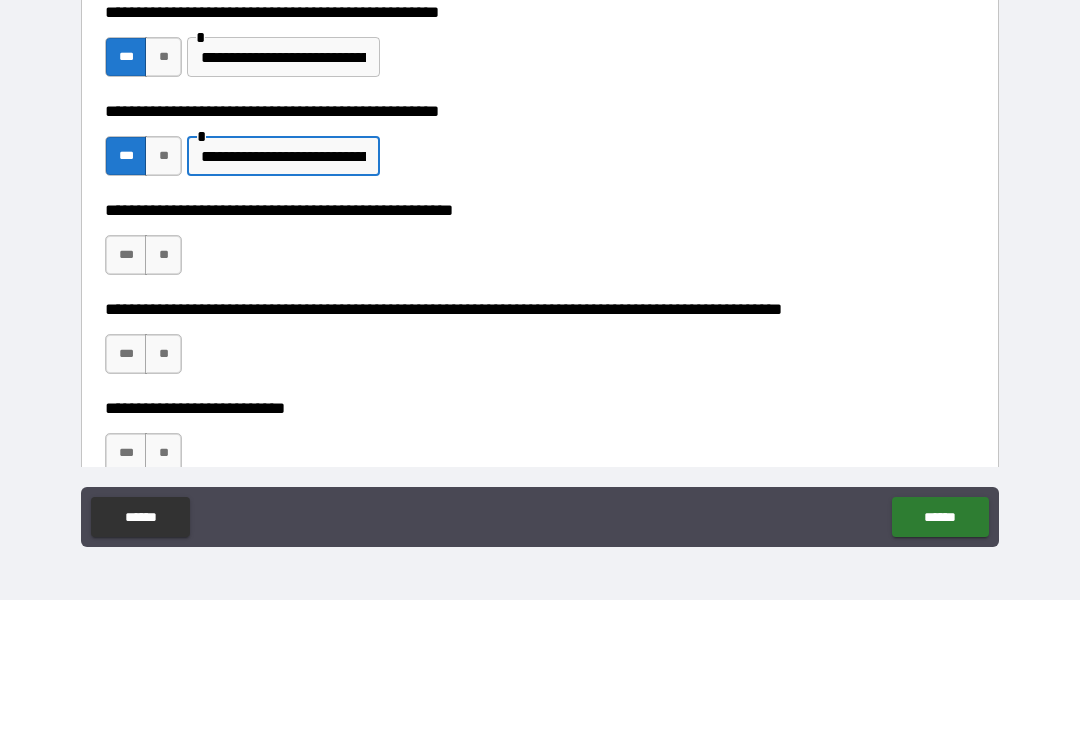 scroll, scrollTop: 573, scrollLeft: 0, axis: vertical 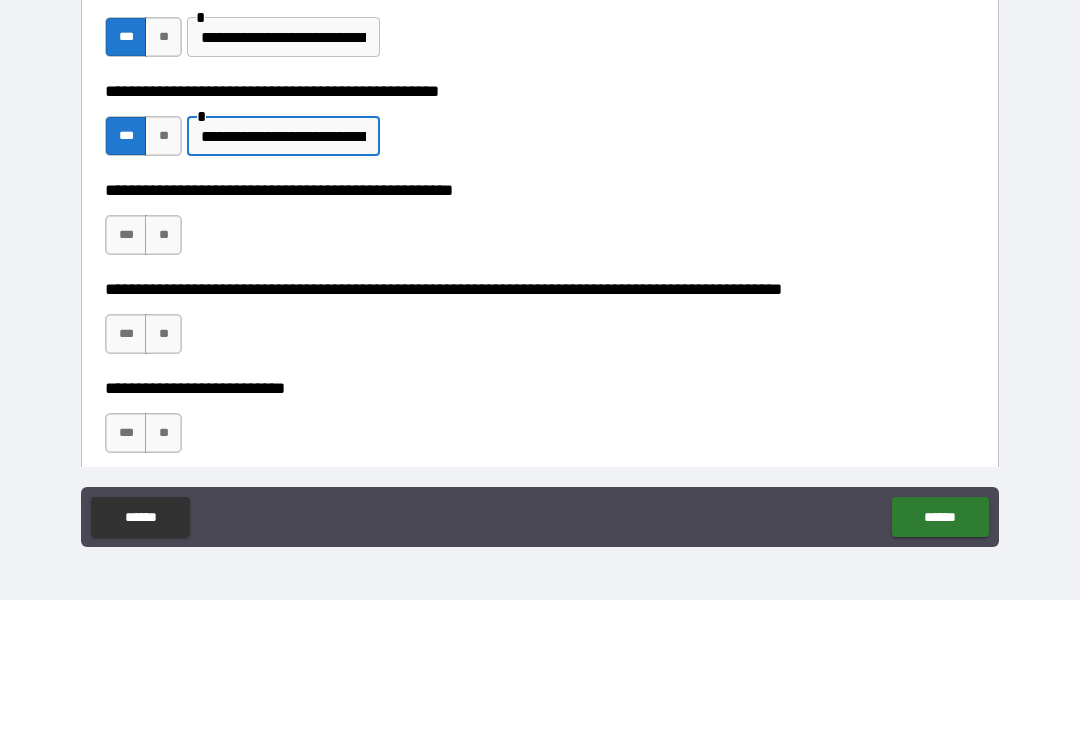 click on "**" at bounding box center (163, 375) 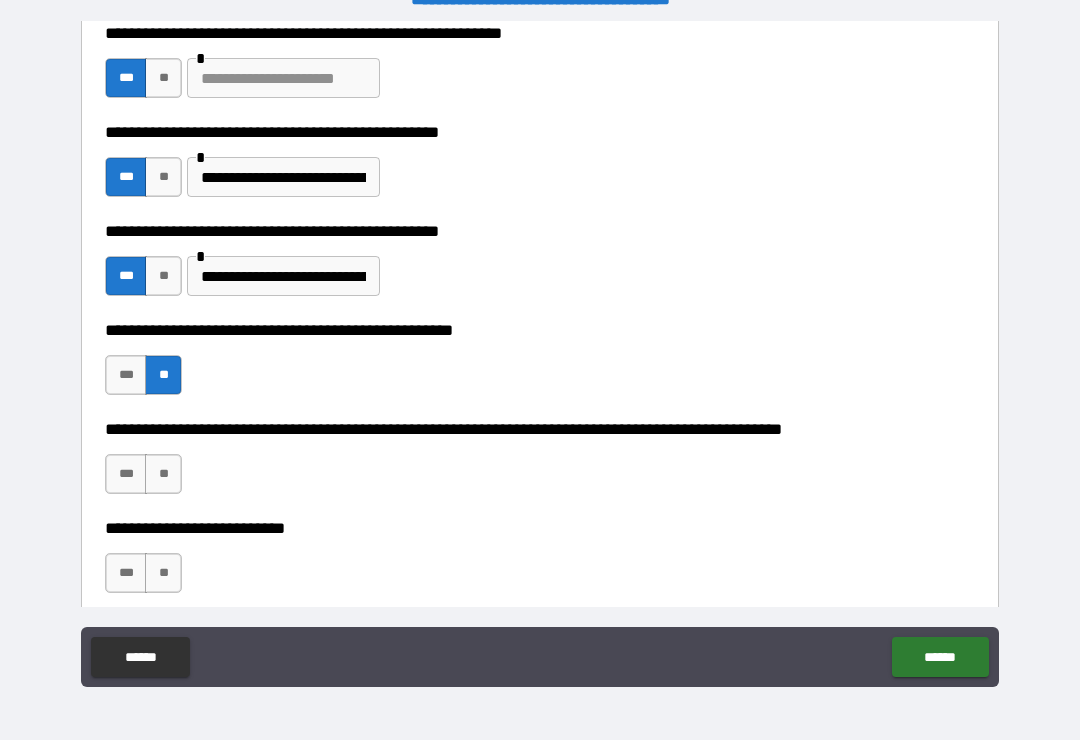 scroll, scrollTop: 578, scrollLeft: 0, axis: vertical 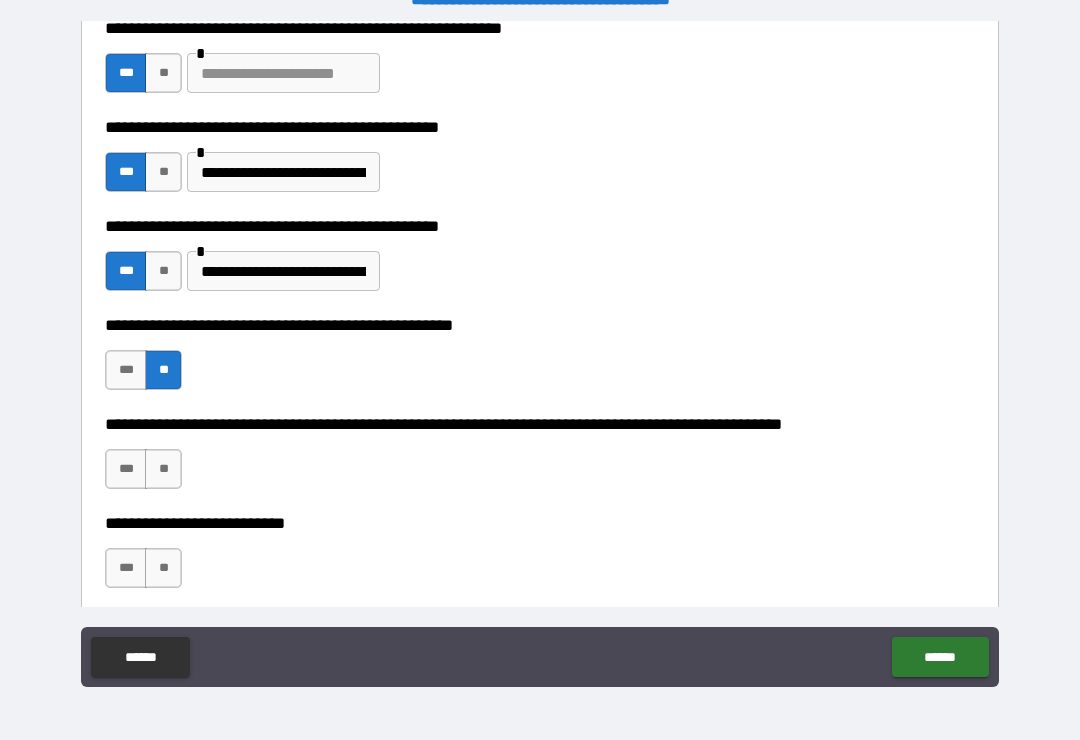click on "**" at bounding box center [163, 469] 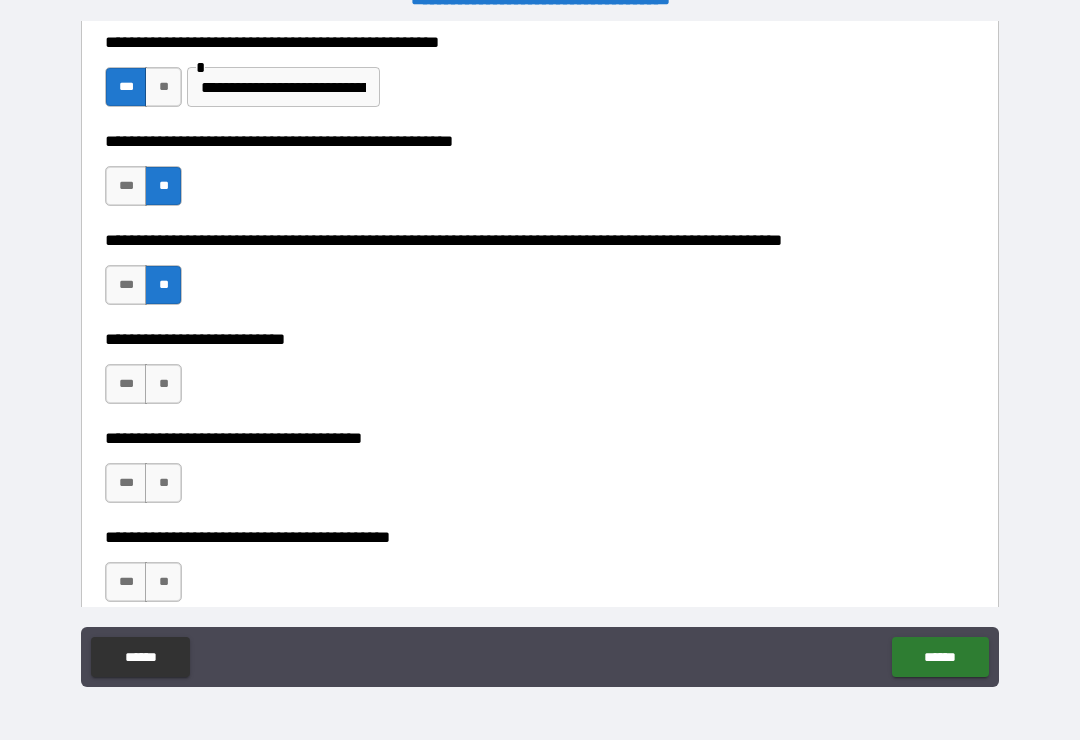 scroll, scrollTop: 772, scrollLeft: 0, axis: vertical 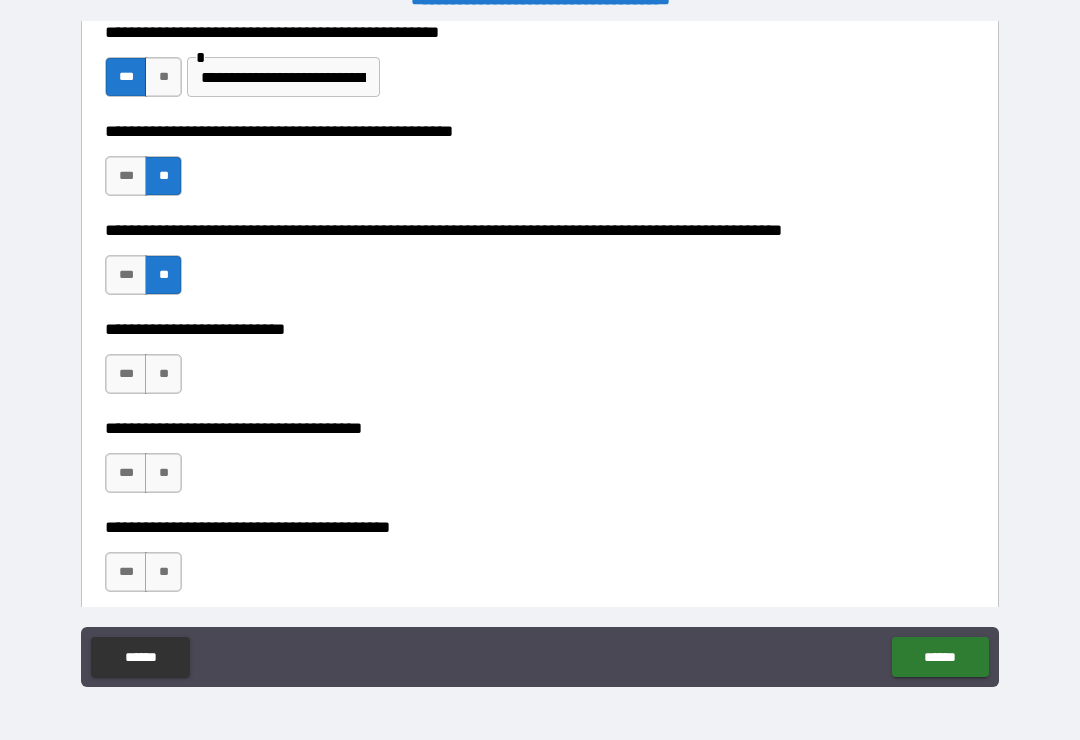 click on "**" at bounding box center (163, 374) 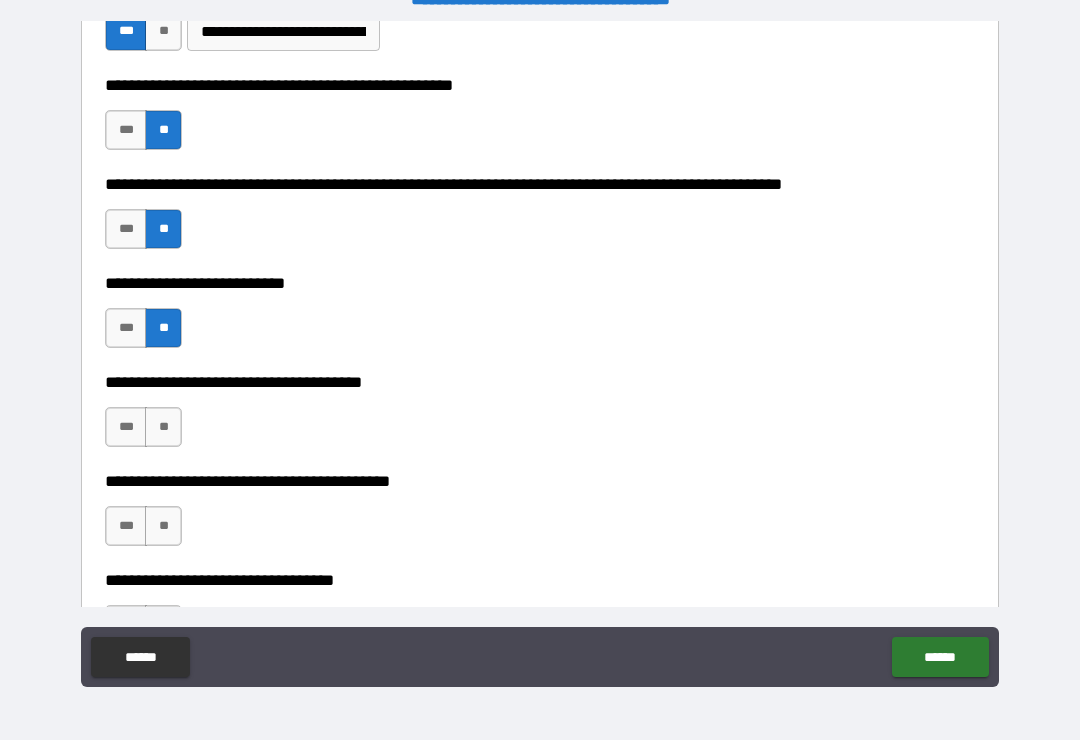 scroll, scrollTop: 837, scrollLeft: 0, axis: vertical 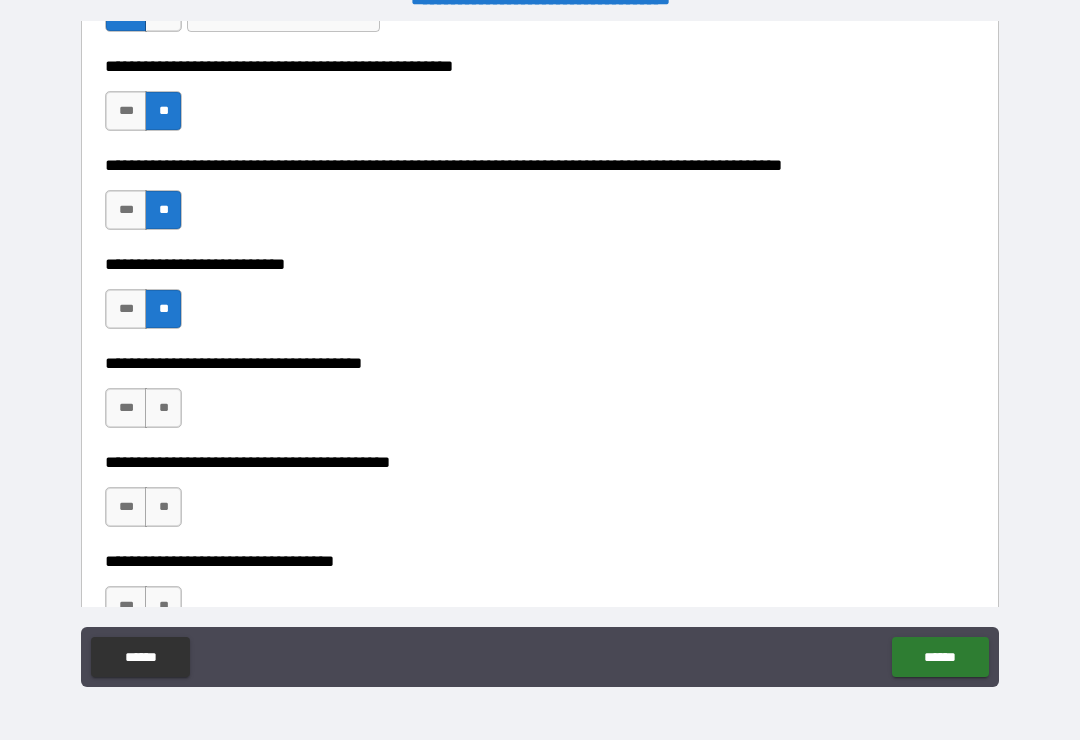 click on "**" at bounding box center (163, 408) 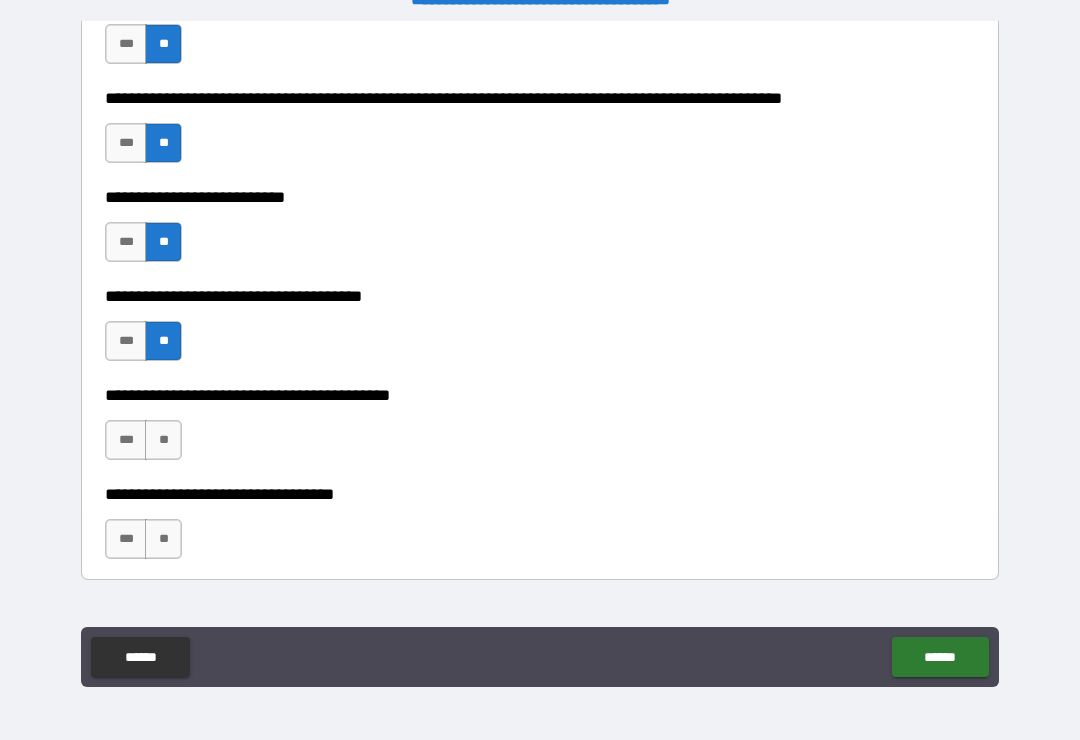 scroll, scrollTop: 925, scrollLeft: 0, axis: vertical 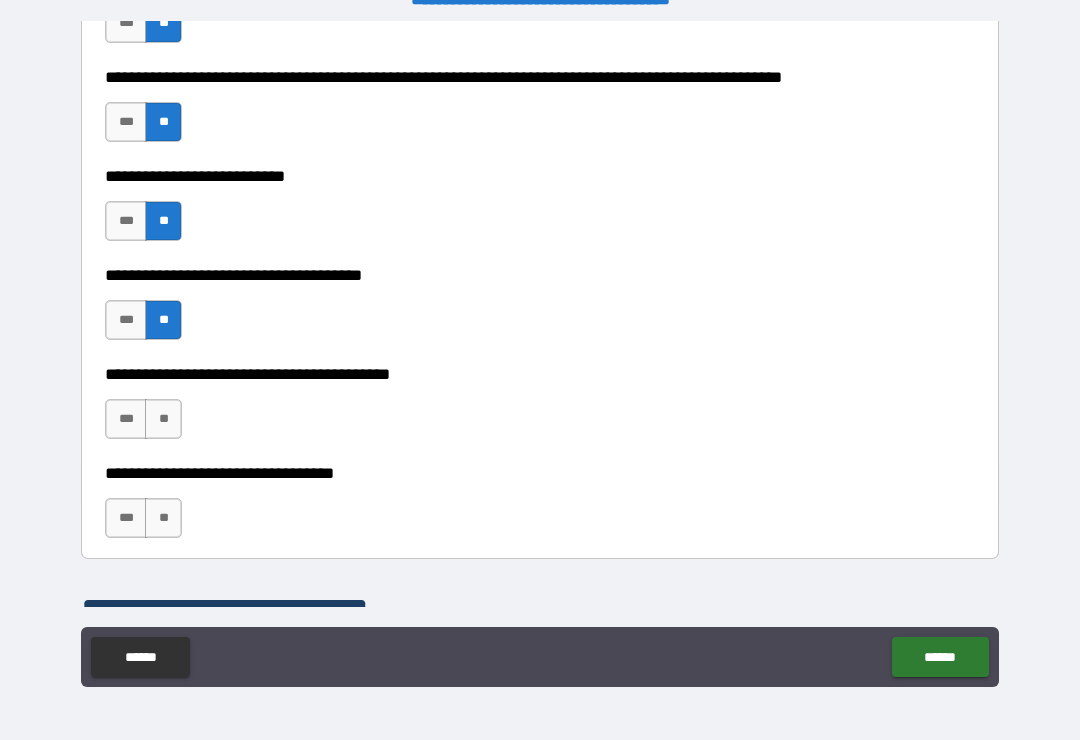 click on "**" at bounding box center [163, 419] 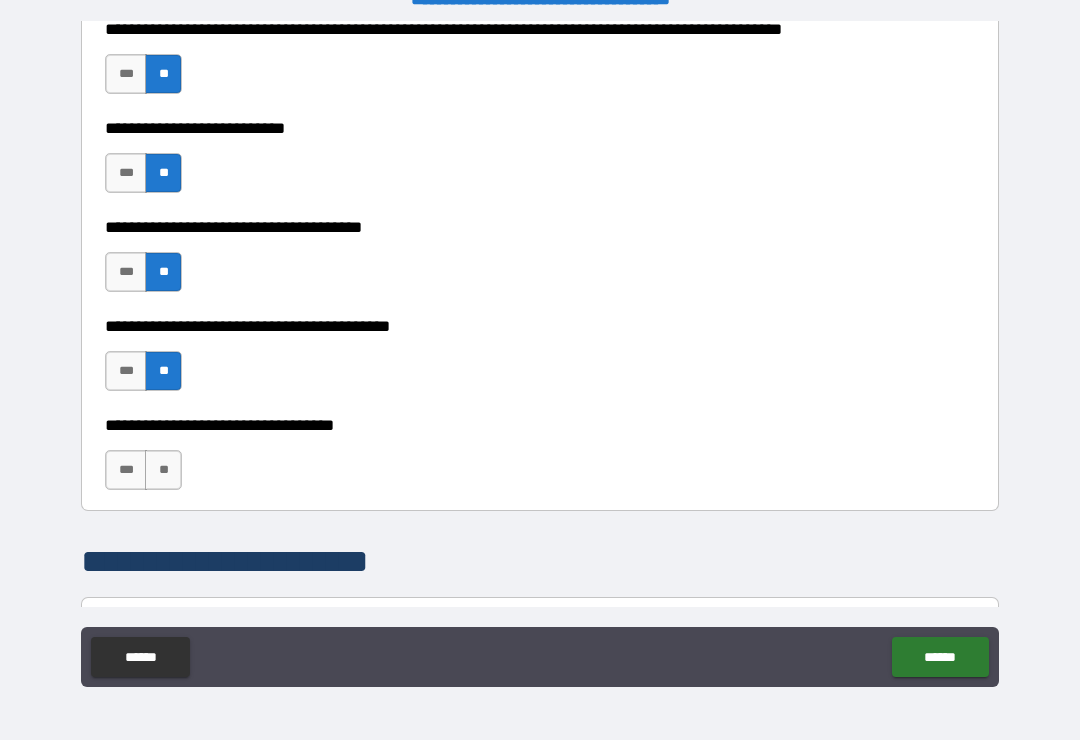 scroll, scrollTop: 975, scrollLeft: 0, axis: vertical 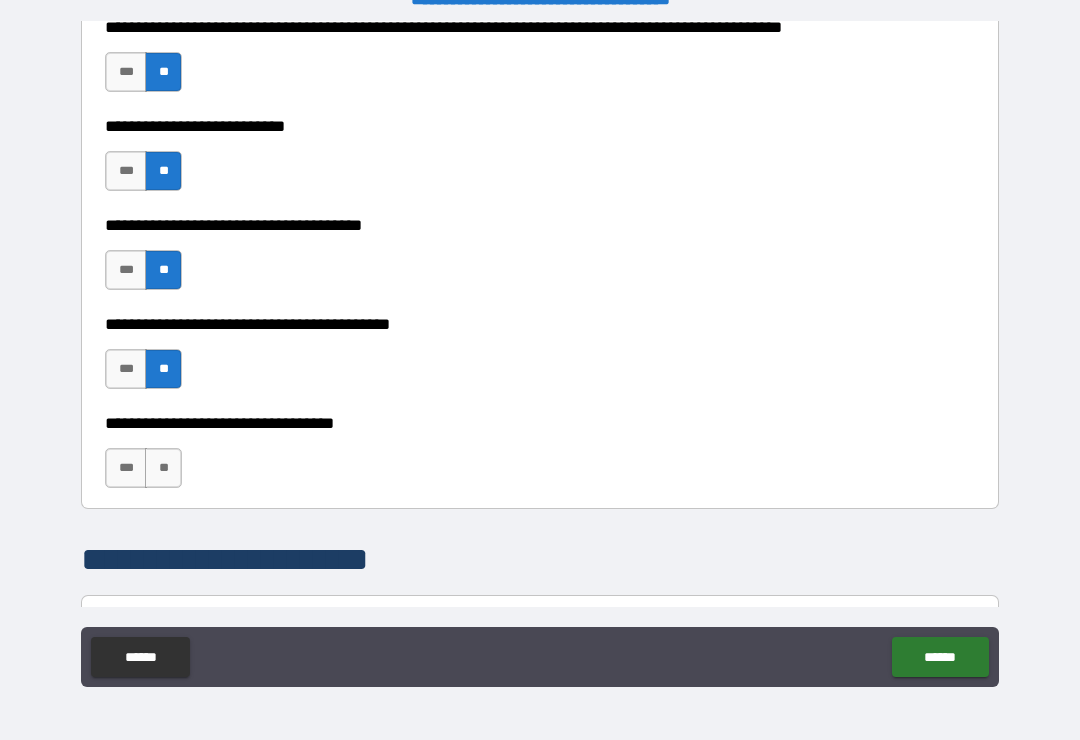 click on "**" at bounding box center (163, 468) 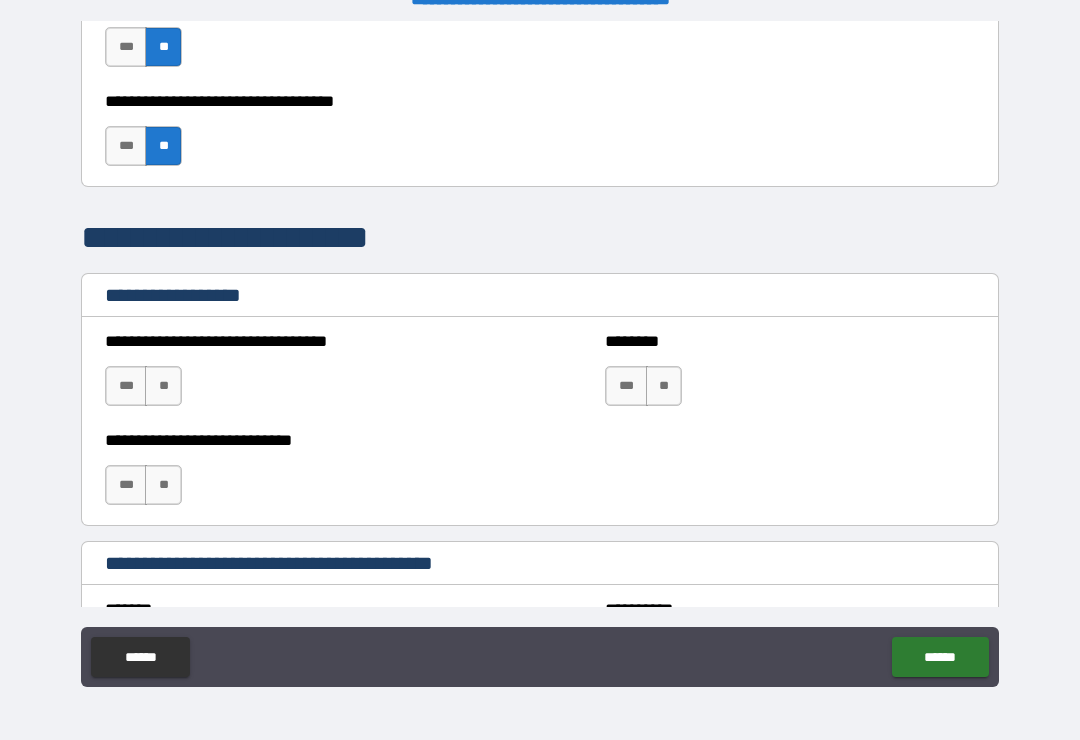 scroll, scrollTop: 1296, scrollLeft: 0, axis: vertical 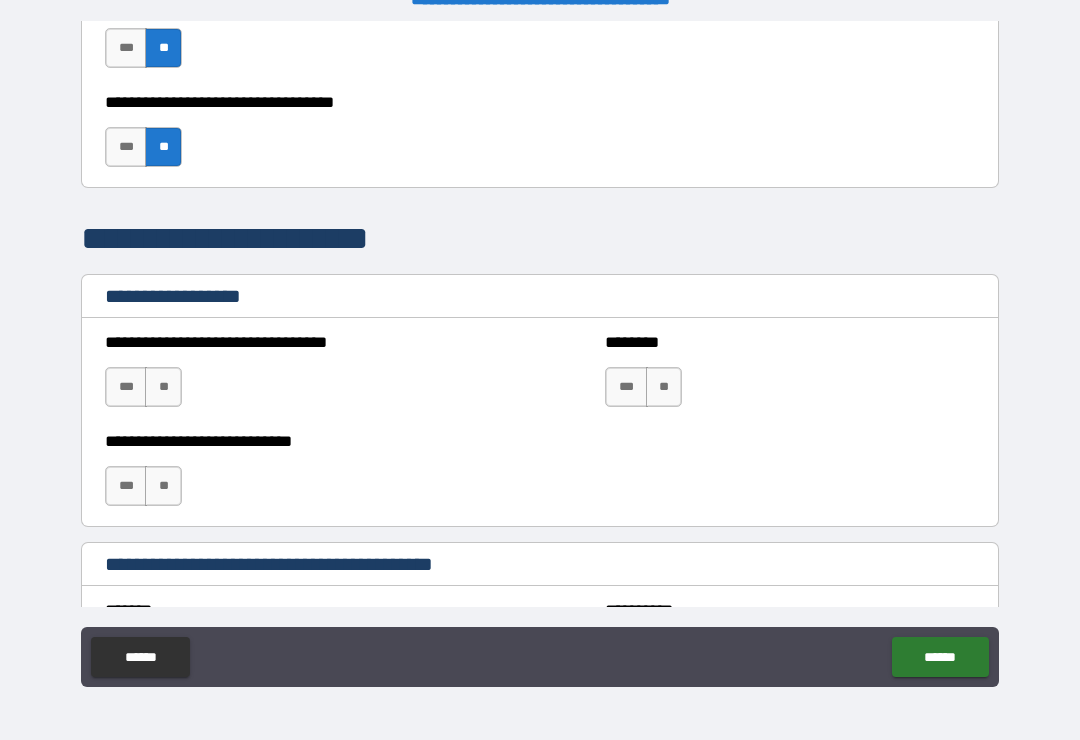 click on "**" at bounding box center [163, 387] 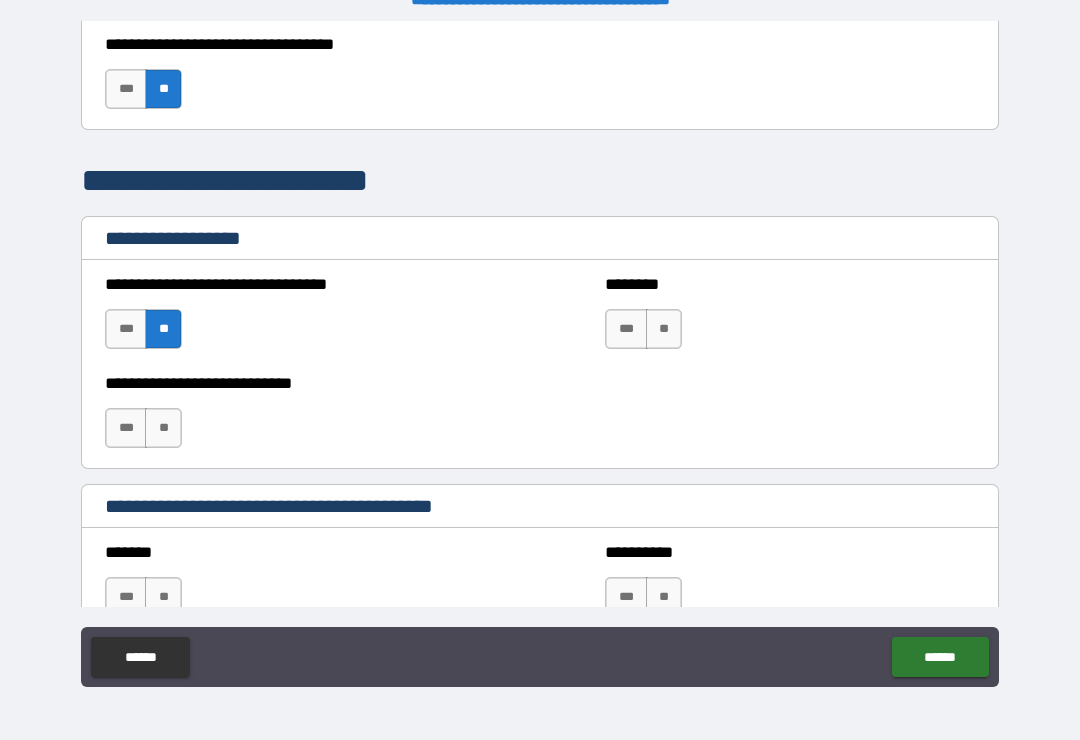 scroll, scrollTop: 1363, scrollLeft: 0, axis: vertical 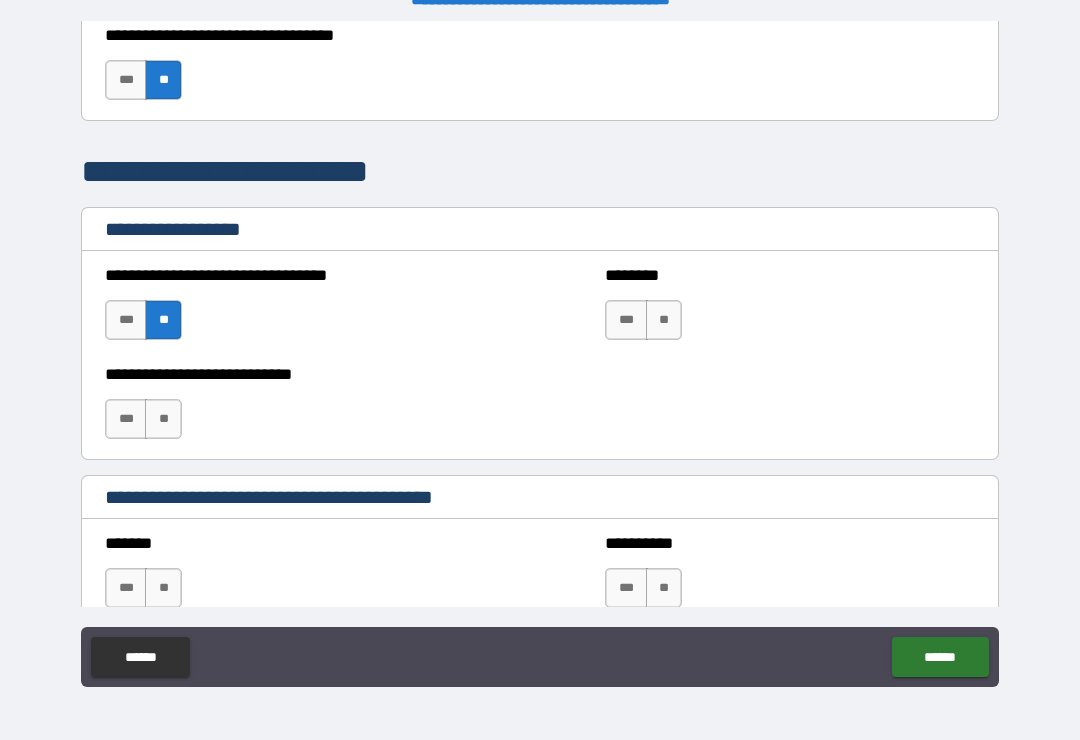 click on "**" at bounding box center [163, 419] 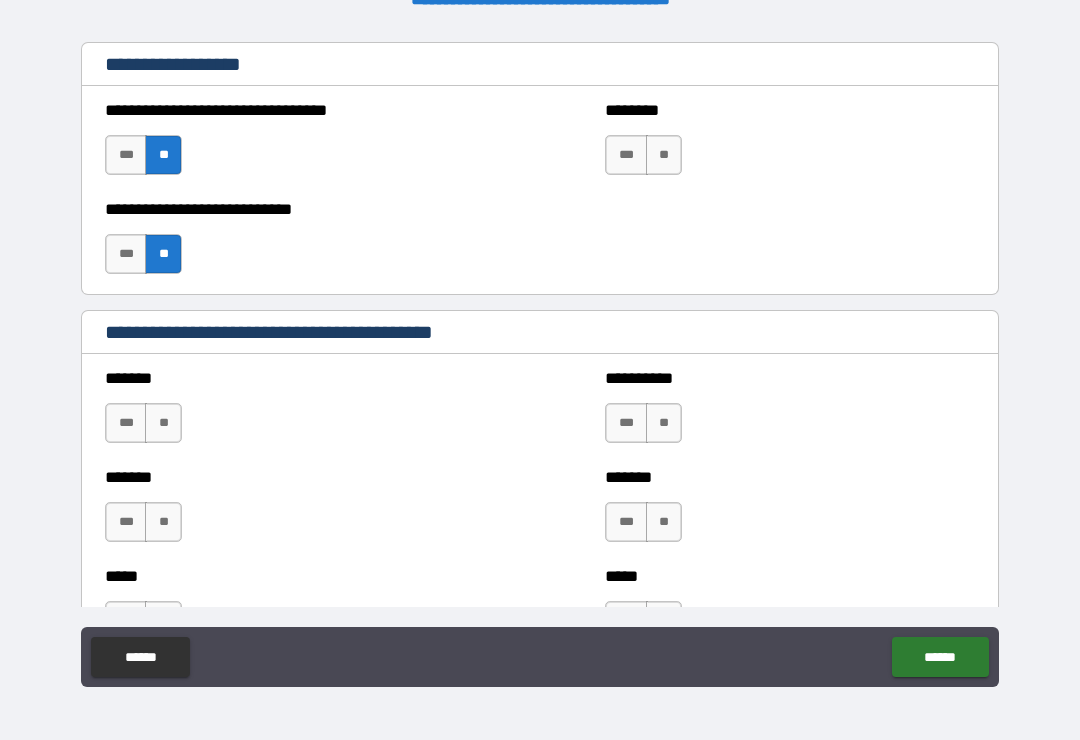 scroll, scrollTop: 1529, scrollLeft: 0, axis: vertical 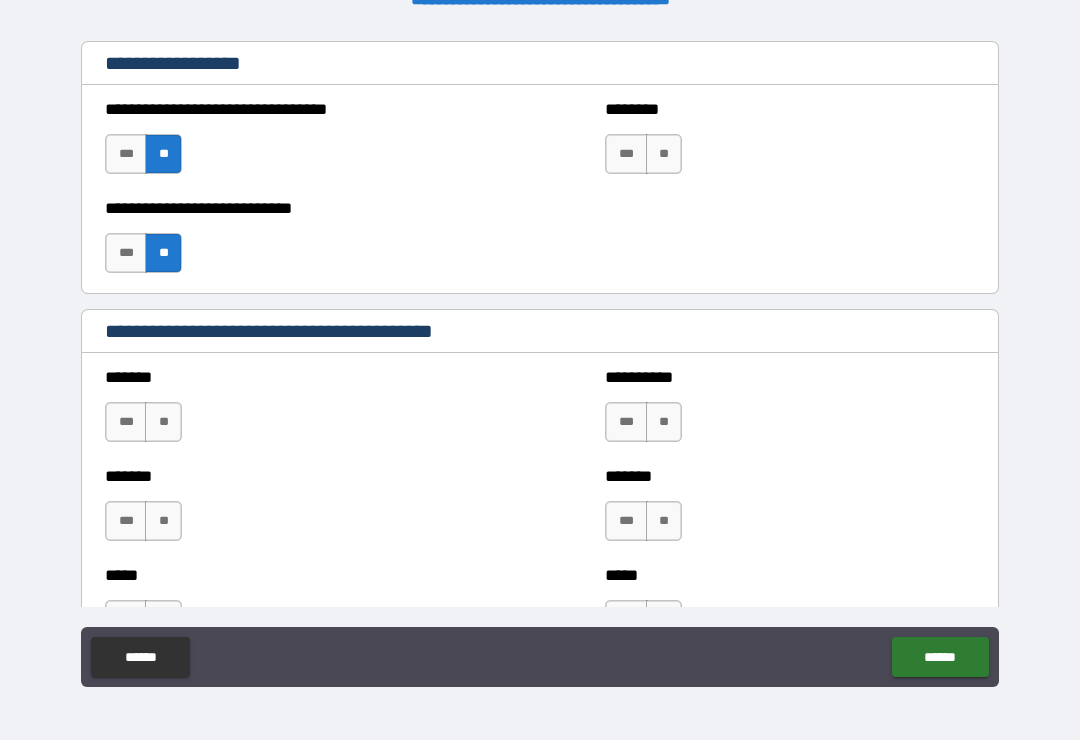 click on "**" at bounding box center (163, 422) 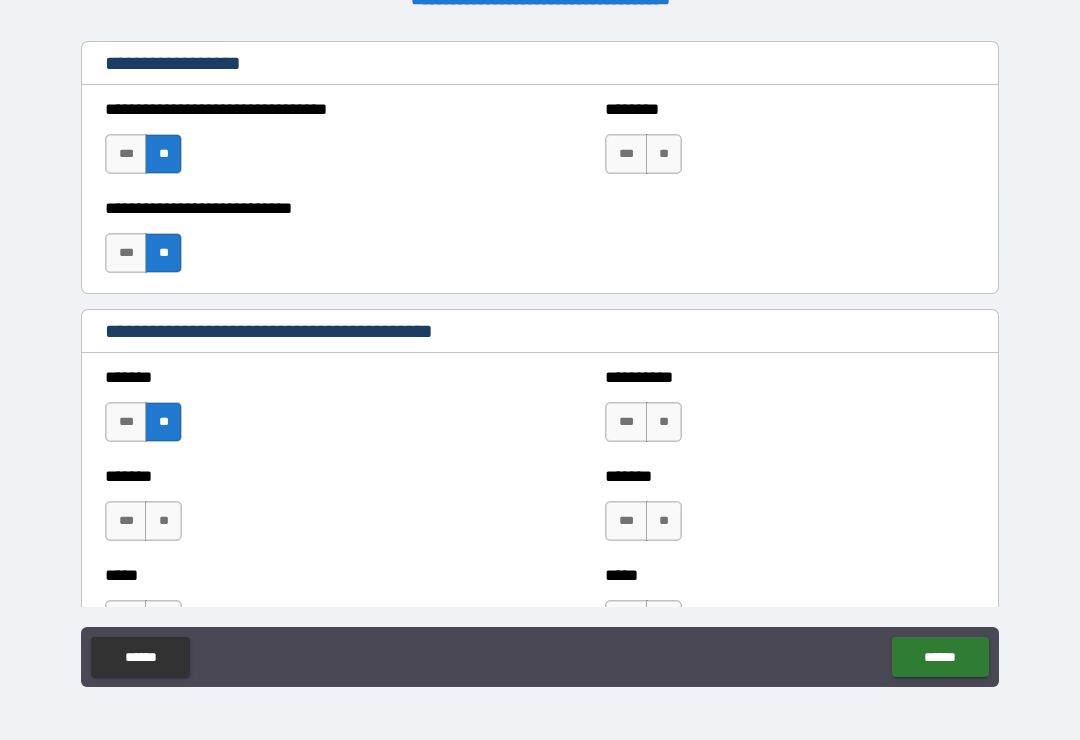 click on "**" at bounding box center (163, 521) 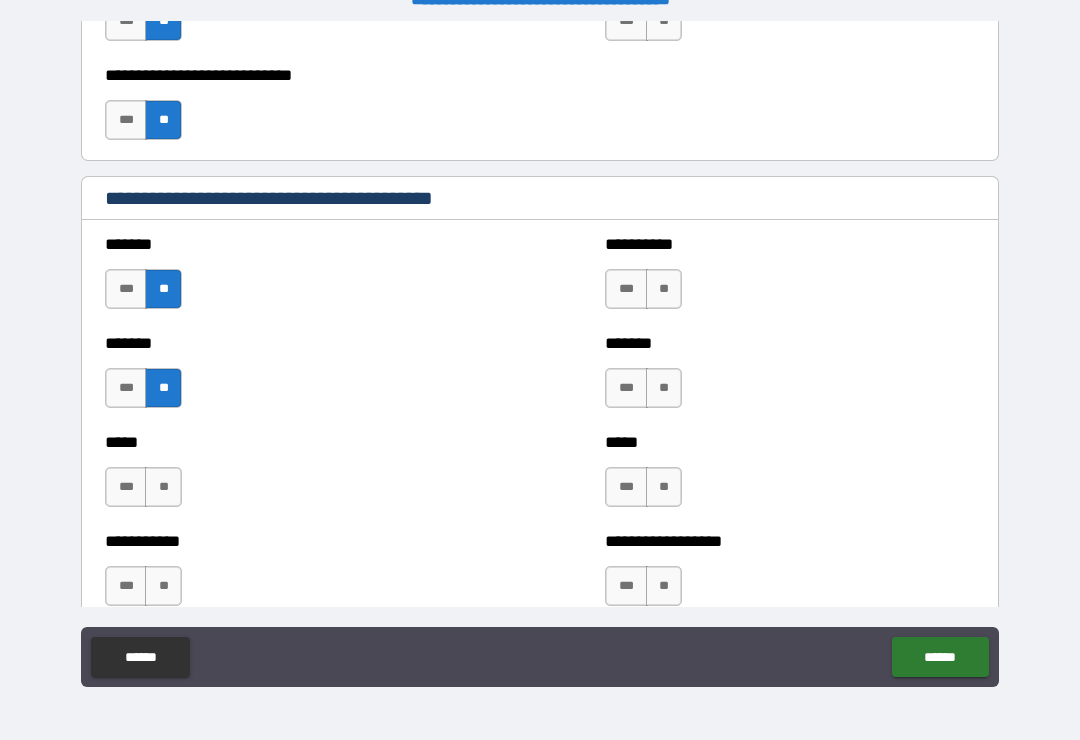 scroll, scrollTop: 1664, scrollLeft: 0, axis: vertical 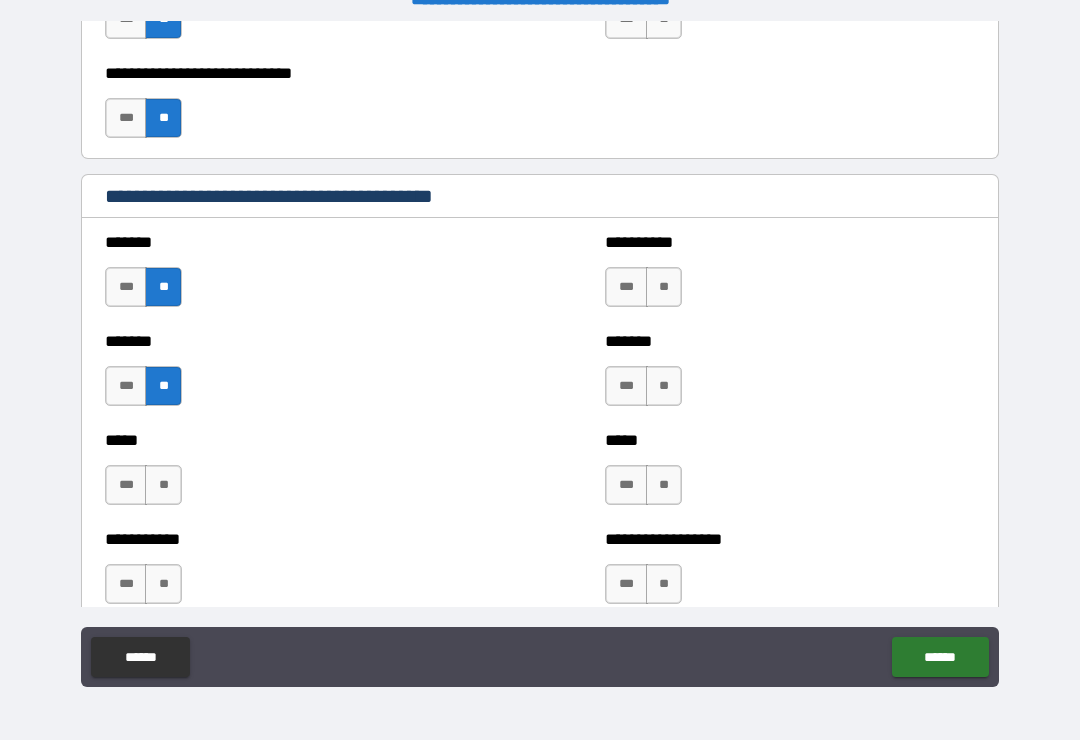 click on "***" at bounding box center (126, 485) 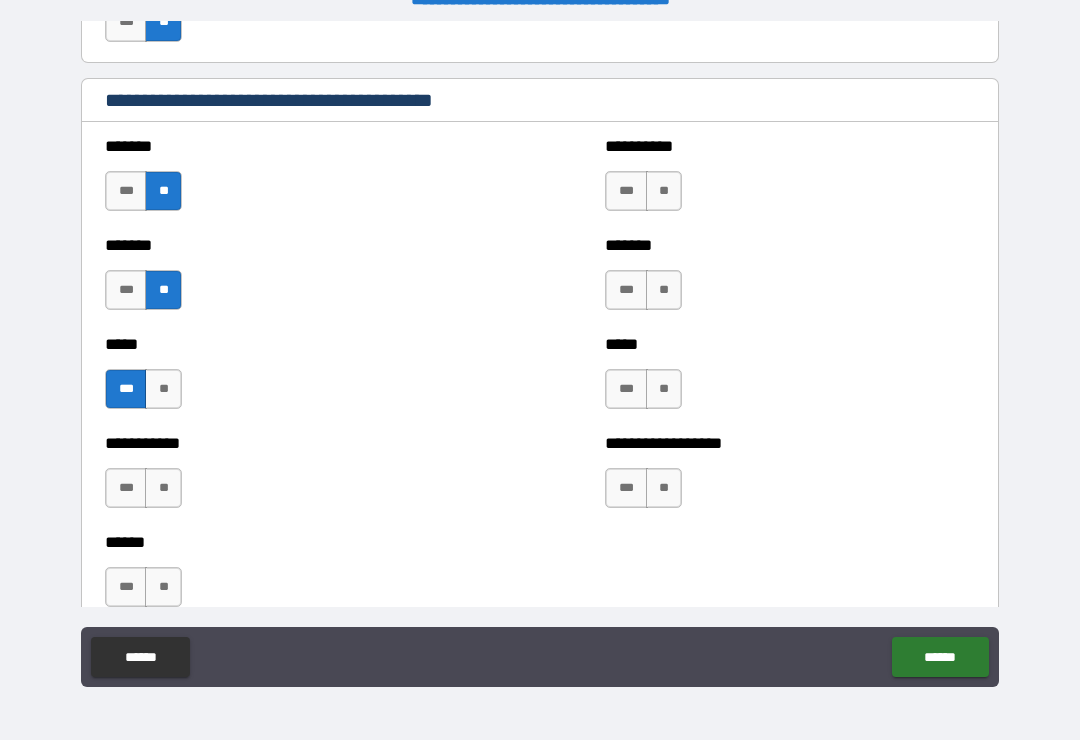 scroll, scrollTop: 1763, scrollLeft: 0, axis: vertical 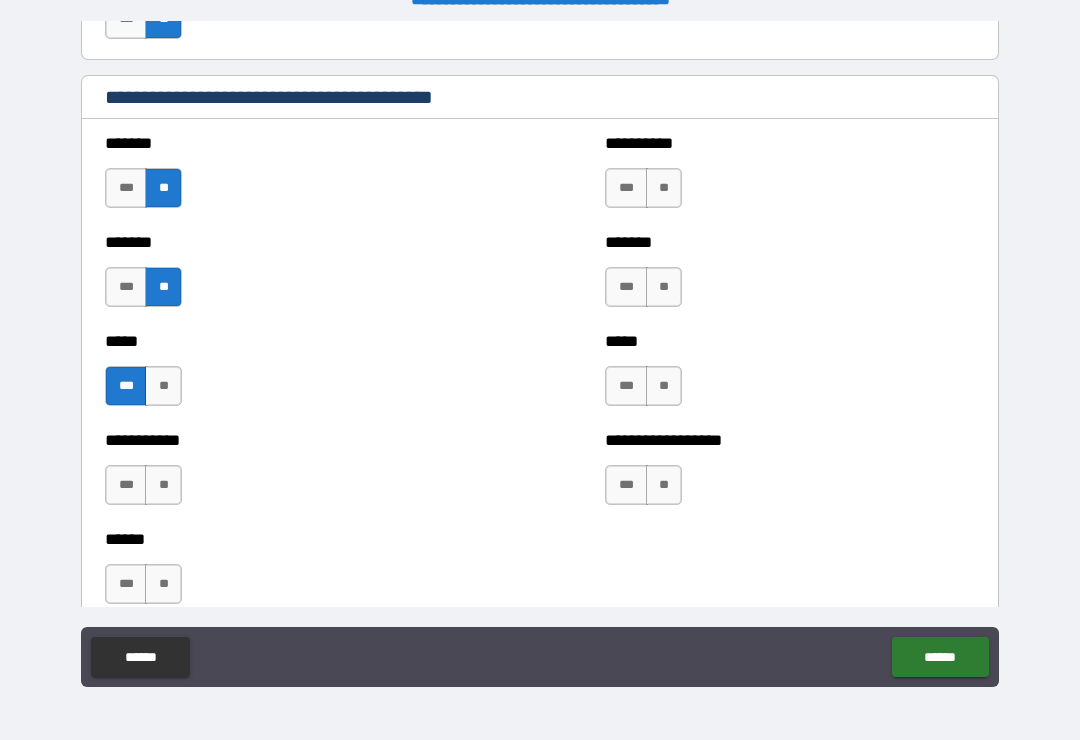 click on "**" at bounding box center [163, 485] 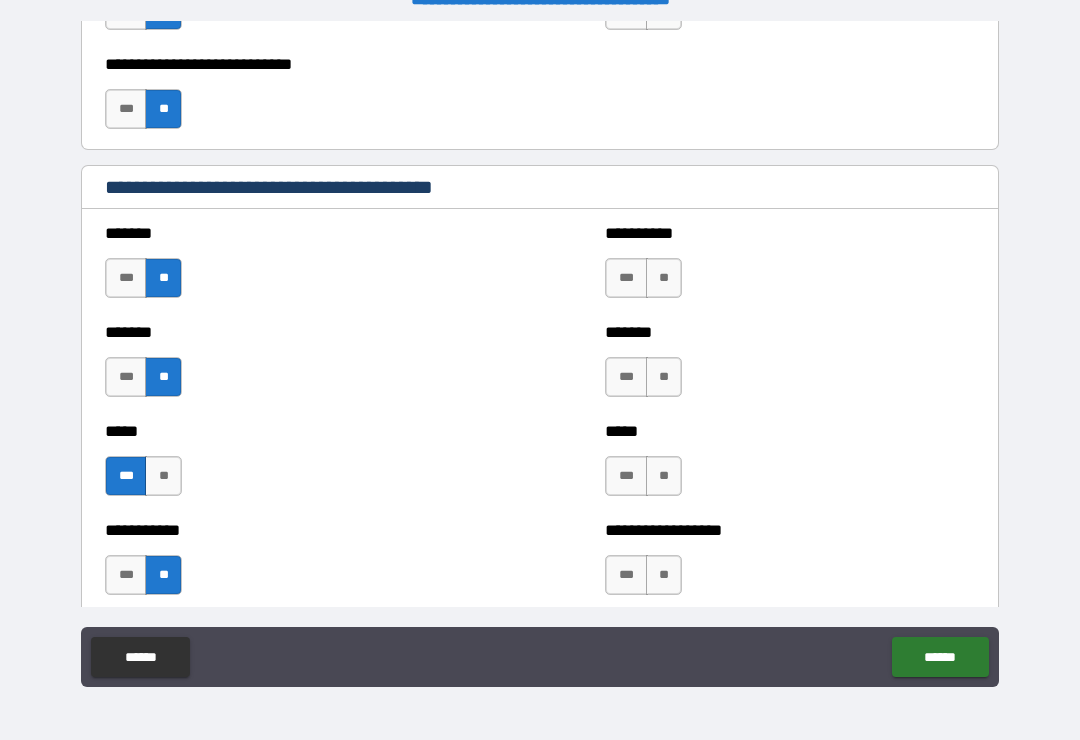 scroll, scrollTop: 1672, scrollLeft: 0, axis: vertical 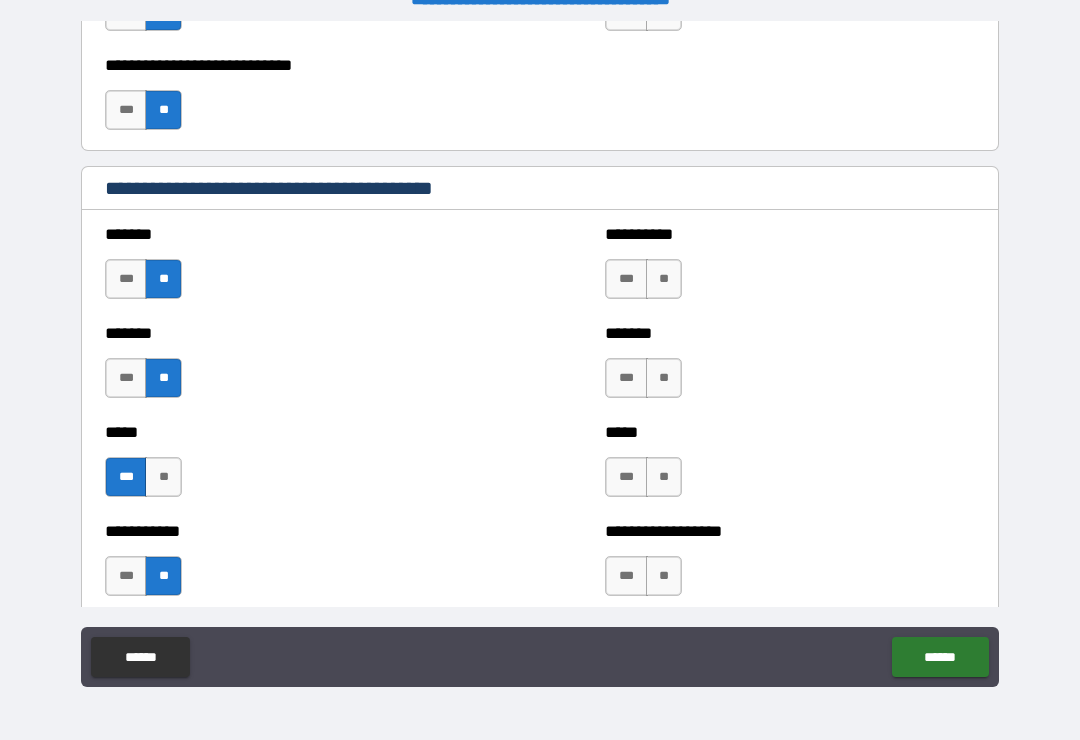 click on "***" at bounding box center (626, 279) 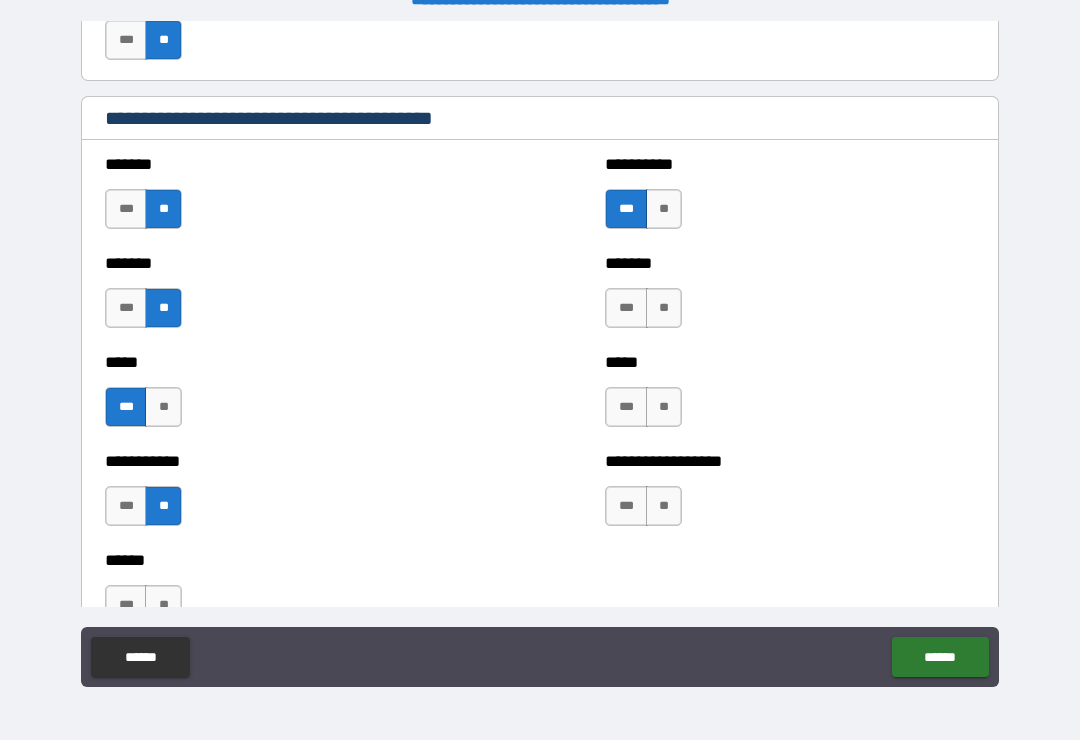 scroll, scrollTop: 1768, scrollLeft: 0, axis: vertical 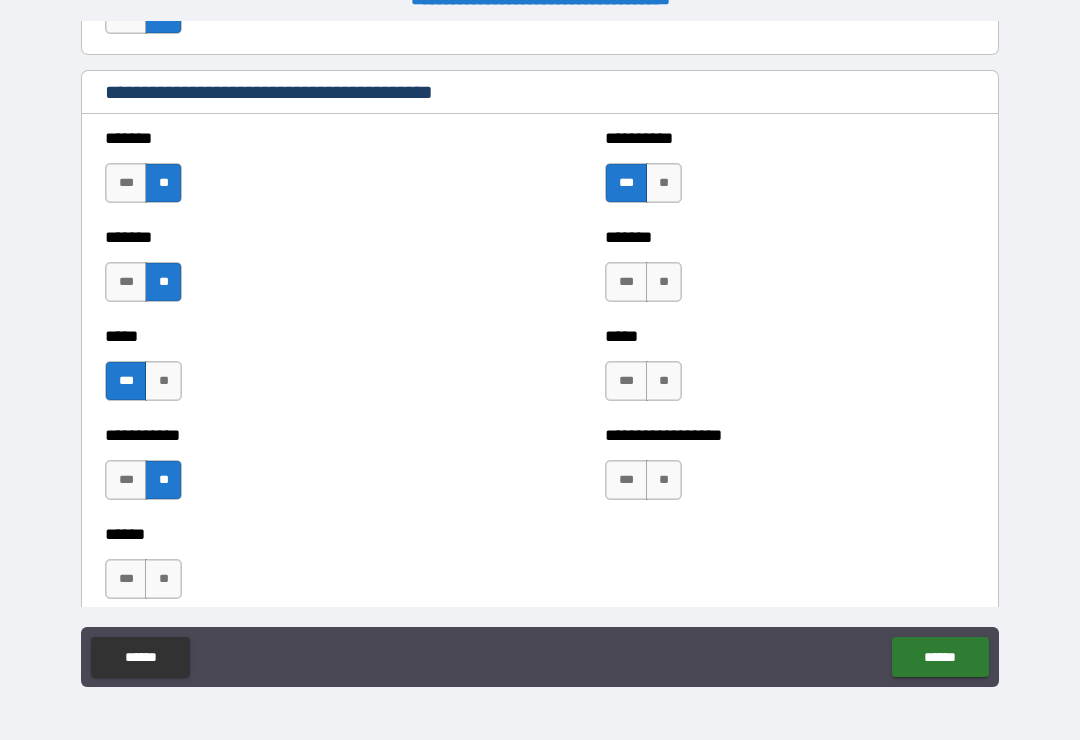 click on "**" at bounding box center (664, 282) 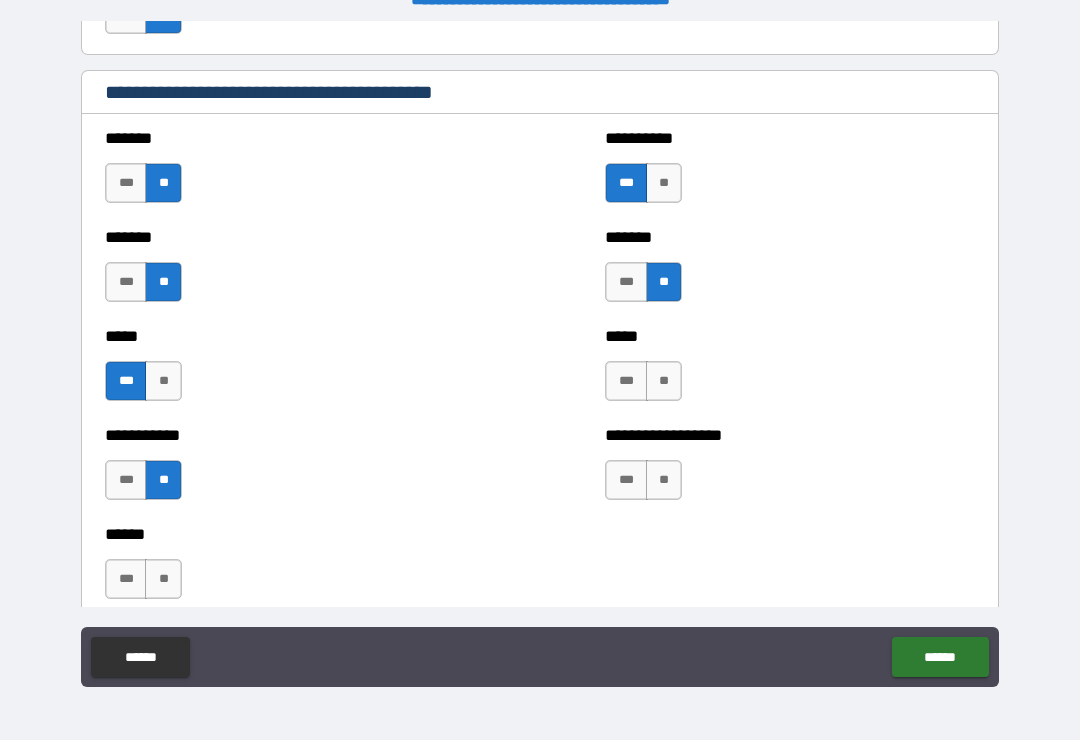 click on "***" at bounding box center (626, 381) 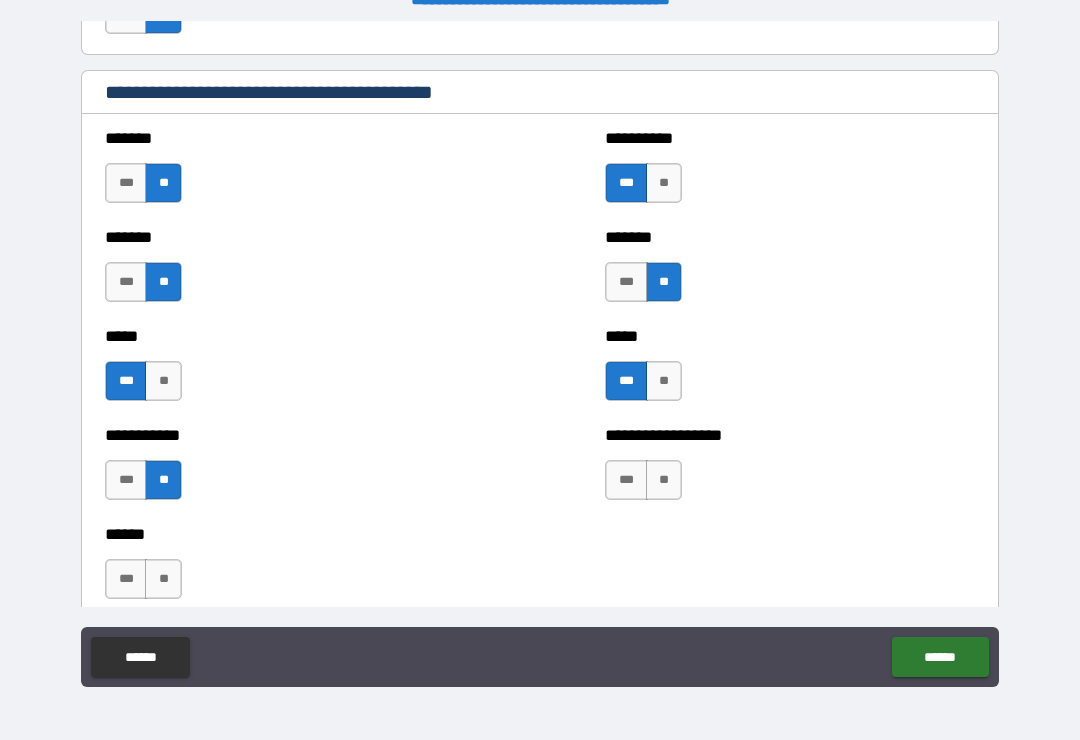click on "**" at bounding box center [664, 480] 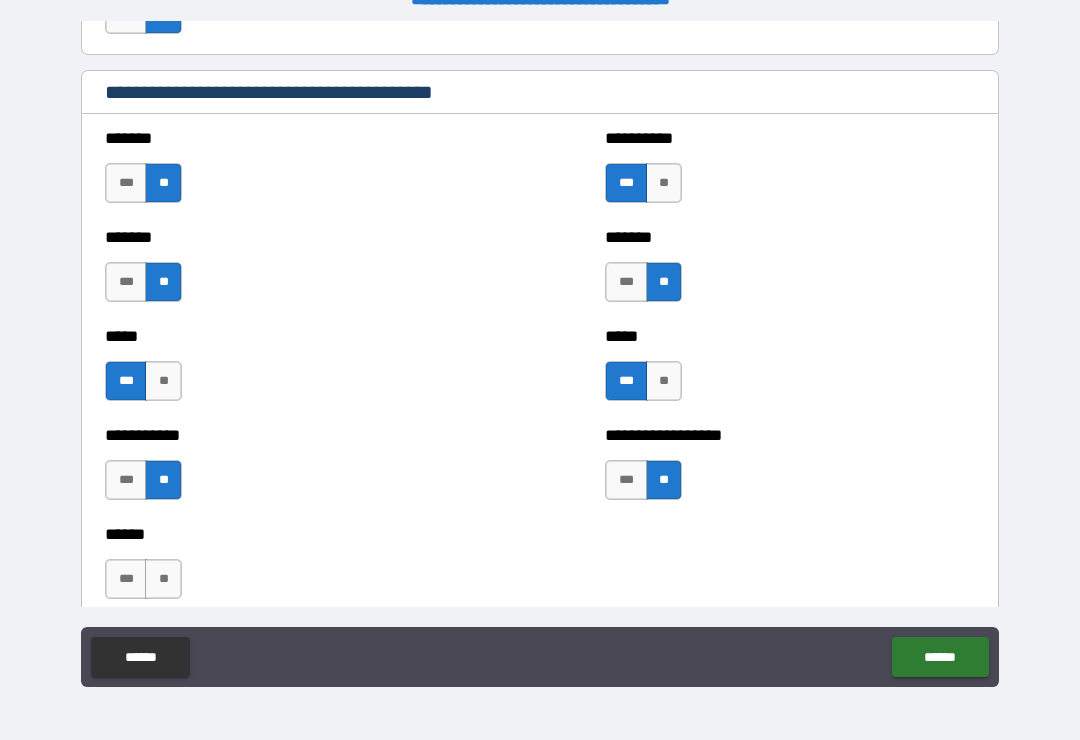 click on "**" at bounding box center [664, 480] 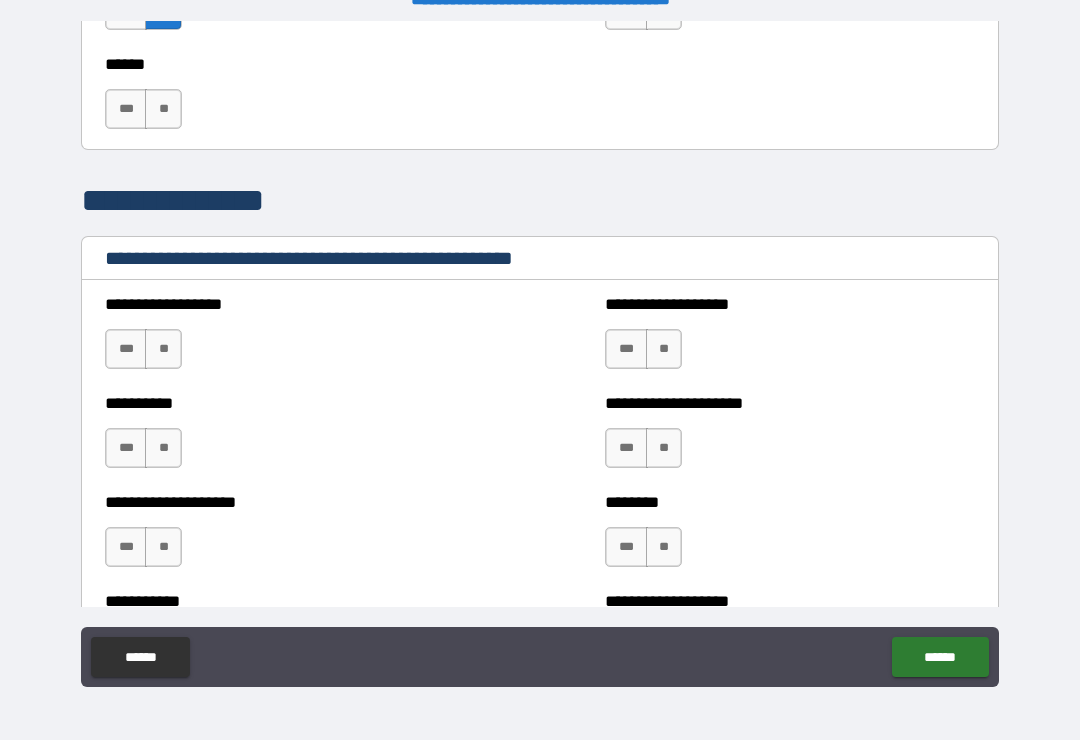 scroll, scrollTop: 2239, scrollLeft: 0, axis: vertical 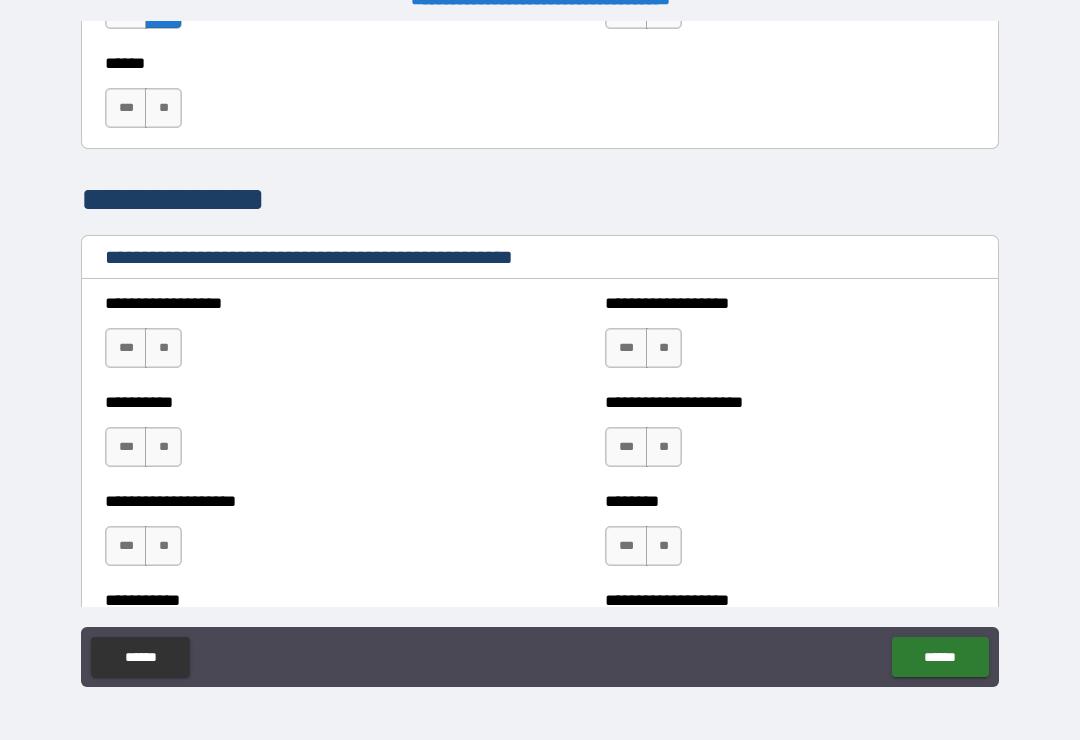 click on "**" at bounding box center [163, 348] 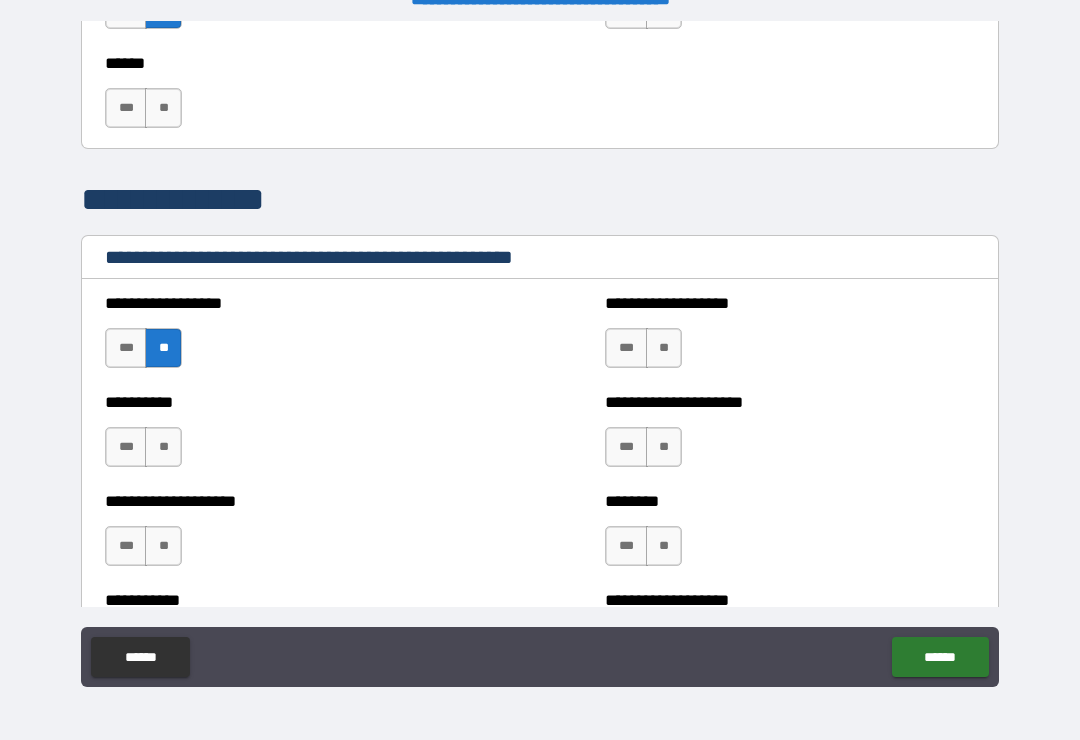 click on "**" at bounding box center (163, 447) 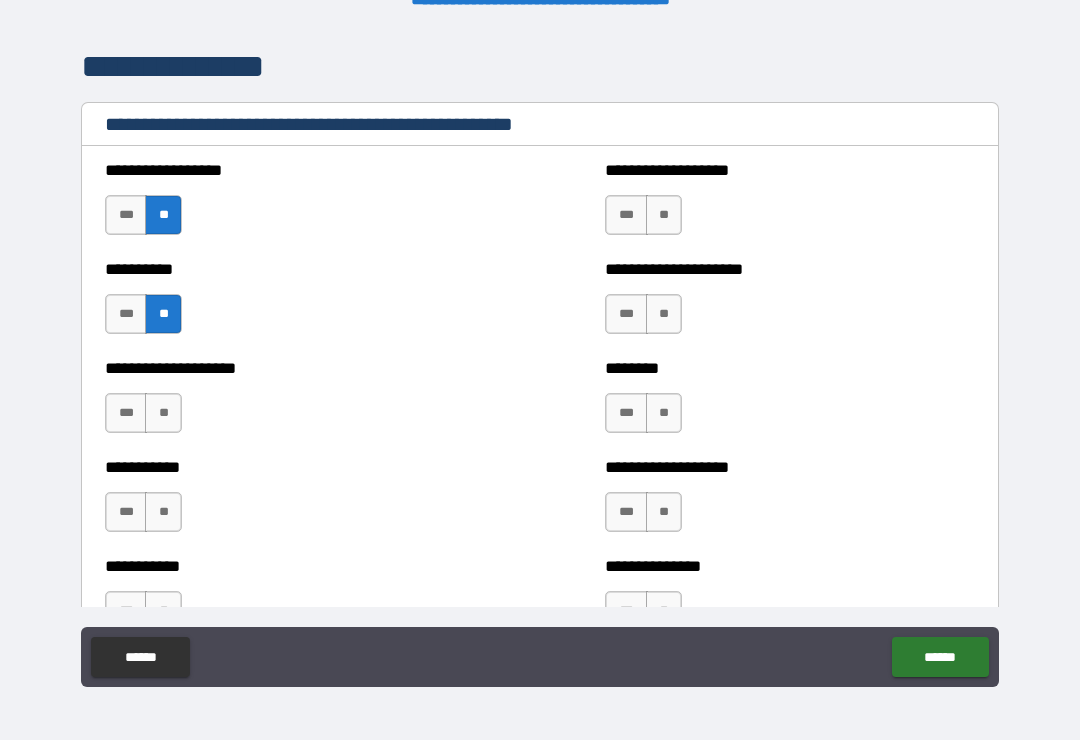 scroll, scrollTop: 2381, scrollLeft: 0, axis: vertical 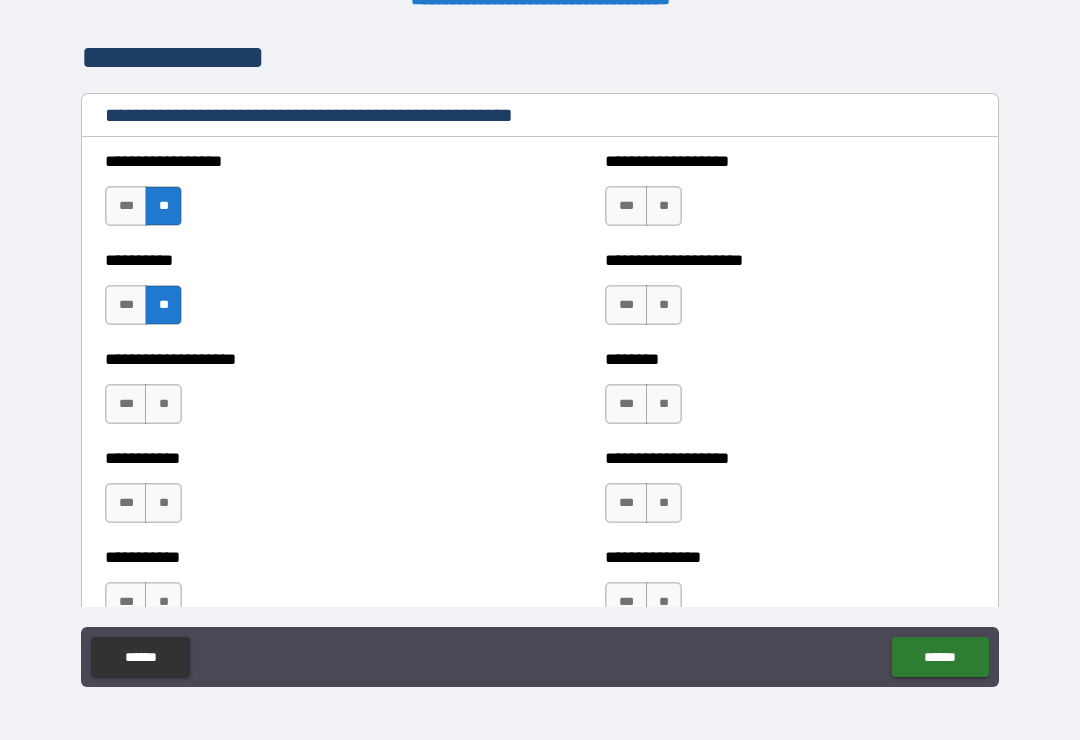 click on "**" at bounding box center (163, 404) 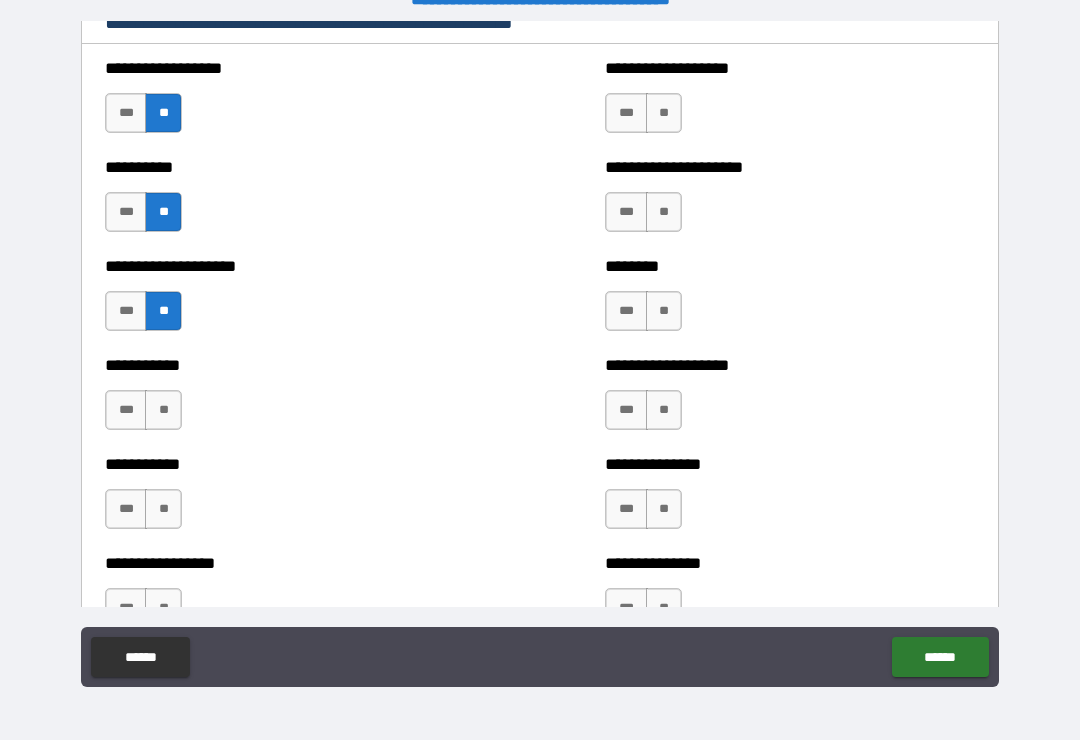 click on "**" at bounding box center (163, 410) 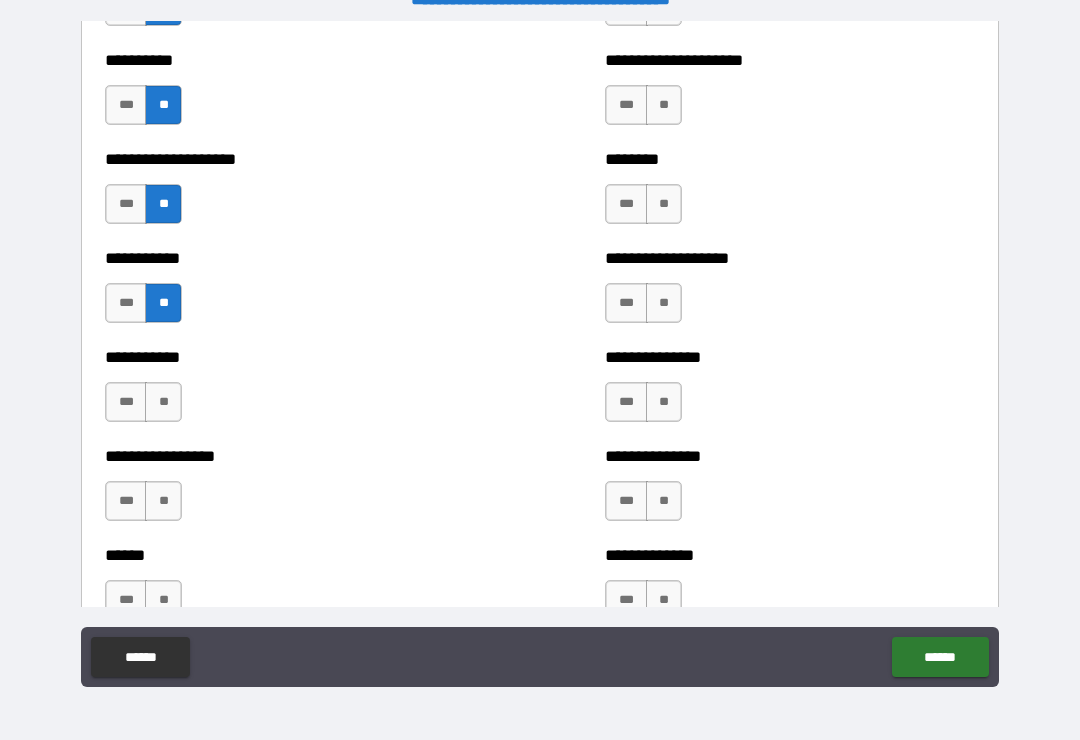 click on "**" at bounding box center [163, 402] 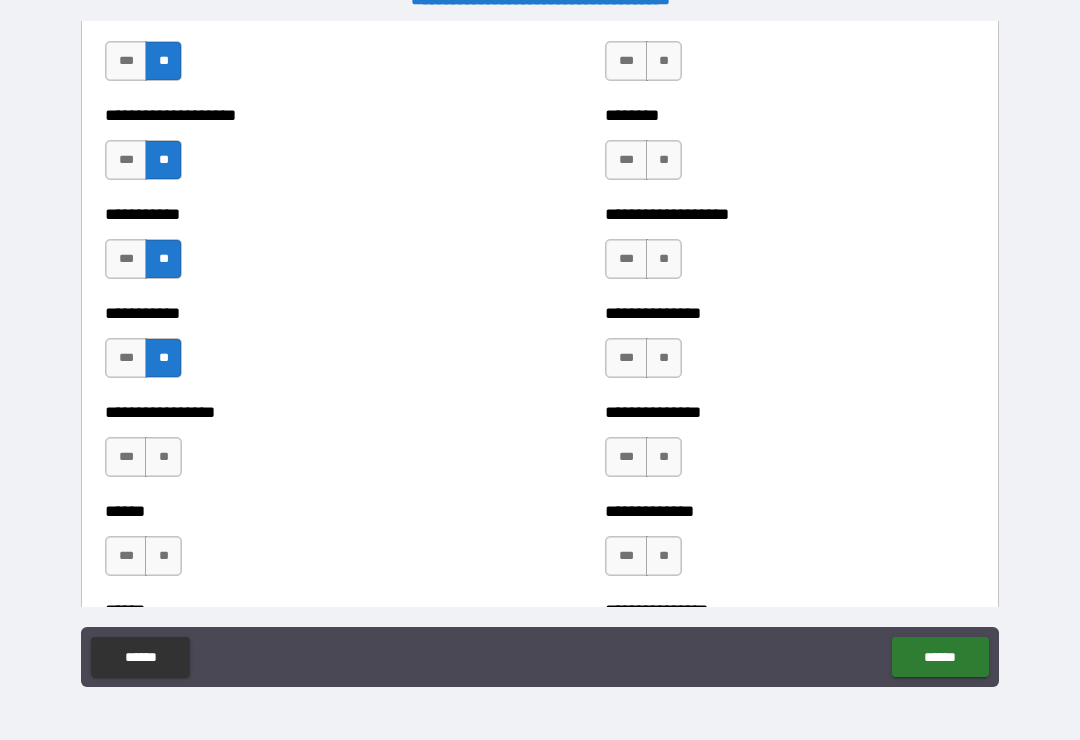 scroll, scrollTop: 2656, scrollLeft: 0, axis: vertical 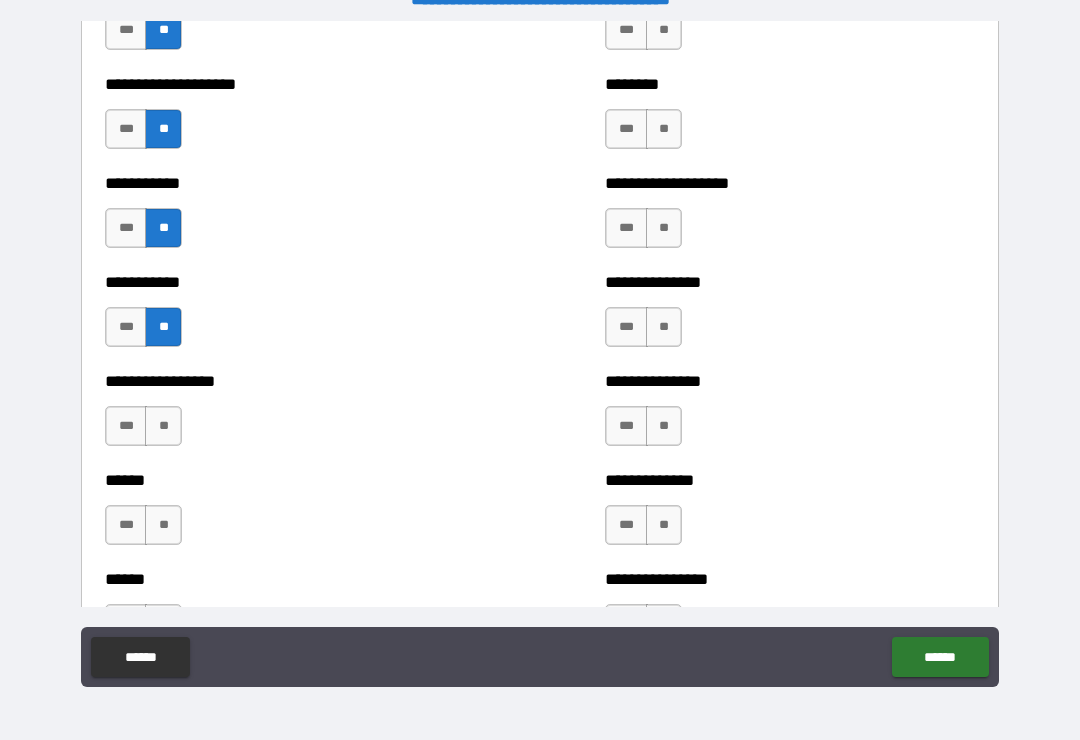 click on "**" at bounding box center (163, 426) 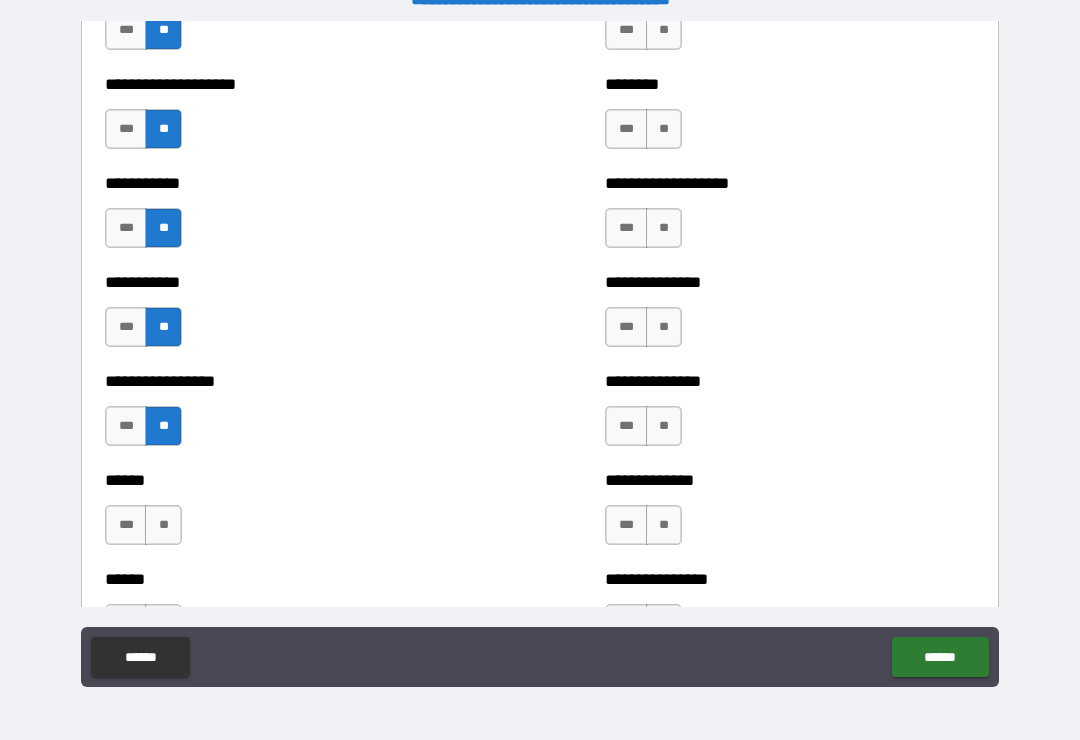 click on "**" at bounding box center [163, 525] 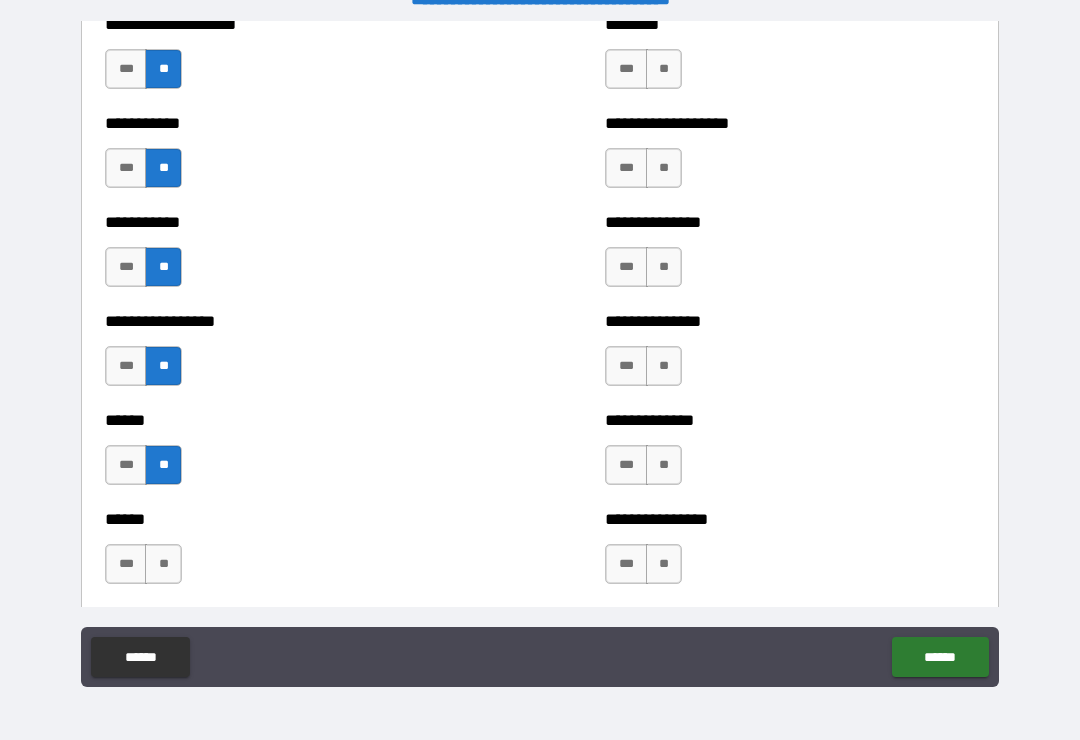 scroll, scrollTop: 2803, scrollLeft: 0, axis: vertical 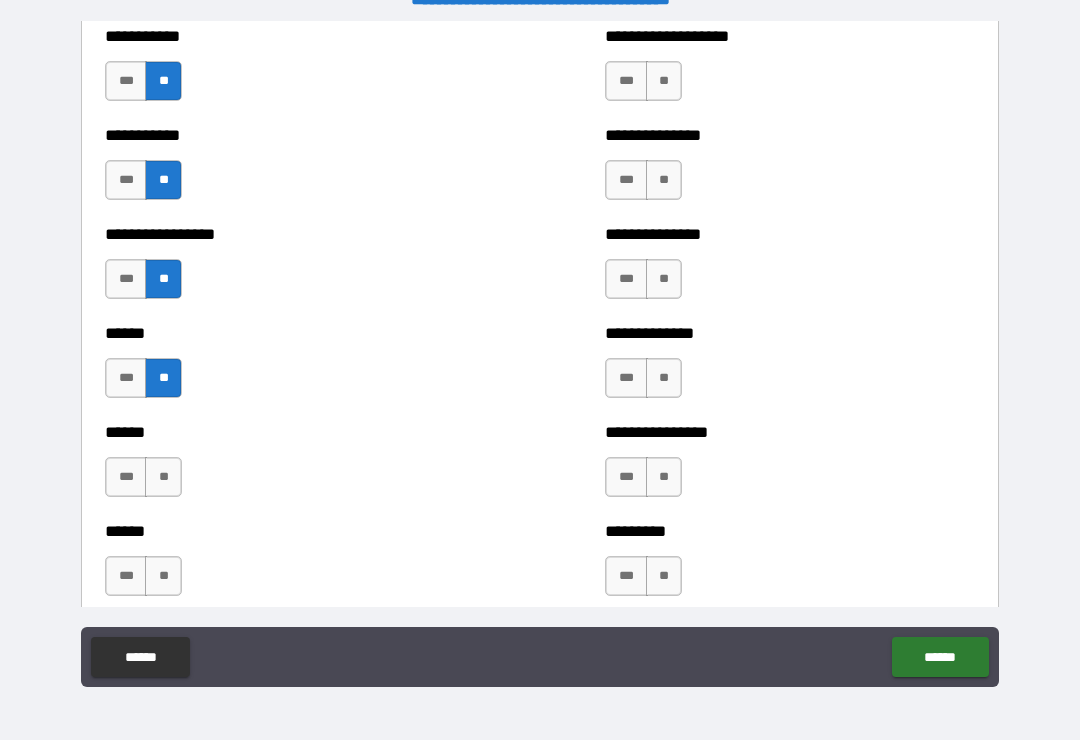 click on "**" at bounding box center [163, 477] 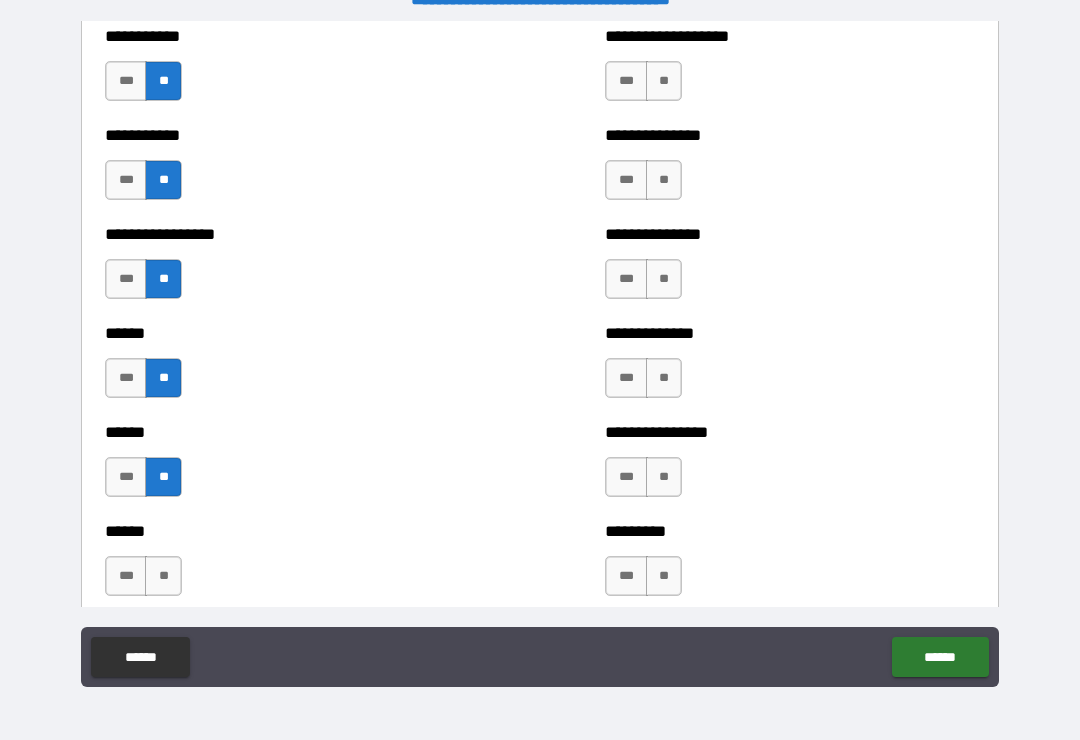 click on "**" at bounding box center [163, 576] 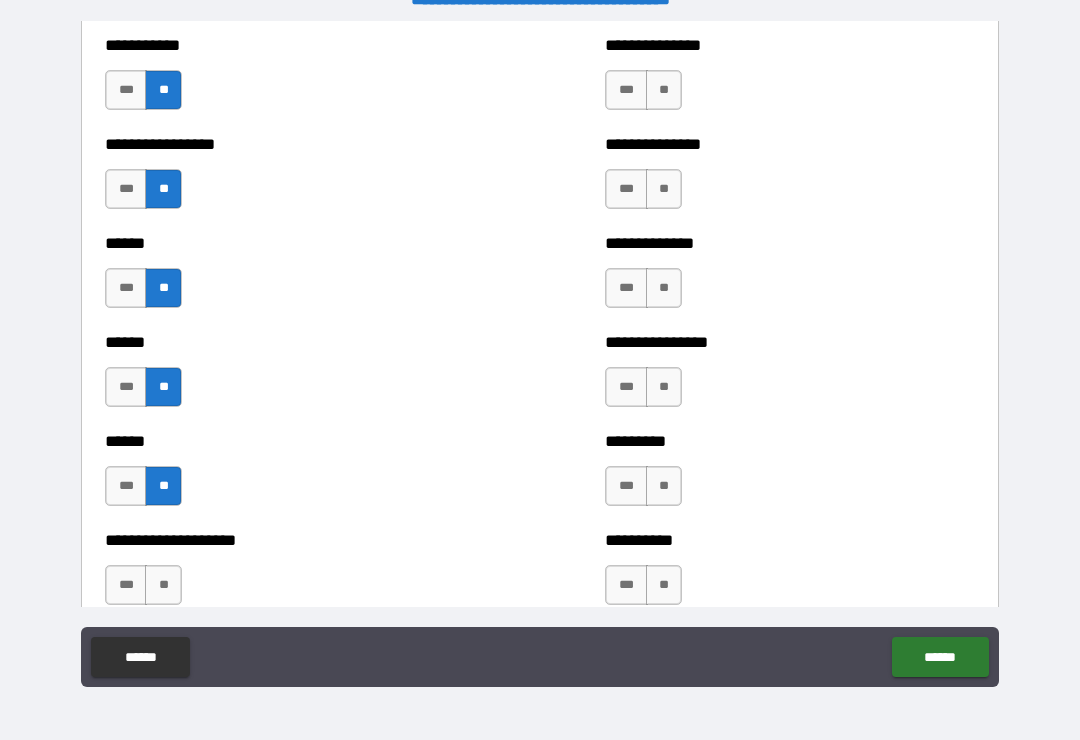 scroll, scrollTop: 2972, scrollLeft: 0, axis: vertical 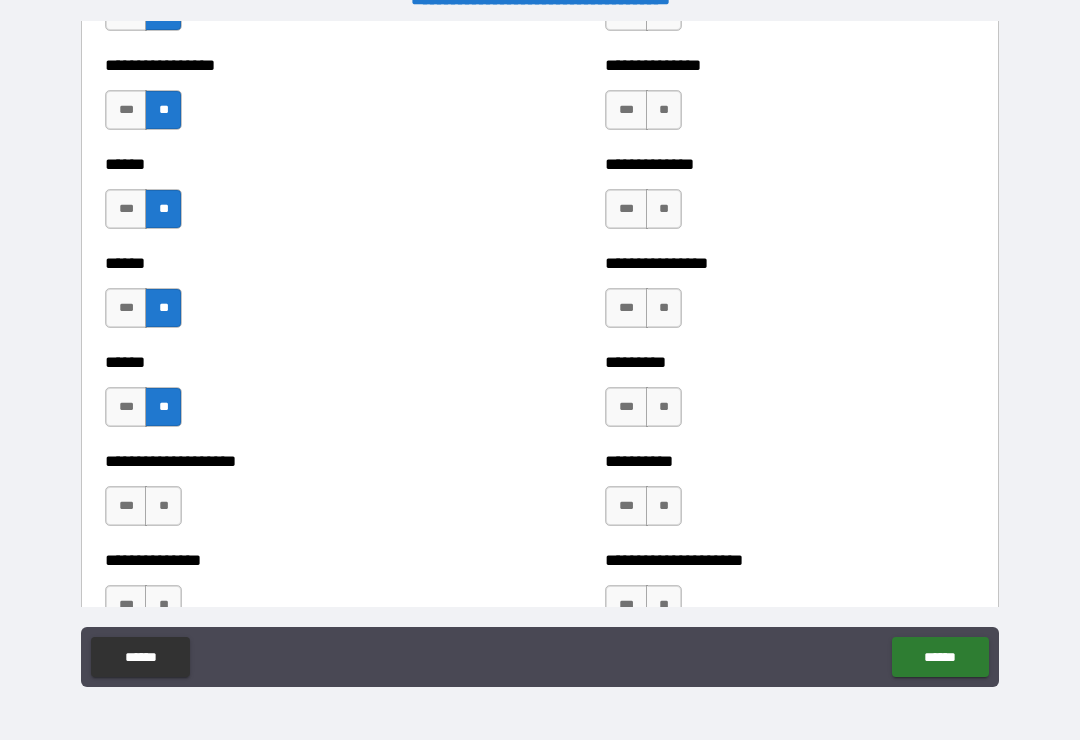 click on "**" at bounding box center [163, 506] 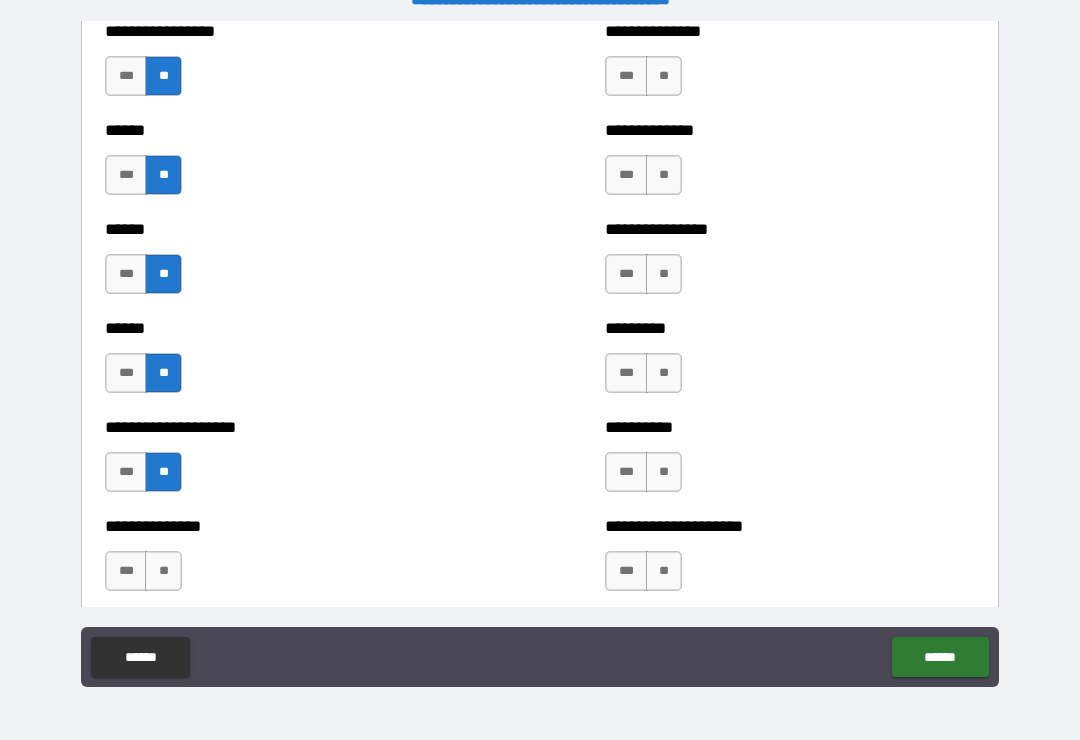 scroll, scrollTop: 3072, scrollLeft: 0, axis: vertical 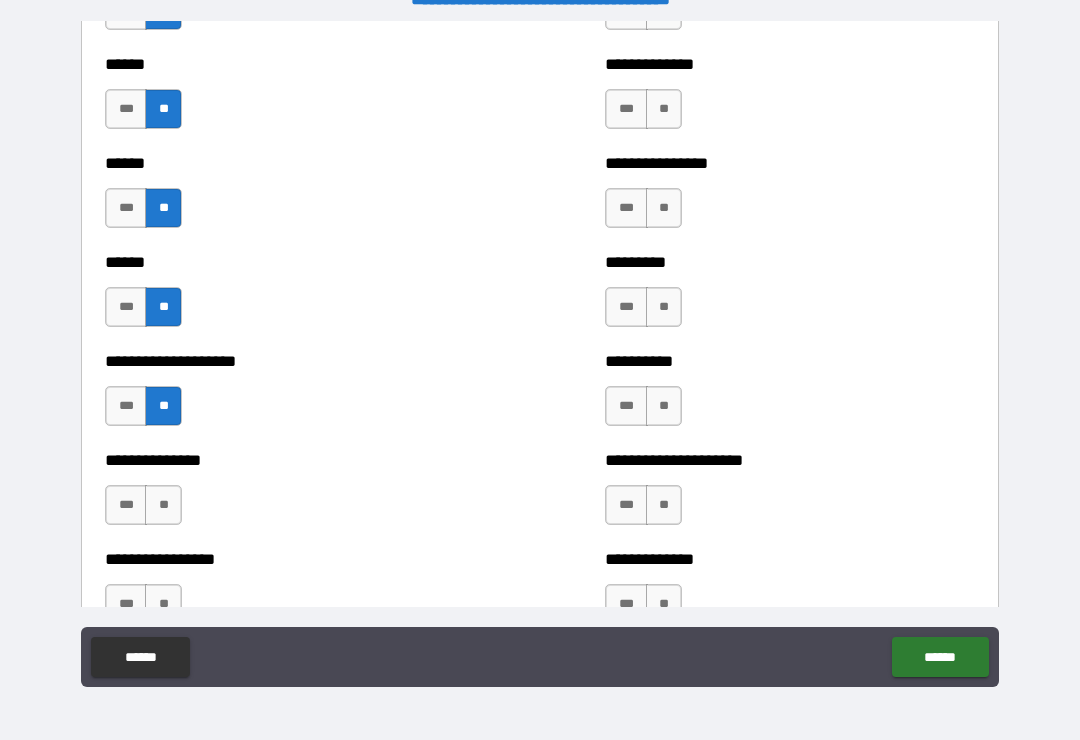 click on "***" at bounding box center [126, 505] 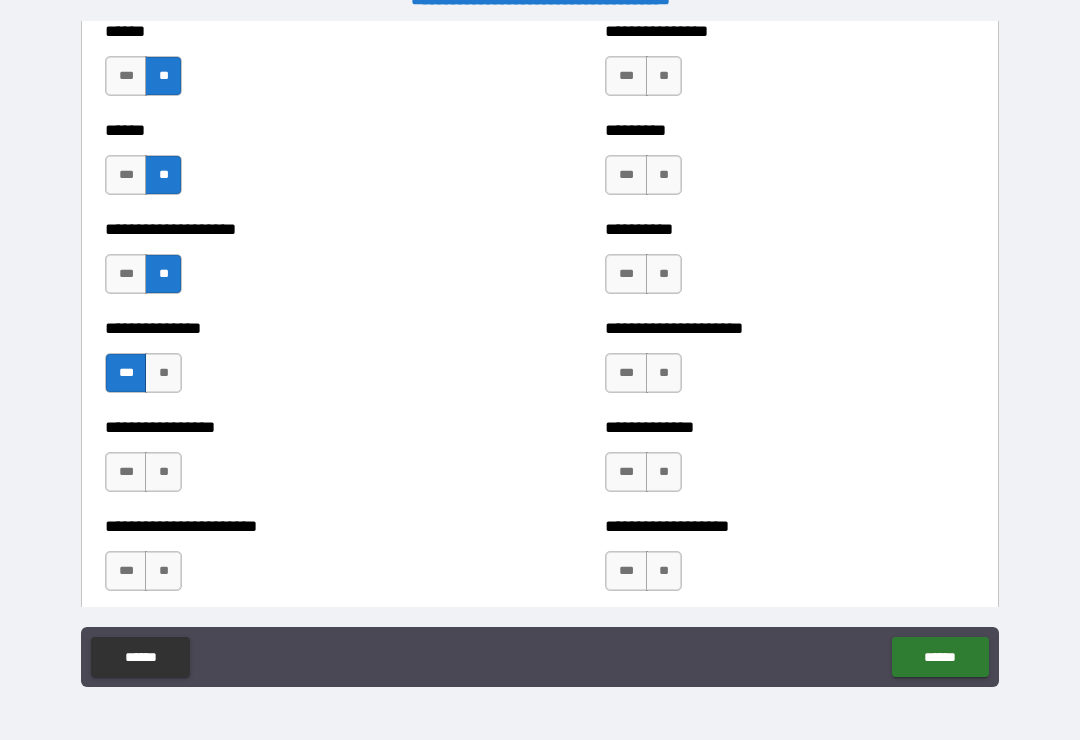 scroll, scrollTop: 3206, scrollLeft: 0, axis: vertical 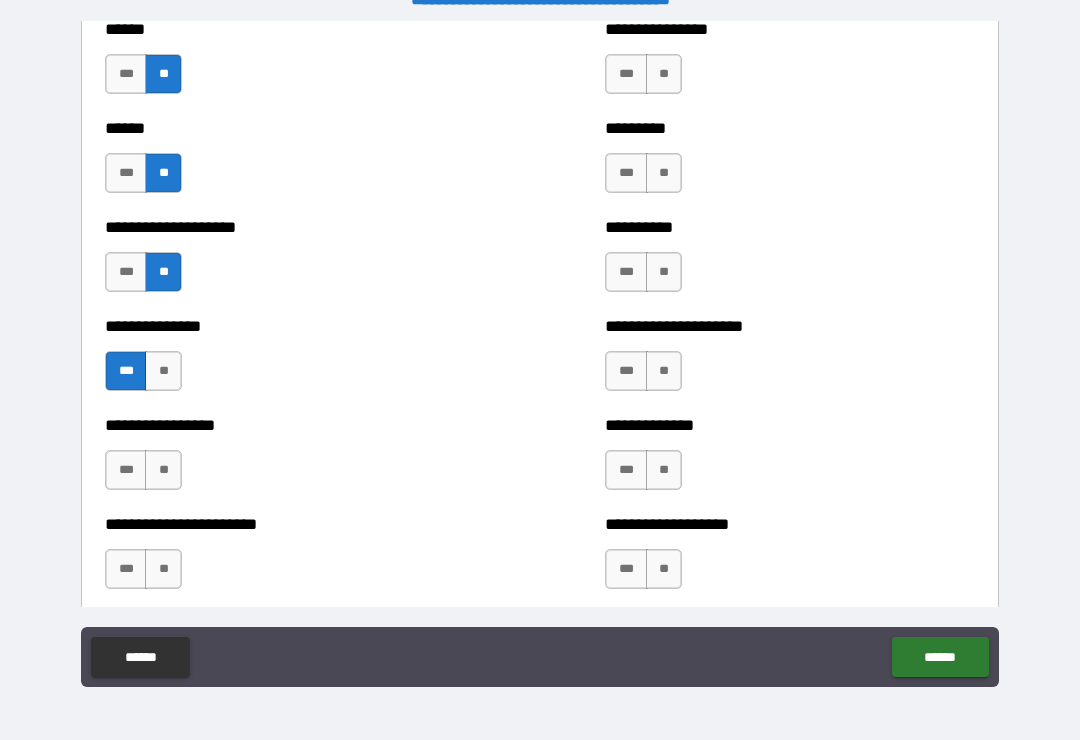 click on "**" at bounding box center (163, 470) 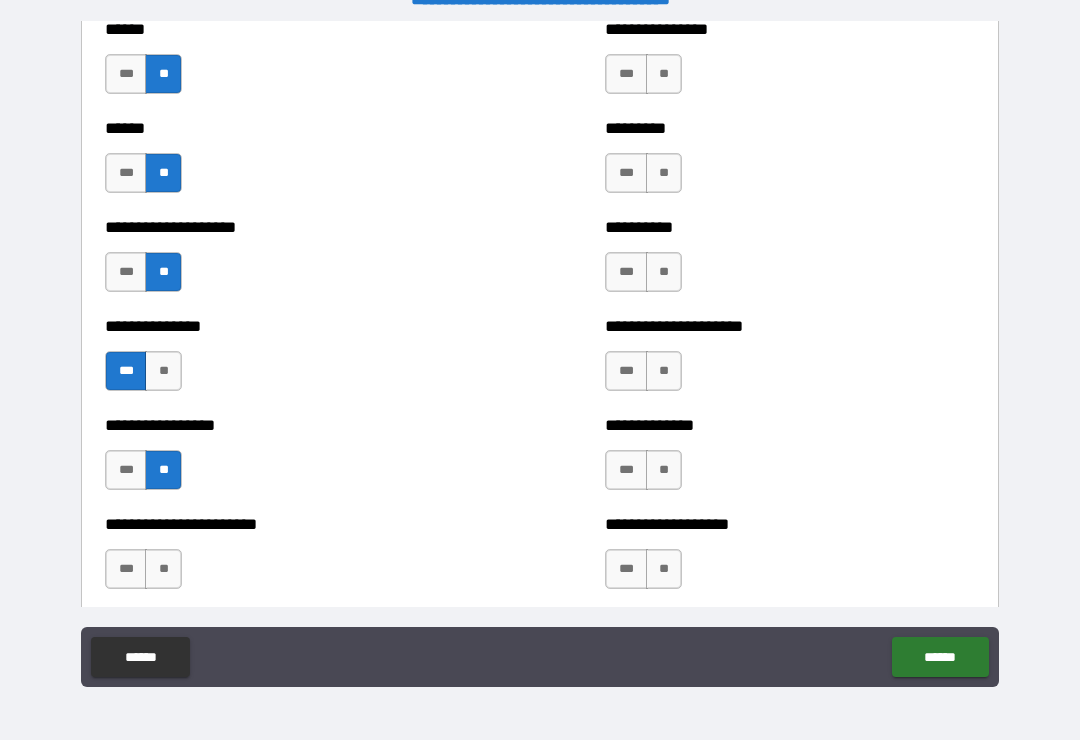 click on "**" at bounding box center [163, 569] 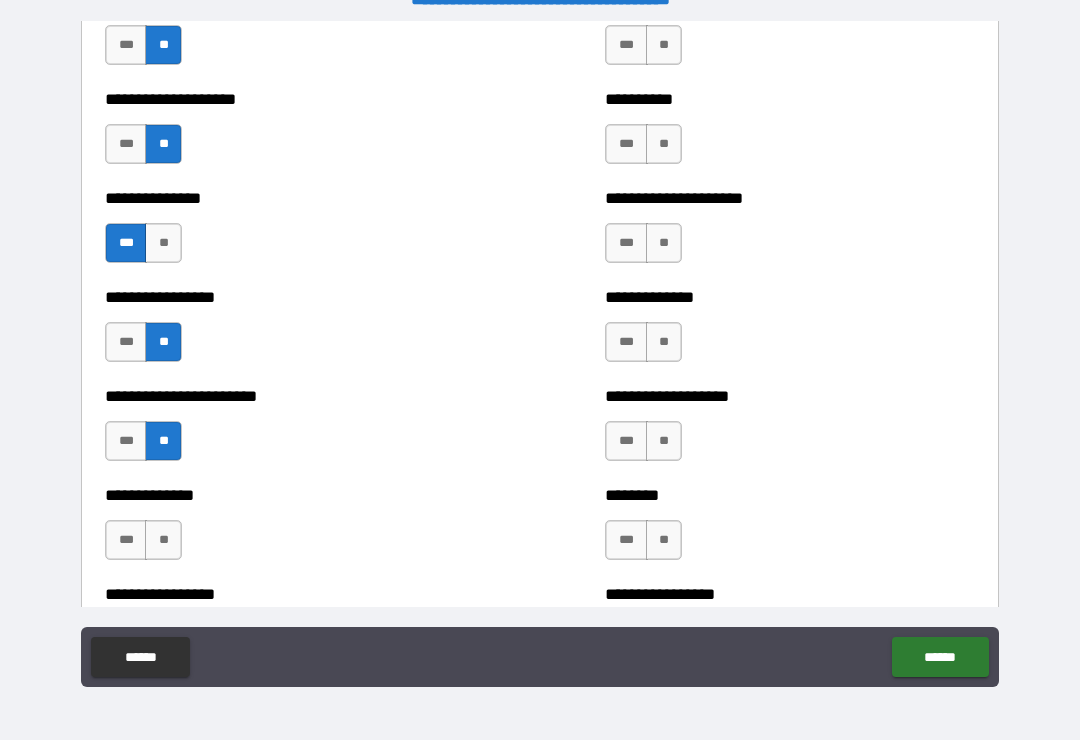 scroll, scrollTop: 3337, scrollLeft: 0, axis: vertical 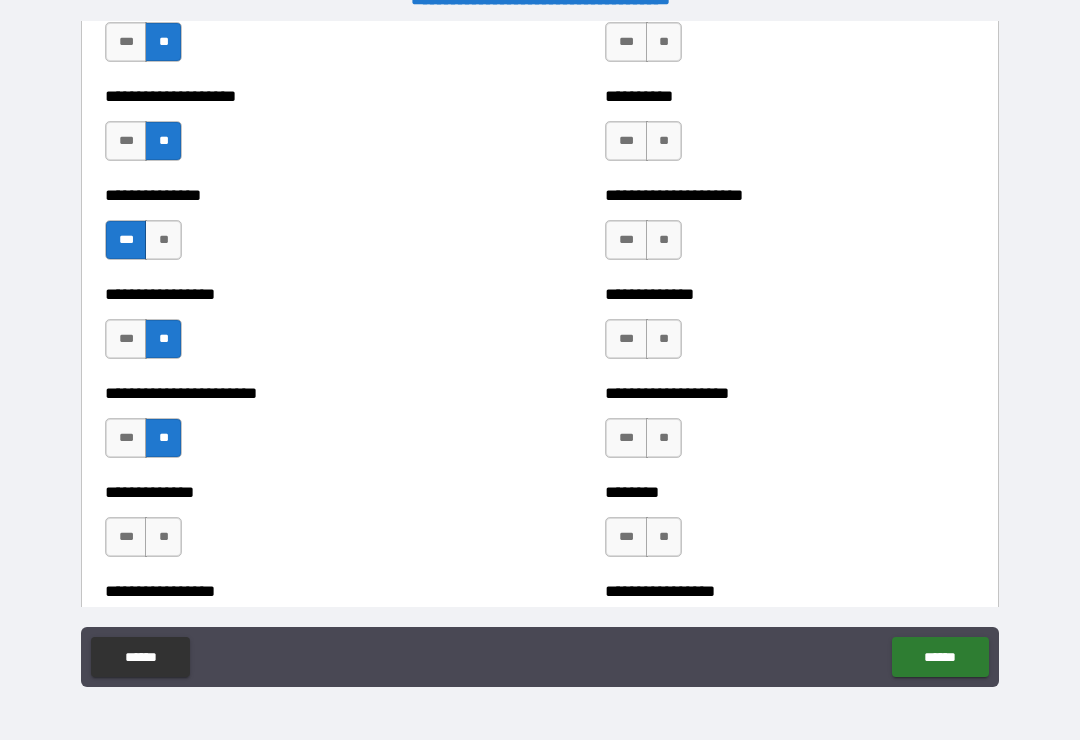click on "**" at bounding box center (163, 537) 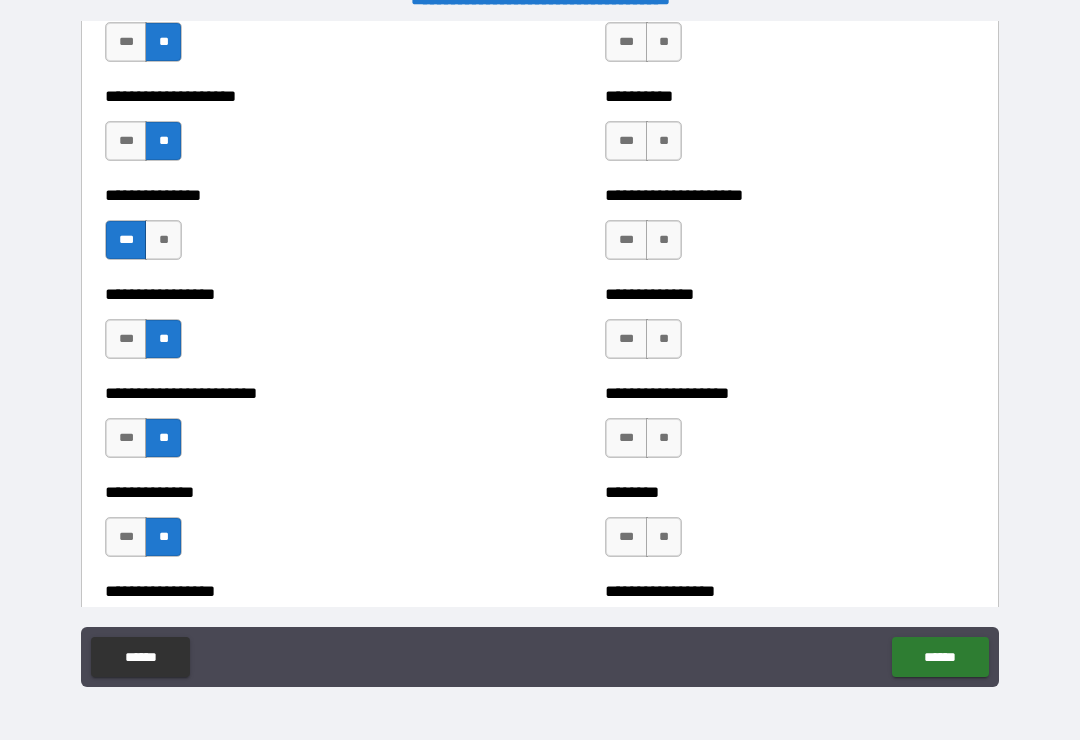 click on "***" at bounding box center [126, 537] 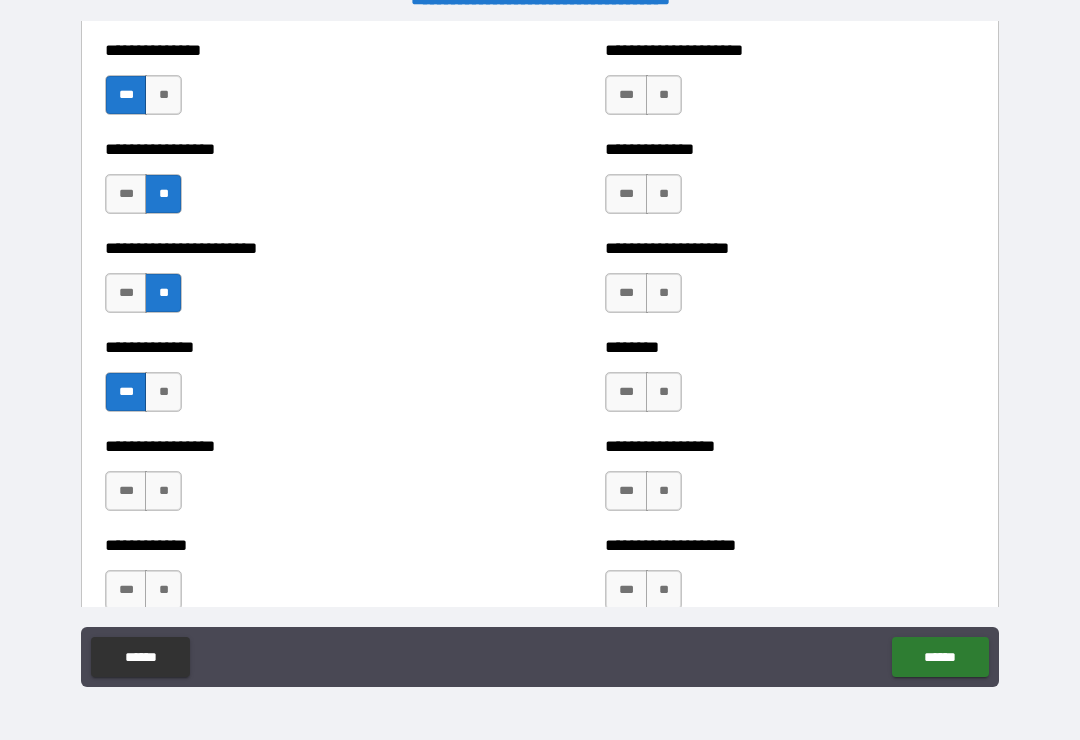 scroll, scrollTop: 3483, scrollLeft: 0, axis: vertical 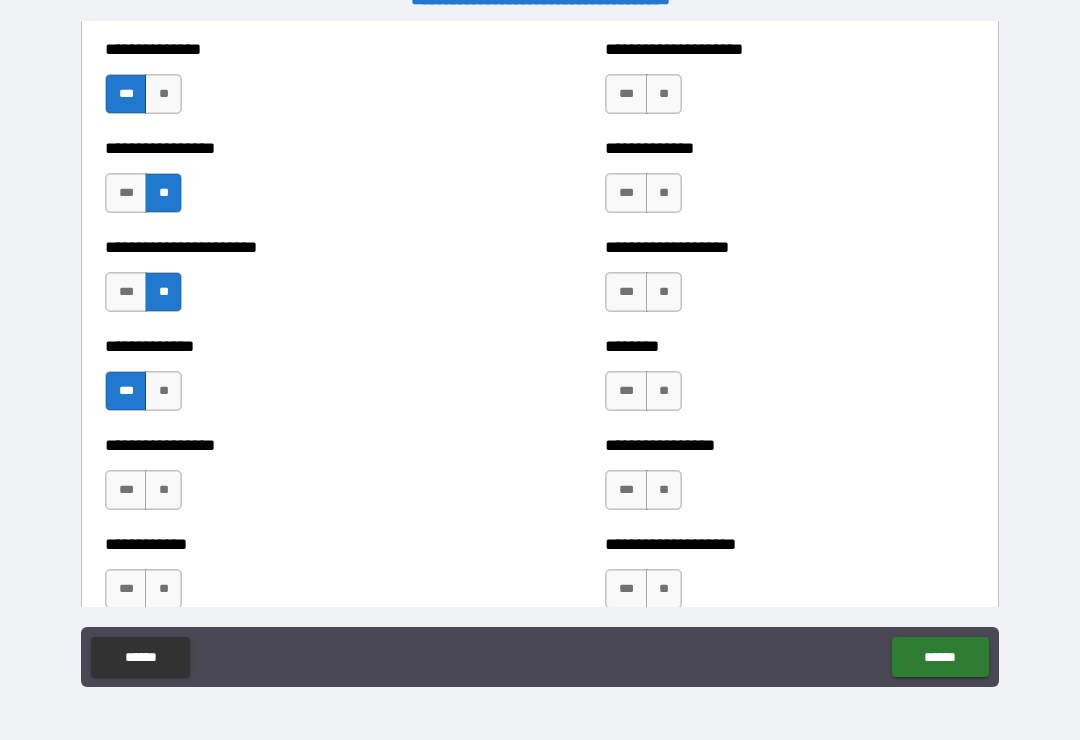 click on "**********" at bounding box center [290, 480] 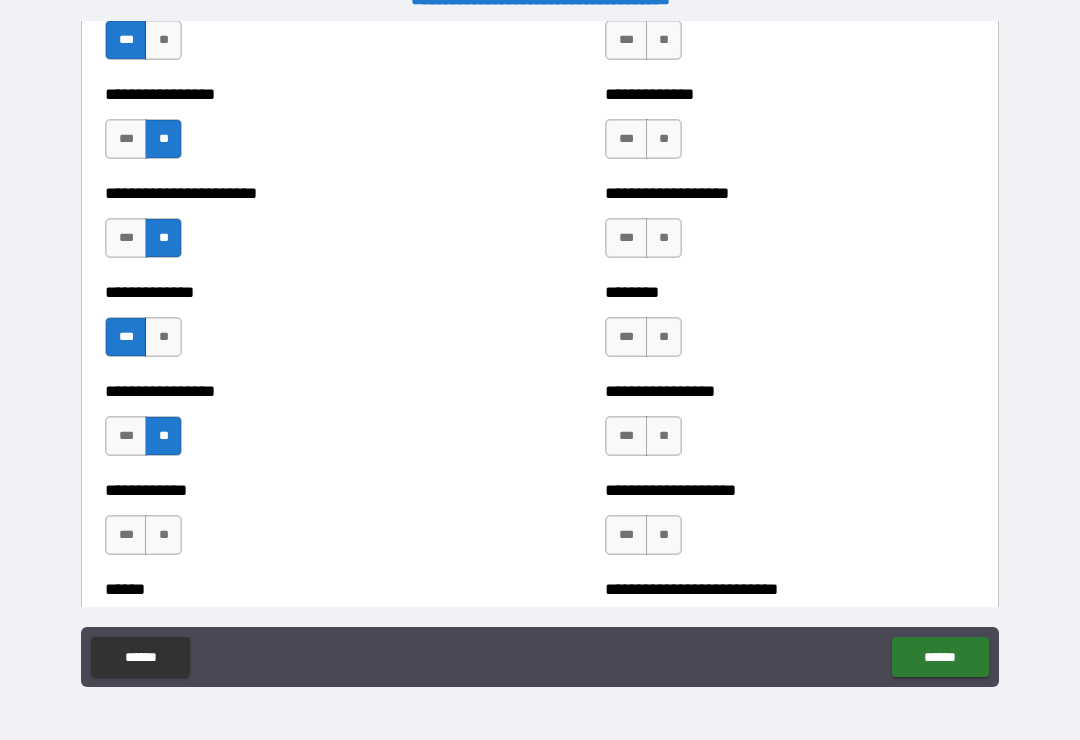 scroll, scrollTop: 3559, scrollLeft: 0, axis: vertical 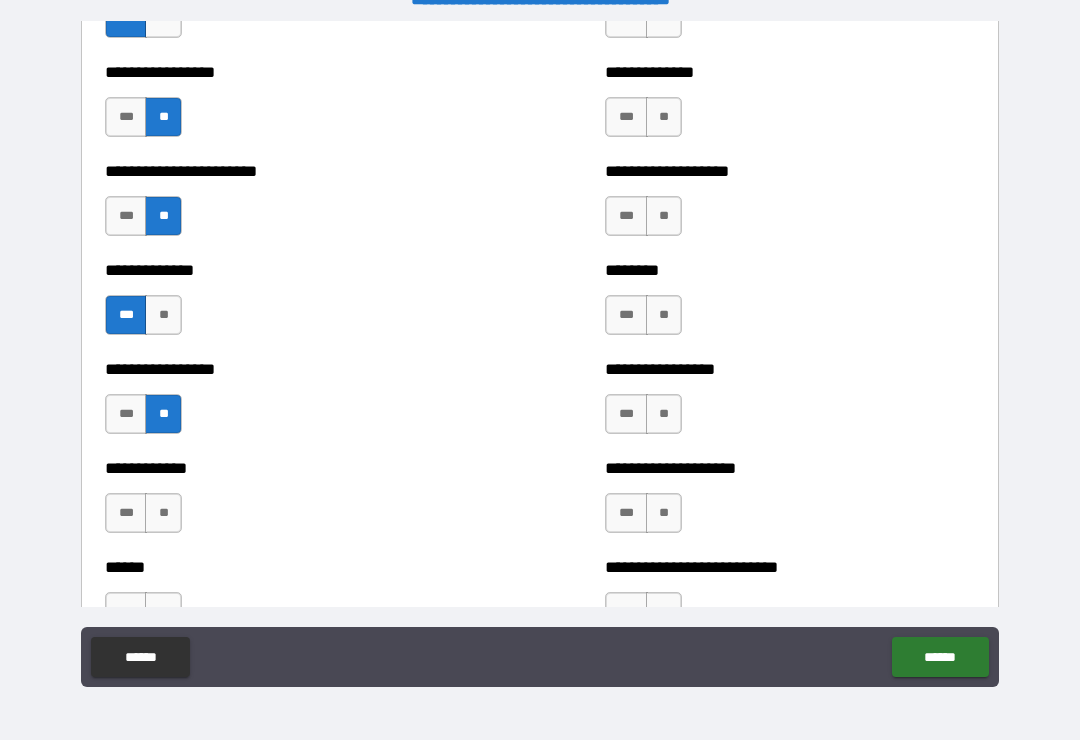 click on "**" at bounding box center (163, 513) 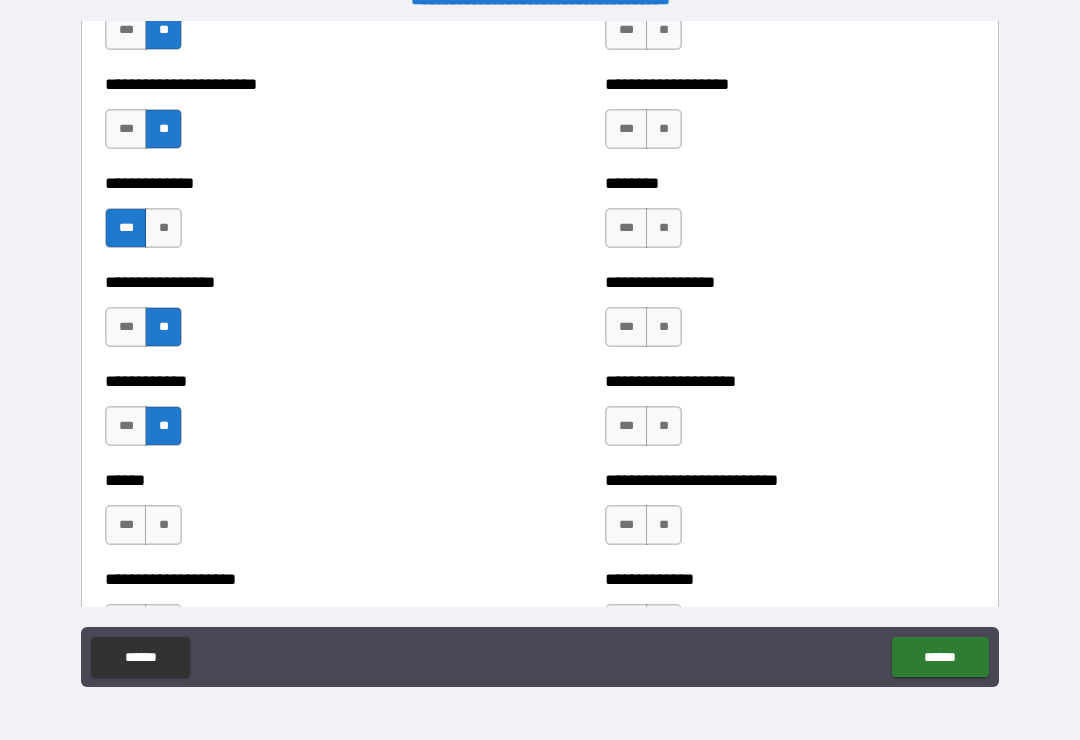 click on "**" at bounding box center [163, 525] 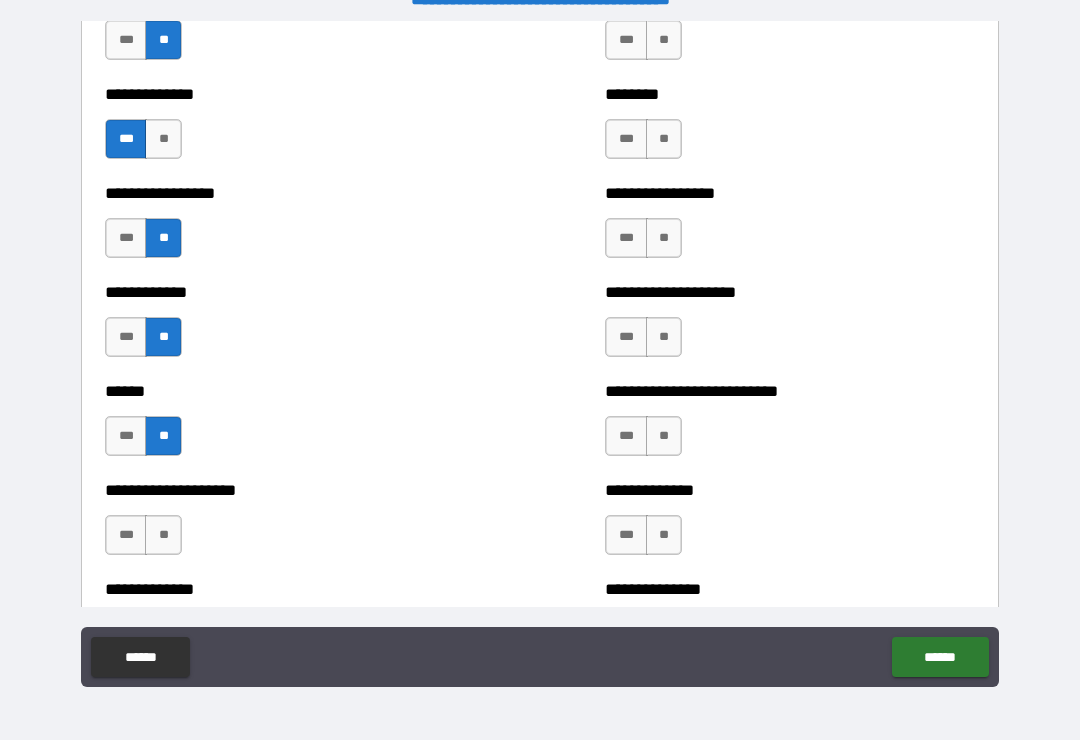 click on "**" at bounding box center [163, 535] 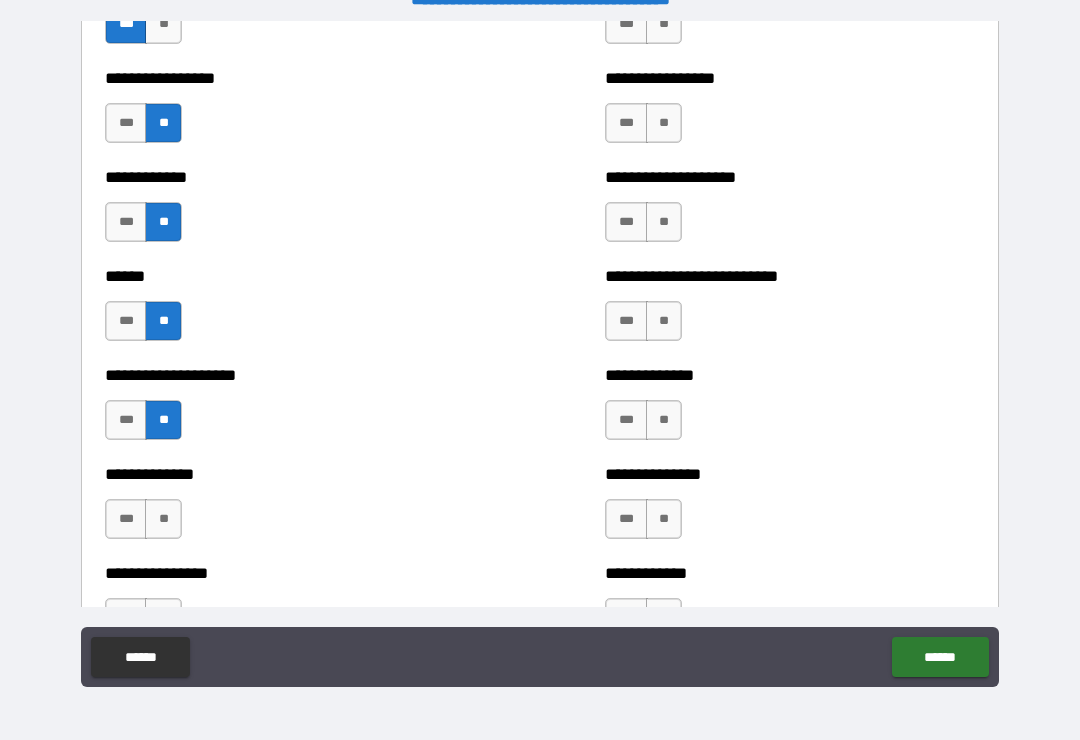 click on "**" at bounding box center (163, 519) 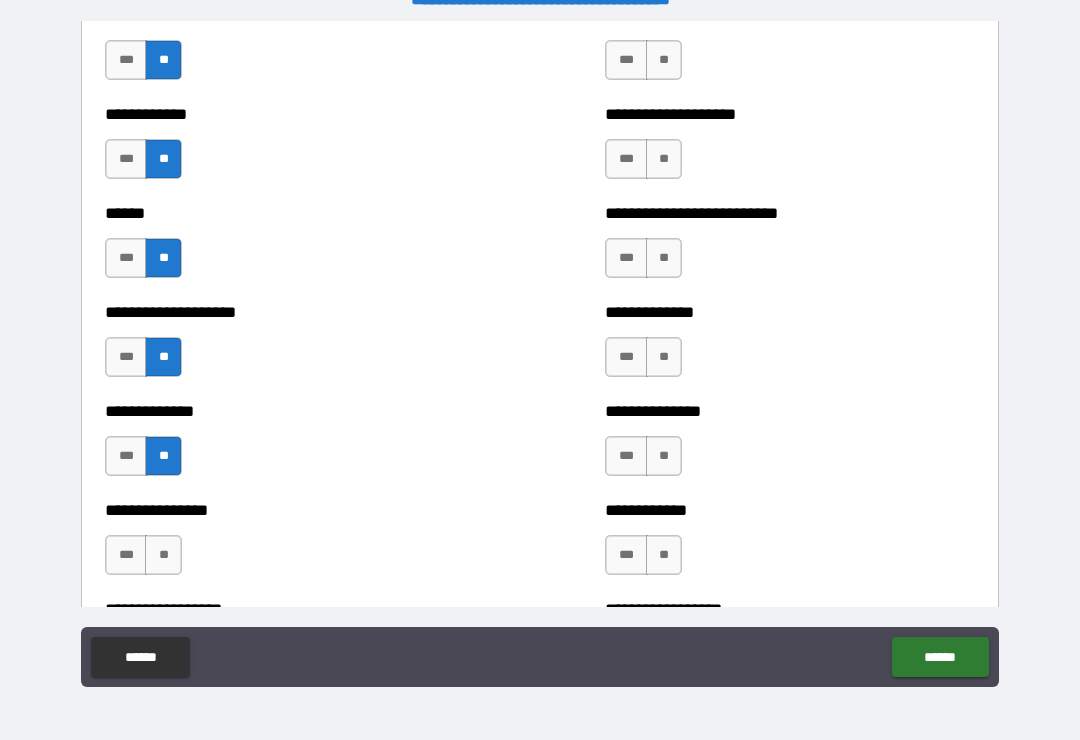 scroll, scrollTop: 3946, scrollLeft: 0, axis: vertical 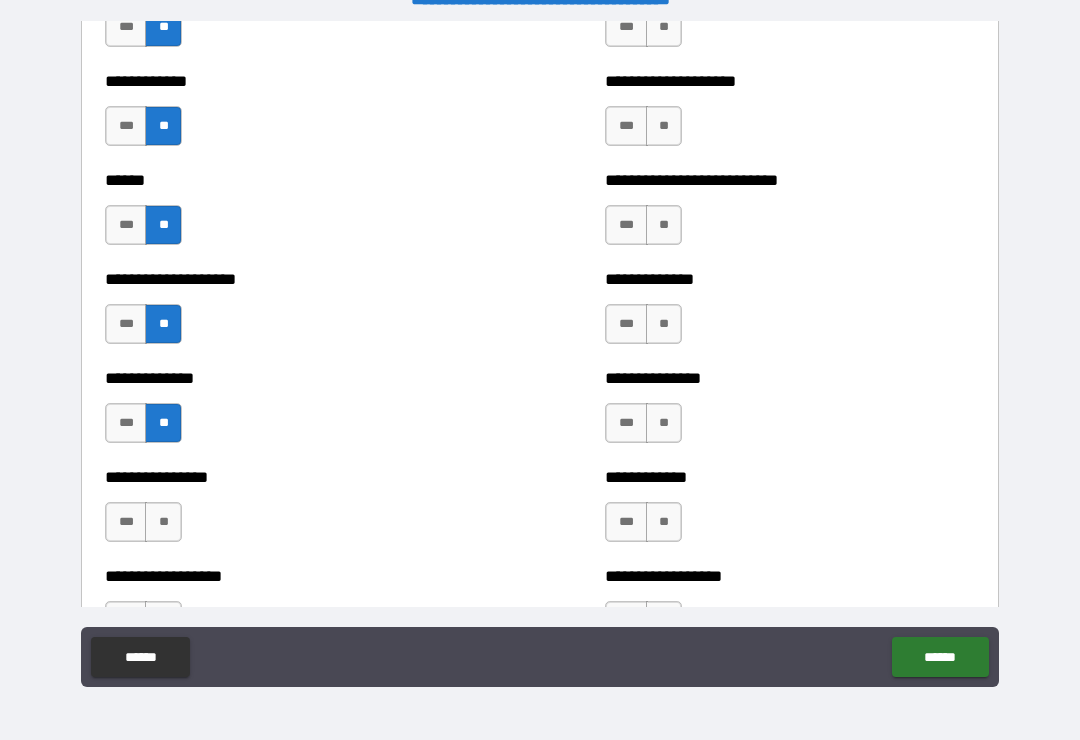 click on "***" at bounding box center [126, 522] 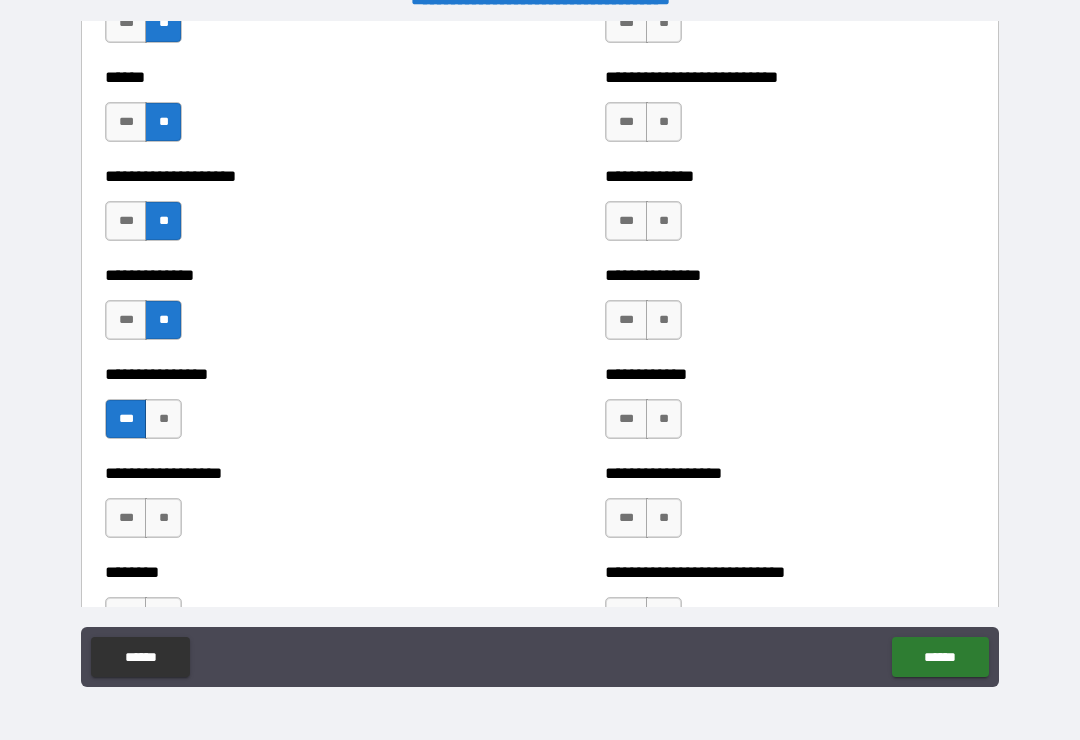 click on "**" at bounding box center [163, 518] 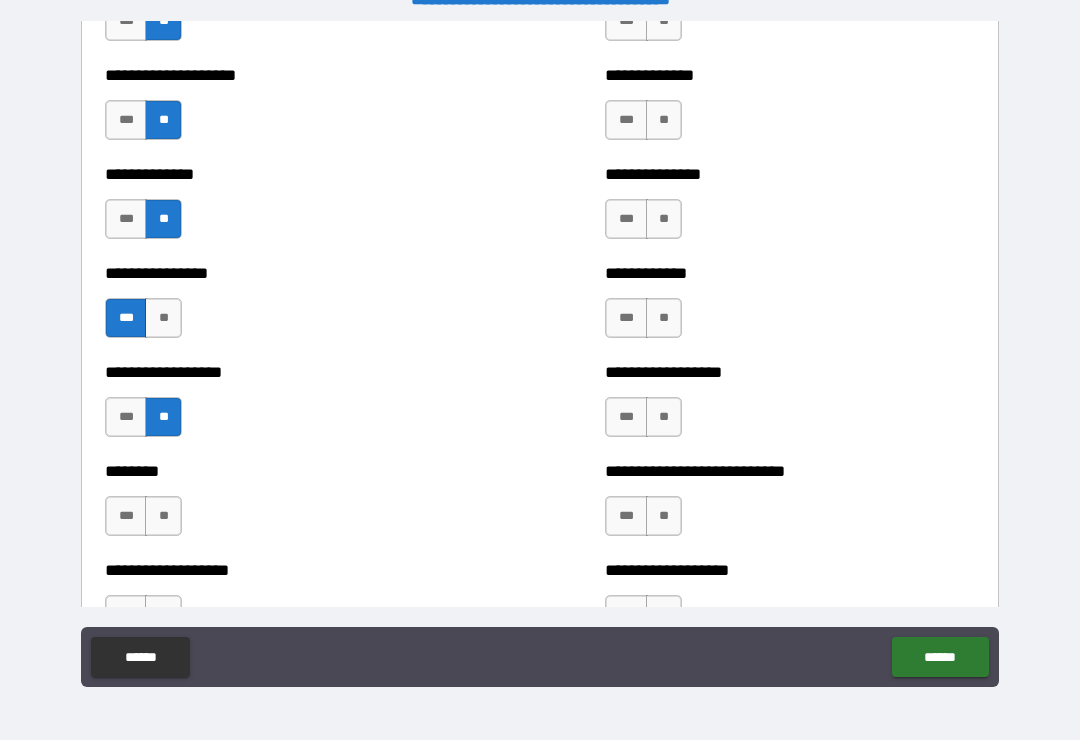 scroll, scrollTop: 4157, scrollLeft: 0, axis: vertical 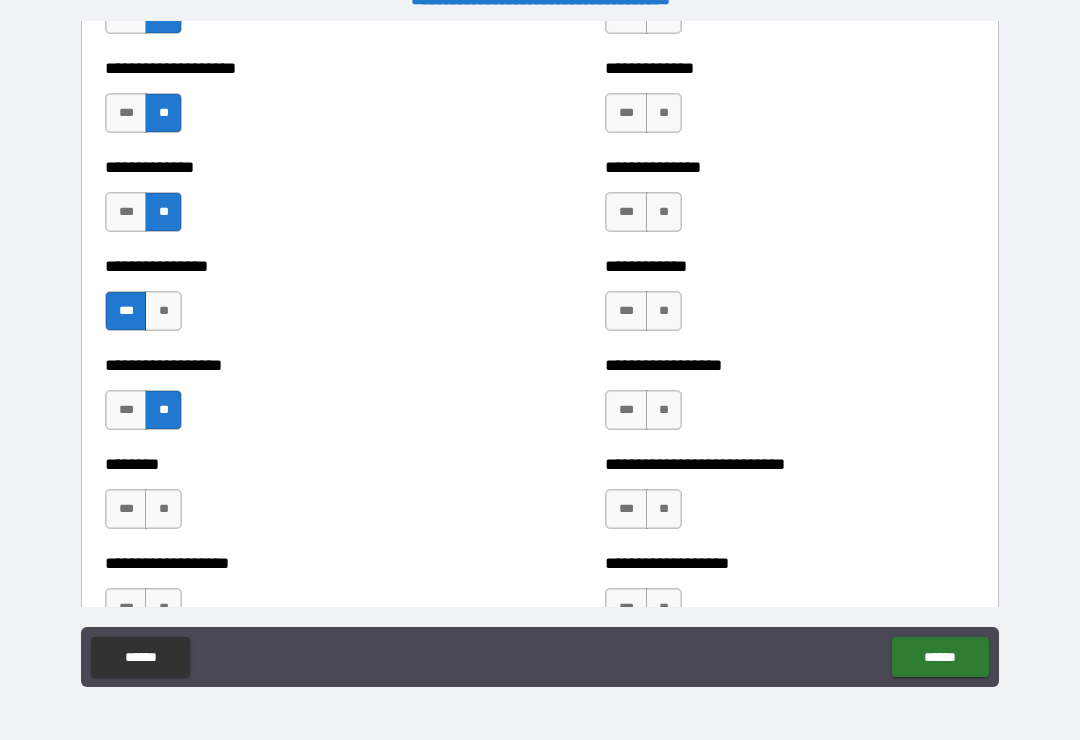 click on "**" at bounding box center (163, 509) 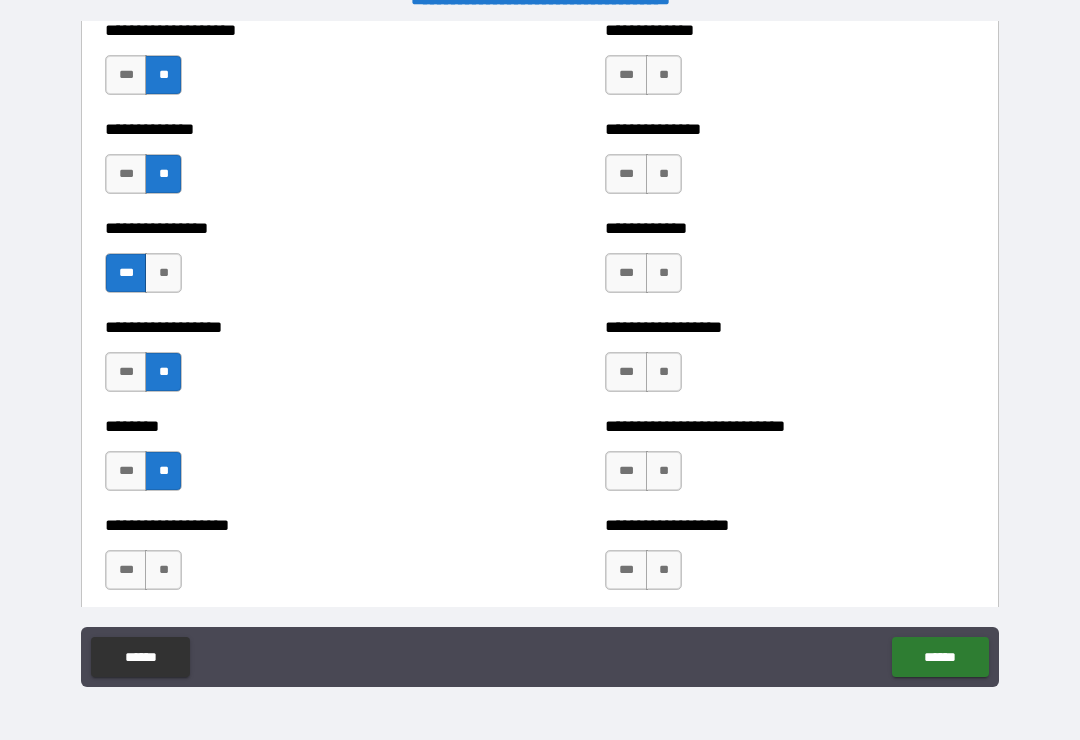 scroll, scrollTop: 4245, scrollLeft: 0, axis: vertical 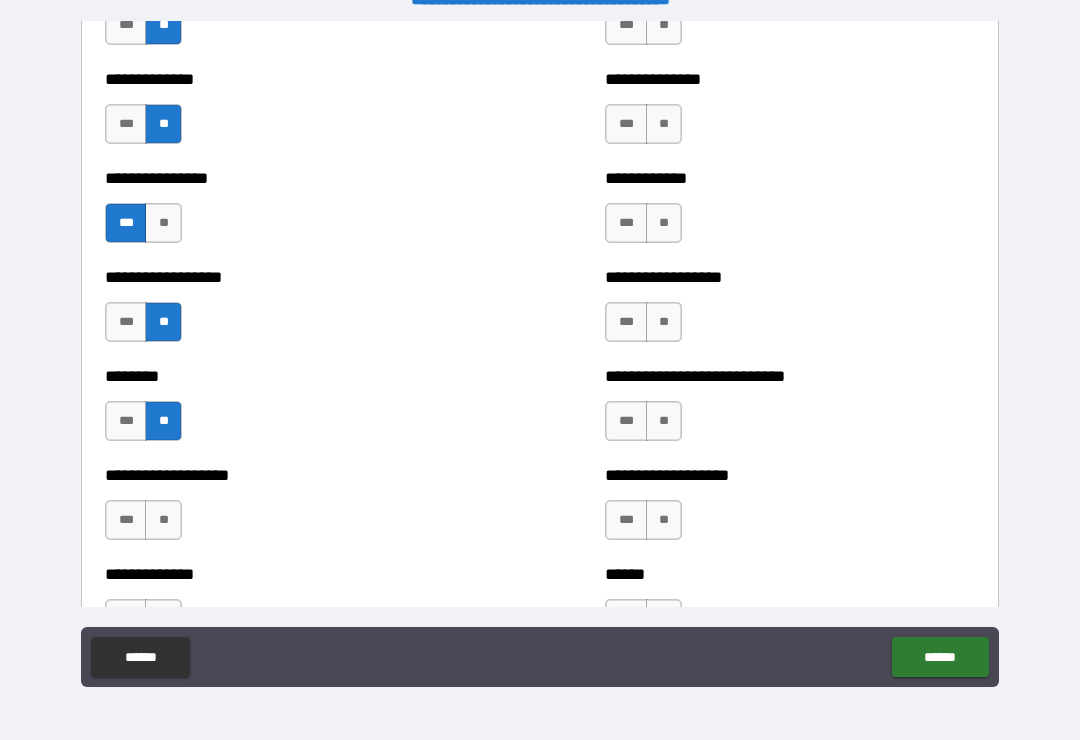 click on "**" at bounding box center (163, 520) 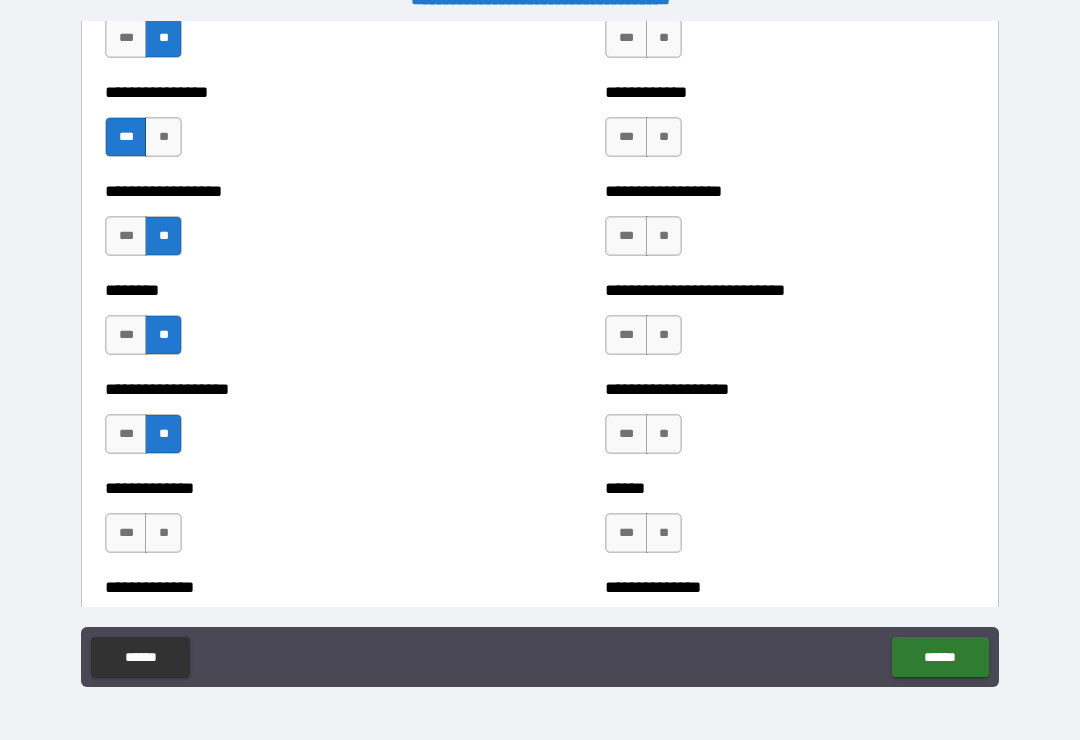 click on "**" at bounding box center (163, 533) 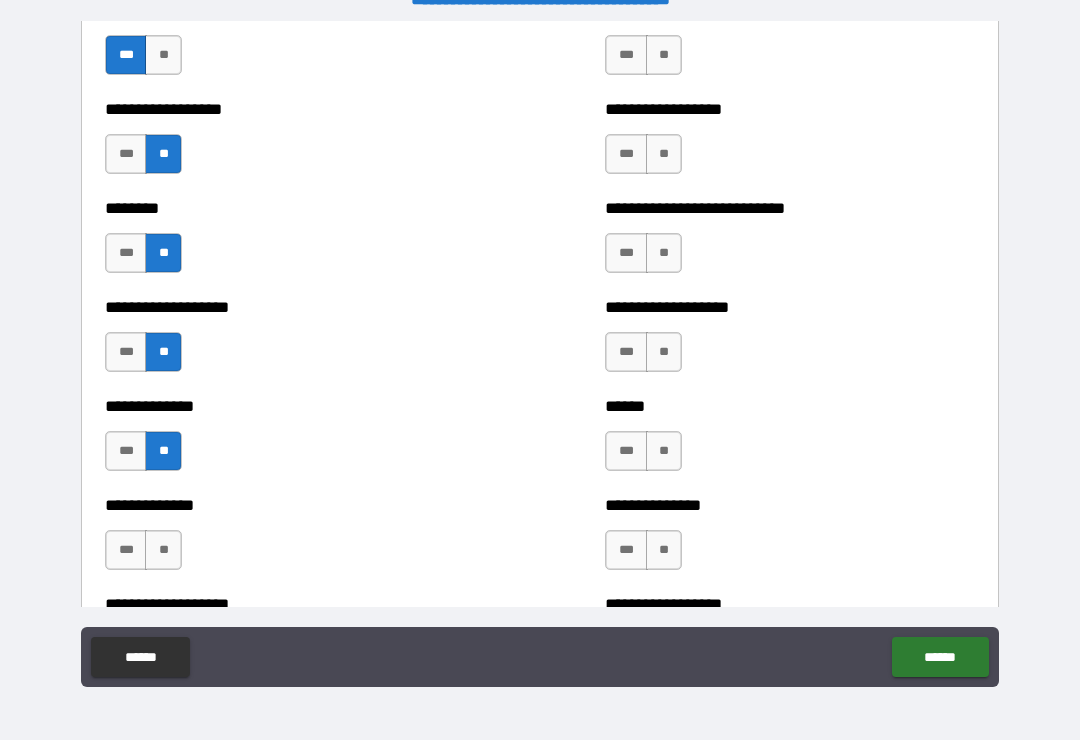 scroll, scrollTop: 4416, scrollLeft: 0, axis: vertical 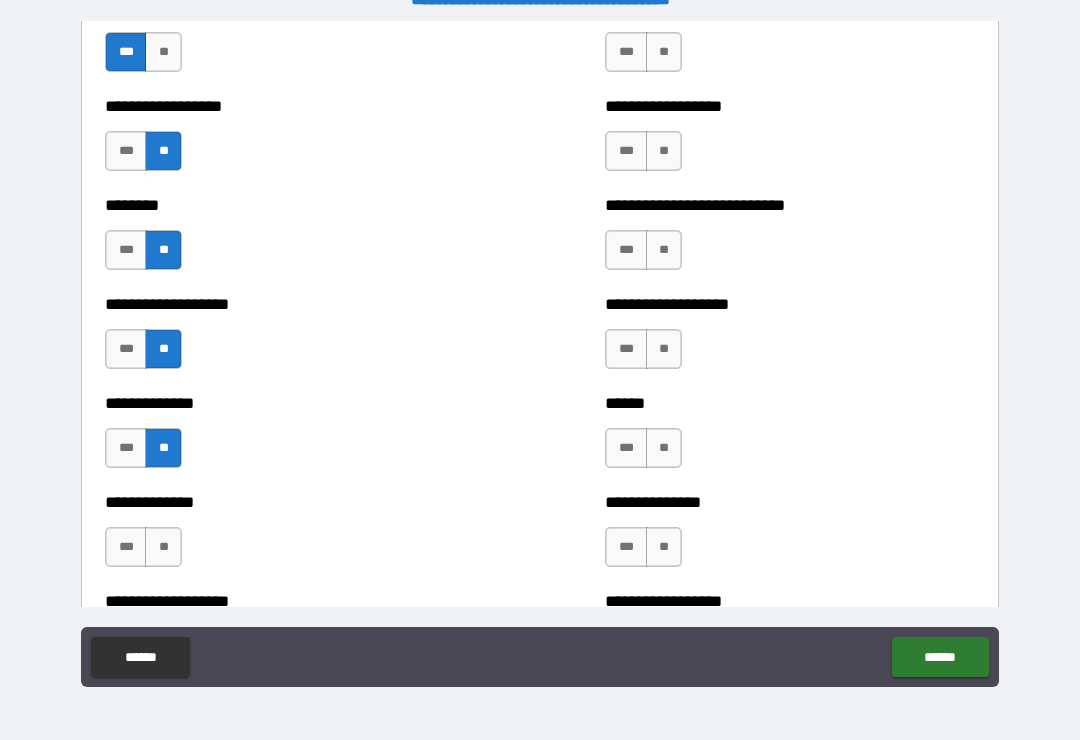 click on "***" at bounding box center [126, 547] 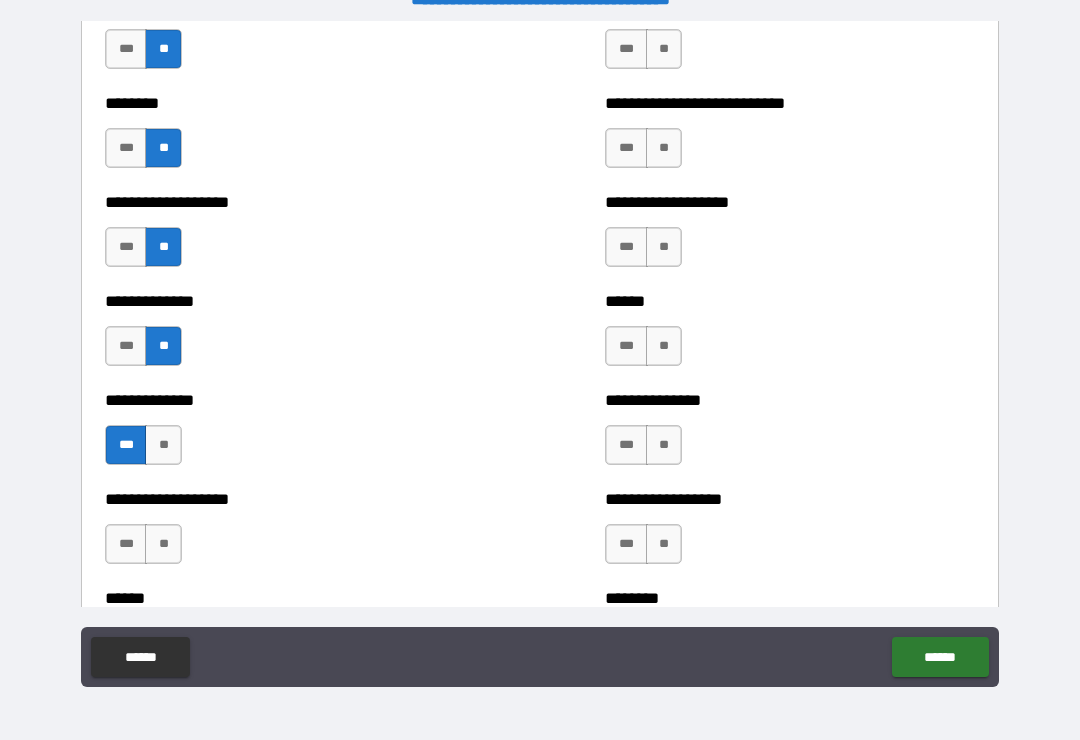 scroll, scrollTop: 4538, scrollLeft: 0, axis: vertical 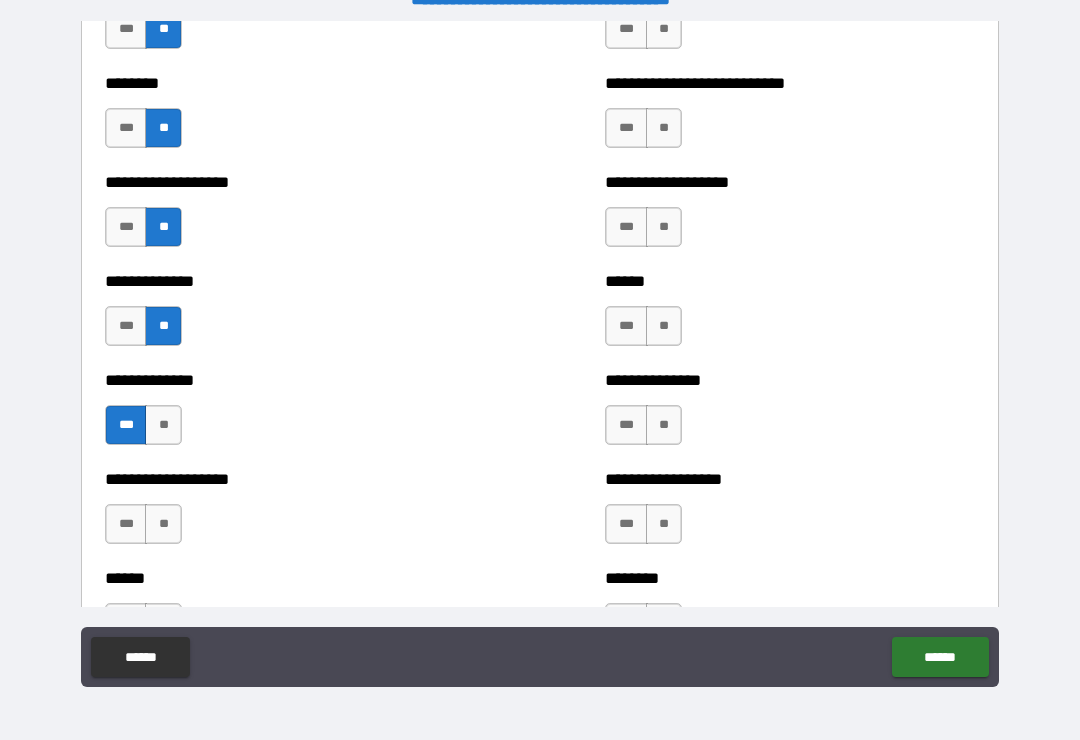 click on "***" at bounding box center [126, 524] 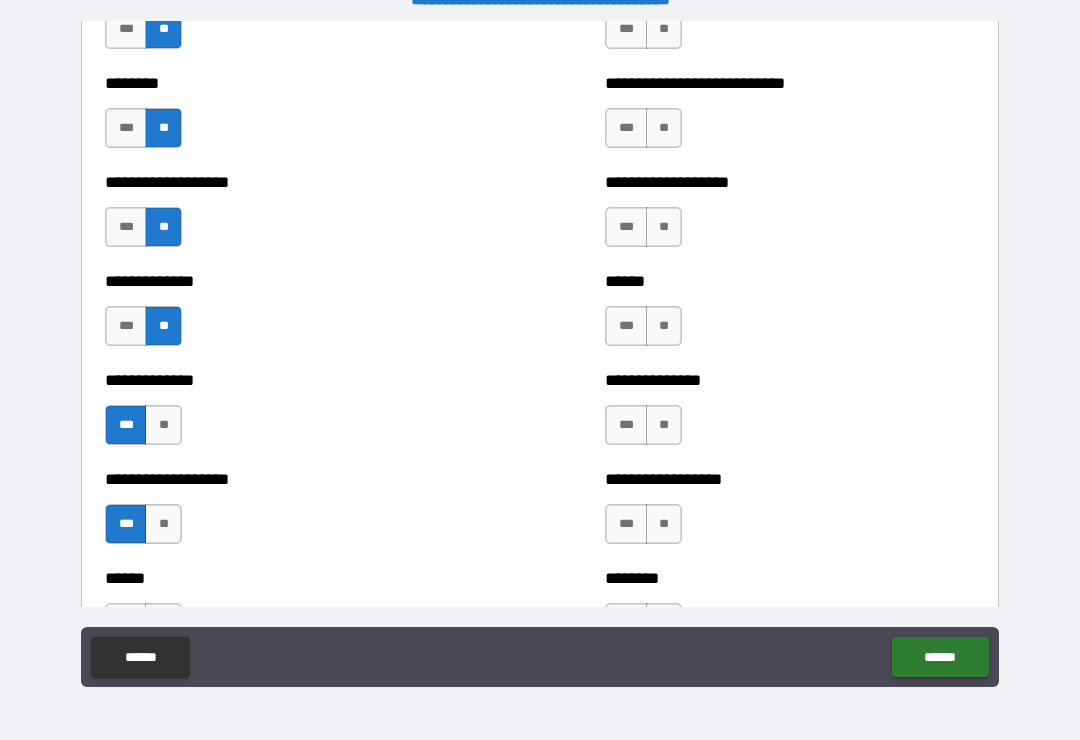 scroll, scrollTop: 4635, scrollLeft: 0, axis: vertical 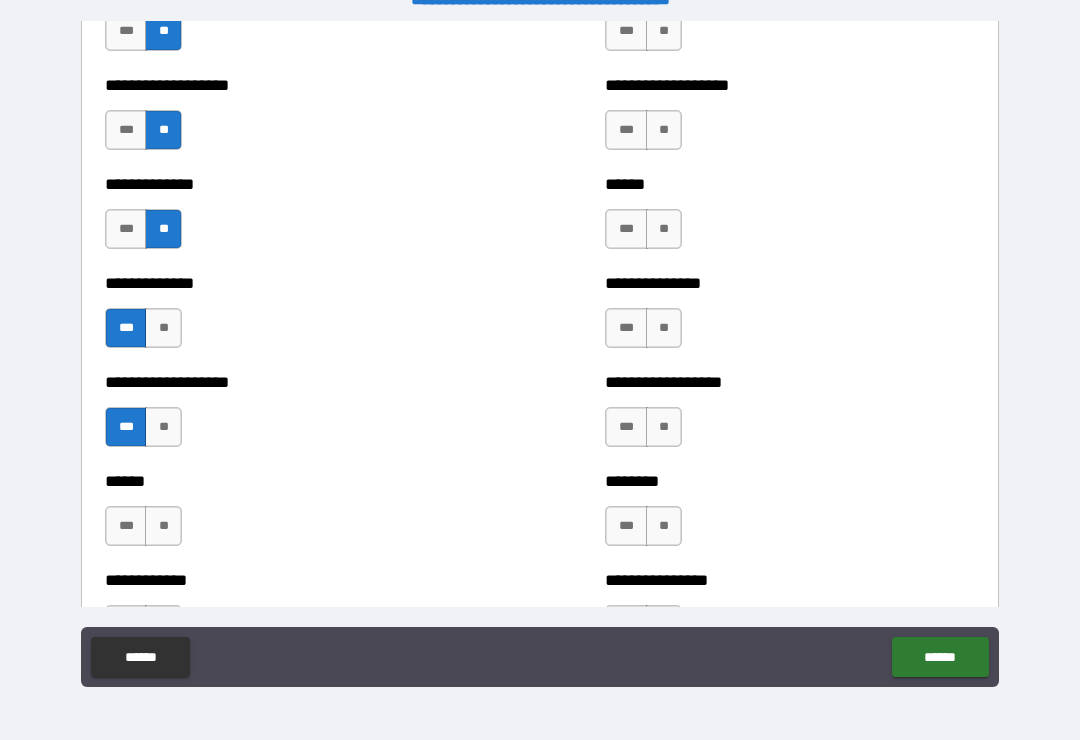 click on "**" at bounding box center (163, 526) 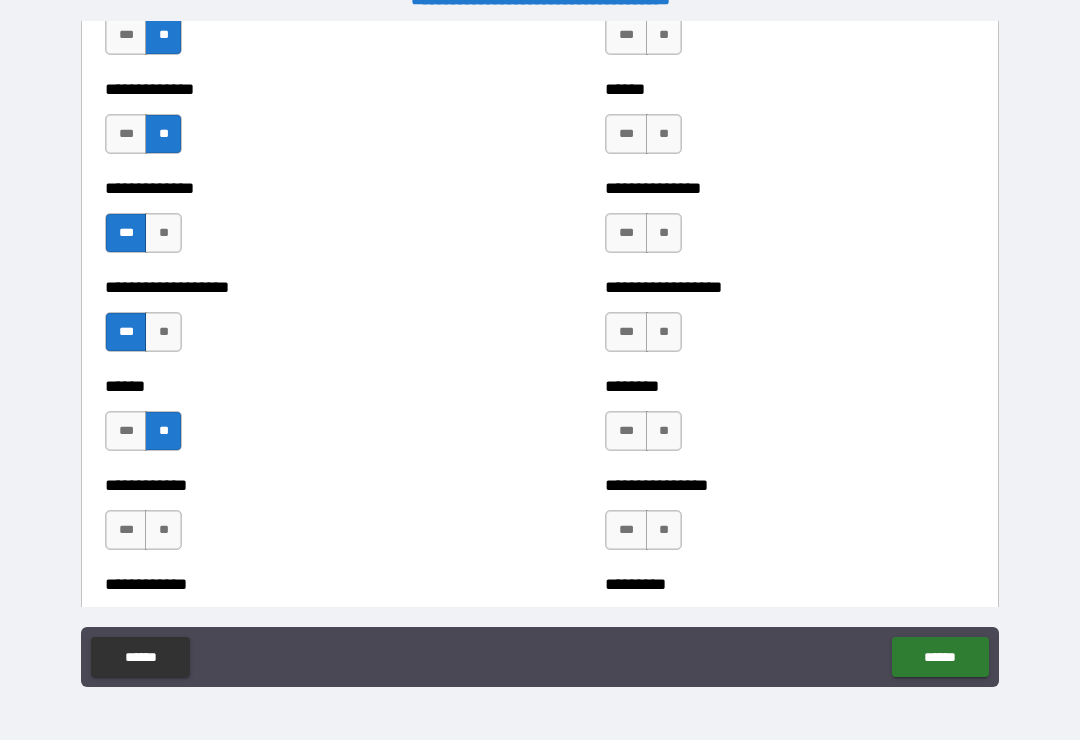 click on "**" at bounding box center (163, 530) 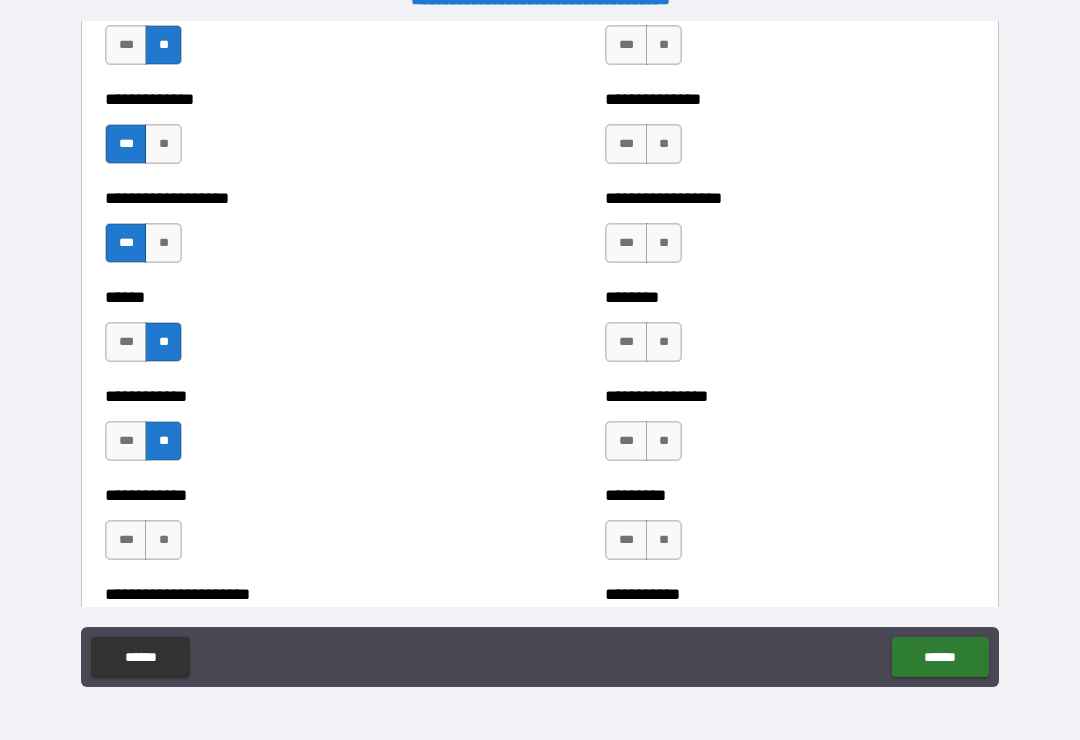 click on "**" at bounding box center (163, 540) 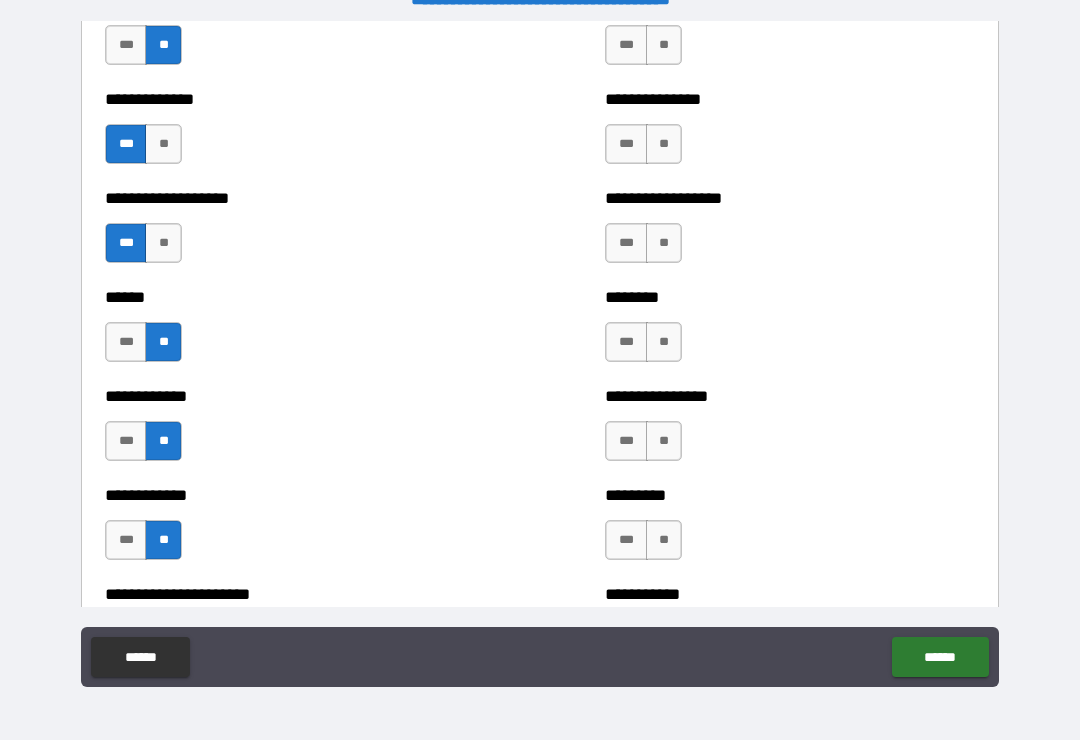 scroll, scrollTop: 4920, scrollLeft: 0, axis: vertical 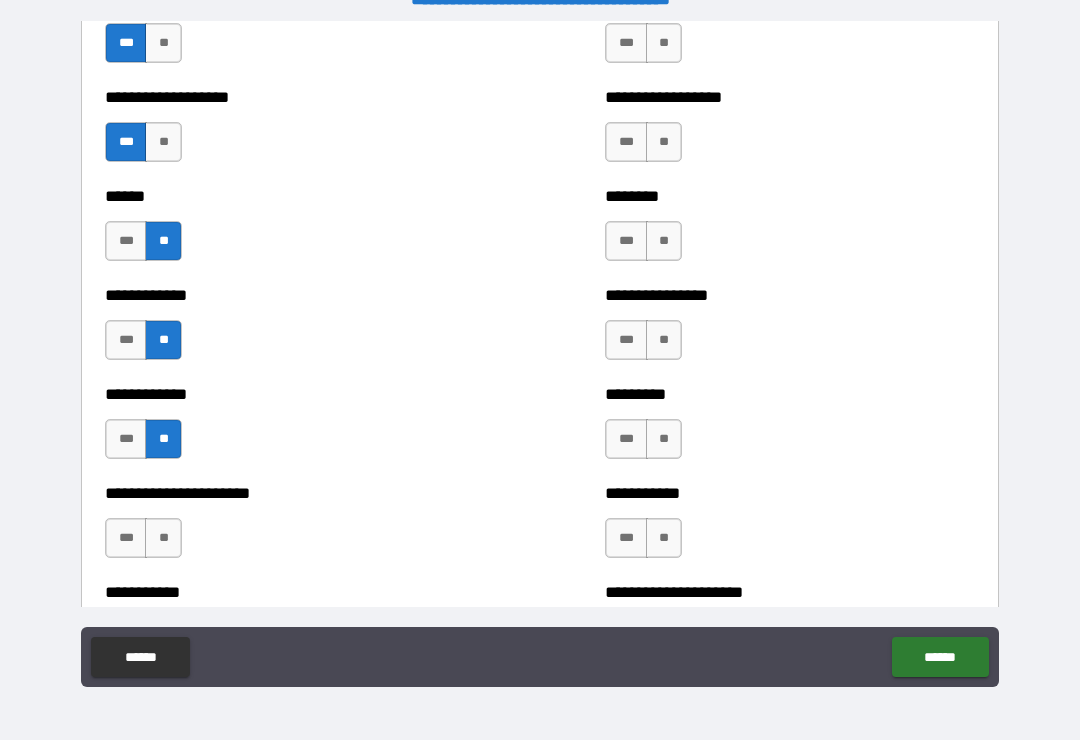 click on "**" at bounding box center [163, 538] 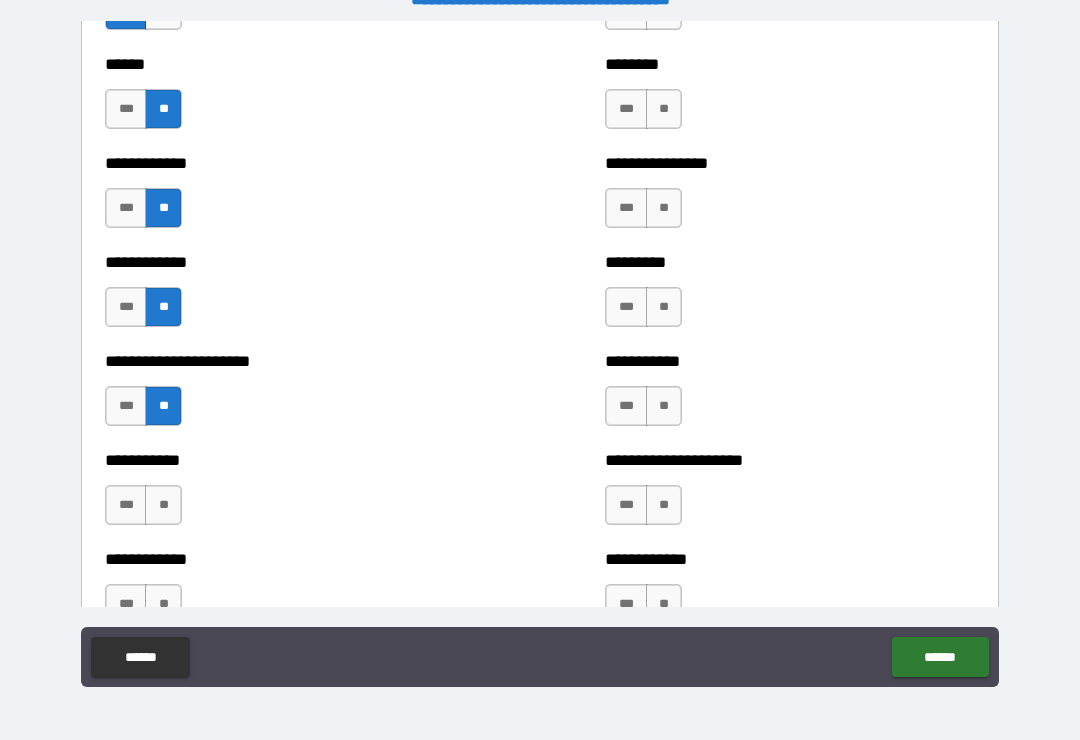 click on "**" at bounding box center [163, 505] 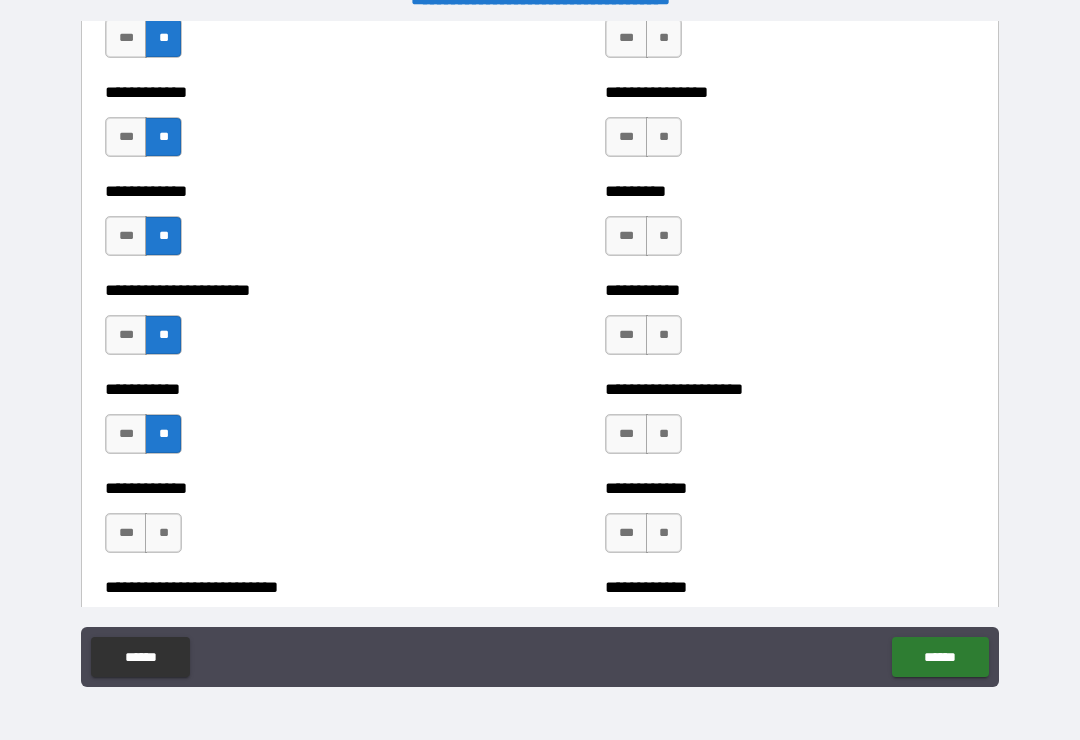 scroll, scrollTop: 5130, scrollLeft: 0, axis: vertical 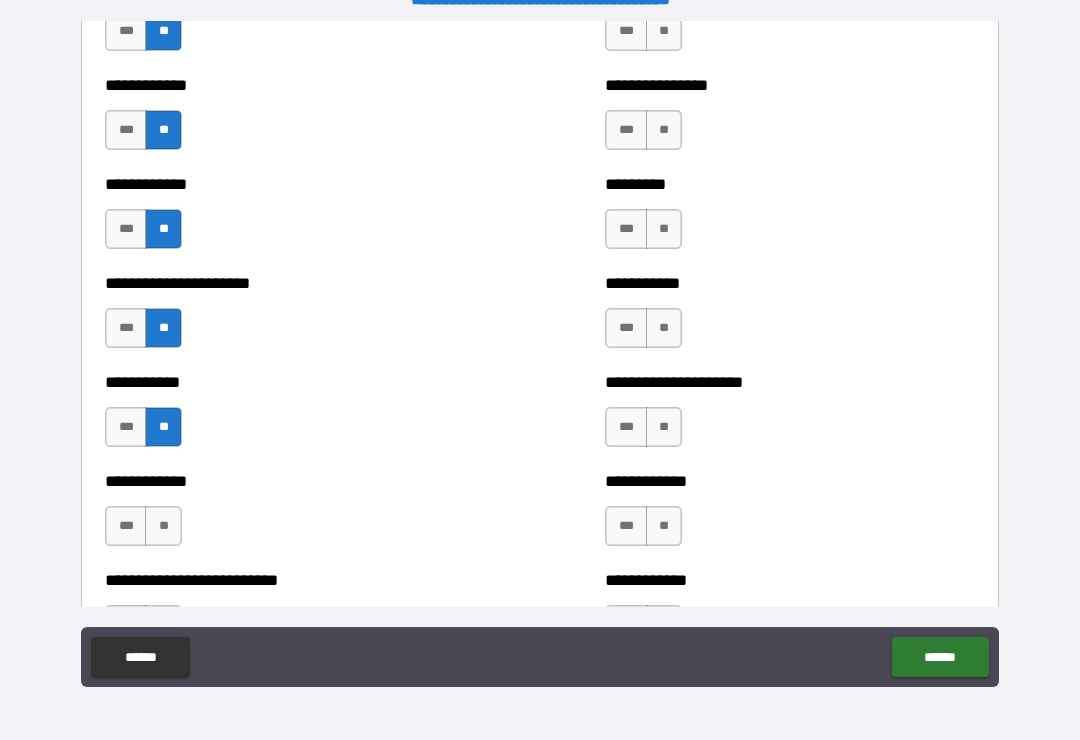 click on "**********" at bounding box center (290, 516) 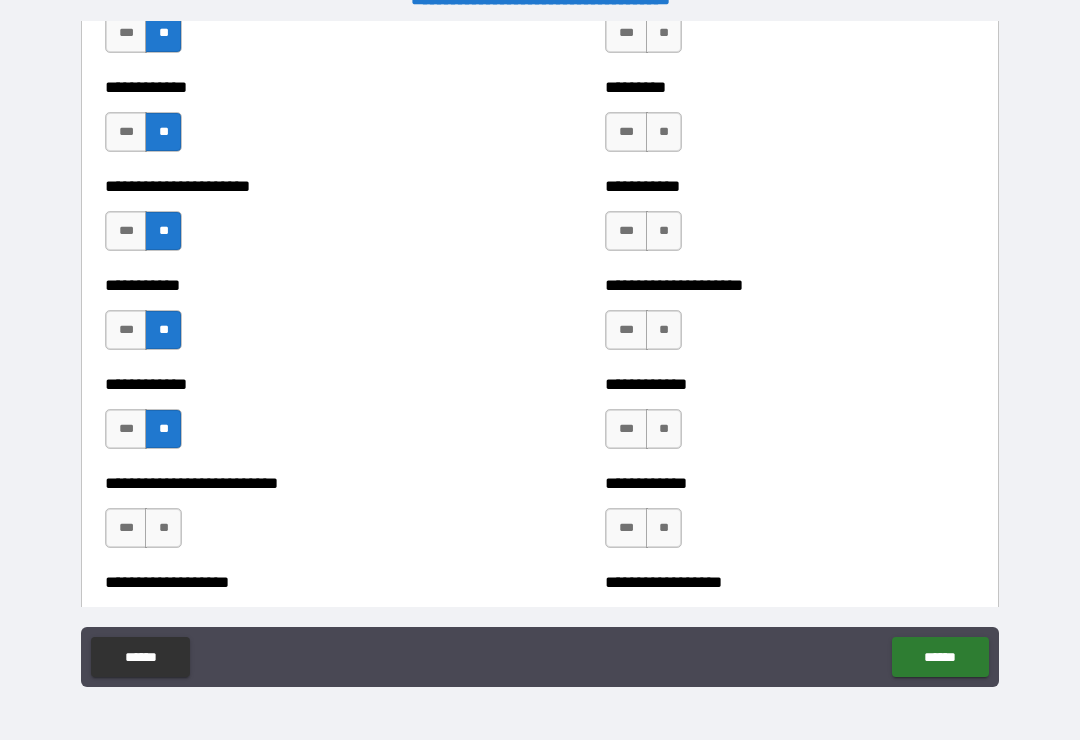 click on "**" at bounding box center [163, 528] 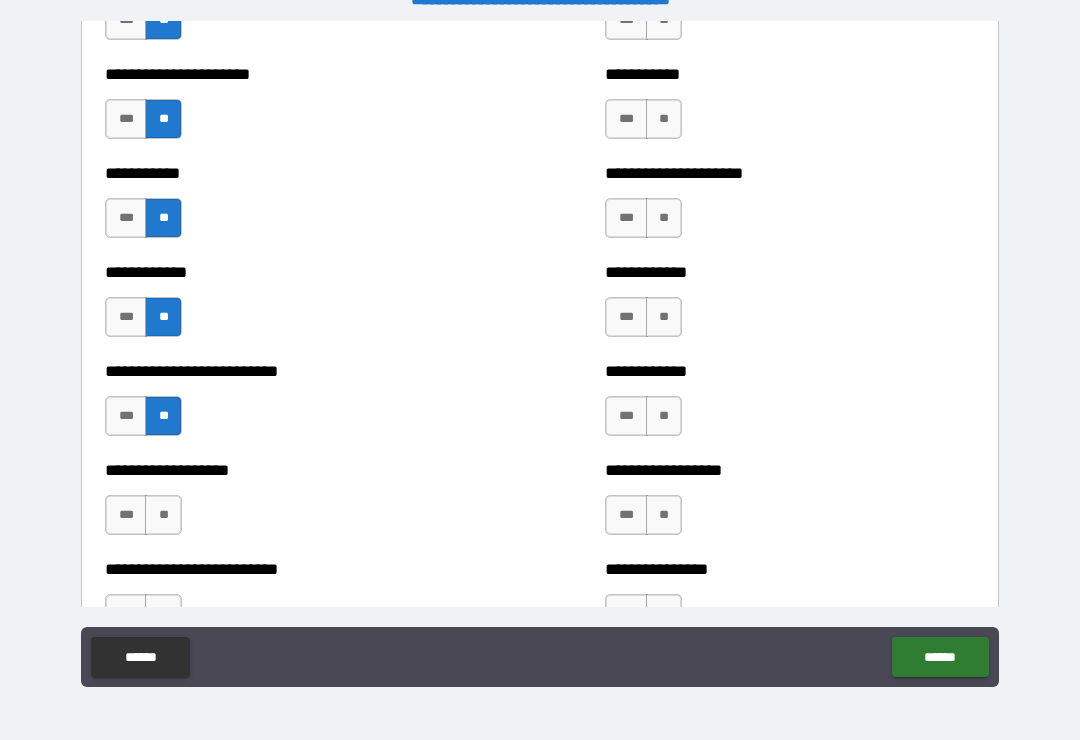 scroll, scrollTop: 5336, scrollLeft: 0, axis: vertical 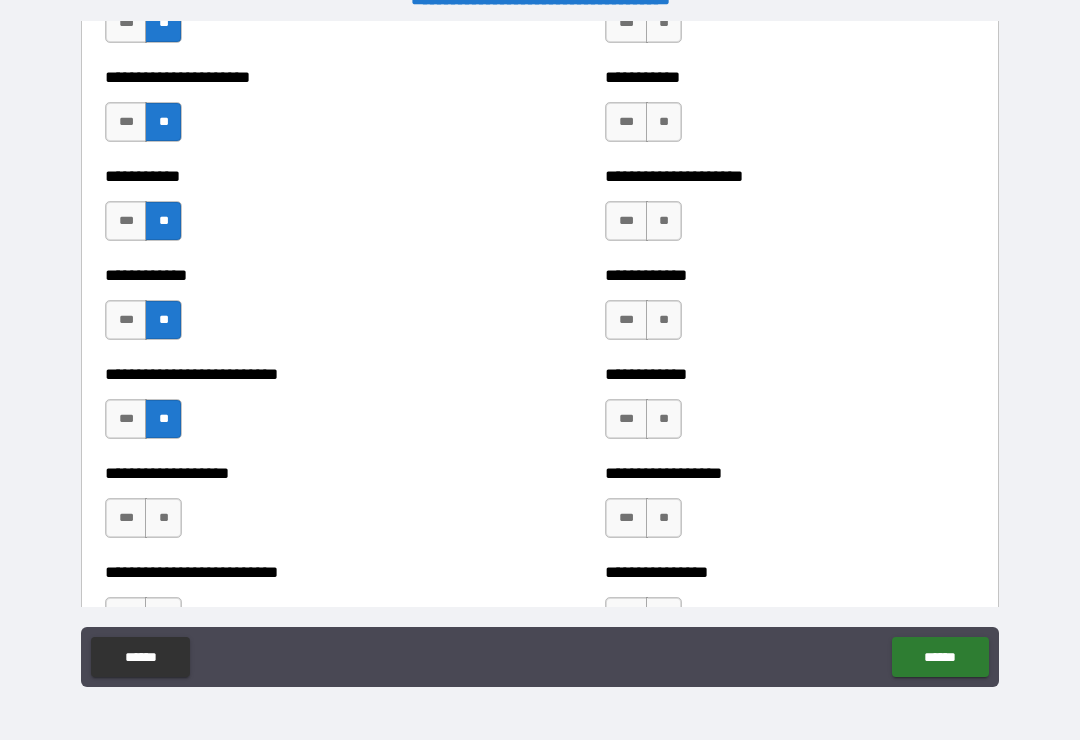 click on "***" at bounding box center [126, 518] 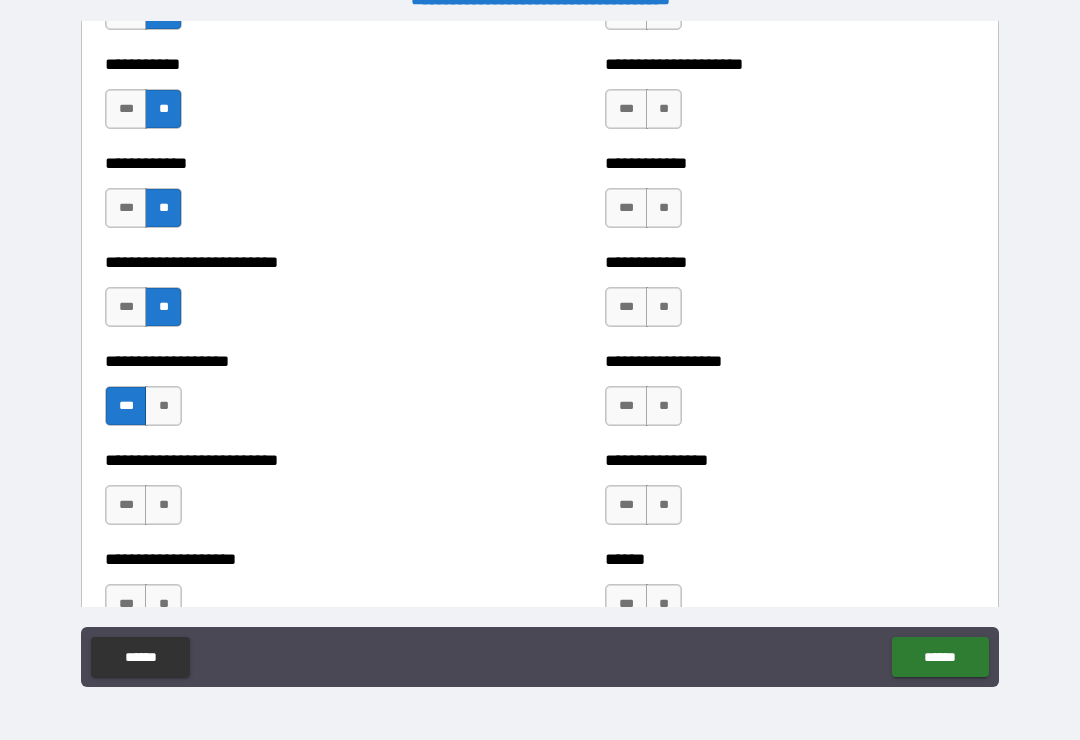 scroll, scrollTop: 5451, scrollLeft: 0, axis: vertical 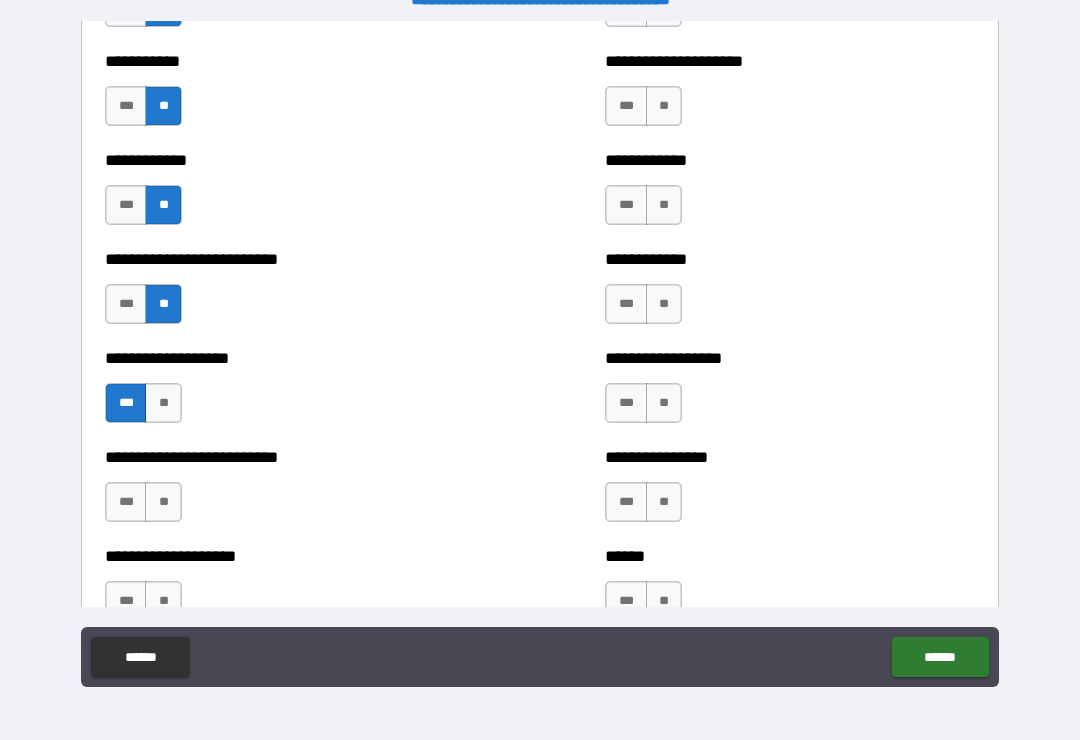click on "**" at bounding box center [163, 502] 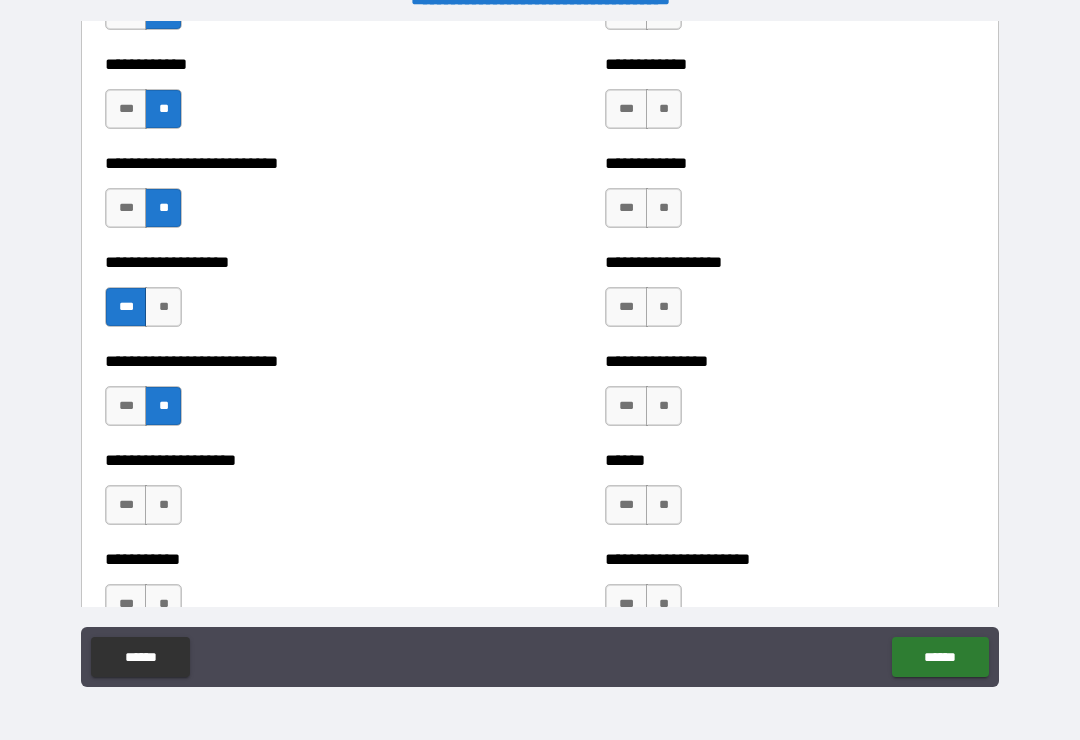 scroll, scrollTop: 5548, scrollLeft: 0, axis: vertical 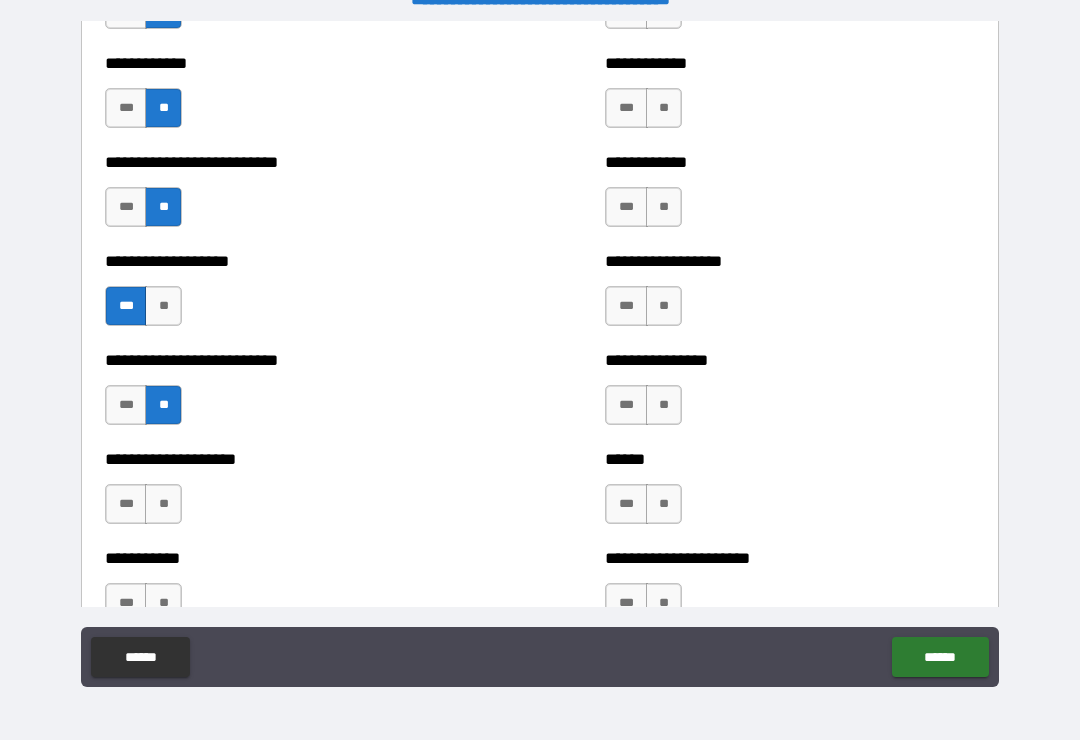 click on "**" at bounding box center (163, 504) 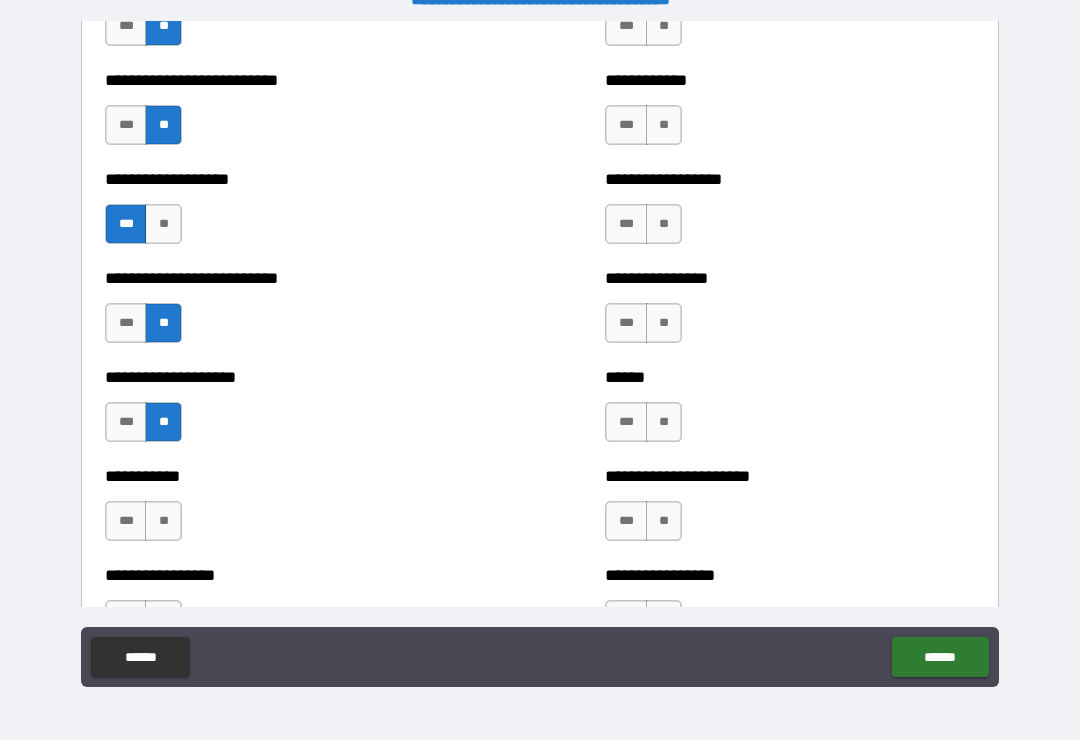 click on "**" at bounding box center (163, 521) 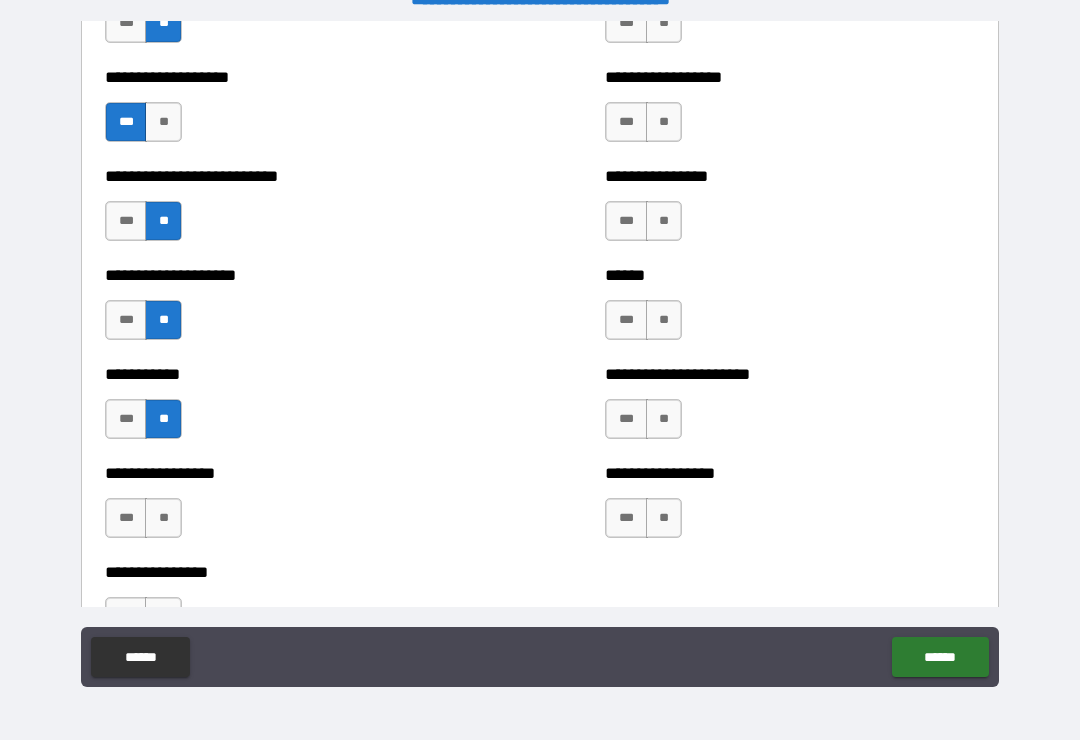 scroll, scrollTop: 5733, scrollLeft: 0, axis: vertical 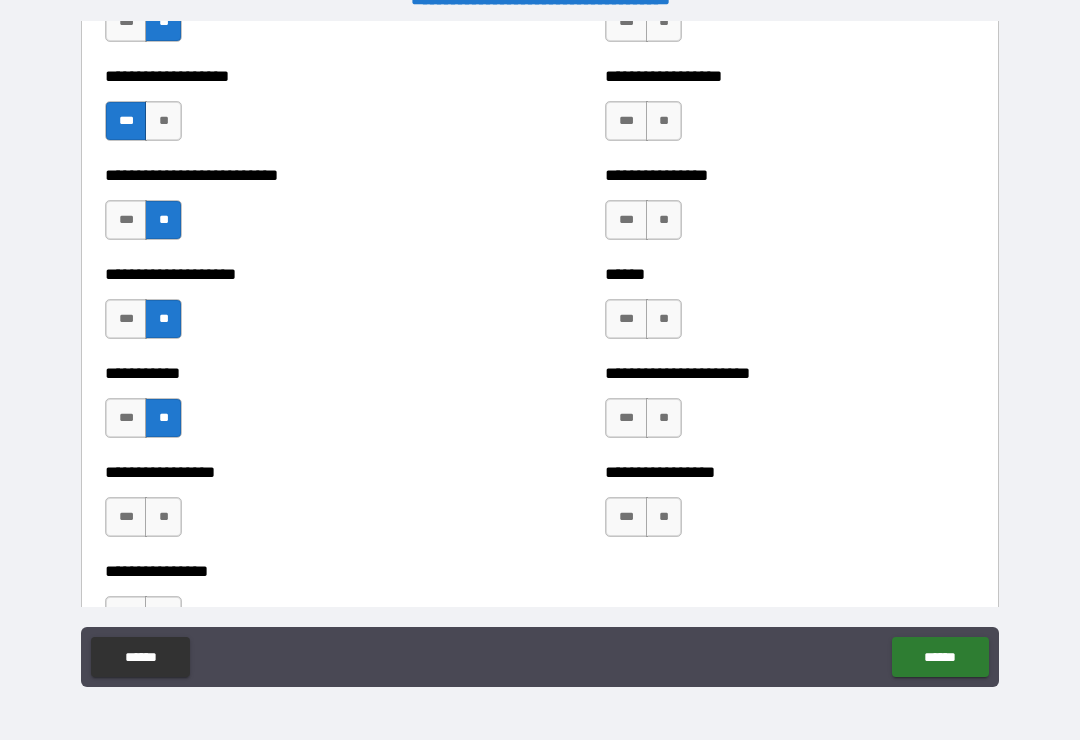 click on "***" at bounding box center [126, 517] 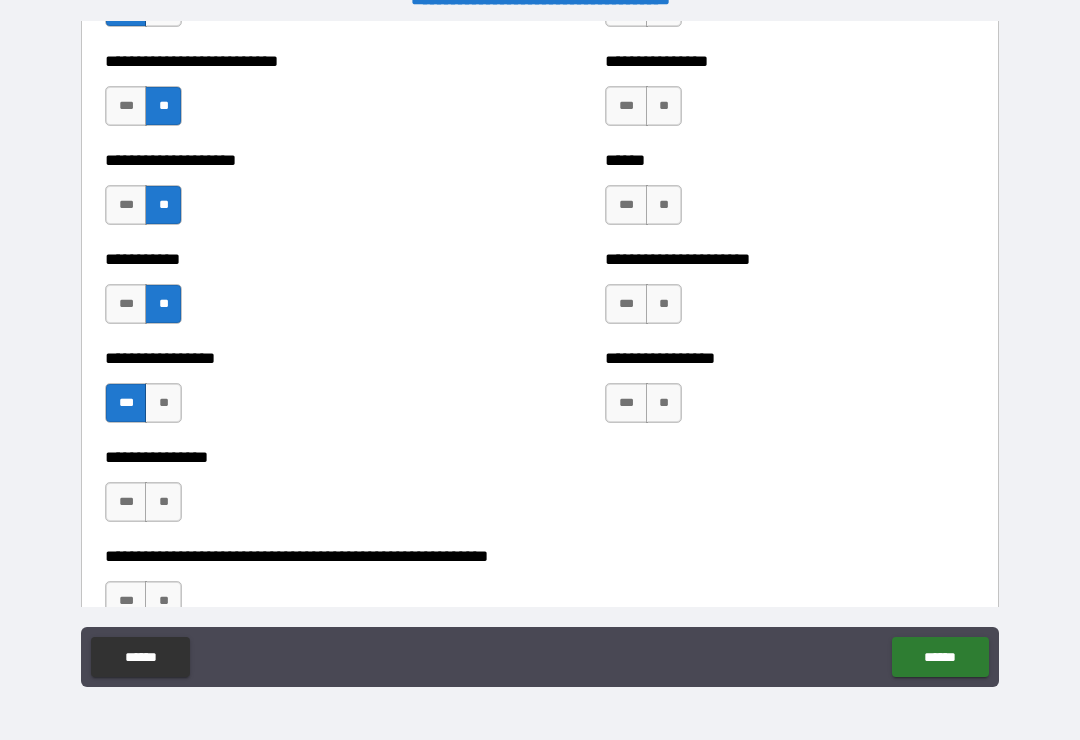 scroll, scrollTop: 5847, scrollLeft: 0, axis: vertical 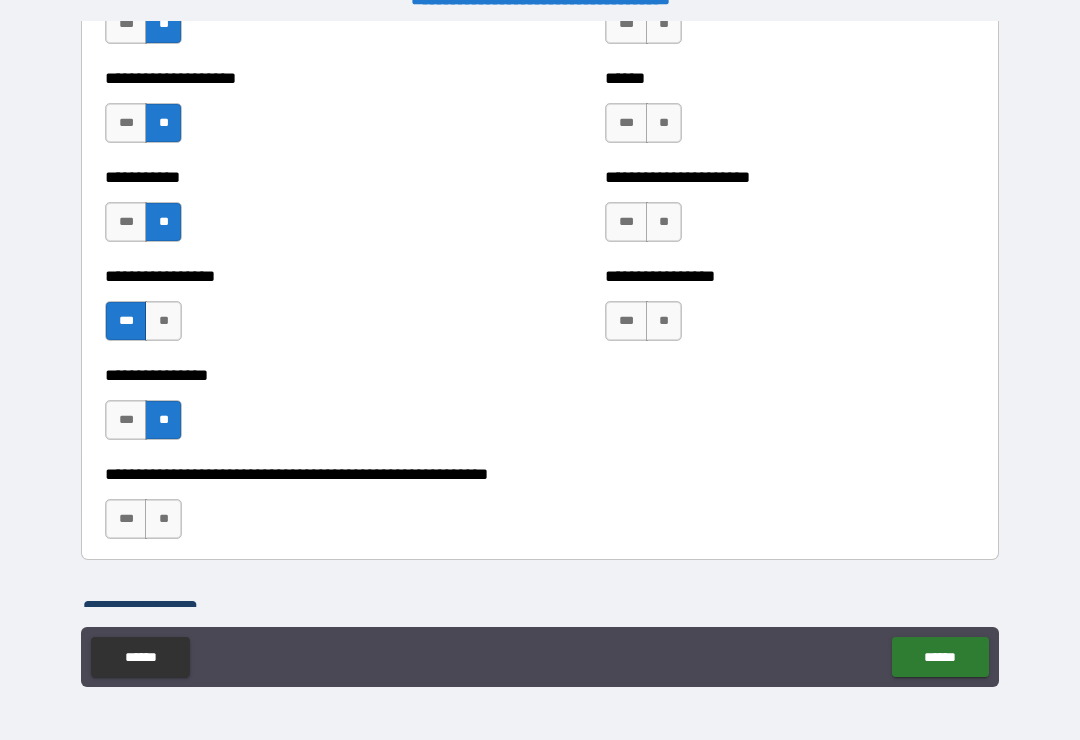 click on "**" at bounding box center (163, 519) 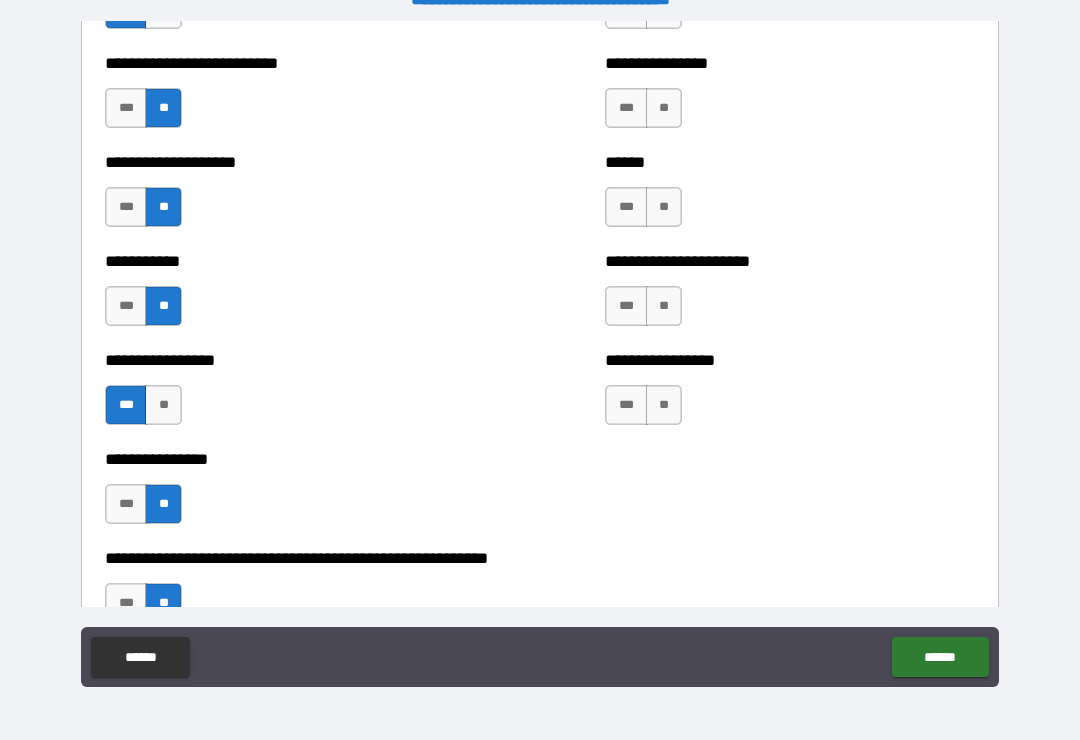 scroll, scrollTop: 5859, scrollLeft: 0, axis: vertical 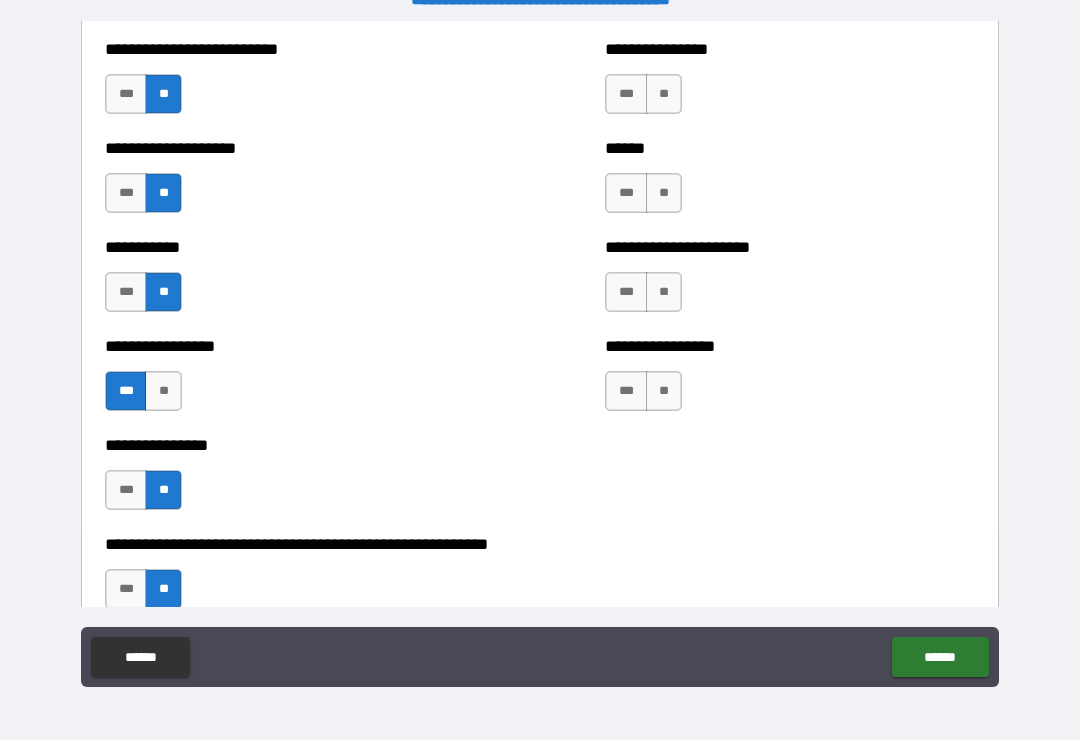 click on "**" at bounding box center (664, 391) 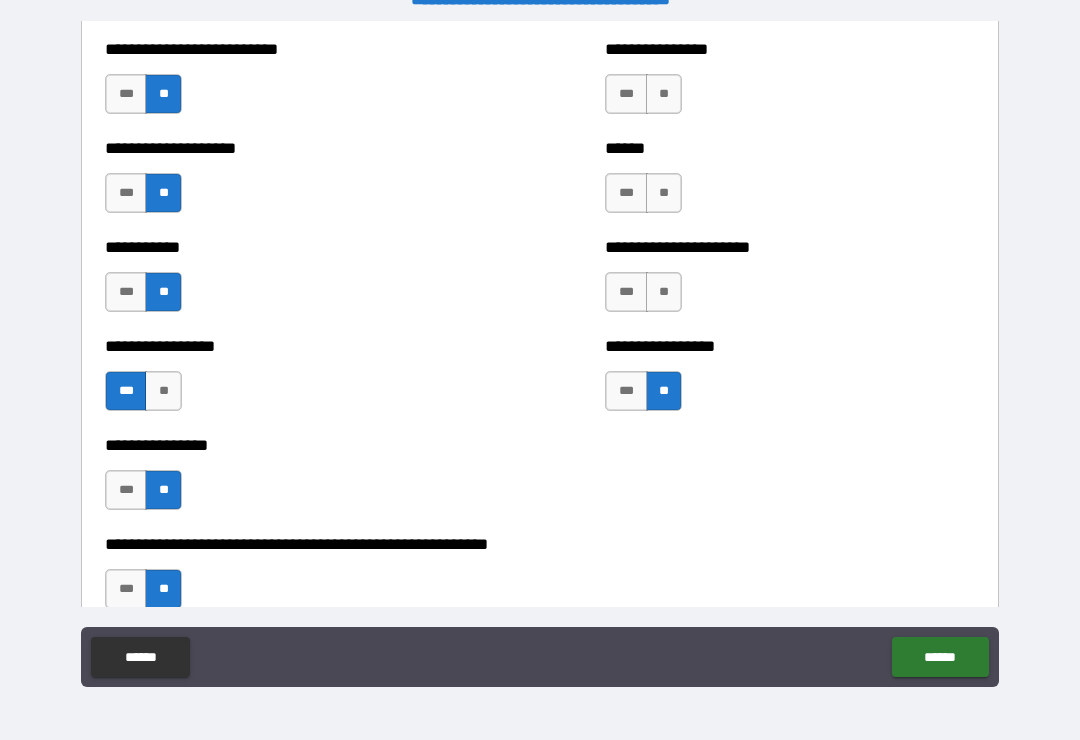 click on "**" at bounding box center (664, 292) 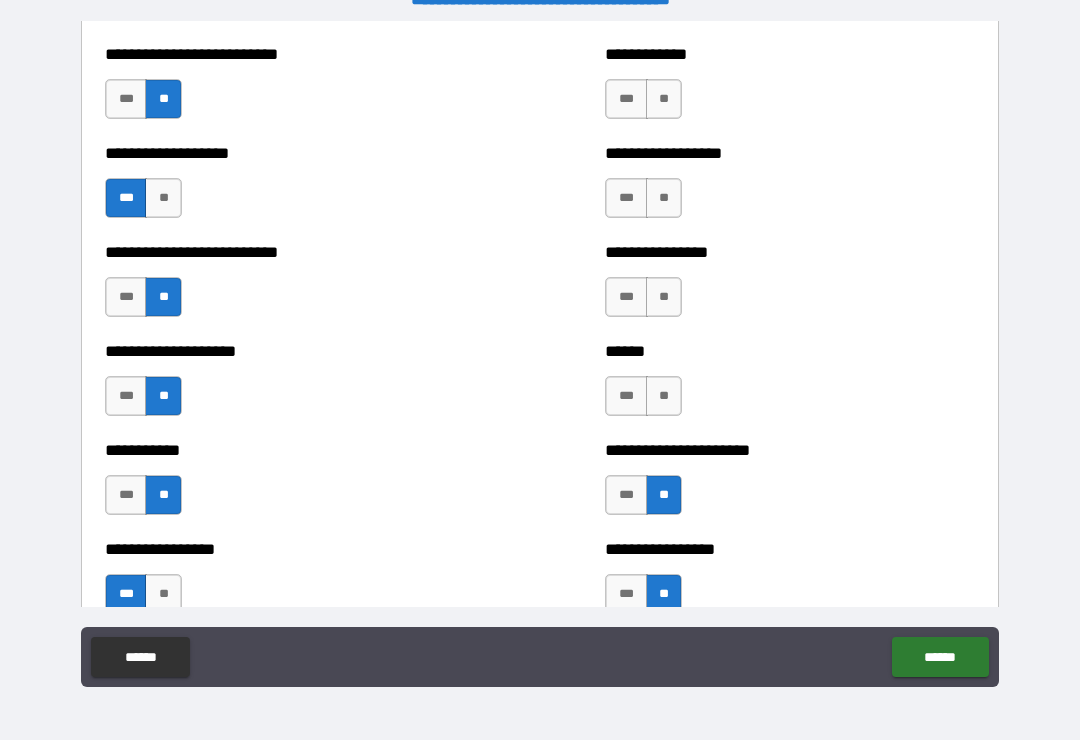 scroll, scrollTop: 5652, scrollLeft: 0, axis: vertical 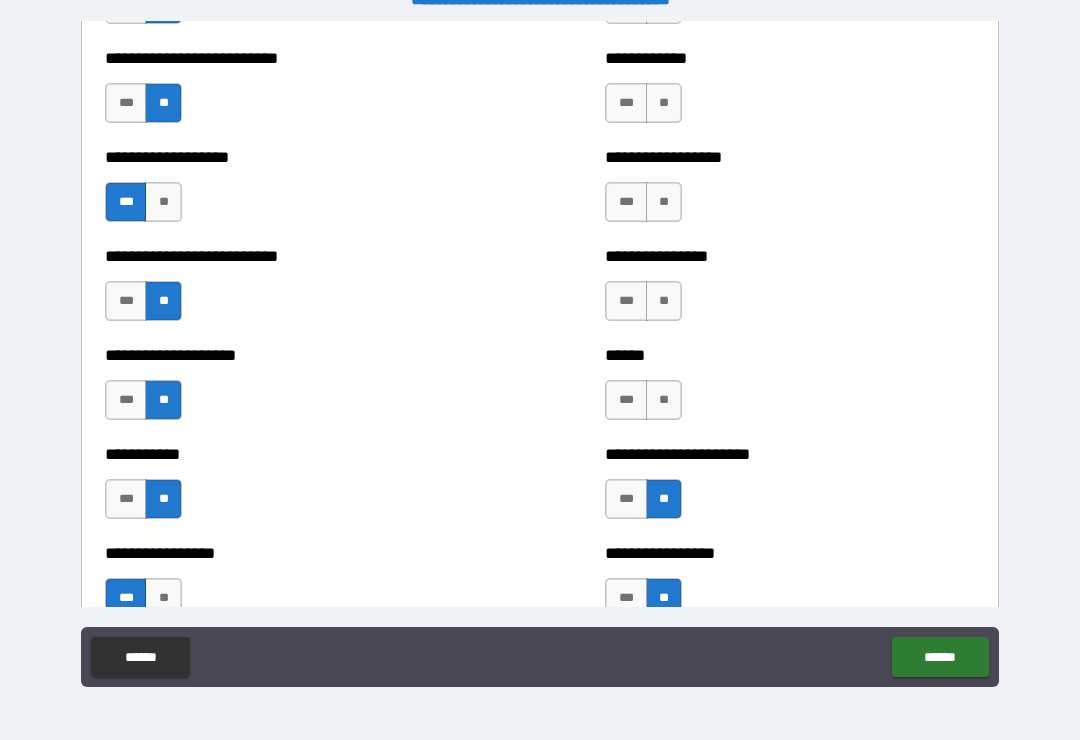 click on "**" at bounding box center (664, 400) 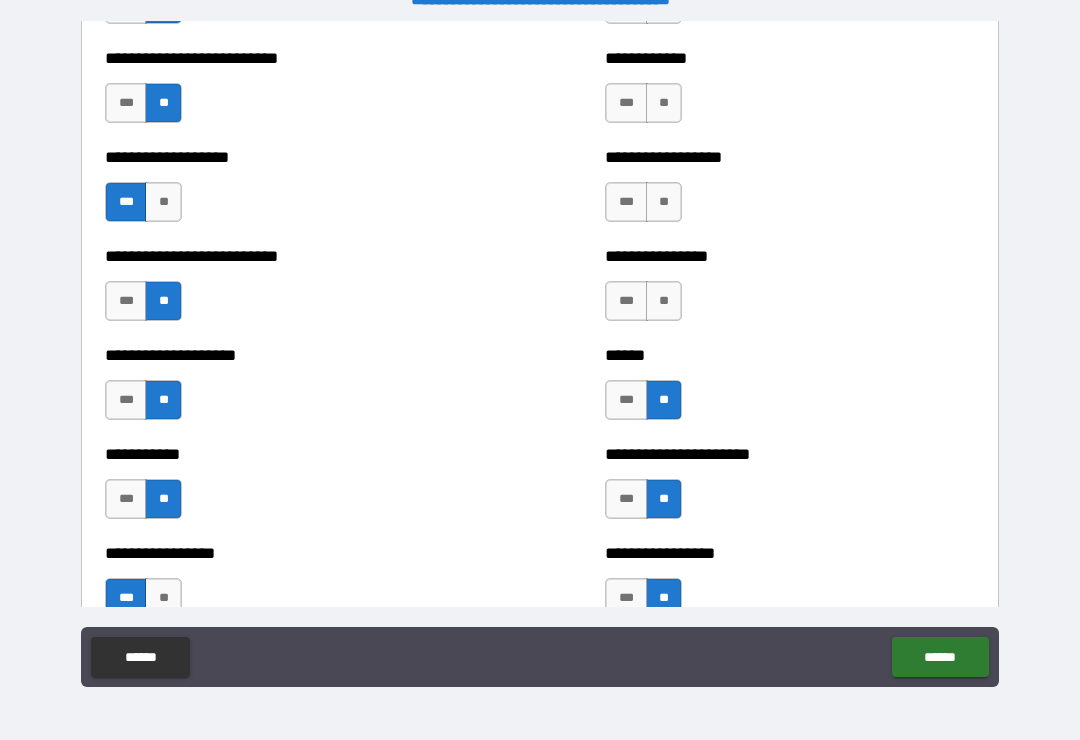 click on "**" at bounding box center [664, 301] 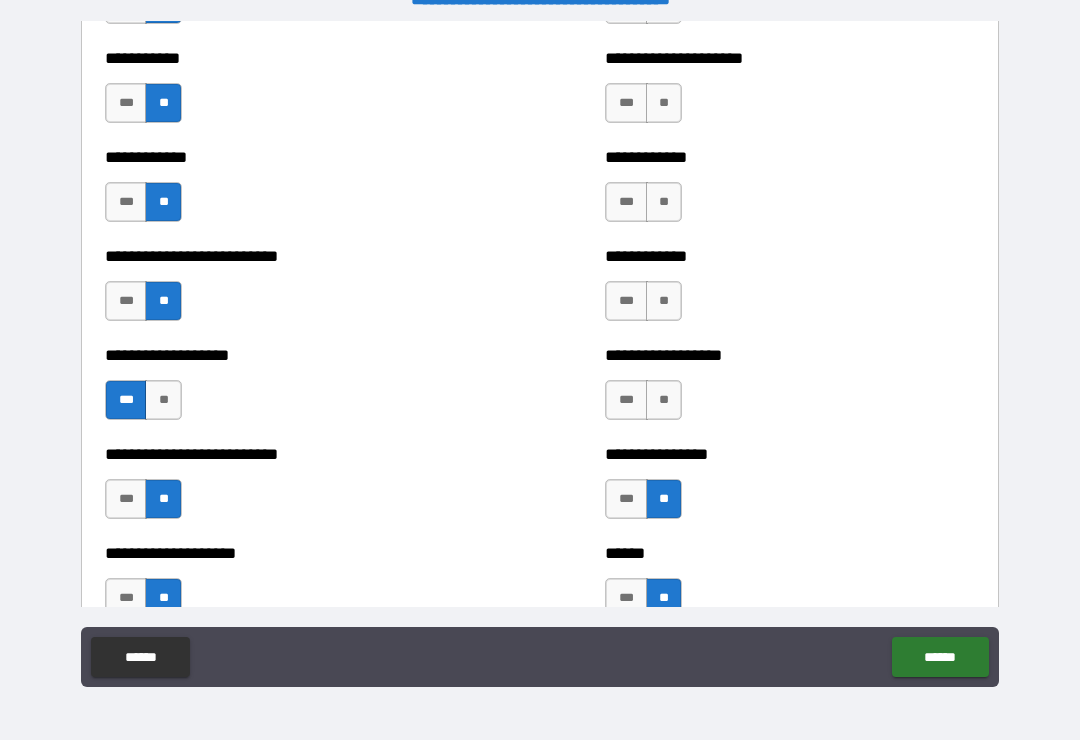 scroll, scrollTop: 5448, scrollLeft: 0, axis: vertical 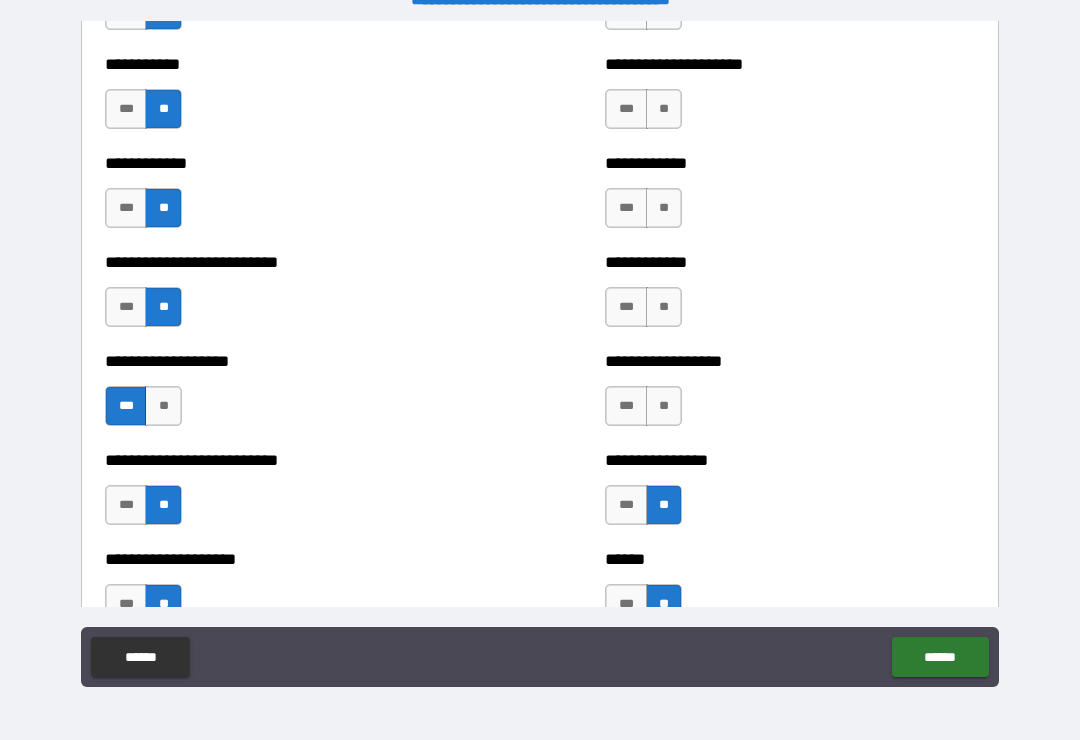 click on "**" at bounding box center [664, 406] 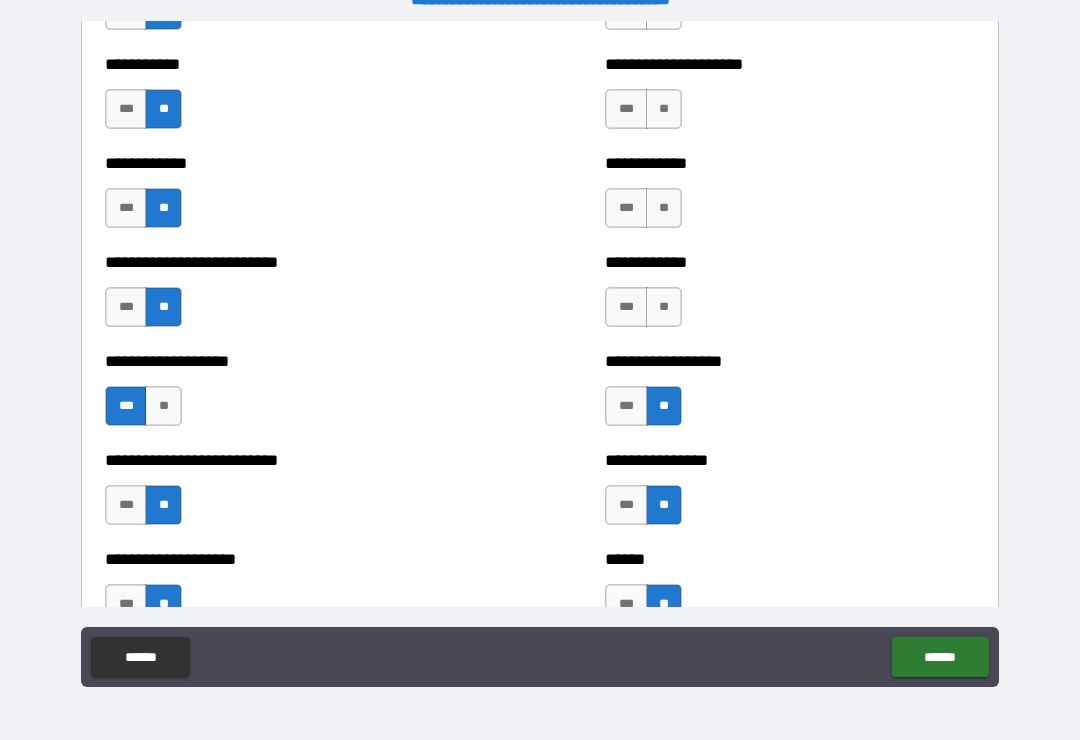 click on "**" at bounding box center (664, 307) 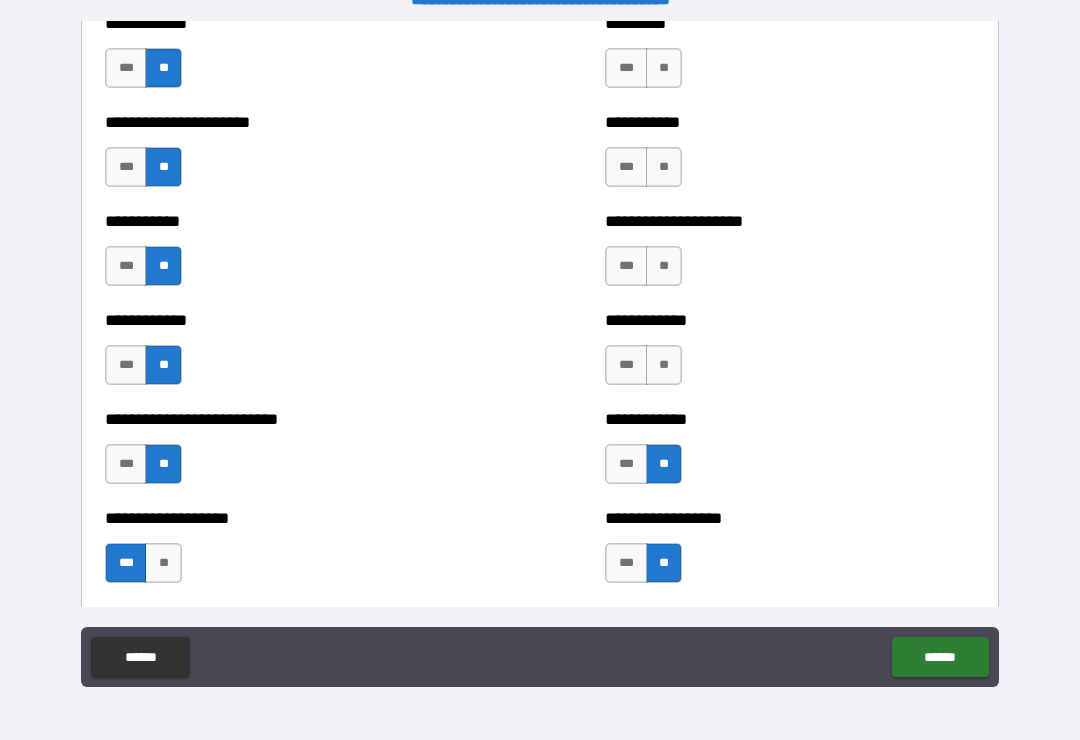 scroll, scrollTop: 5284, scrollLeft: 0, axis: vertical 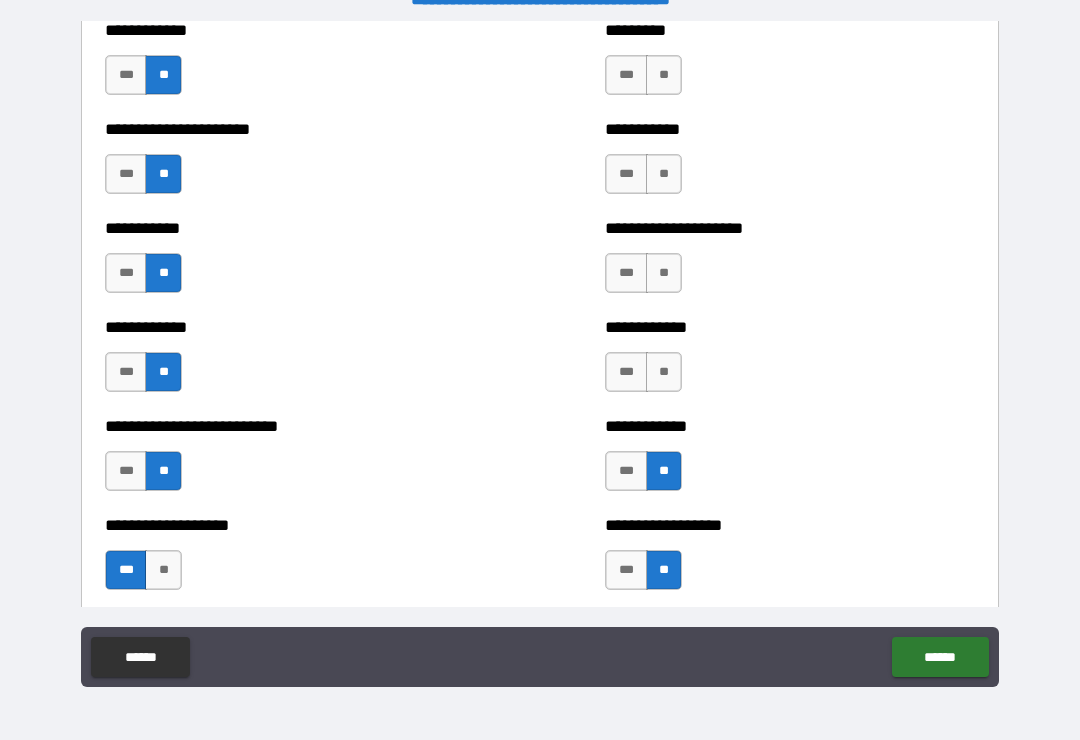 click on "**" at bounding box center [664, 372] 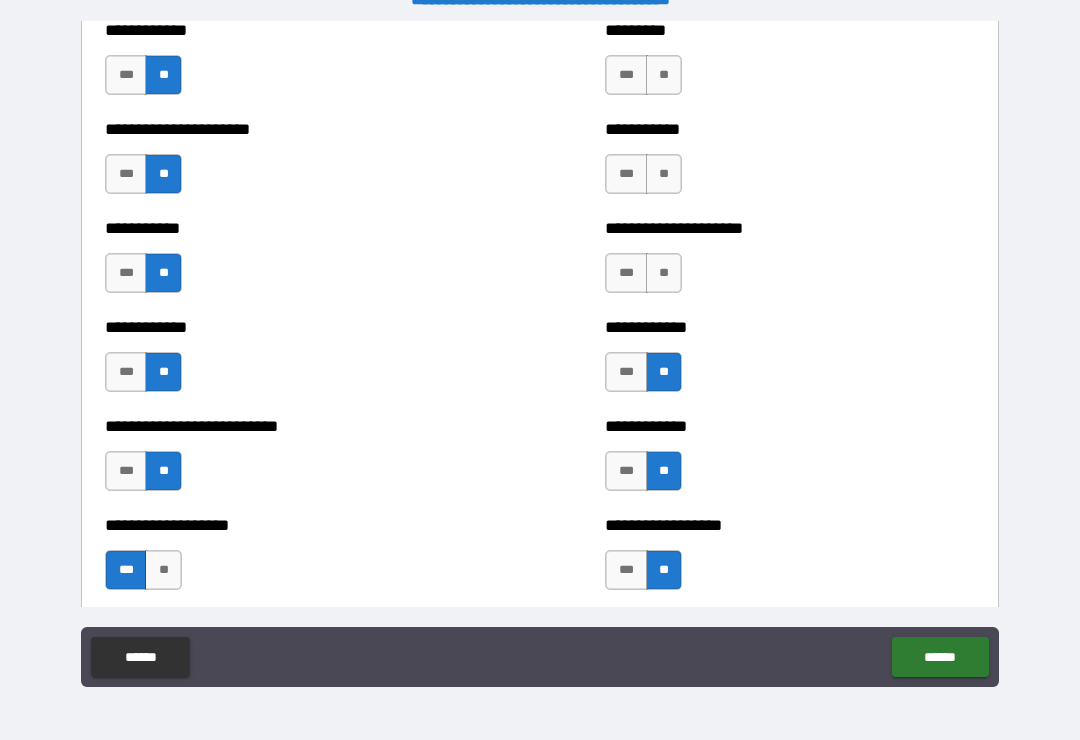 click on "**" at bounding box center [664, 273] 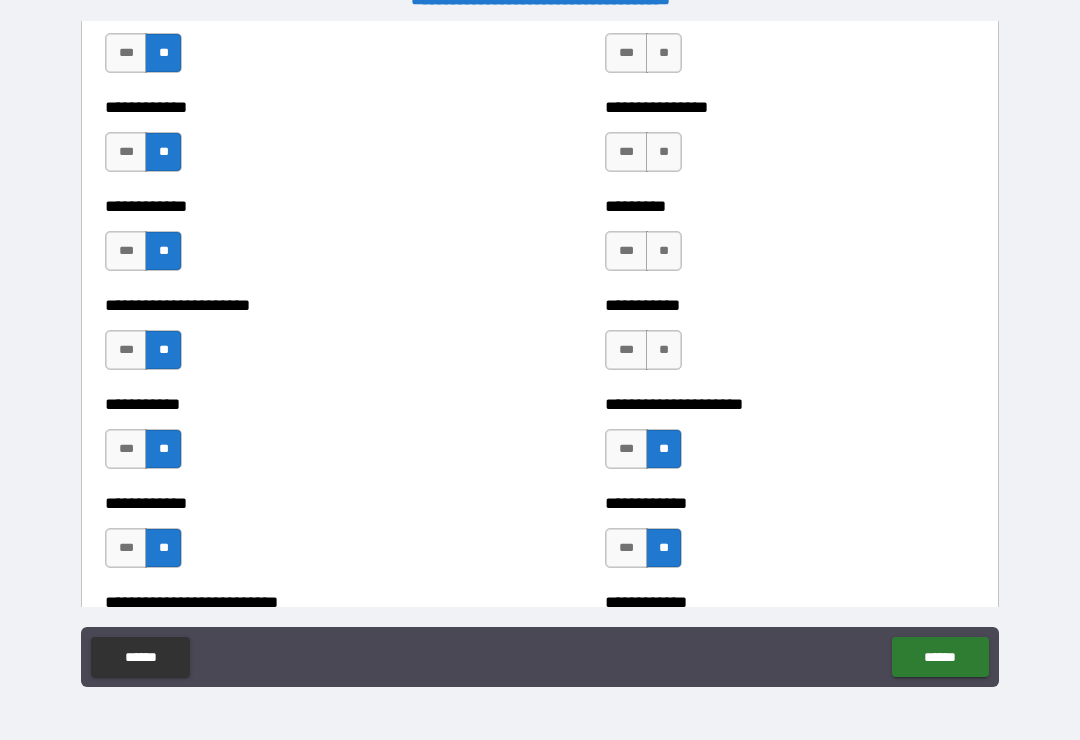scroll, scrollTop: 5106, scrollLeft: 0, axis: vertical 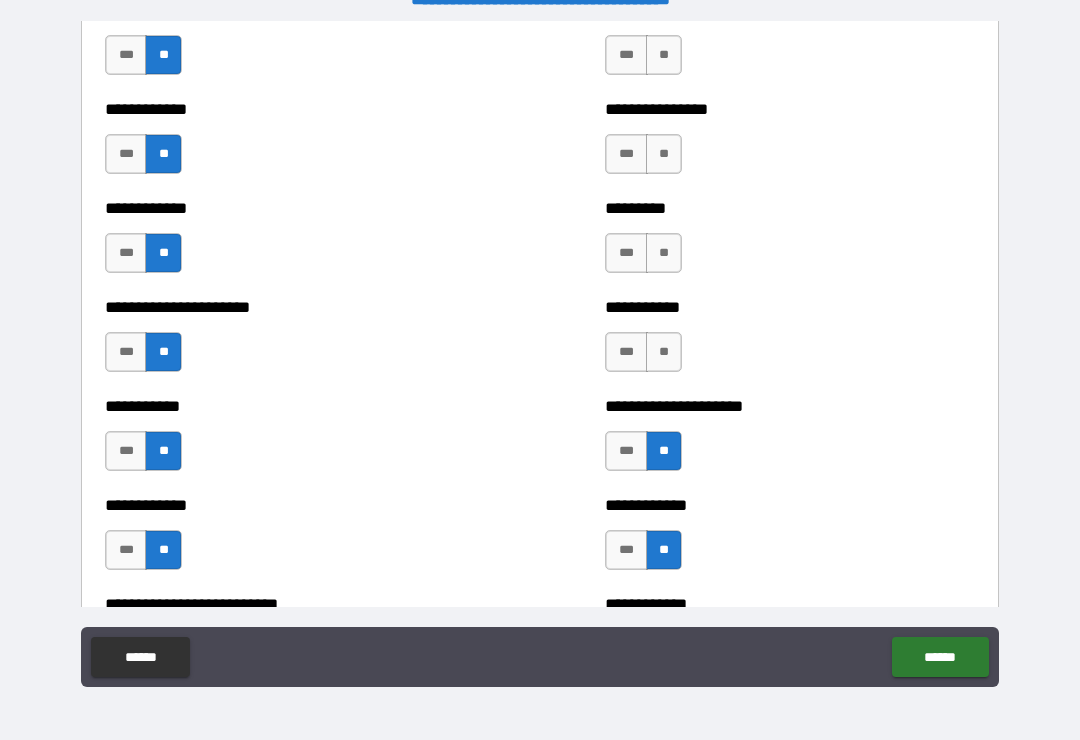 click on "**" at bounding box center (664, 352) 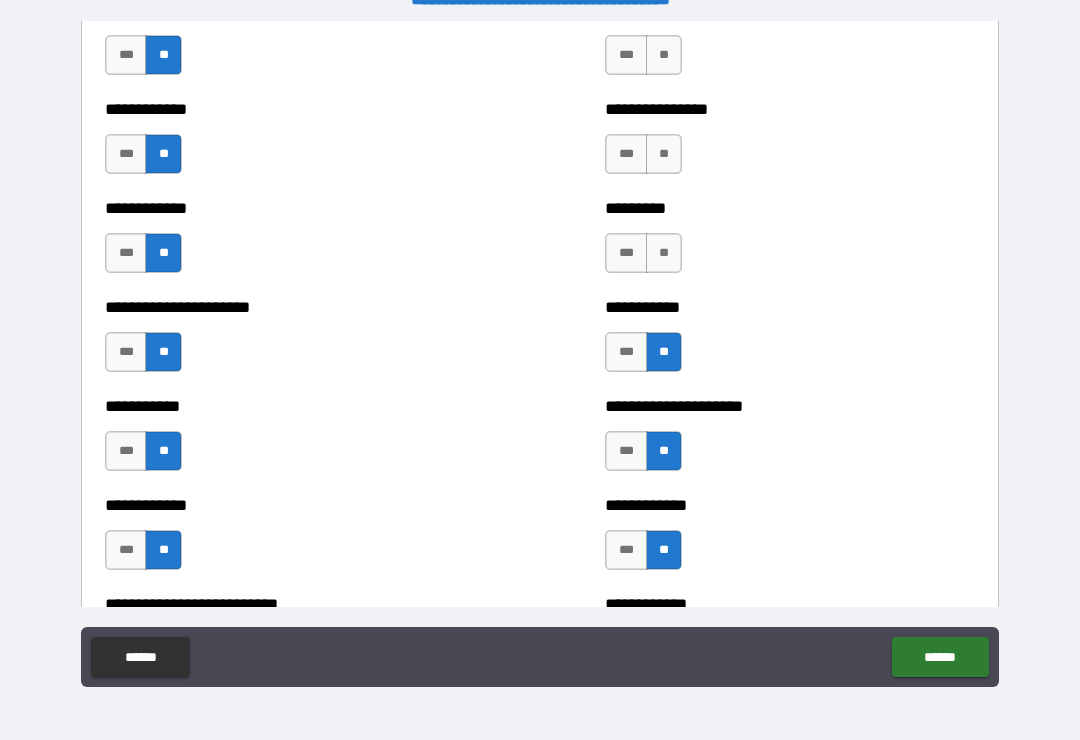 click on "***" at bounding box center [626, 253] 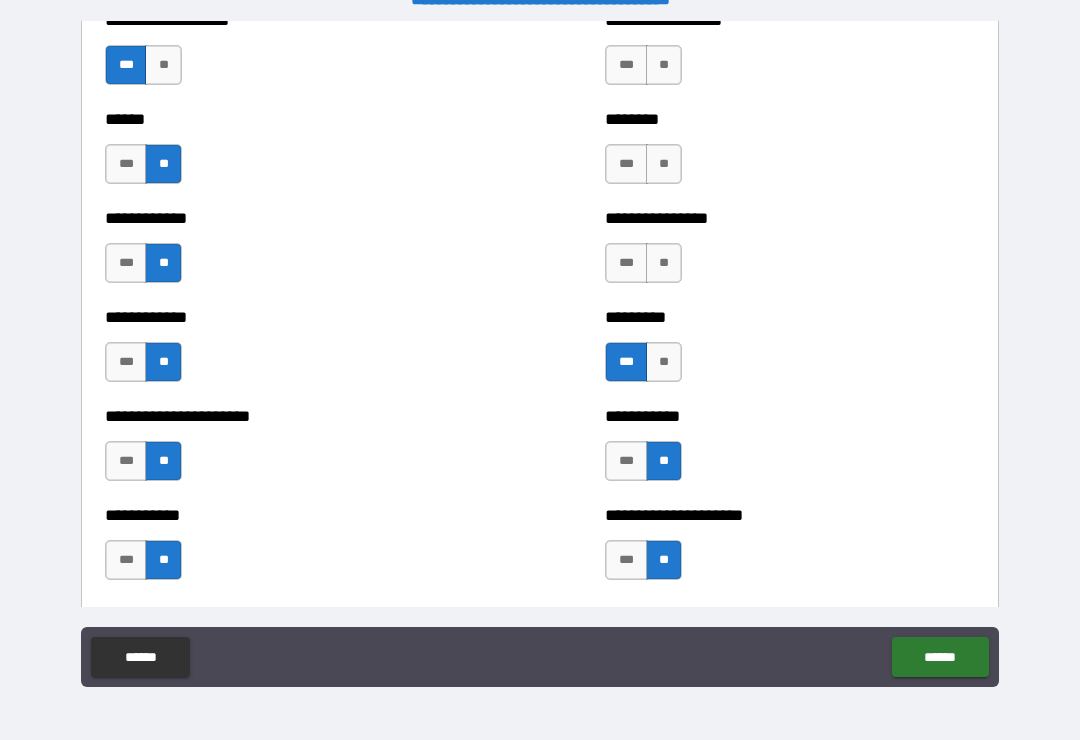 scroll, scrollTop: 4949, scrollLeft: 0, axis: vertical 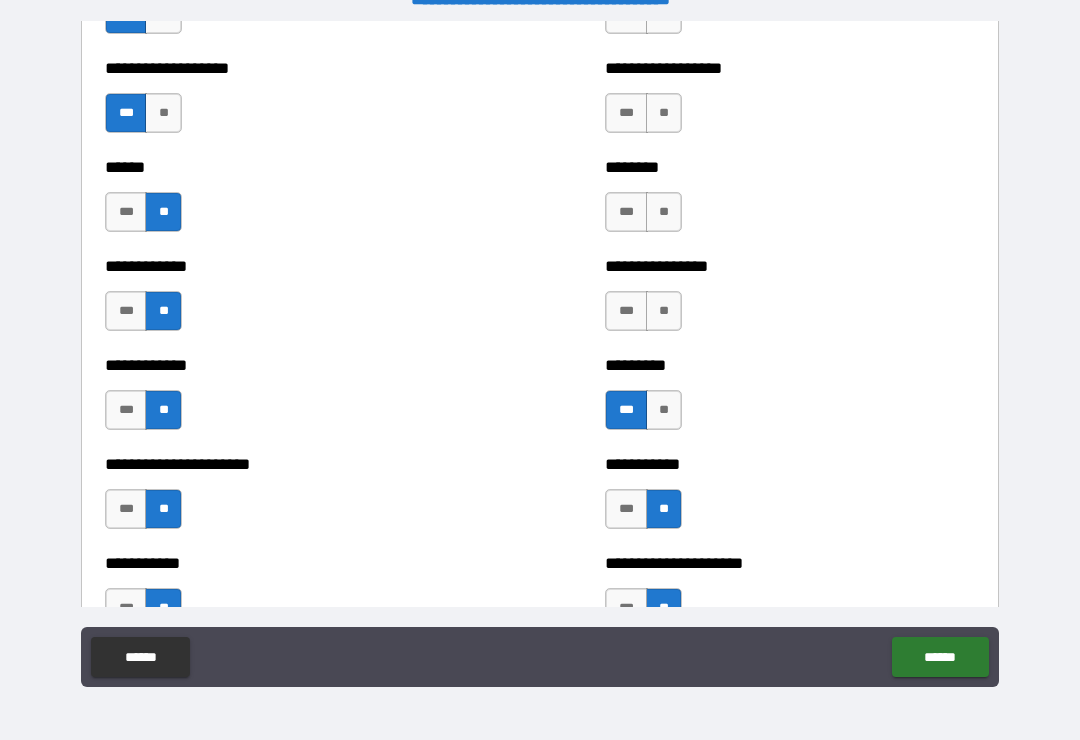 click on "***" at bounding box center (626, 311) 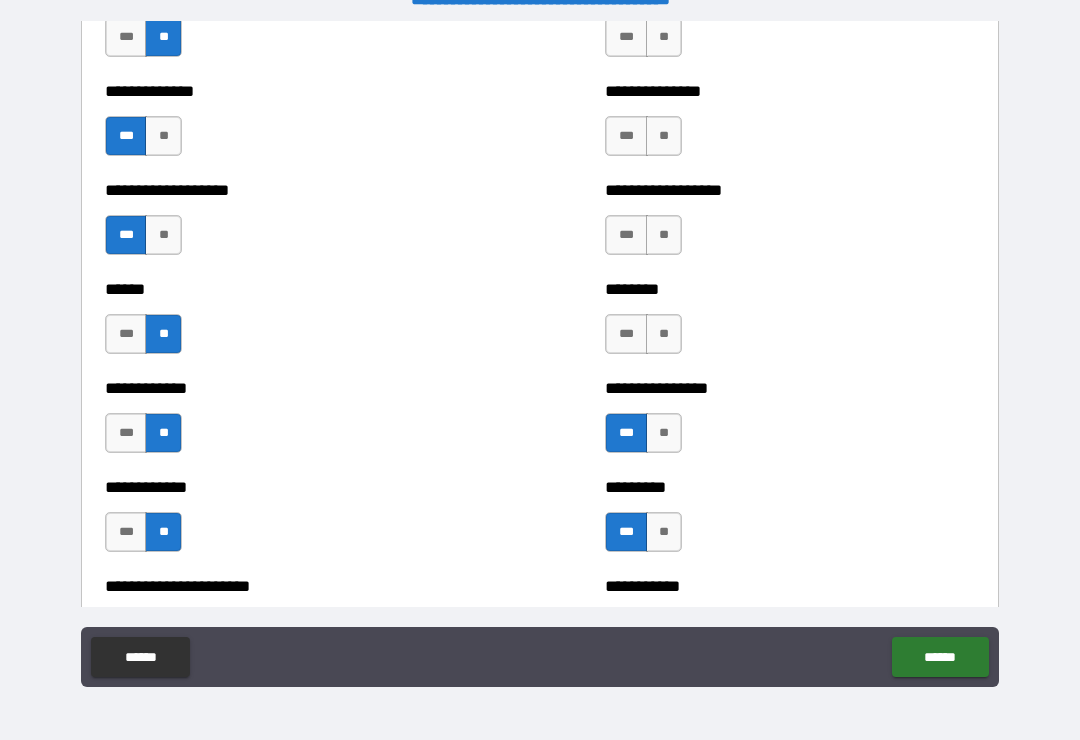 click on "**" at bounding box center [664, 334] 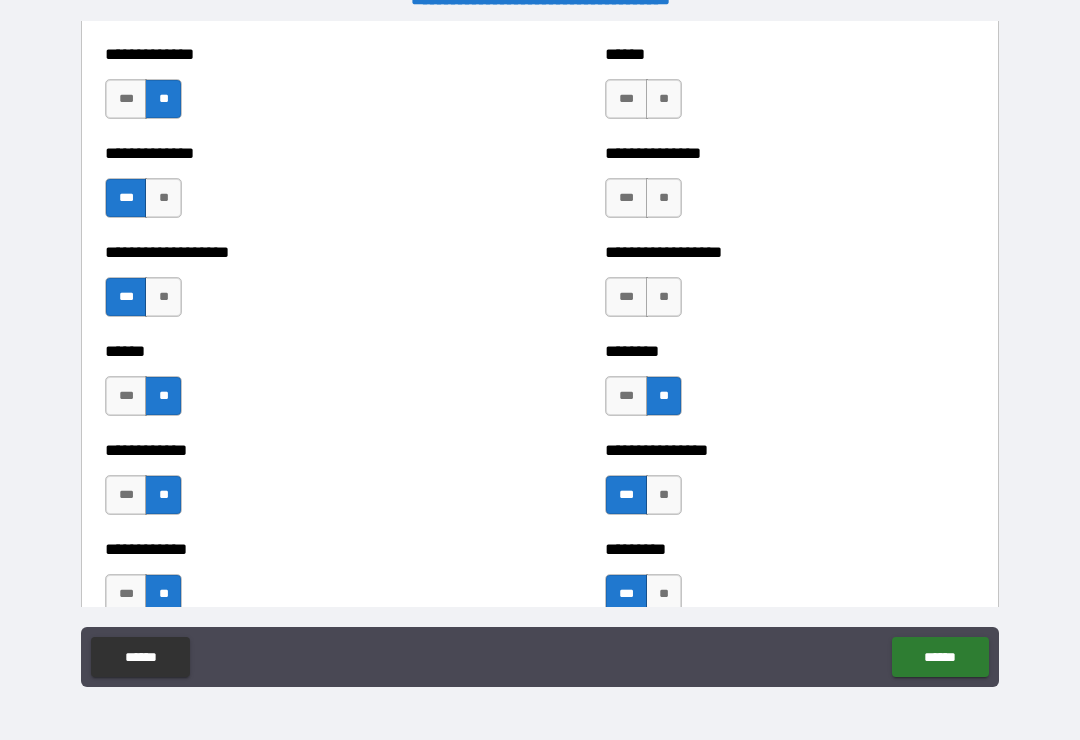scroll, scrollTop: 4750, scrollLeft: 0, axis: vertical 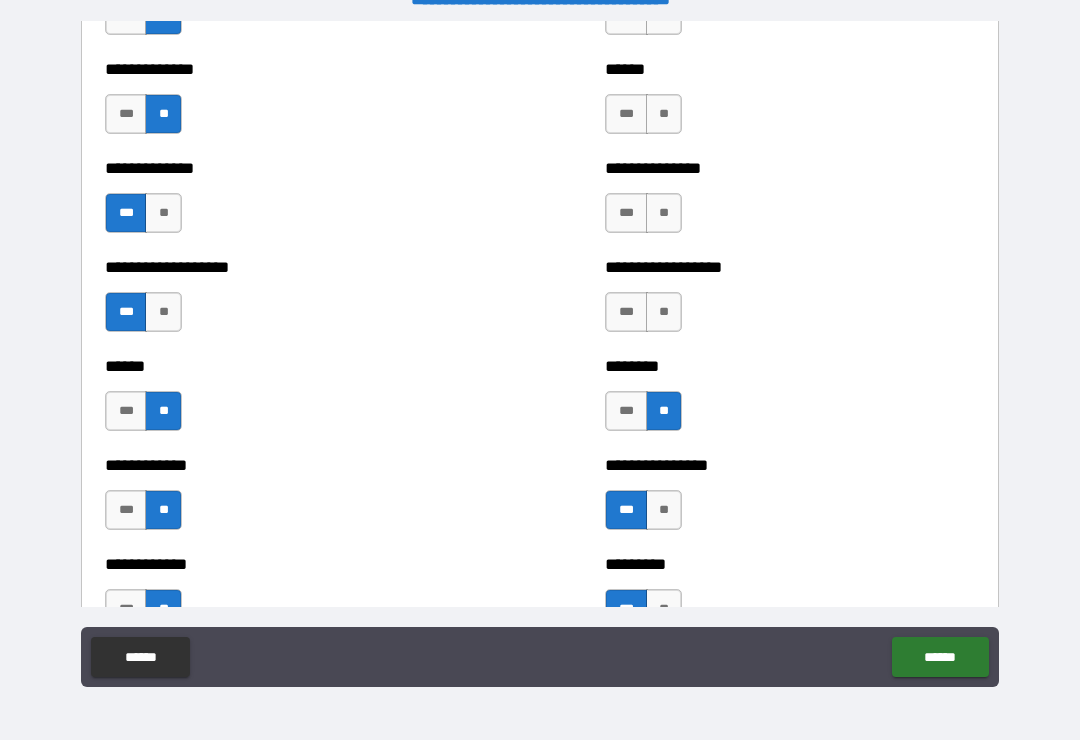 click on "**" at bounding box center (664, 312) 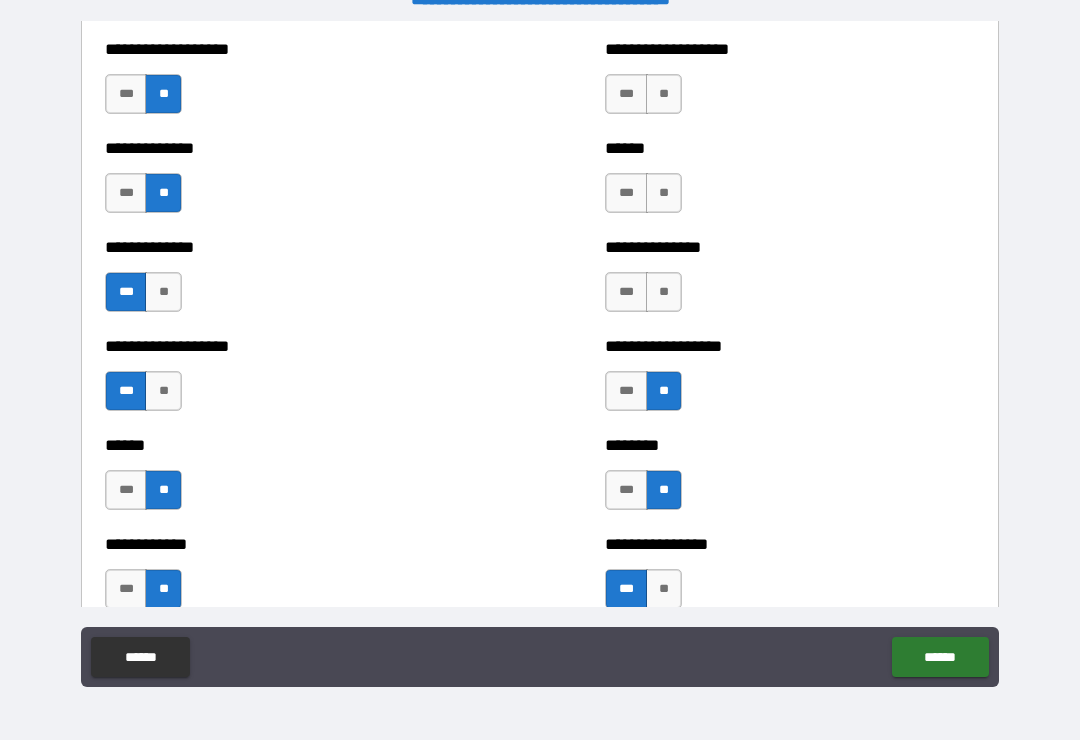 scroll, scrollTop: 4610, scrollLeft: 0, axis: vertical 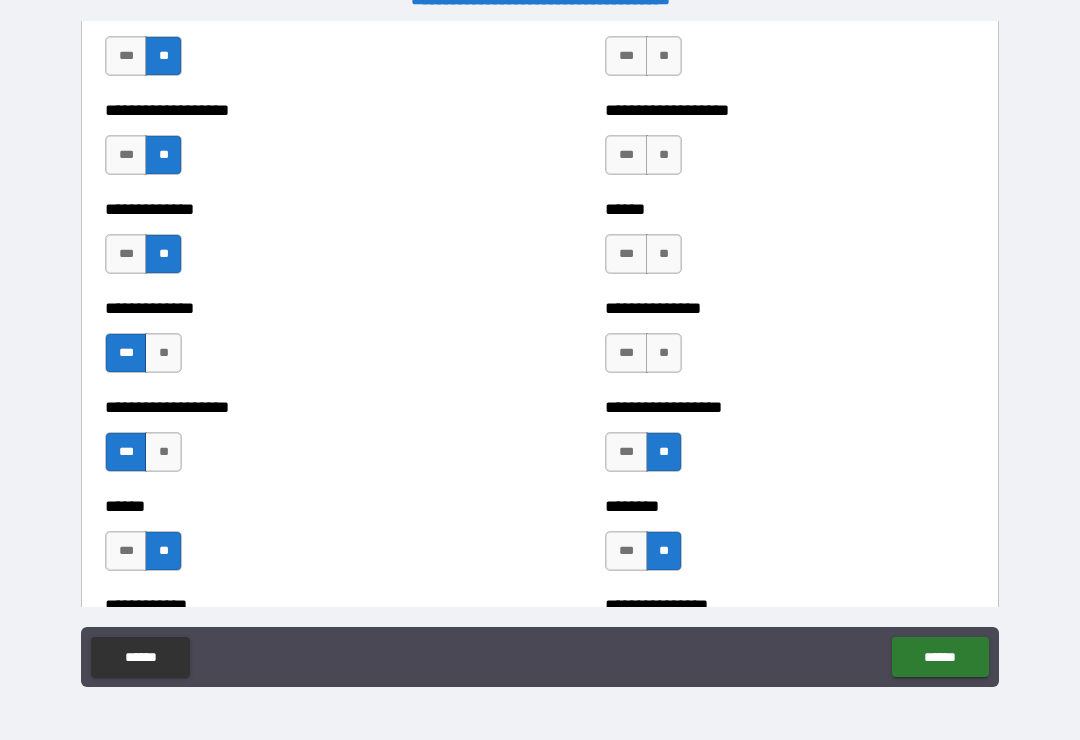 click on "**" at bounding box center [664, 353] 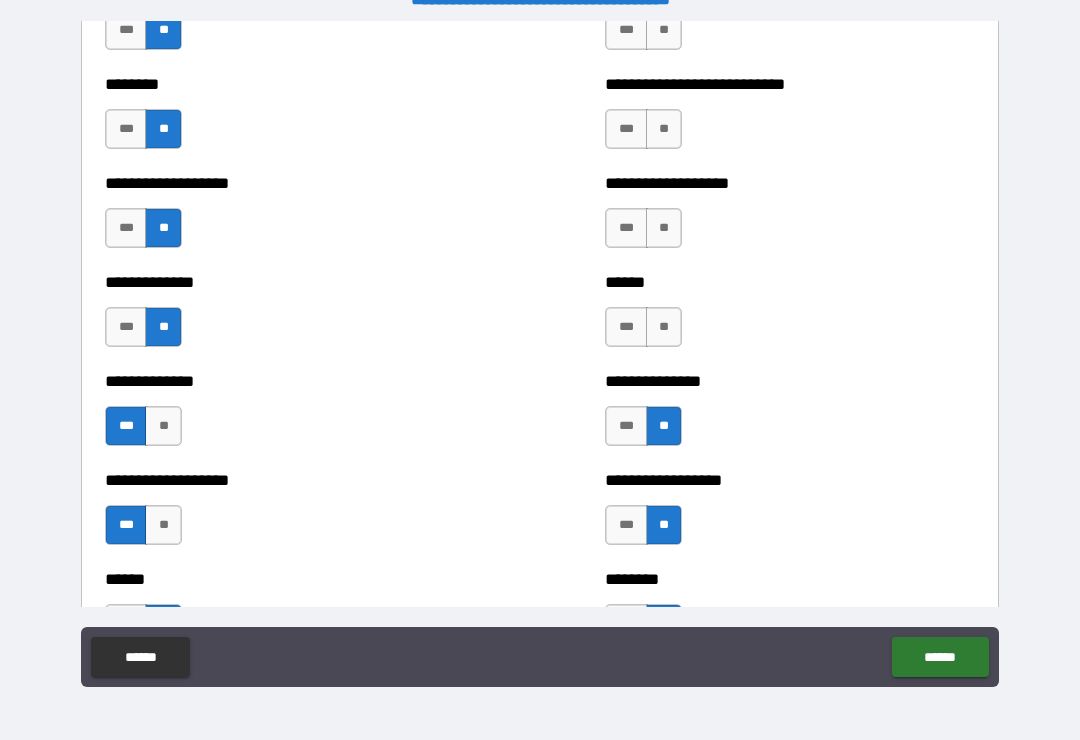 click on "**" at bounding box center (664, 327) 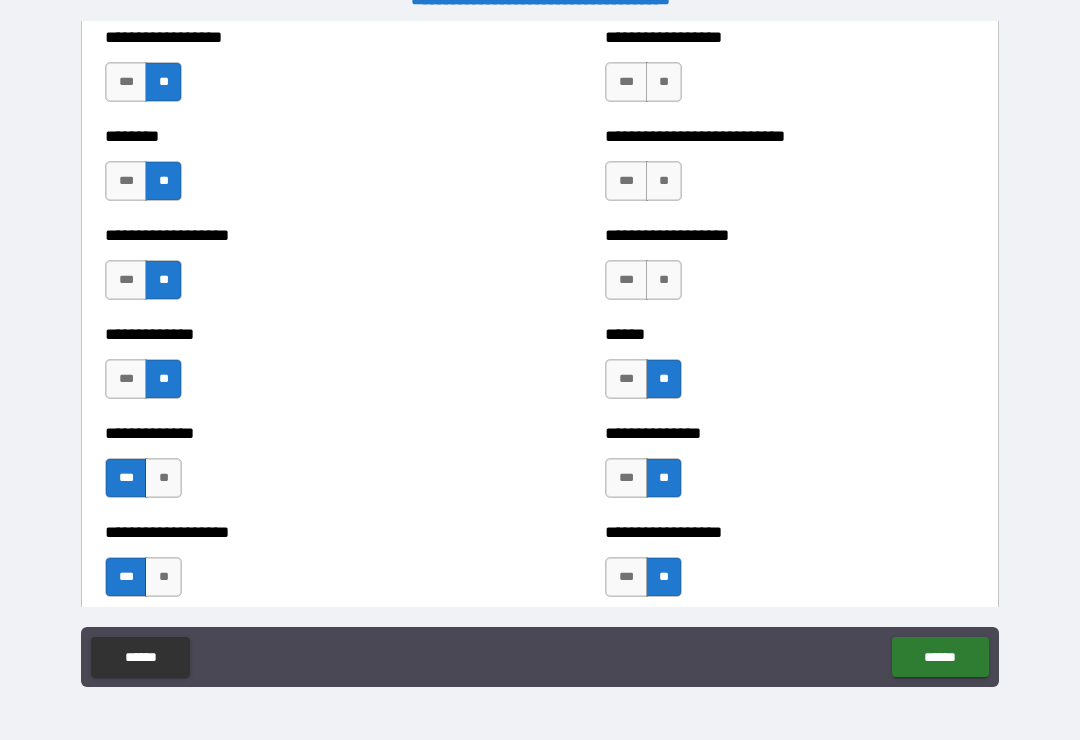 scroll, scrollTop: 4454, scrollLeft: 0, axis: vertical 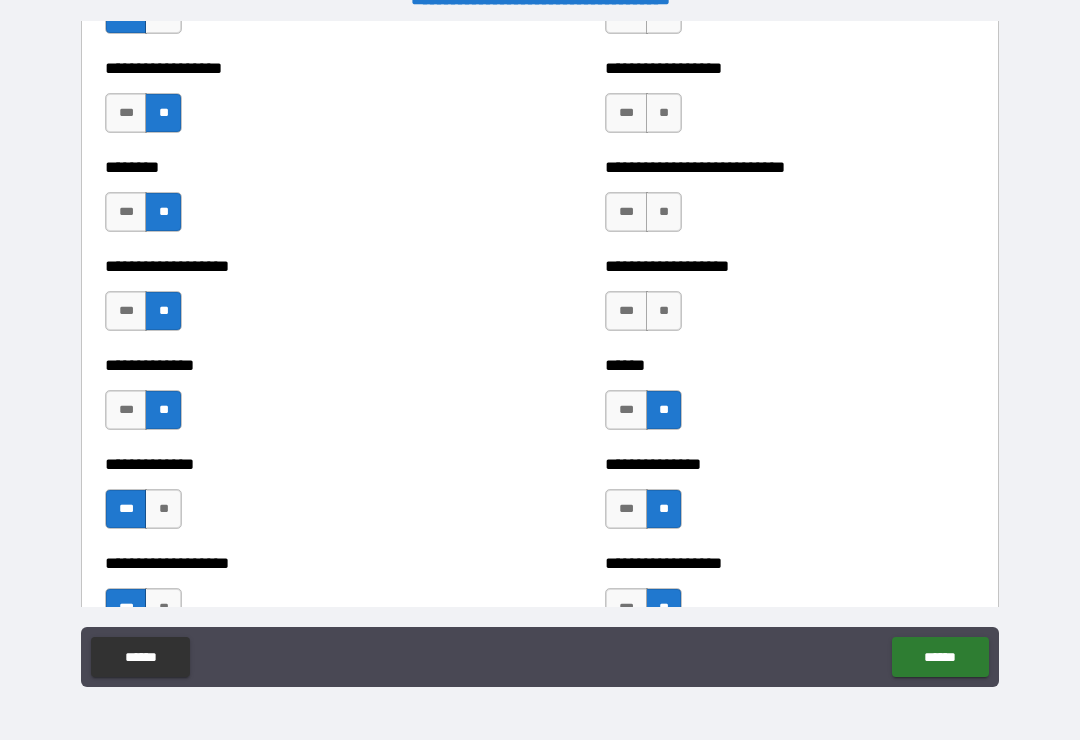 click on "***" at bounding box center (626, 311) 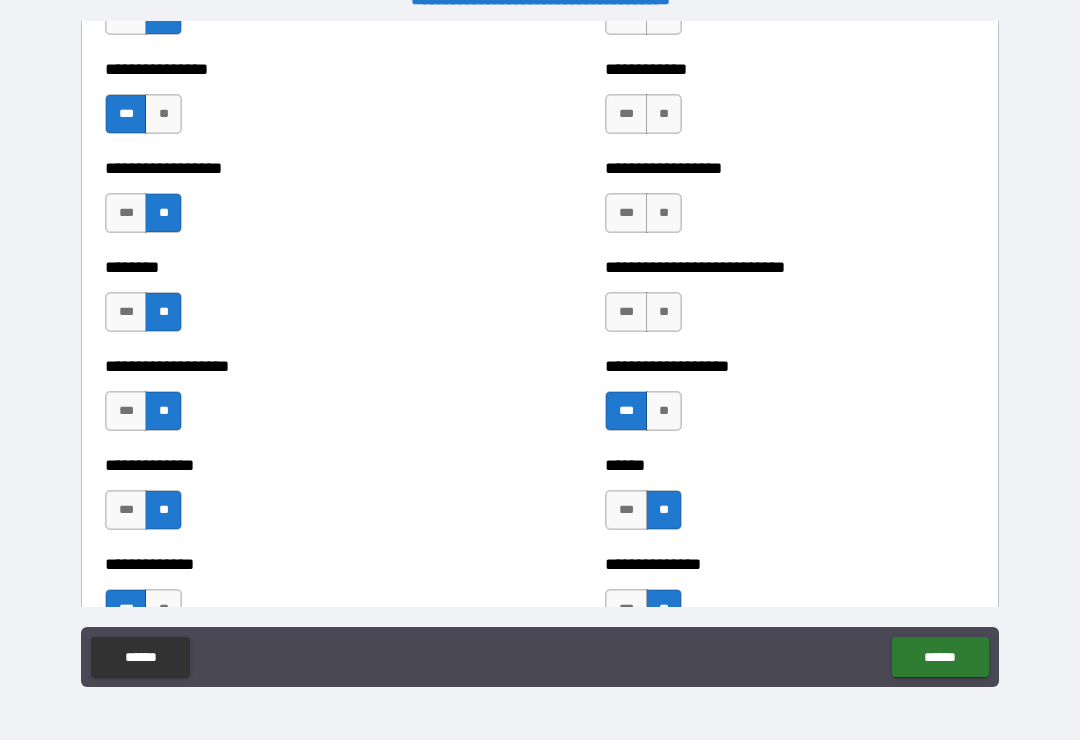 scroll, scrollTop: 4344, scrollLeft: 0, axis: vertical 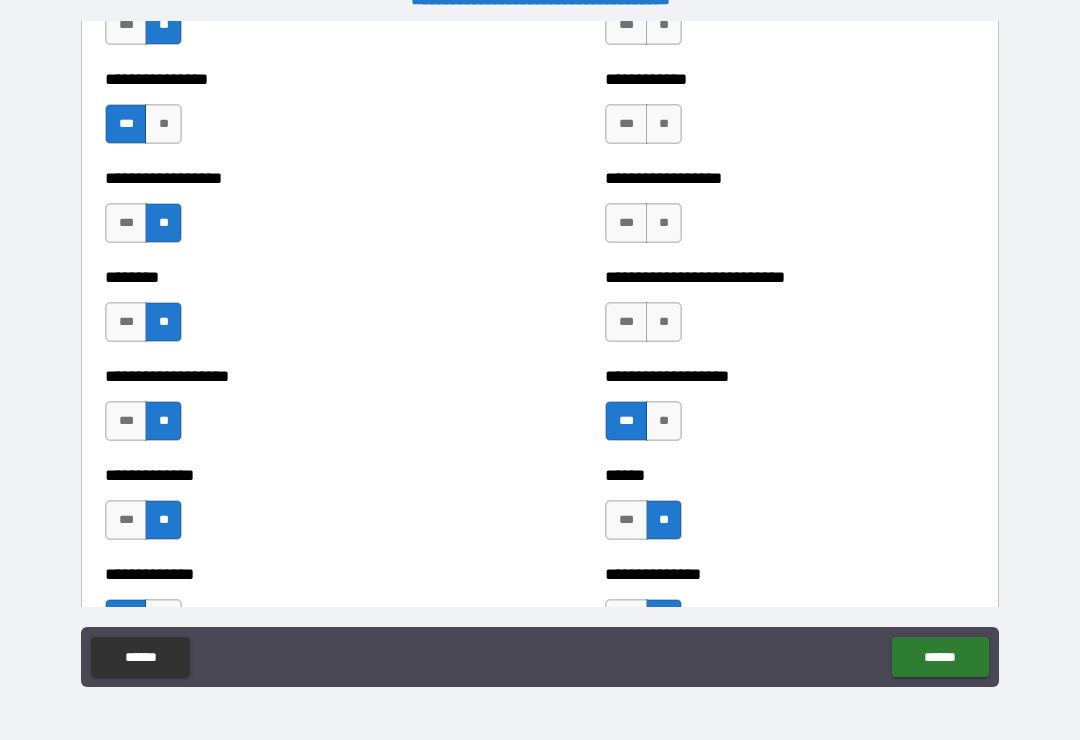 click on "***" at bounding box center (626, 322) 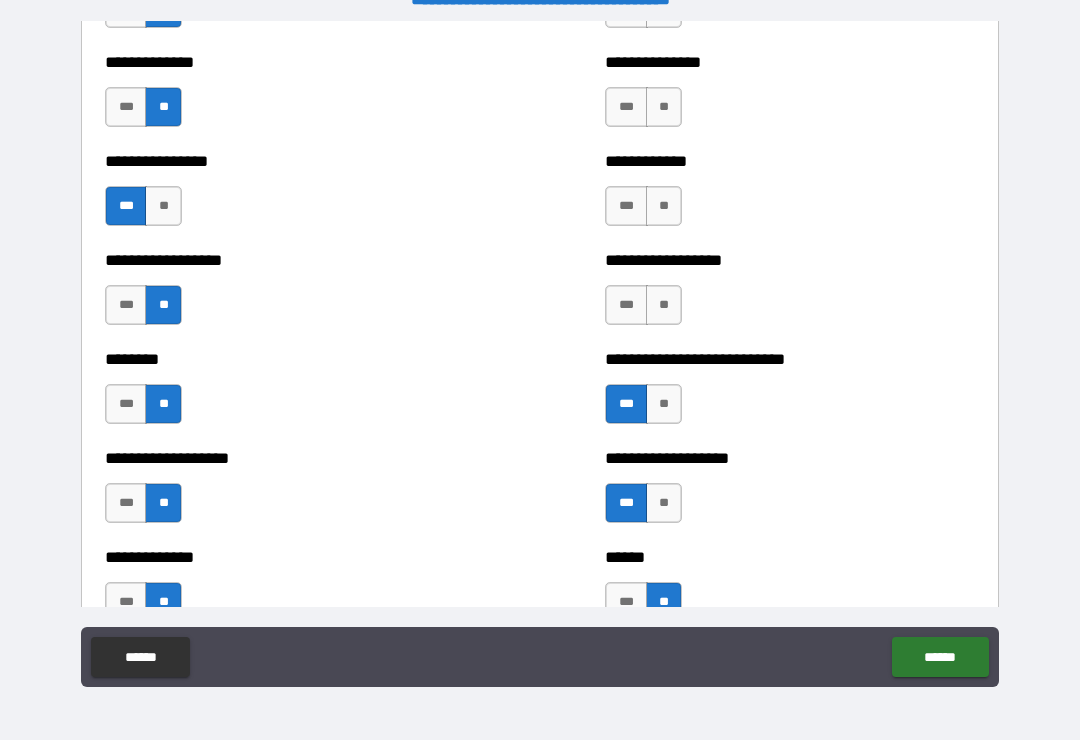 scroll, scrollTop: 4247, scrollLeft: 0, axis: vertical 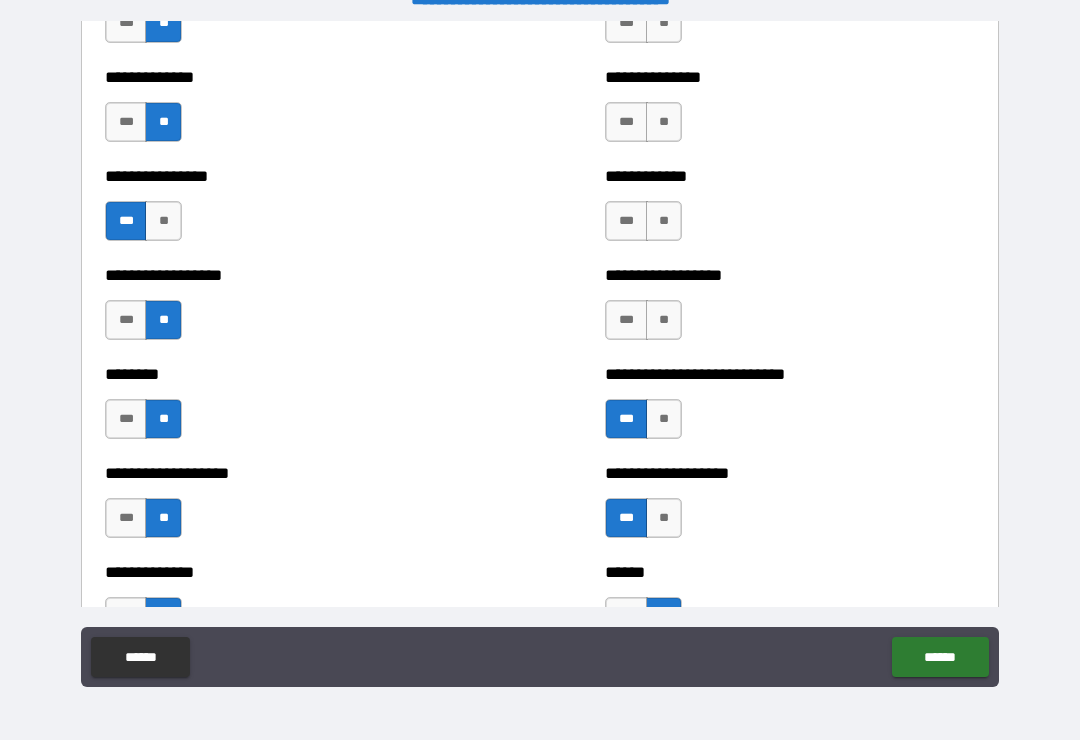 click on "***" at bounding box center (626, 320) 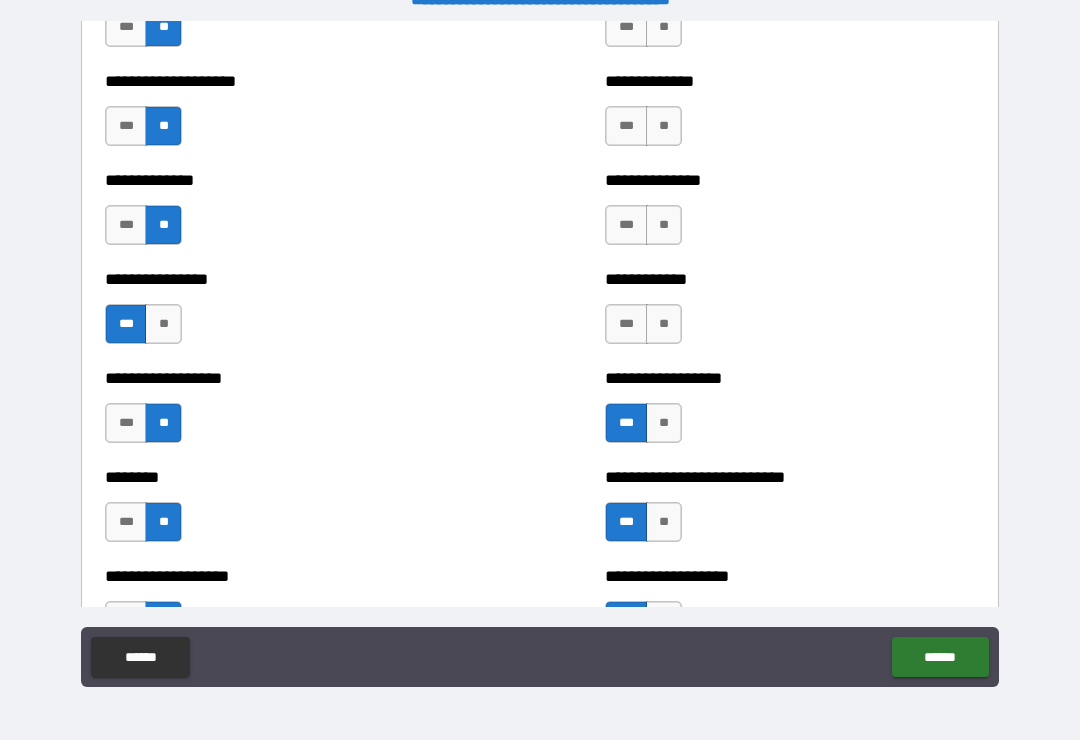 scroll, scrollTop: 4136, scrollLeft: 0, axis: vertical 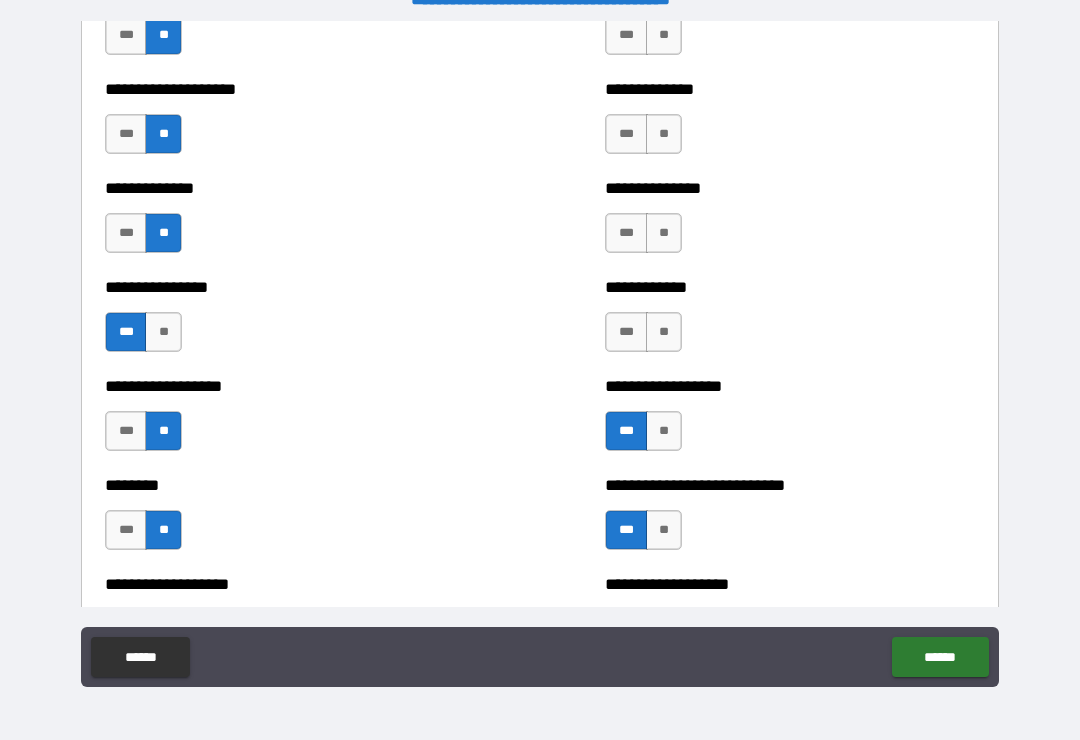 click on "**" at bounding box center [664, 332] 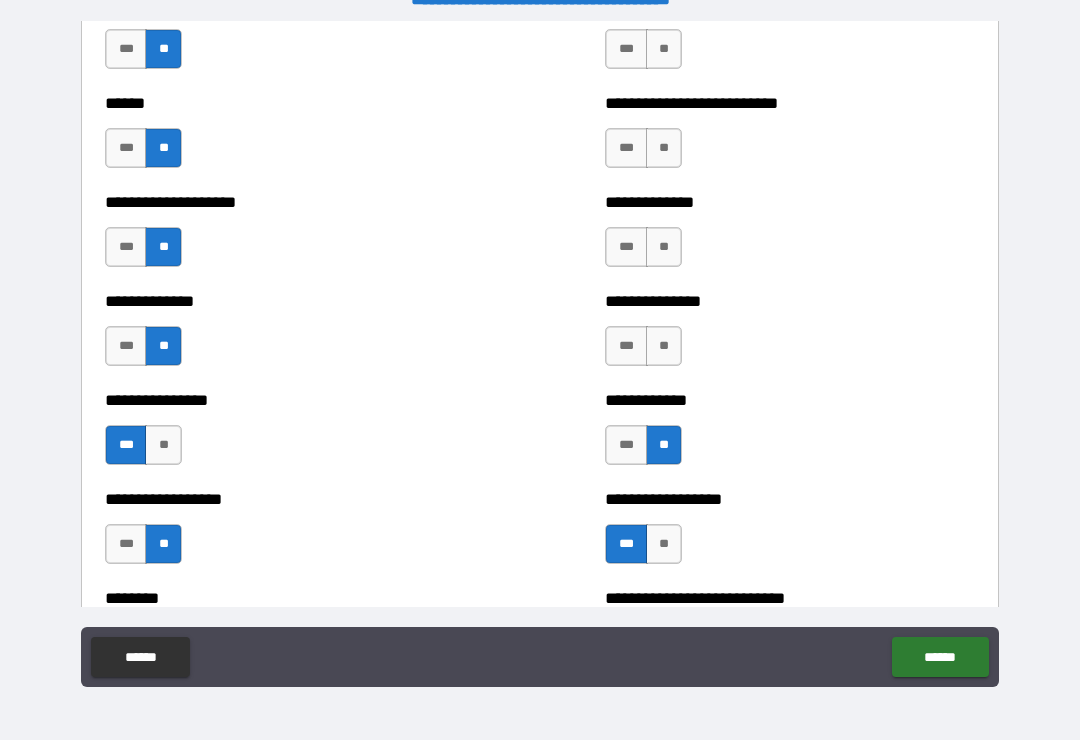scroll, scrollTop: 4020, scrollLeft: 0, axis: vertical 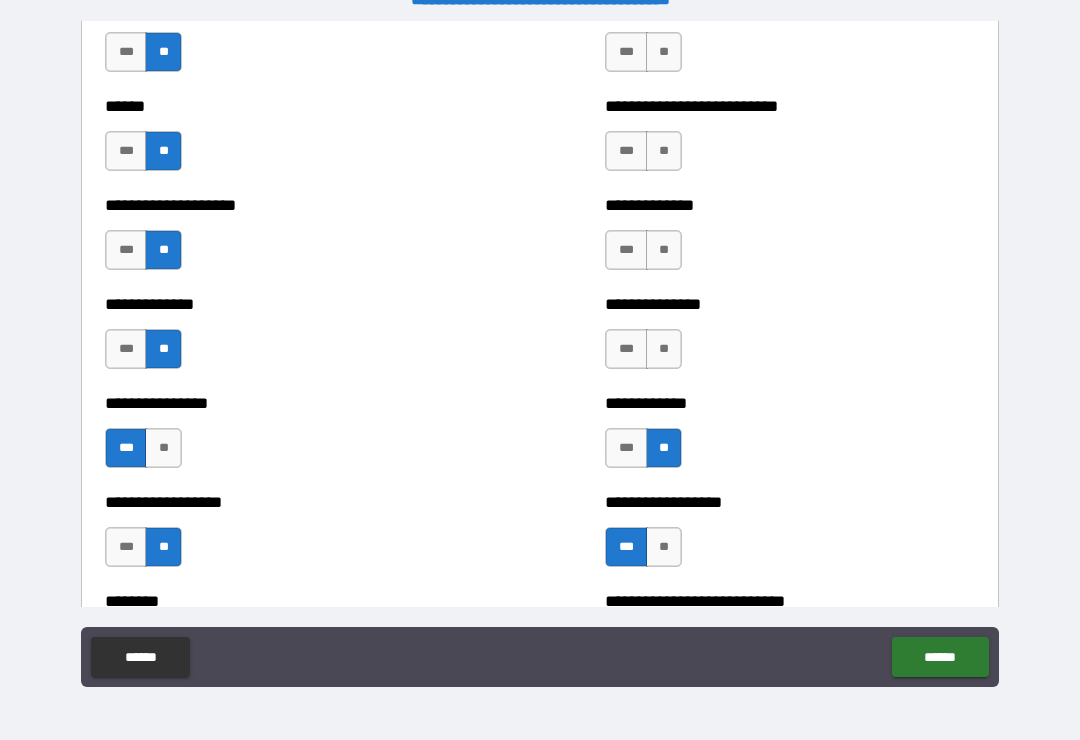 click on "**" at bounding box center [664, 349] 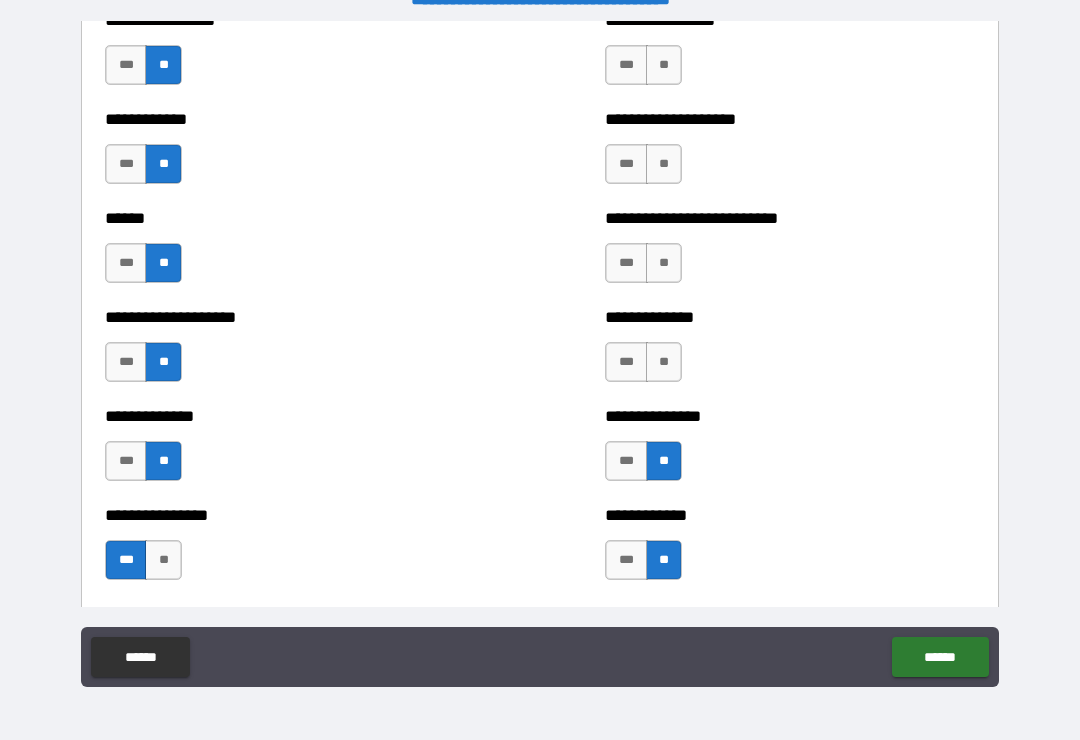 click on "***" at bounding box center (626, 362) 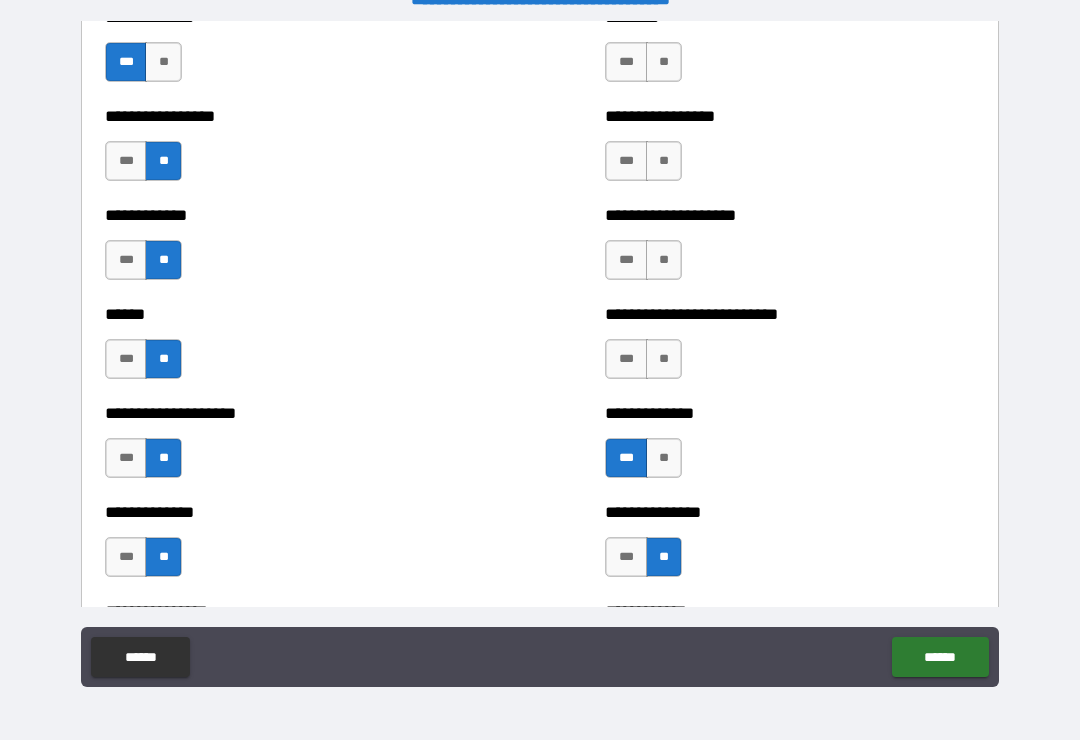 scroll, scrollTop: 3806, scrollLeft: 0, axis: vertical 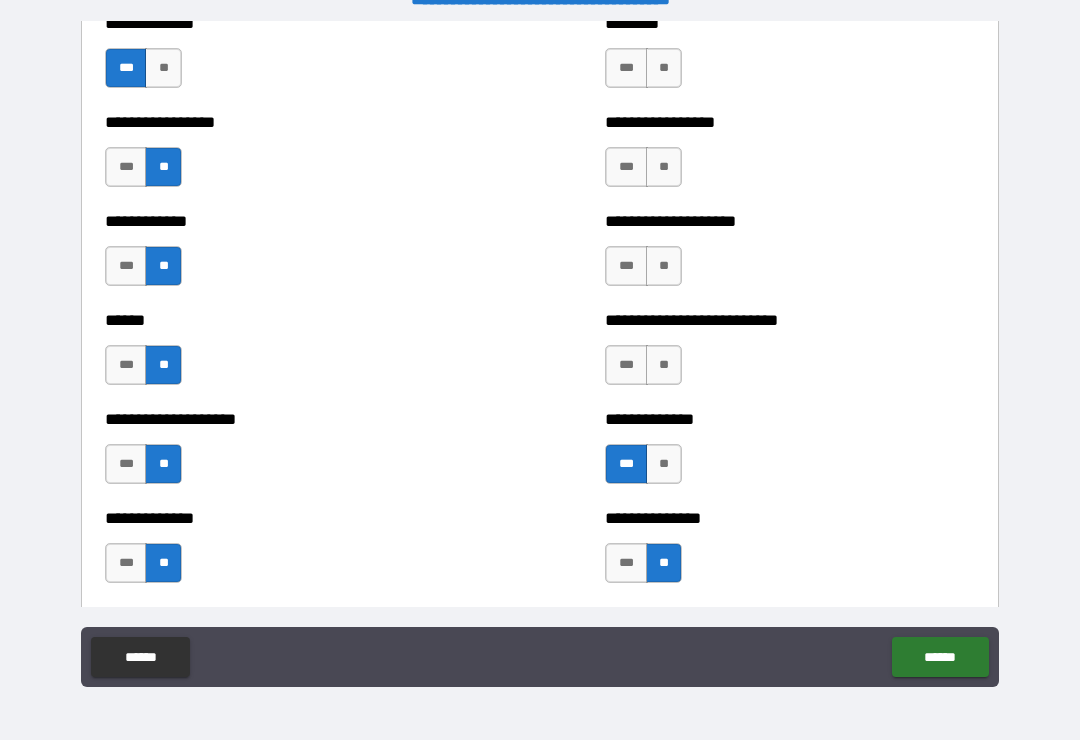 click on "***" at bounding box center (626, 365) 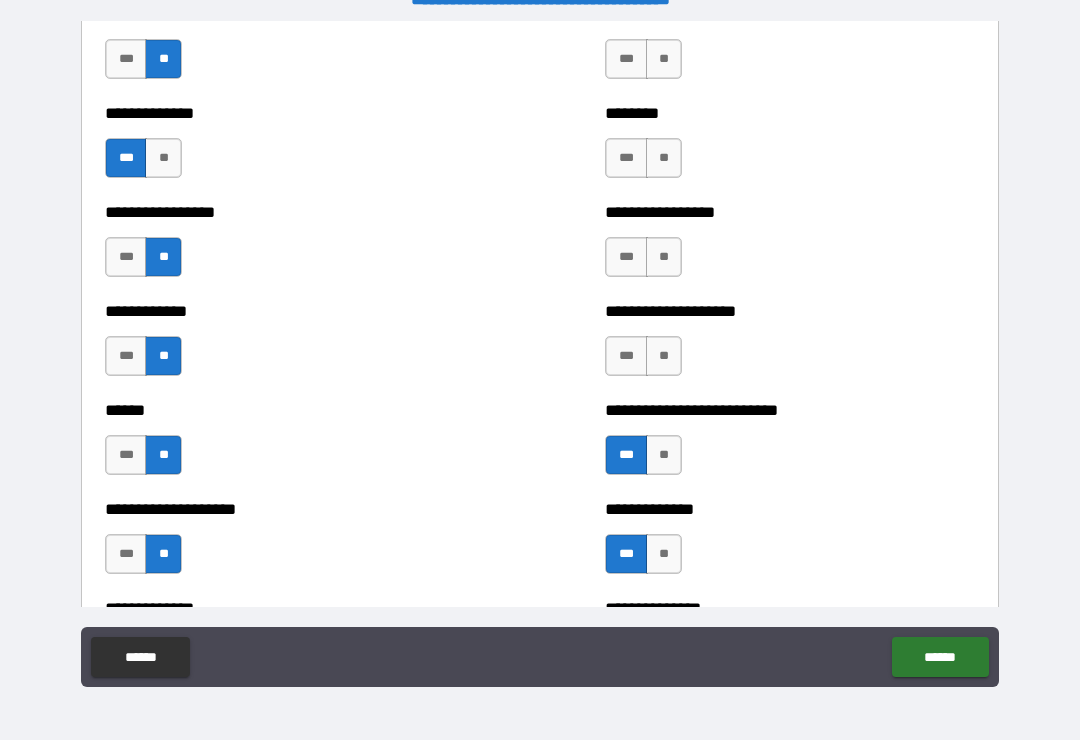 scroll, scrollTop: 3713, scrollLeft: 0, axis: vertical 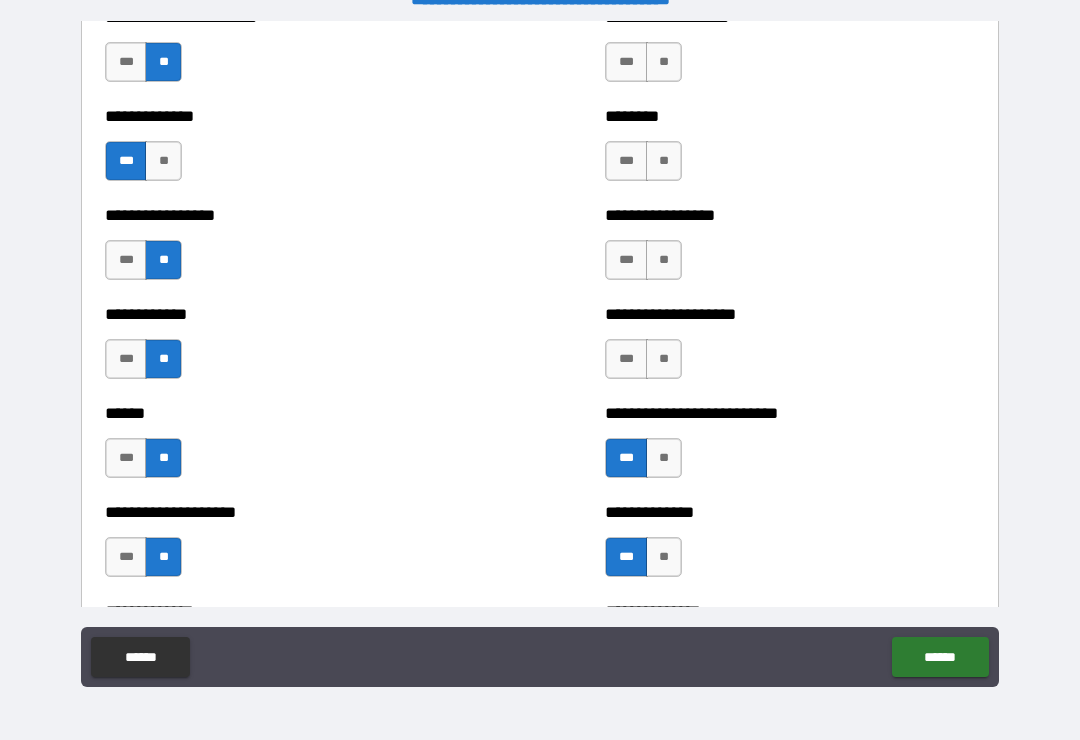 click on "**" at bounding box center [664, 359] 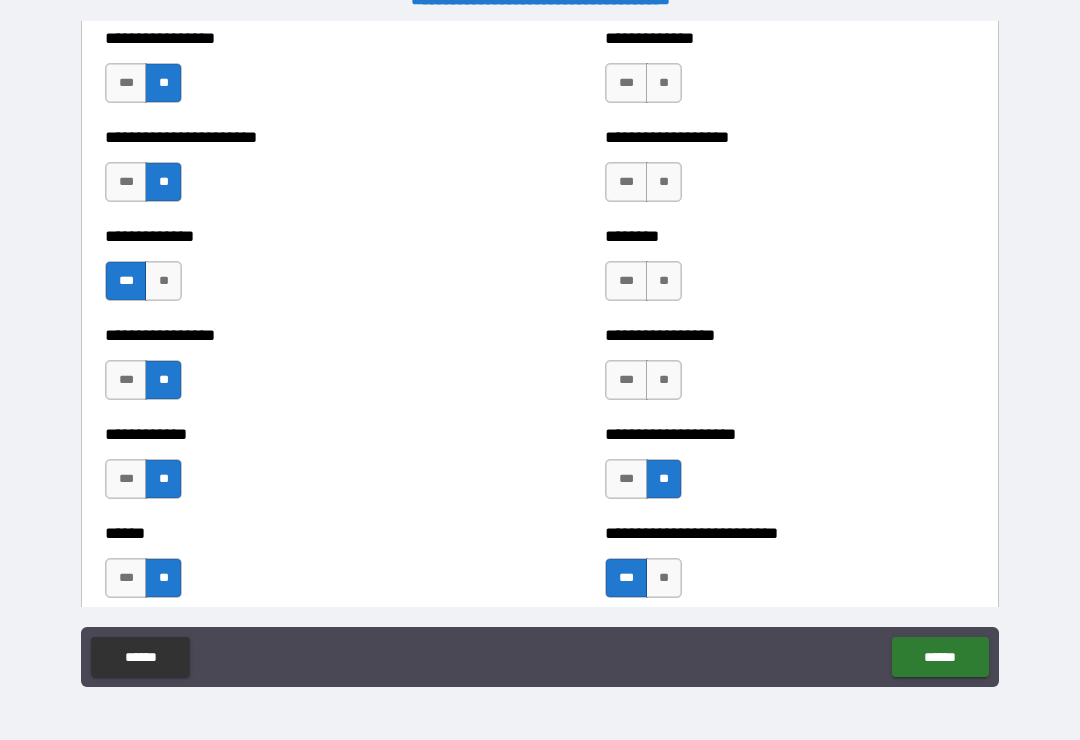 scroll, scrollTop: 3588, scrollLeft: 0, axis: vertical 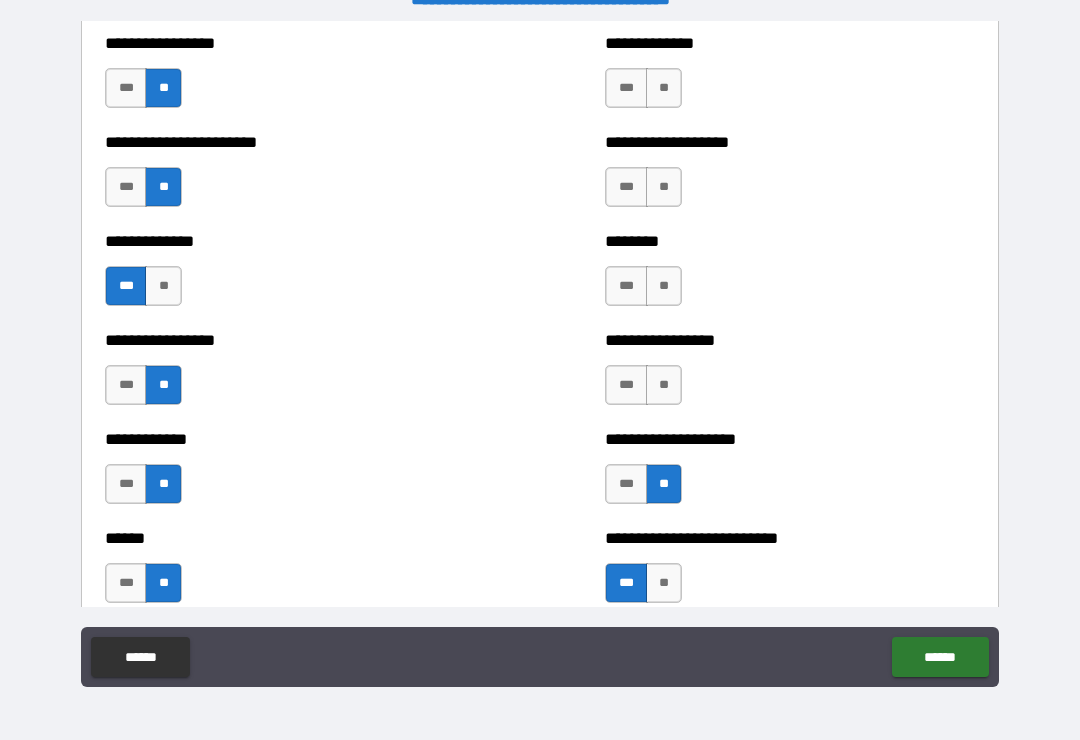 click on "***" at bounding box center [626, 385] 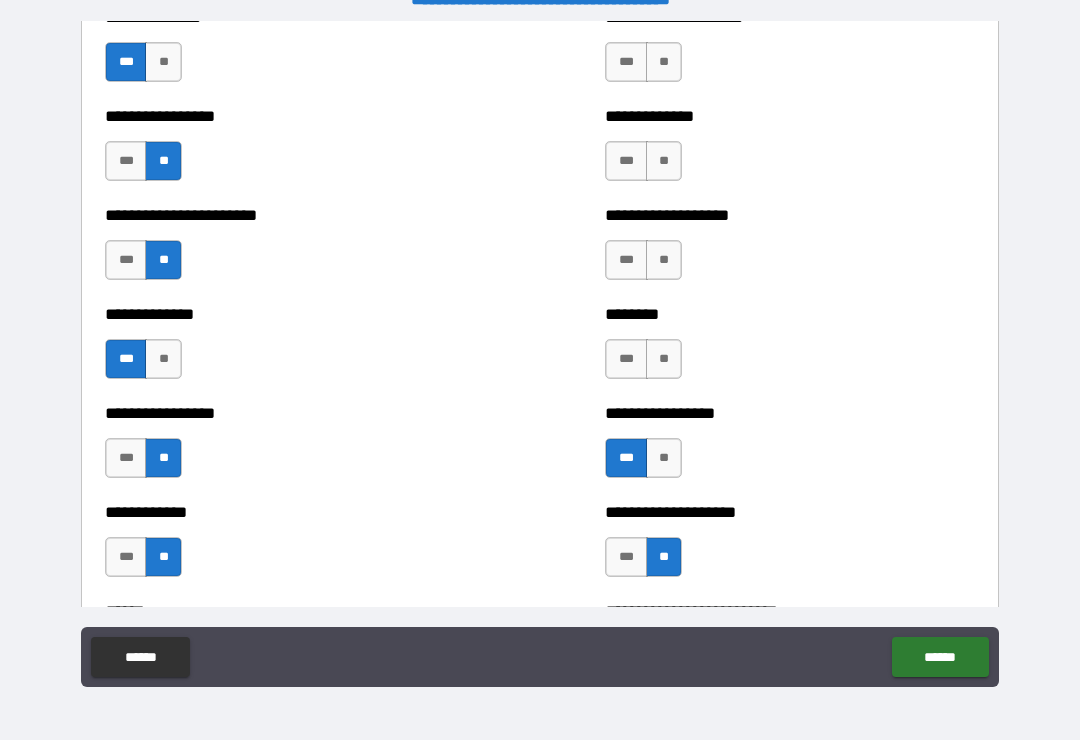 click on "**" at bounding box center (664, 359) 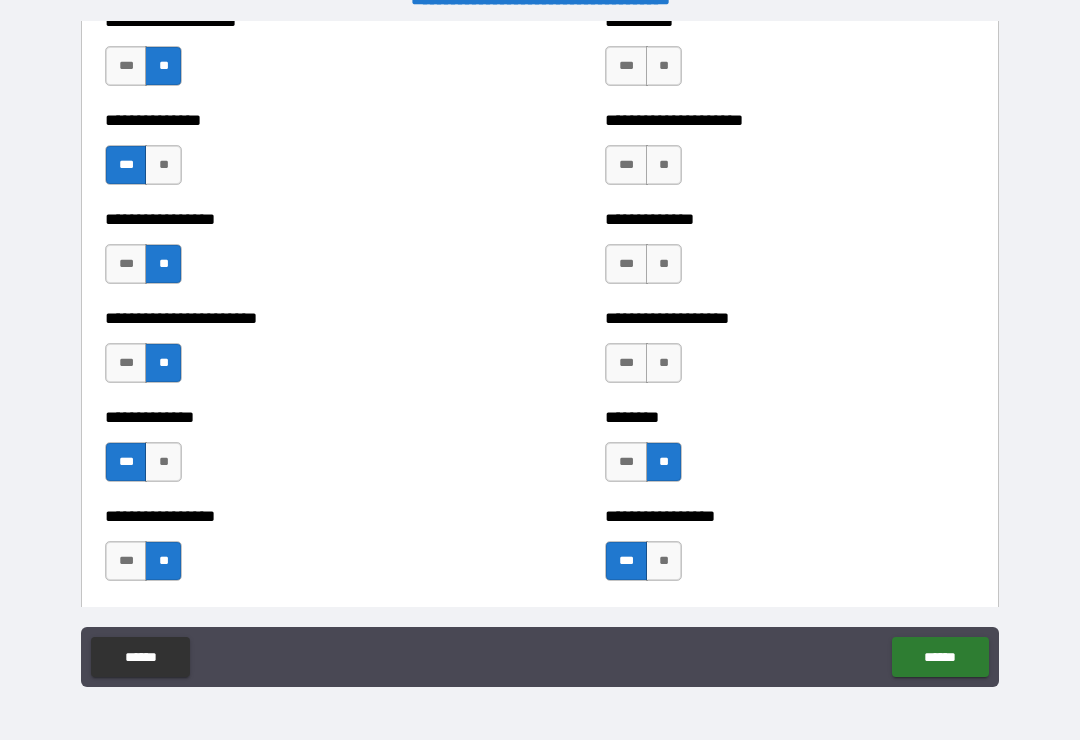 scroll, scrollTop: 3404, scrollLeft: 0, axis: vertical 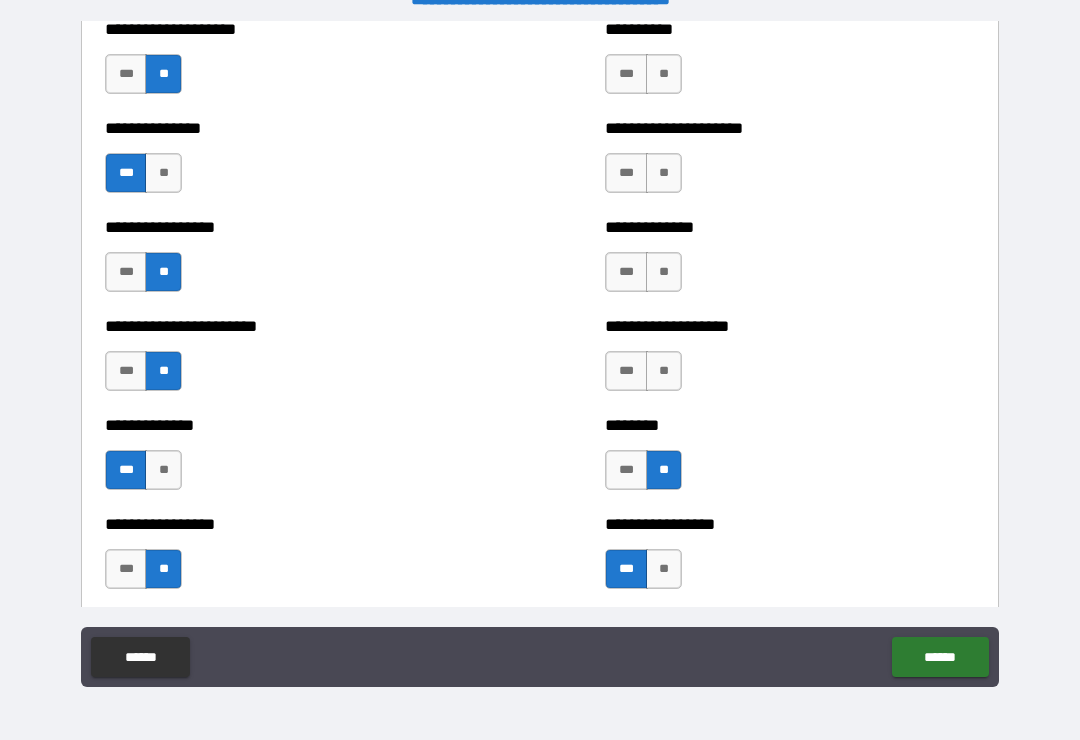 click on "**" at bounding box center [664, 371] 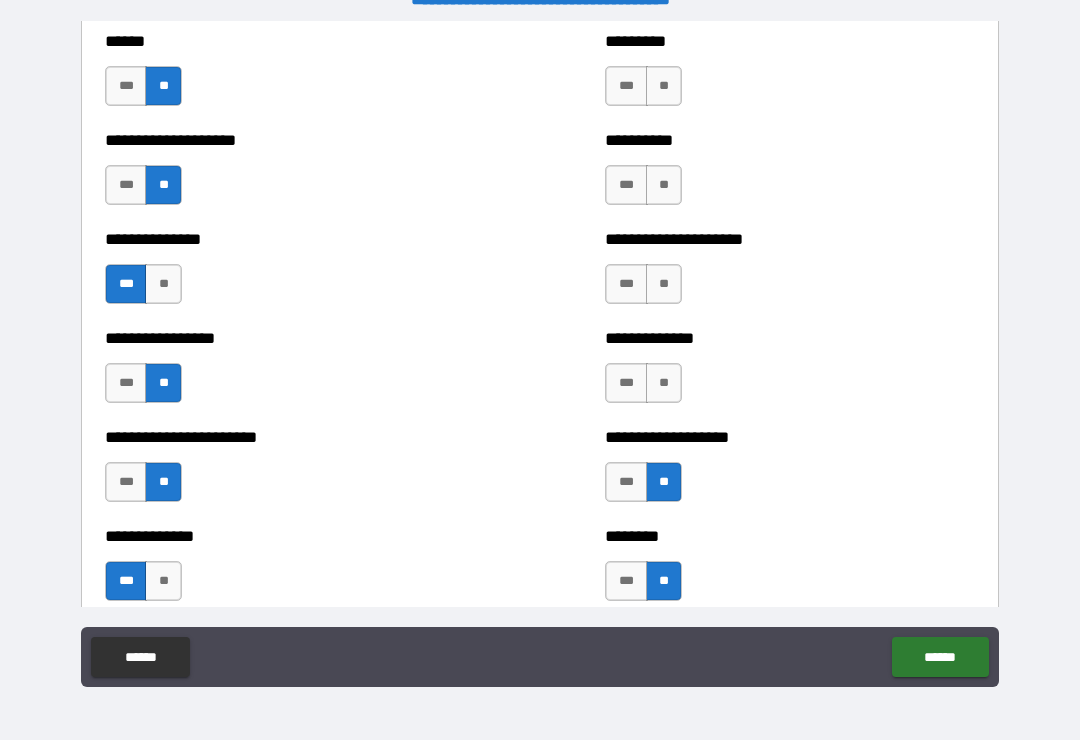 scroll, scrollTop: 3291, scrollLeft: 0, axis: vertical 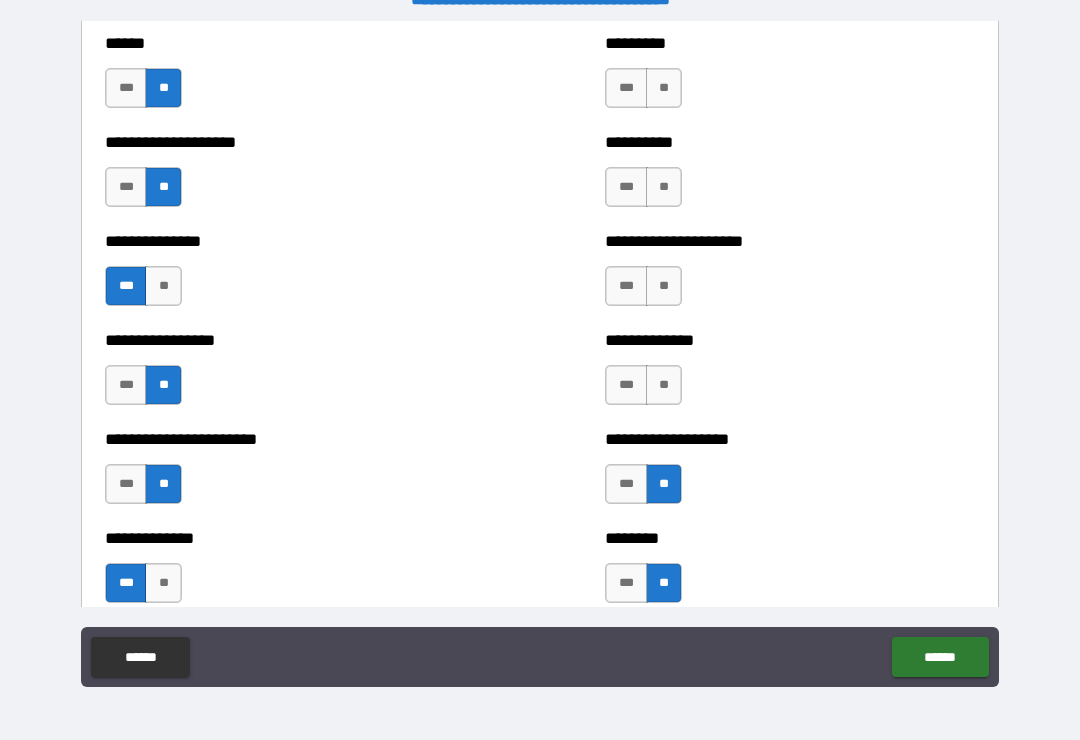 click on "**" at bounding box center (664, 385) 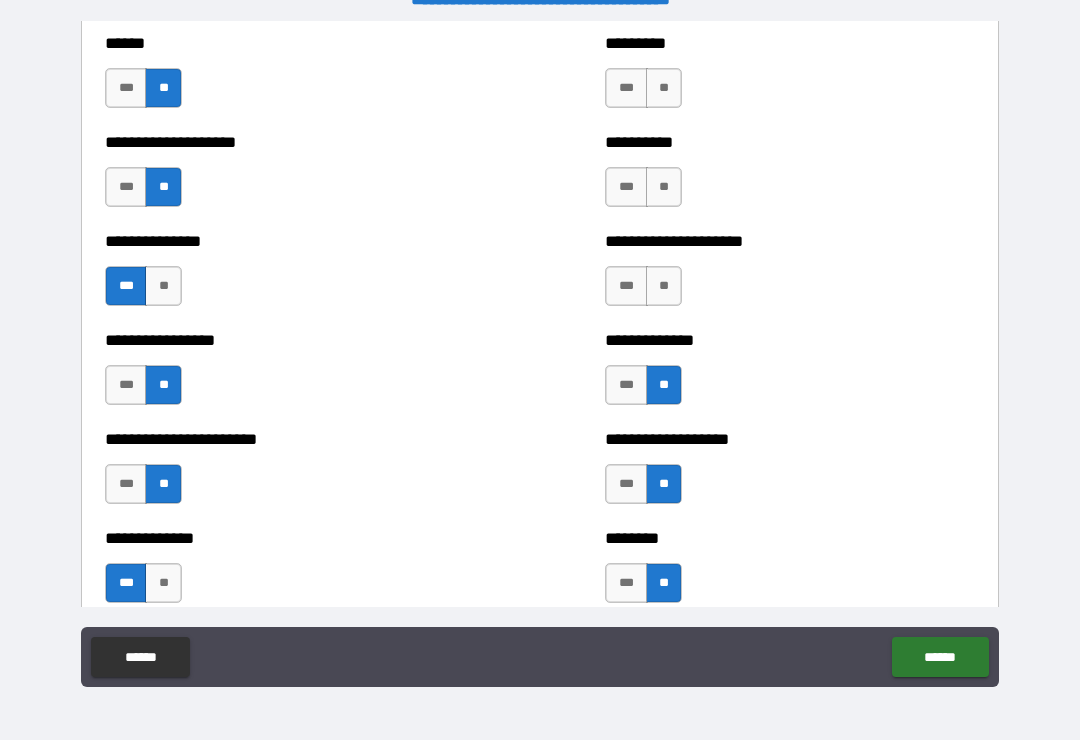 scroll, scrollTop: 3222, scrollLeft: 0, axis: vertical 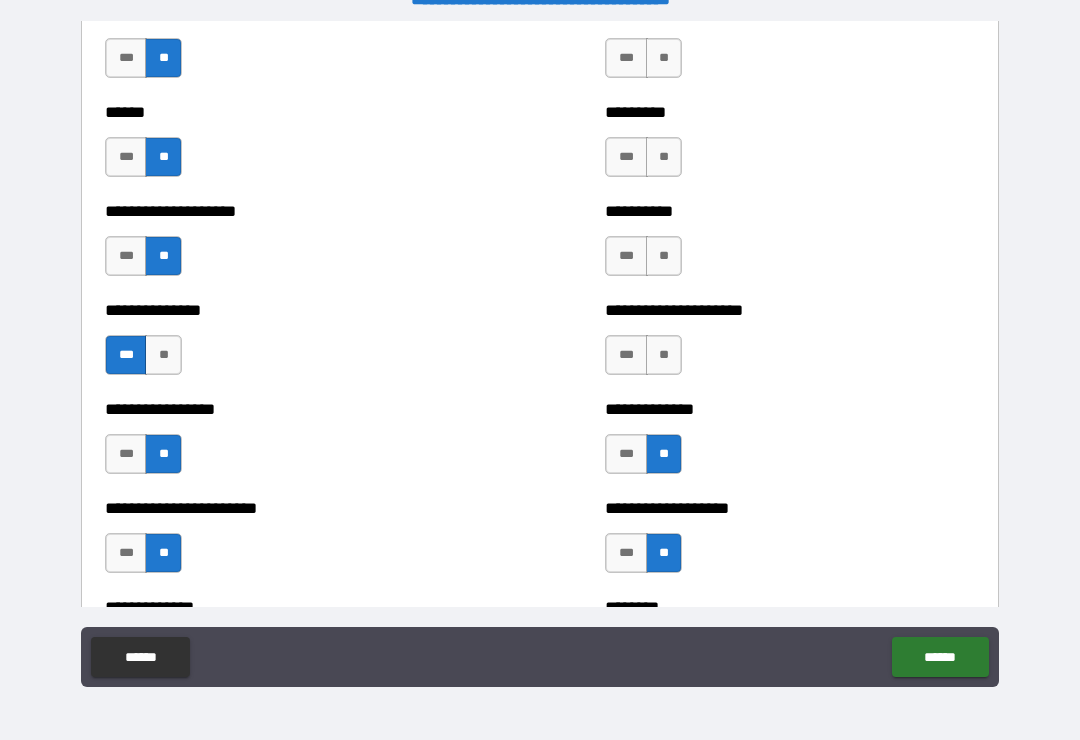 click on "**" at bounding box center (664, 355) 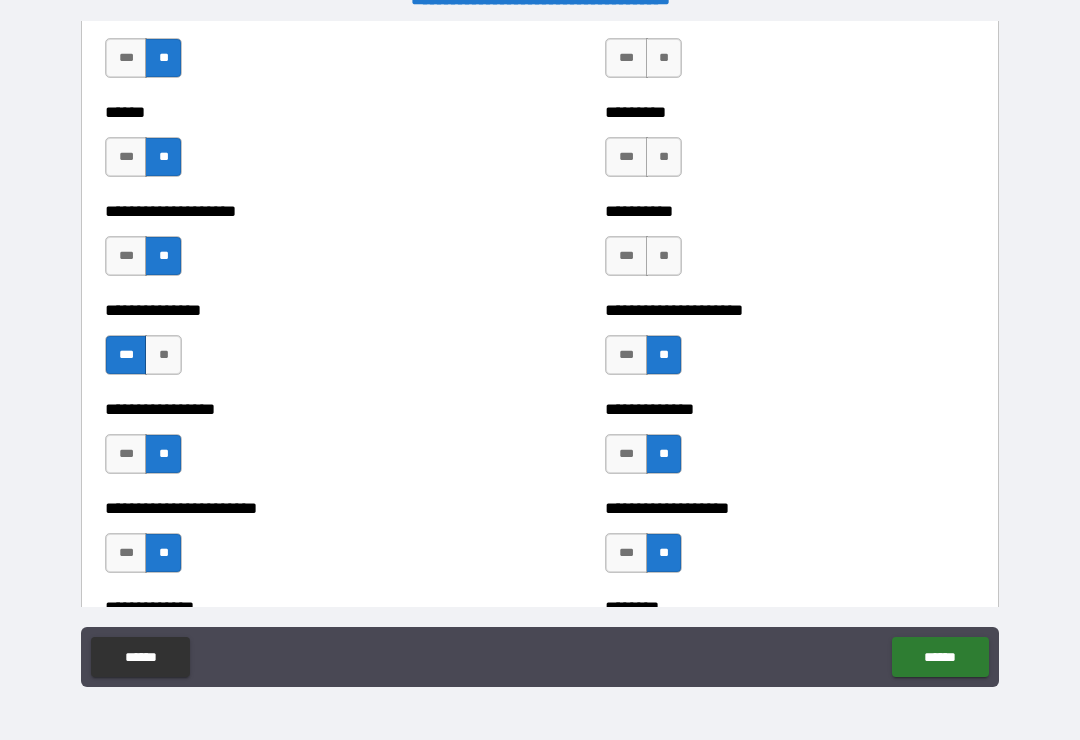 scroll, scrollTop: 3149, scrollLeft: 0, axis: vertical 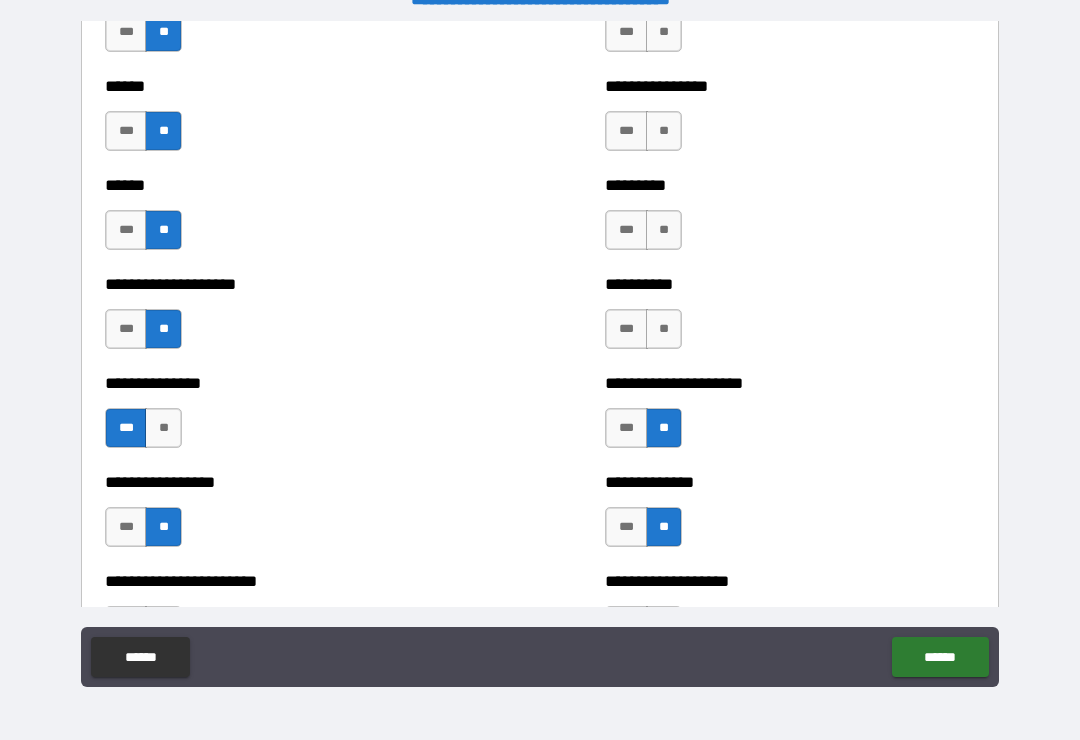 click on "**" at bounding box center (664, 329) 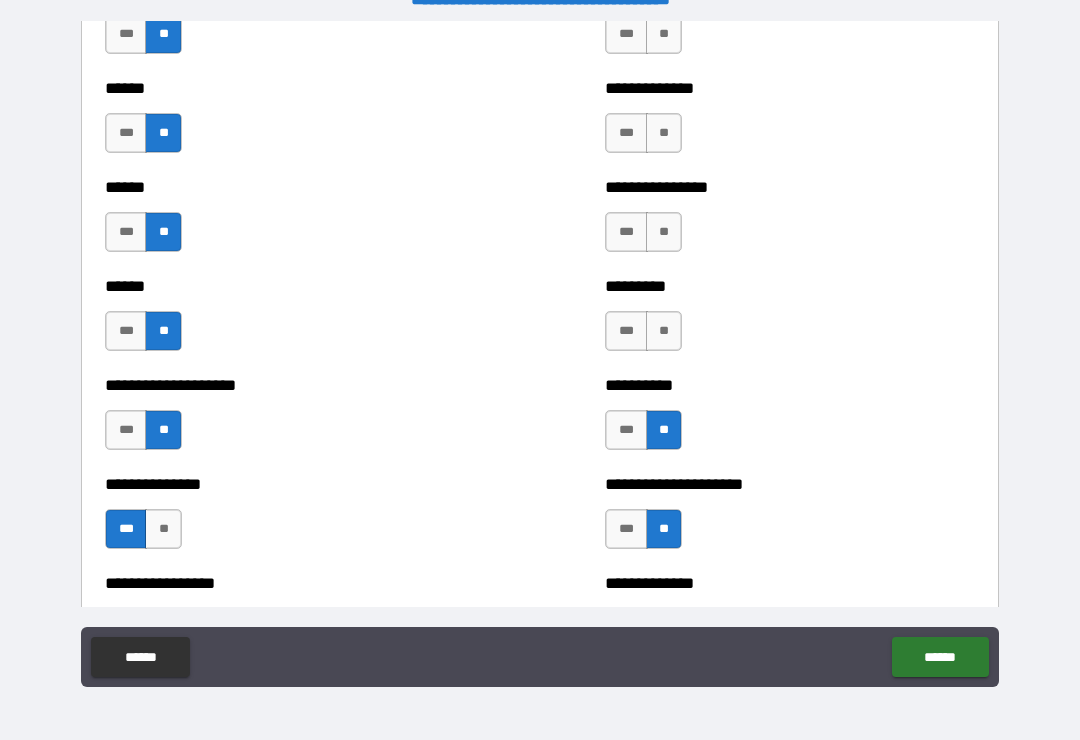 click on "**" at bounding box center [664, 331] 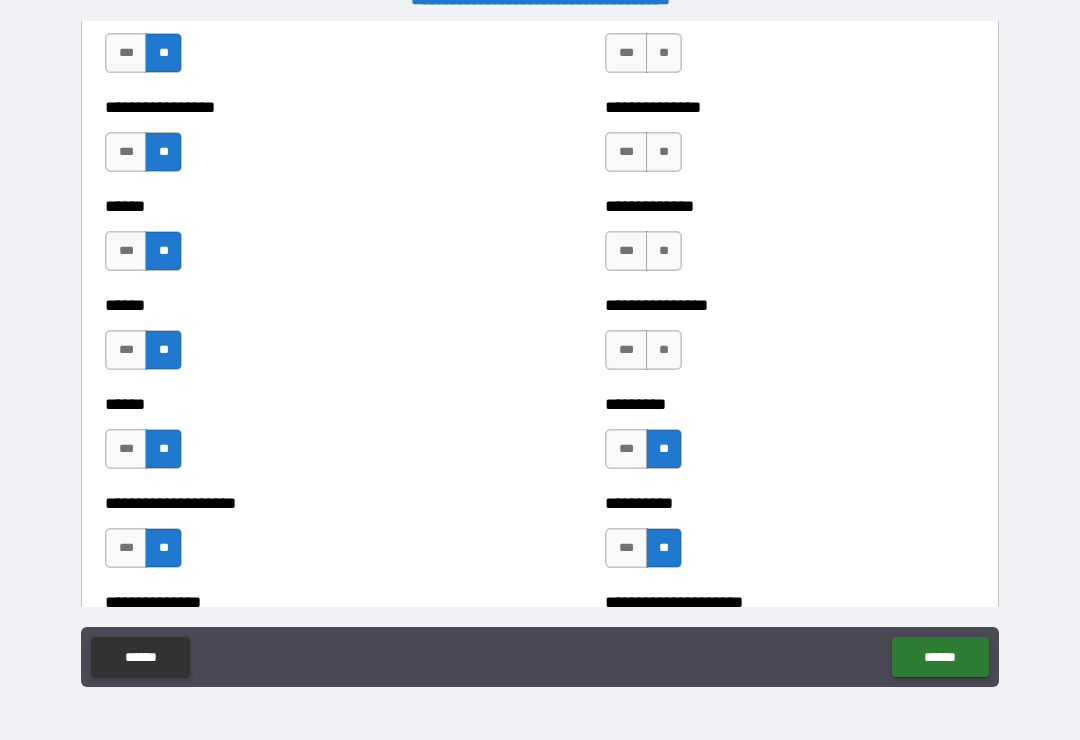 scroll, scrollTop: 2927, scrollLeft: 0, axis: vertical 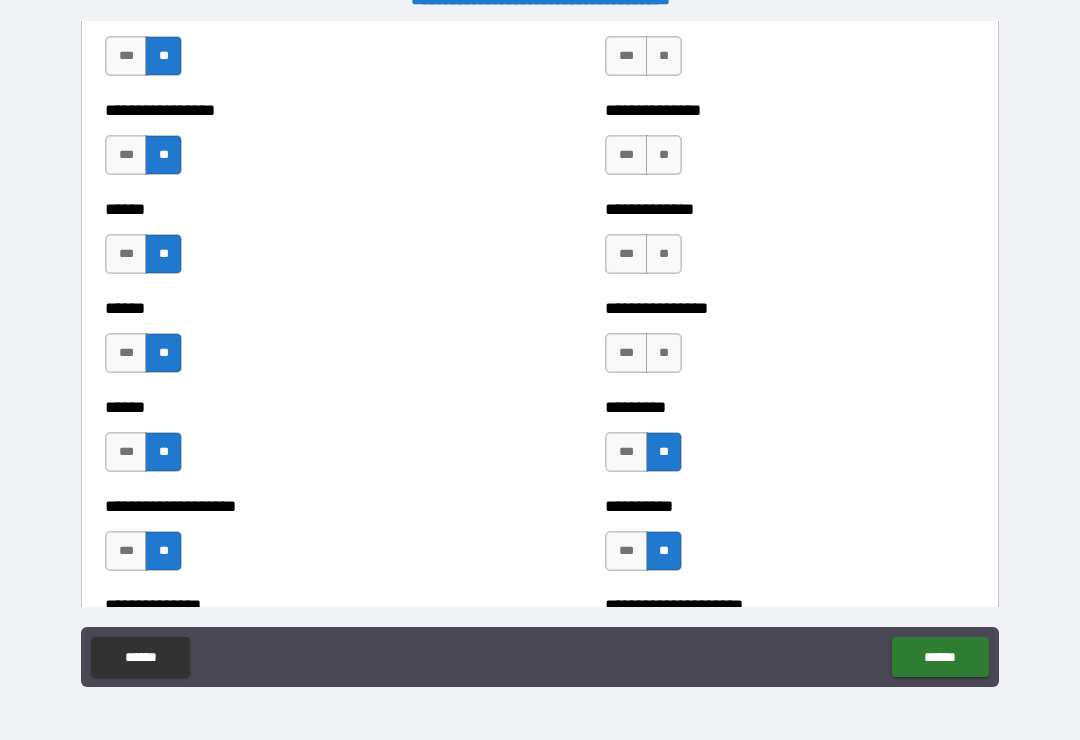 click on "**" at bounding box center (664, 353) 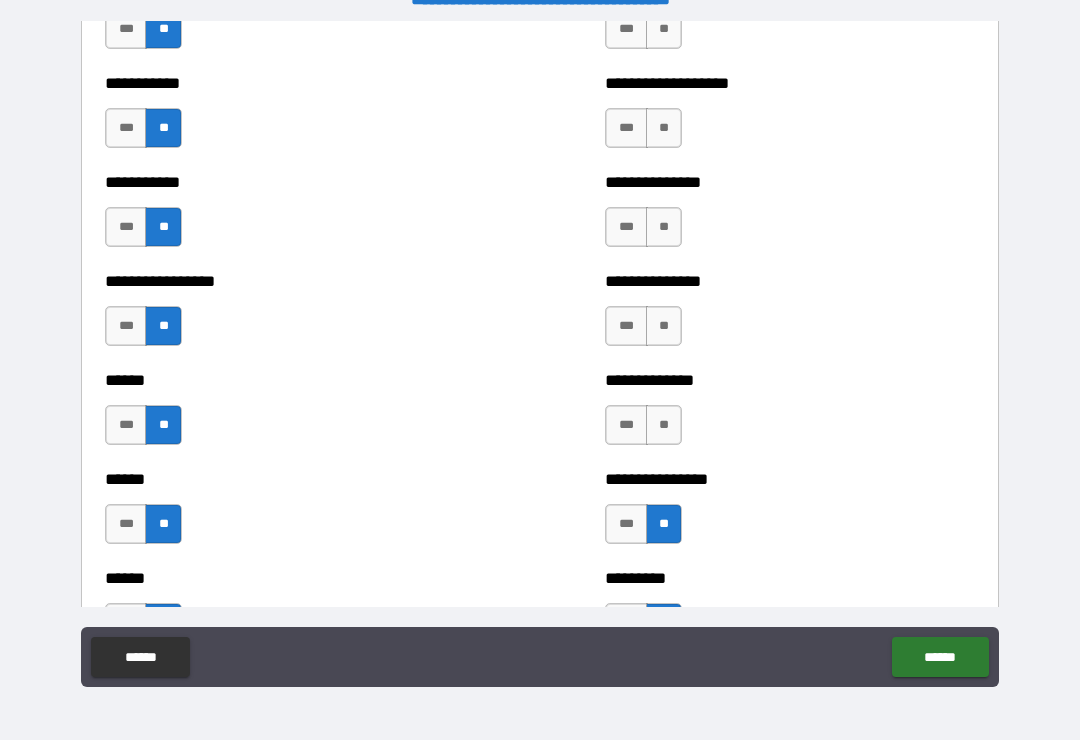 scroll, scrollTop: 2748, scrollLeft: 0, axis: vertical 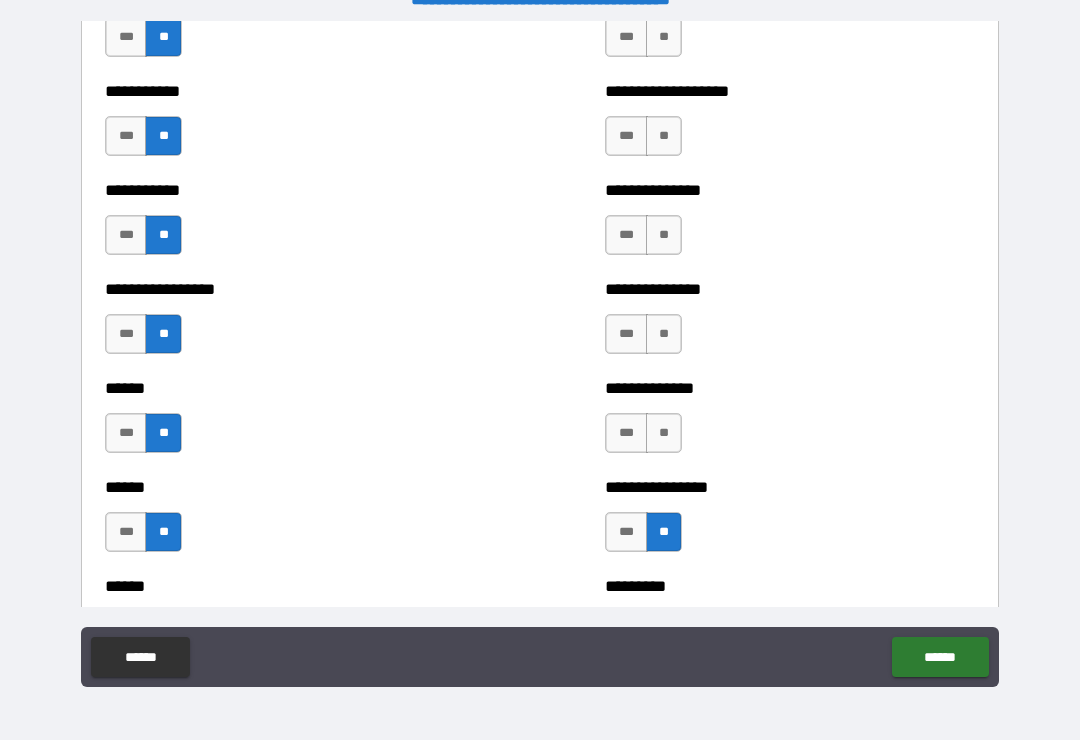 click on "***" at bounding box center (626, 433) 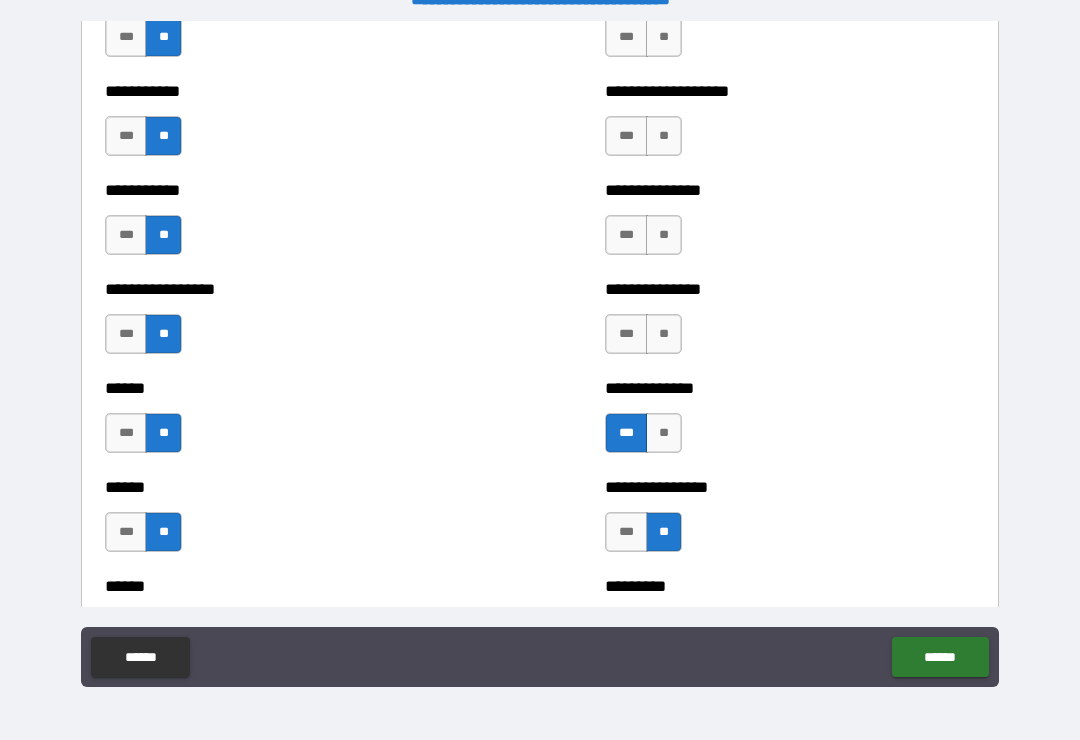 click on "**" at bounding box center (664, 334) 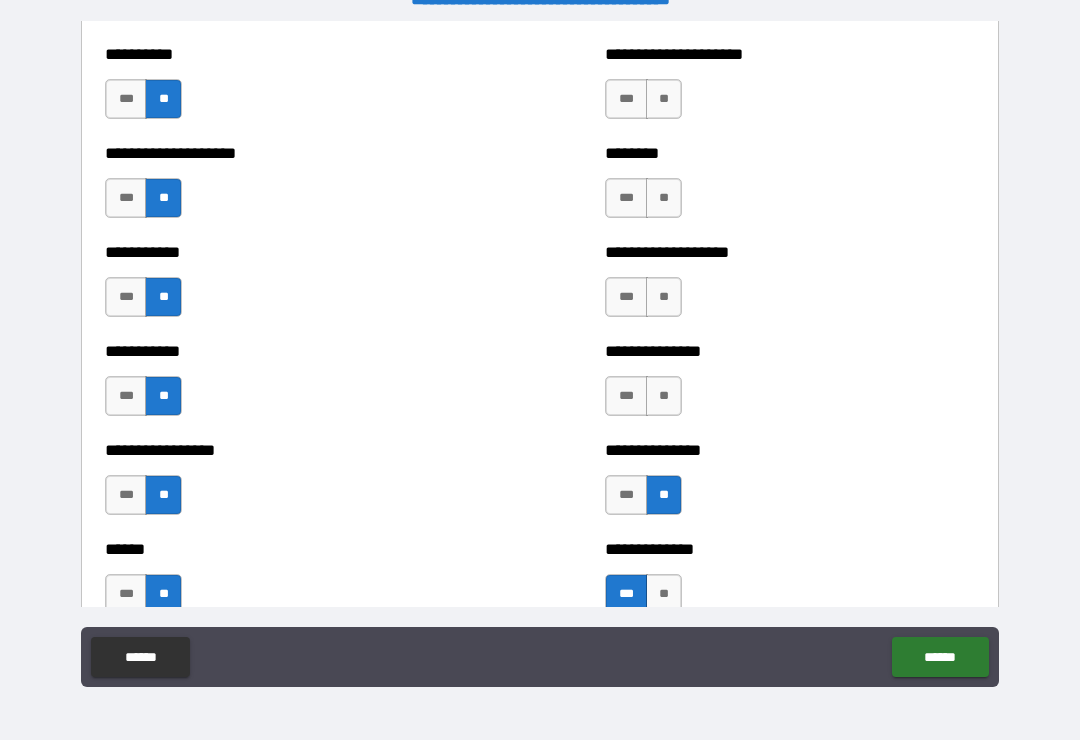 scroll, scrollTop: 2588, scrollLeft: 0, axis: vertical 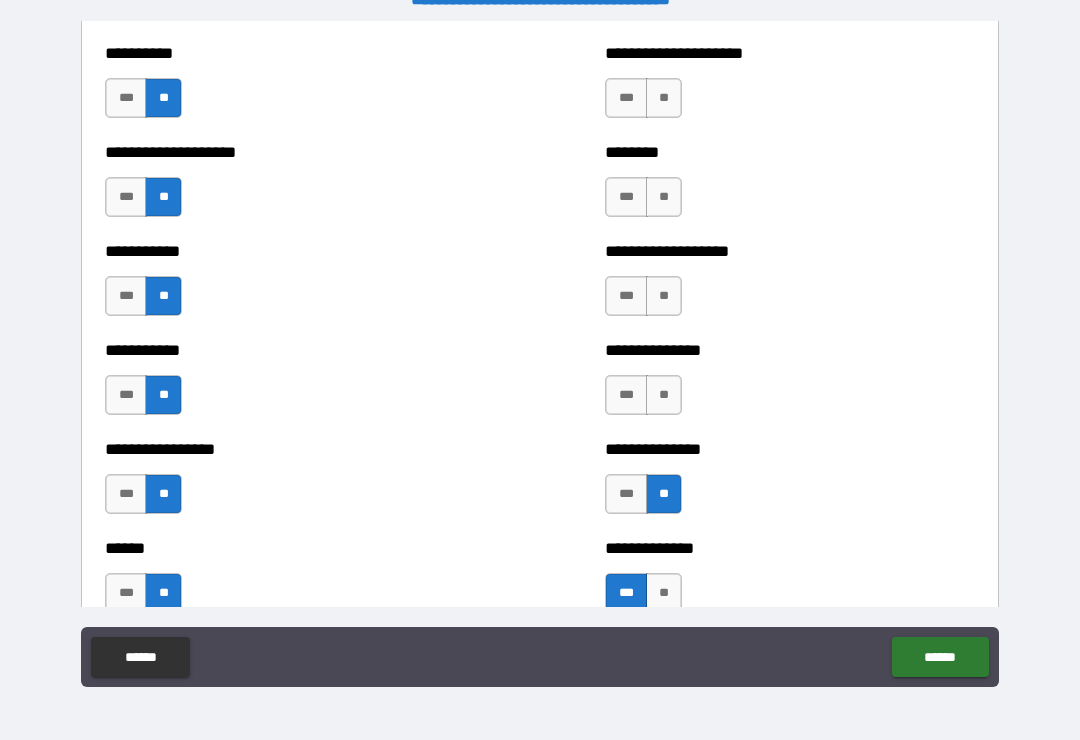 click on "**" at bounding box center (664, 395) 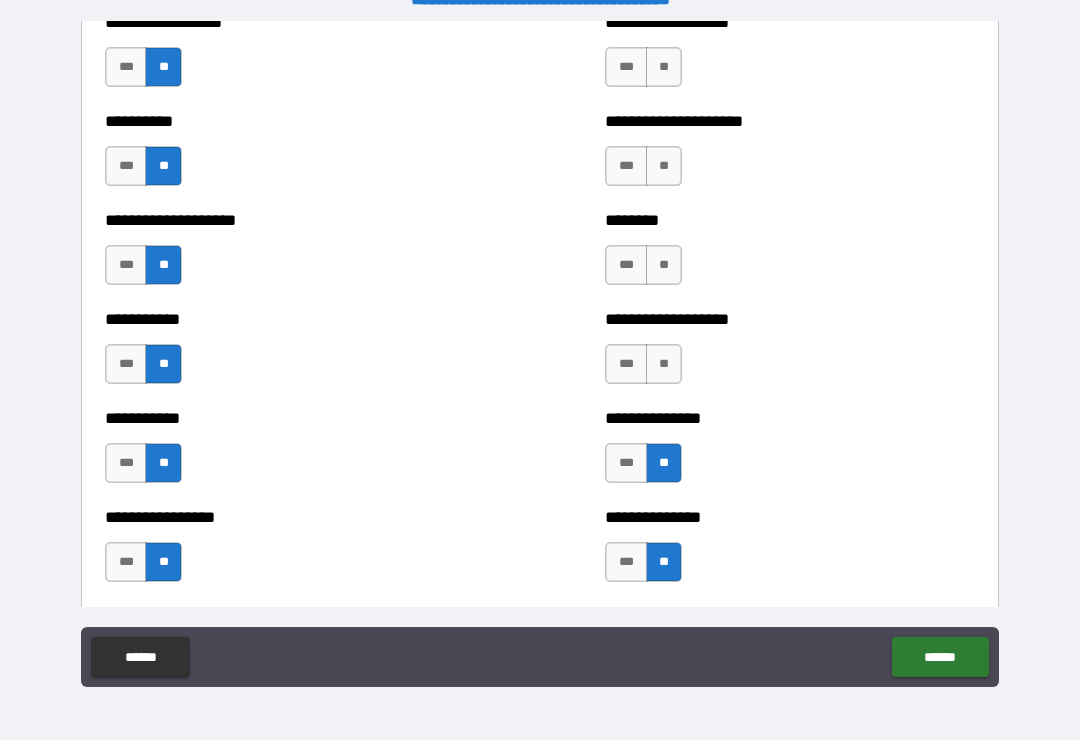 scroll, scrollTop: 2502, scrollLeft: 0, axis: vertical 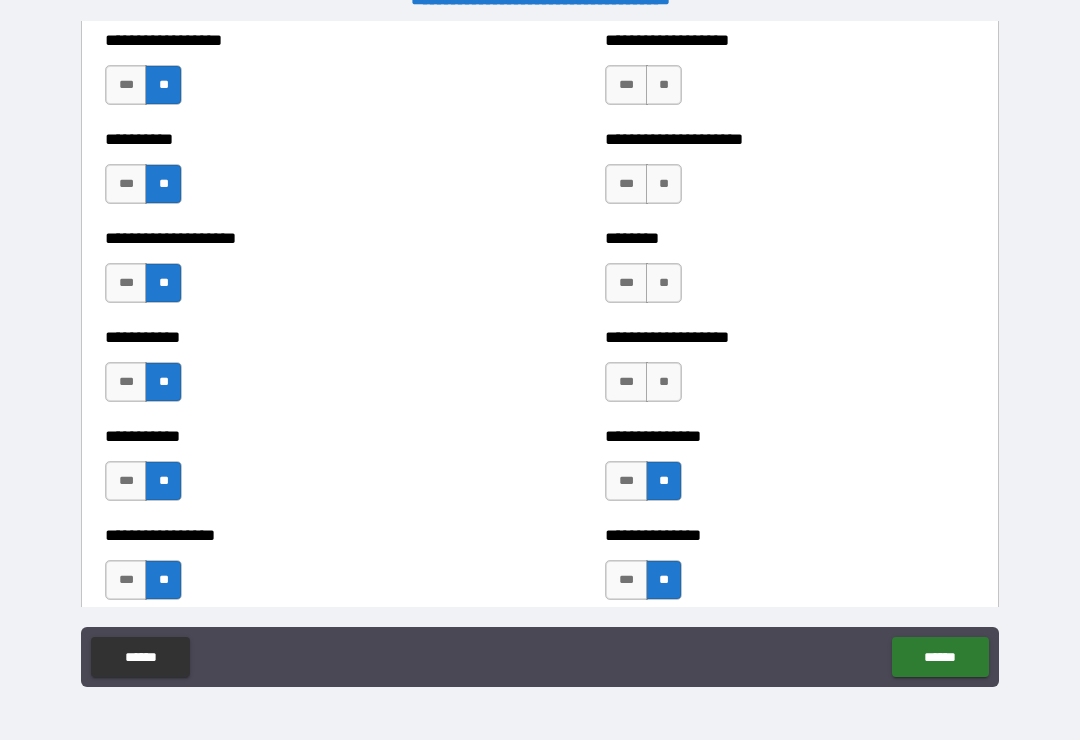 click on "**" at bounding box center (664, 382) 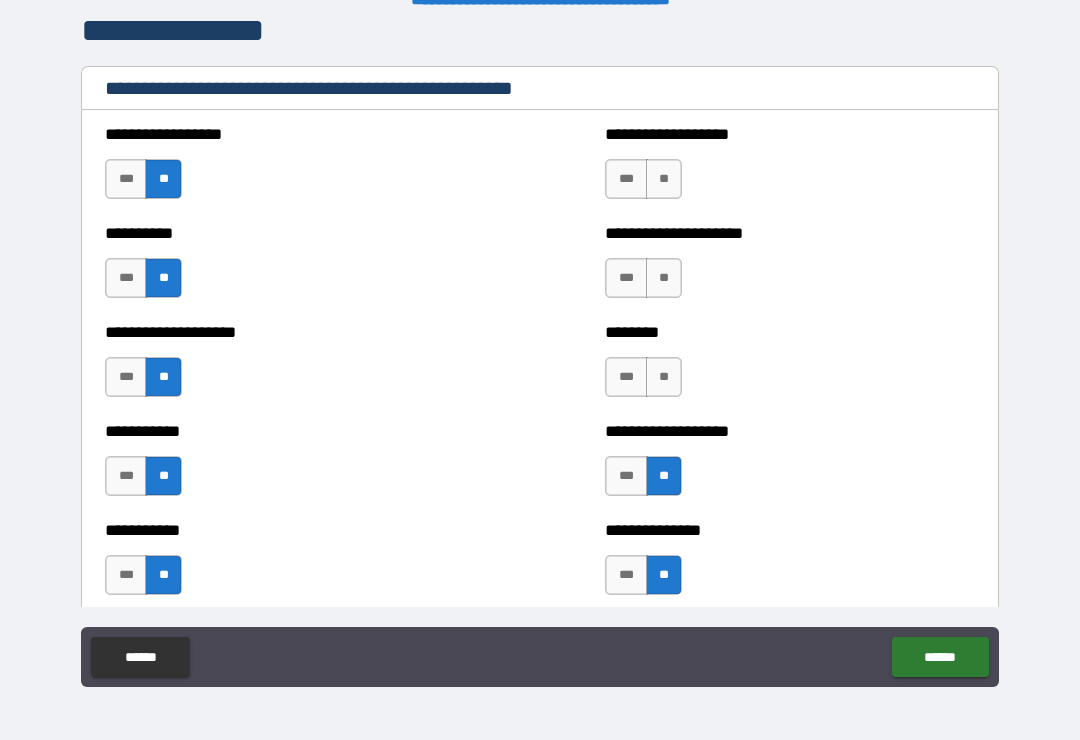 scroll, scrollTop: 2410, scrollLeft: 0, axis: vertical 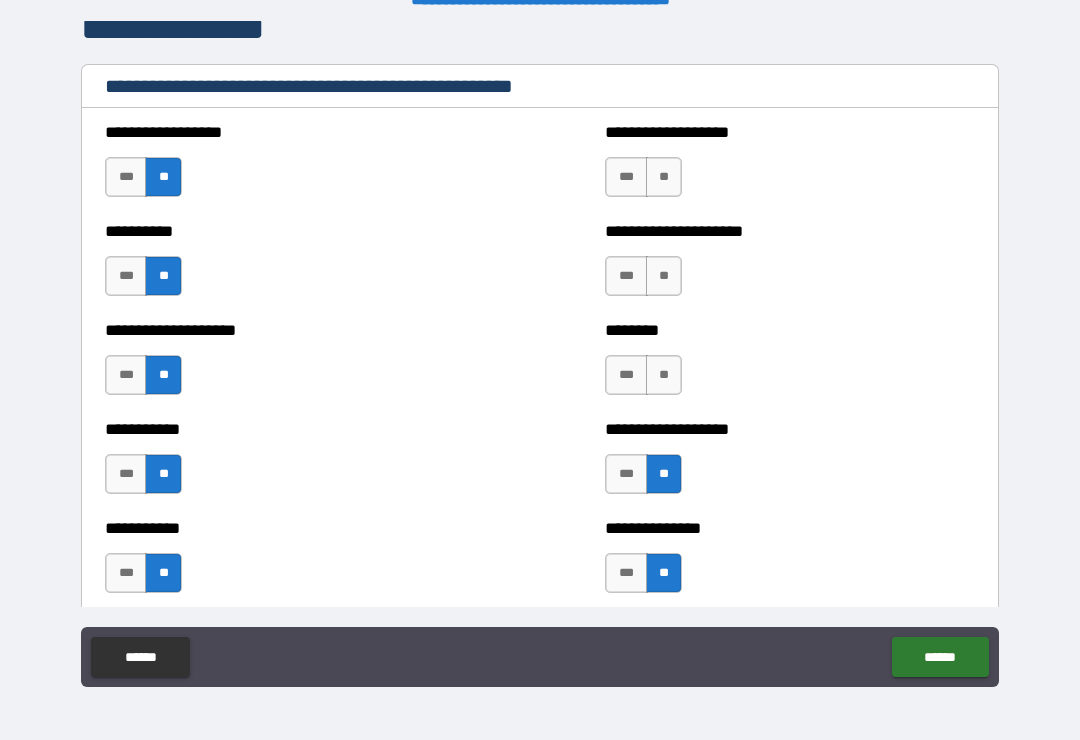 click on "**" at bounding box center [664, 375] 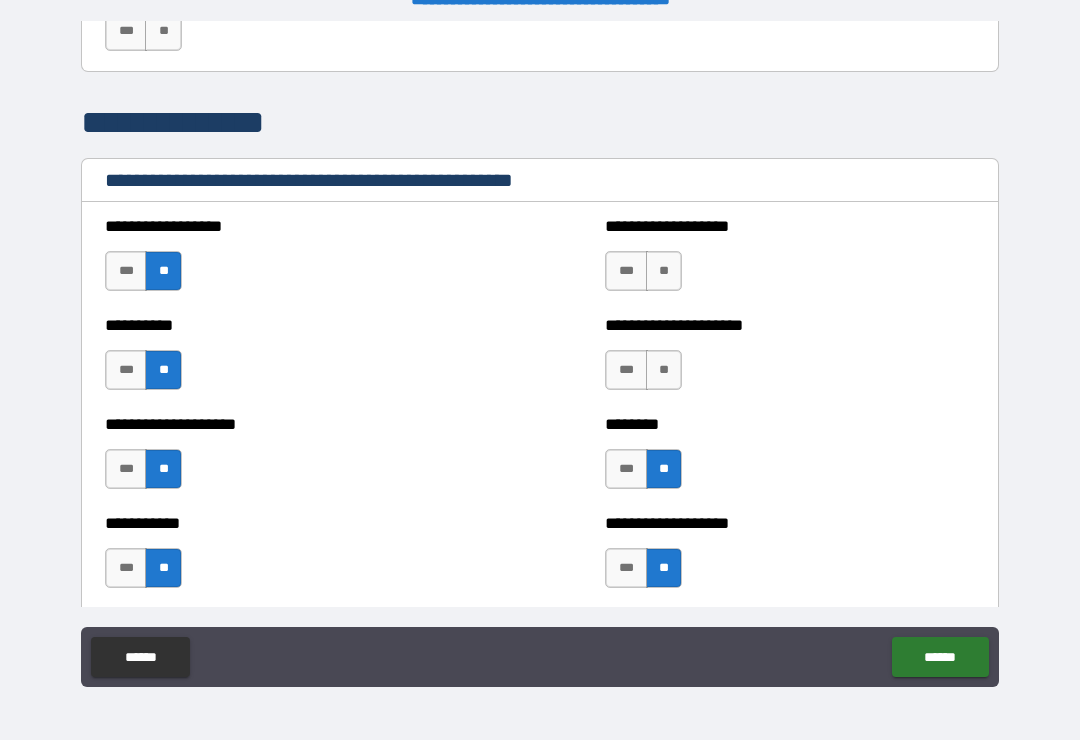click on "**" at bounding box center (664, 370) 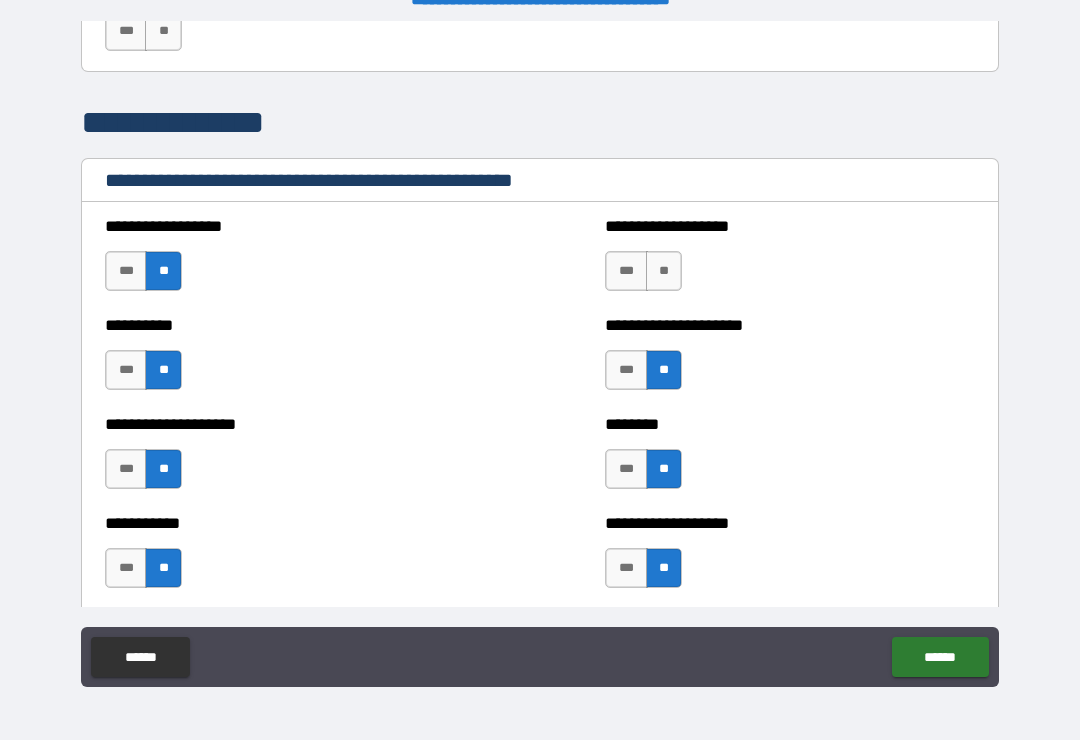 scroll, scrollTop: 2290, scrollLeft: 0, axis: vertical 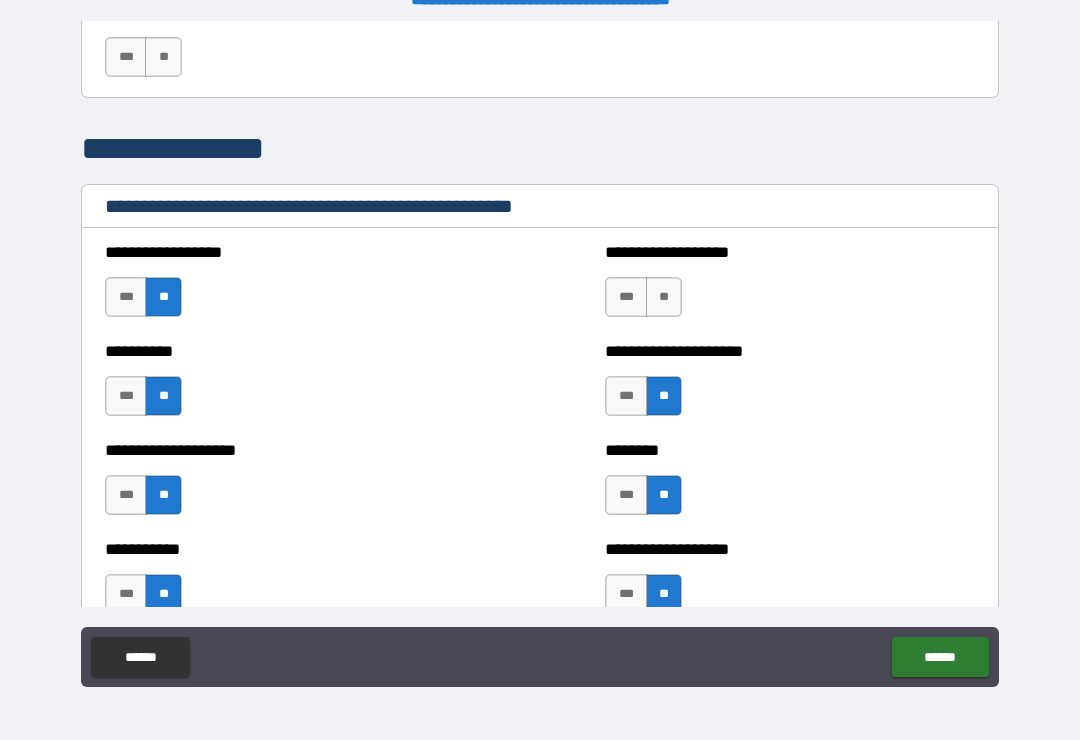 click on "**" at bounding box center [664, 297] 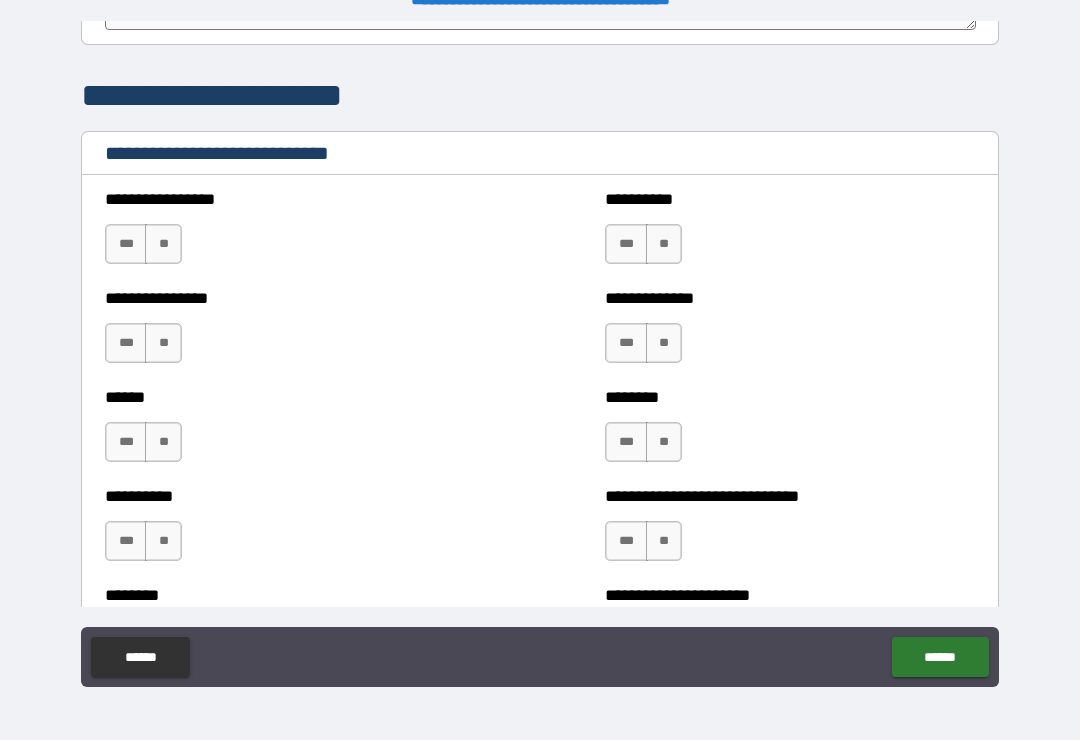 scroll, scrollTop: 6609, scrollLeft: 0, axis: vertical 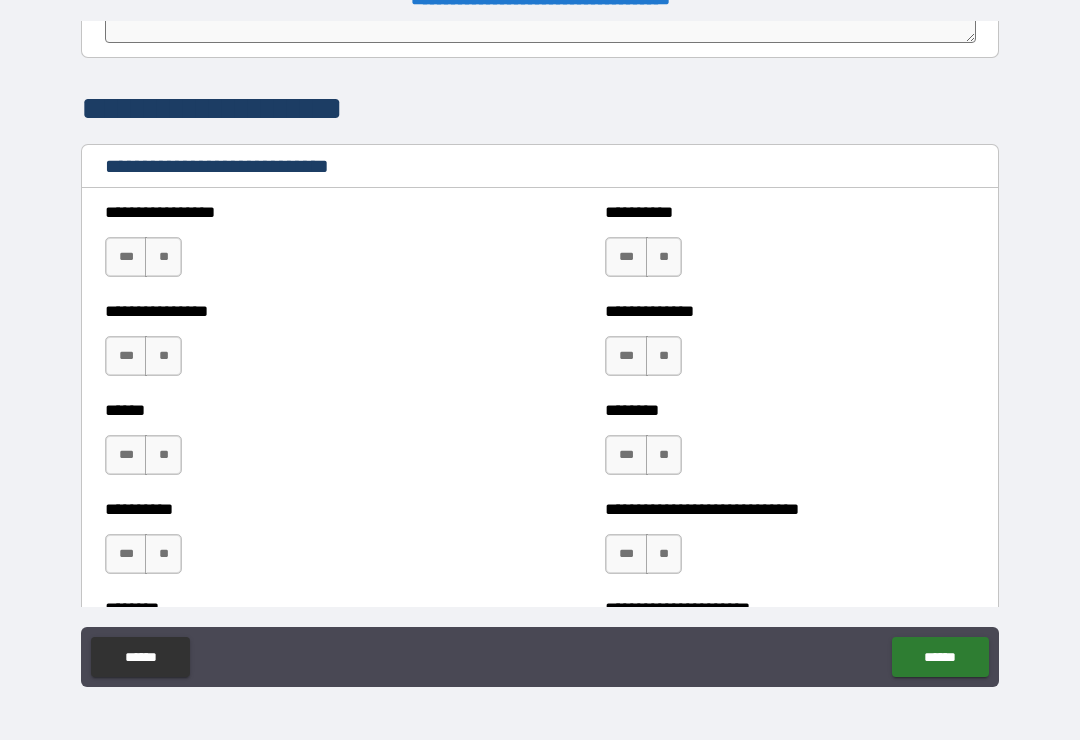 click on "***" at bounding box center (126, 257) 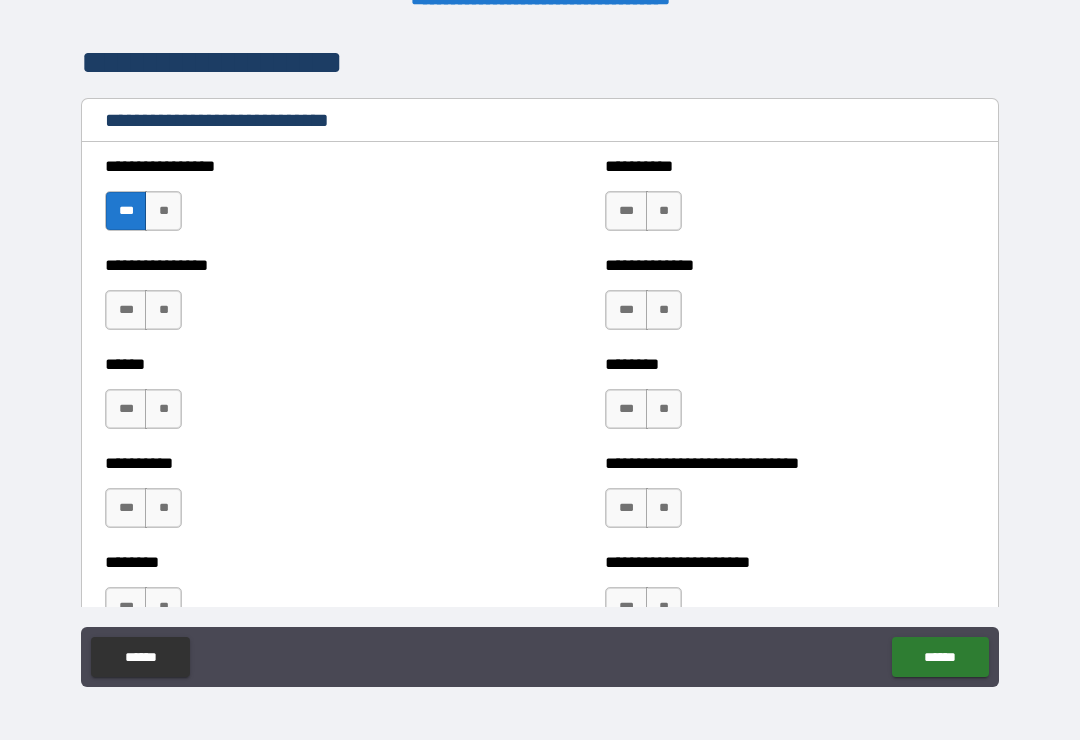 scroll, scrollTop: 6693, scrollLeft: 0, axis: vertical 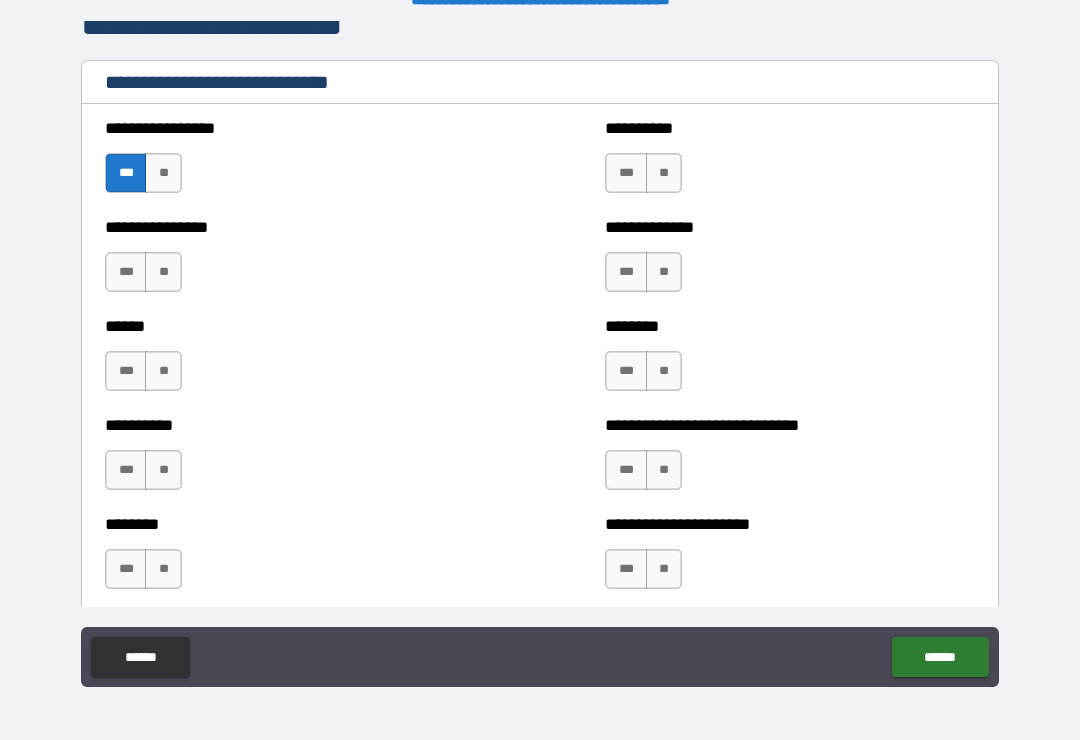 click on "***" at bounding box center [126, 272] 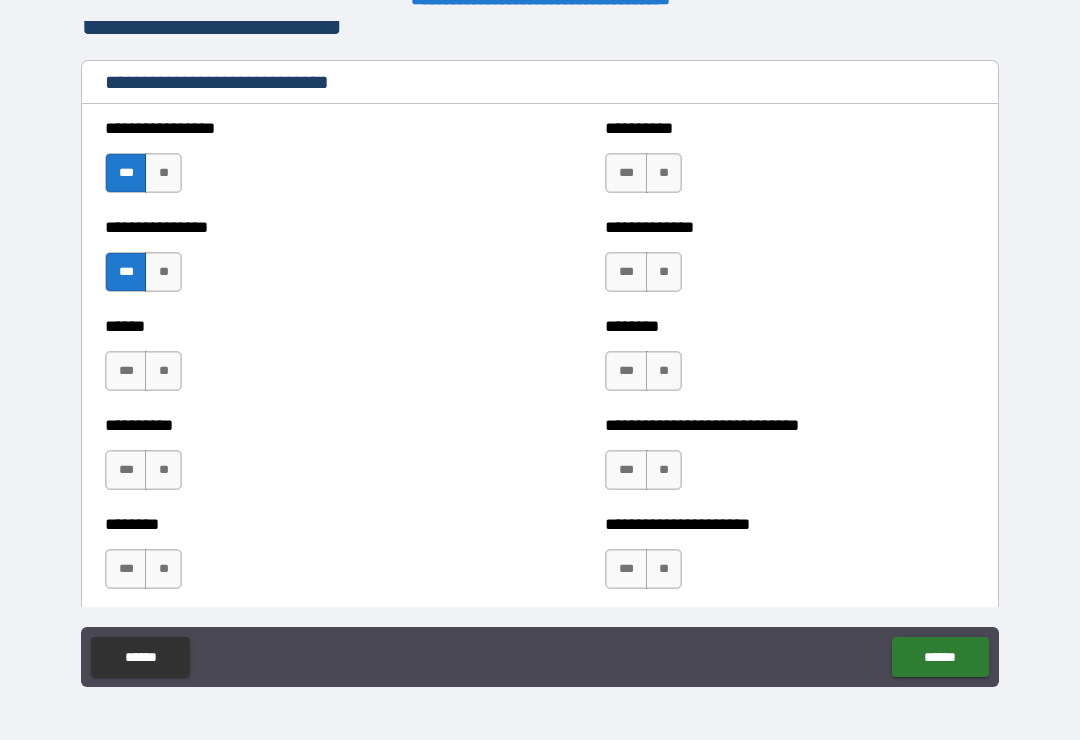 click on "***" at bounding box center [126, 371] 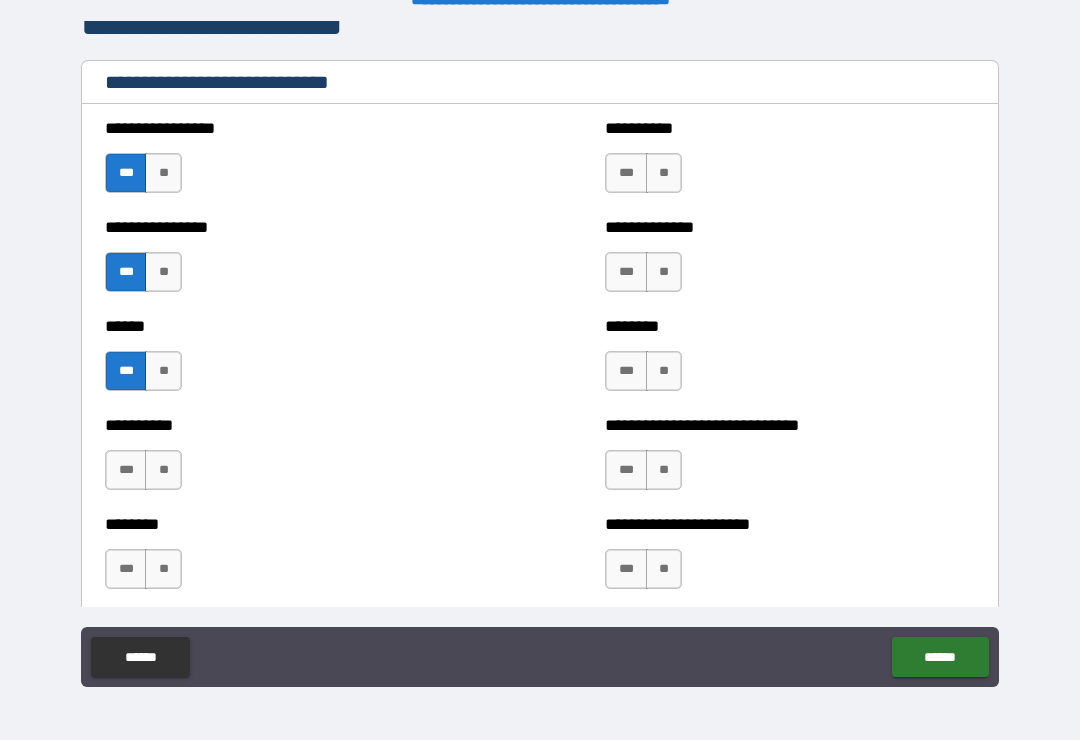 scroll, scrollTop: 6799, scrollLeft: 0, axis: vertical 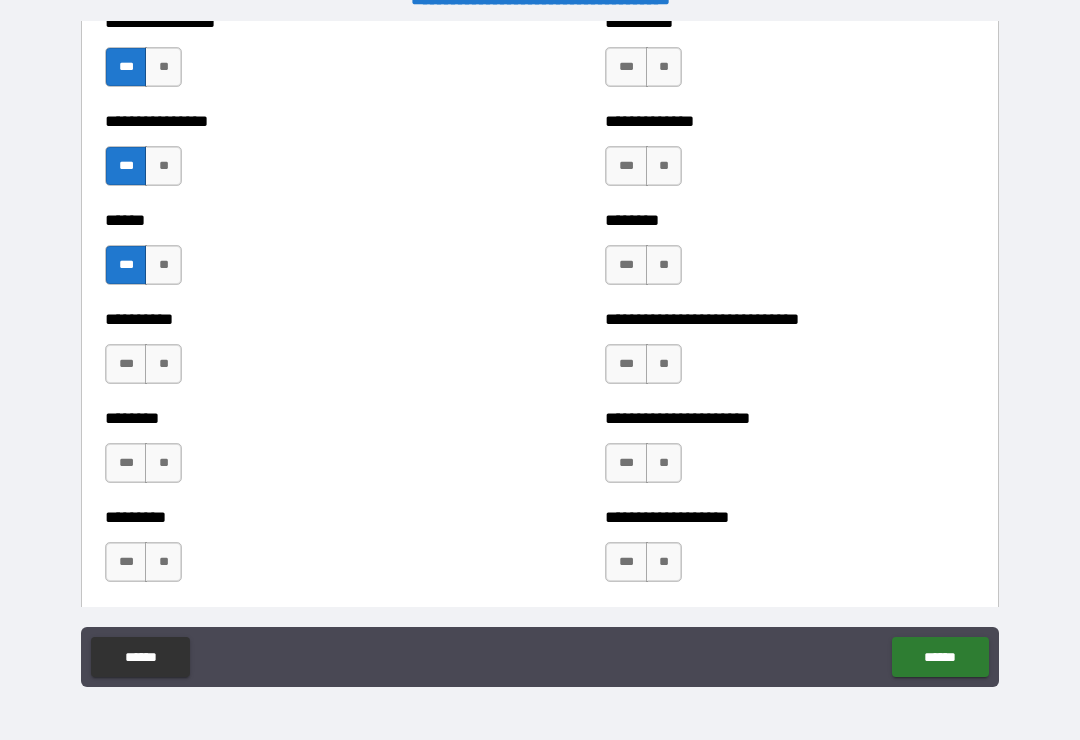 click on "**" at bounding box center (163, 364) 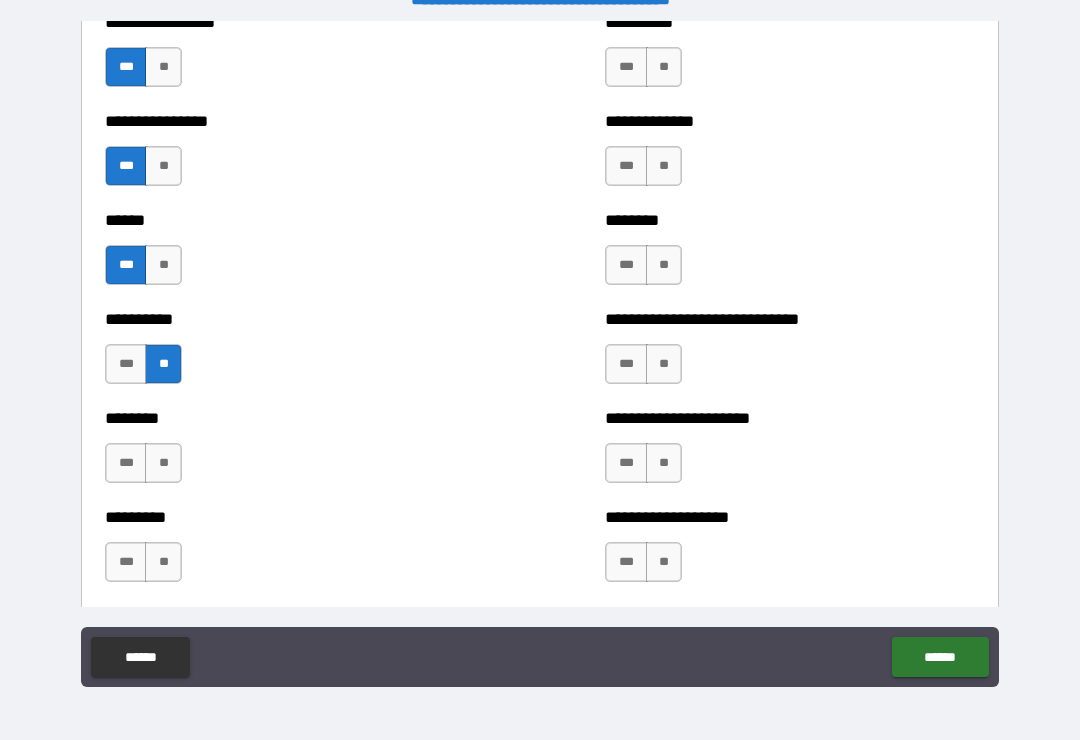 click on "***" at bounding box center [126, 463] 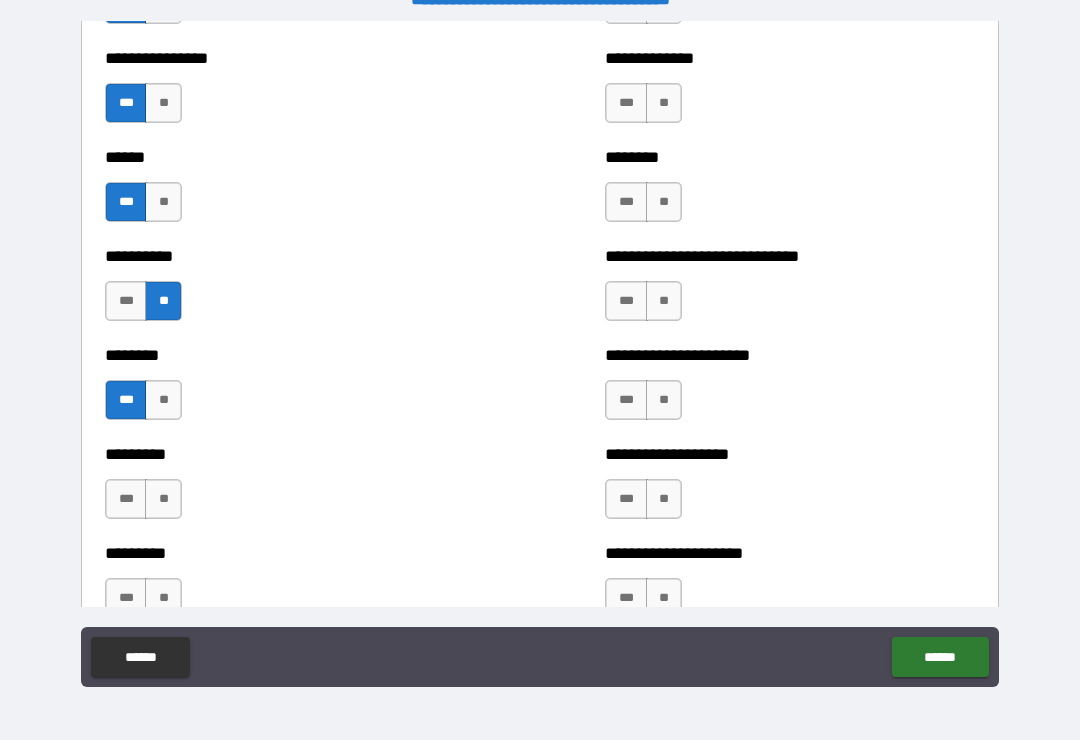 scroll, scrollTop: 6879, scrollLeft: 0, axis: vertical 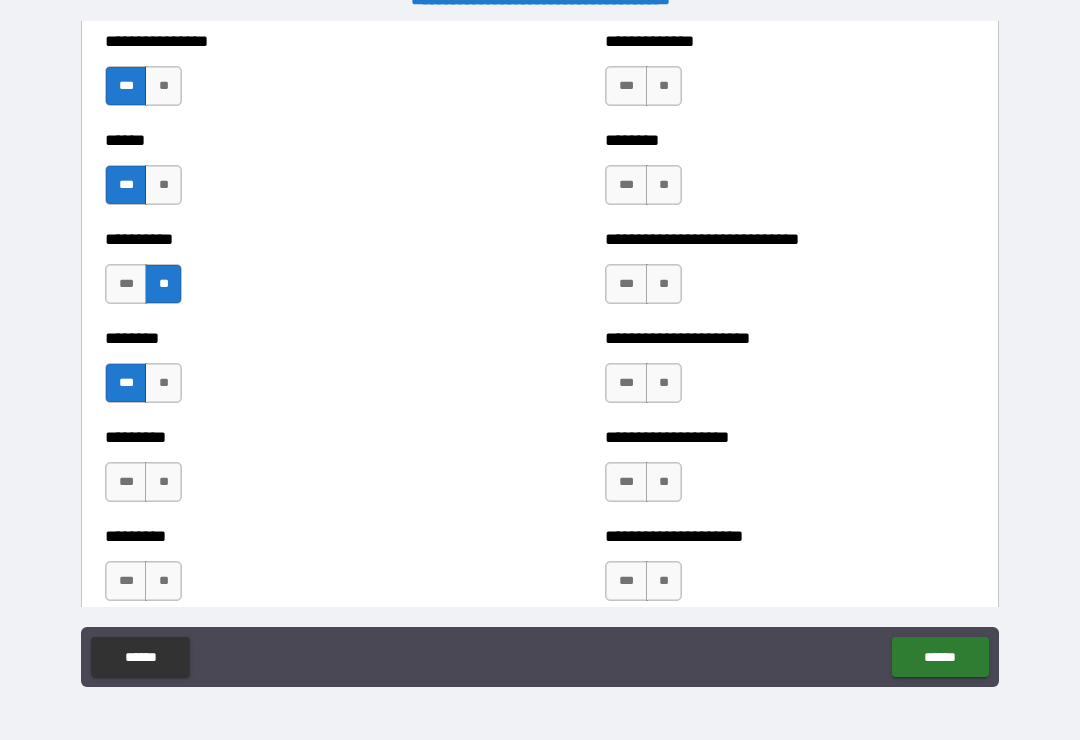 click on "***" at bounding box center (126, 482) 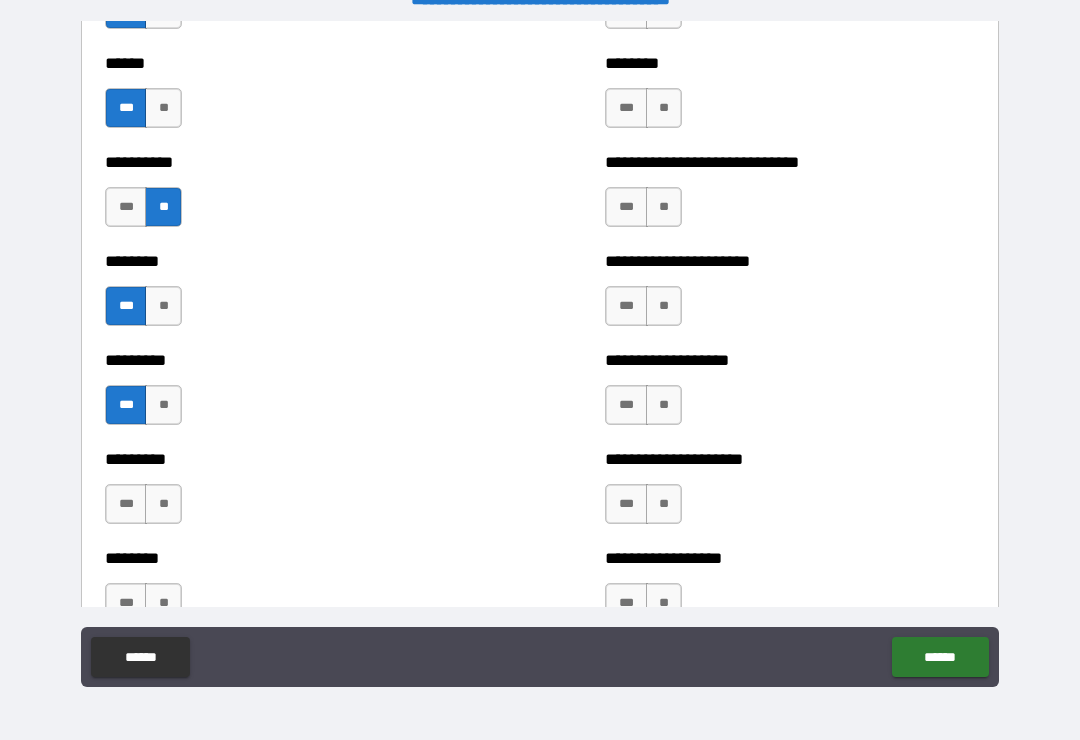 click on "***" at bounding box center [126, 504] 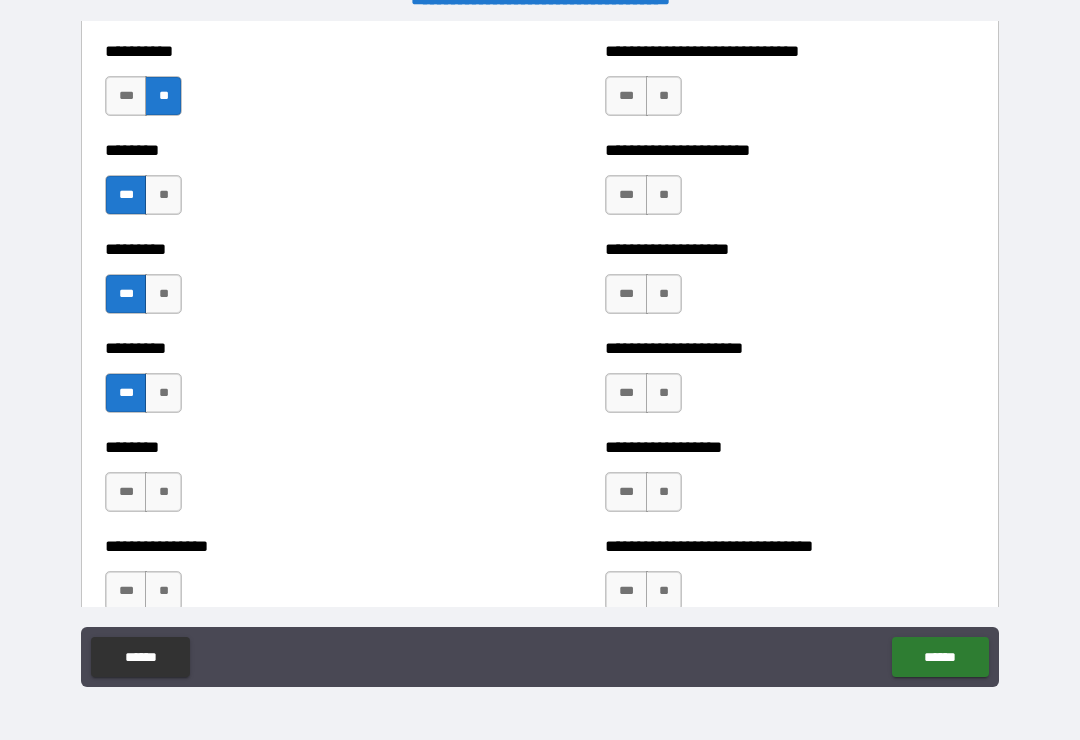 scroll, scrollTop: 7076, scrollLeft: 0, axis: vertical 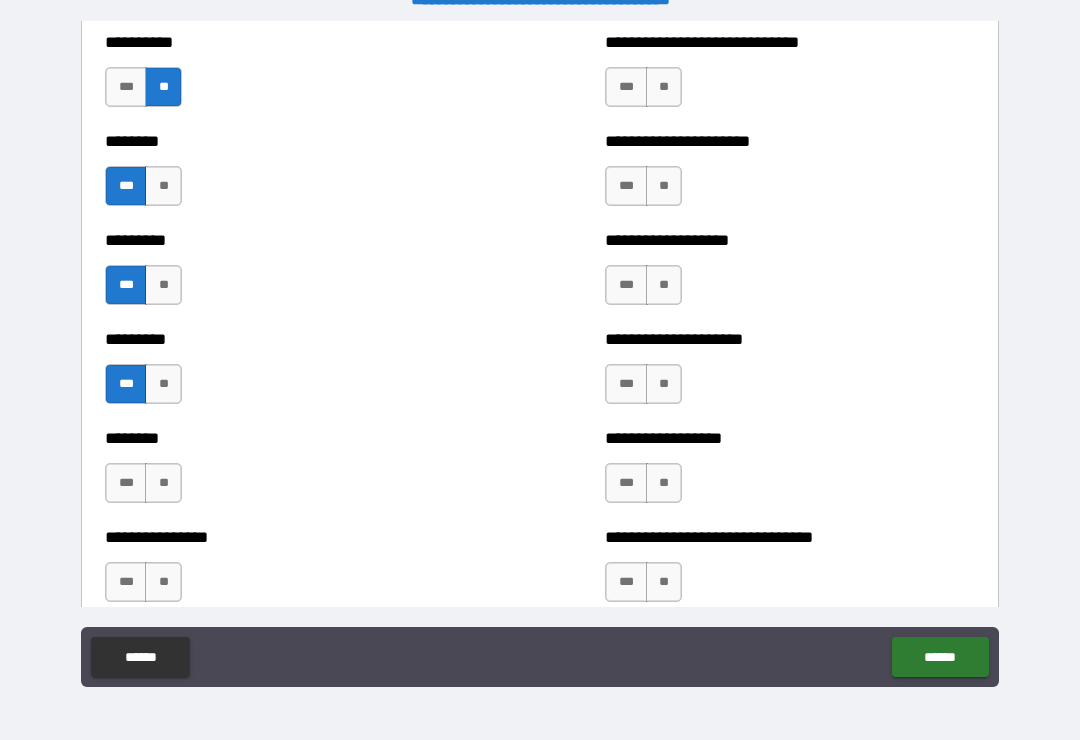 click on "***" at bounding box center (126, 483) 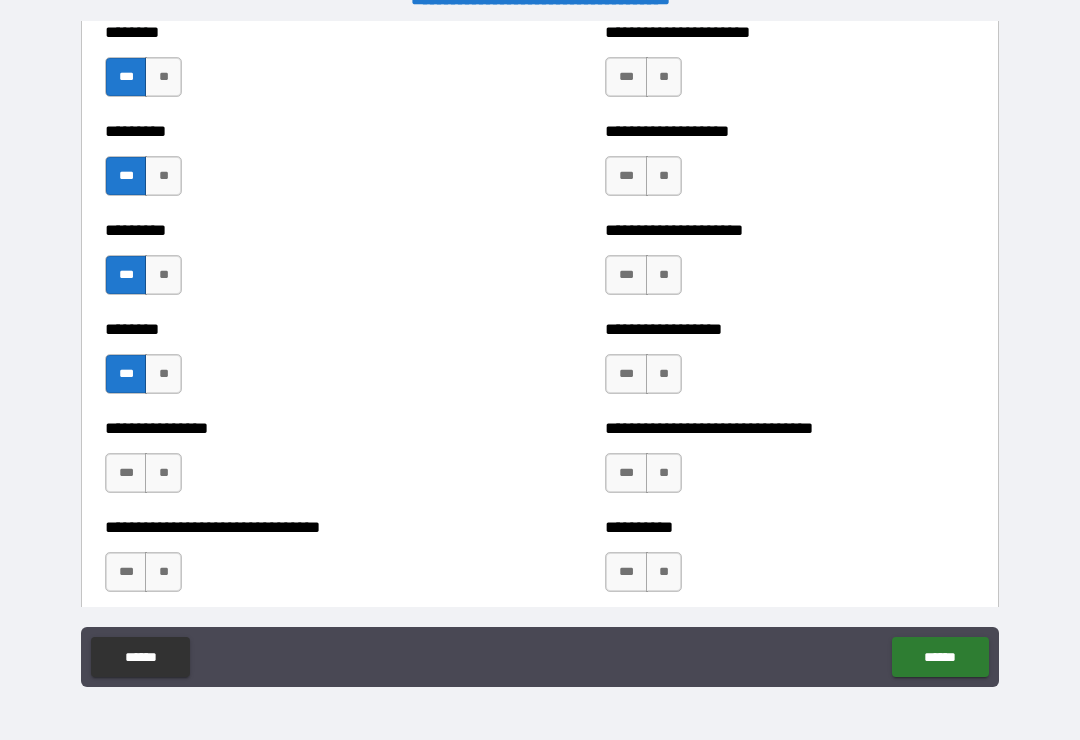 scroll, scrollTop: 7197, scrollLeft: 0, axis: vertical 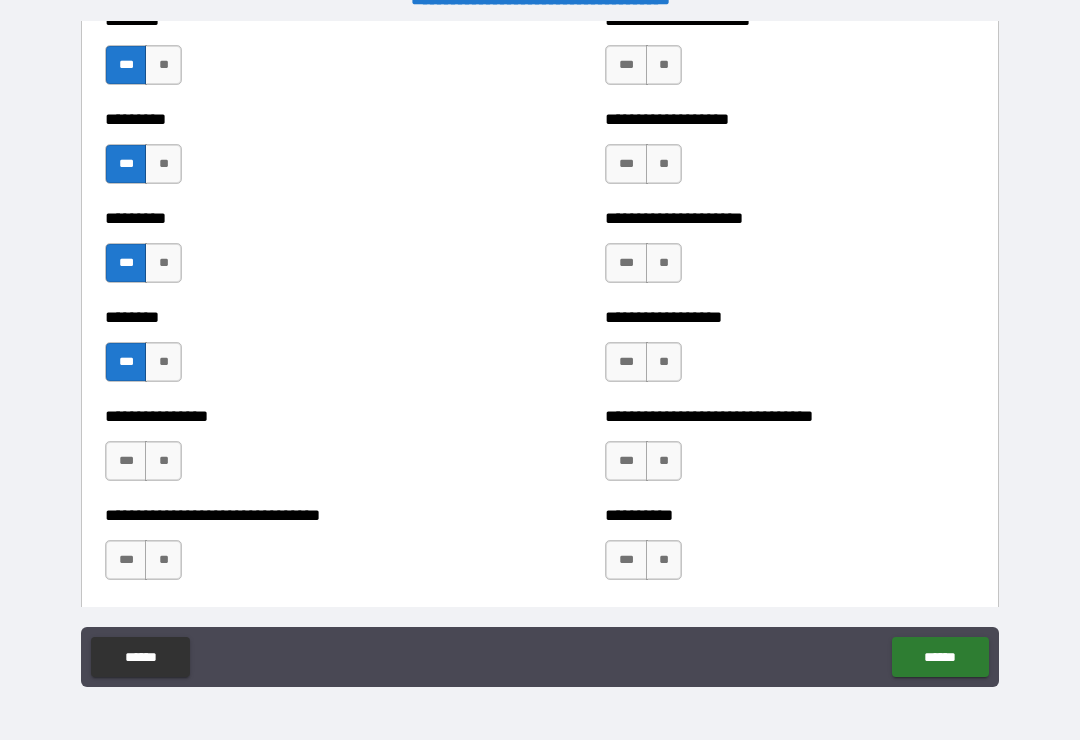 click on "**" at bounding box center [163, 461] 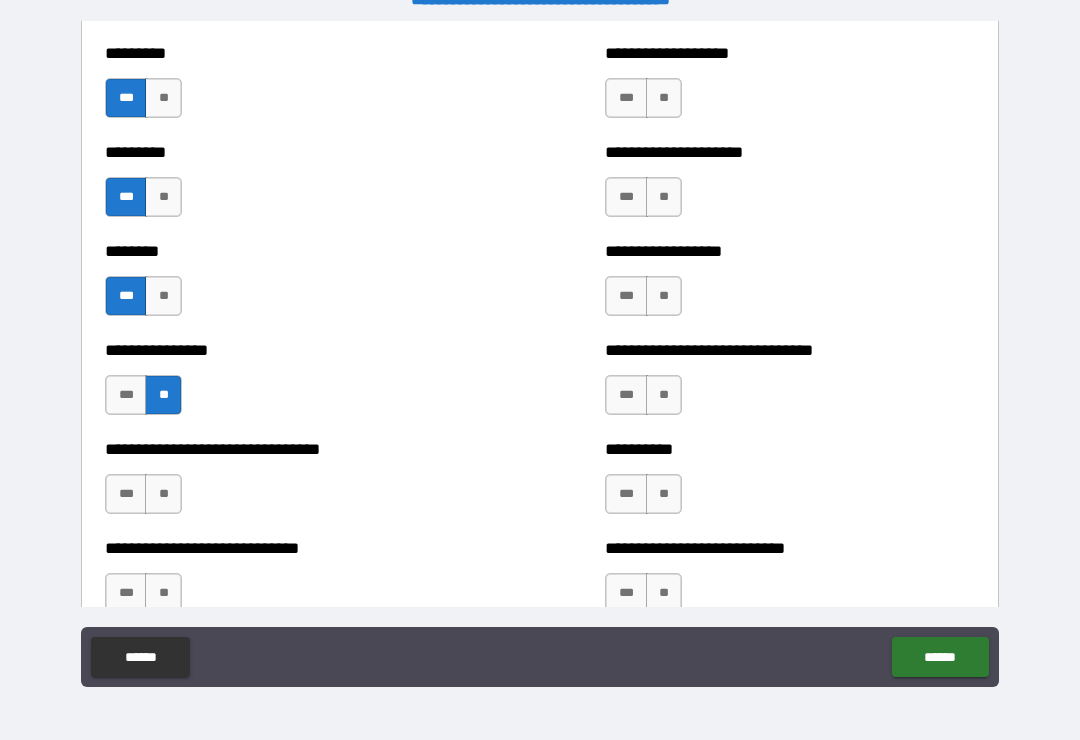scroll, scrollTop: 7283, scrollLeft: 0, axis: vertical 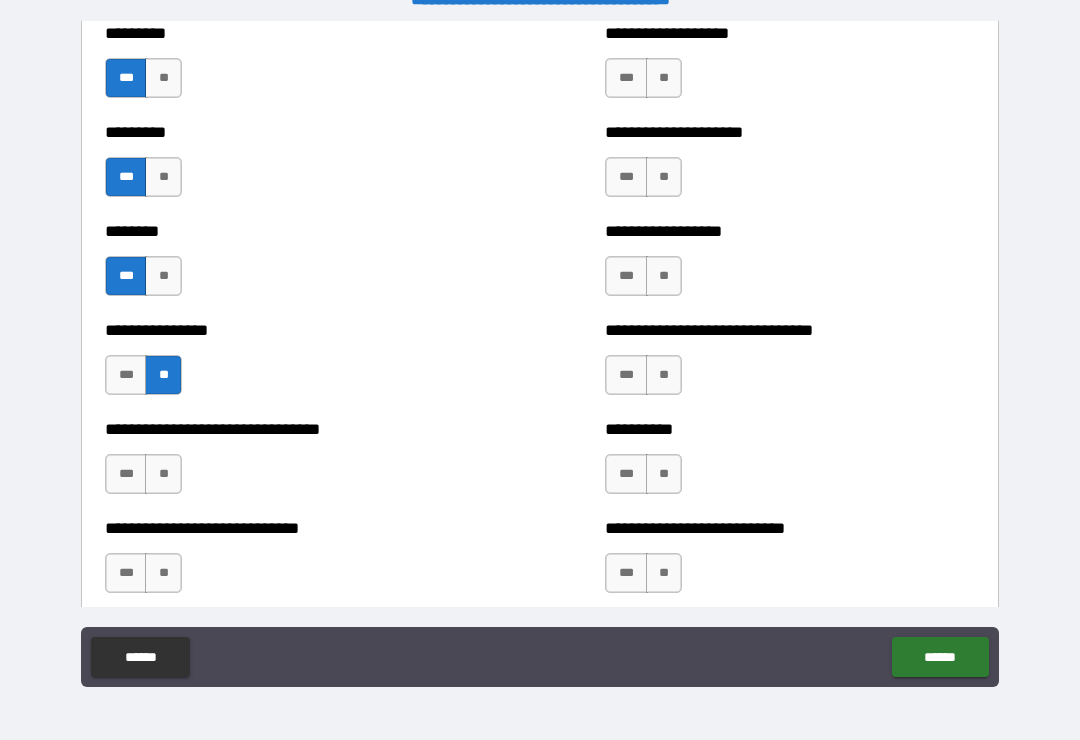 click on "**" at bounding box center [163, 474] 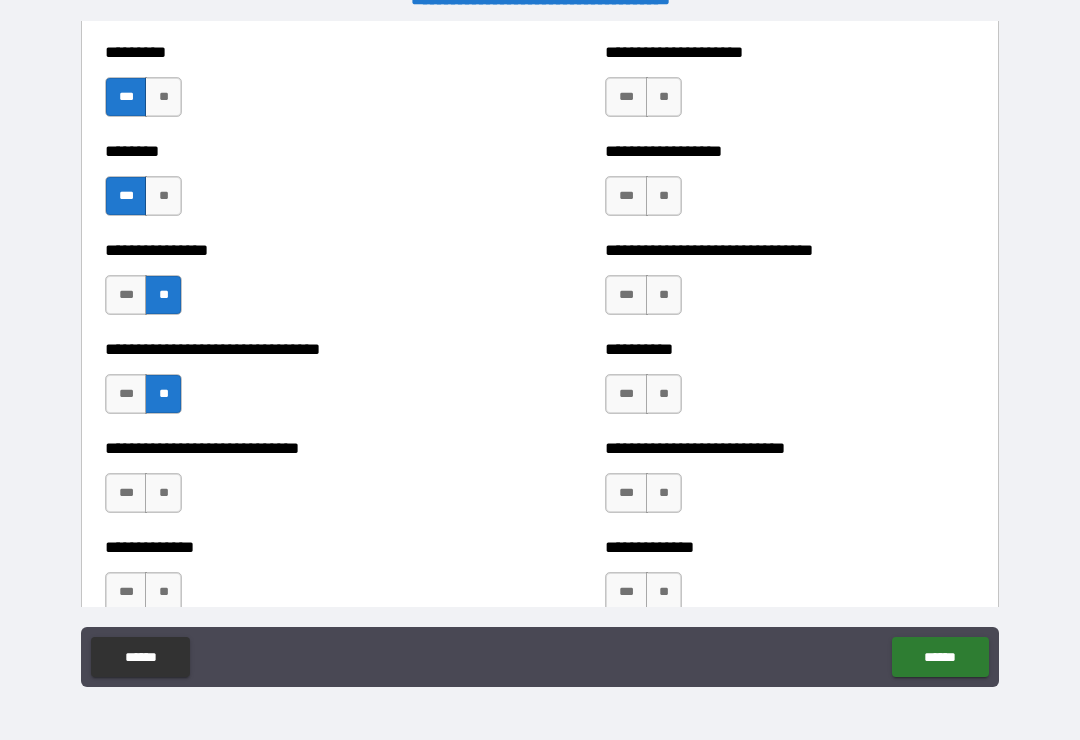 scroll, scrollTop: 7385, scrollLeft: 0, axis: vertical 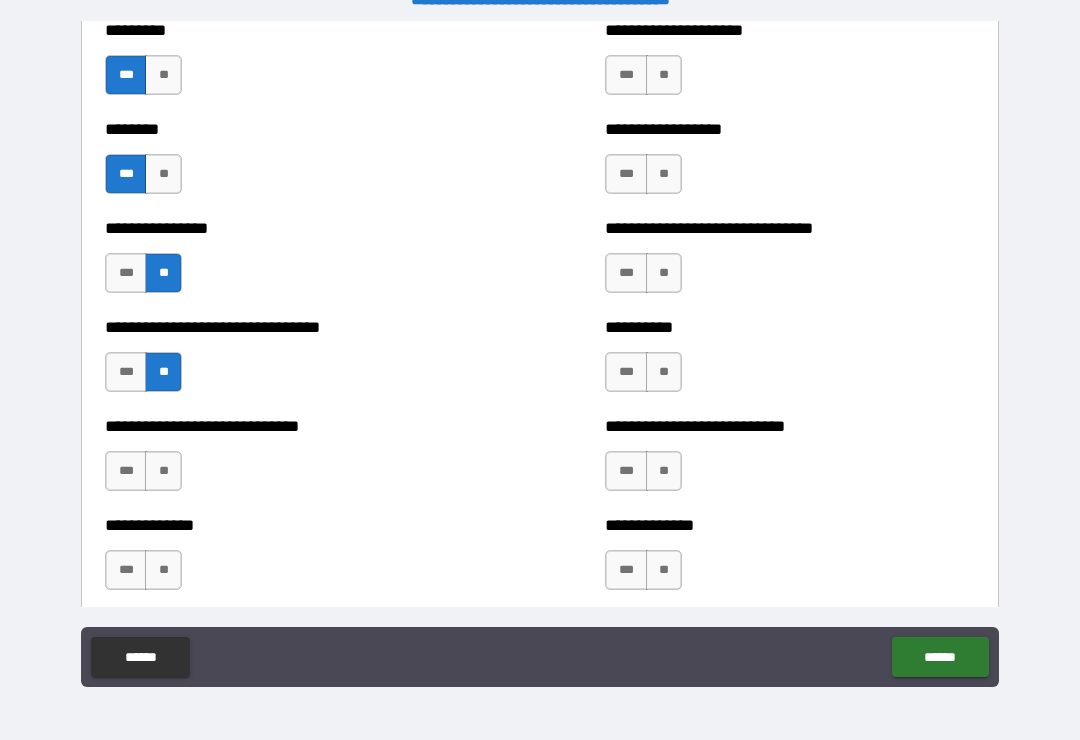 click on "**" at bounding box center [163, 471] 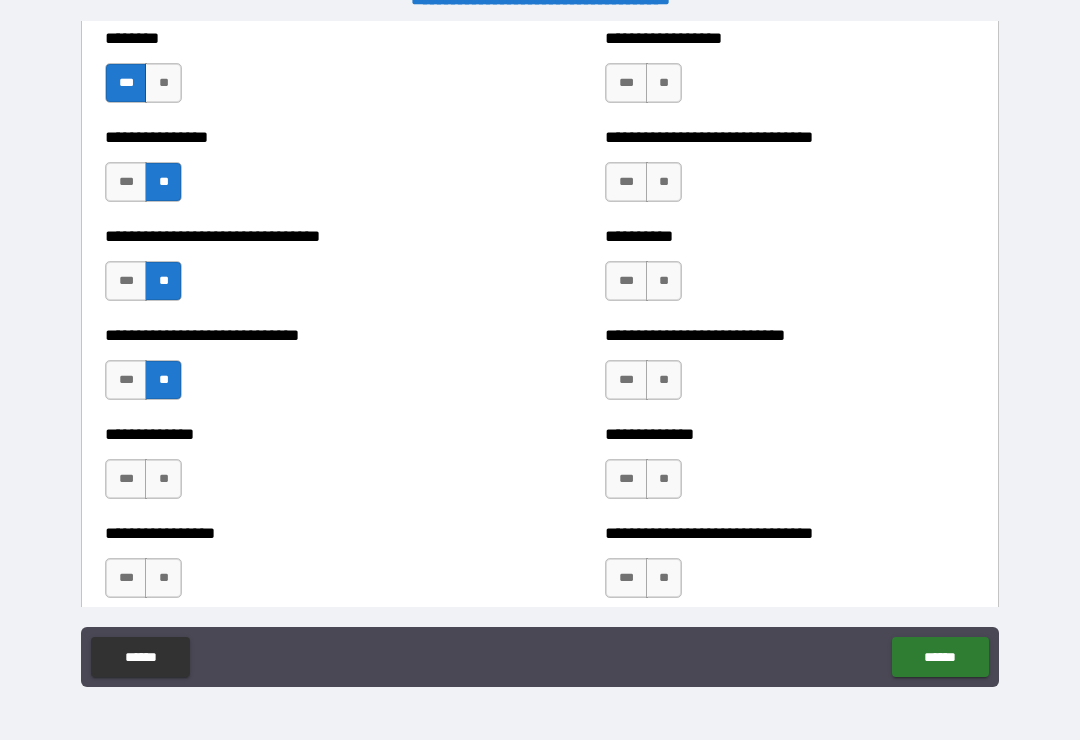 click on "**" at bounding box center (163, 479) 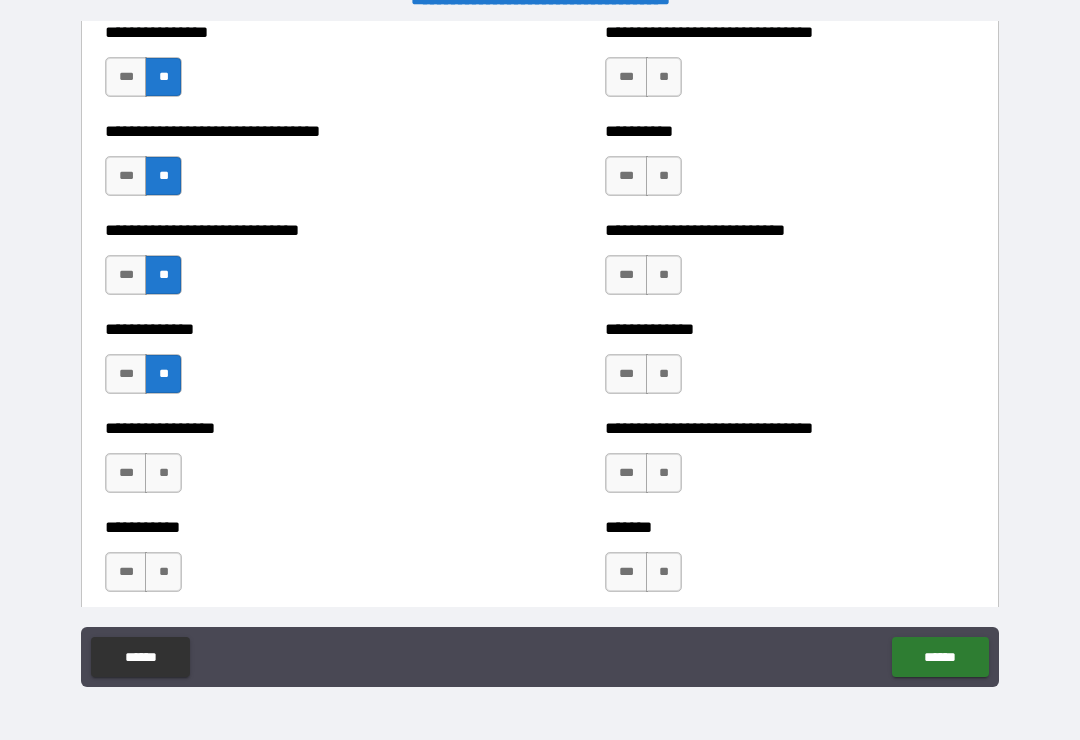 scroll, scrollTop: 7583, scrollLeft: 0, axis: vertical 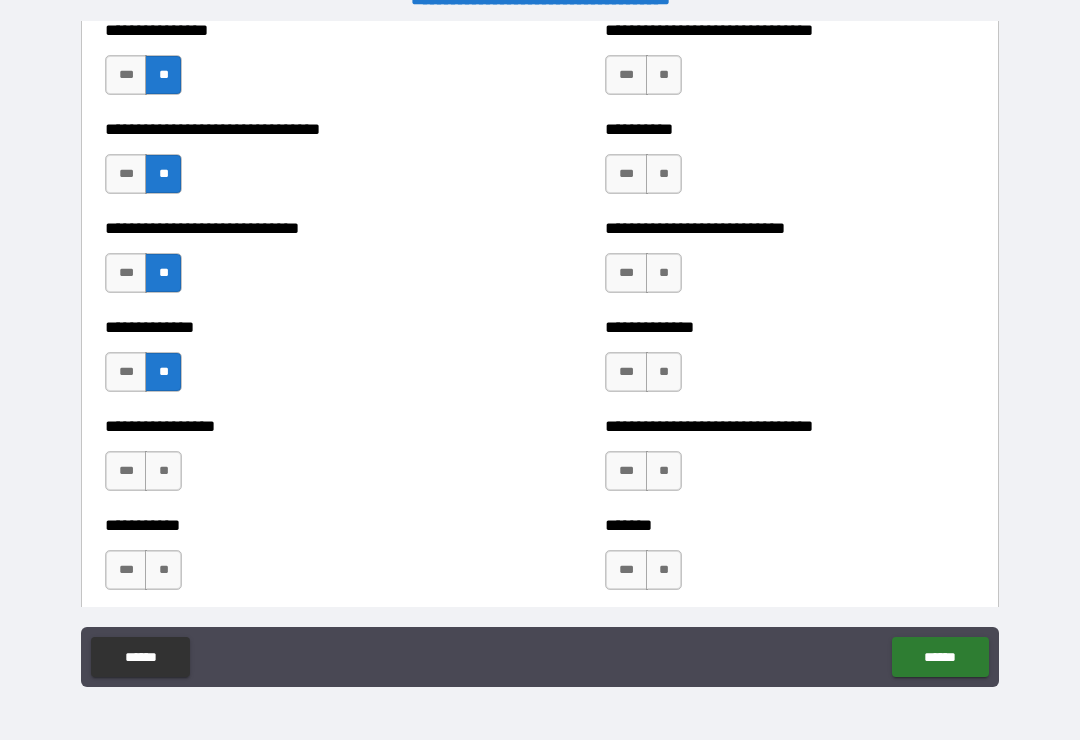 click on "***" at bounding box center (126, 471) 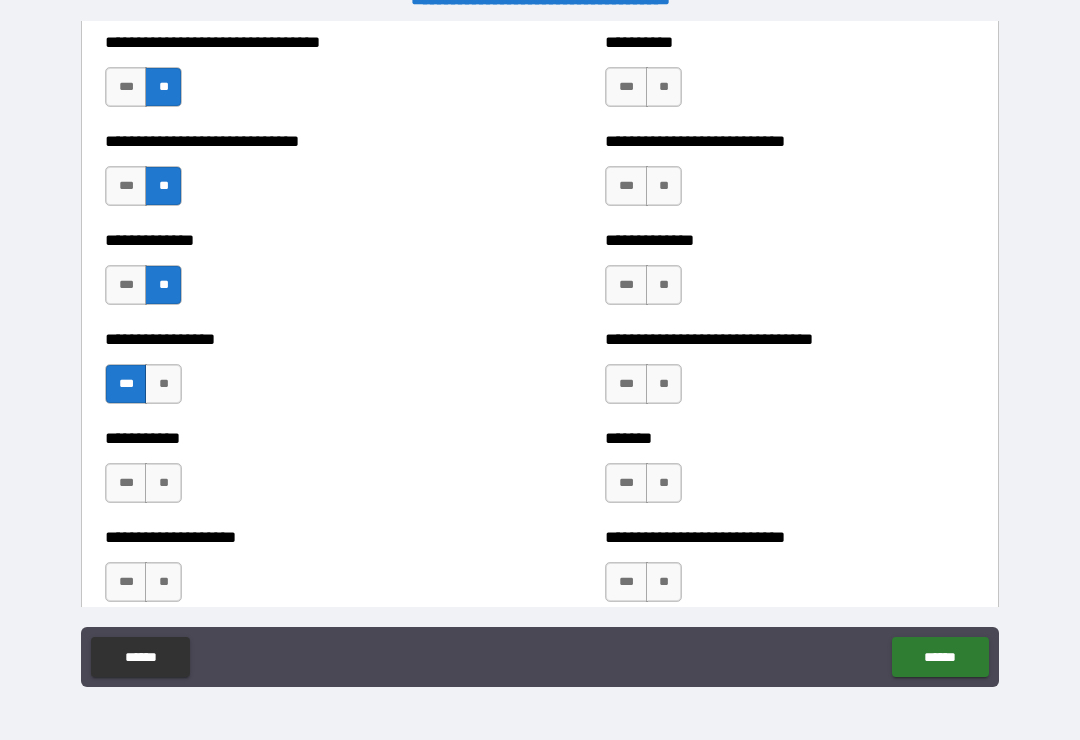 scroll, scrollTop: 7671, scrollLeft: 0, axis: vertical 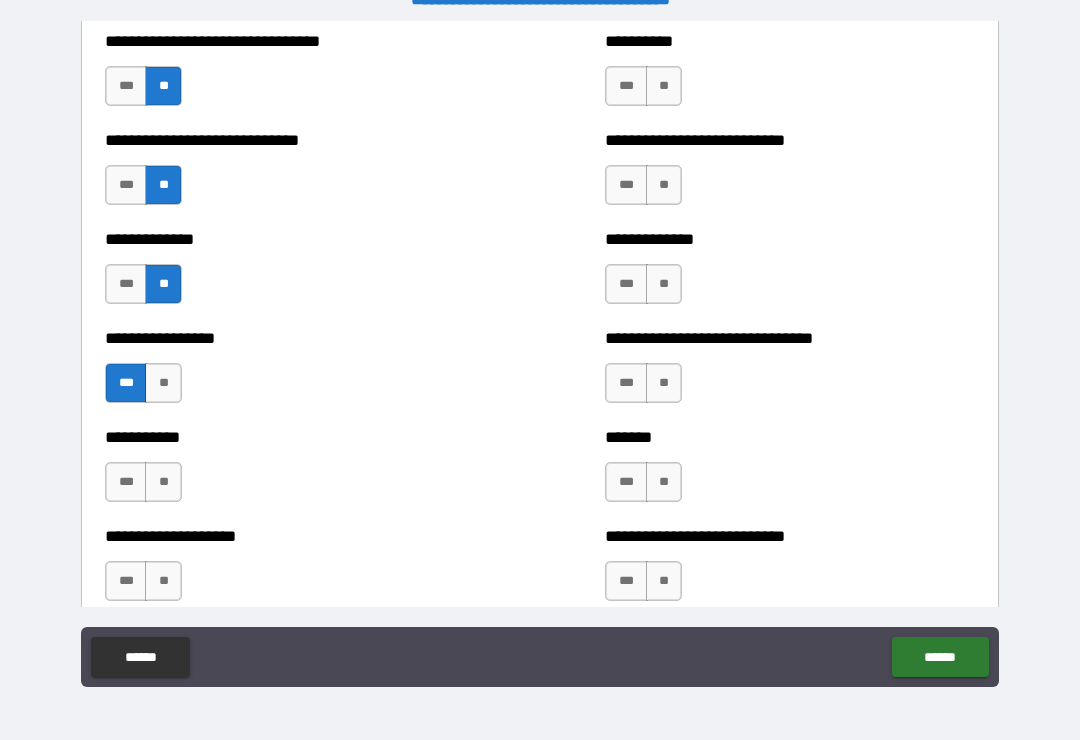 click on "***" at bounding box center [126, 482] 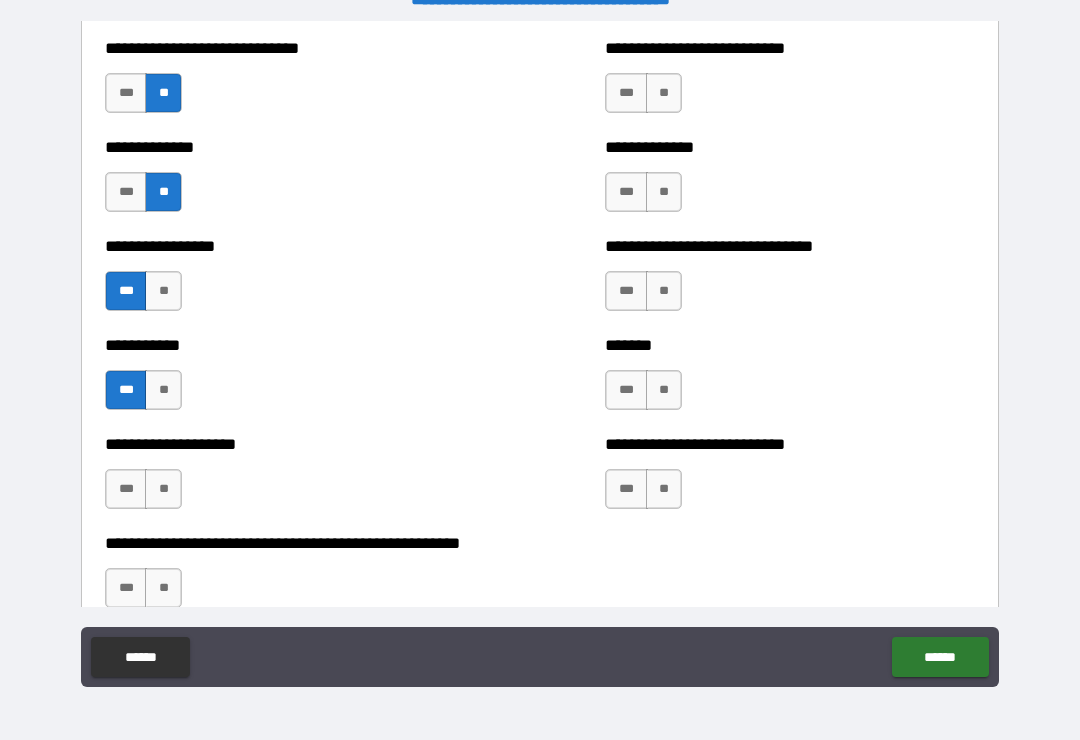 scroll, scrollTop: 7768, scrollLeft: 0, axis: vertical 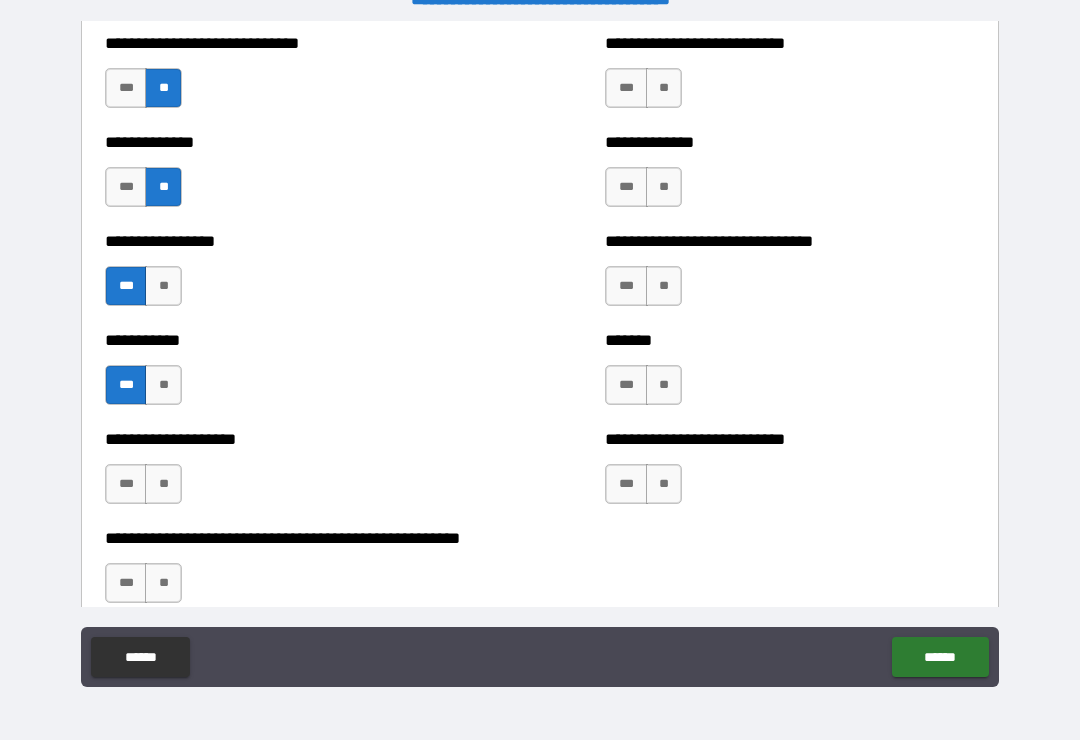 click on "***" at bounding box center (126, 484) 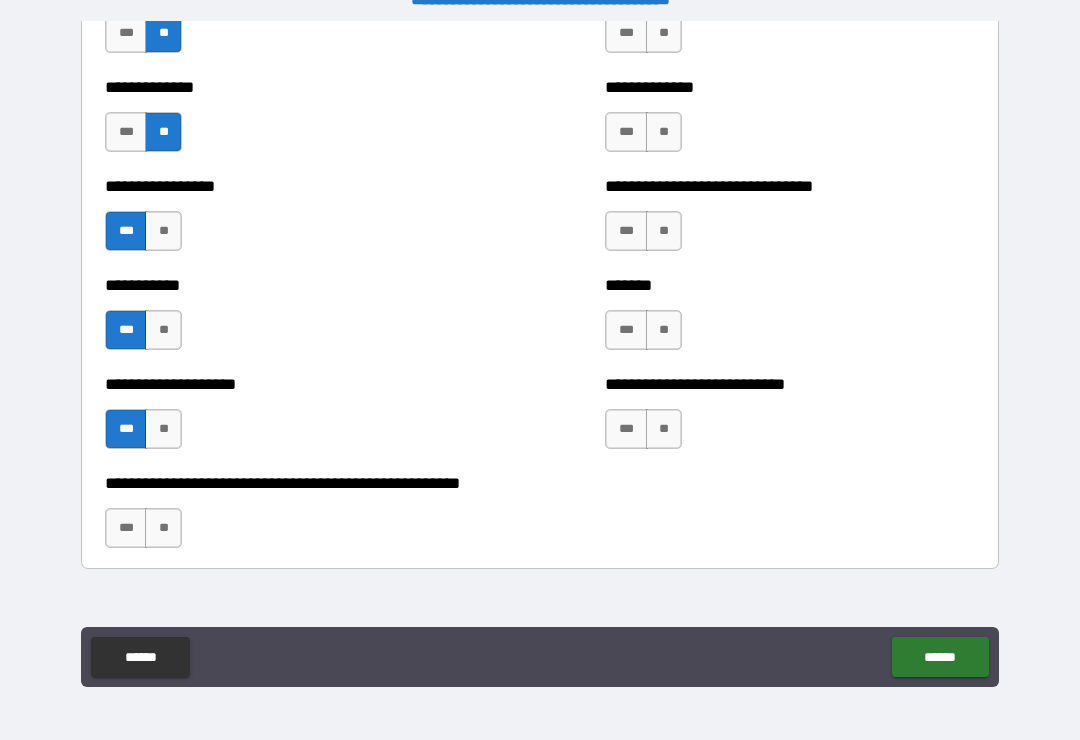 scroll, scrollTop: 7827, scrollLeft: 0, axis: vertical 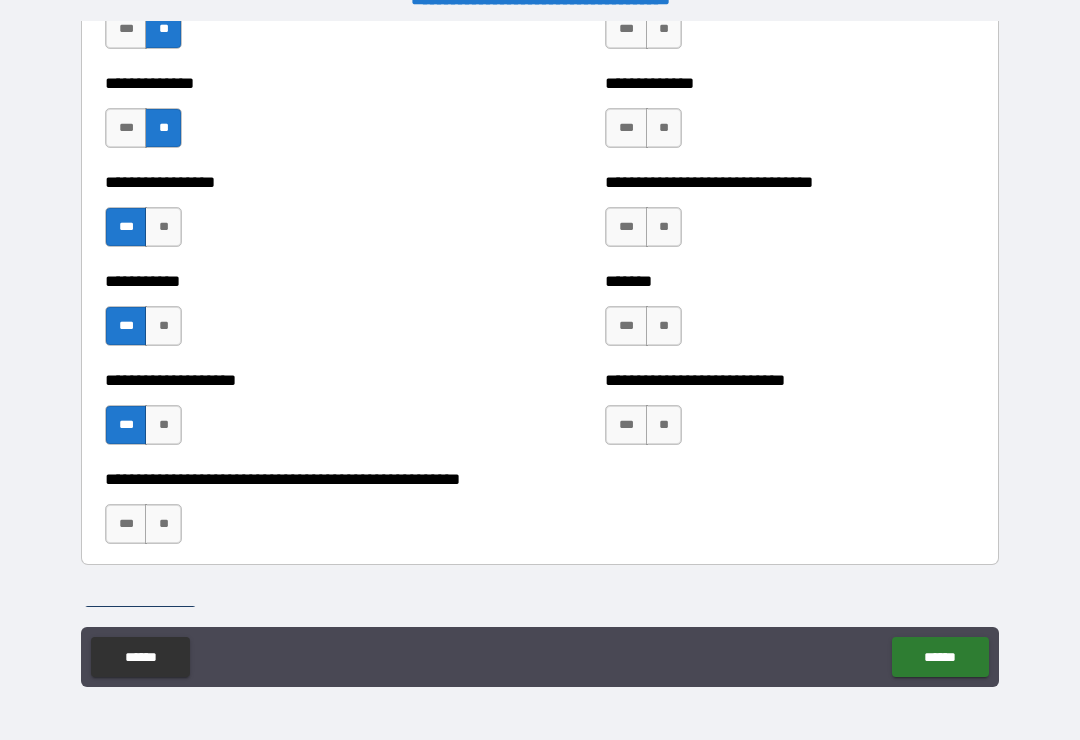 click on "**" at bounding box center (163, 524) 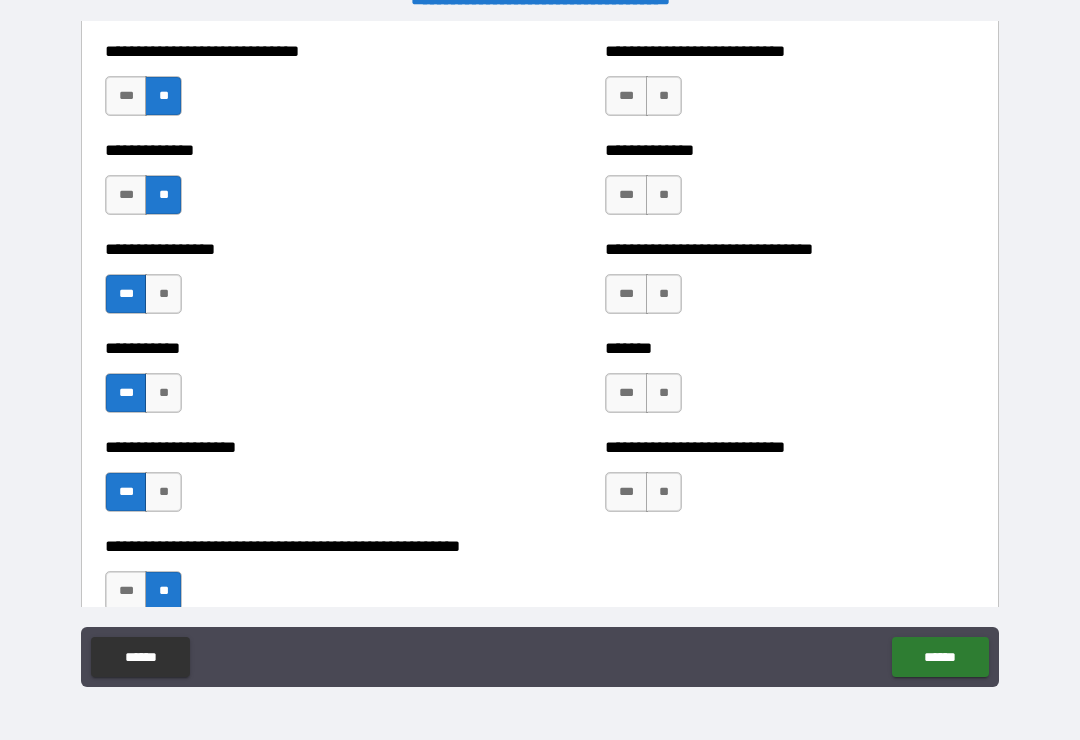scroll, scrollTop: 7738, scrollLeft: 0, axis: vertical 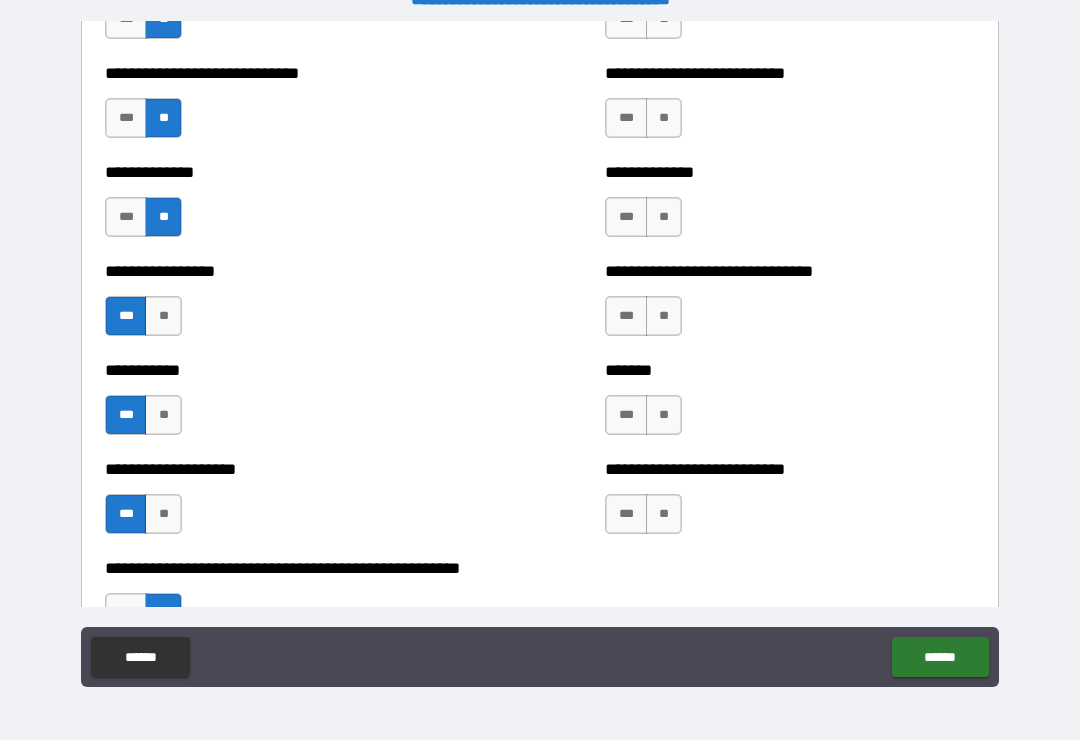 click on "**" at bounding box center [664, 514] 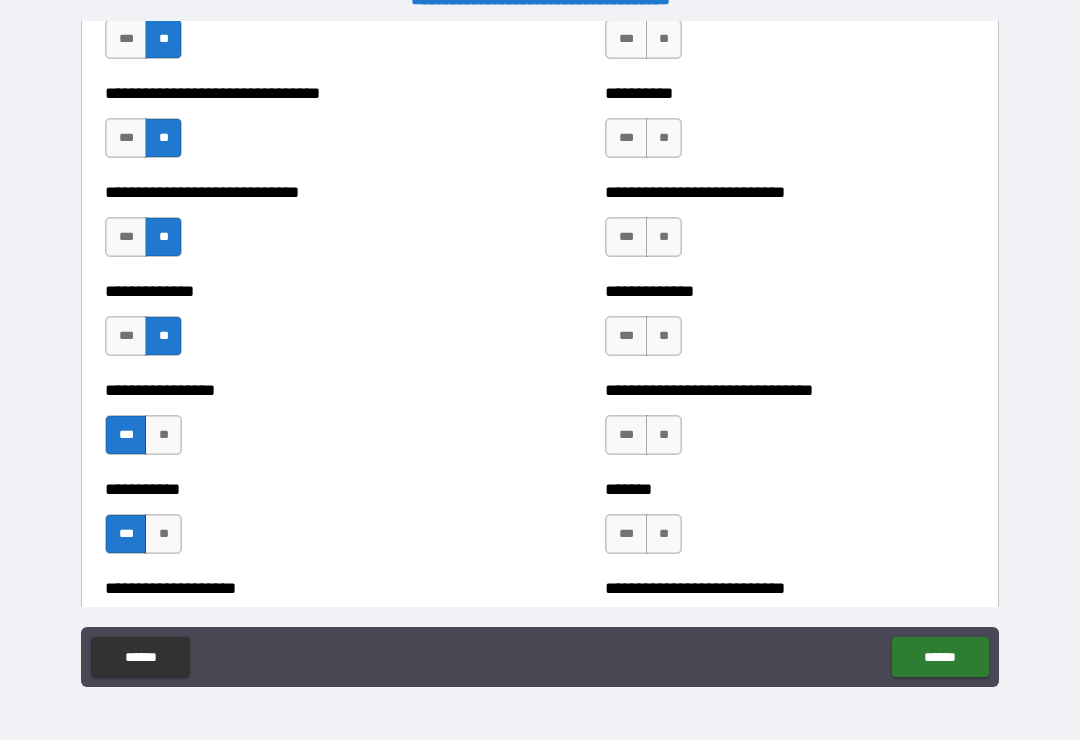 scroll, scrollTop: 7615, scrollLeft: 0, axis: vertical 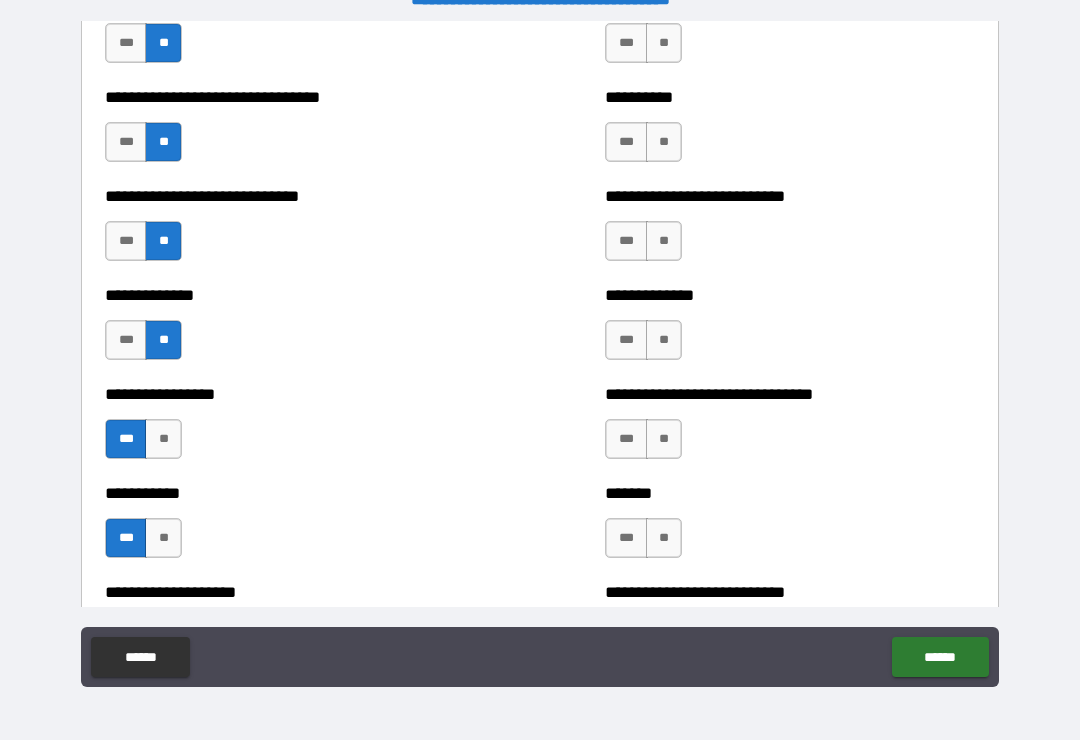 click on "**" at bounding box center [664, 538] 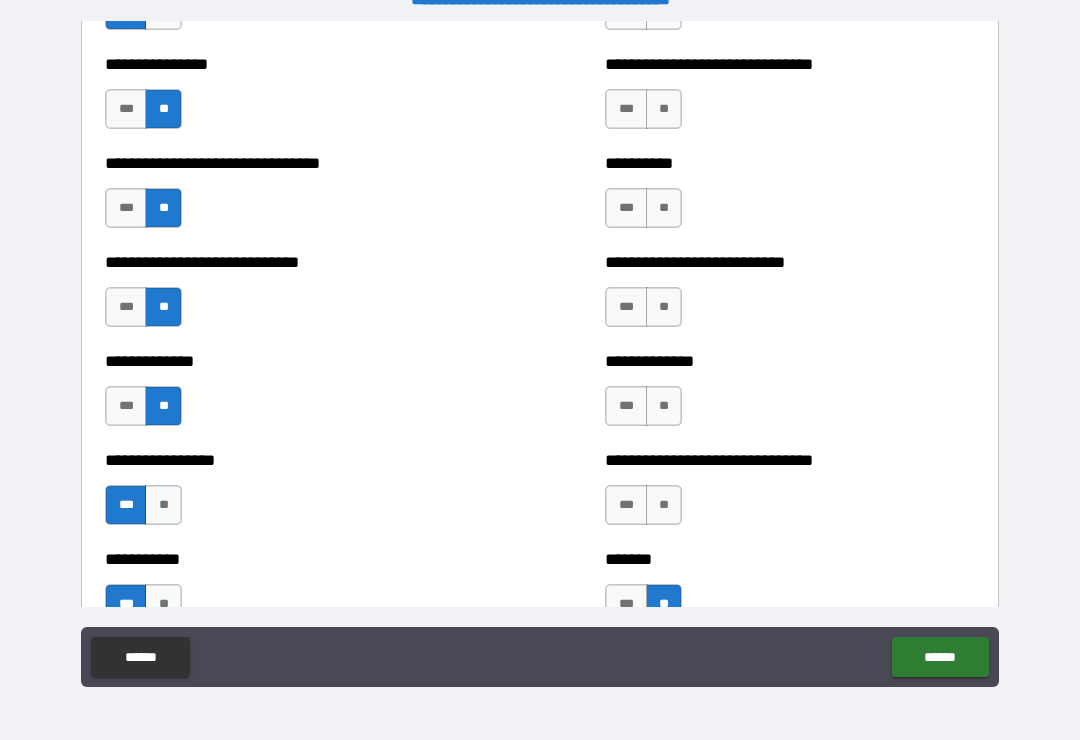 click on "**" at bounding box center (664, 505) 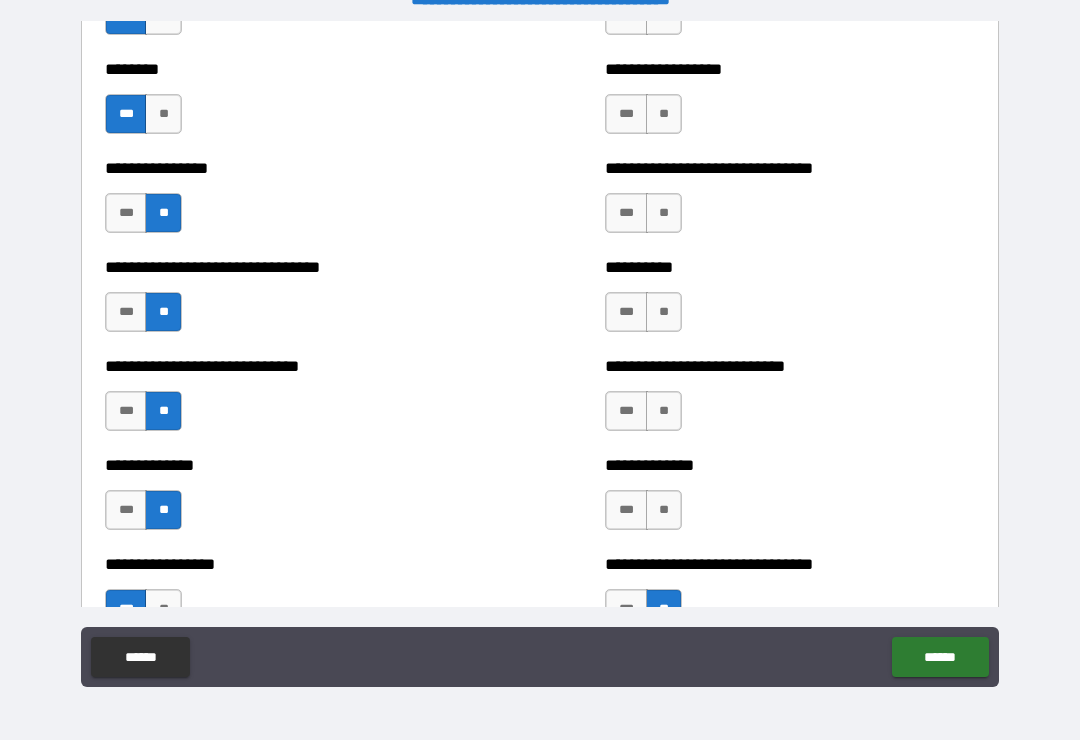scroll, scrollTop: 7430, scrollLeft: 0, axis: vertical 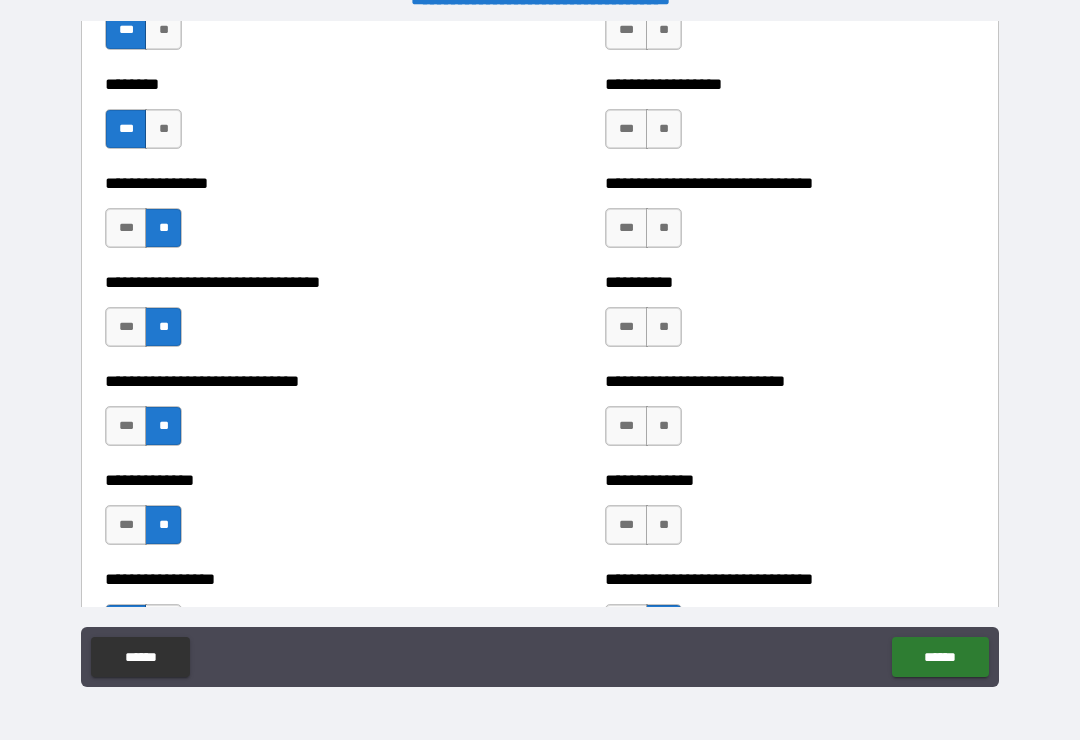click on "**" at bounding box center [664, 525] 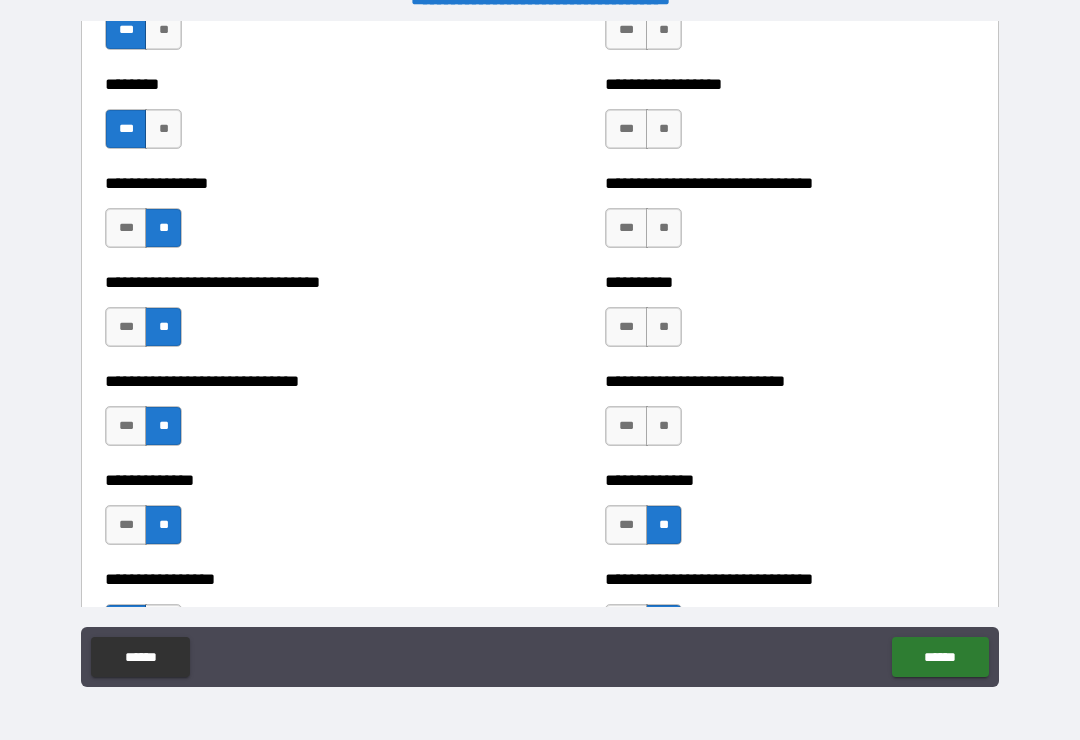 click on "**" at bounding box center (664, 426) 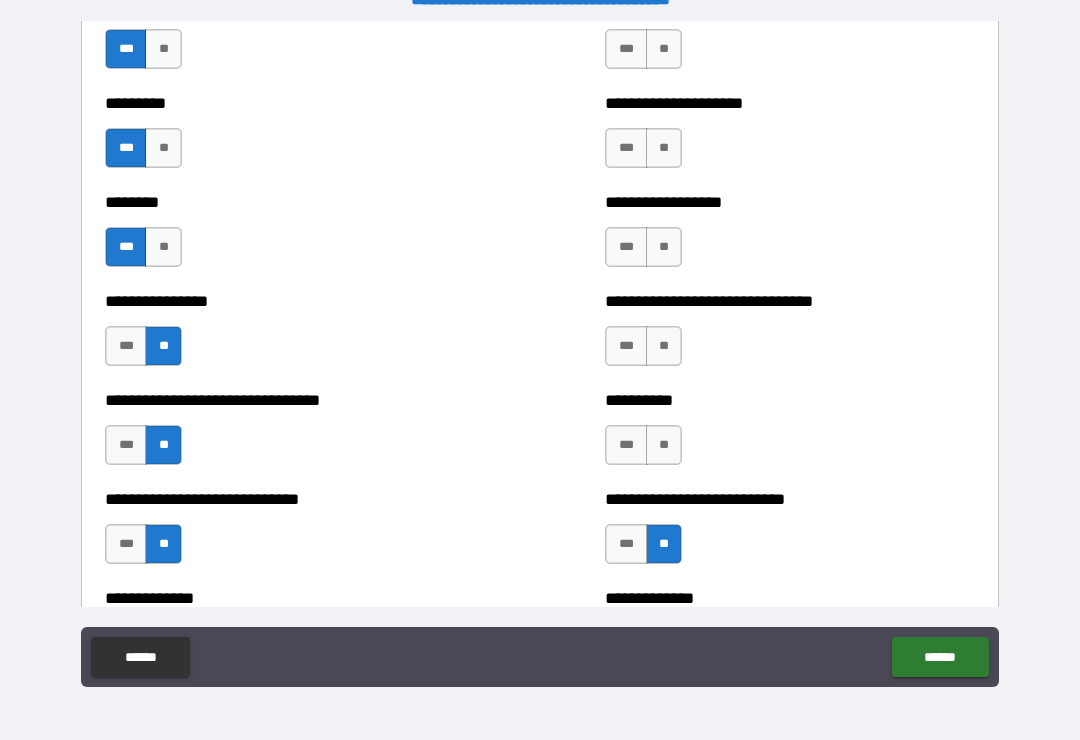 scroll, scrollTop: 7312, scrollLeft: 0, axis: vertical 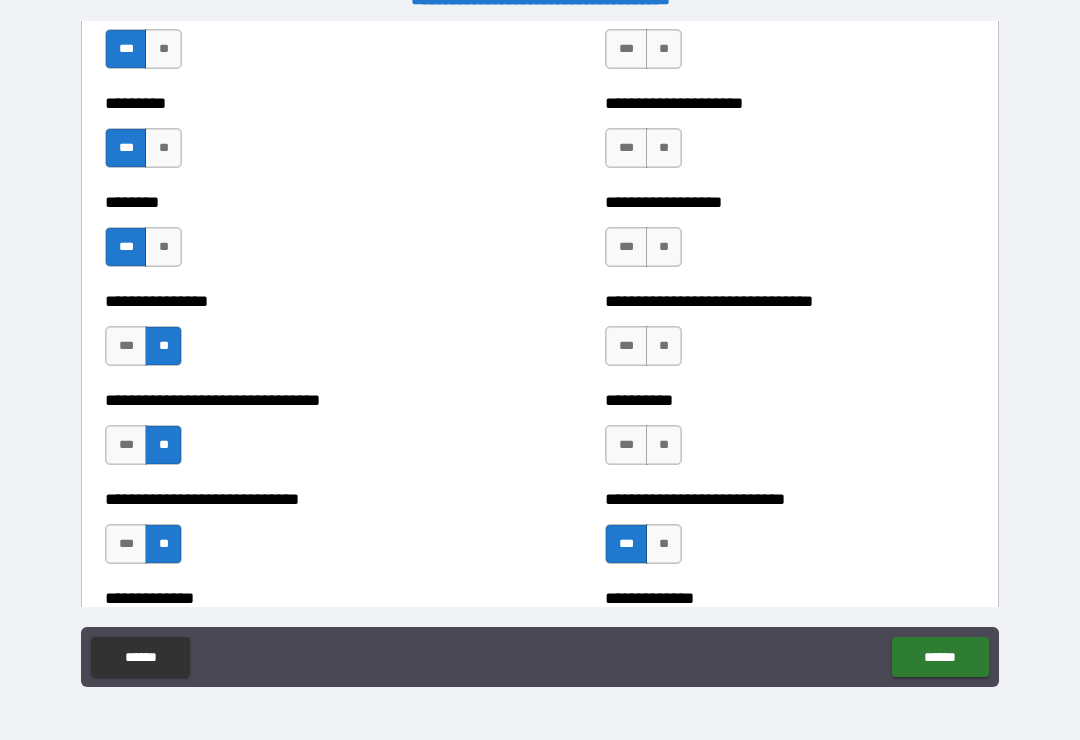 click on "**" at bounding box center (664, 544) 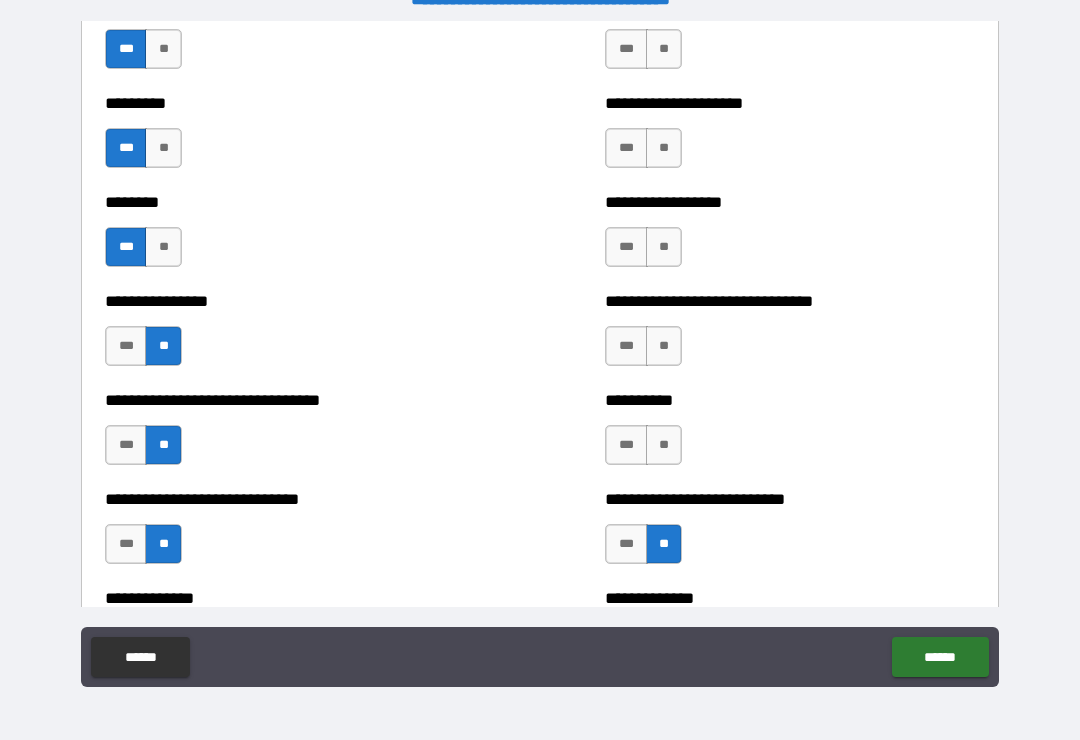 click on "***" at bounding box center (626, 445) 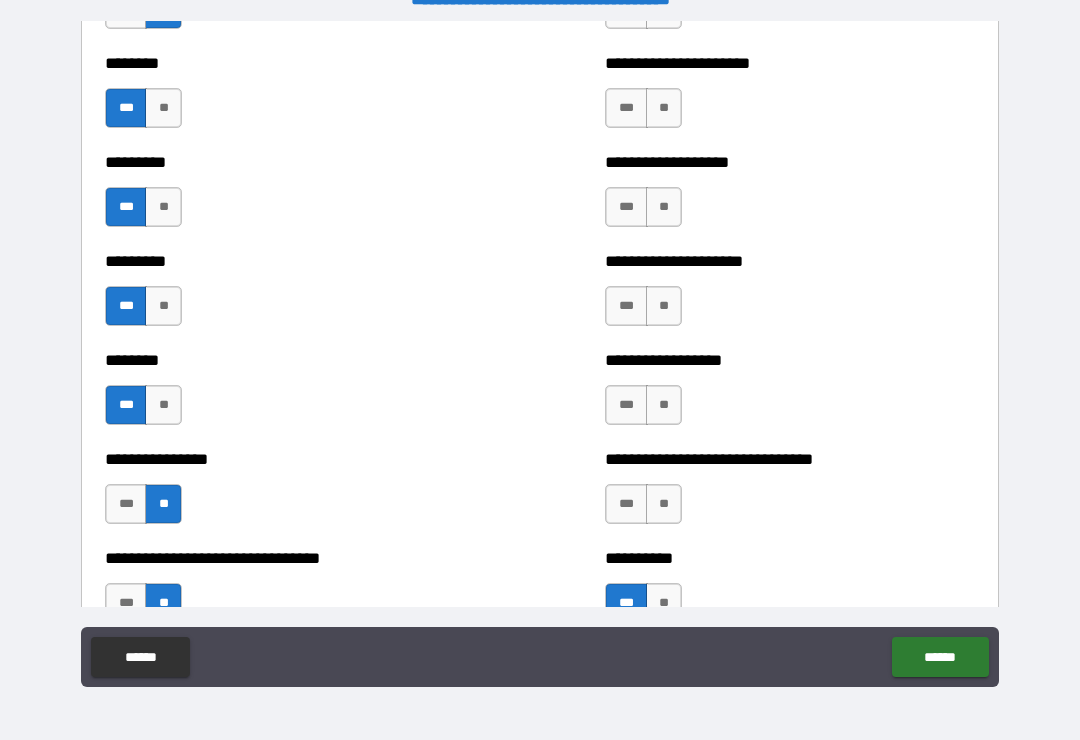 click on "***" at bounding box center (626, 504) 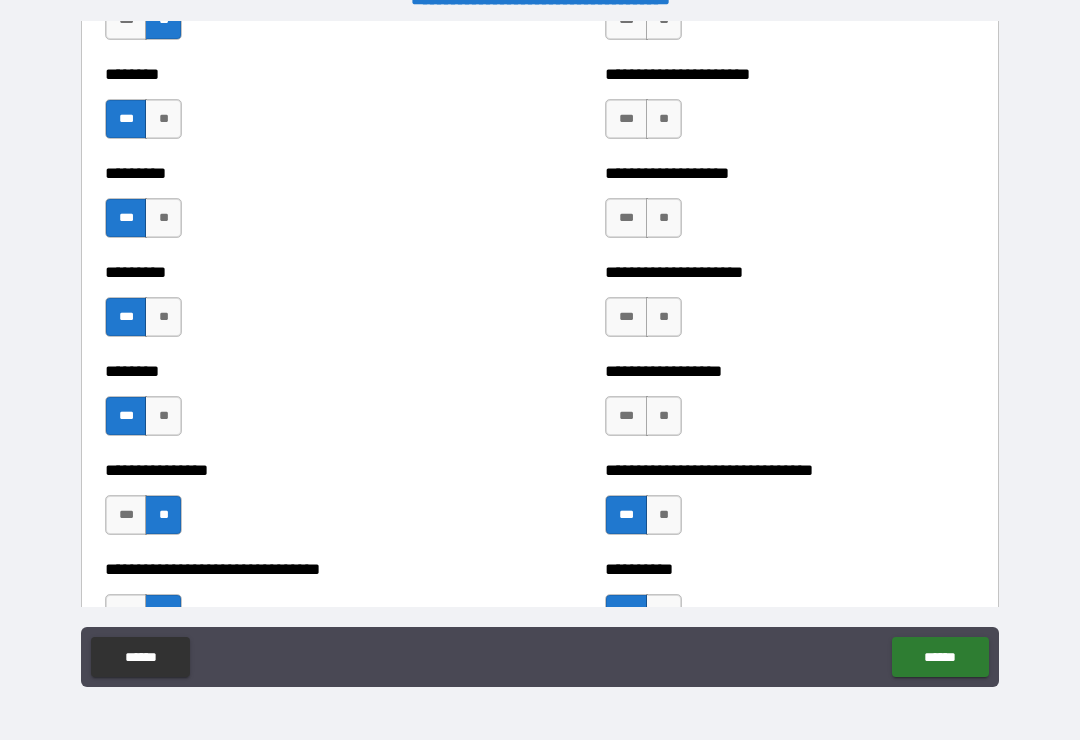 scroll, scrollTop: 7137, scrollLeft: 0, axis: vertical 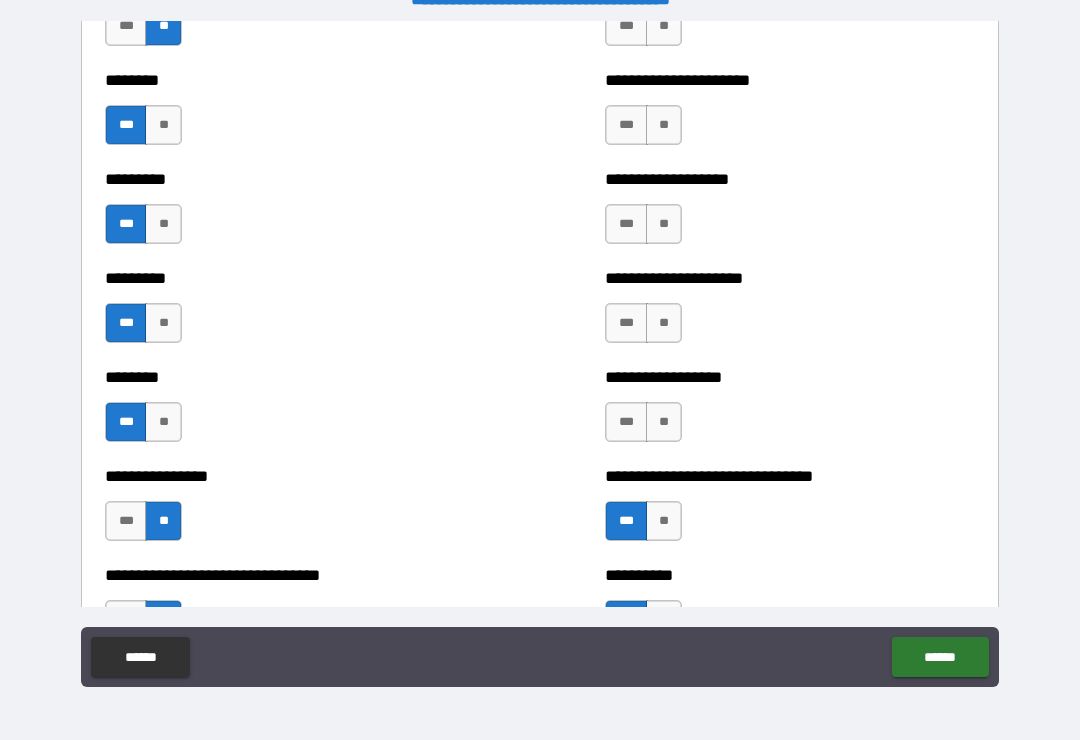 click on "**" at bounding box center [664, 422] 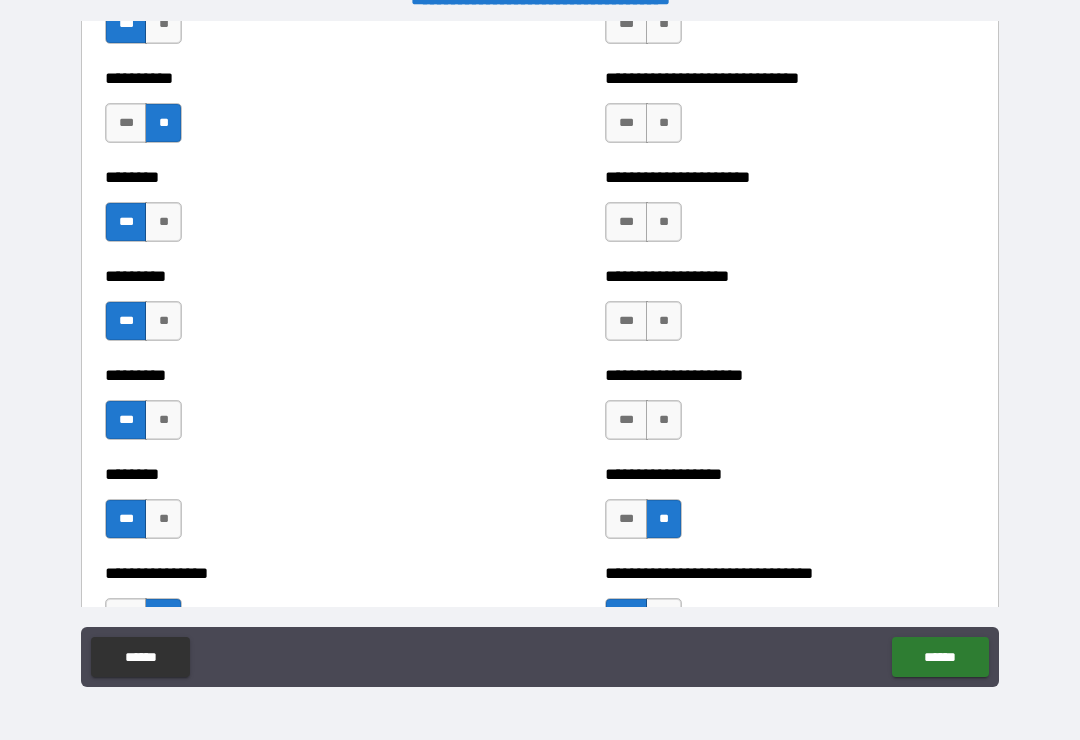scroll, scrollTop: 6972, scrollLeft: 0, axis: vertical 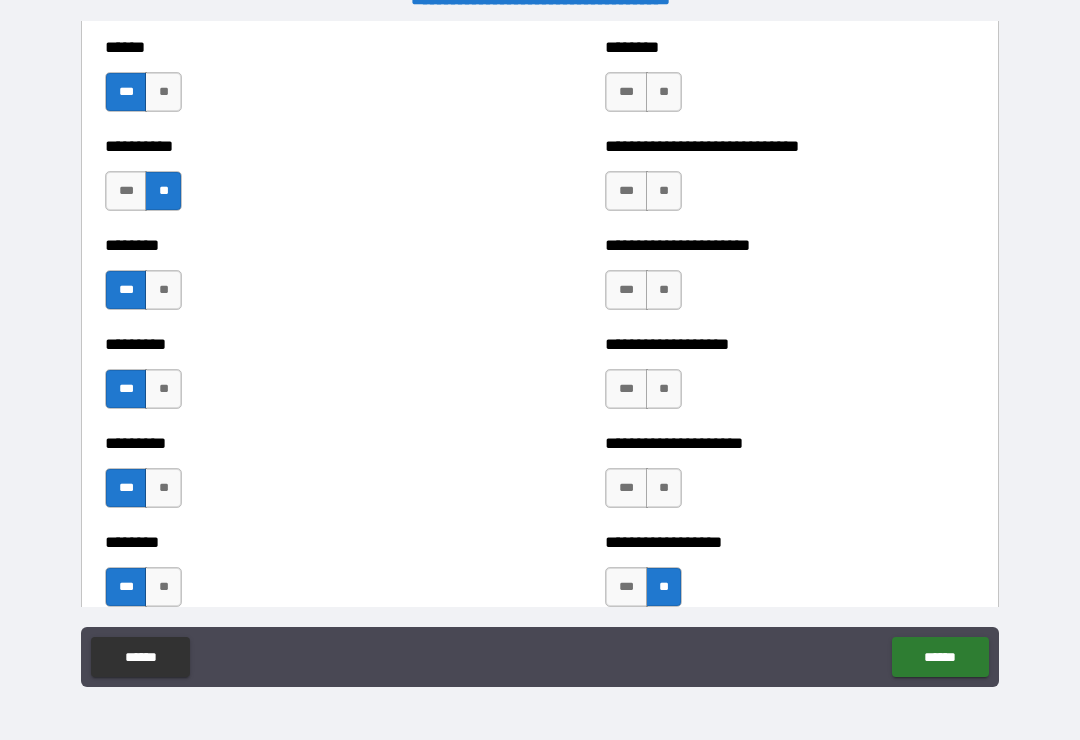 click on "***" at bounding box center (626, 488) 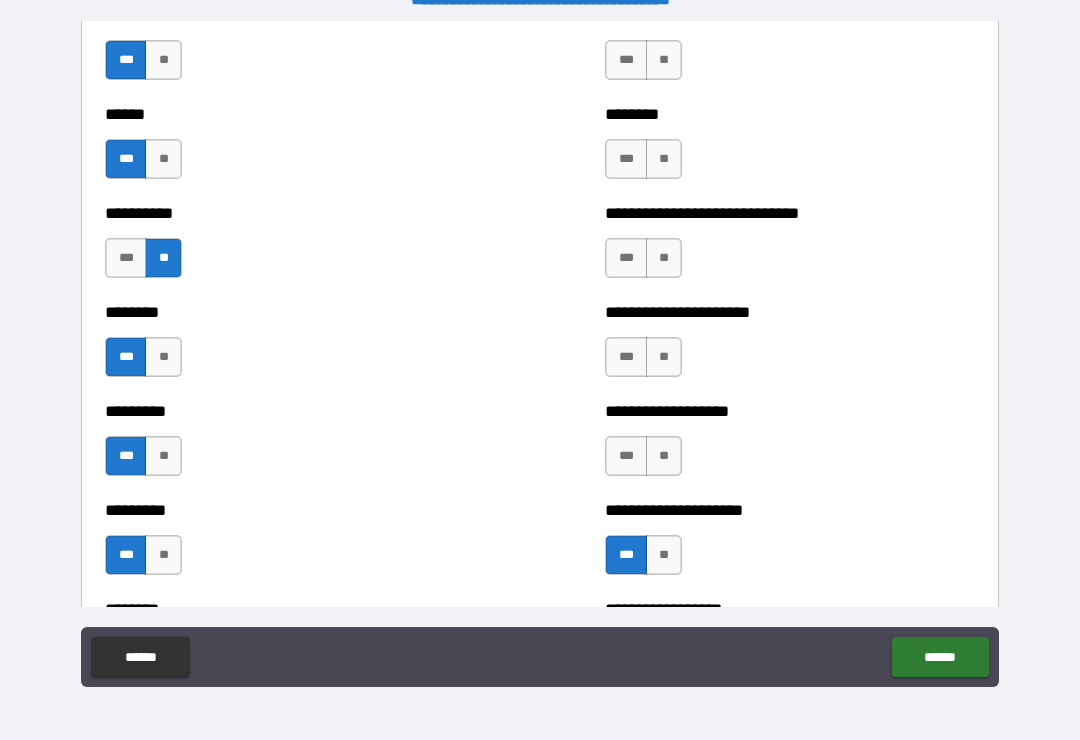scroll, scrollTop: 6907, scrollLeft: 0, axis: vertical 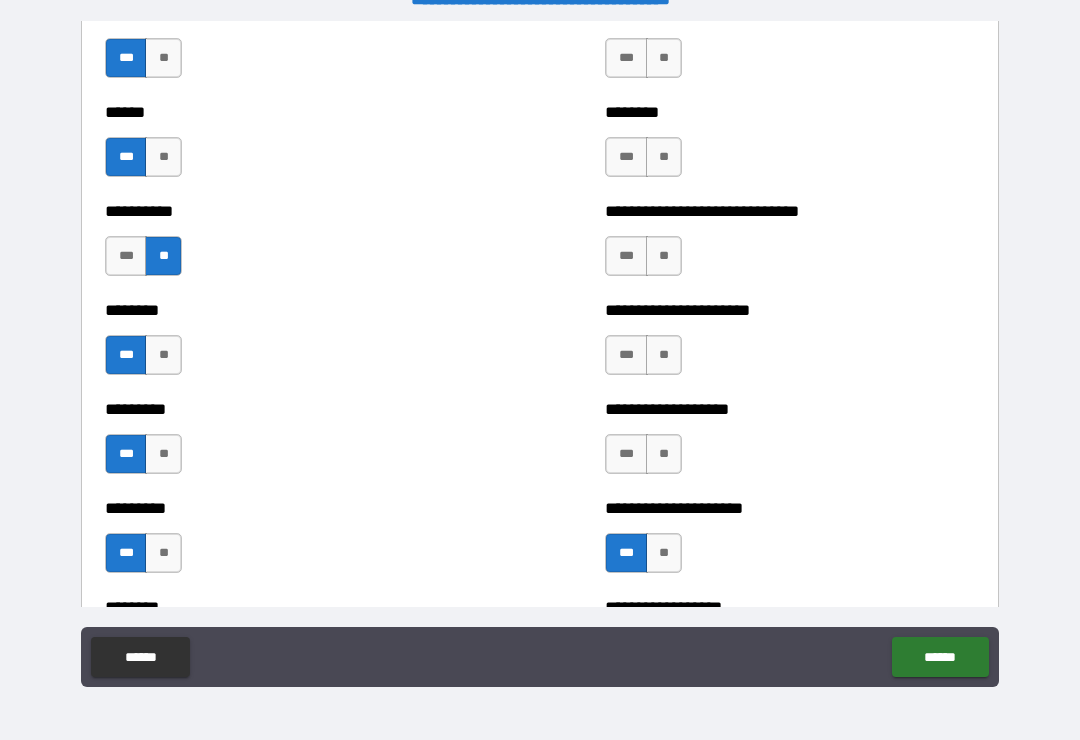 click on "***" at bounding box center (626, 454) 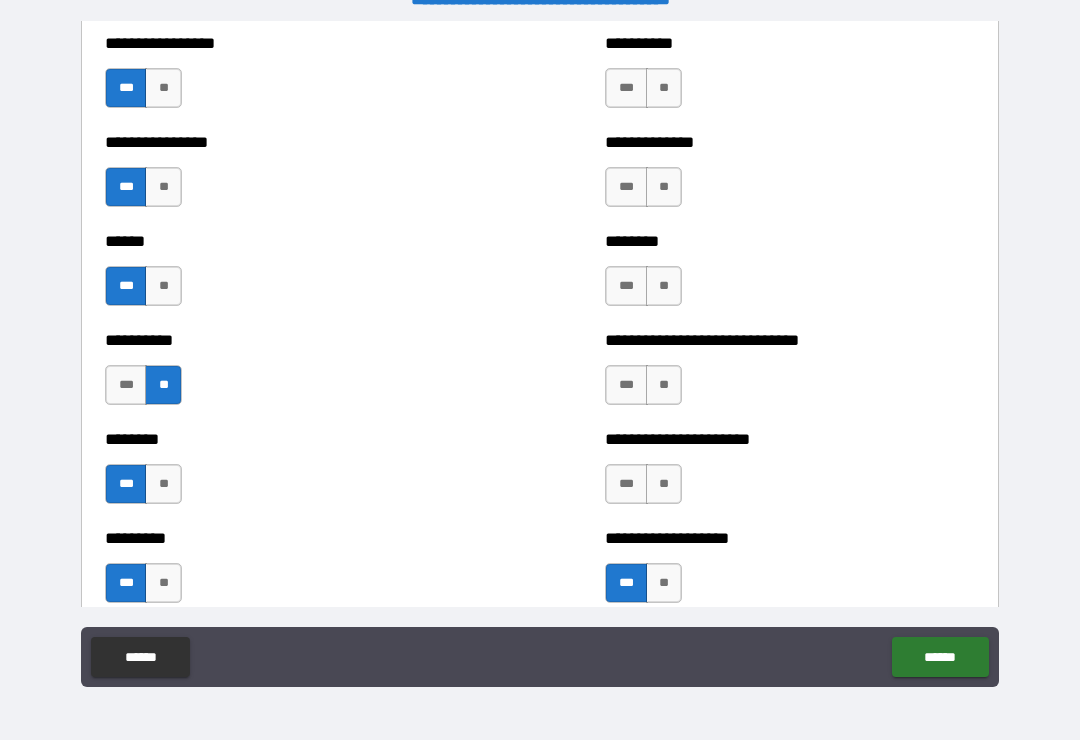 scroll, scrollTop: 6781, scrollLeft: 0, axis: vertical 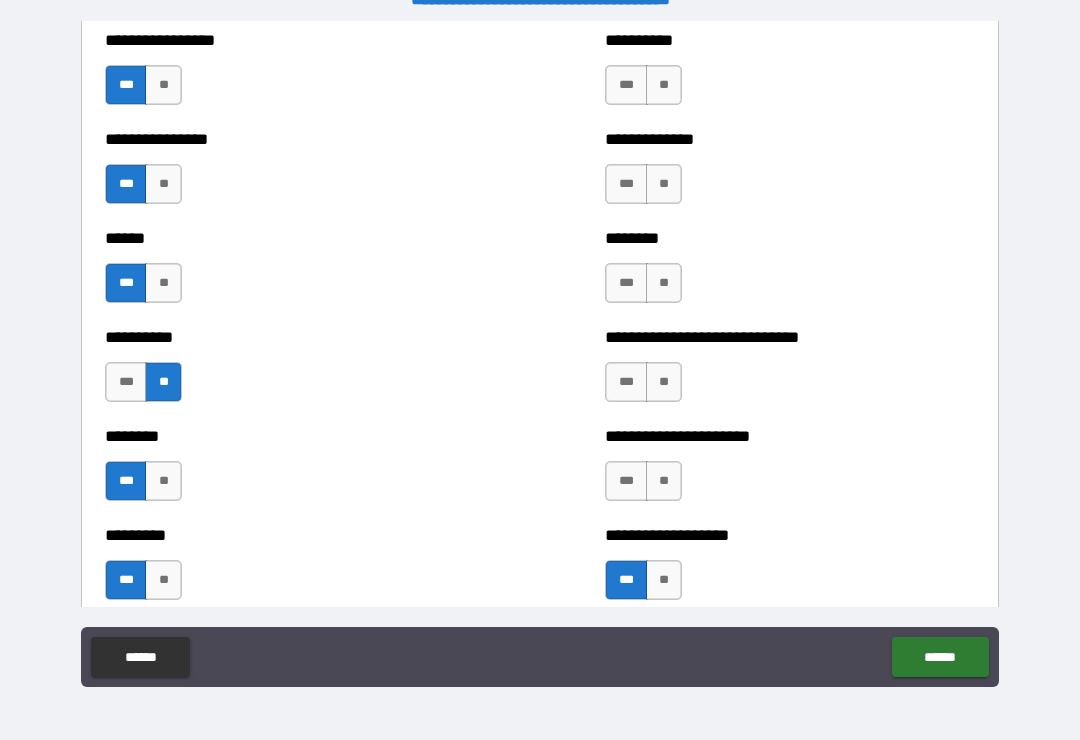 click on "**" at bounding box center (664, 481) 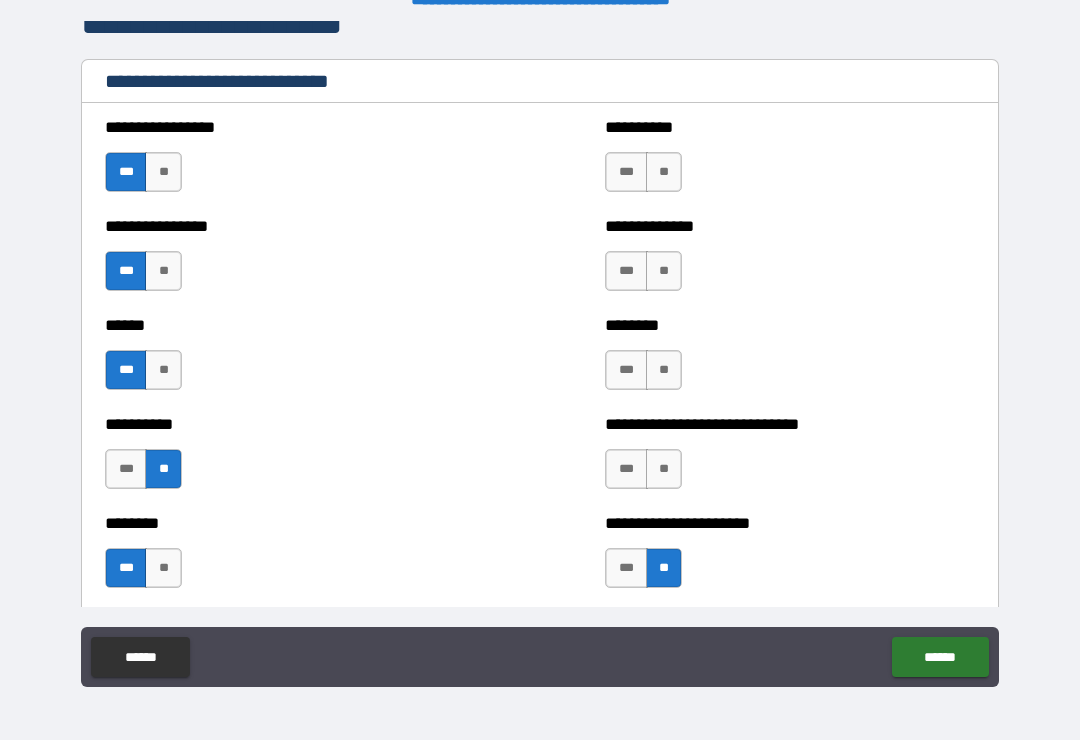 scroll, scrollTop: 6685, scrollLeft: 0, axis: vertical 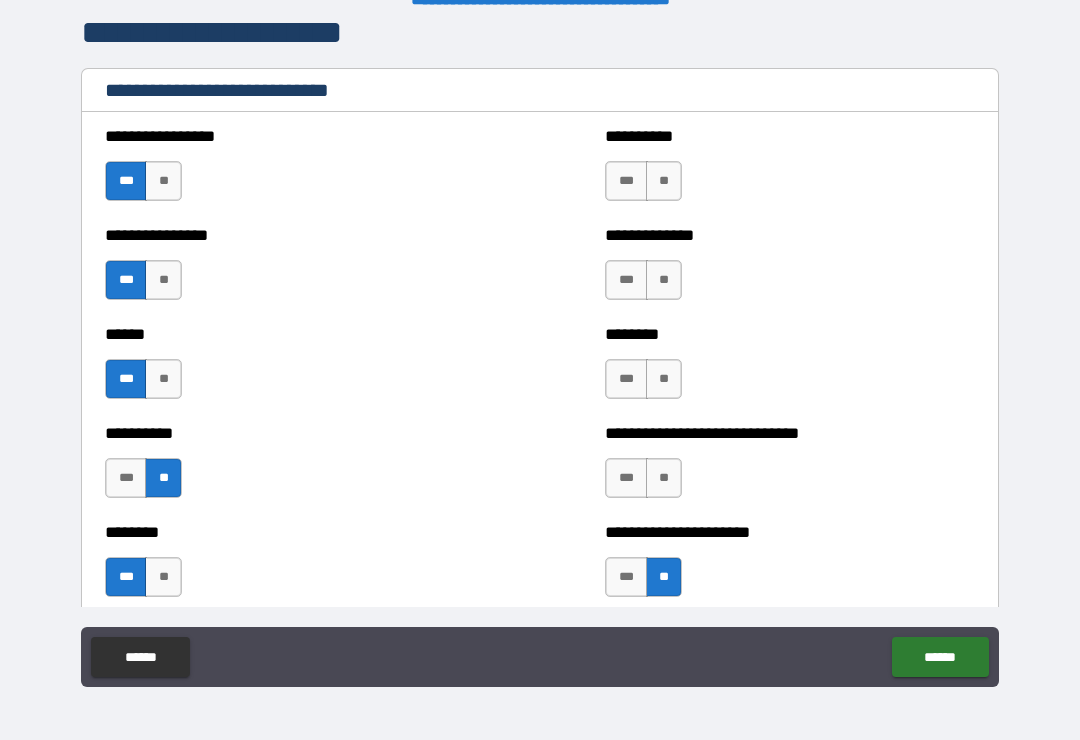 click on "***" at bounding box center [626, 478] 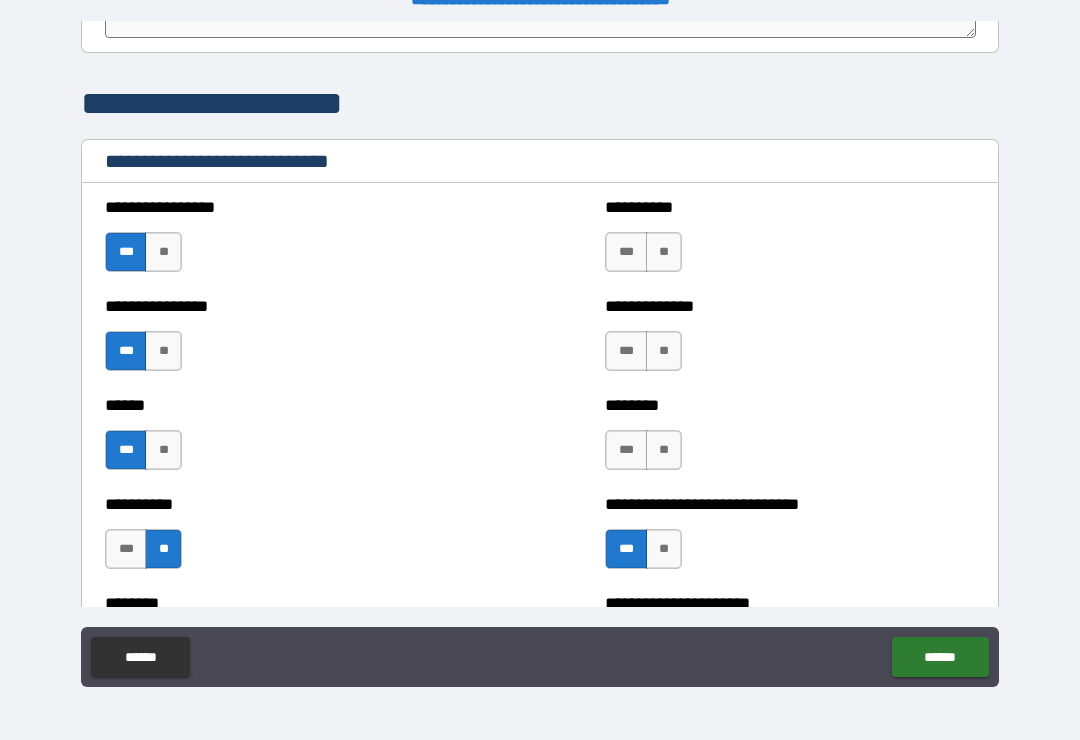 scroll, scrollTop: 6613, scrollLeft: 0, axis: vertical 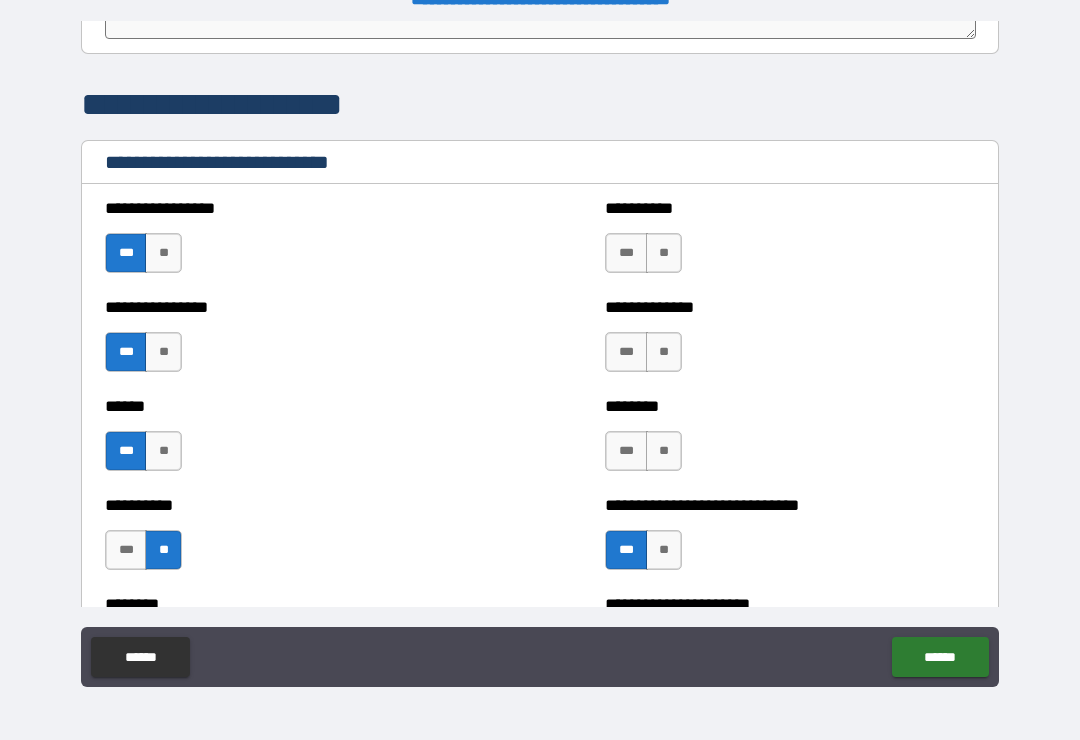 click on "***" at bounding box center [626, 451] 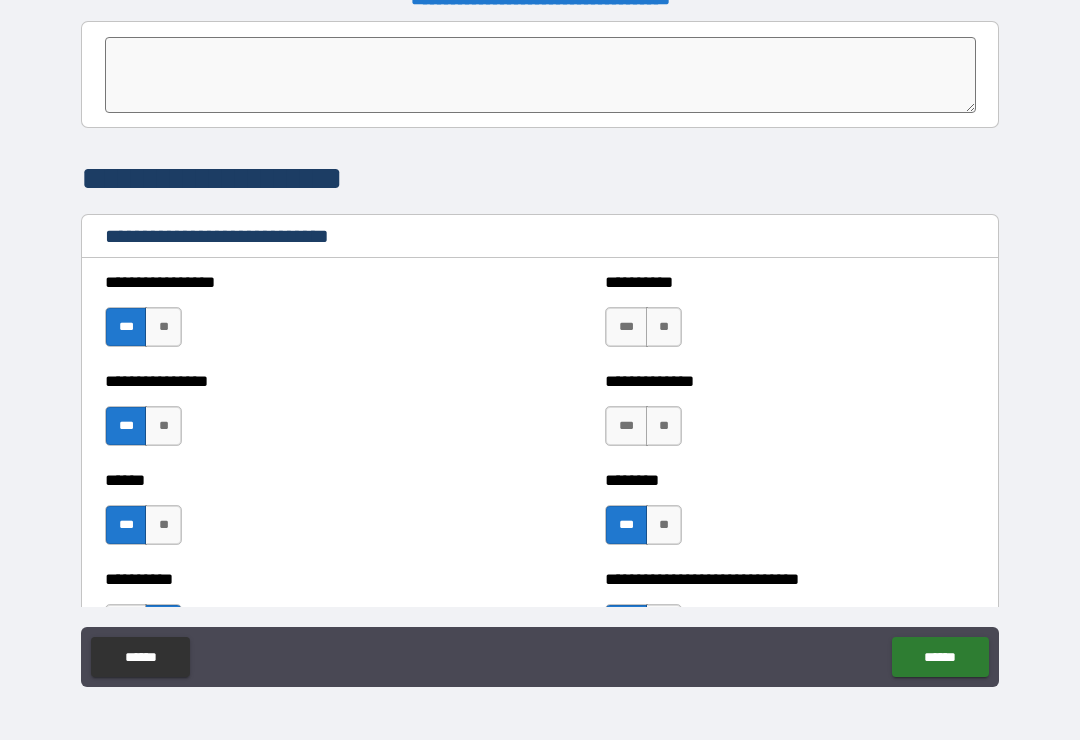 click on "***" at bounding box center [626, 426] 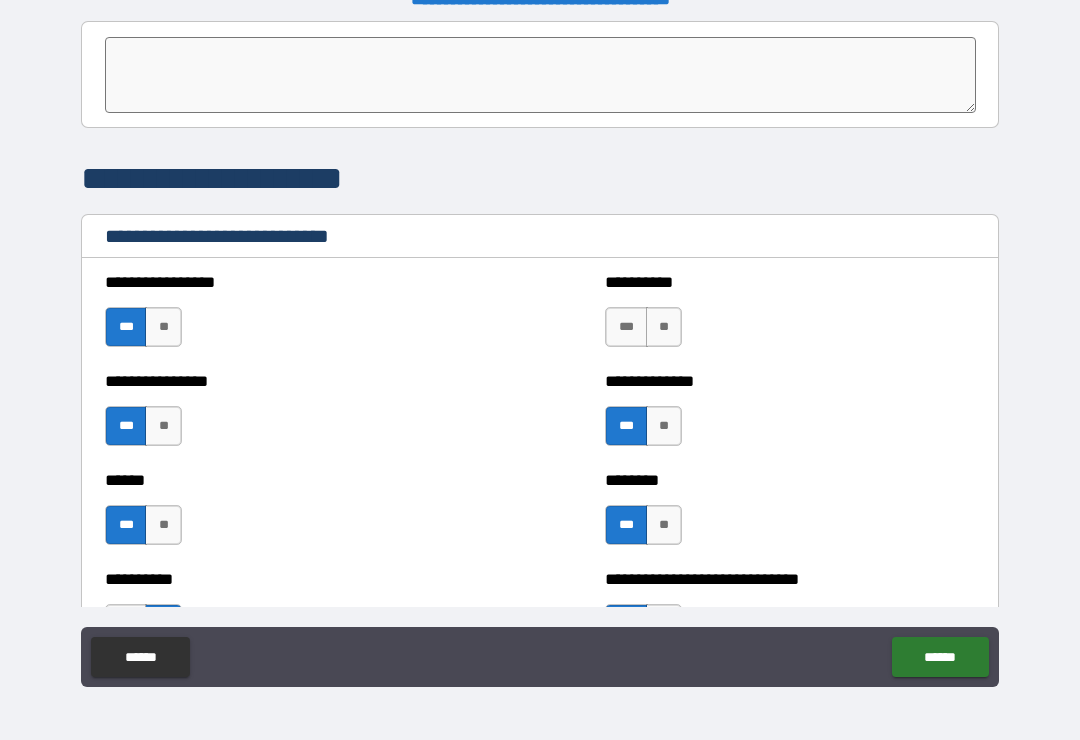 scroll, scrollTop: 6498, scrollLeft: 0, axis: vertical 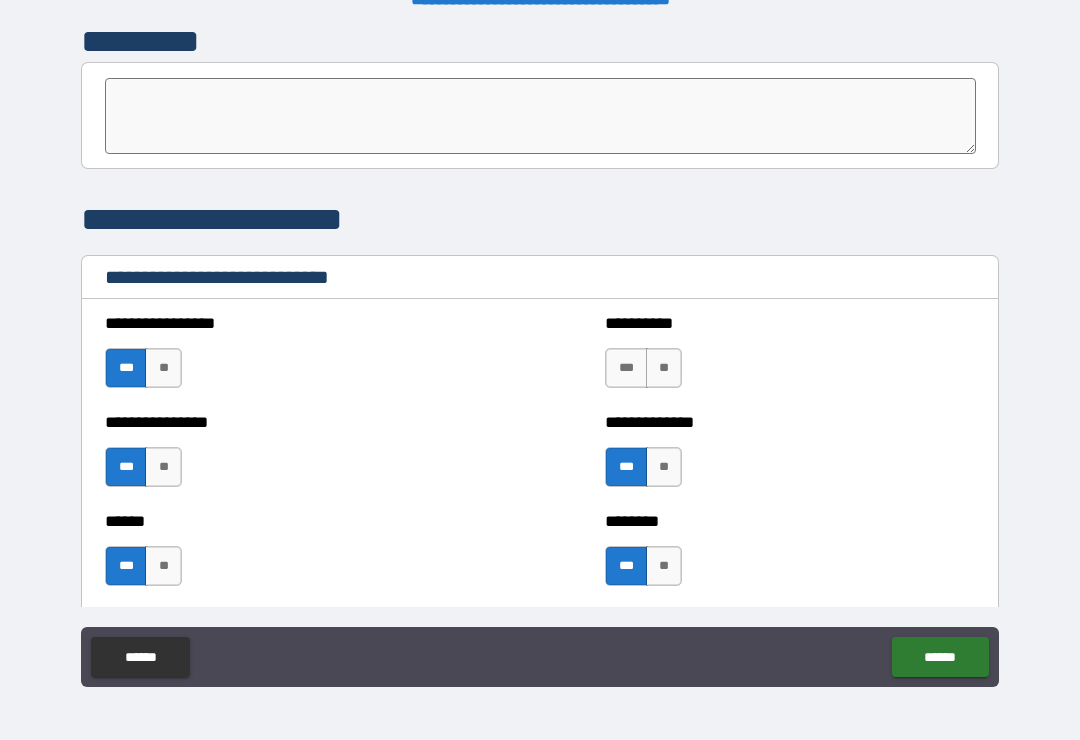 click on "***" at bounding box center (626, 368) 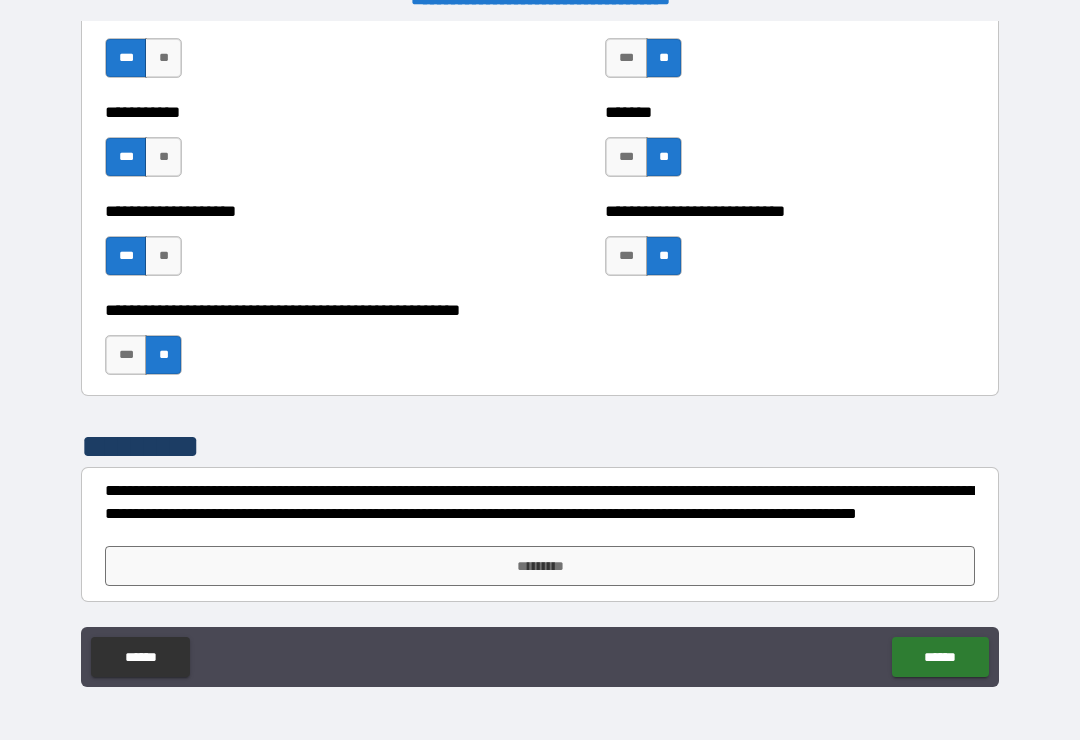 scroll, scrollTop: 7996, scrollLeft: 0, axis: vertical 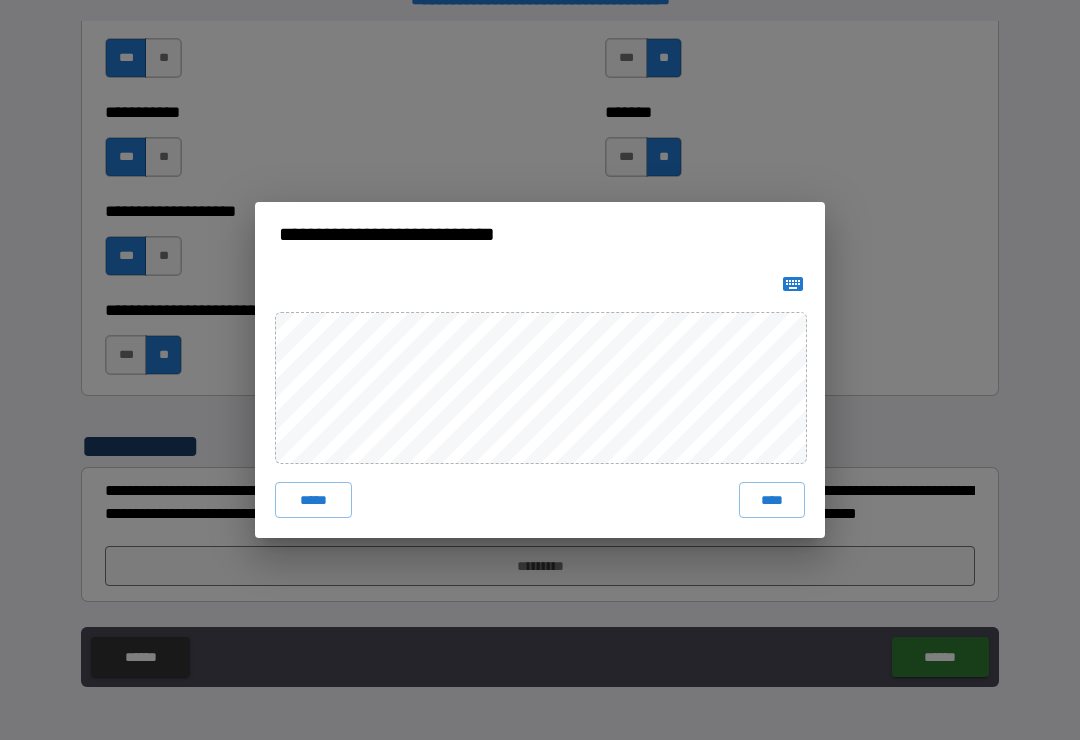 click on "****" at bounding box center [772, 500] 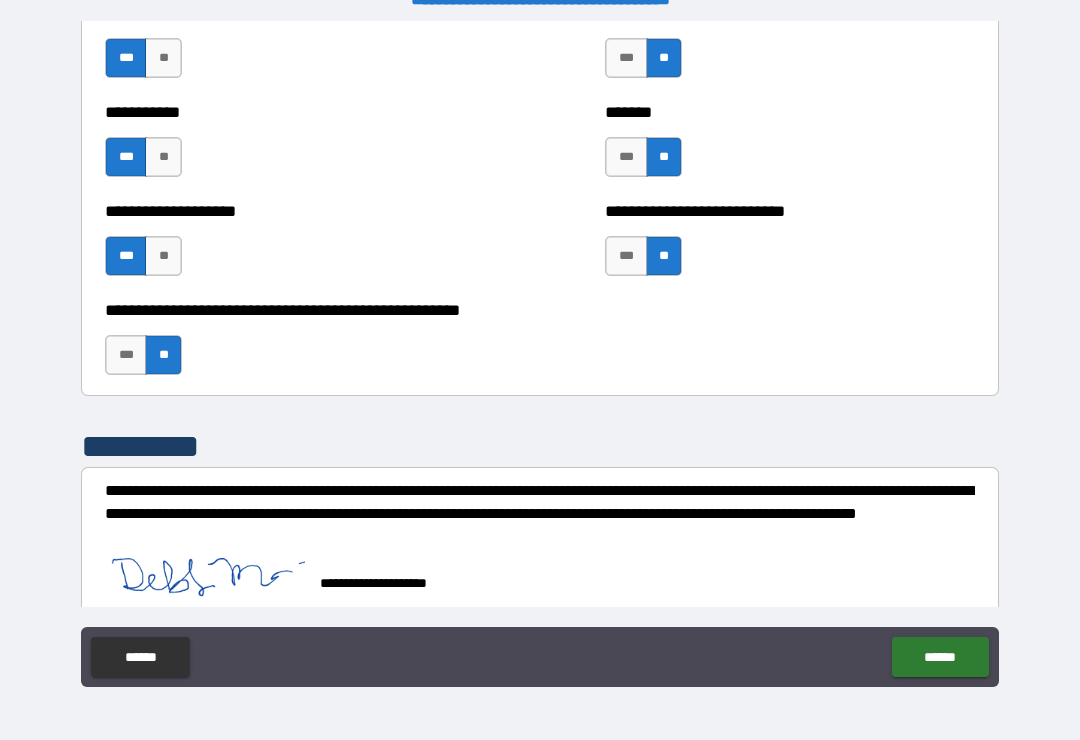scroll, scrollTop: 7986, scrollLeft: 0, axis: vertical 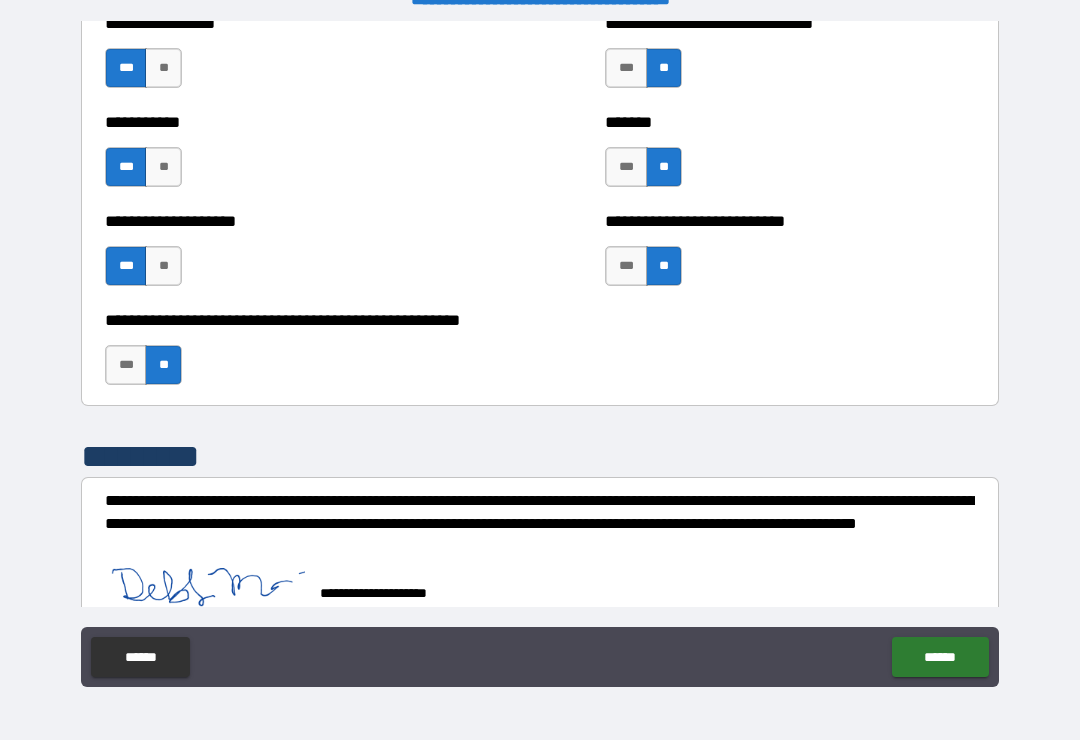 click on "******" at bounding box center [940, 657] 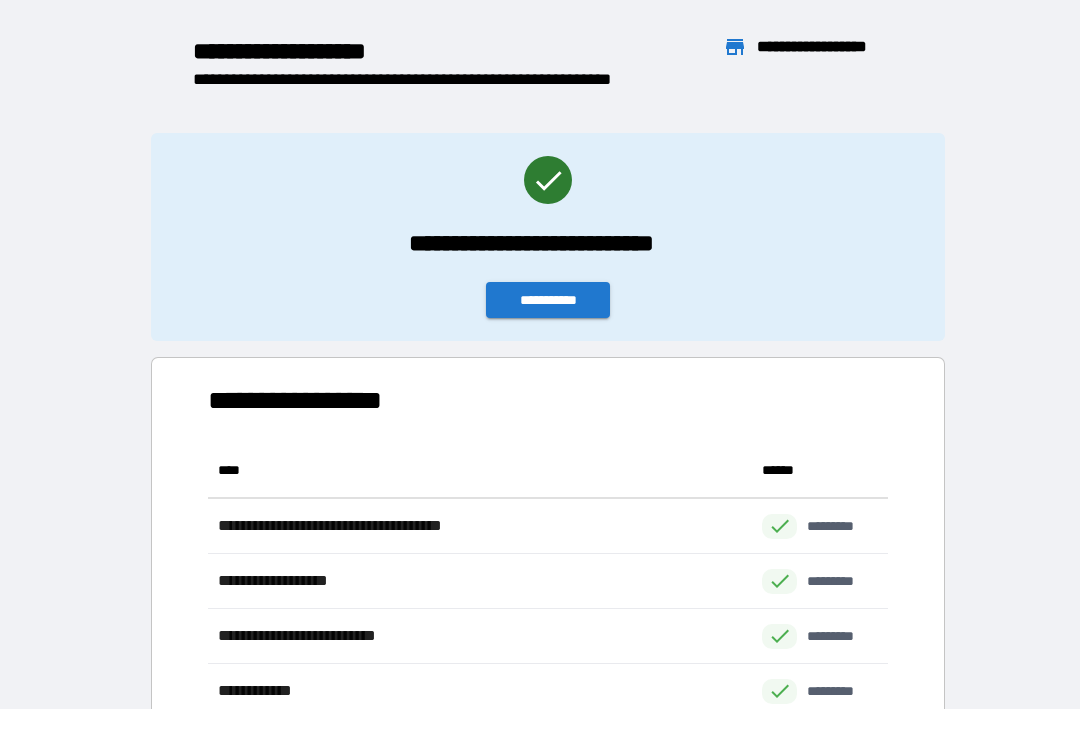 scroll, scrollTop: 1, scrollLeft: 1, axis: both 